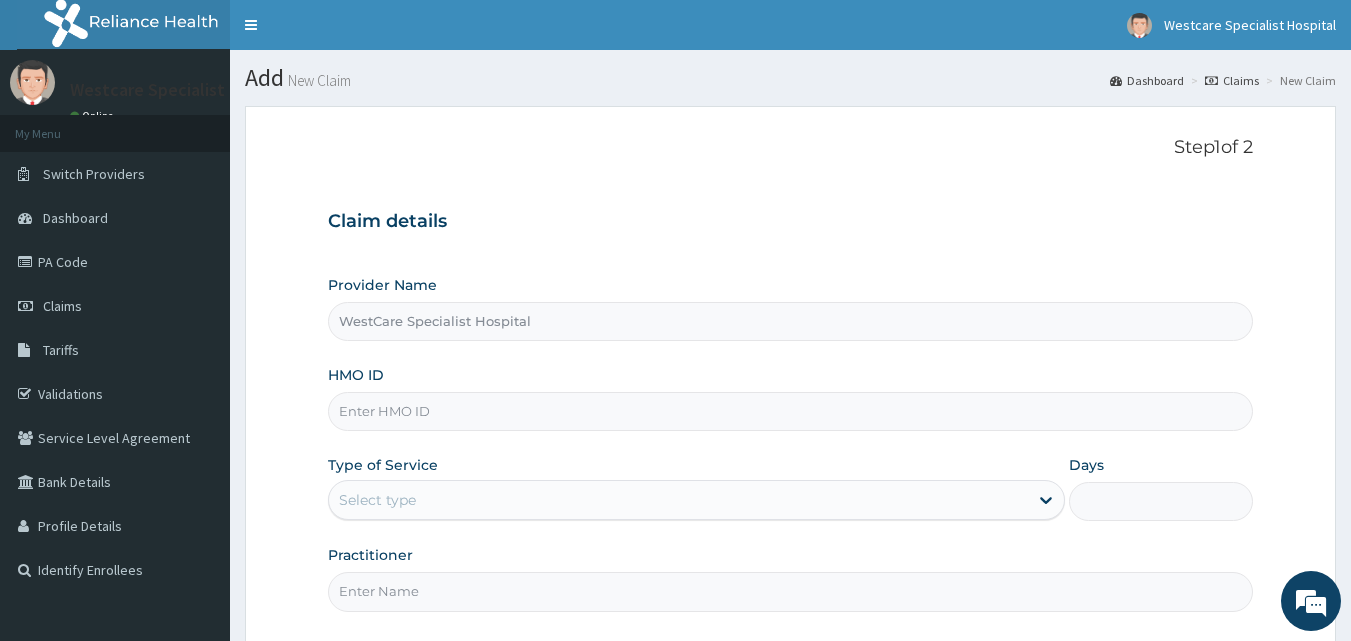 scroll, scrollTop: 0, scrollLeft: 0, axis: both 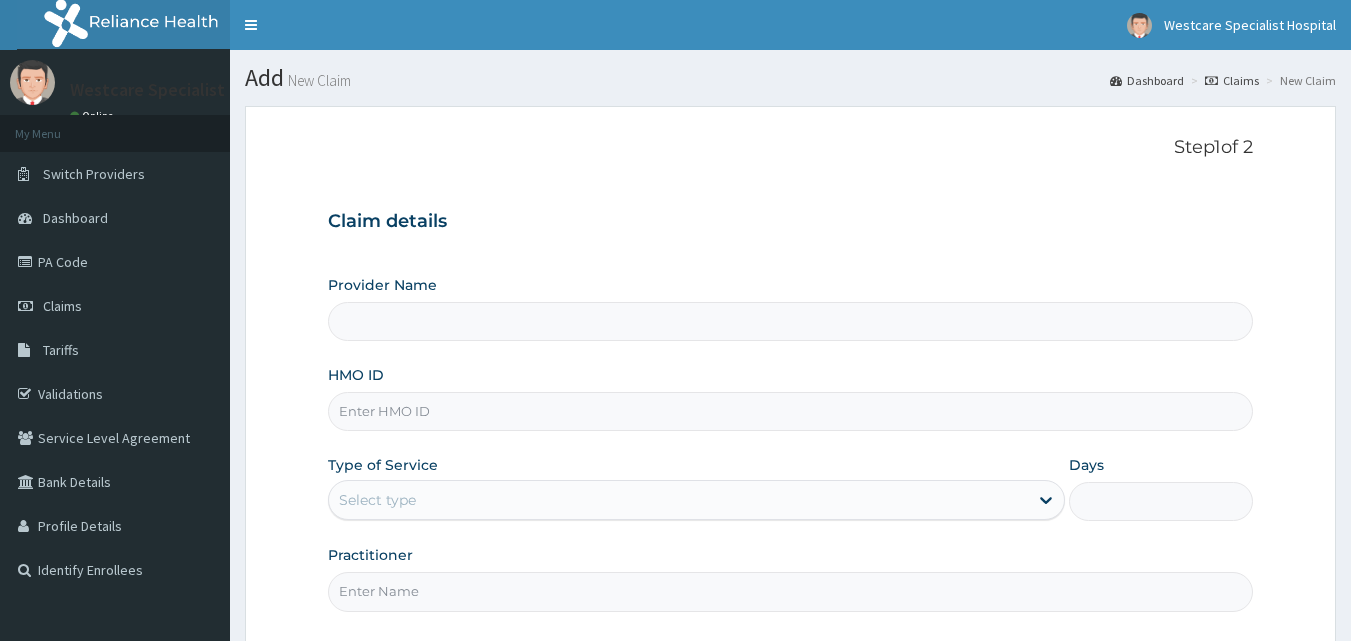 click on "HMO ID" at bounding box center (791, 411) 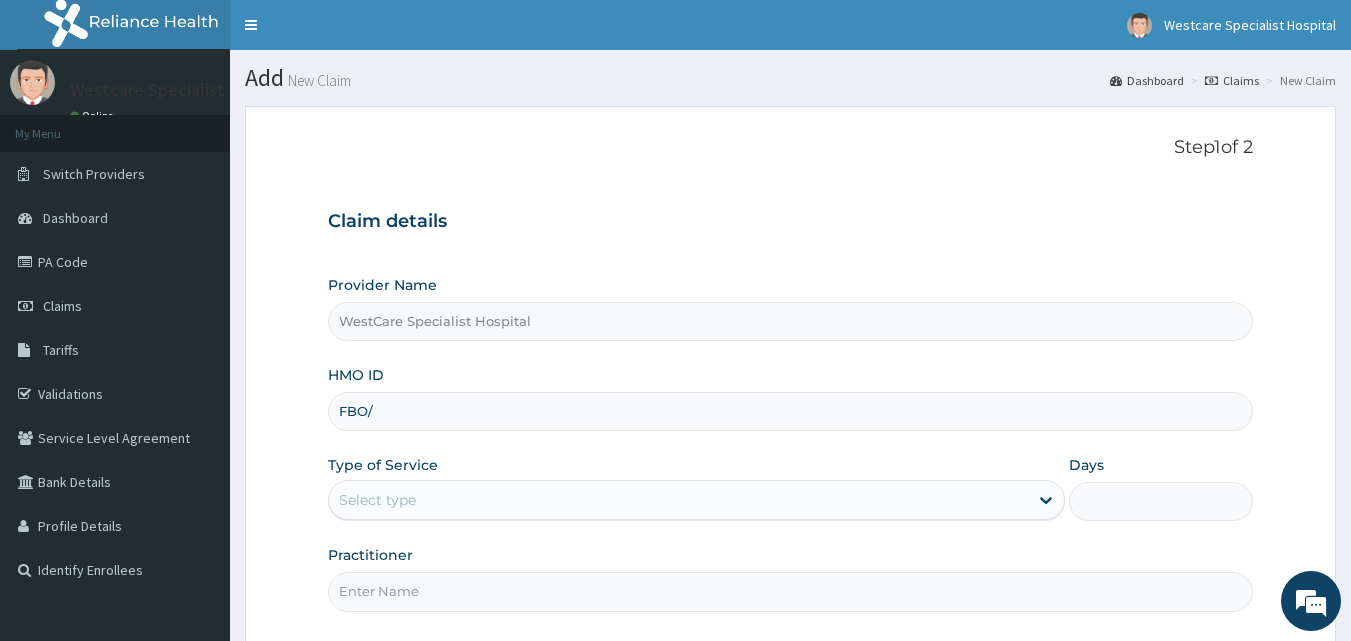 scroll, scrollTop: 0, scrollLeft: 0, axis: both 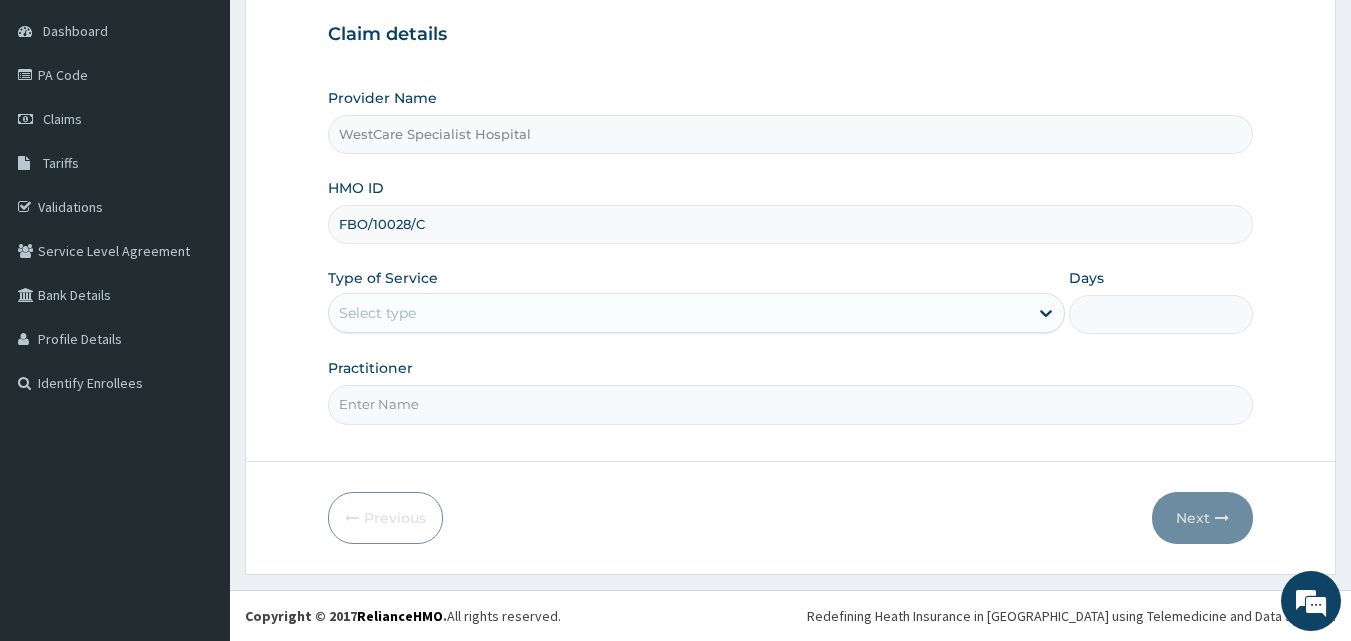 type on "FBO/10028/C" 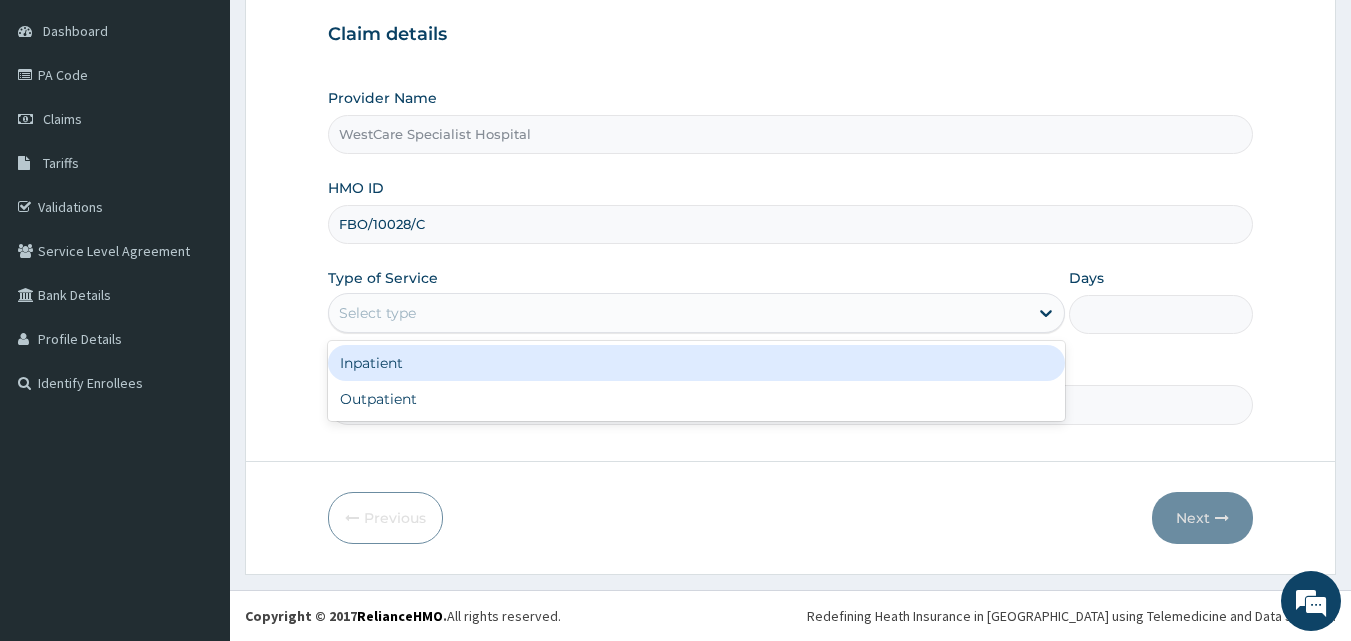 click on "Select type" at bounding box center (678, 313) 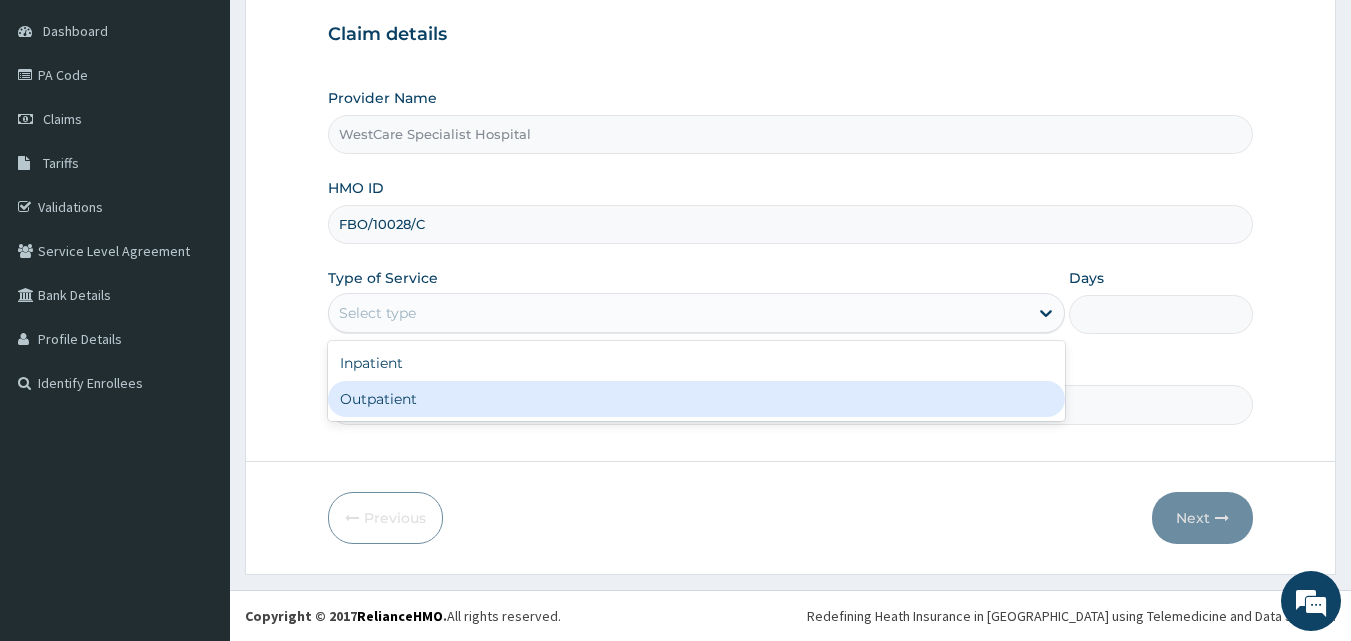 click on "Outpatient" at bounding box center [696, 399] 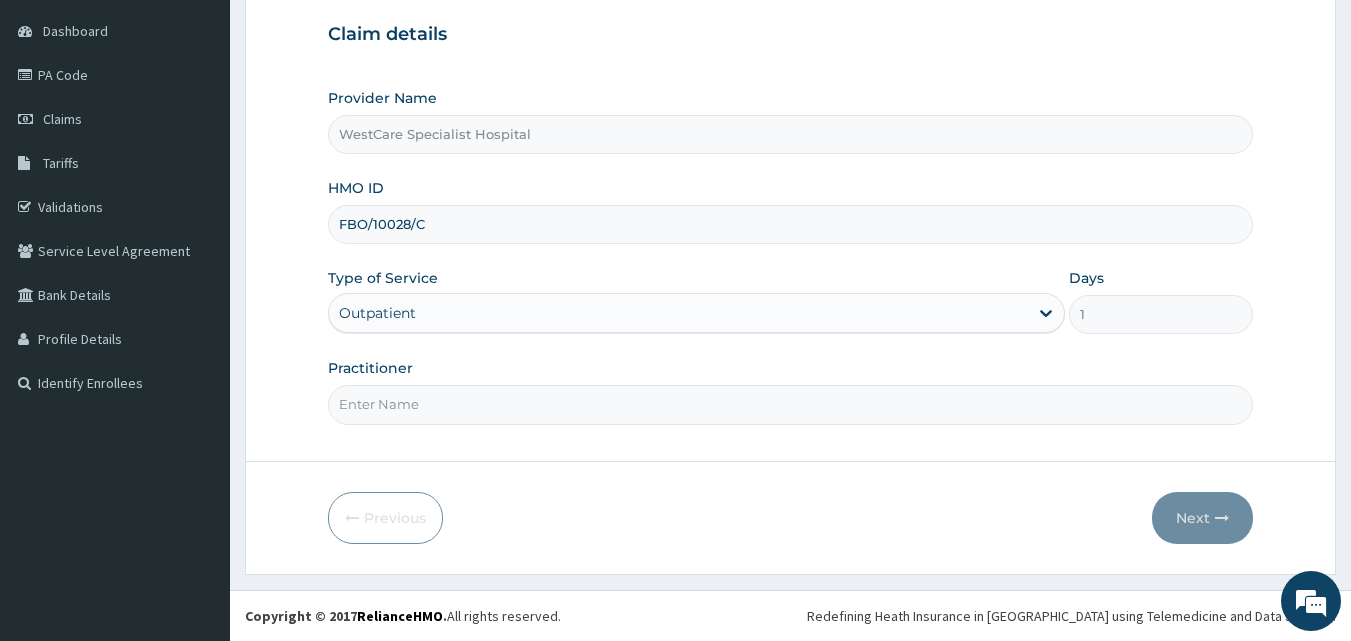 click on "Practitioner" at bounding box center [791, 404] 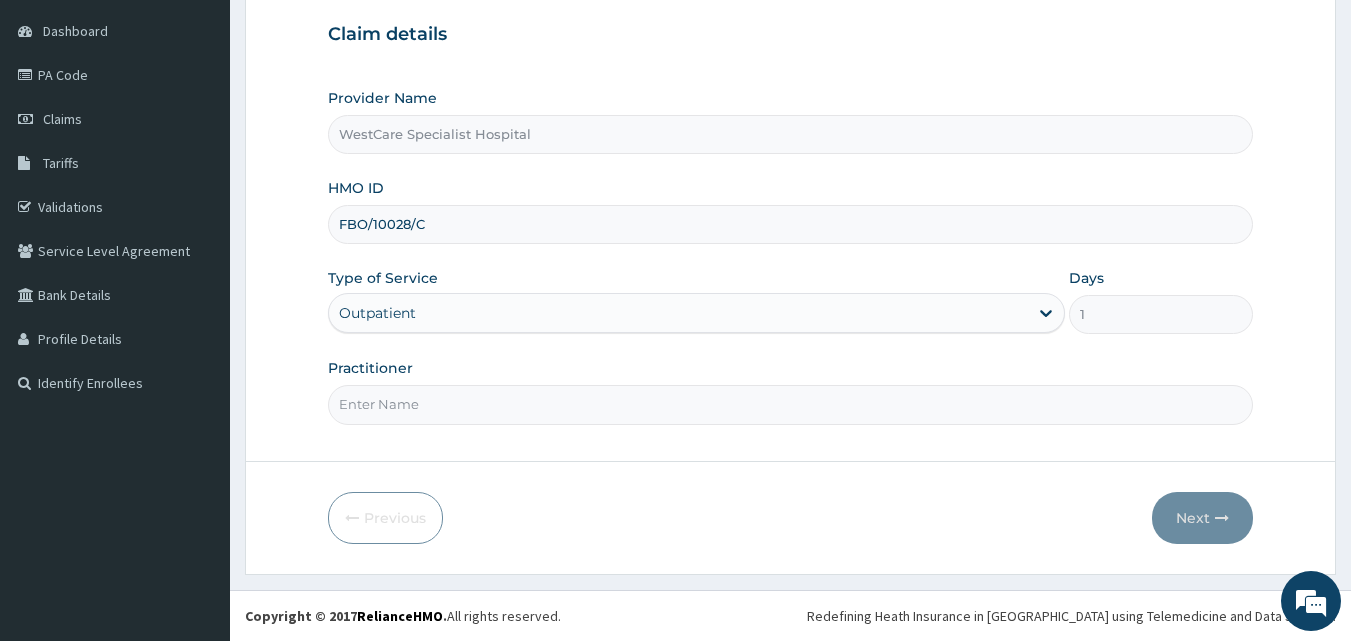 type on "DR.ONAH" 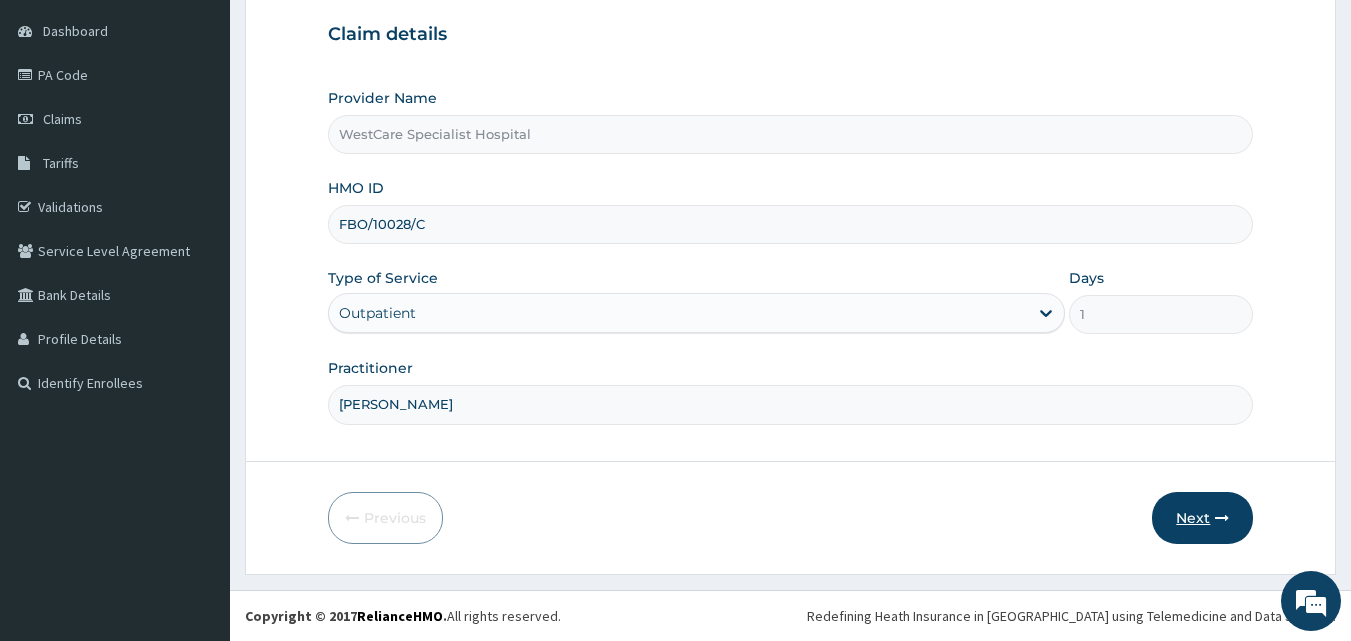 click at bounding box center (1222, 518) 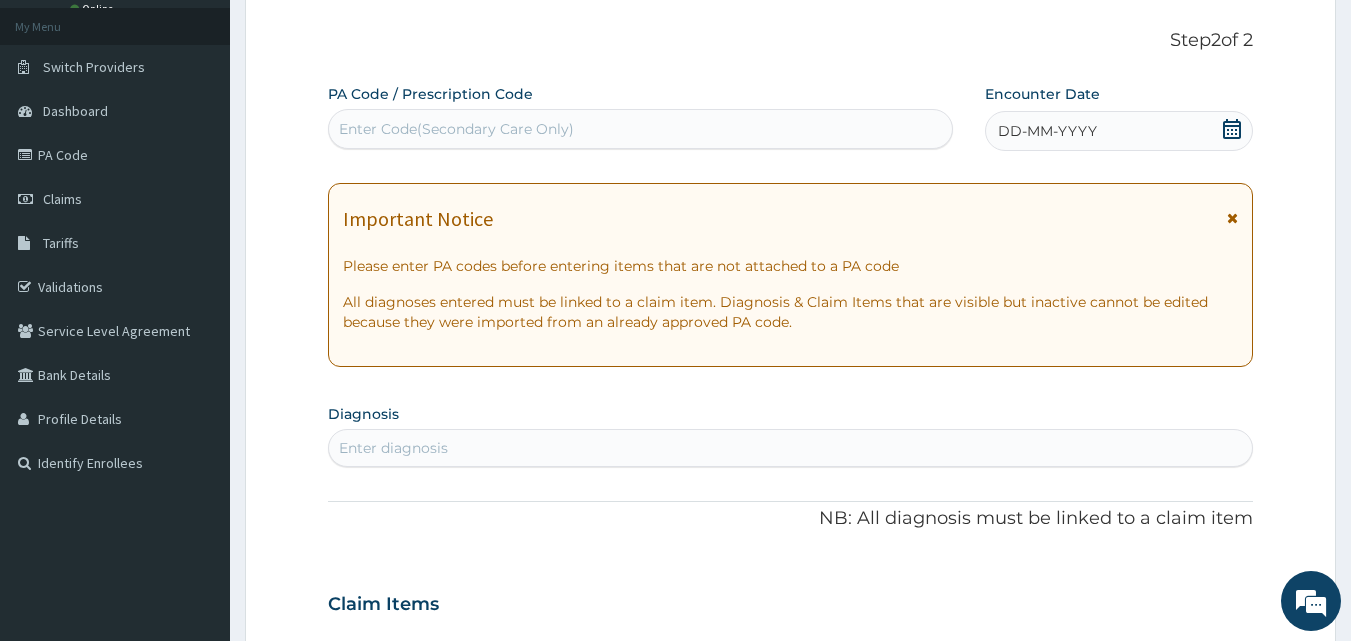 scroll, scrollTop: 0, scrollLeft: 0, axis: both 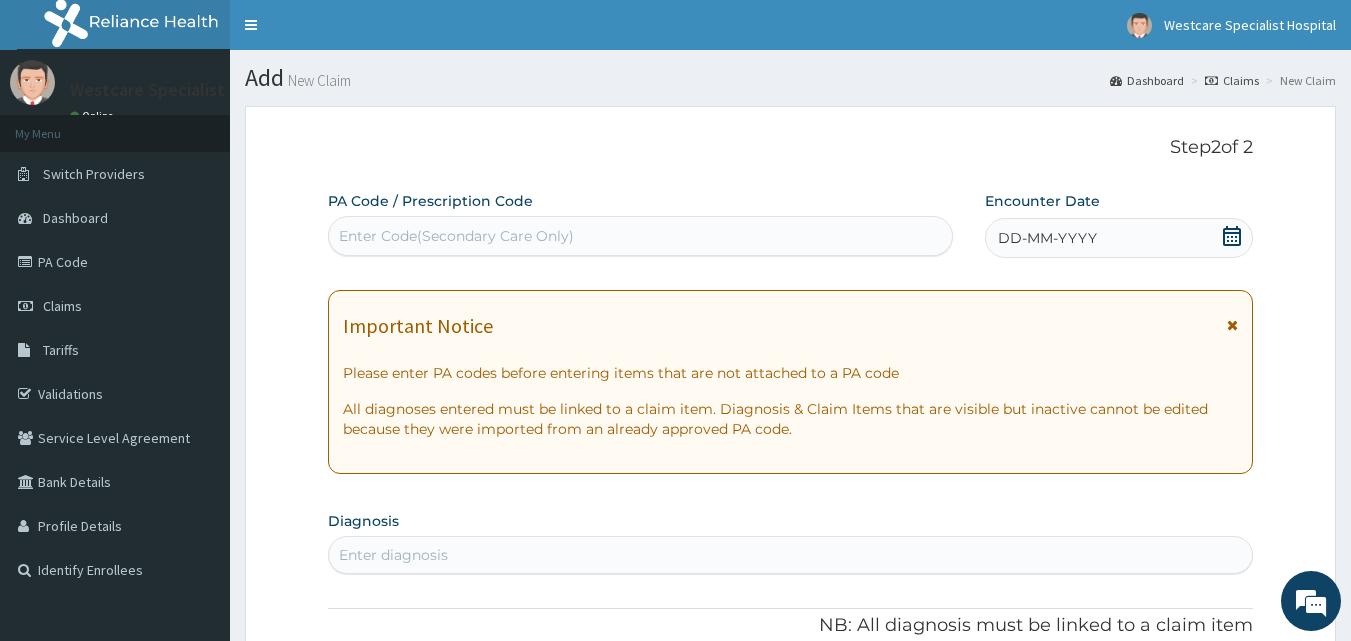 click on "PA Code / Prescription Code" at bounding box center [430, 201] 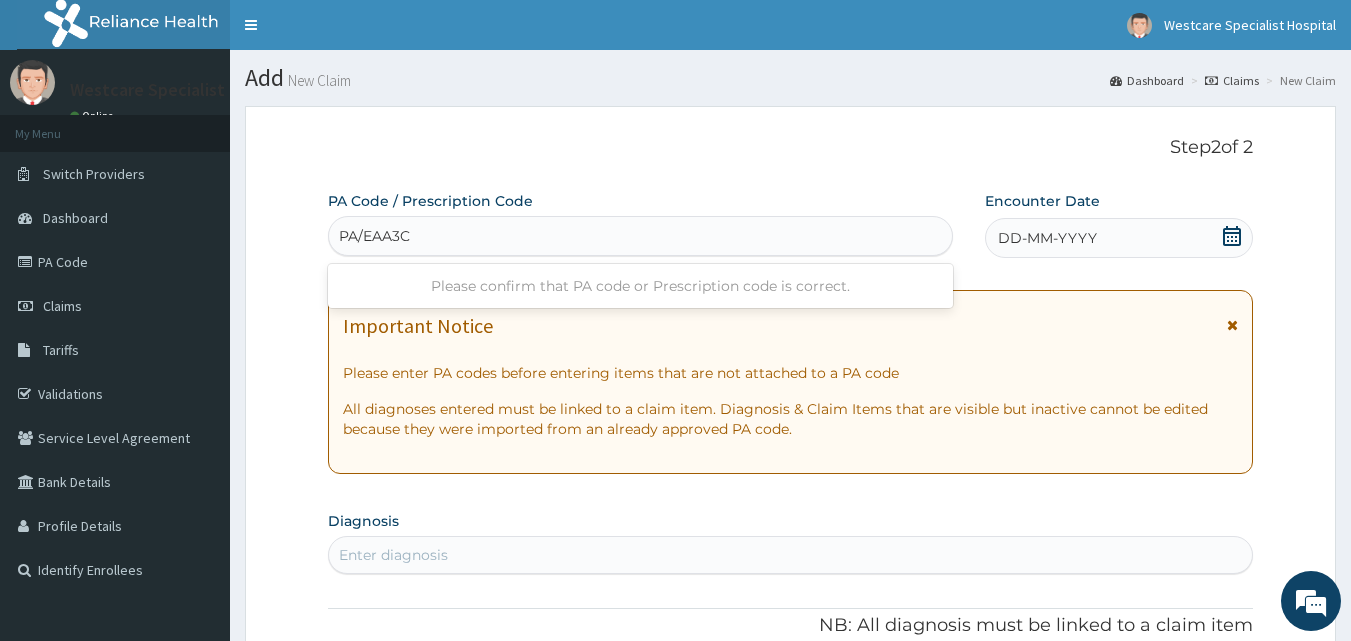 type on "PA/EAA3C4" 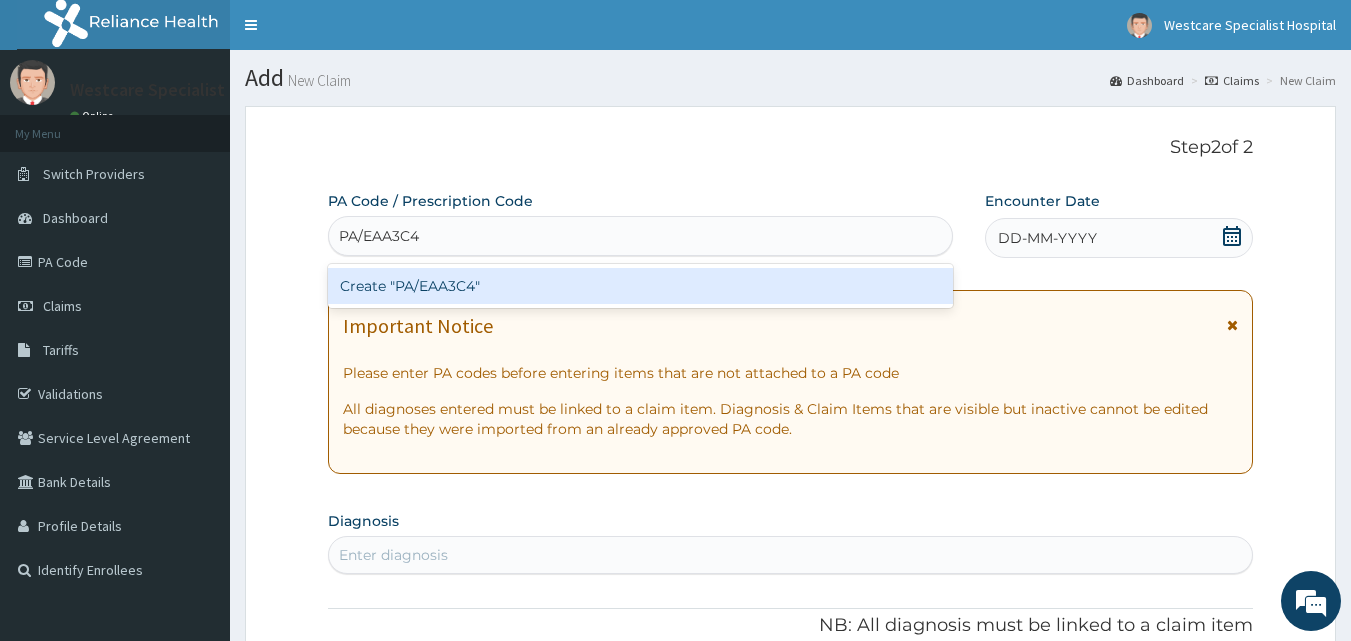 click on "Create "PA/EAA3C4"" at bounding box center [641, 286] 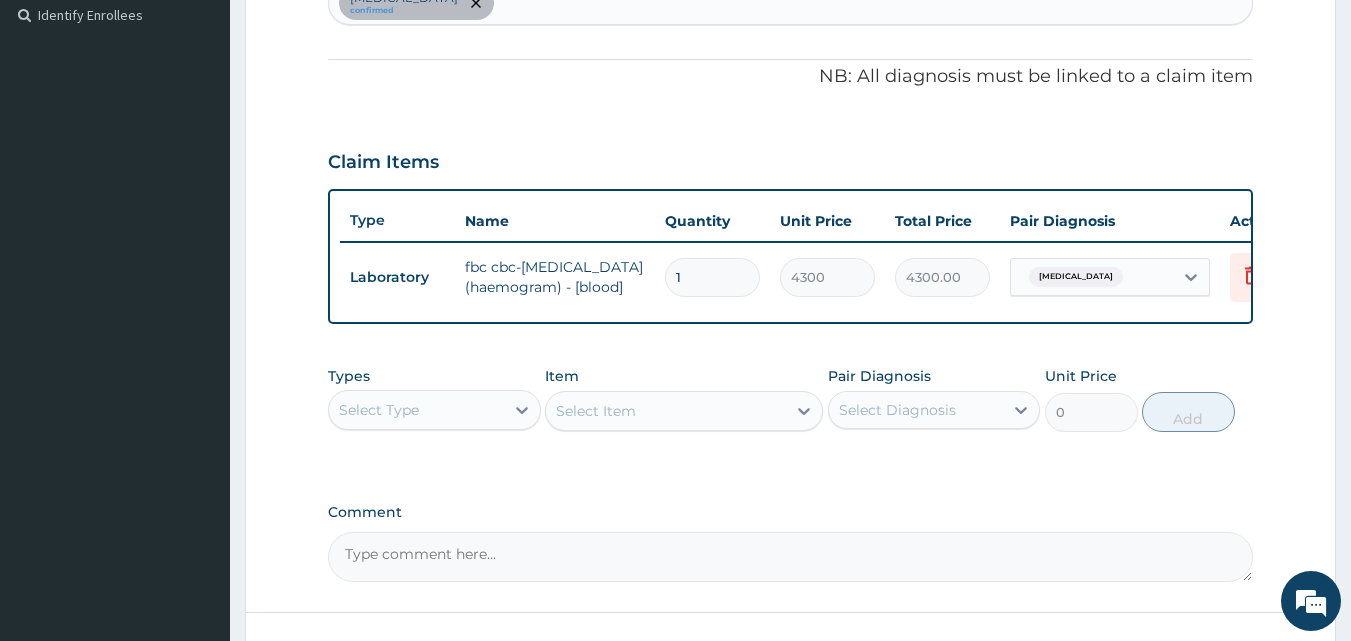 scroll, scrollTop: 132, scrollLeft: 0, axis: vertical 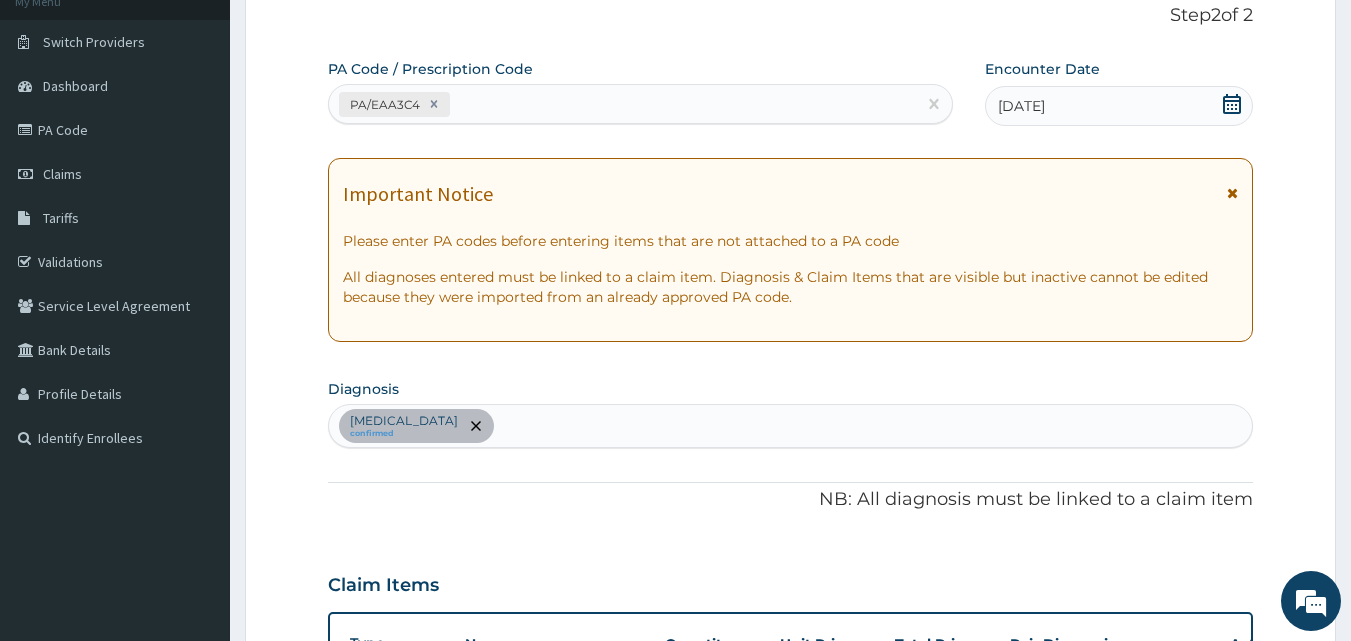 click on "Sepsis confirmed" at bounding box center (791, 426) 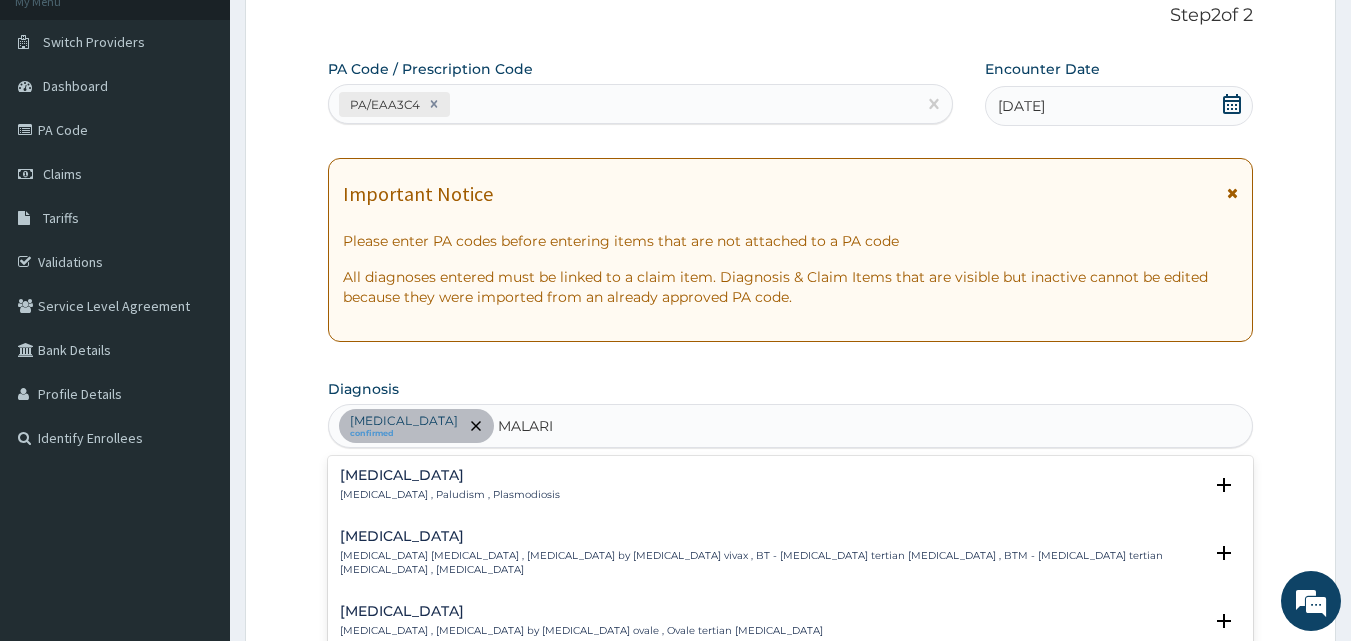 type on "[MEDICAL_DATA]" 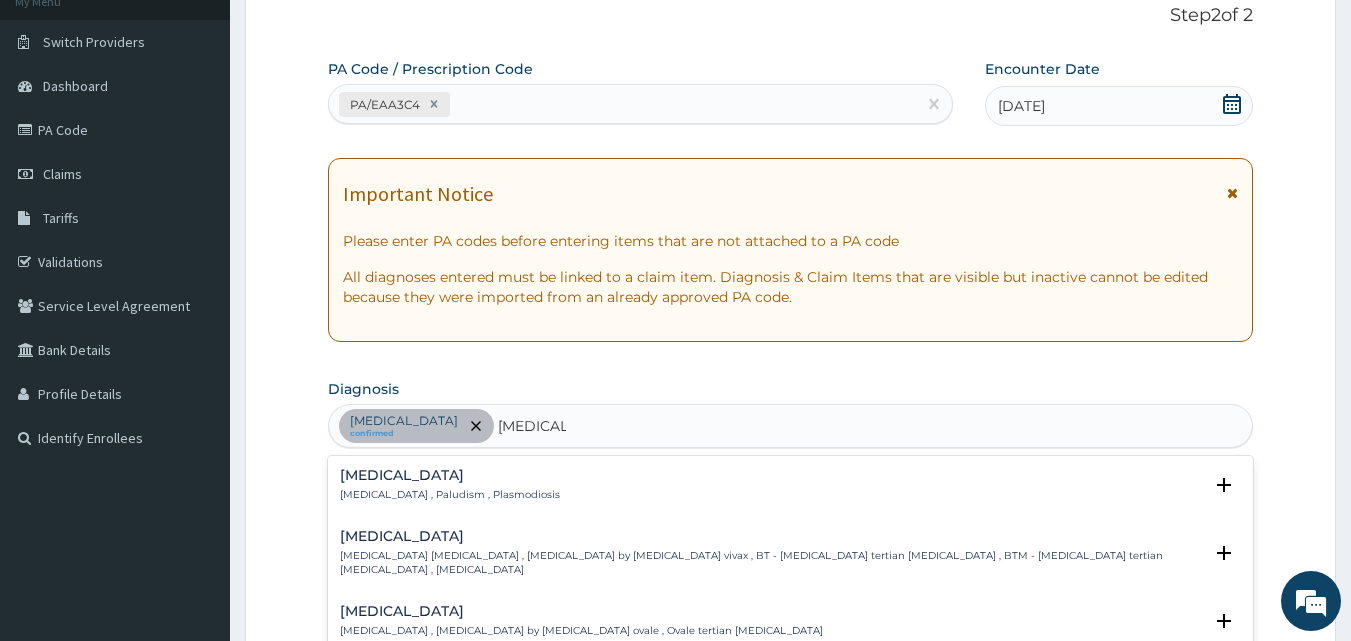 scroll, scrollTop: 232, scrollLeft: 0, axis: vertical 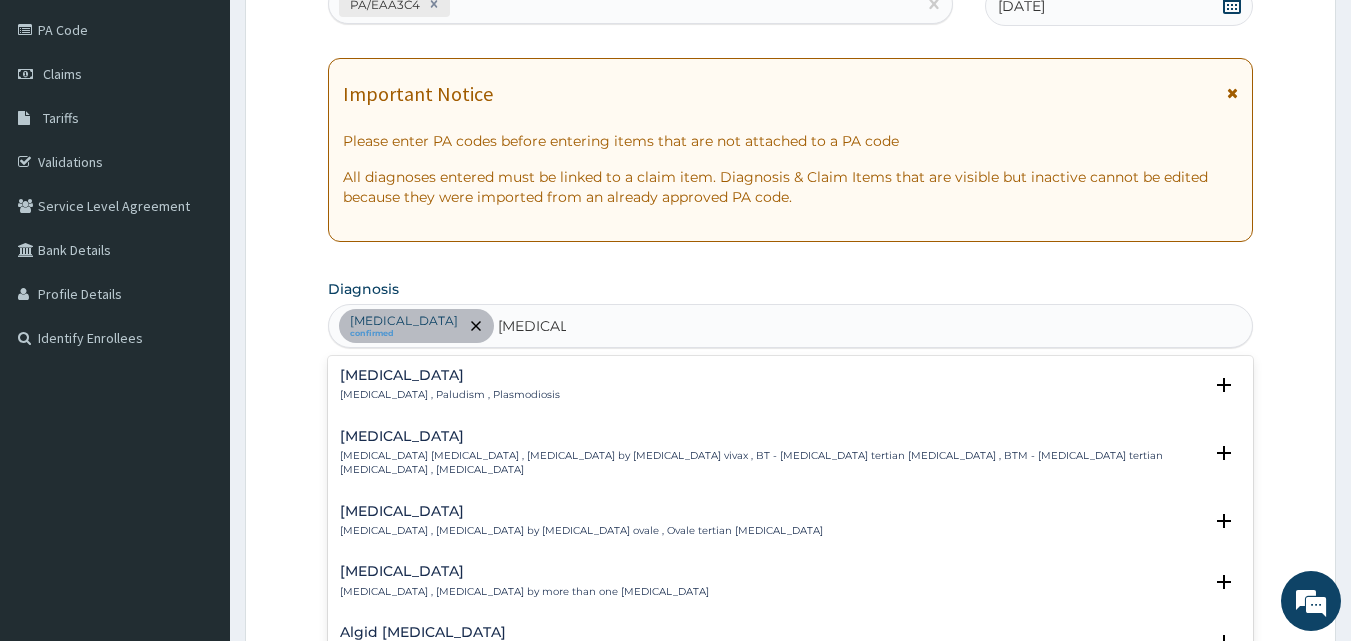 click on "Malaria Malaria , Paludism , Plasmodiosis" at bounding box center [450, 385] 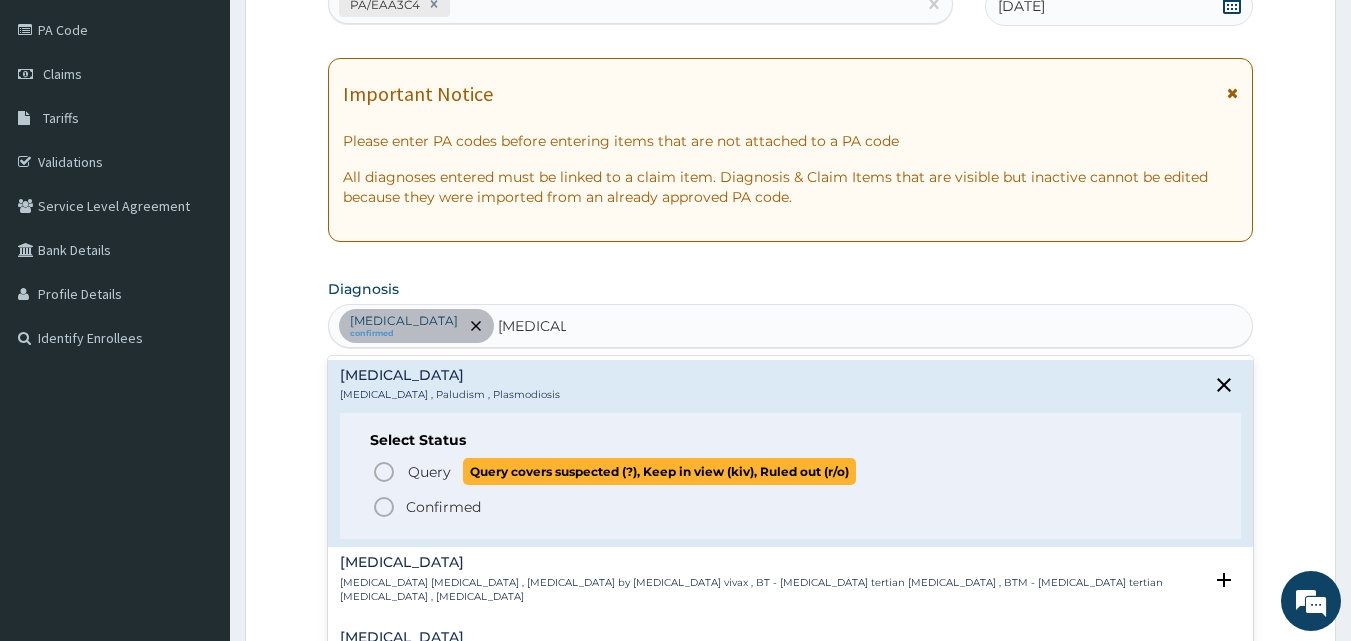 click 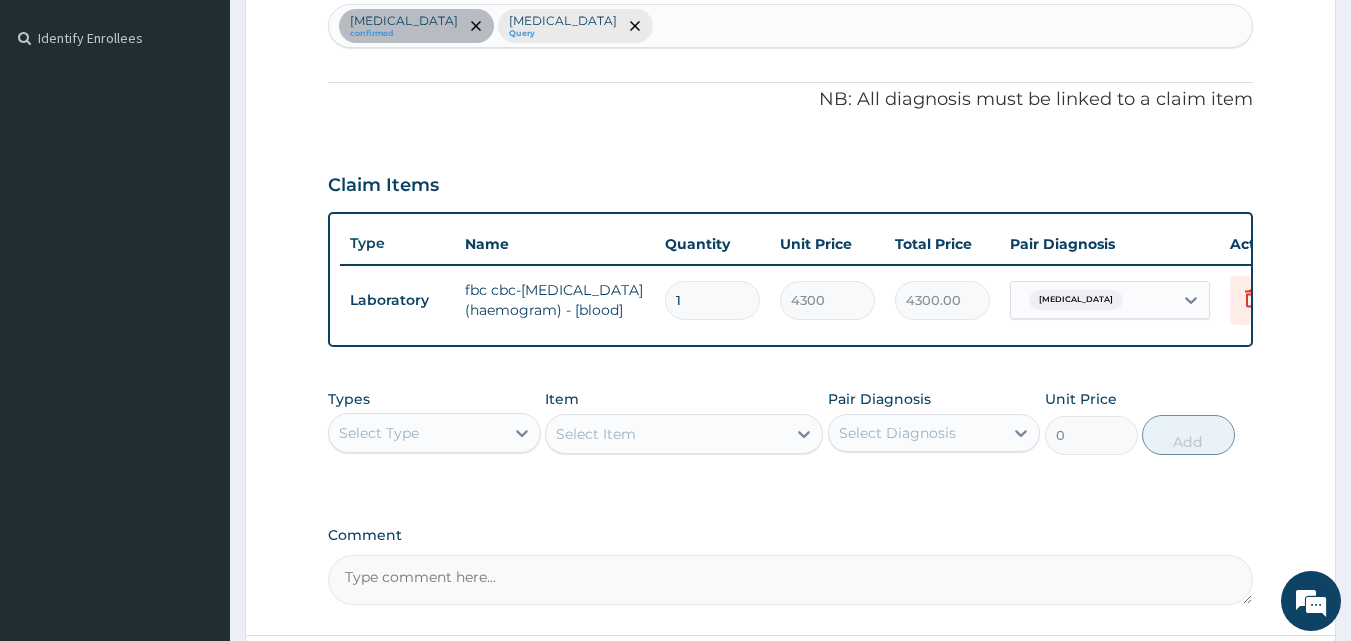 scroll, scrollTop: 332, scrollLeft: 0, axis: vertical 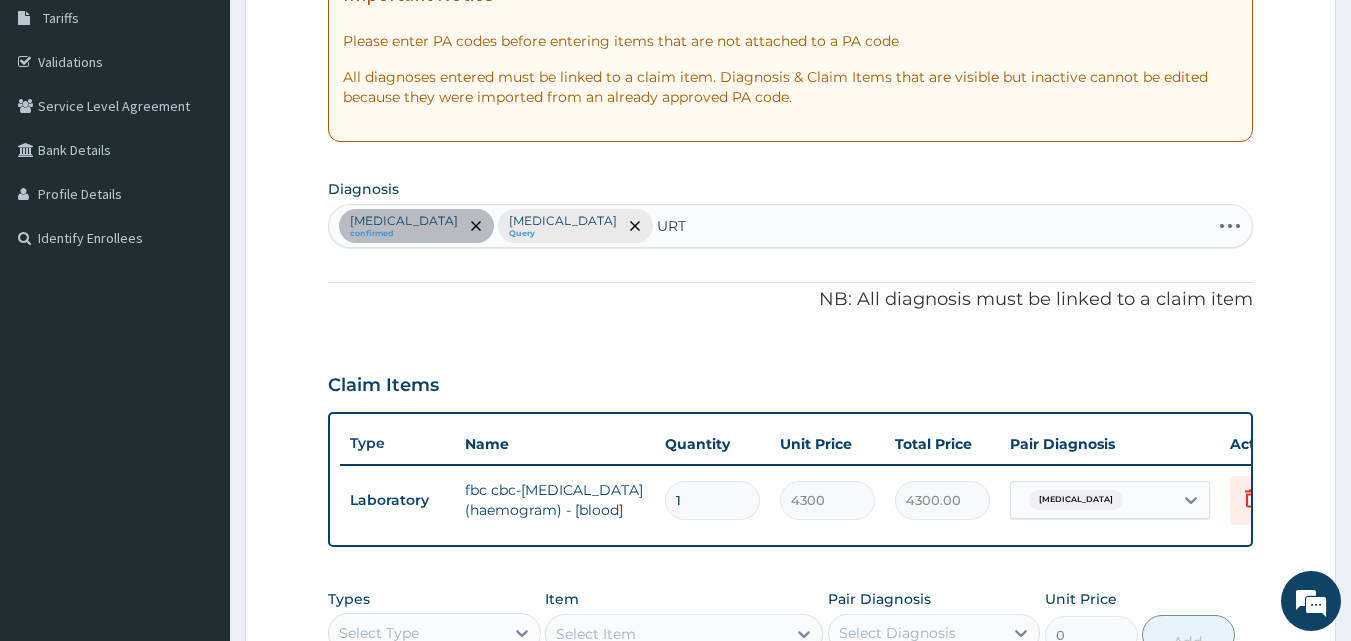 type on "URTI" 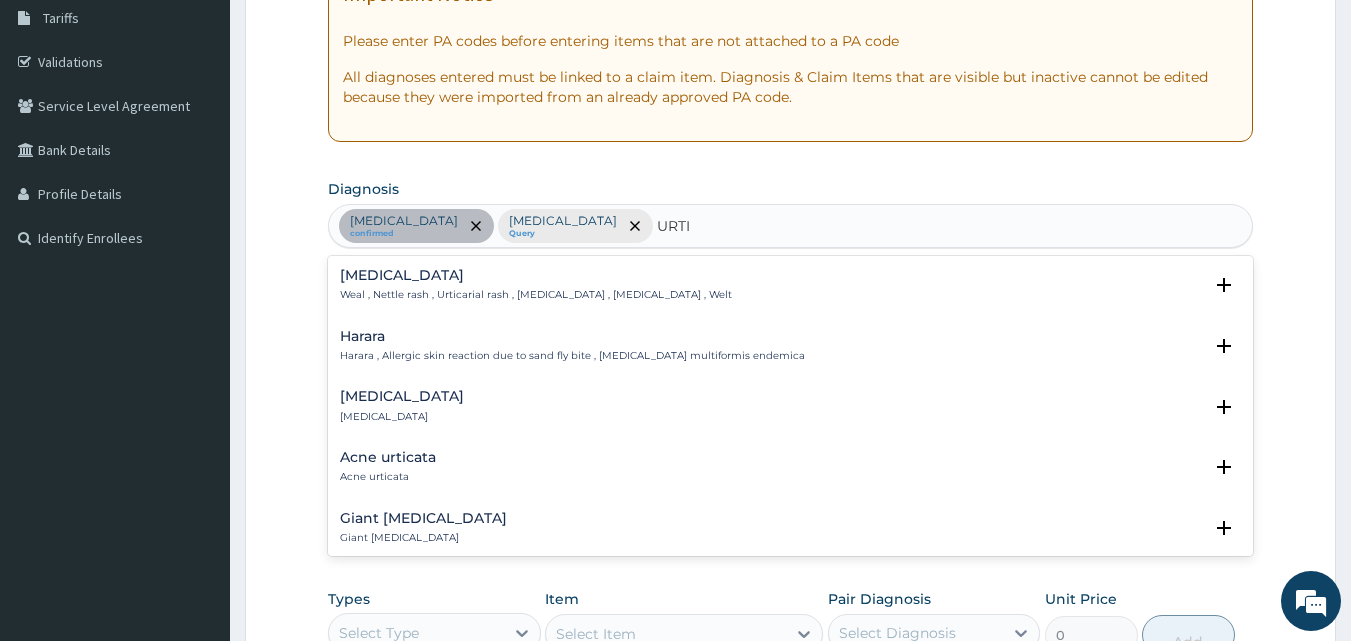 click on "Urticaria" at bounding box center [402, 396] 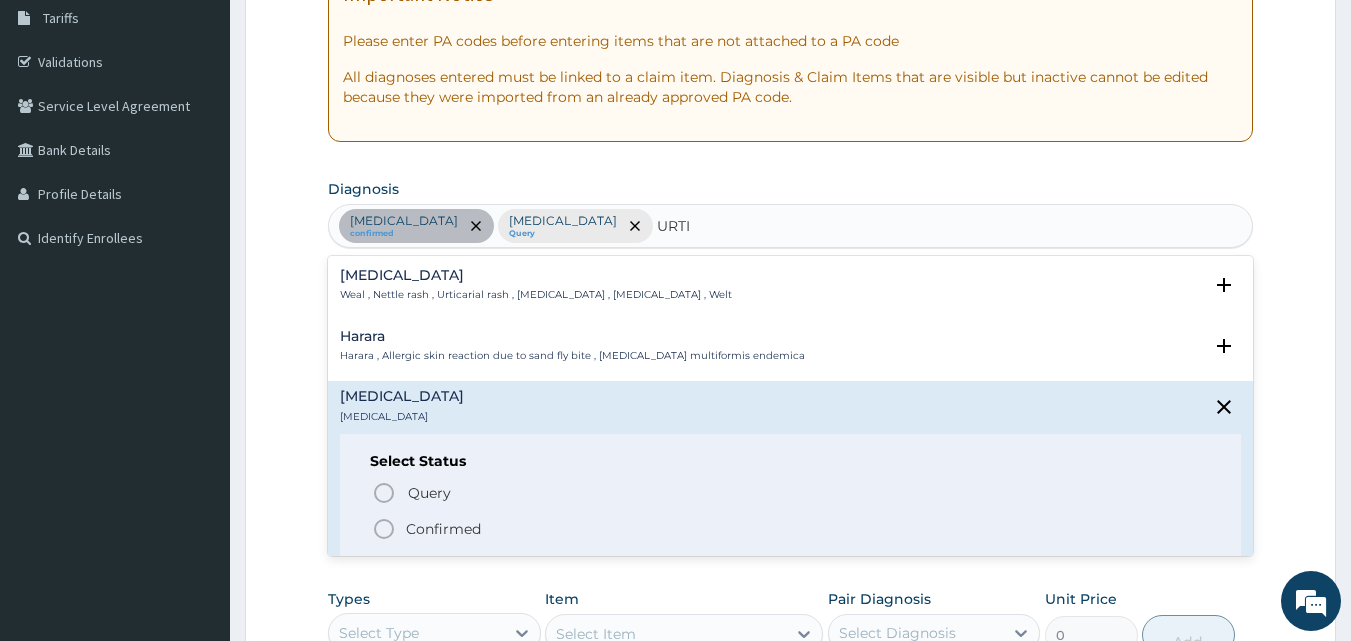 scroll, scrollTop: 100, scrollLeft: 0, axis: vertical 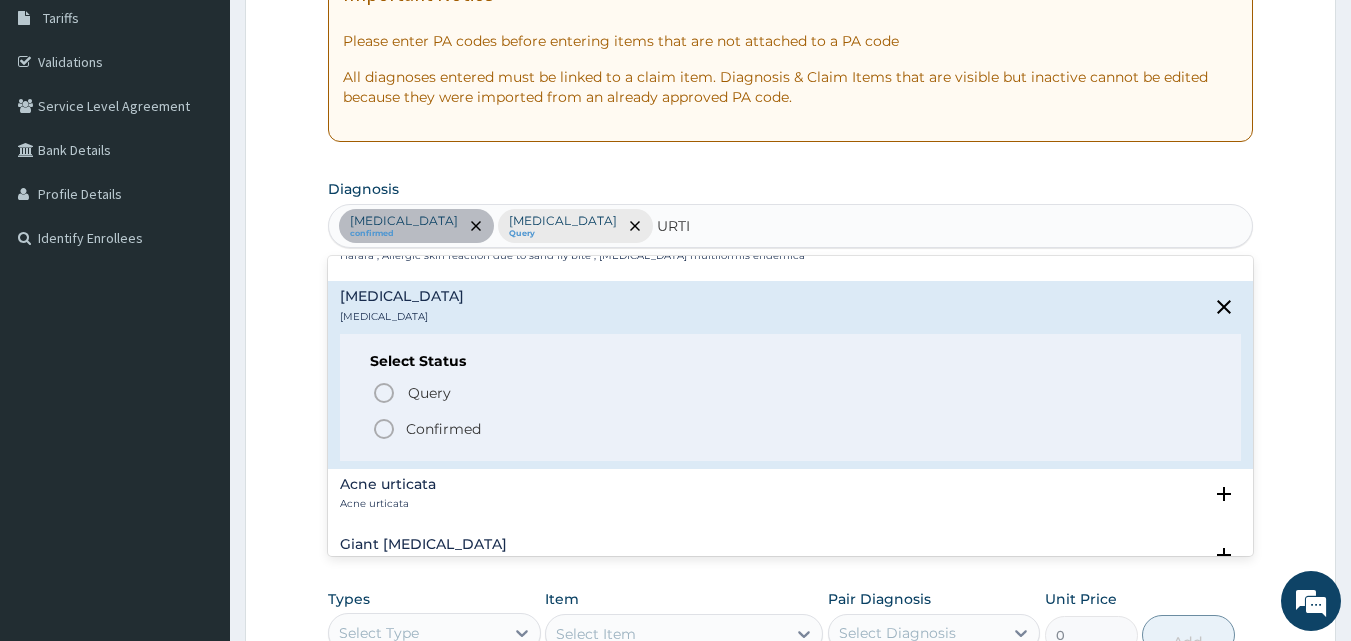 drag, startPoint x: 391, startPoint y: 434, endPoint x: 491, endPoint y: 291, distance: 174.49641 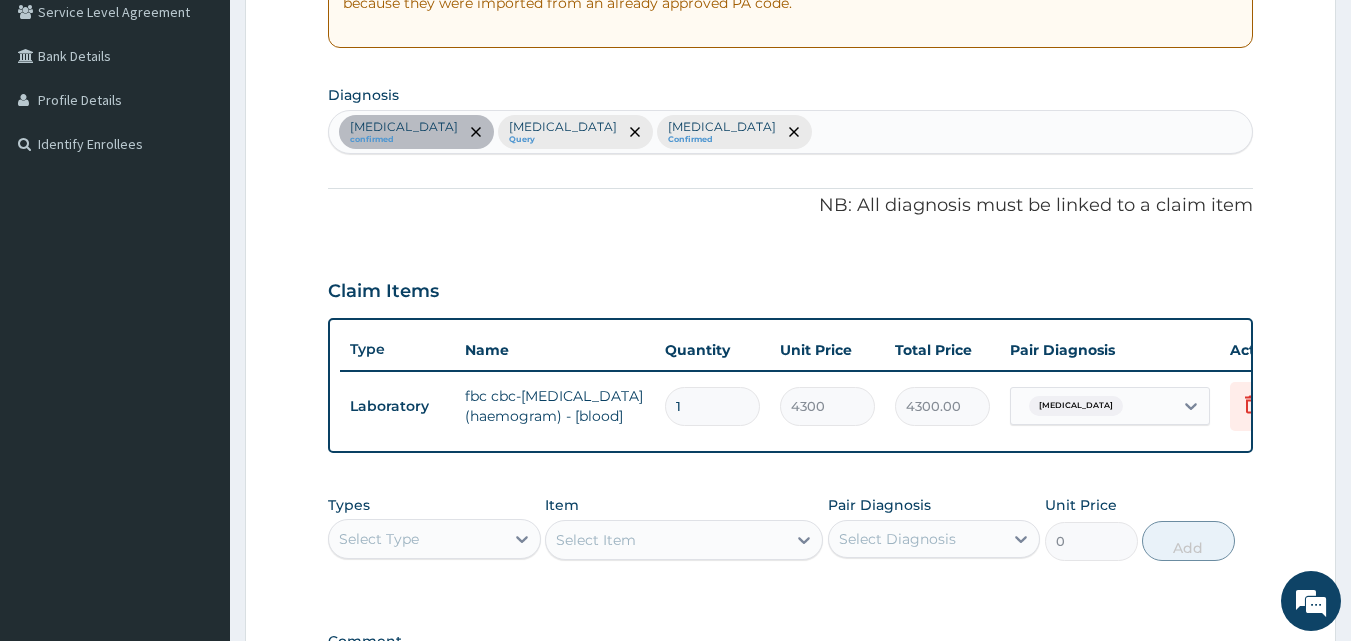 scroll, scrollTop: 732, scrollLeft: 0, axis: vertical 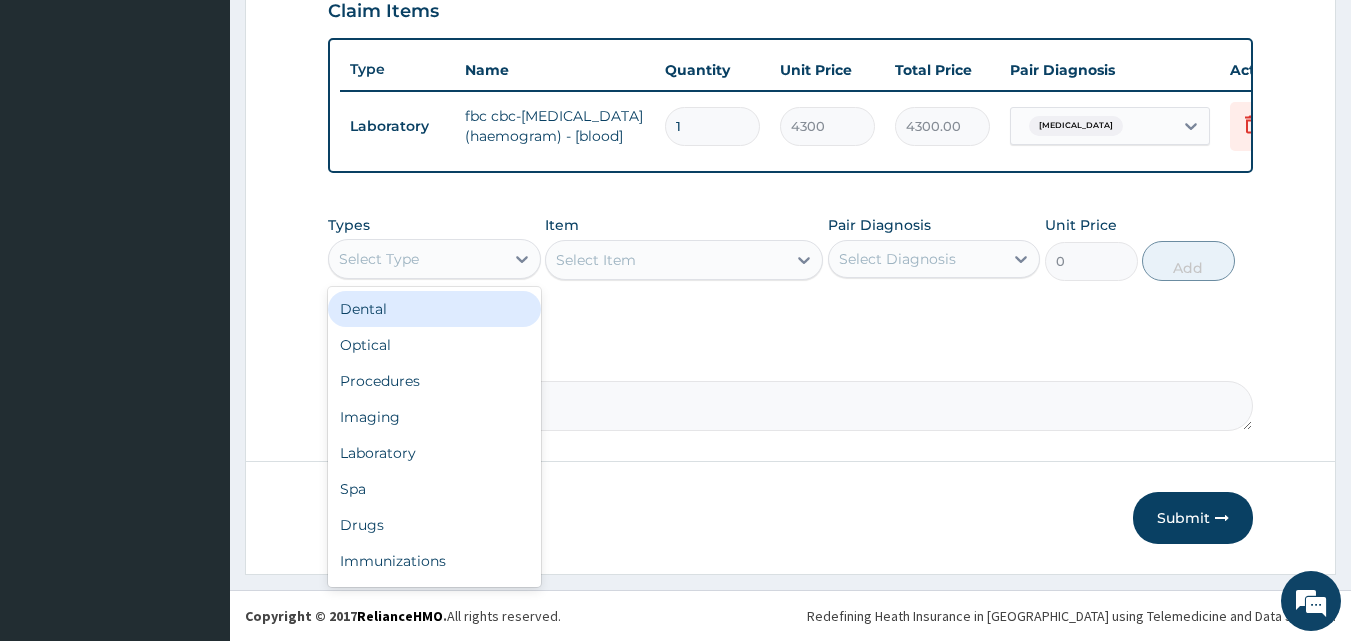 click on "Select Type" at bounding box center (416, 259) 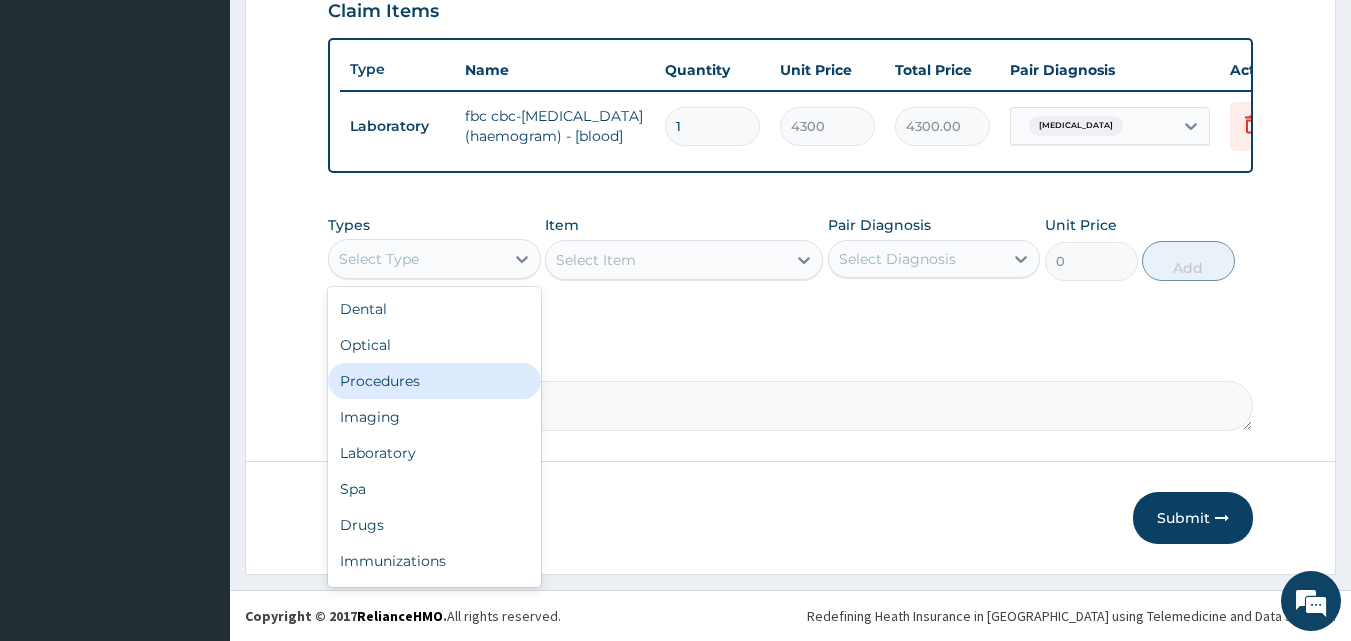 click on "Procedures" at bounding box center (434, 381) 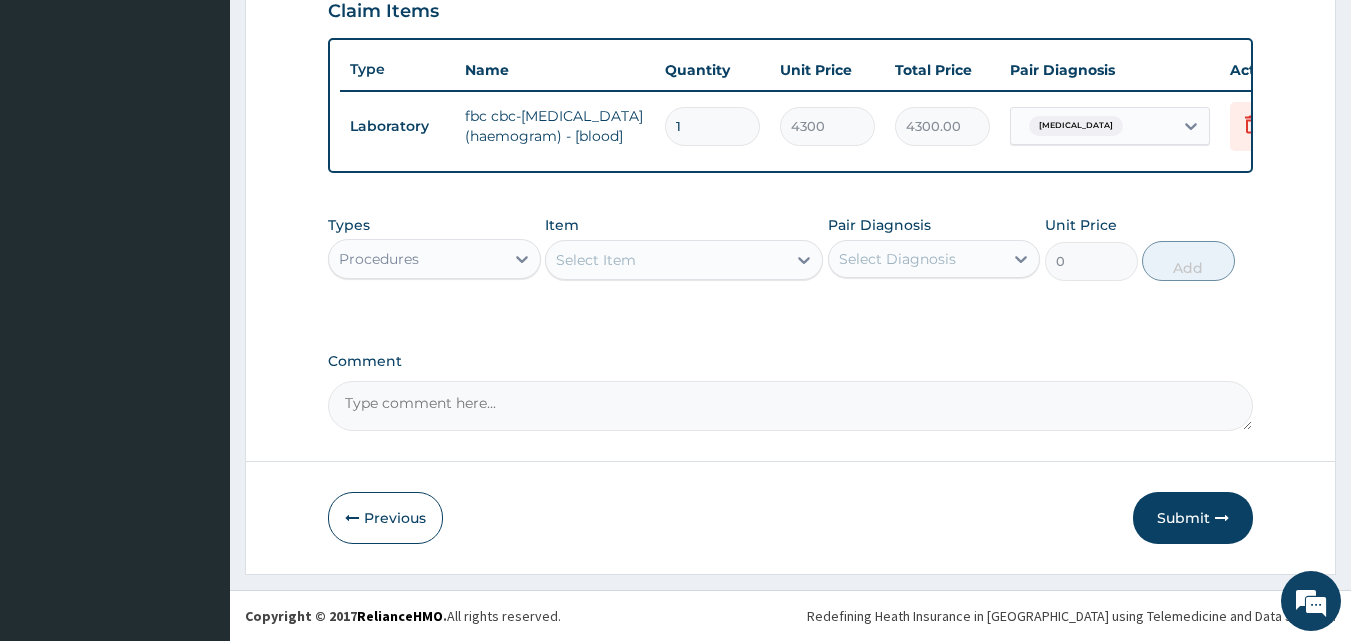 click on "Select Item" at bounding box center [596, 260] 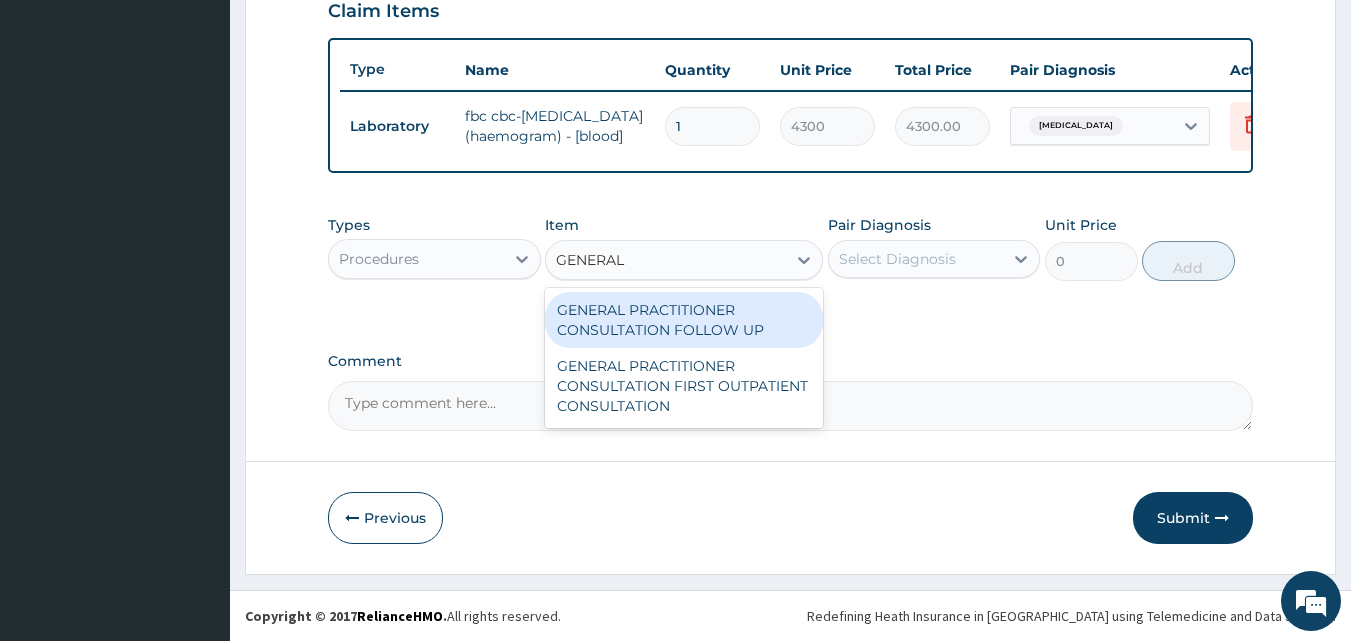 type on "GENERAL P" 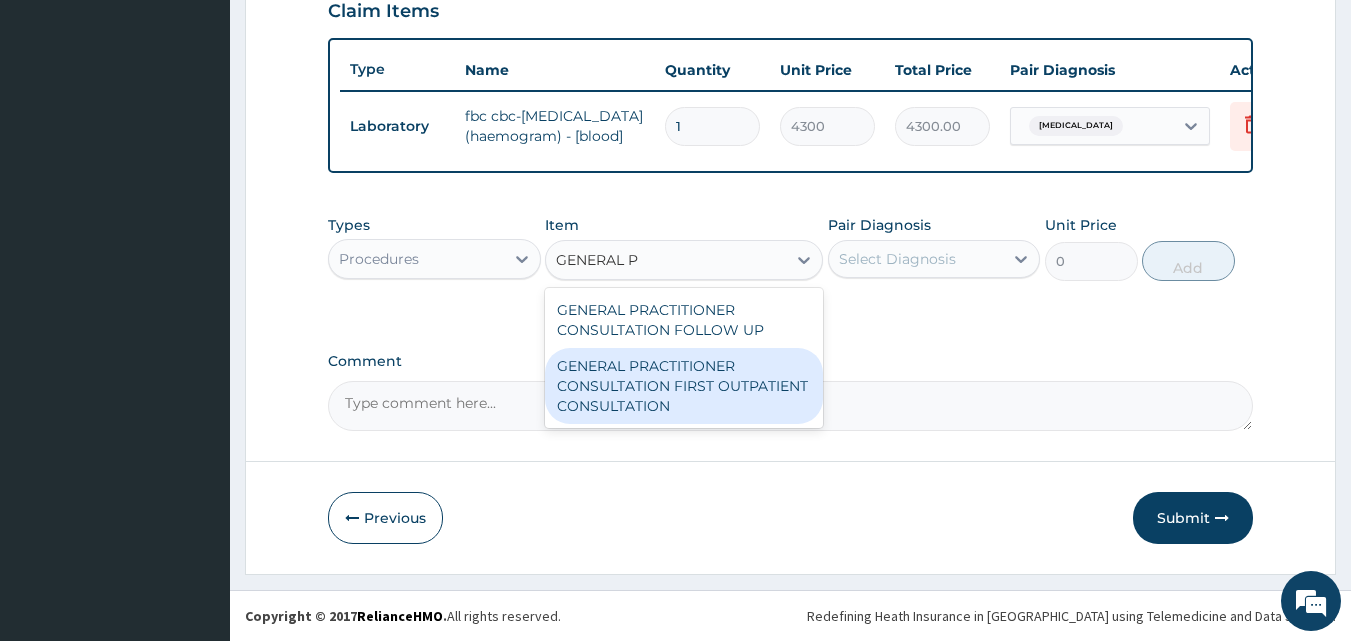 click on "GENERAL PRACTITIONER CONSULTATION FIRST OUTPATIENT CONSULTATION" at bounding box center (684, 386) 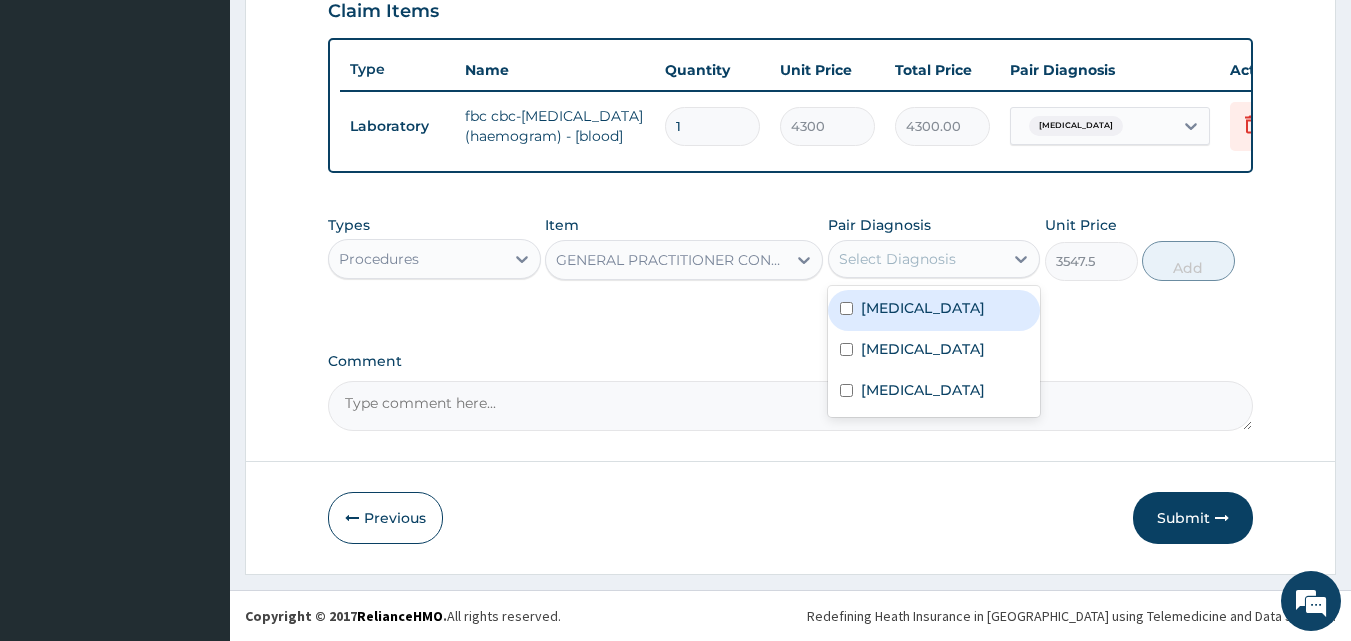 click on "Select Diagnosis" at bounding box center (897, 259) 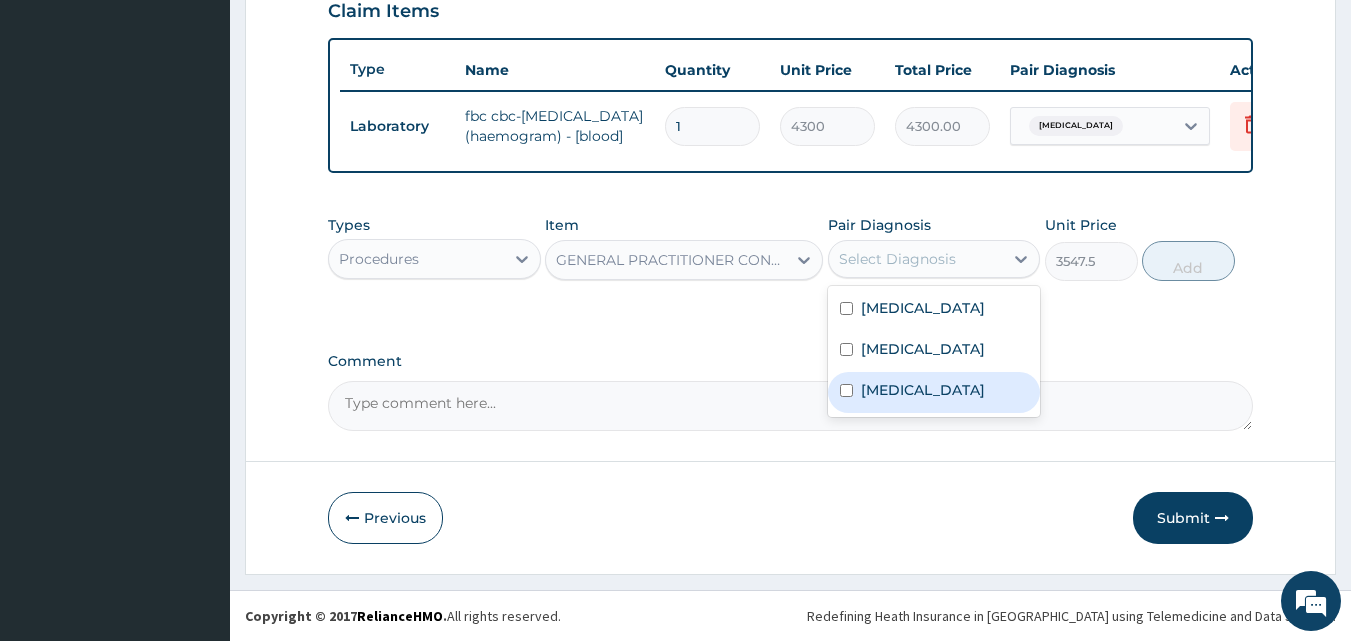 drag, startPoint x: 915, startPoint y: 380, endPoint x: 914, endPoint y: 339, distance: 41.01219 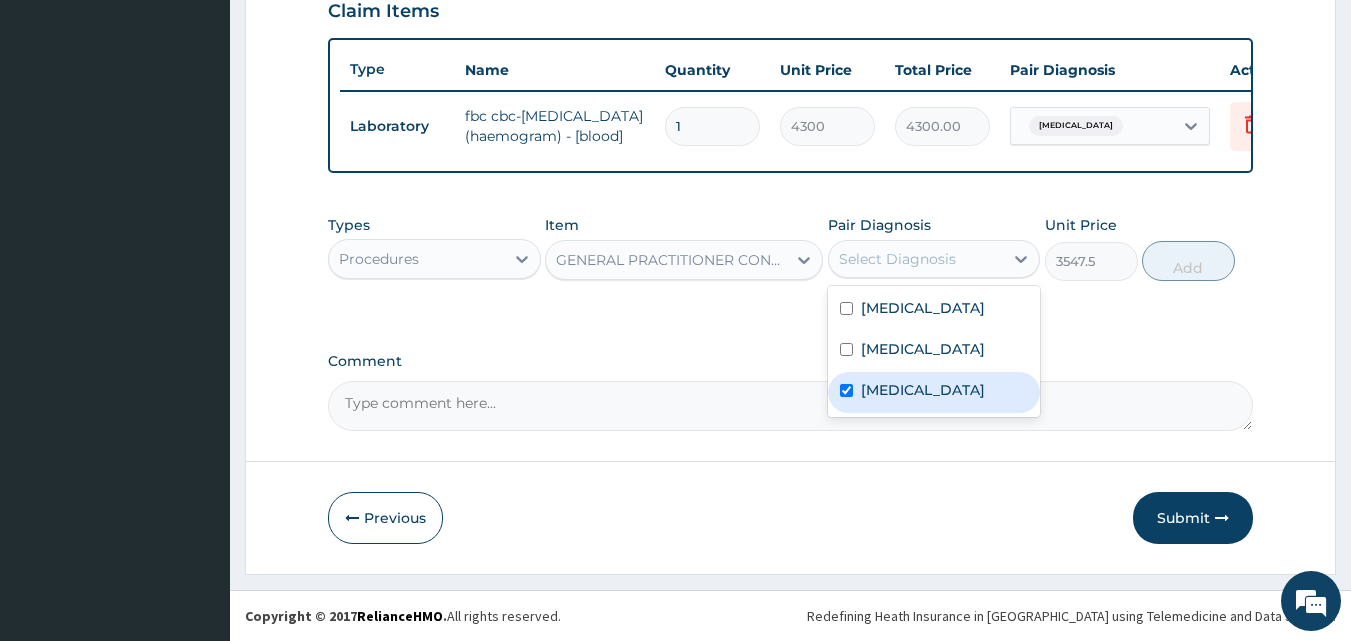 checkbox on "true" 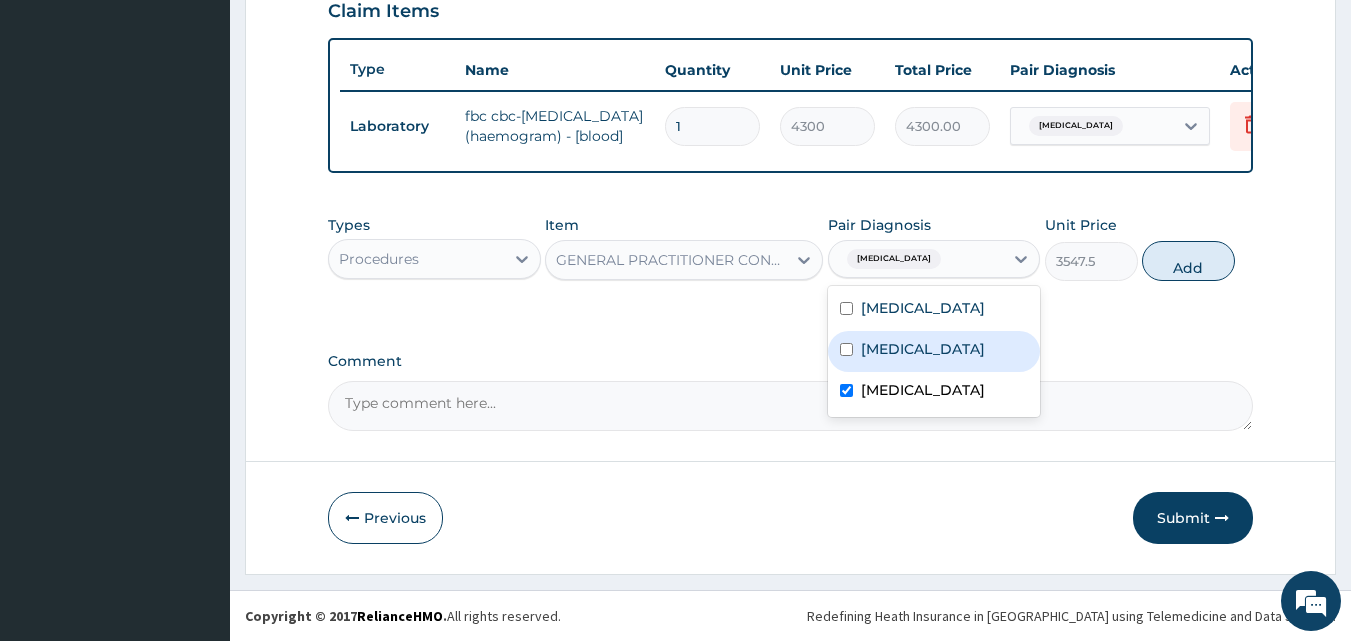 click on "Malaria" at bounding box center [934, 351] 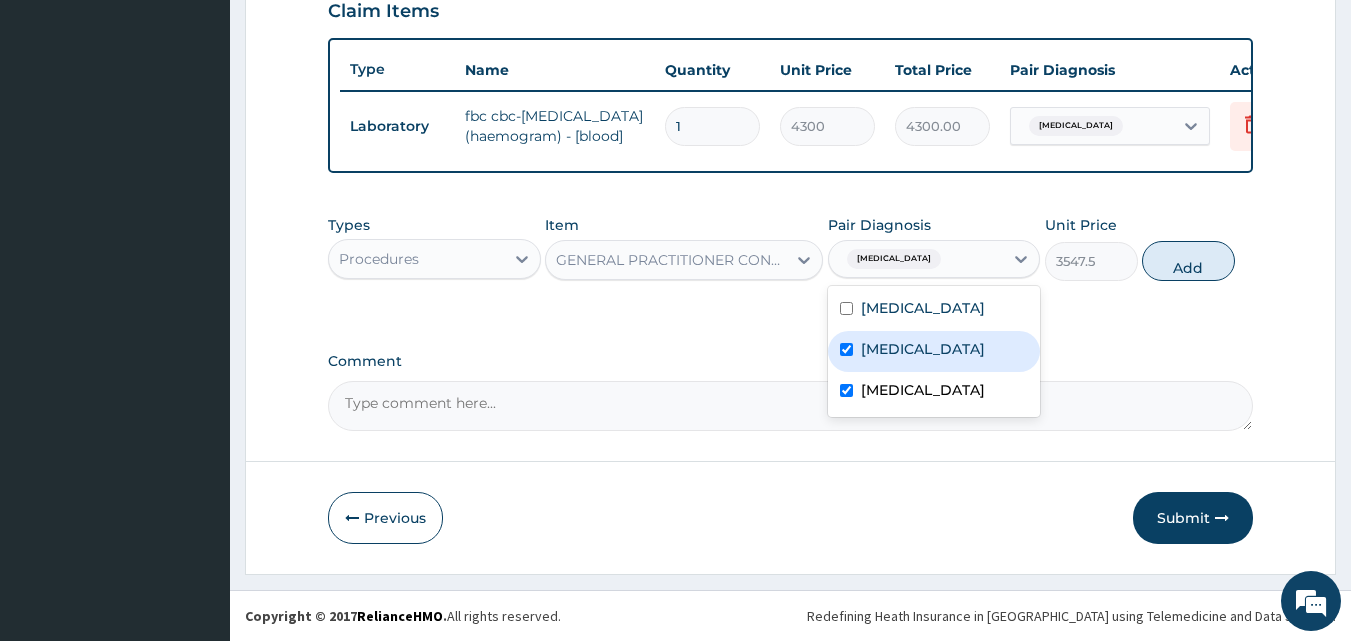 checkbox on "true" 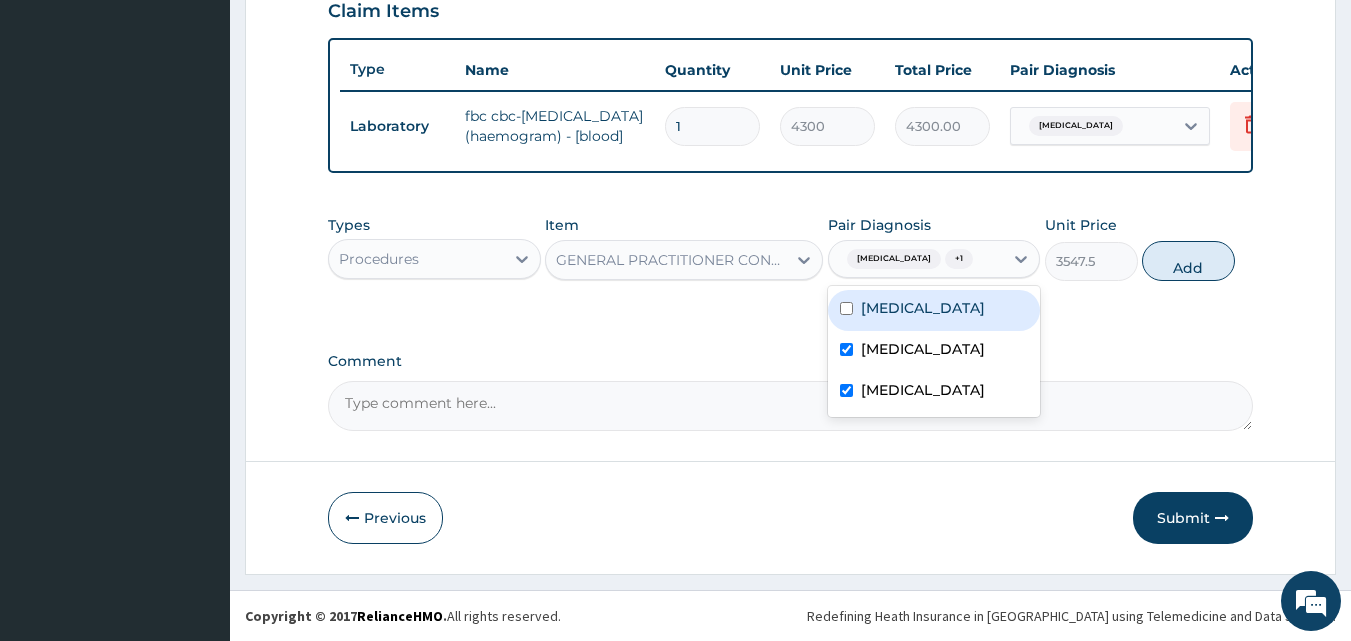 click on "Sepsis" at bounding box center [934, 310] 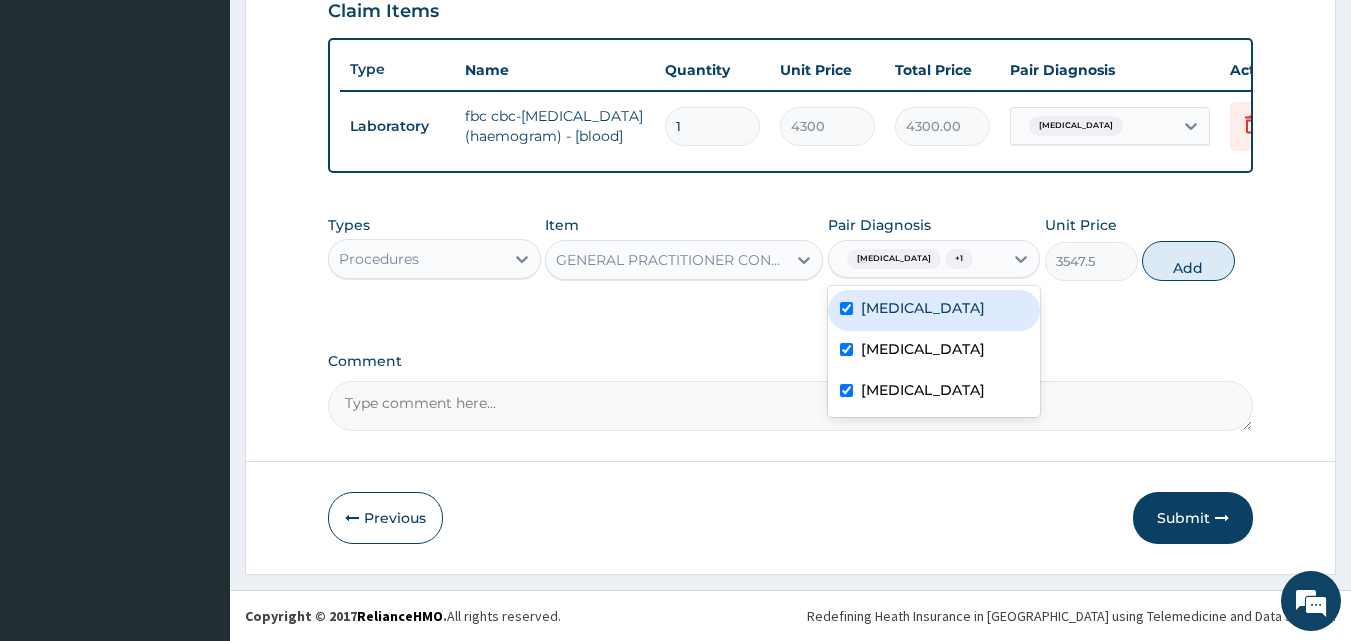 checkbox on "true" 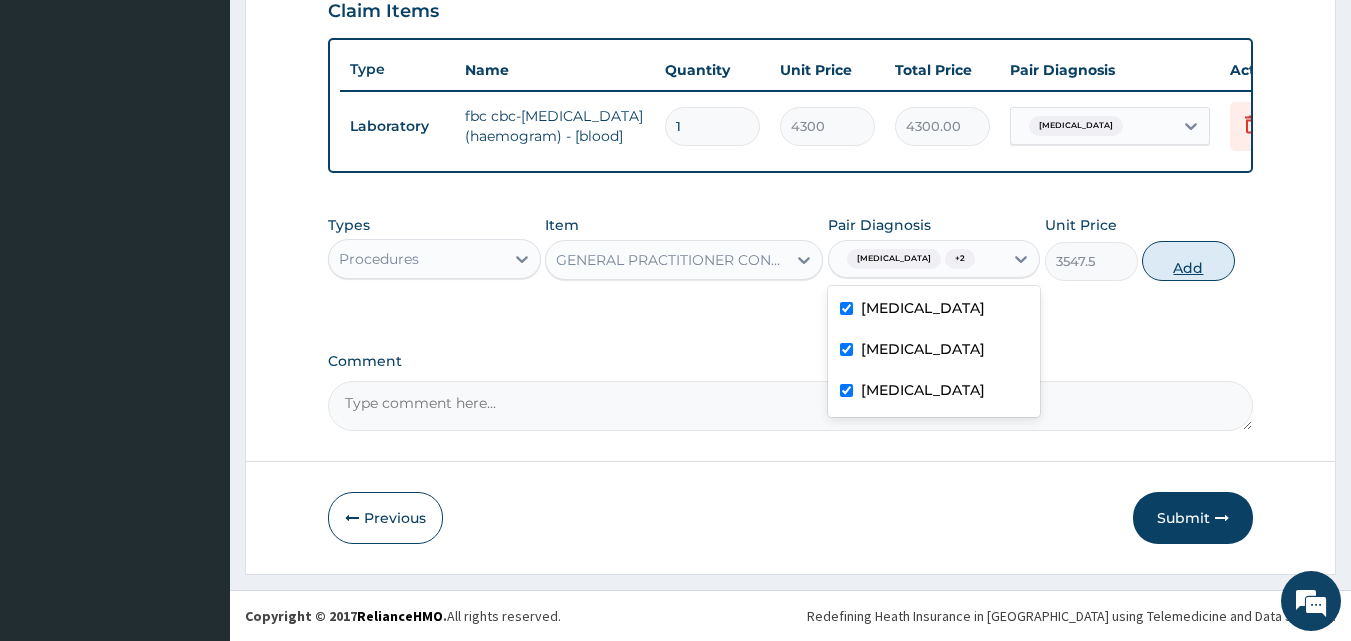 click on "Add" at bounding box center (1188, 261) 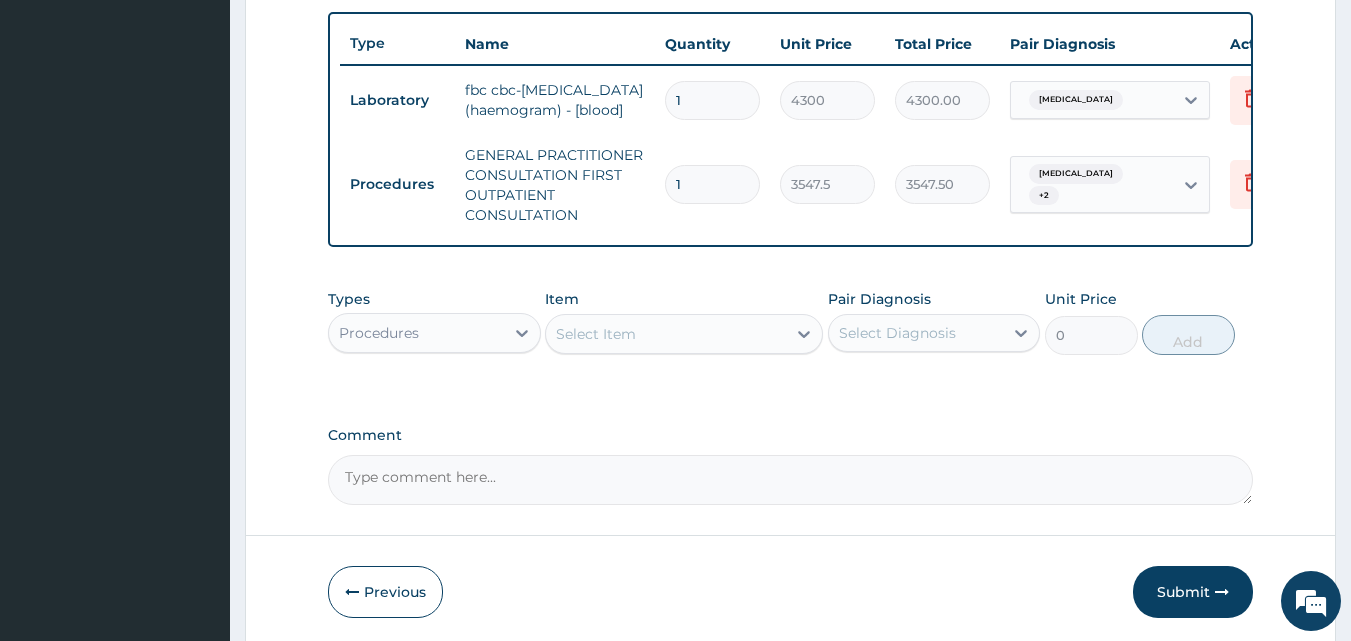 click on "Types Procedures" at bounding box center [434, 322] 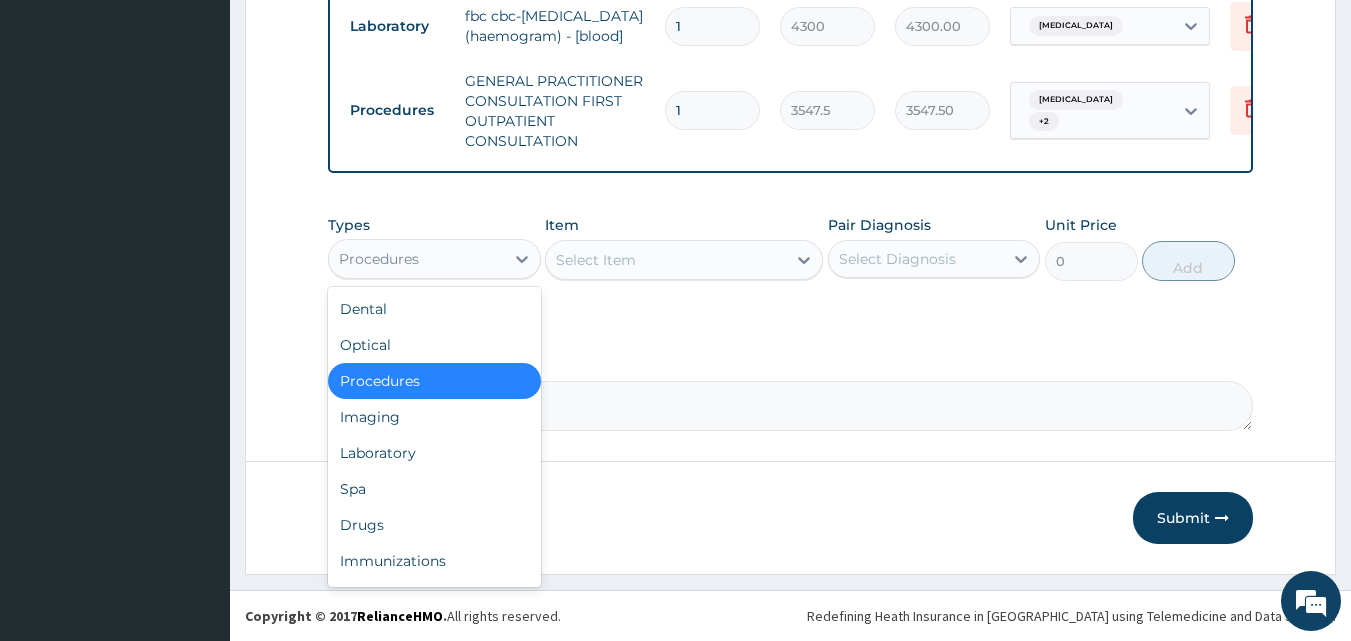 scroll, scrollTop: 832, scrollLeft: 0, axis: vertical 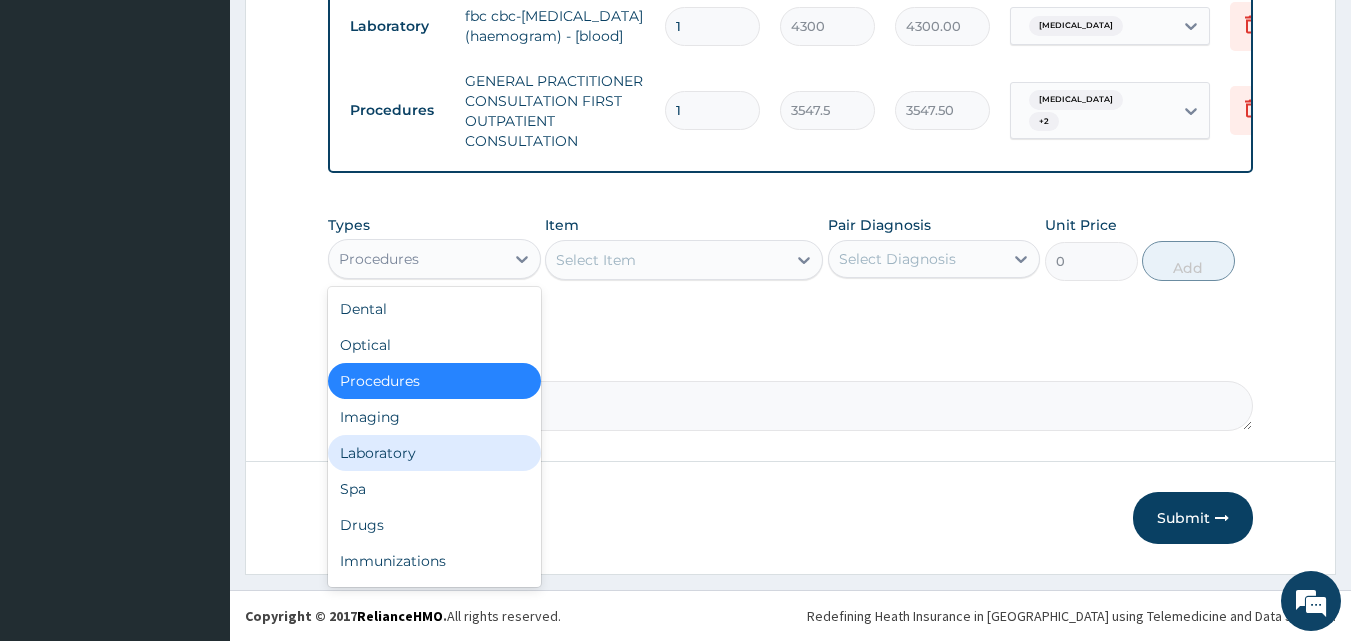 click on "Laboratory" at bounding box center [434, 453] 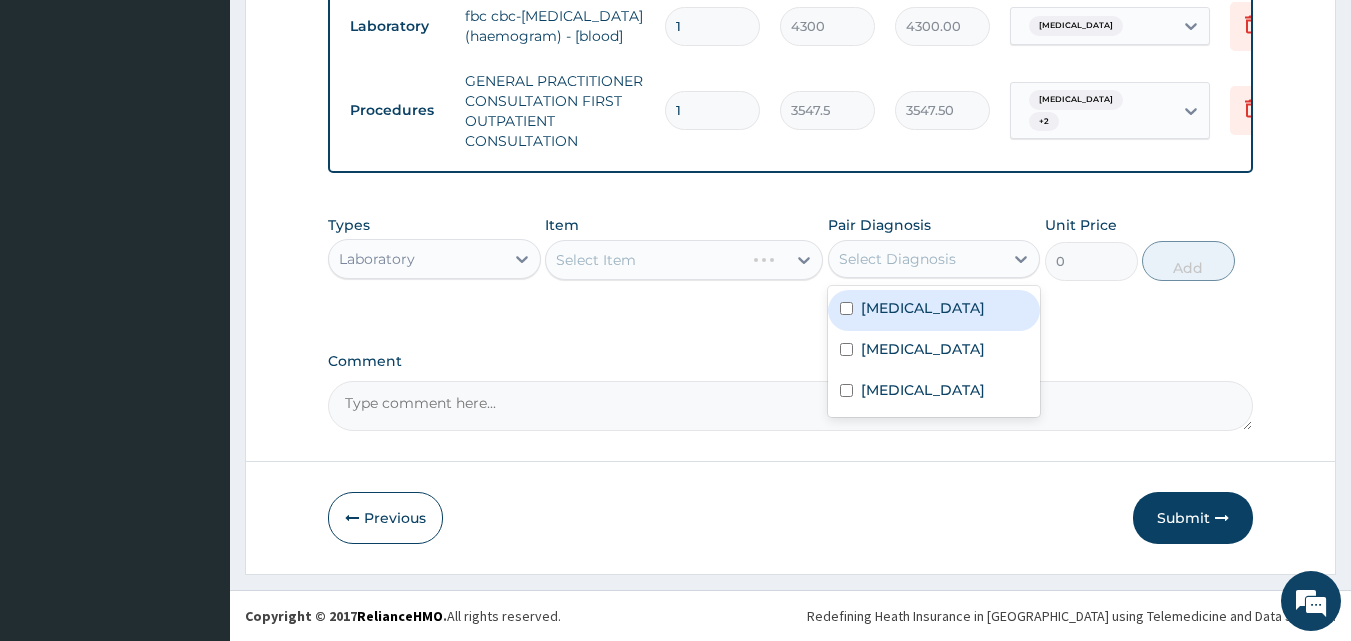 click on "Select Diagnosis" at bounding box center (897, 259) 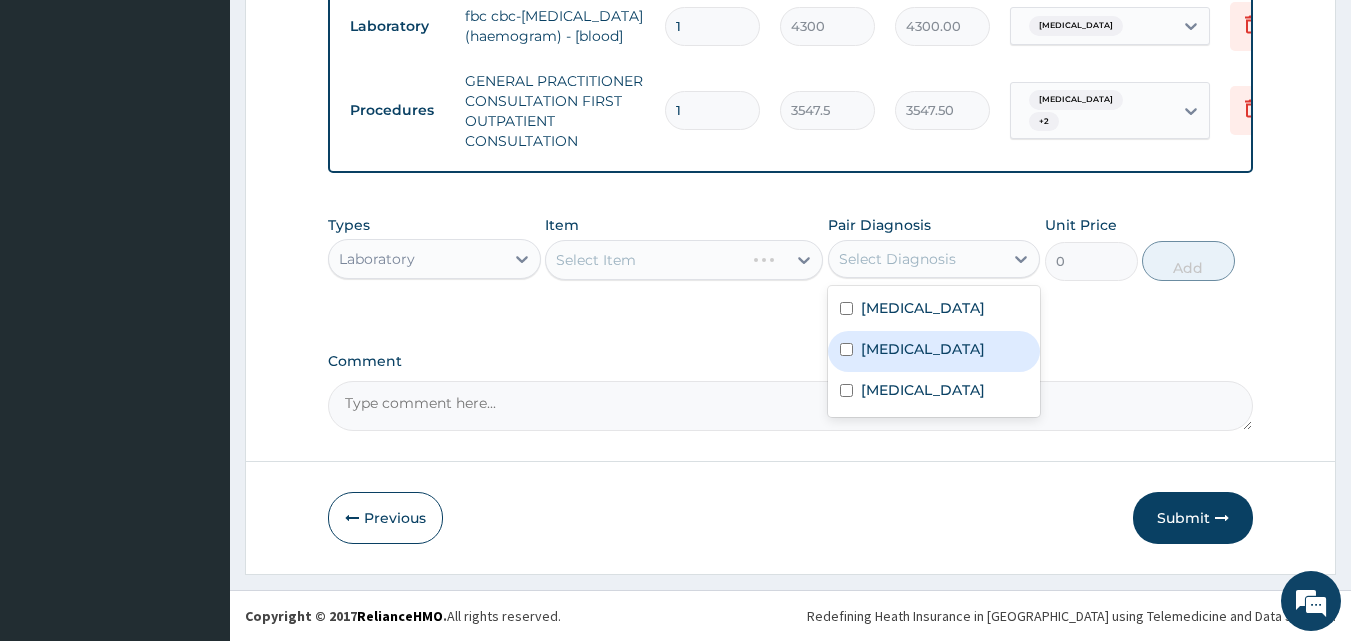 drag, startPoint x: 889, startPoint y: 349, endPoint x: 879, endPoint y: 347, distance: 10.198039 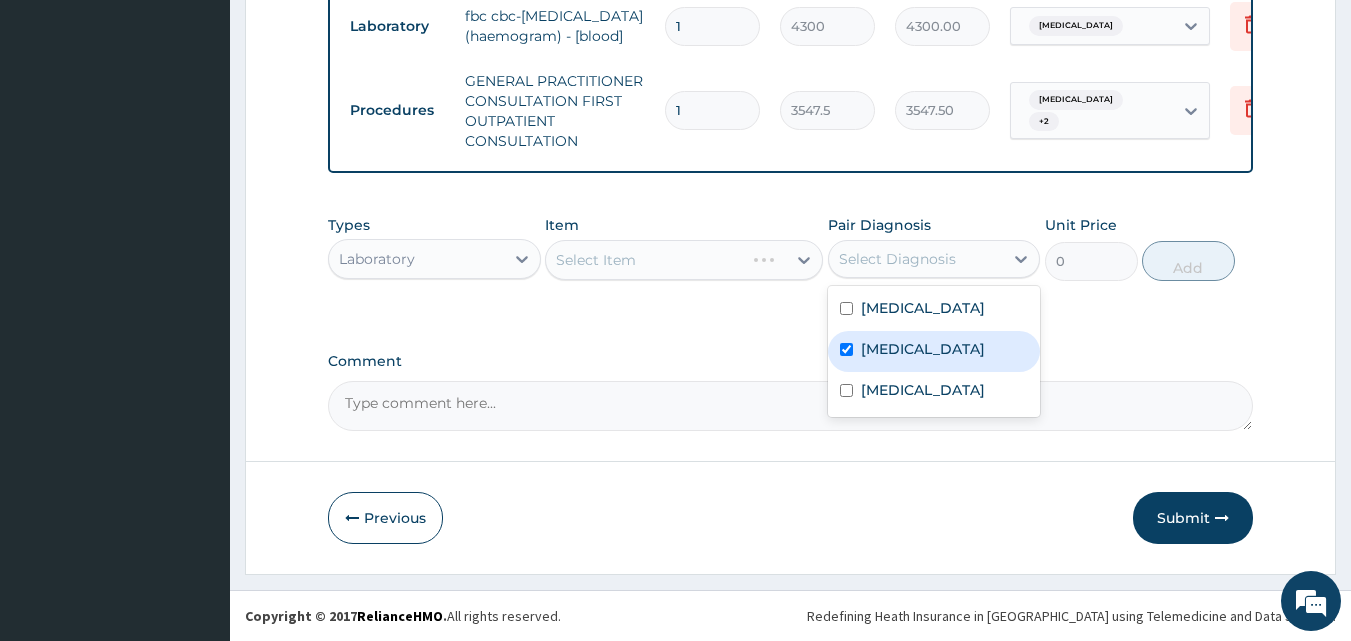 checkbox on "true" 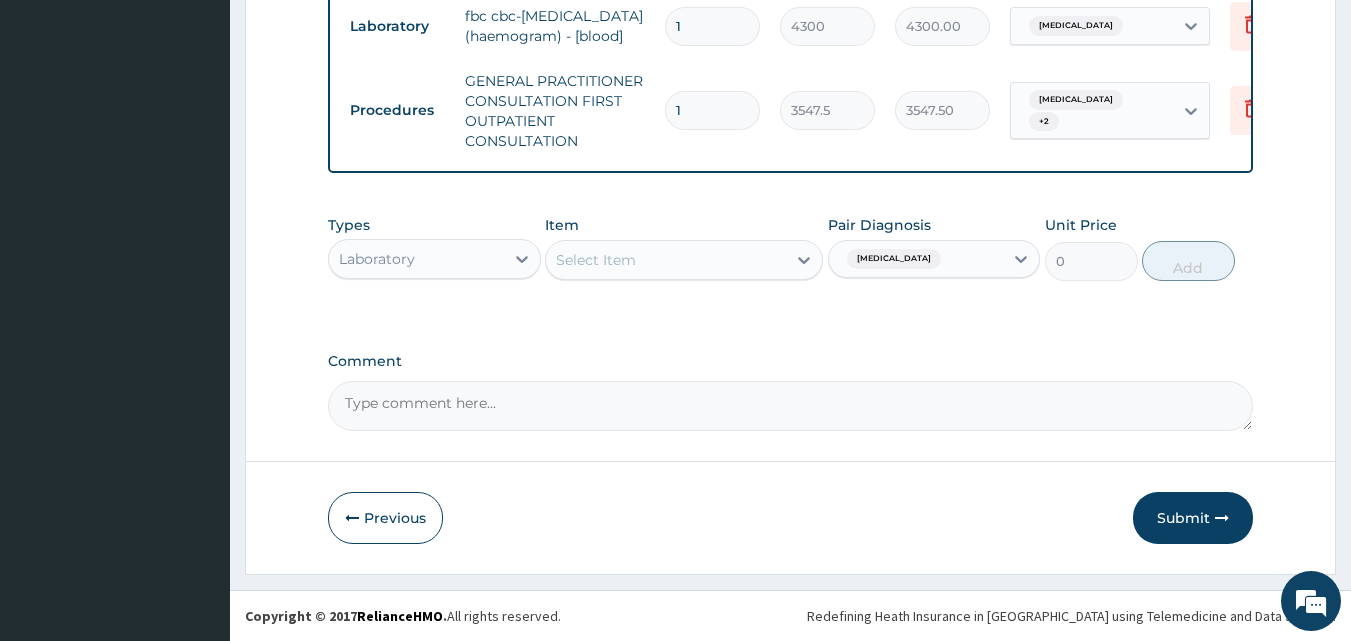 click on "PA Code / Prescription Code PA/EAA3C4 Encounter Date 09-07-2025 Important Notice Please enter PA codes before entering items that are not attached to a PA code   All diagnoses entered must be linked to a claim item. Diagnosis & Claim Items that are visible but inactive cannot be edited because they were imported from an already approved PA code. Diagnosis Sepsis confirmed Malaria Query Urticaria Confirmed NB: All diagnosis must be linked to a claim item Claim Items Type Name Quantity Unit Price Total Price Pair Diagnosis Actions Laboratory fbc cbc-complete blood count (haemogram) - [blood] 1 4300 4300.00 Sepsis Delete Procedures GENERAL PRACTITIONER CONSULTATION FIRST OUTPATIENT CONSULTATION 1 3547.5 3547.50 Urticaria  + 2 Delete Types Laboratory Item Select Item Pair Diagnosis Malaria Unit Price 0 Add Comment" at bounding box center (791, -92) 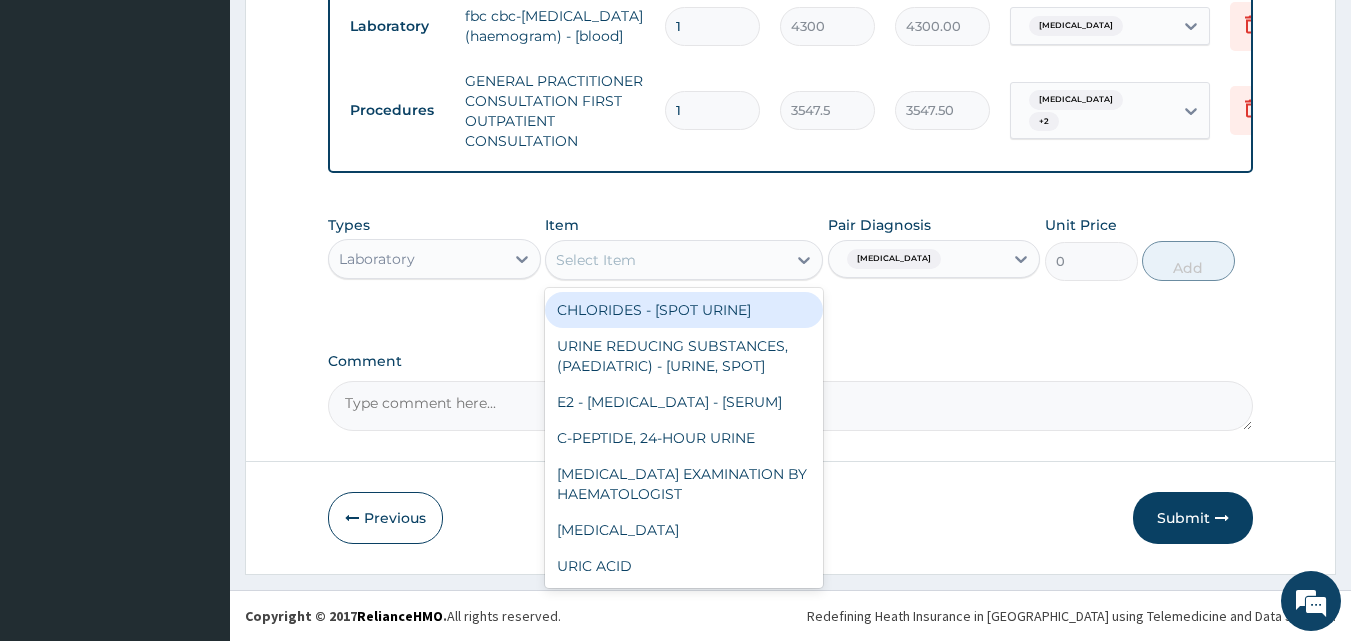 click on "Select Item" at bounding box center (666, 260) 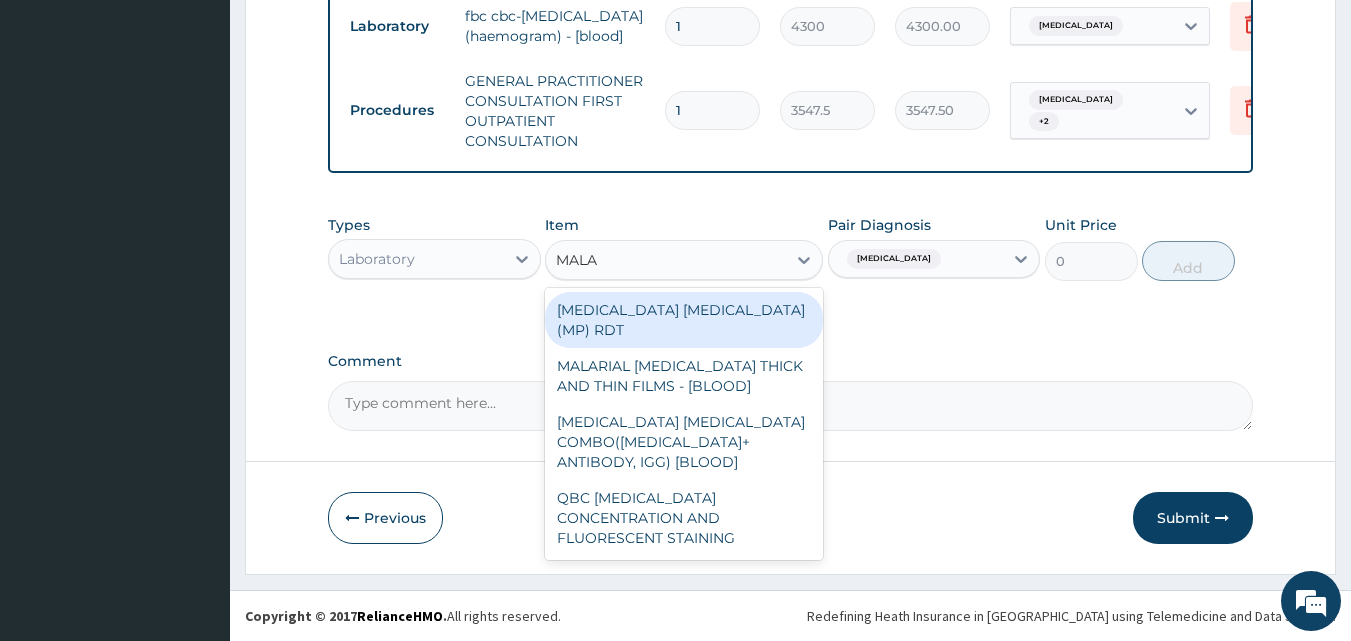 type on "MALAR" 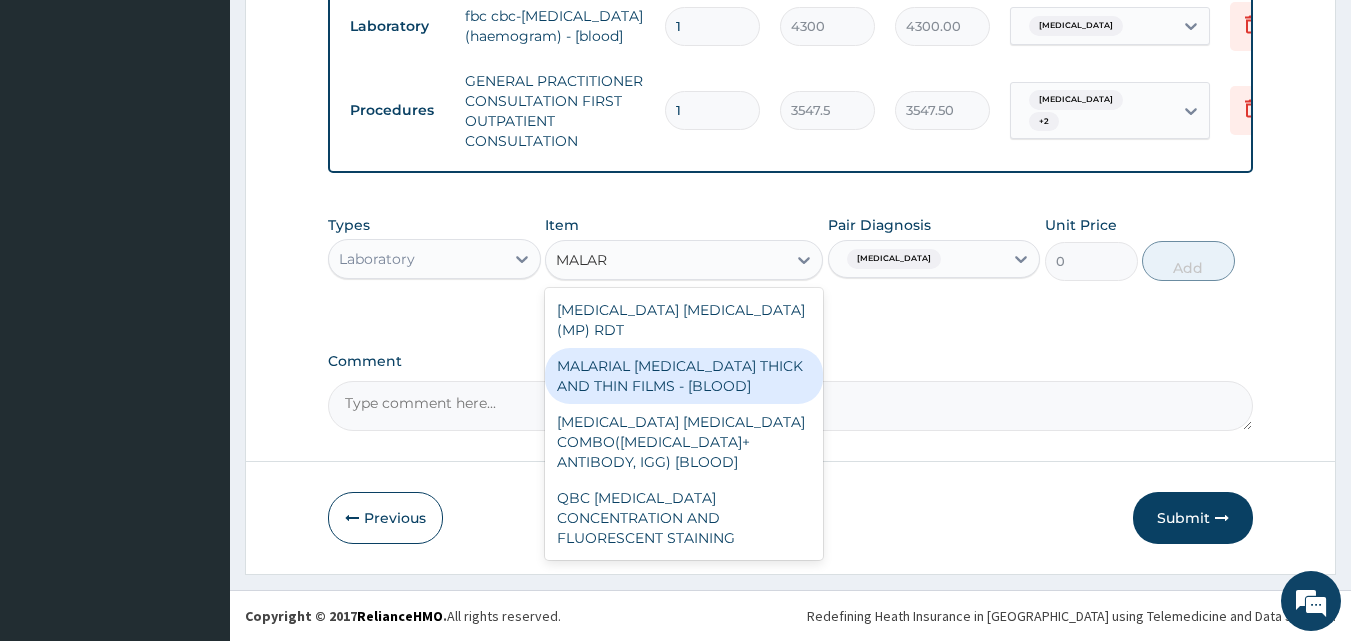 click on "MALARIAL PARASITE THICK AND THIN FILMS - [BLOOD]" at bounding box center (684, 376) 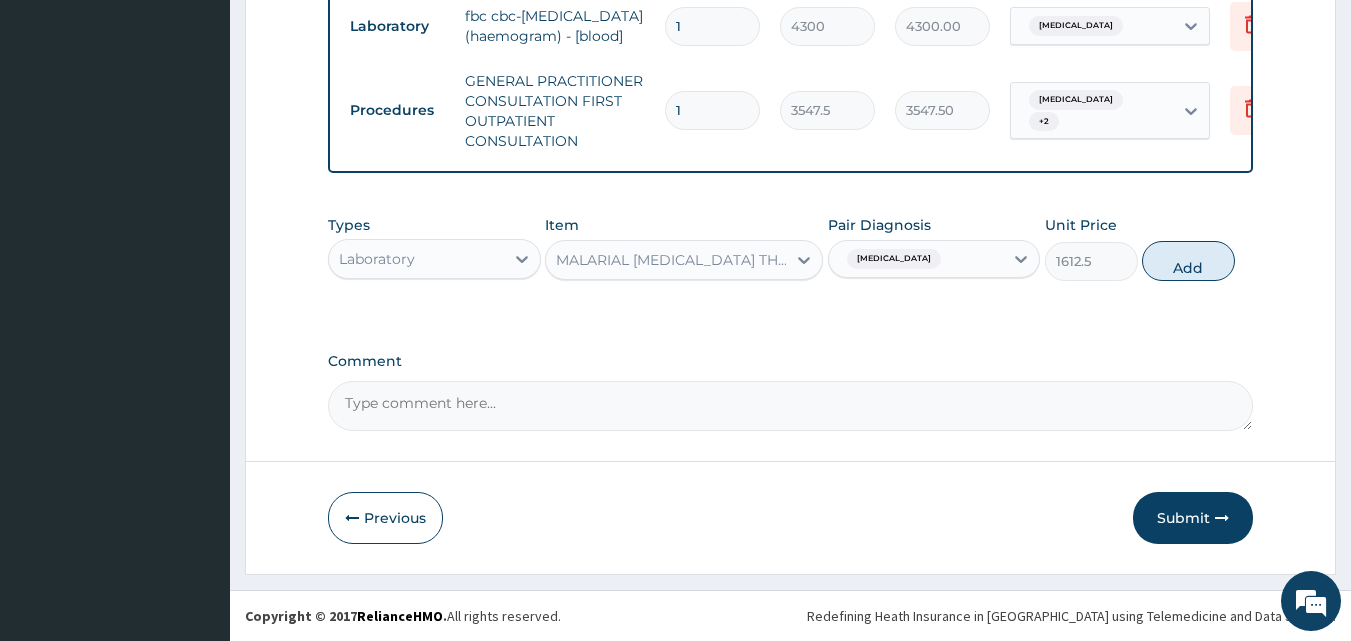 drag, startPoint x: 1203, startPoint y: 268, endPoint x: 1133, endPoint y: 244, distance: 74 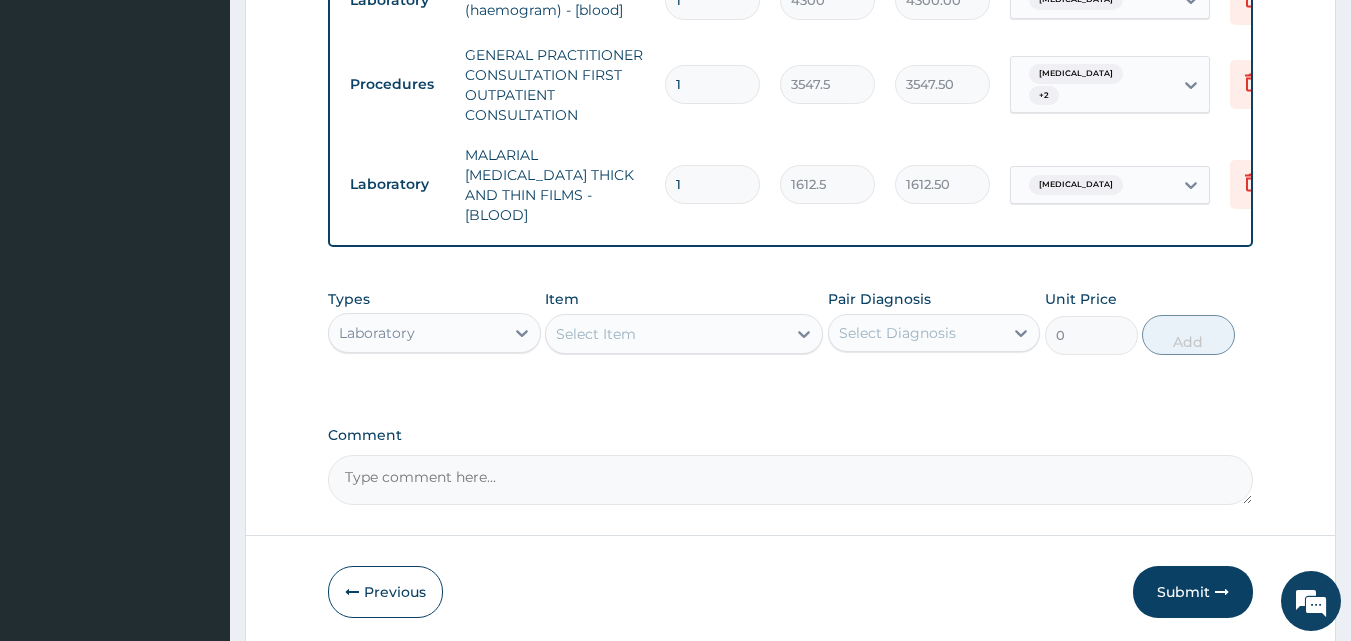 drag, startPoint x: 425, startPoint y: 333, endPoint x: 420, endPoint y: 284, distance: 49.25444 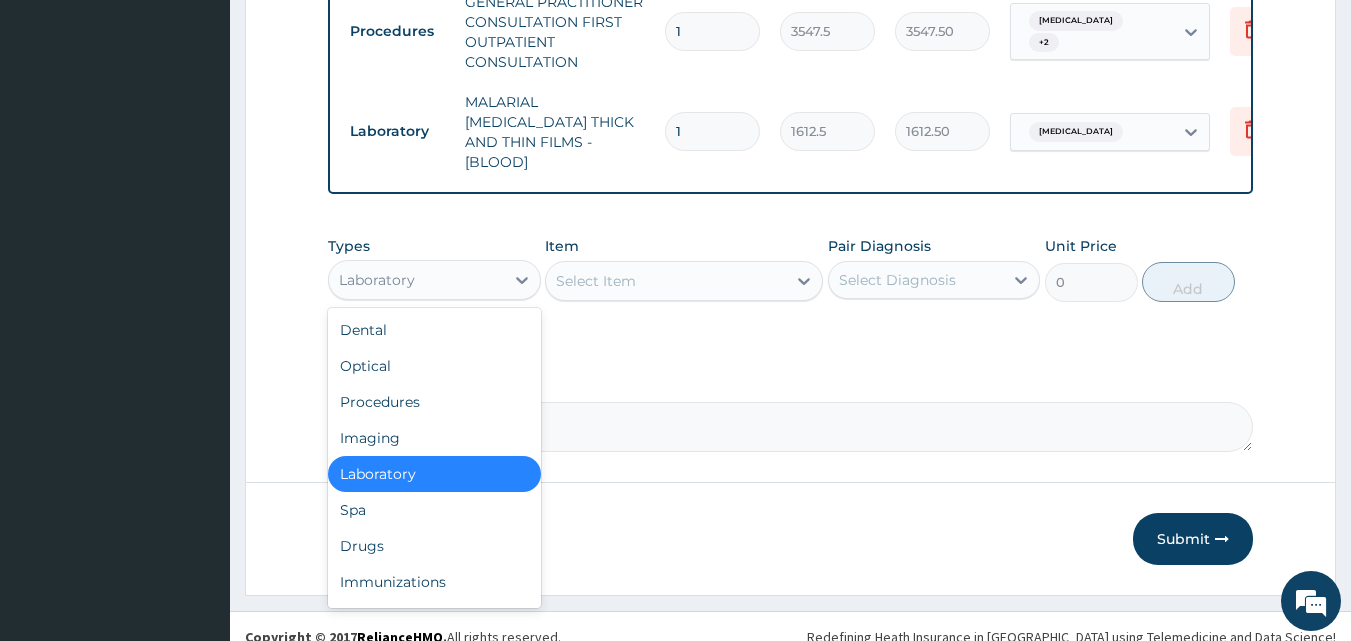 scroll, scrollTop: 912, scrollLeft: 0, axis: vertical 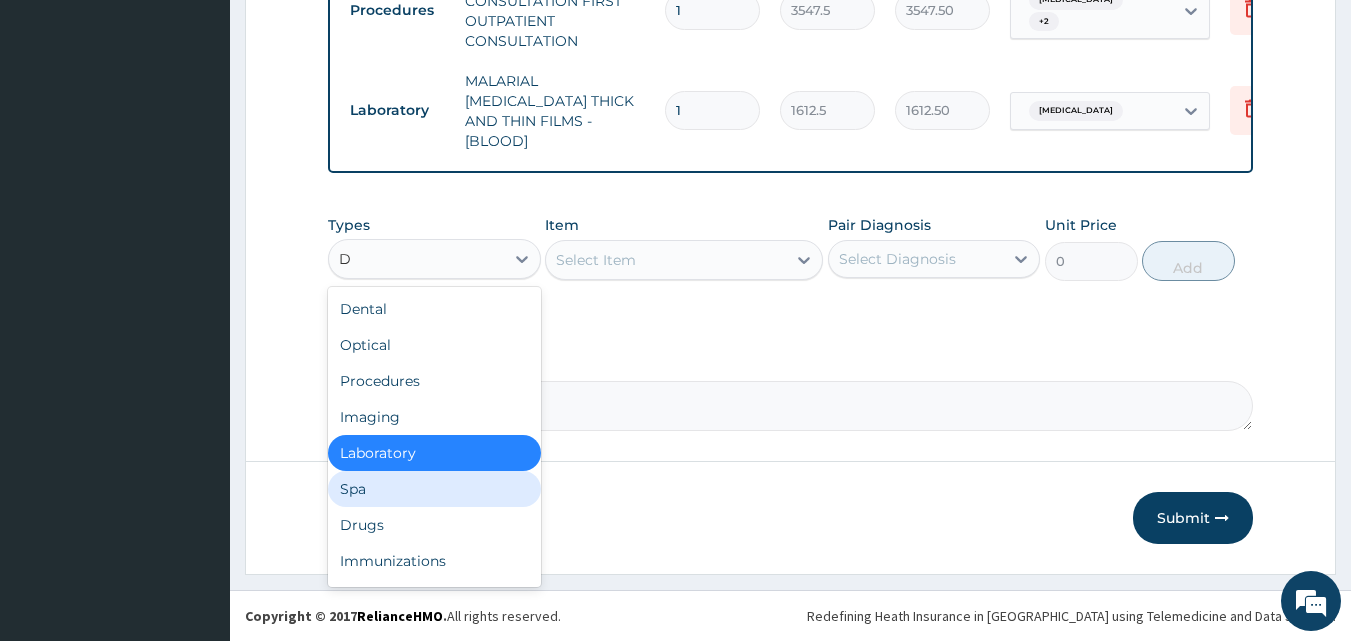 type on "DR" 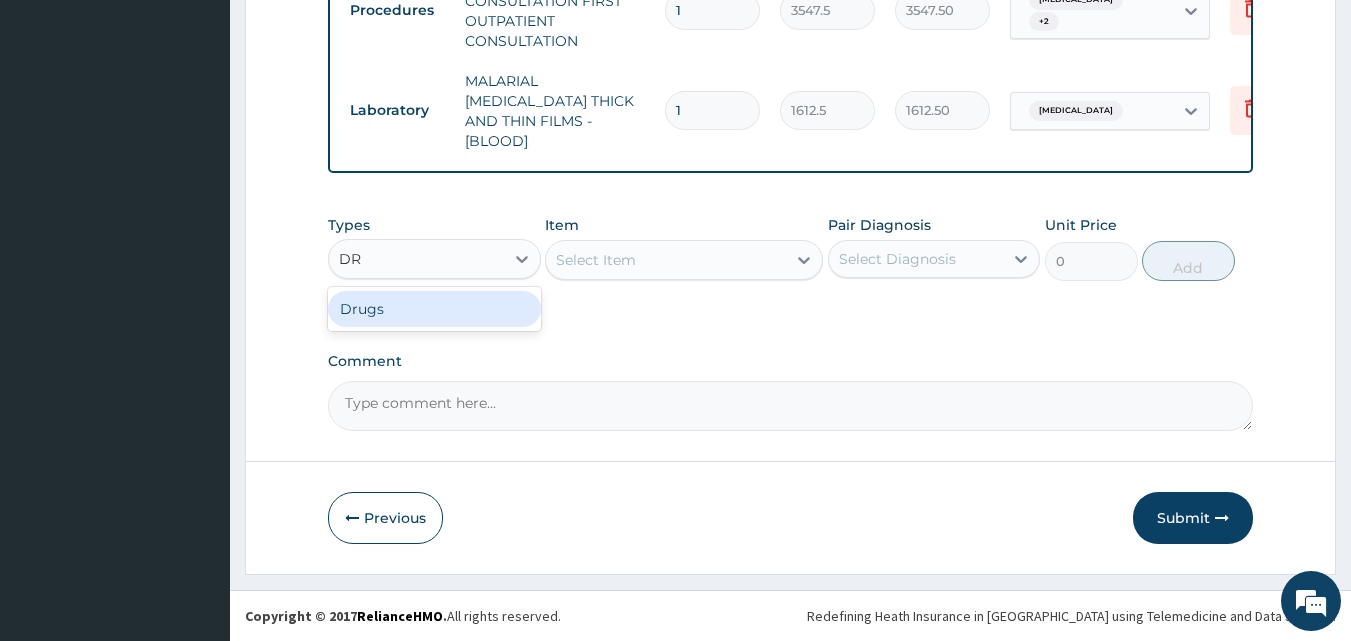 click on "Drugs" at bounding box center [434, 309] 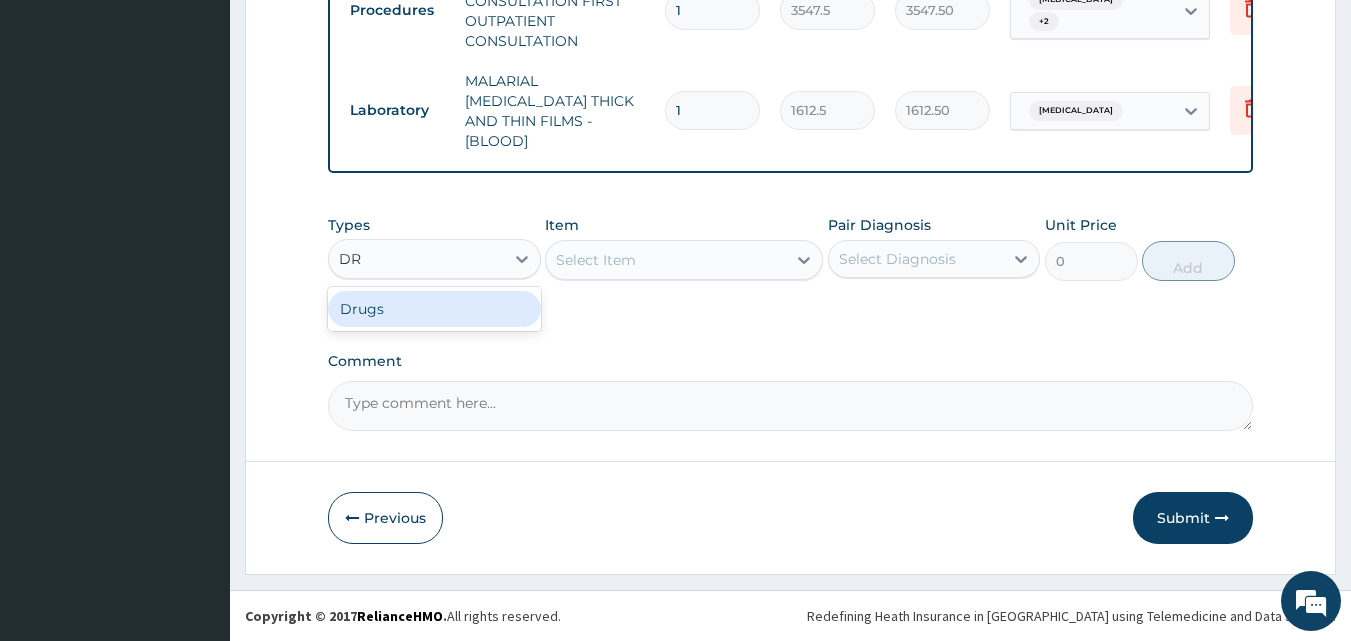 type 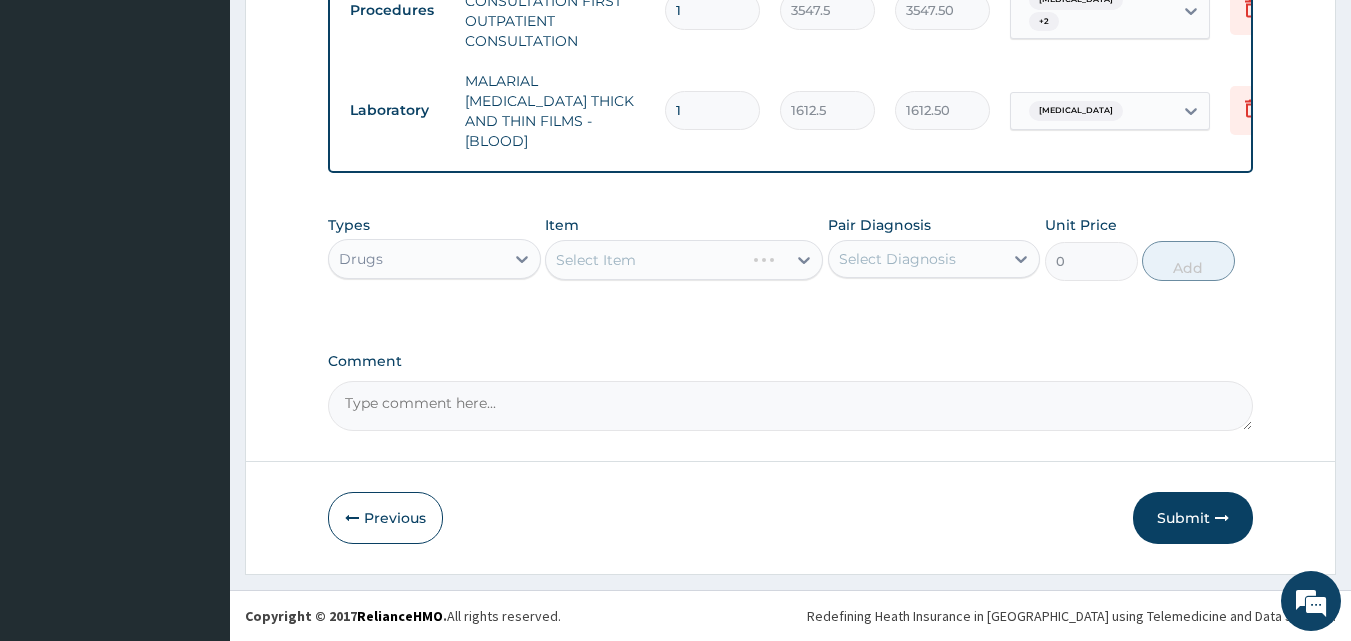 click on "Select Item" at bounding box center [684, 260] 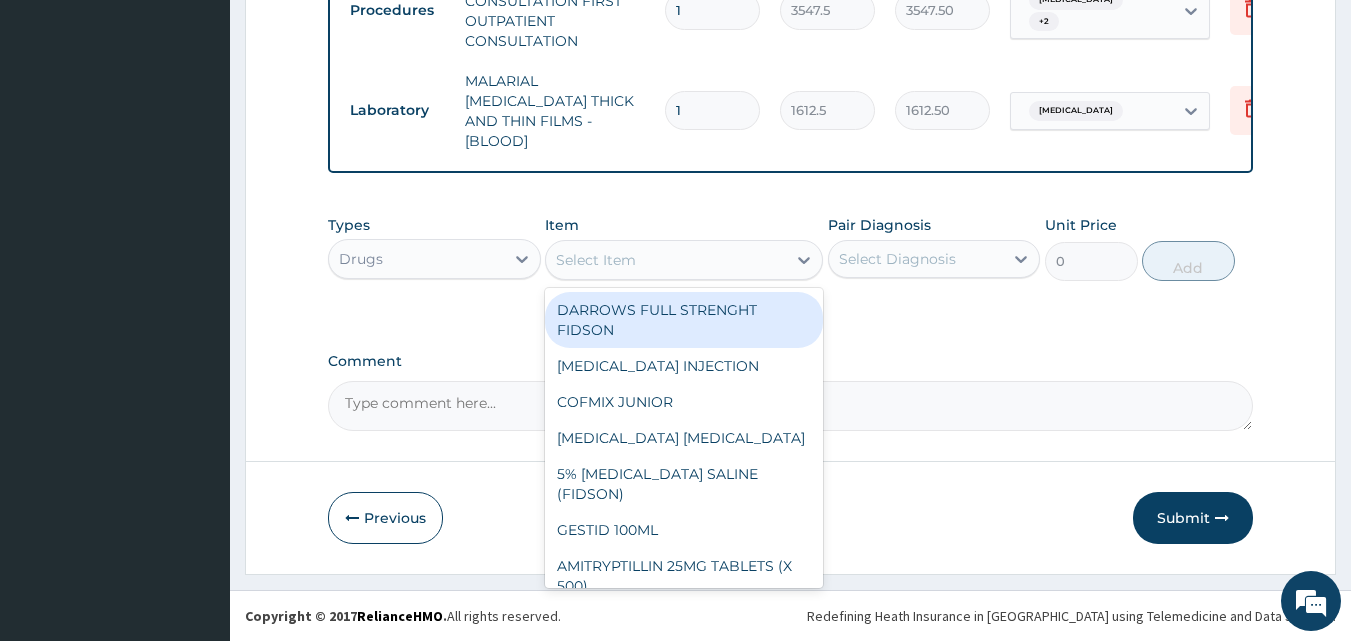 click on "Select Item" at bounding box center (596, 260) 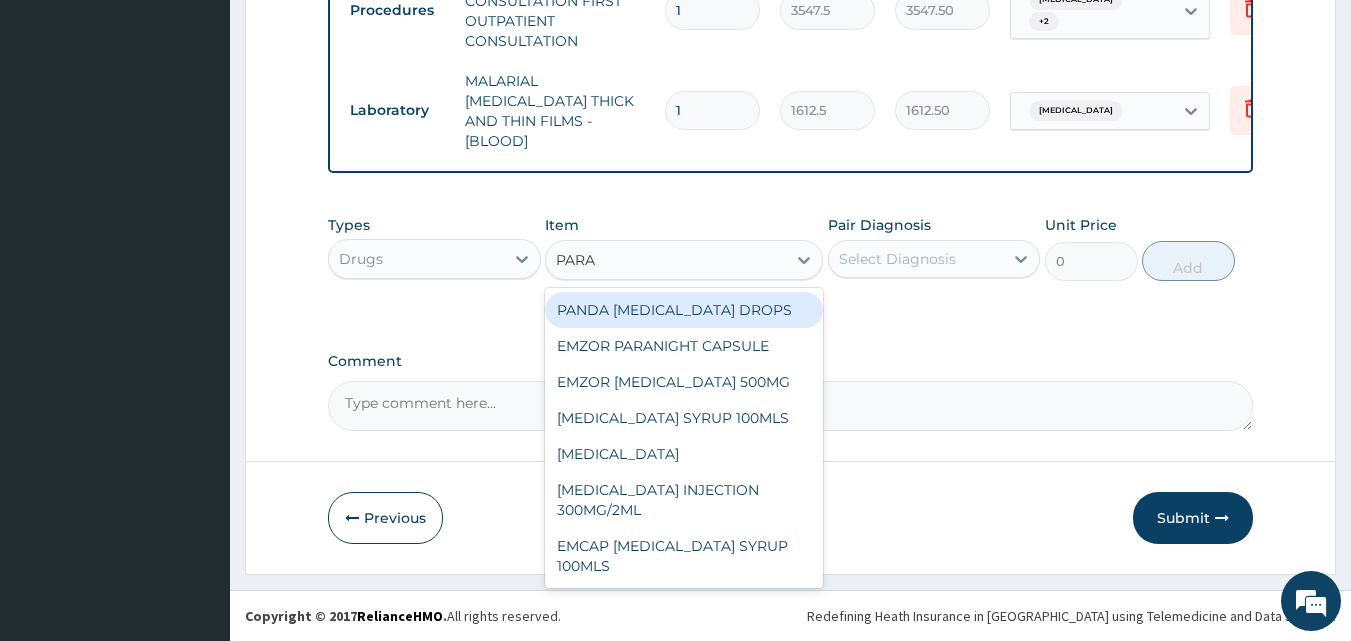 type on "PARAC" 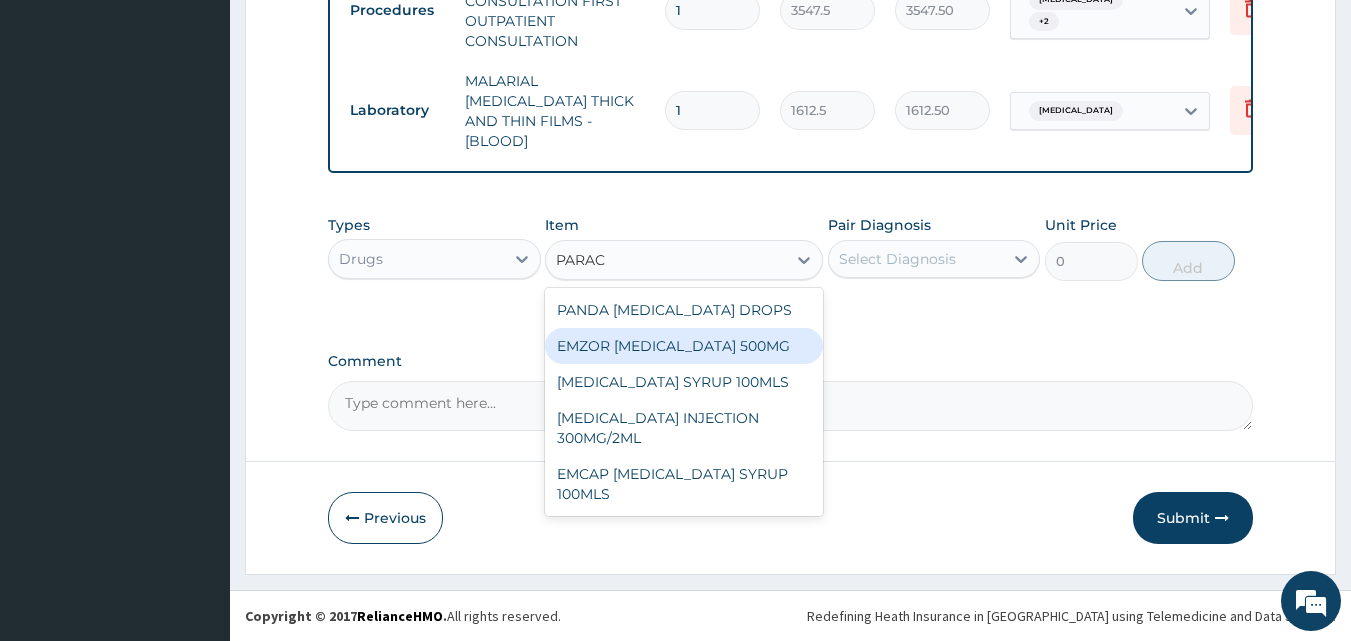 click on "EMZOR [MEDICAL_DATA] 500MG" at bounding box center (684, 346) 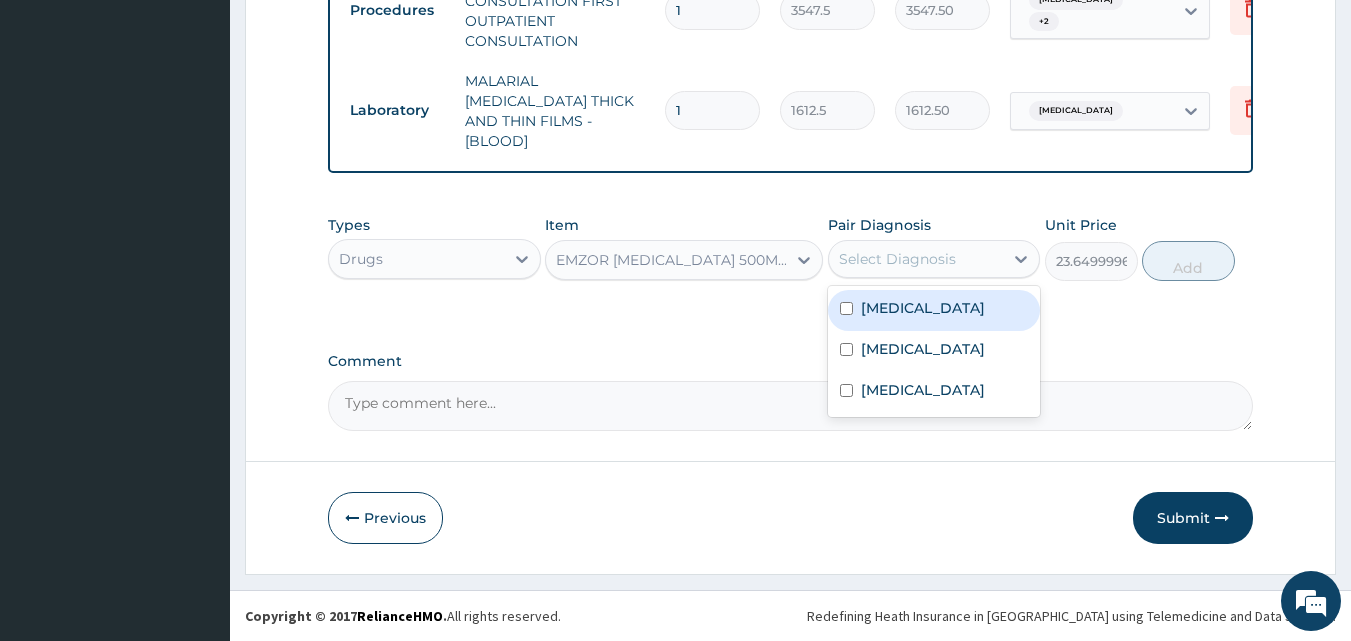 click on "Select Diagnosis" at bounding box center [916, 259] 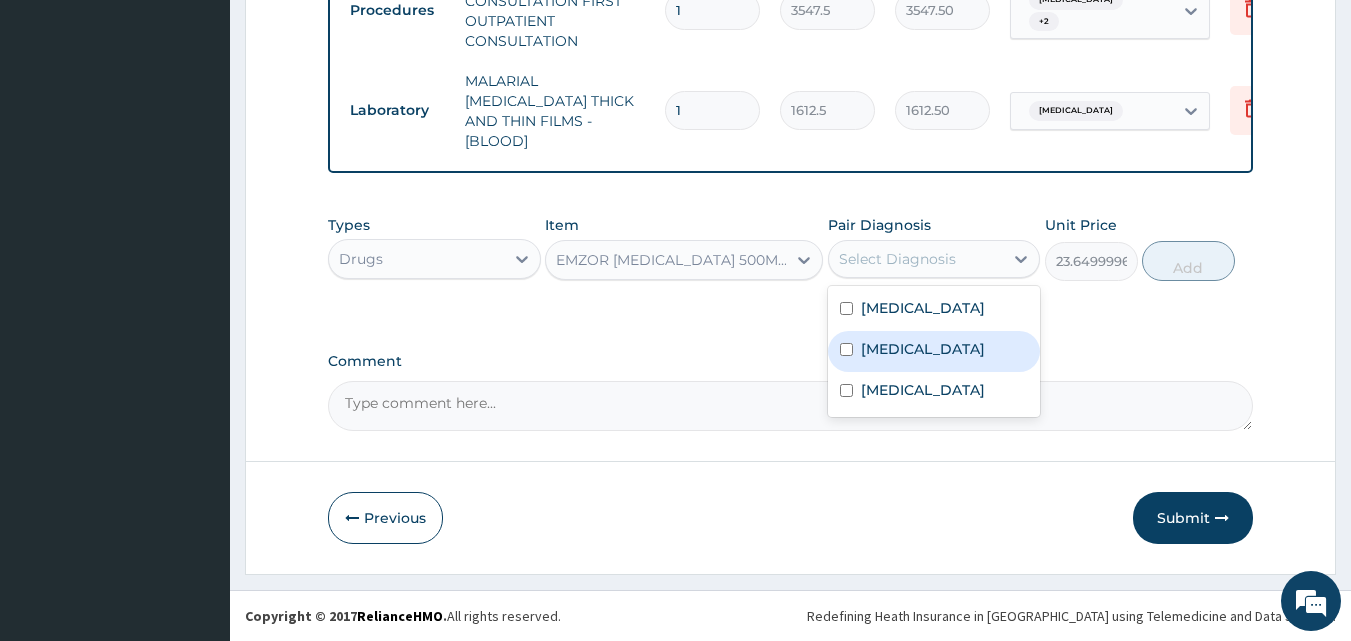 click on "[MEDICAL_DATA]" at bounding box center (934, 351) 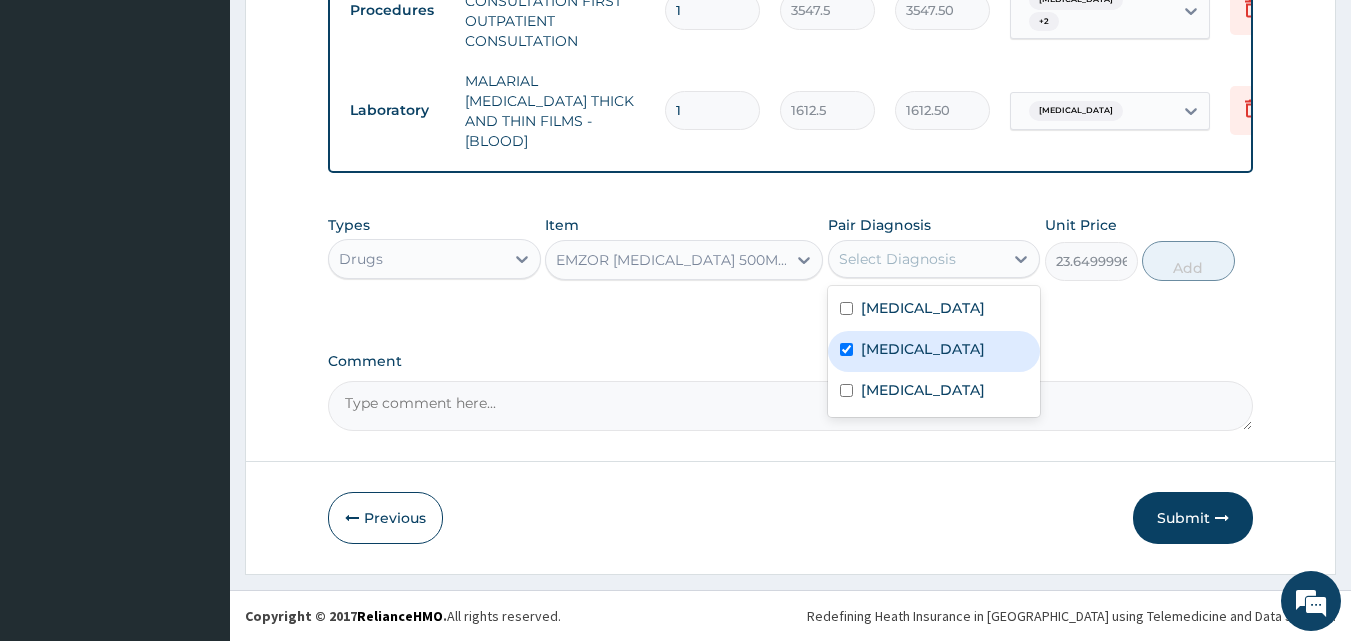 checkbox on "true" 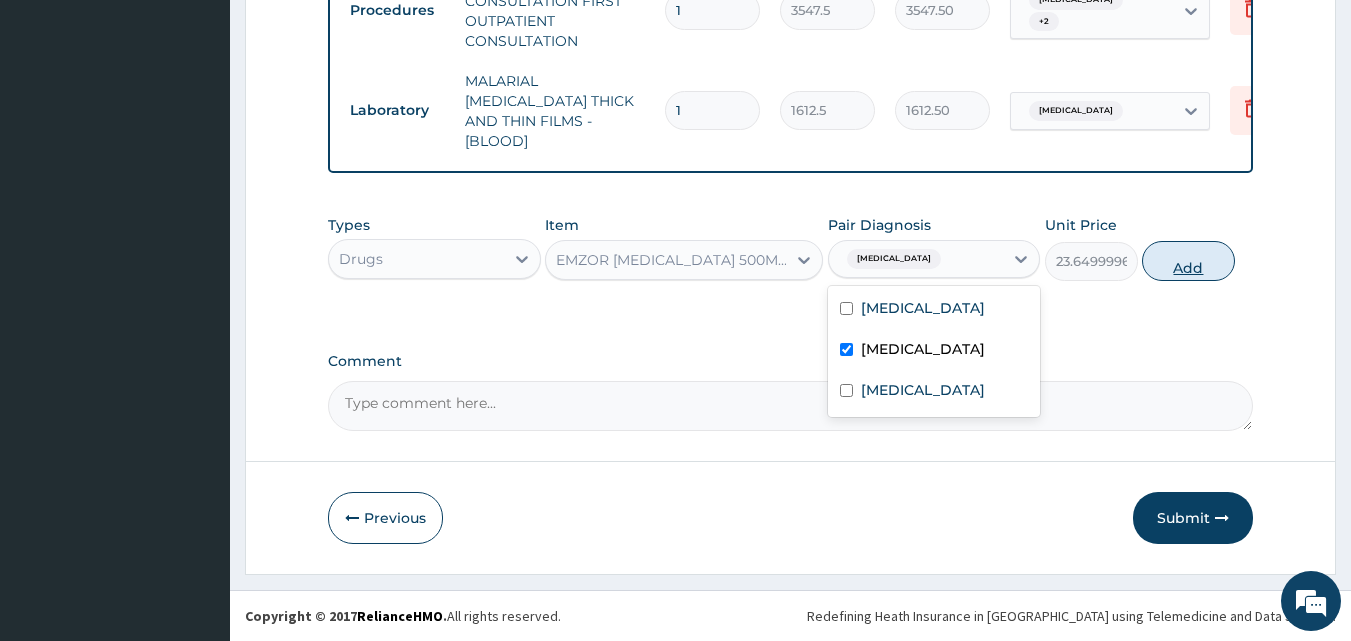 click on "Add" at bounding box center [1188, 261] 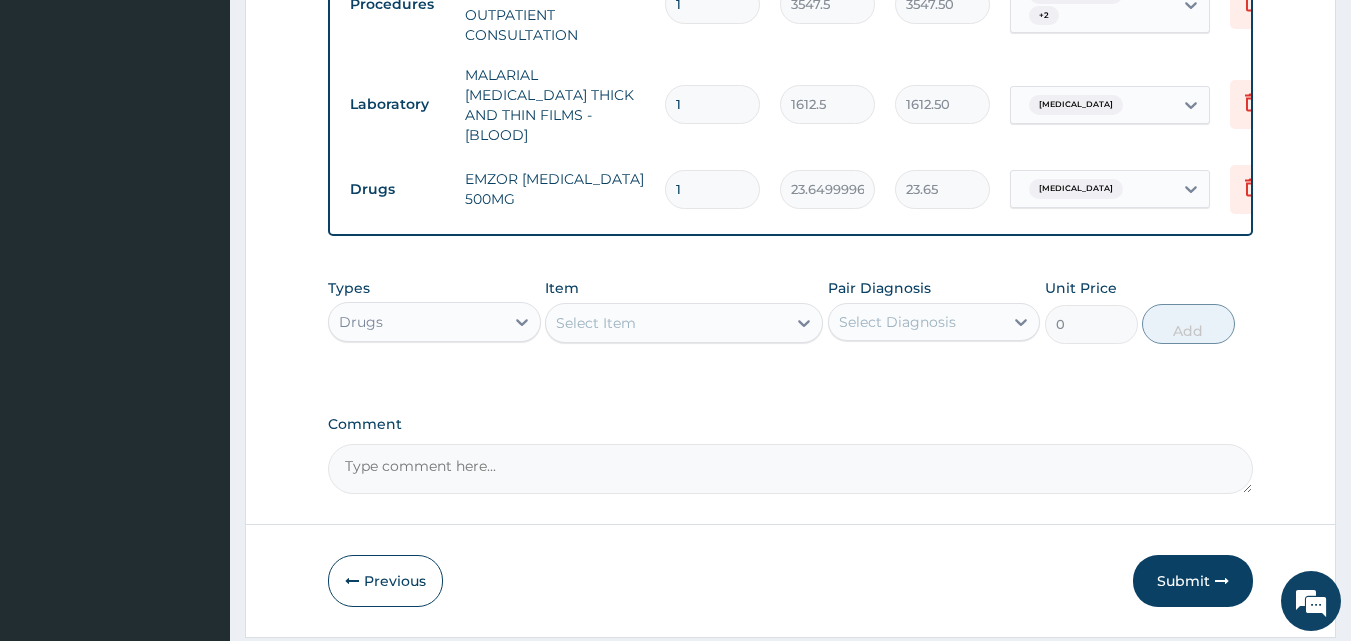 type on "18" 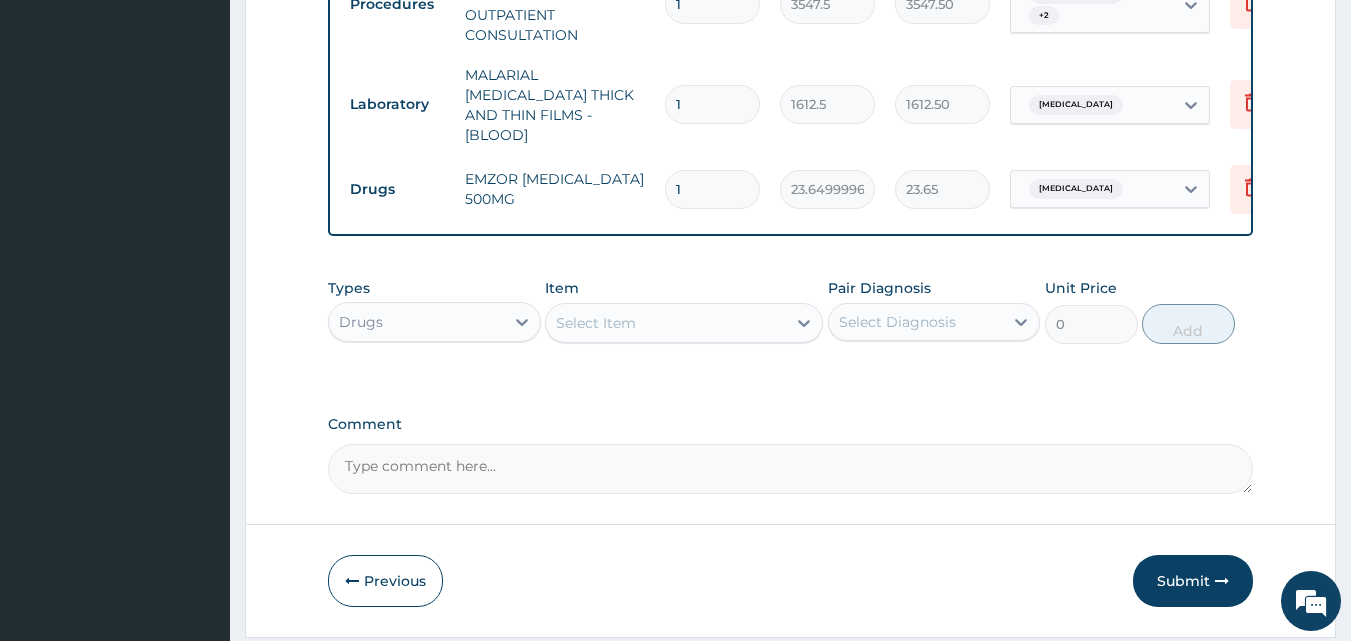 type on "425.70" 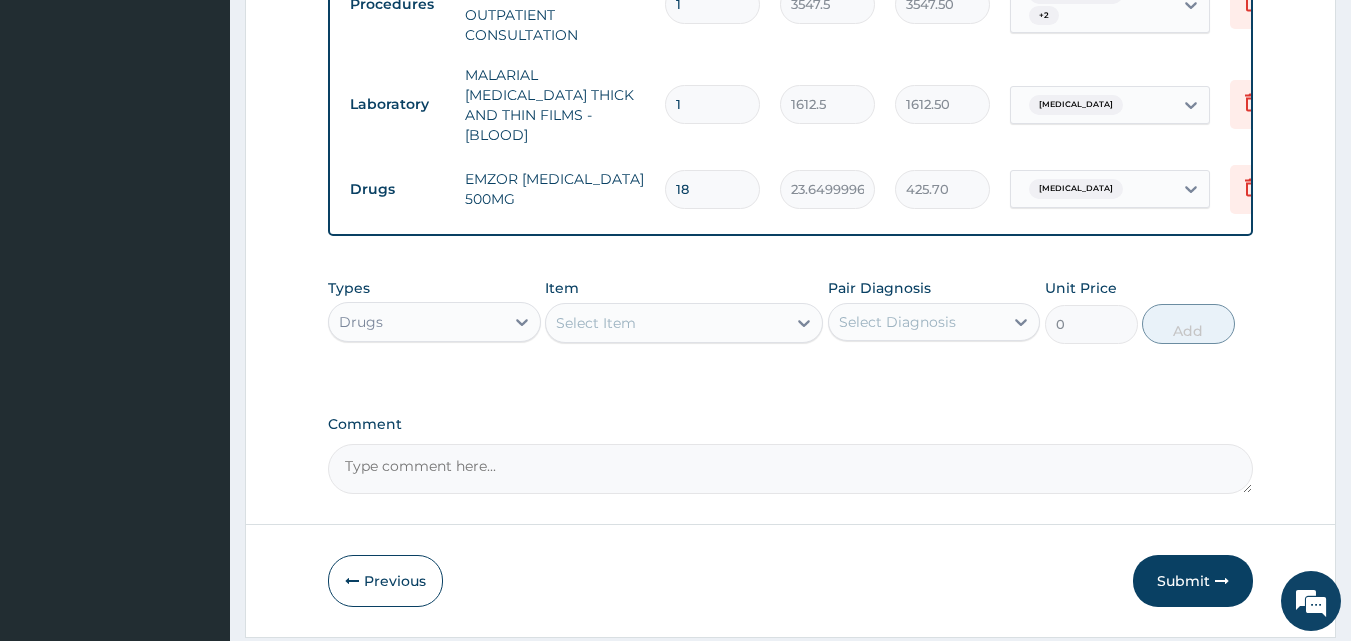 type on "18" 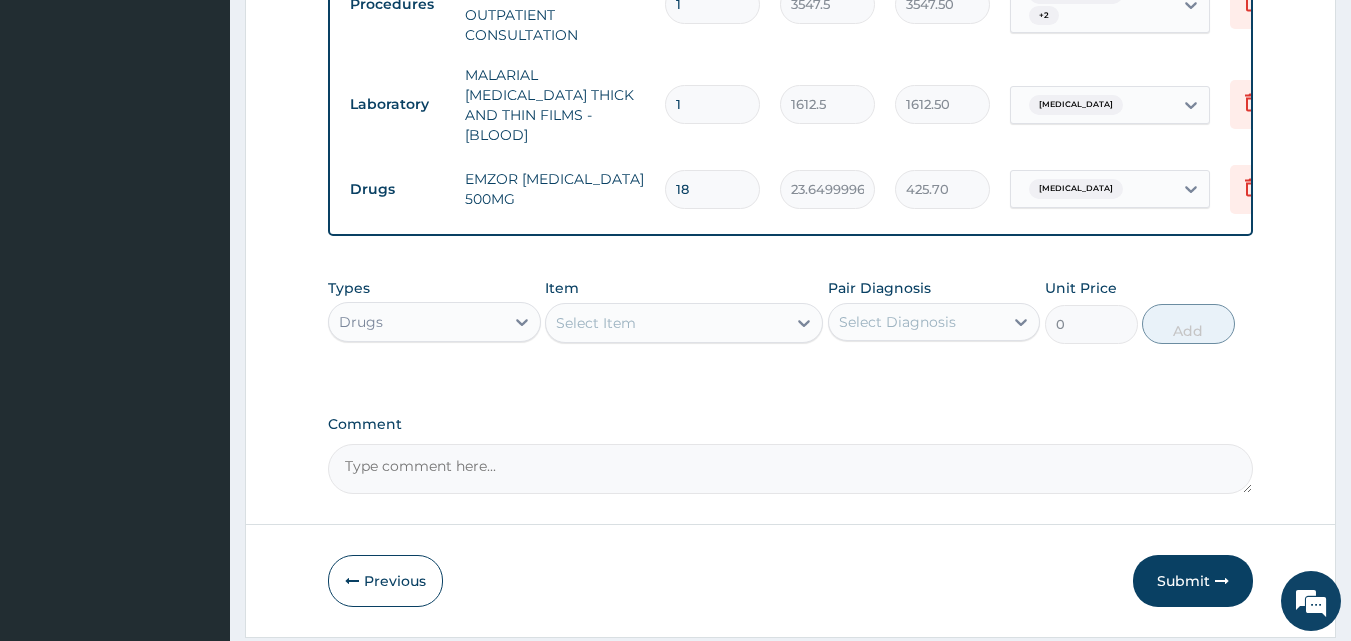 click on "Select Item" at bounding box center [596, 323] 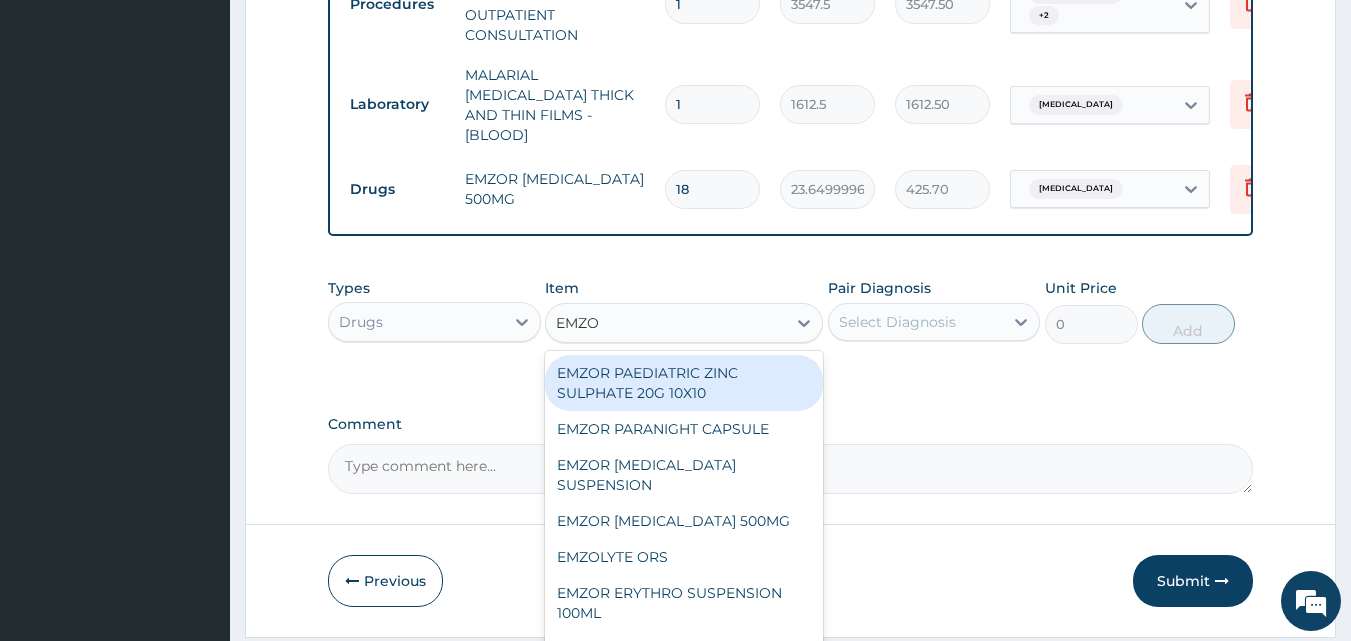type on "EMZOL" 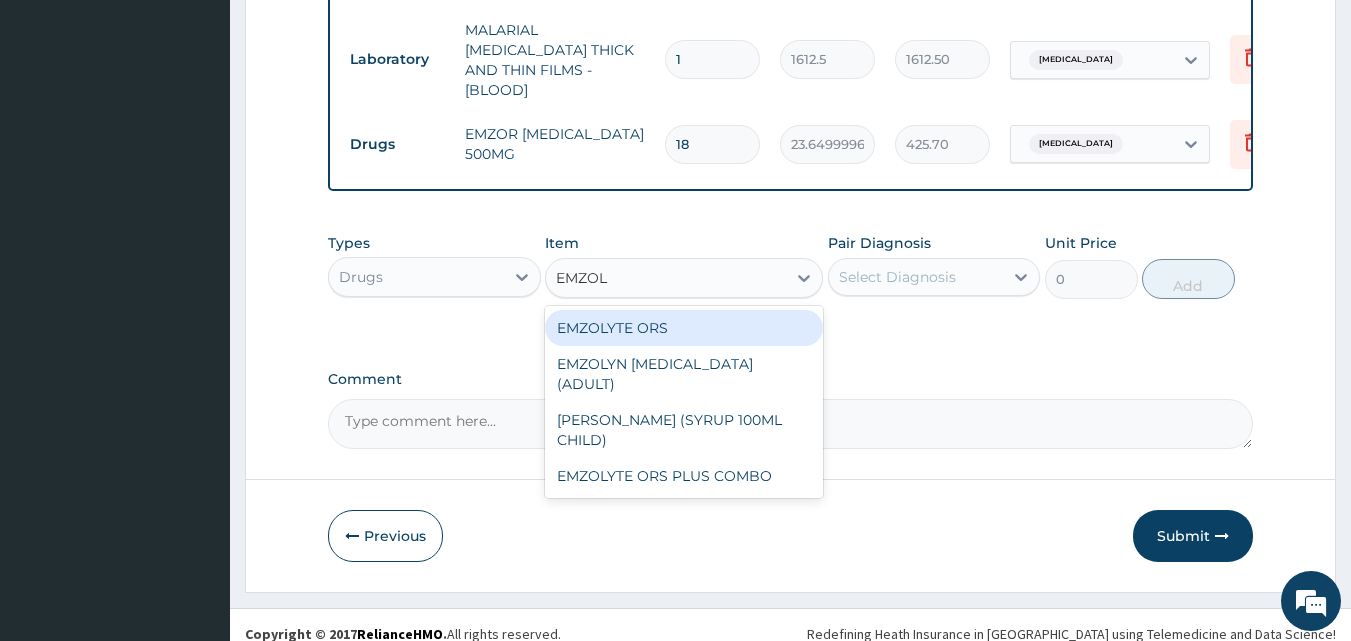 scroll, scrollTop: 981, scrollLeft: 0, axis: vertical 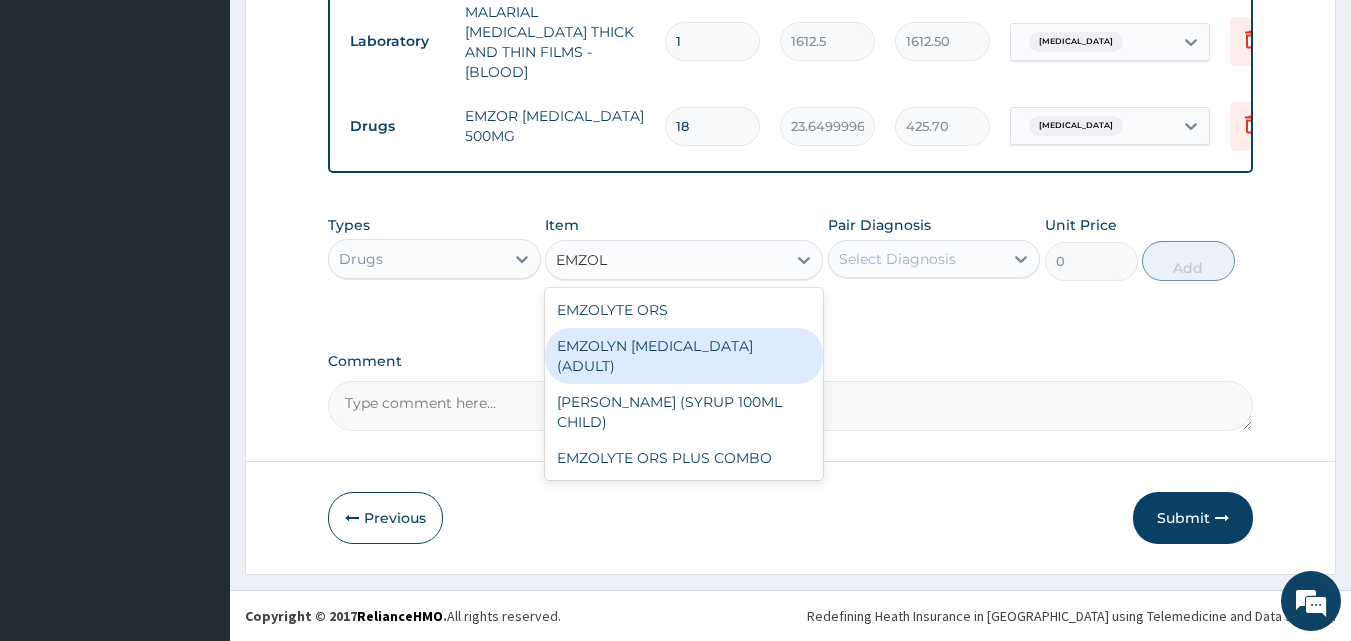 click on "EMZOLYN [MEDICAL_DATA] (ADULT)" at bounding box center [684, 356] 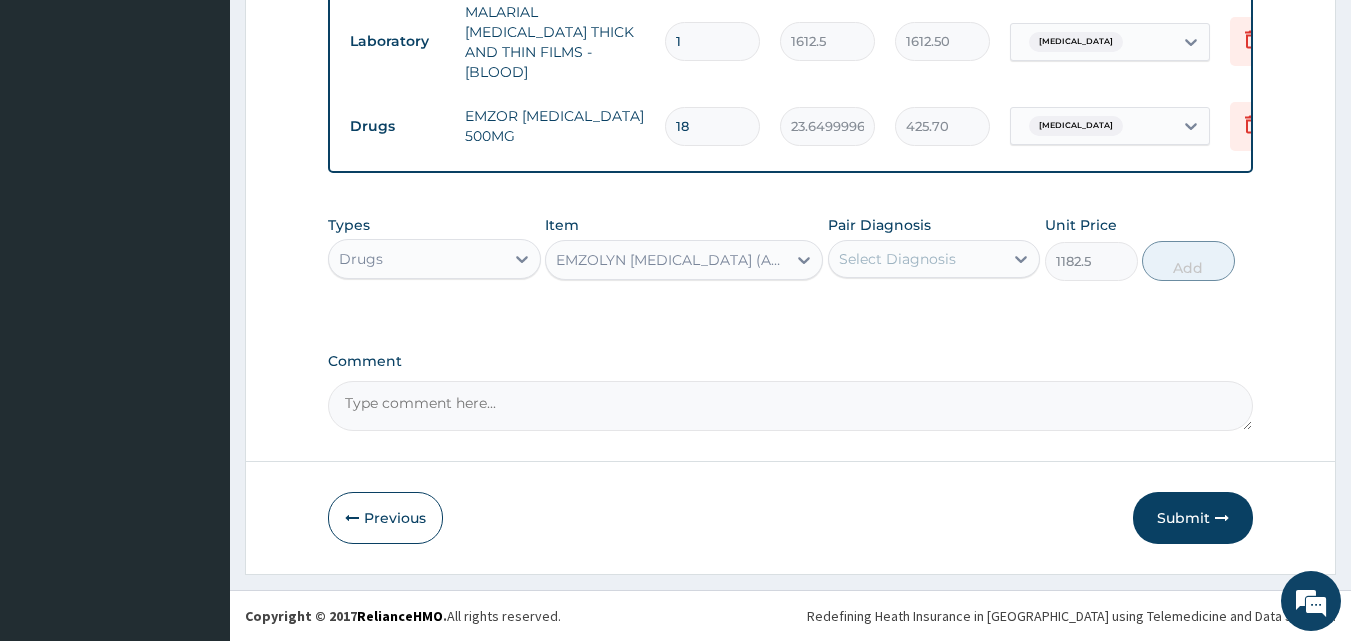 click on "Select Diagnosis" at bounding box center [897, 259] 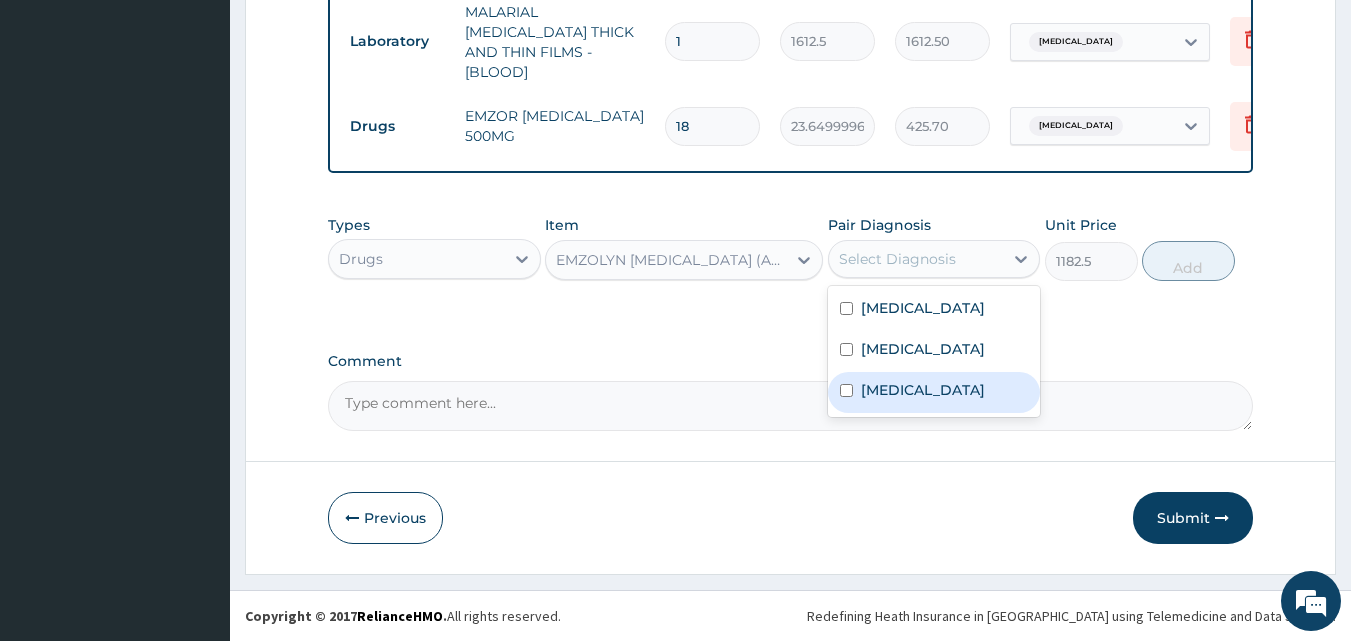 drag, startPoint x: 911, startPoint y: 386, endPoint x: 990, endPoint y: 301, distance: 116.0431 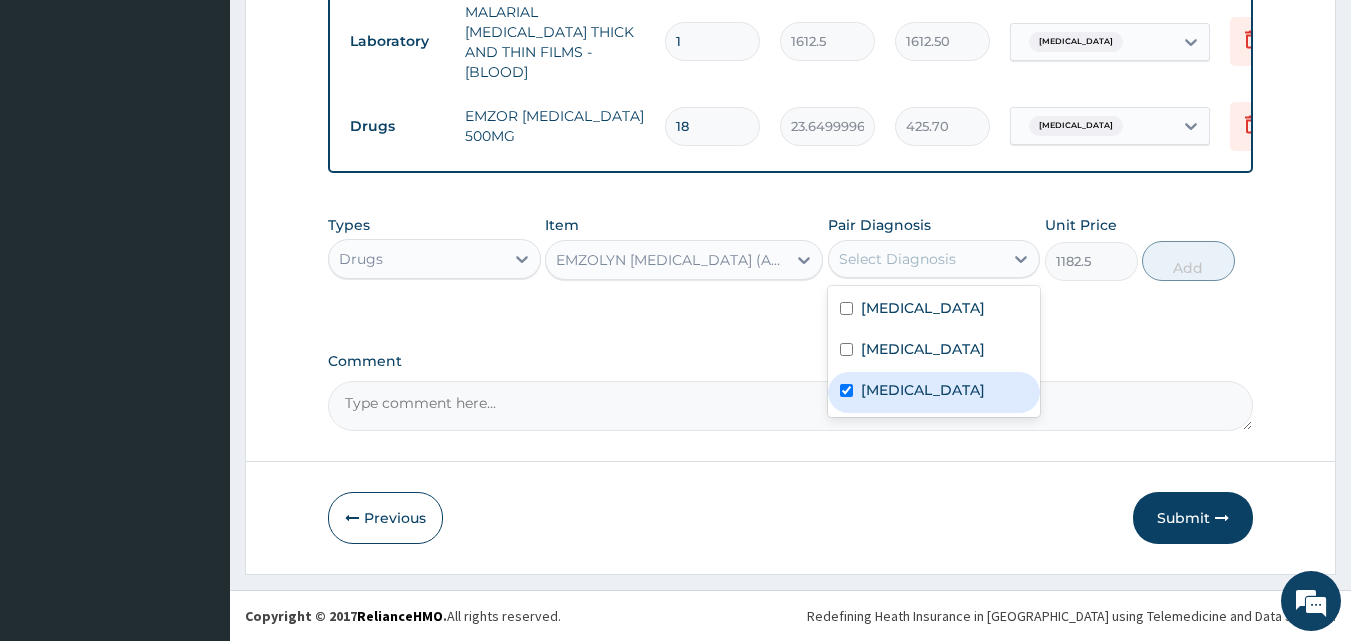 checkbox on "true" 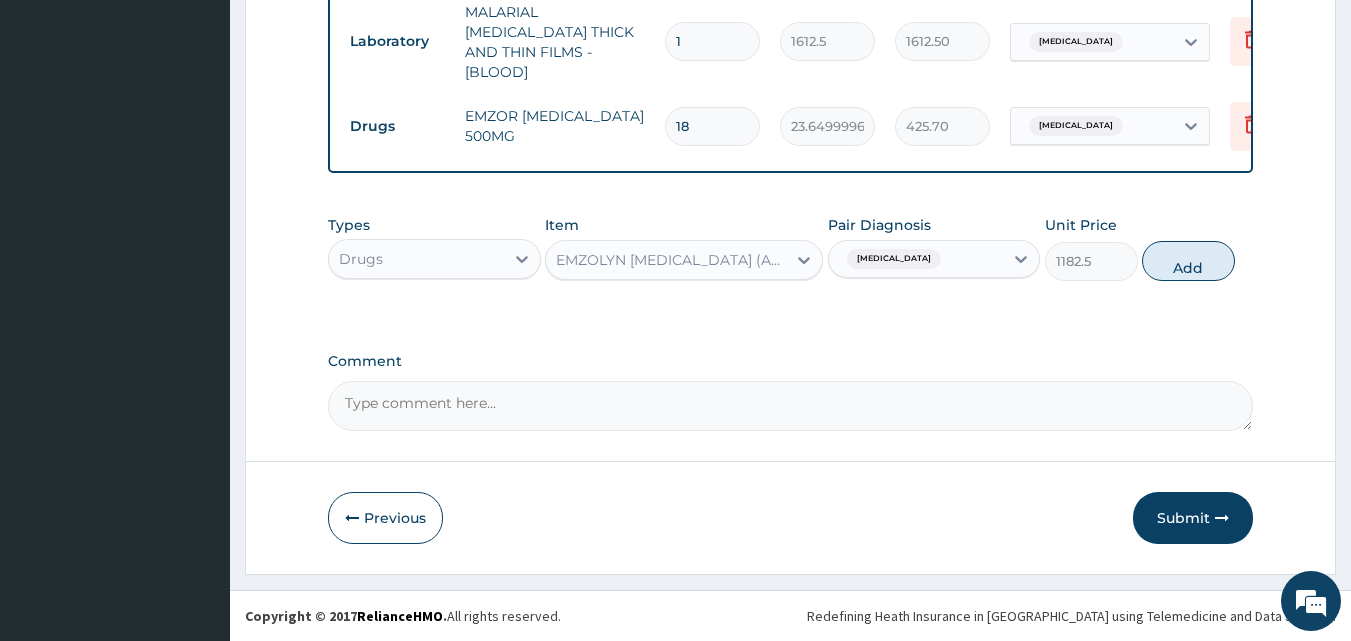 click on "Add" at bounding box center (1188, 261) 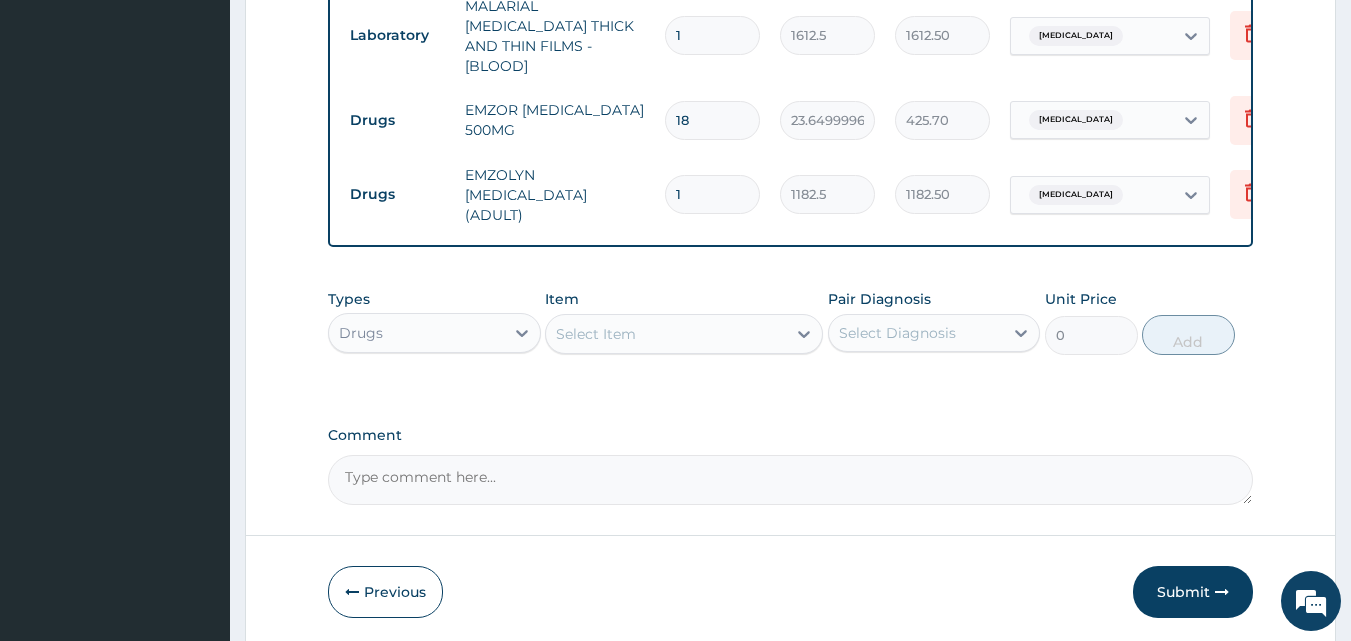type on "0" 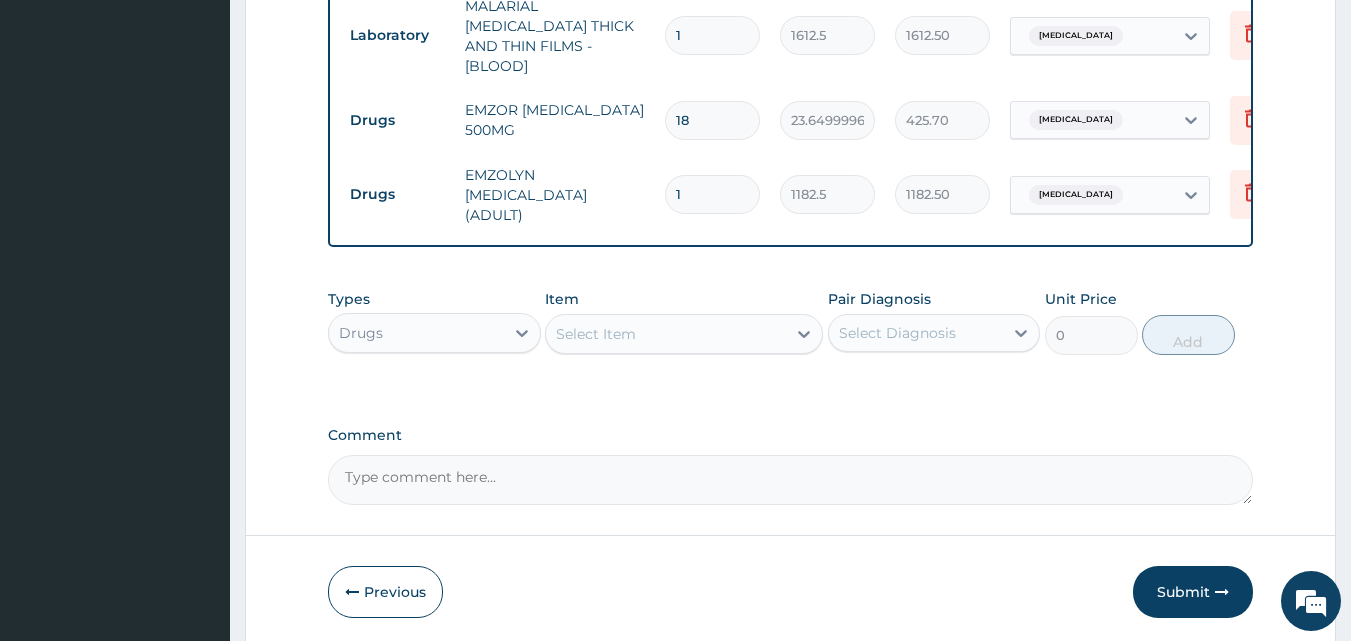 type on "0.00" 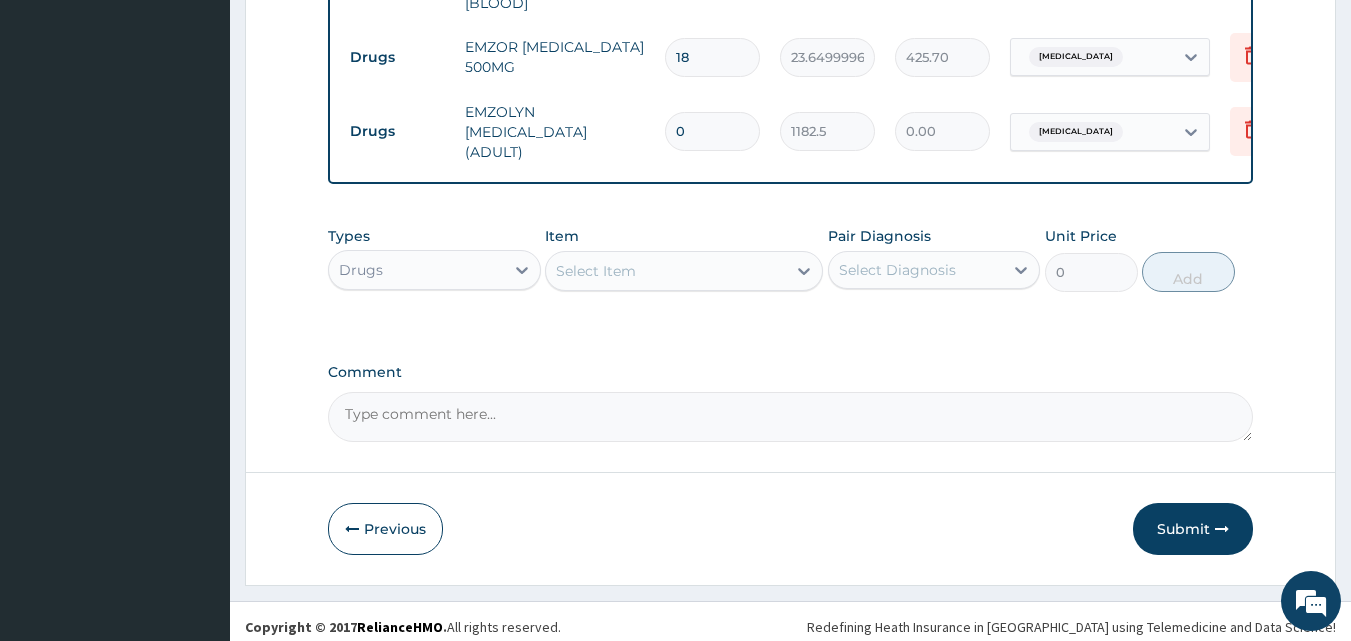 scroll, scrollTop: 1050, scrollLeft: 0, axis: vertical 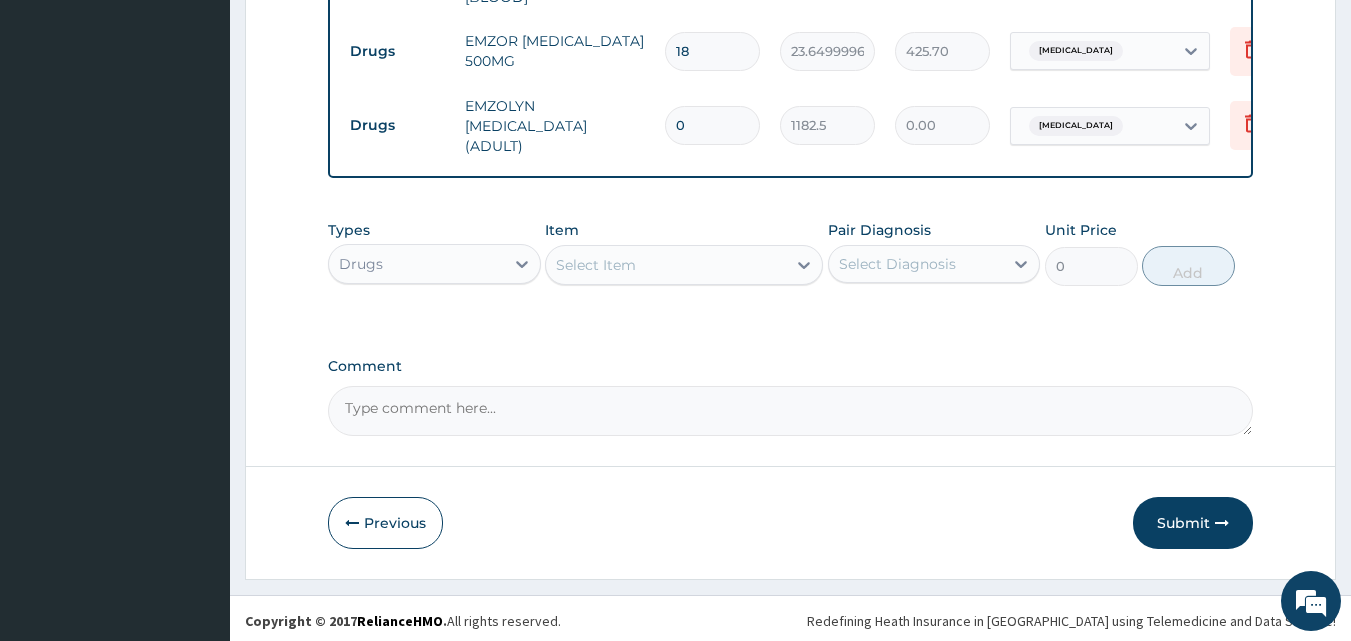 type on "0" 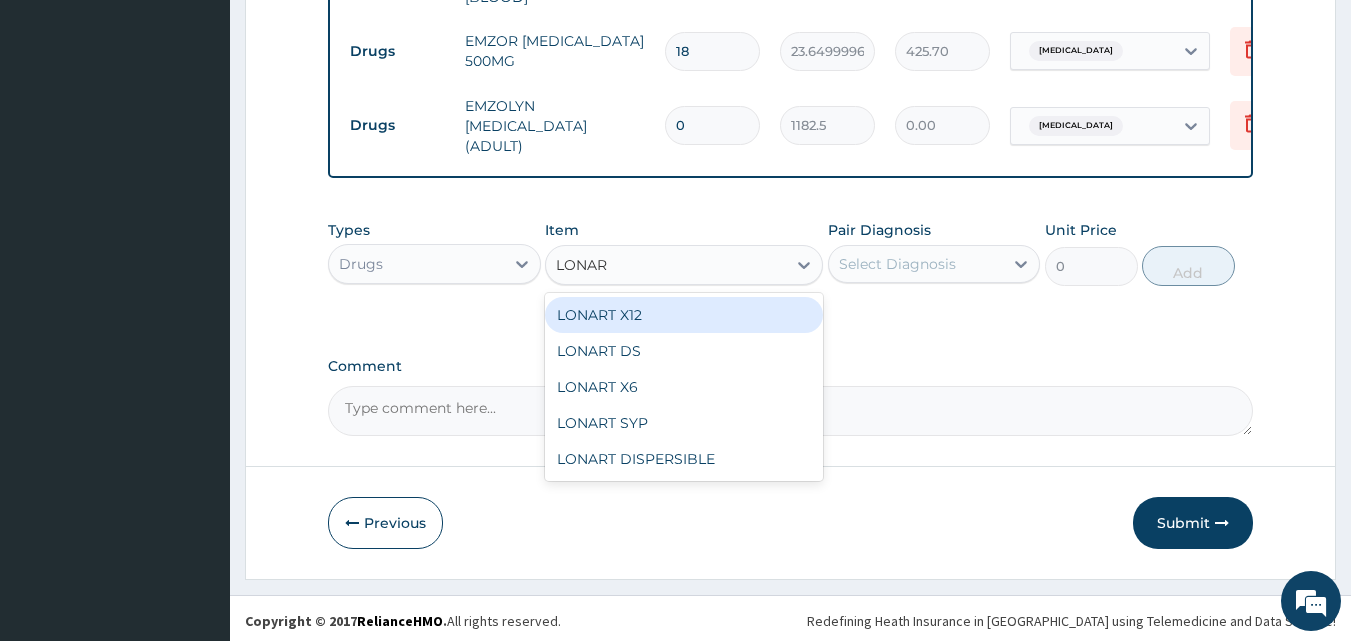 type on "LONART" 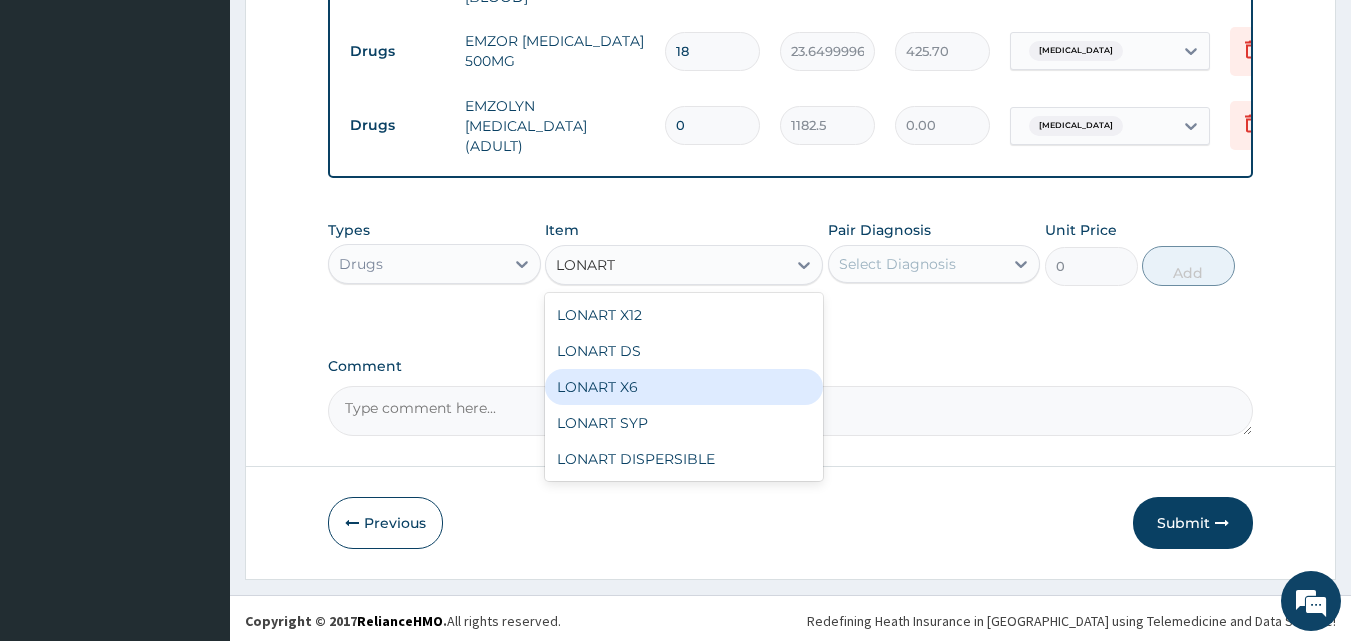 click on "LONART X6" at bounding box center (684, 387) 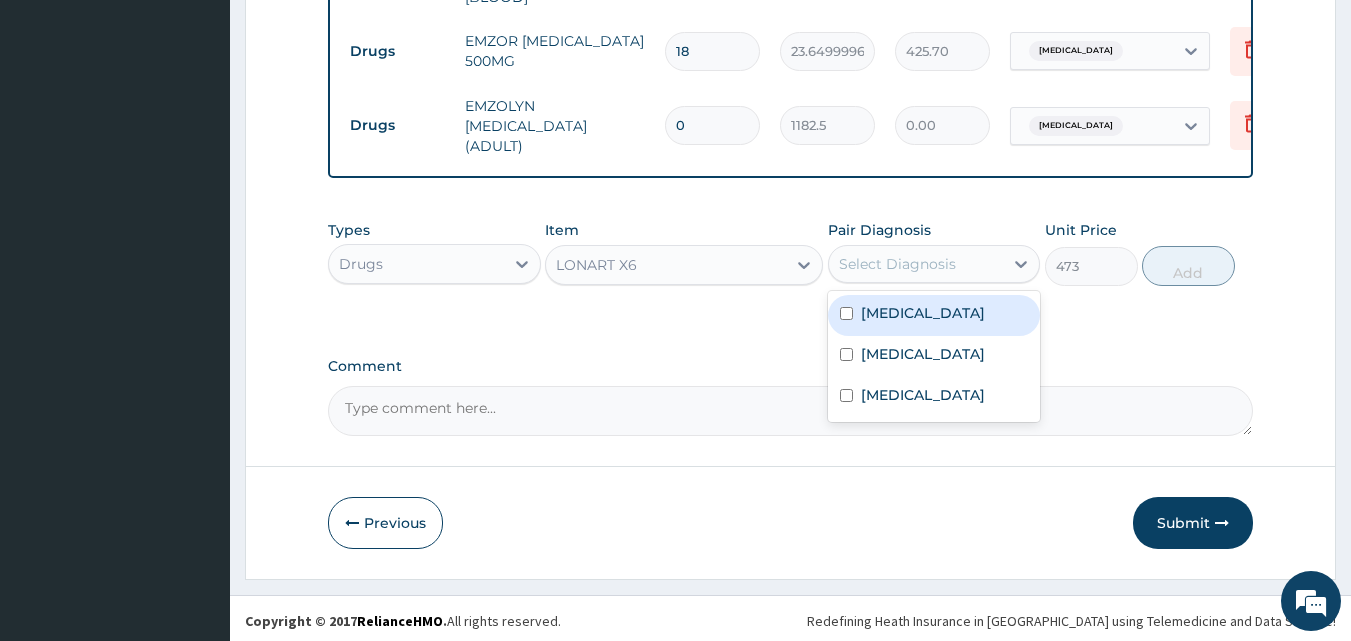drag, startPoint x: 937, startPoint y: 258, endPoint x: 946, endPoint y: 312, distance: 54.74486 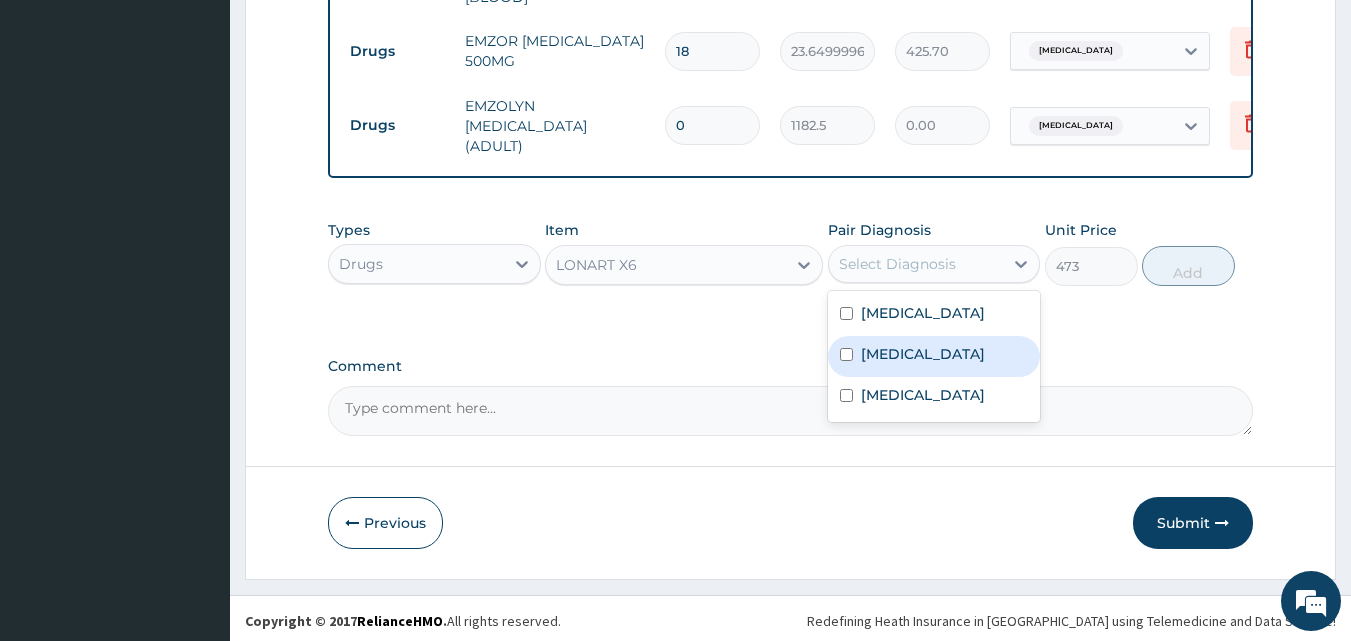 drag, startPoint x: 928, startPoint y: 348, endPoint x: 1055, endPoint y: 279, distance: 144.53374 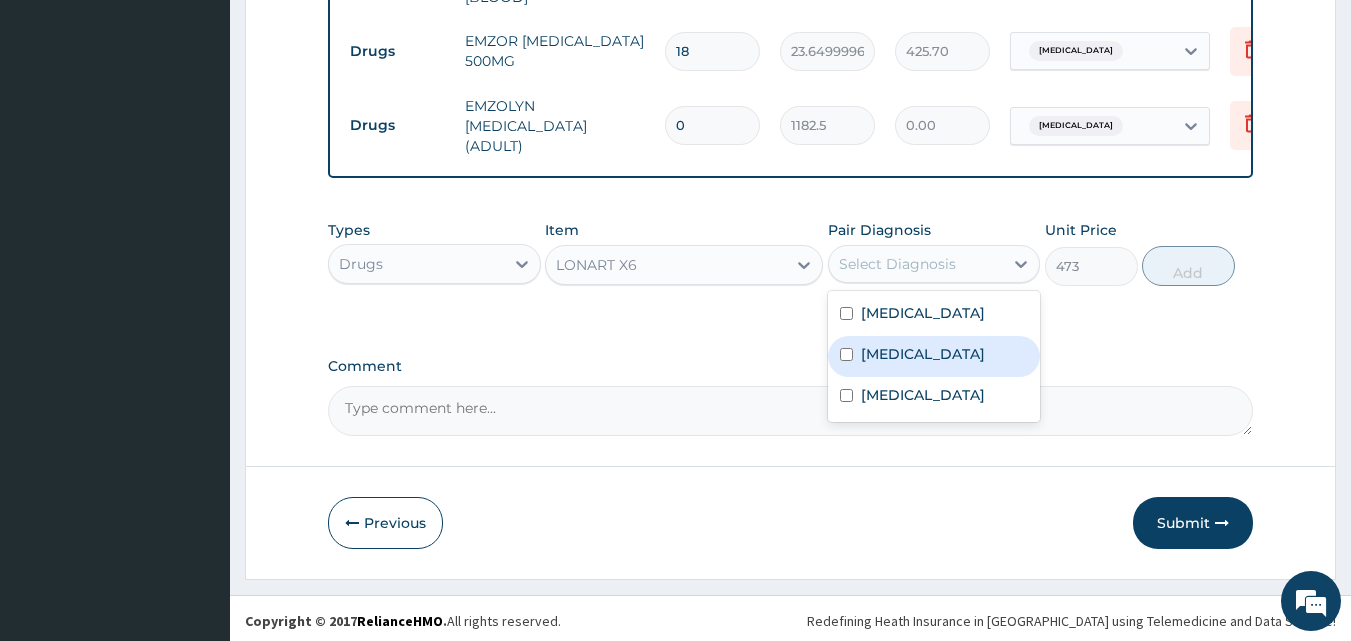 click on "[MEDICAL_DATA]" at bounding box center [934, 356] 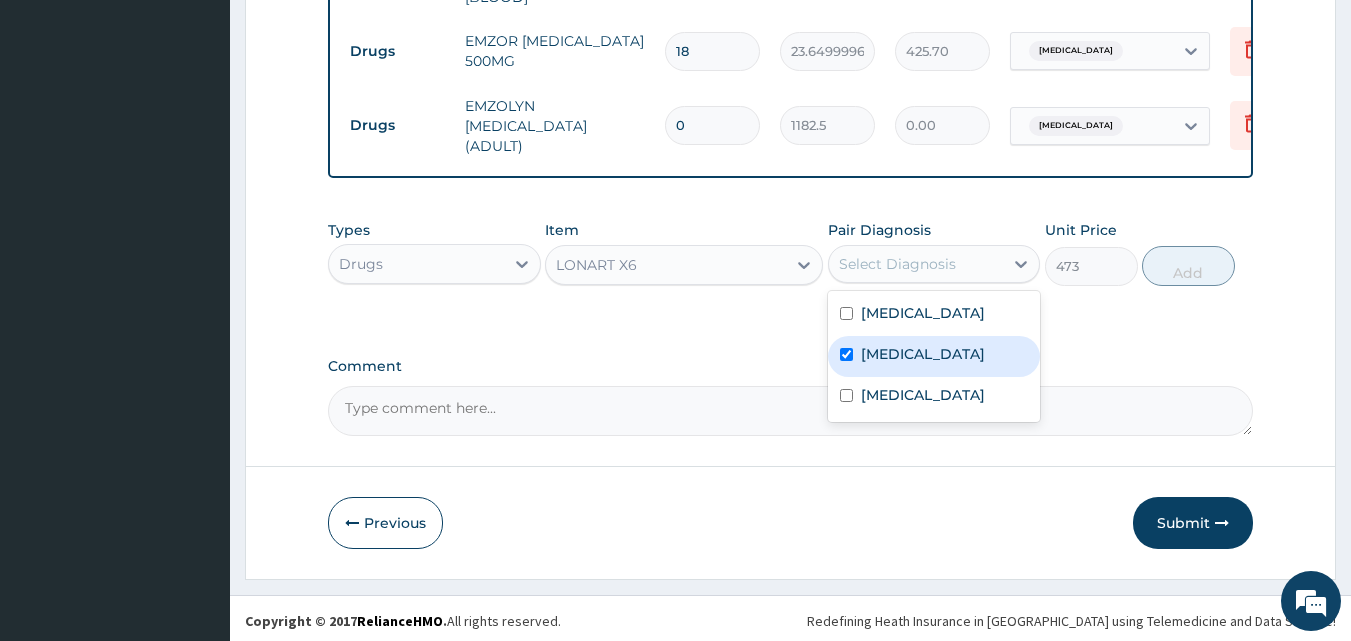 checkbox on "true" 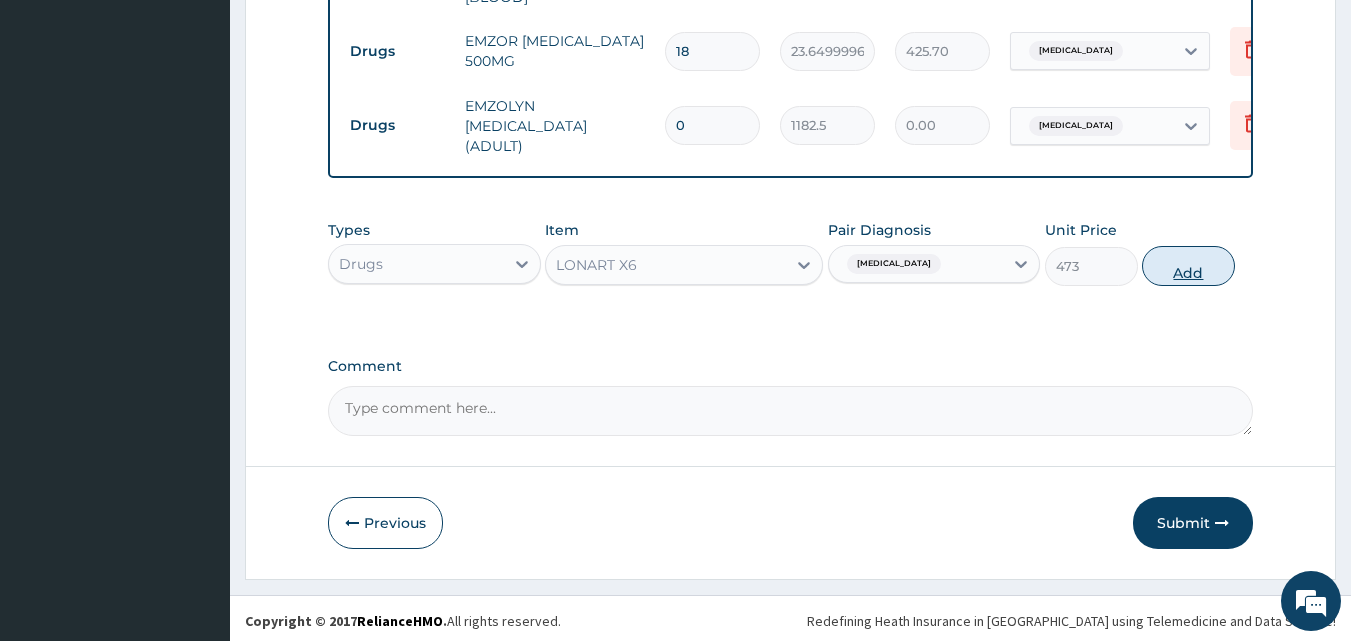 click on "Add" at bounding box center (1188, 266) 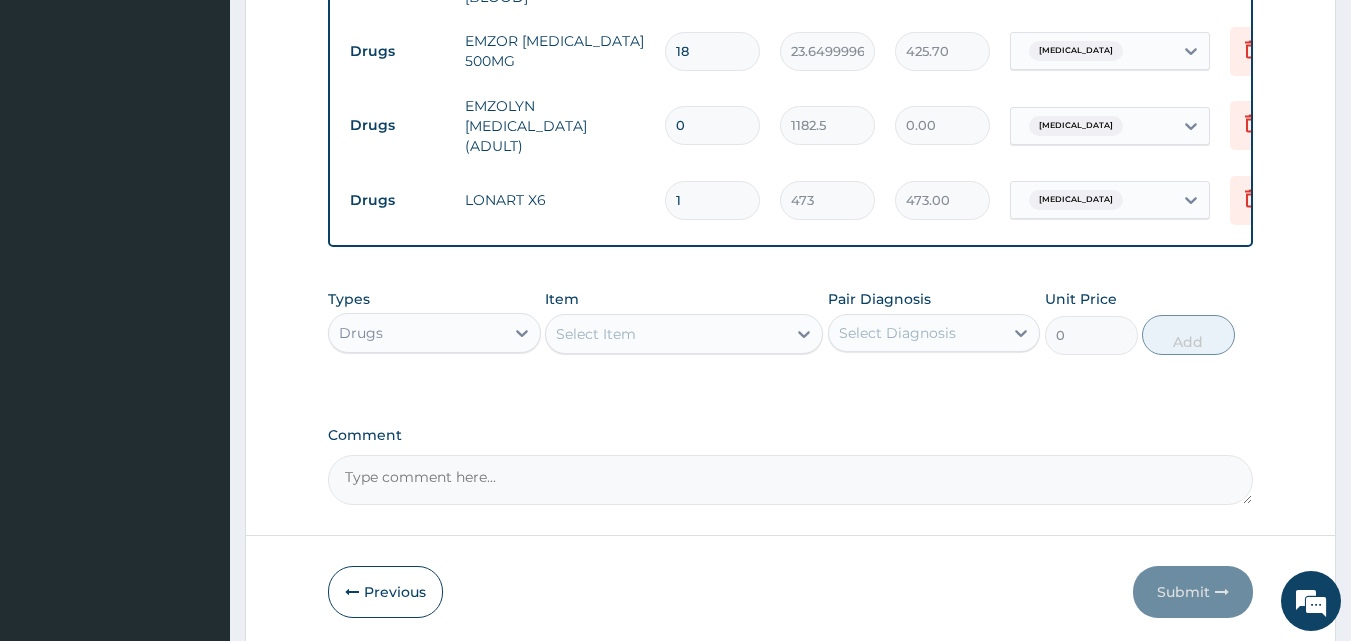 type 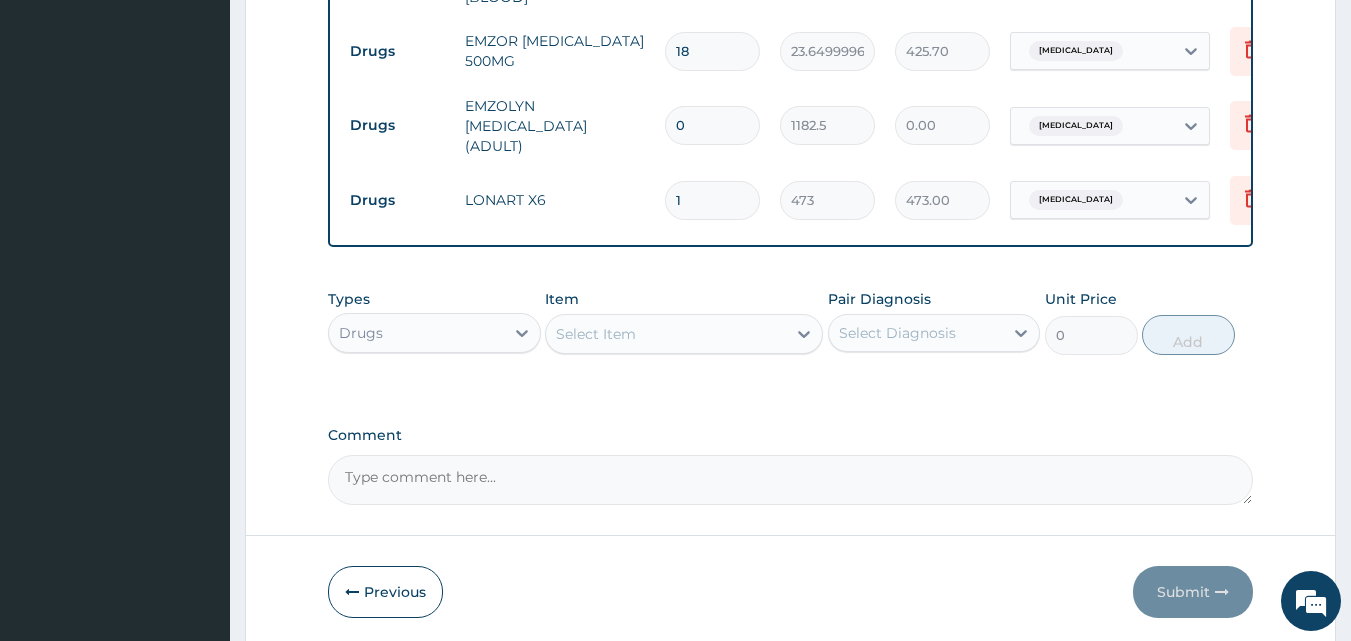 type on "0.00" 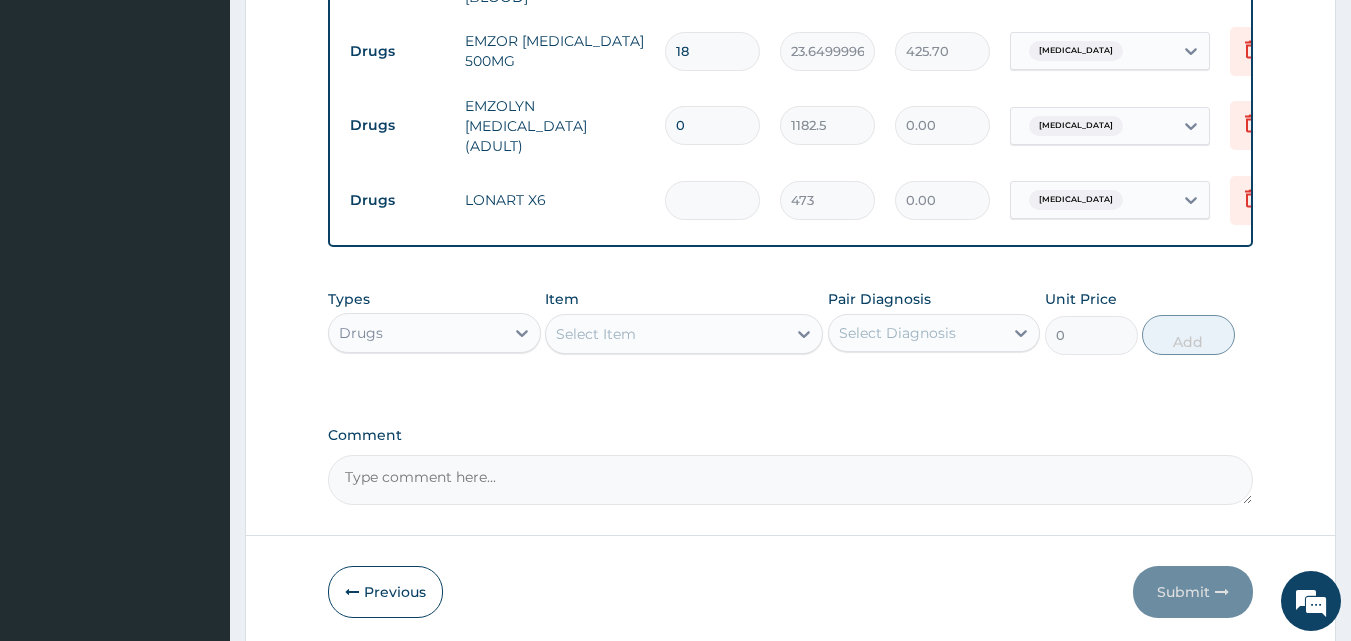 type on "6" 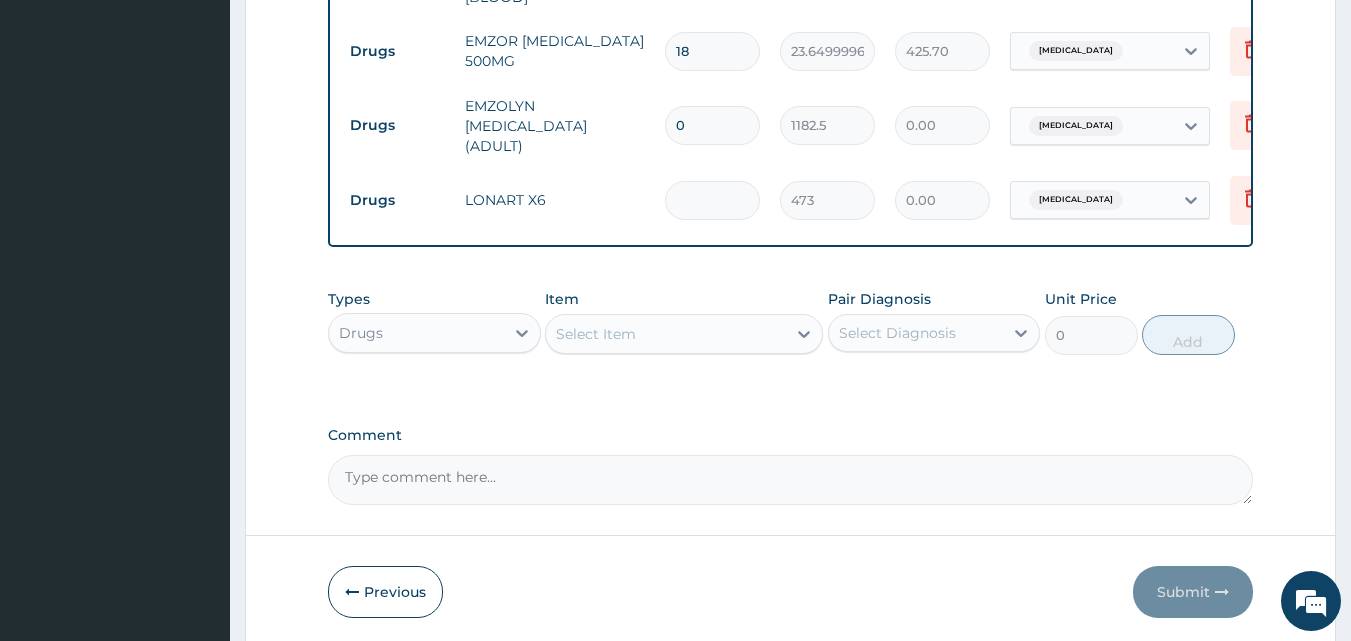 type on "2838.00" 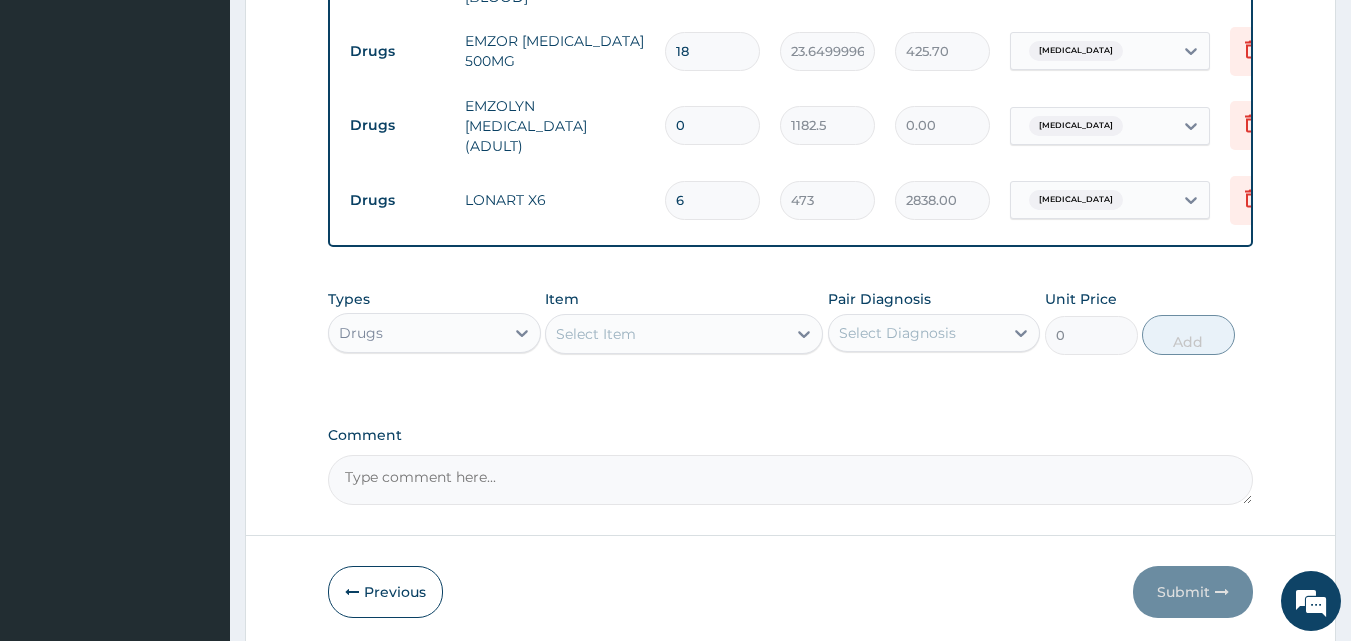 type on "6" 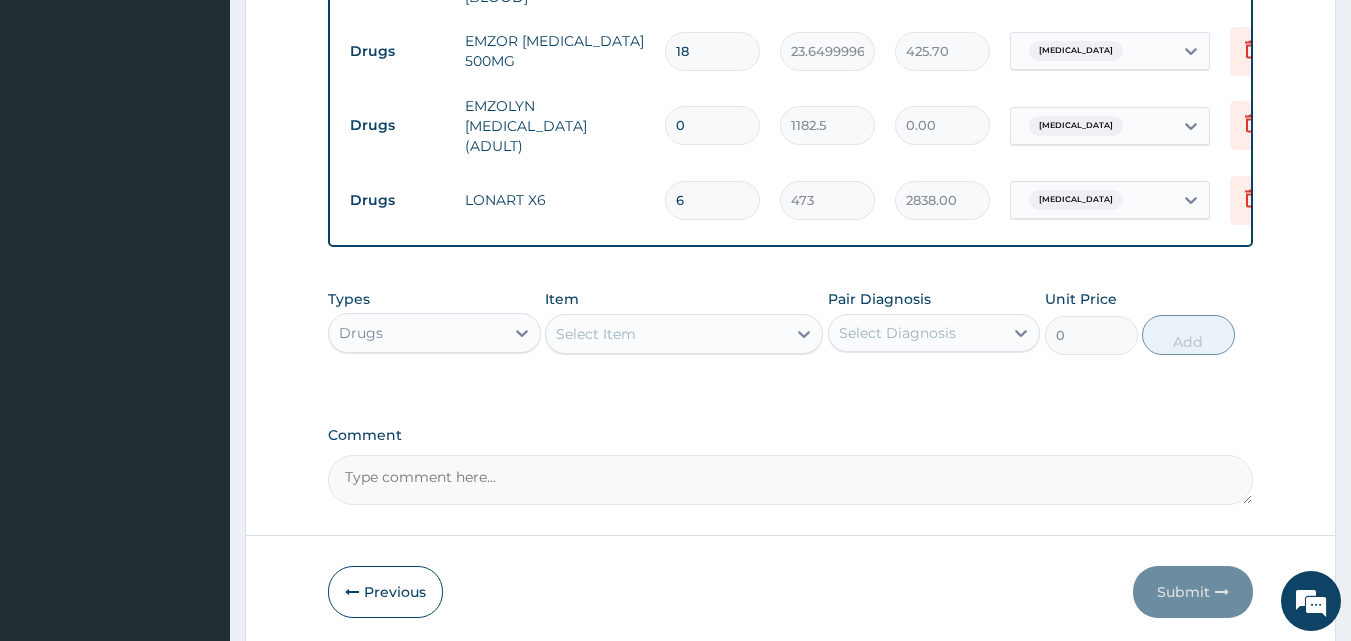 click on "0" at bounding box center (712, 125) 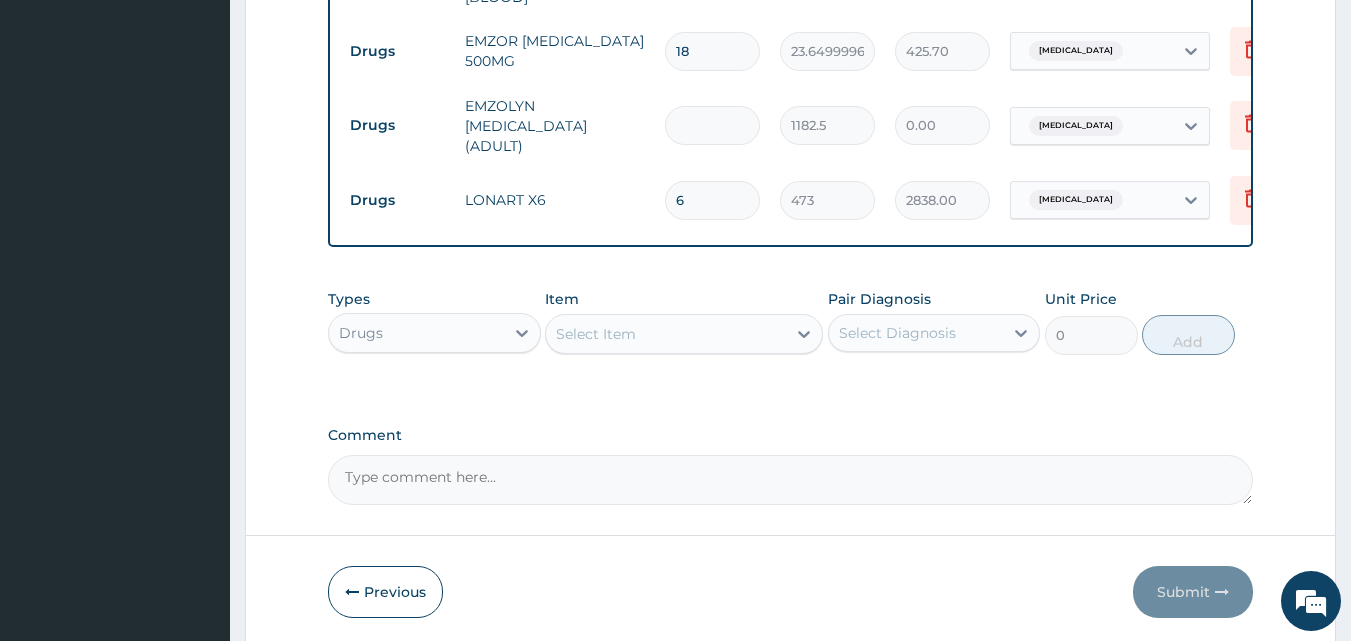 type on "1" 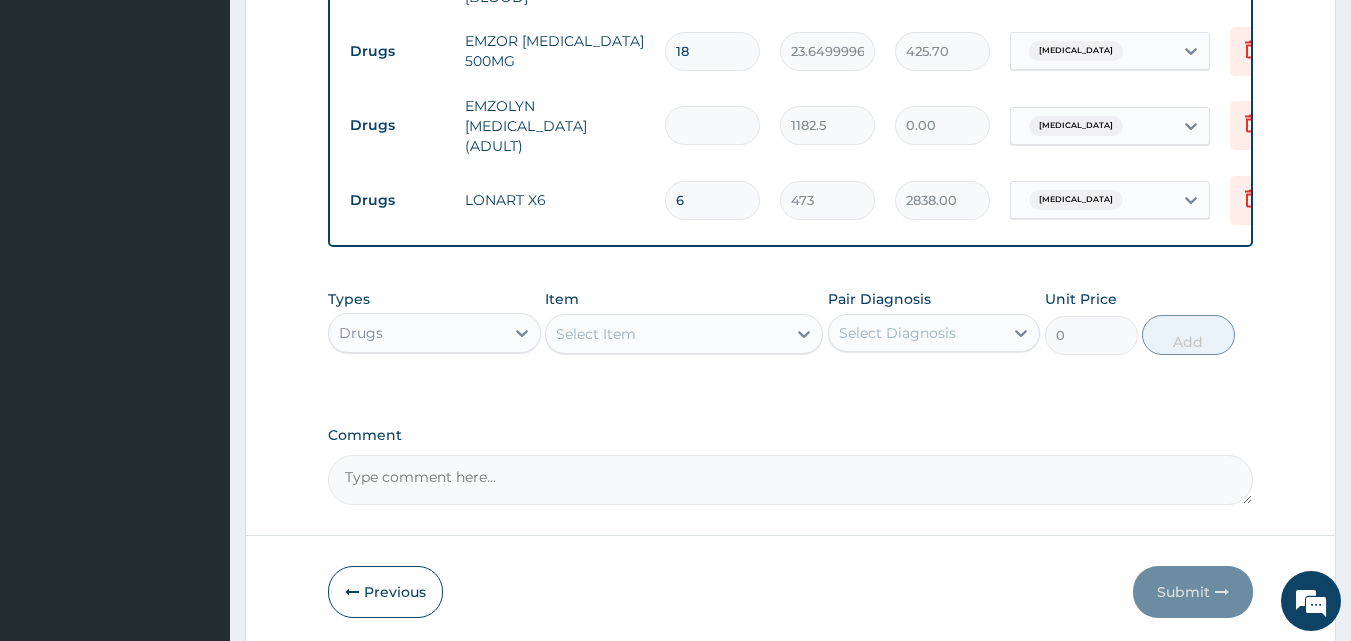 type on "1182.50" 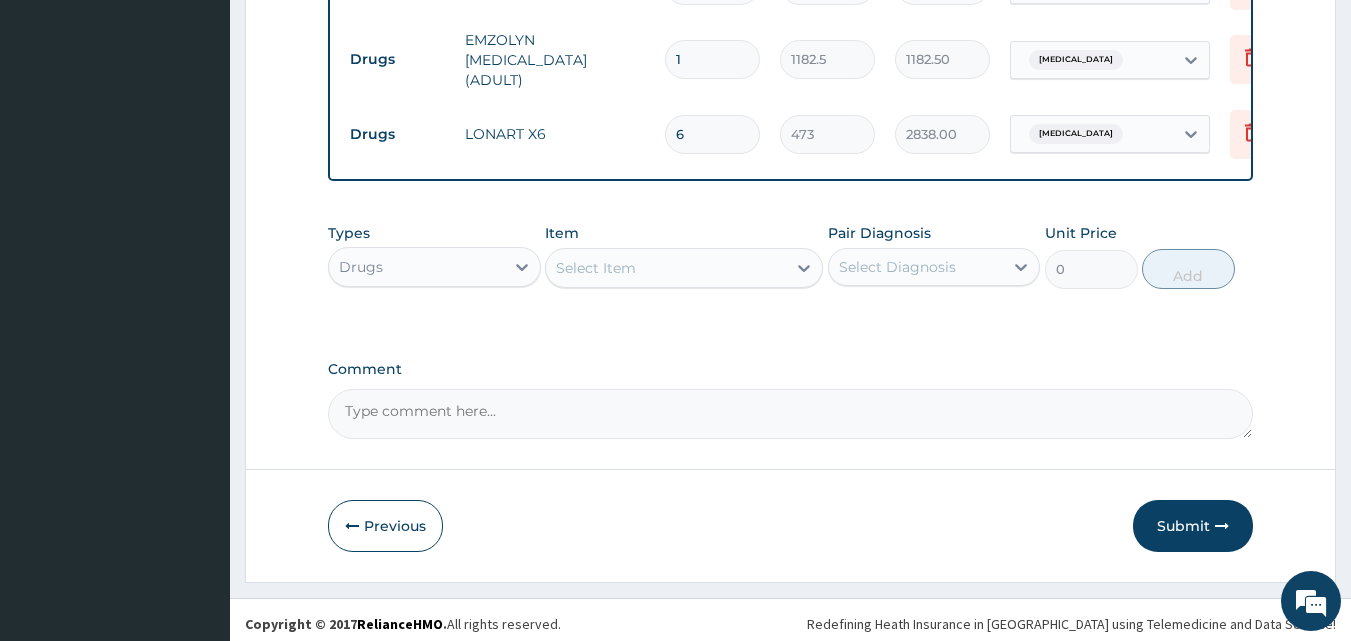 scroll, scrollTop: 1119, scrollLeft: 0, axis: vertical 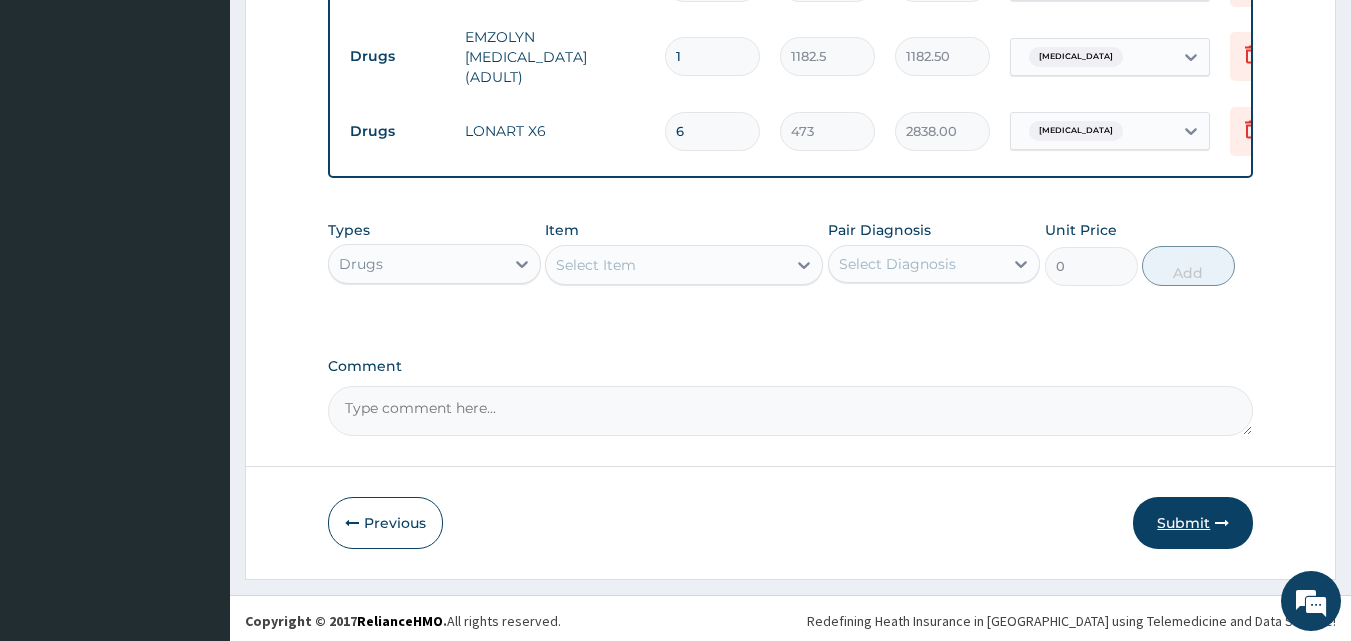 type on "1" 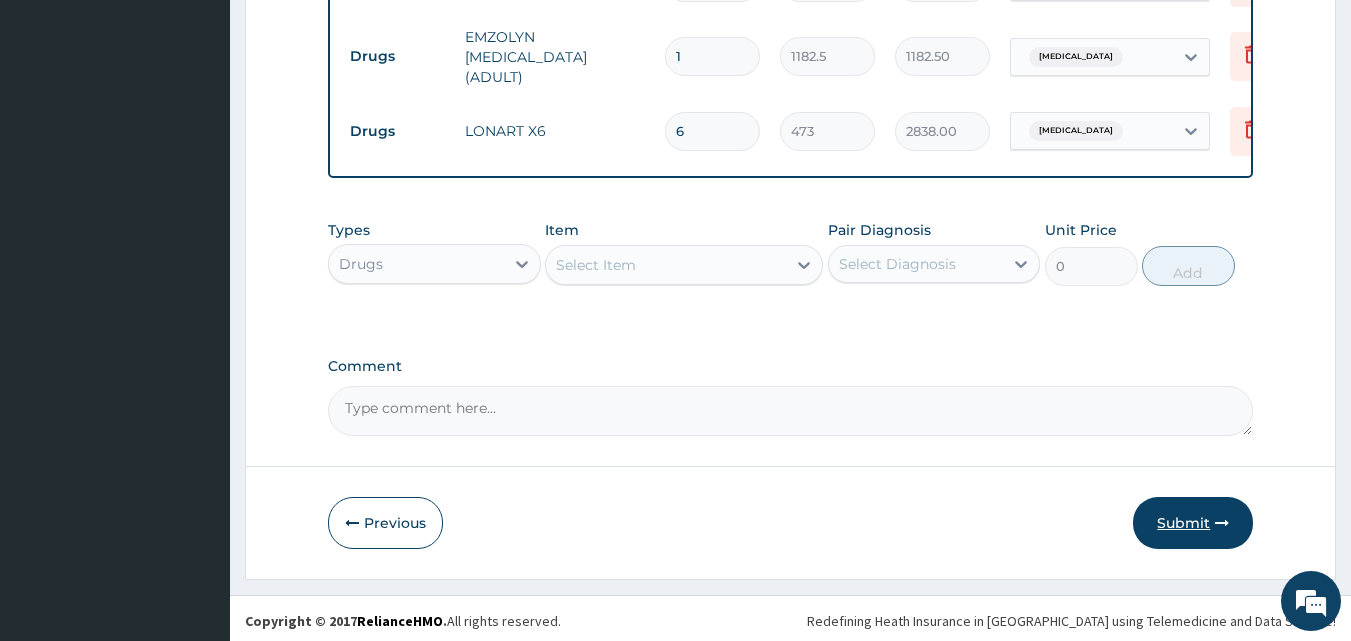 click on "Submit" at bounding box center (1193, 523) 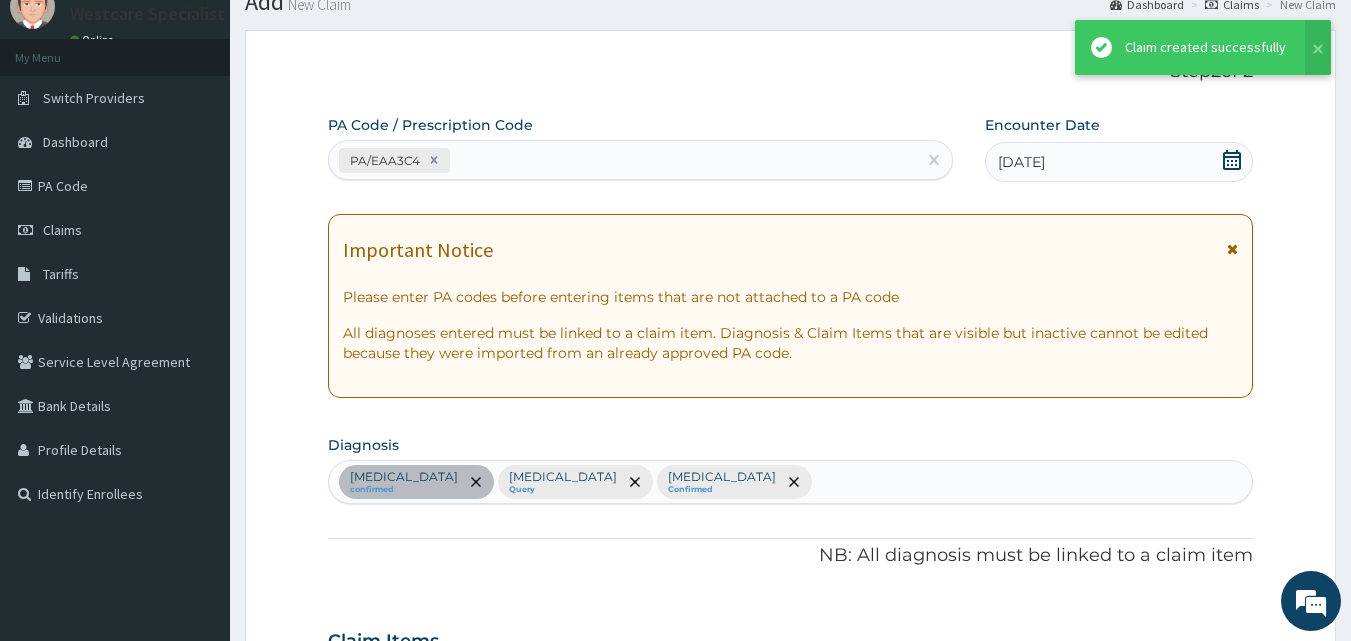 scroll, scrollTop: 1119, scrollLeft: 0, axis: vertical 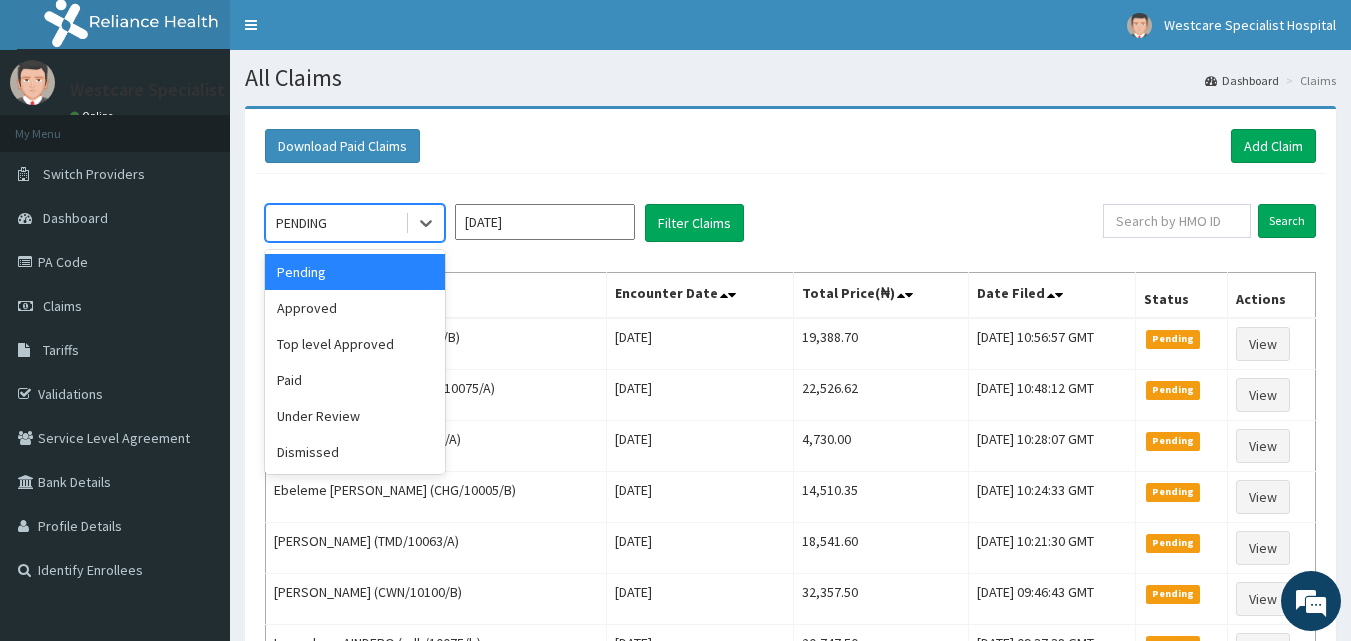 click on "PENDING" at bounding box center (301, 223) 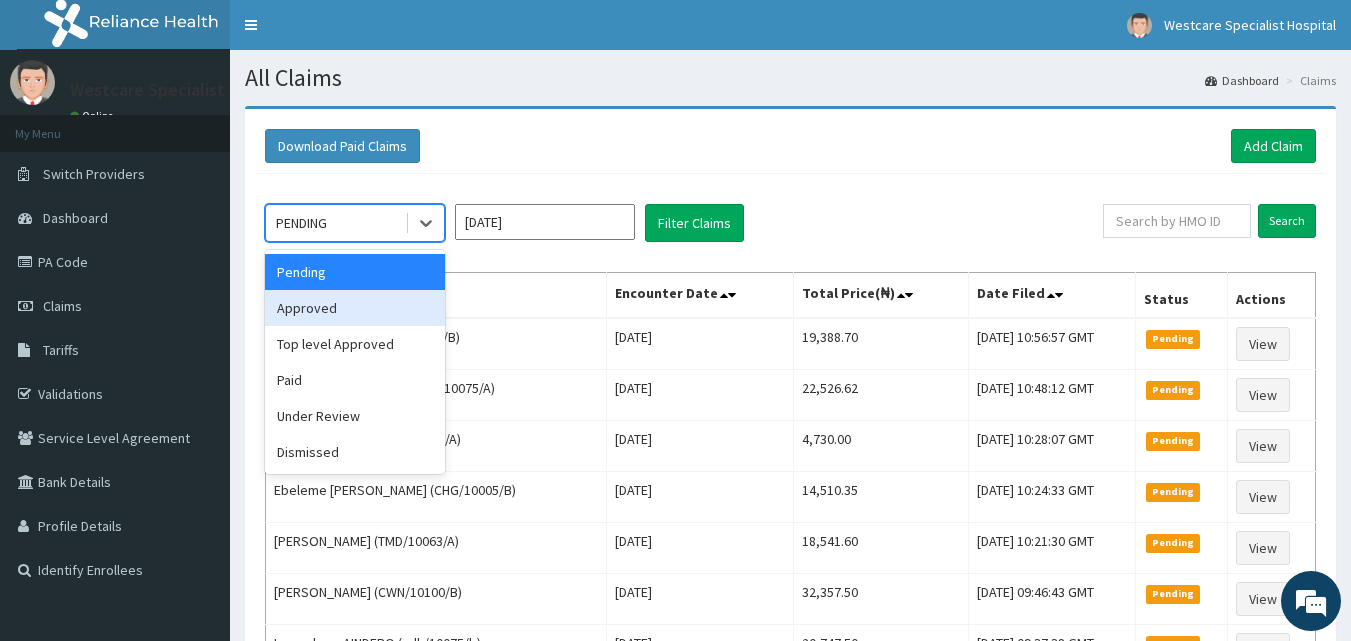 click on "Approved" at bounding box center (355, 308) 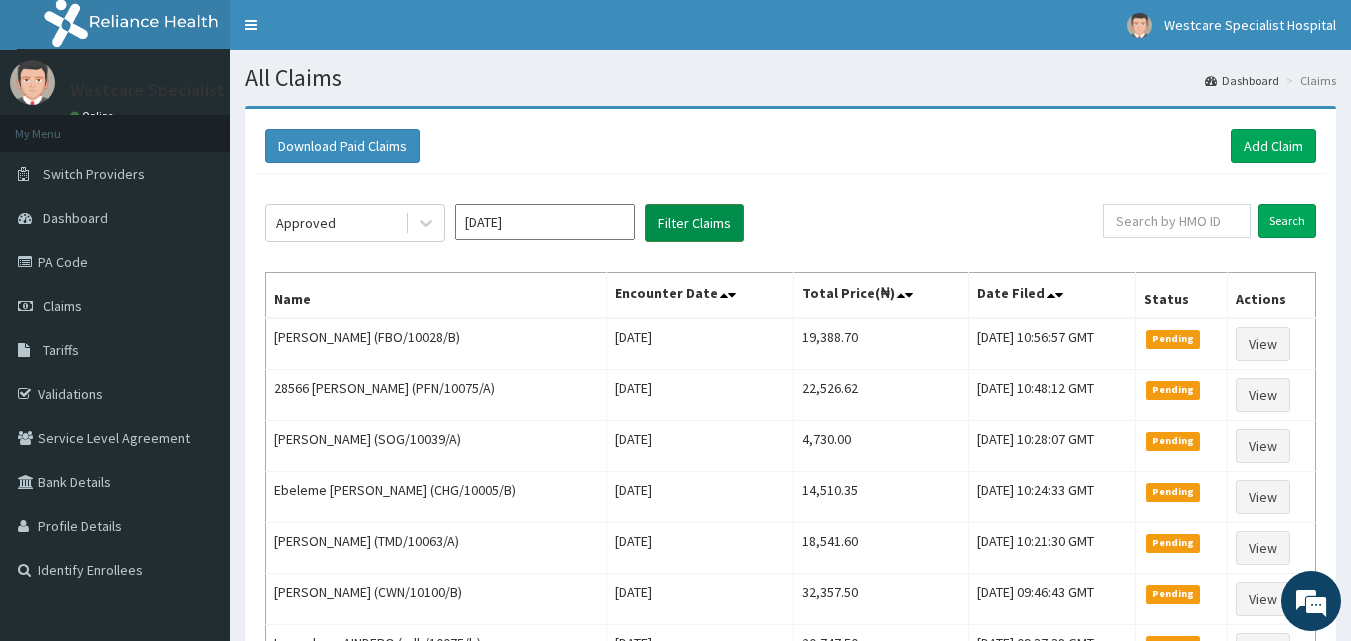 click on "Filter Claims" at bounding box center (694, 223) 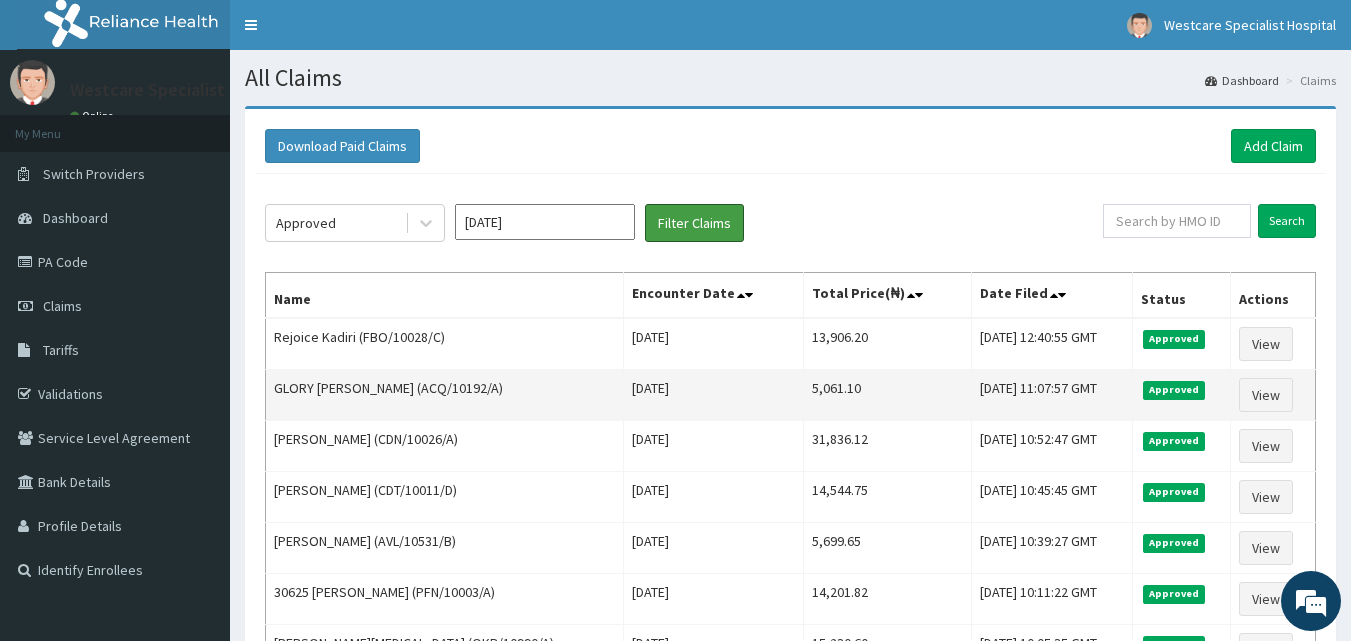 scroll, scrollTop: 0, scrollLeft: 0, axis: both 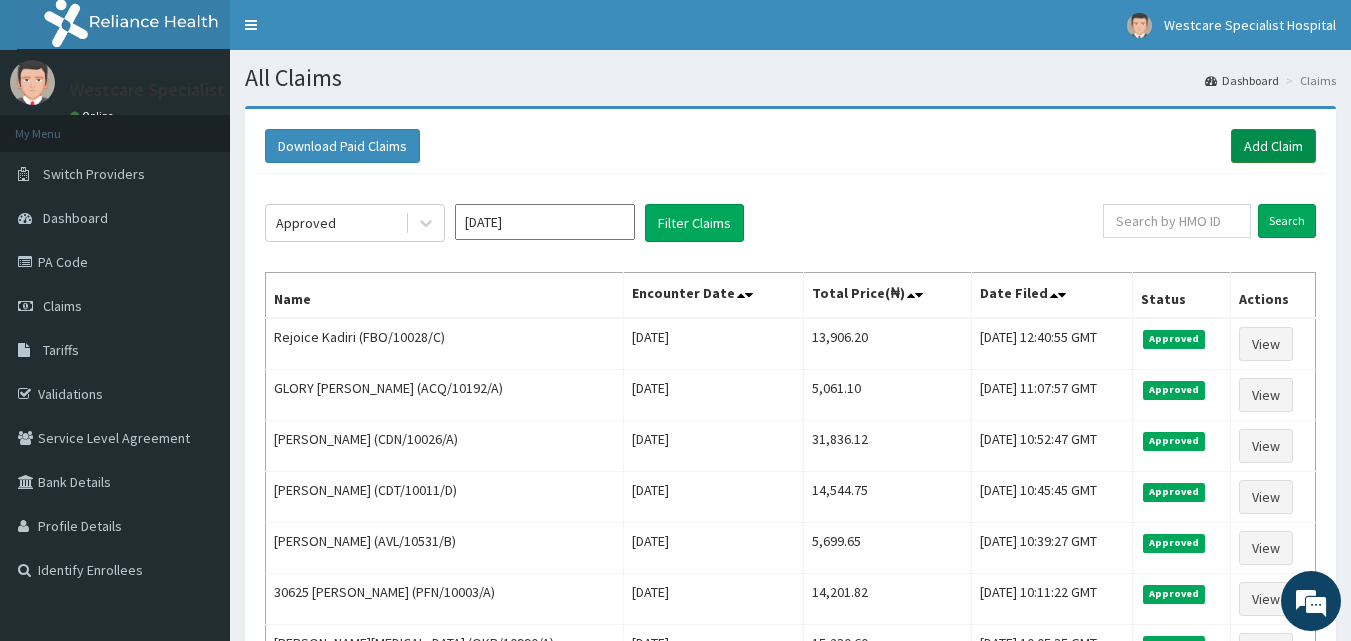 click on "Add Claim" at bounding box center (1273, 146) 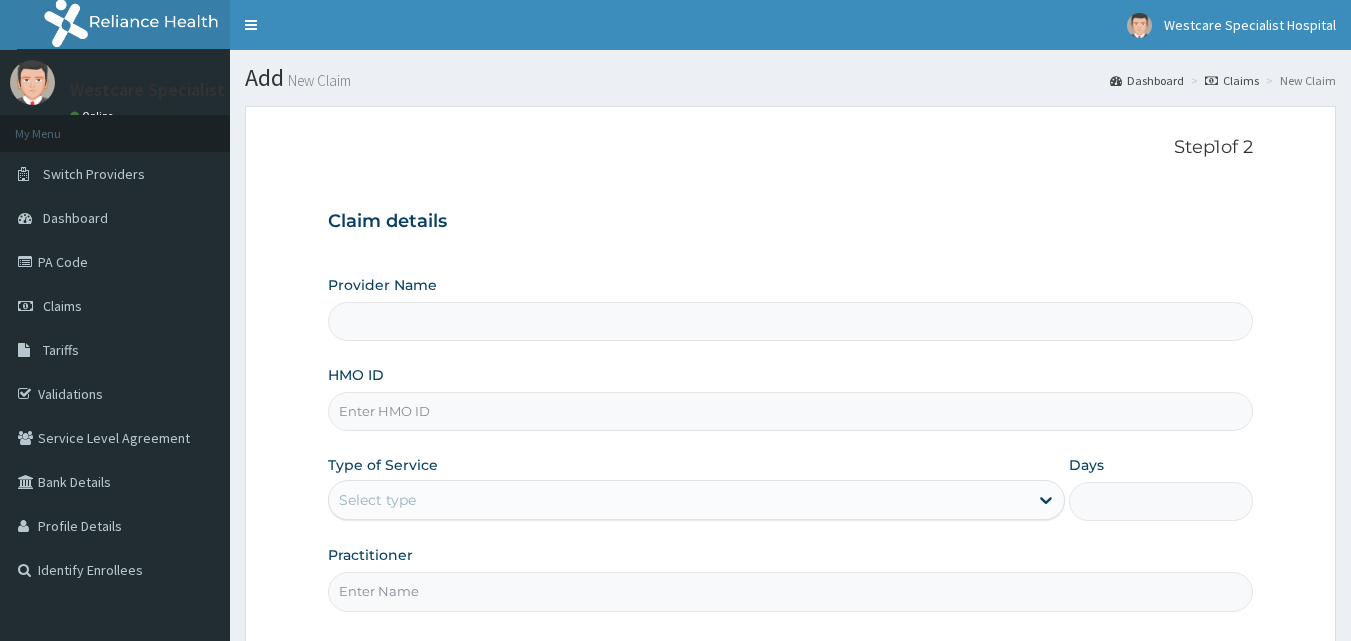 scroll, scrollTop: 0, scrollLeft: 0, axis: both 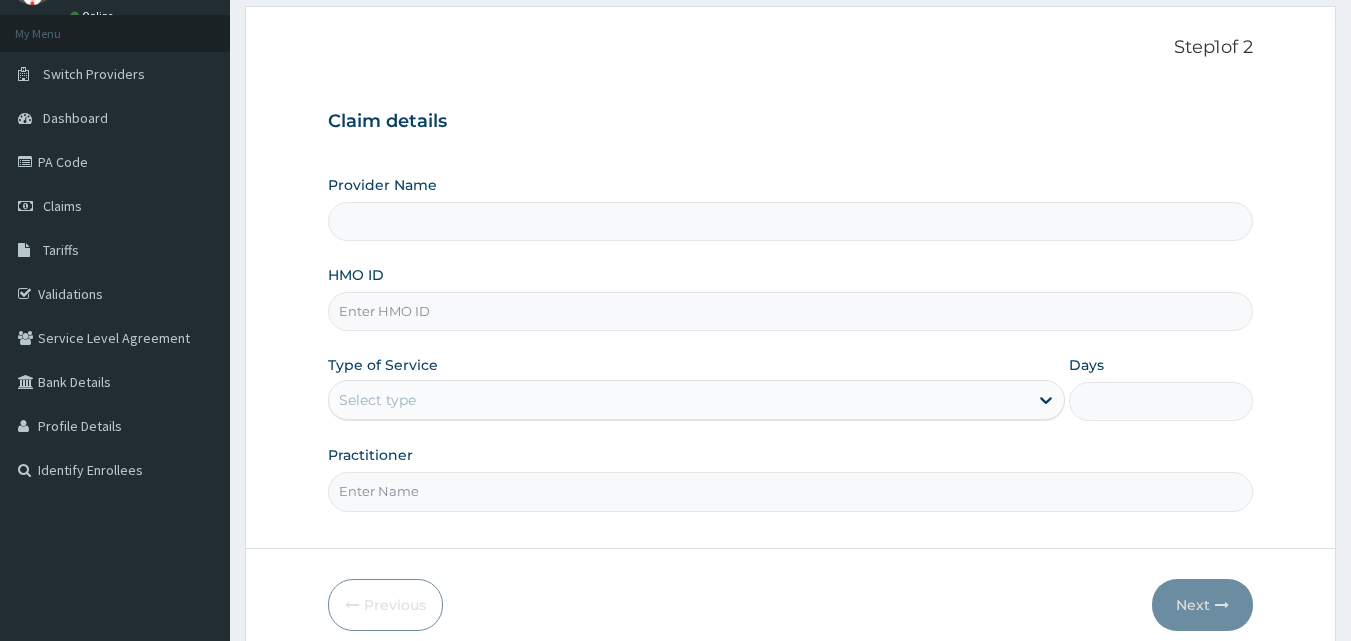 type on "WestCare Specialist Hospital" 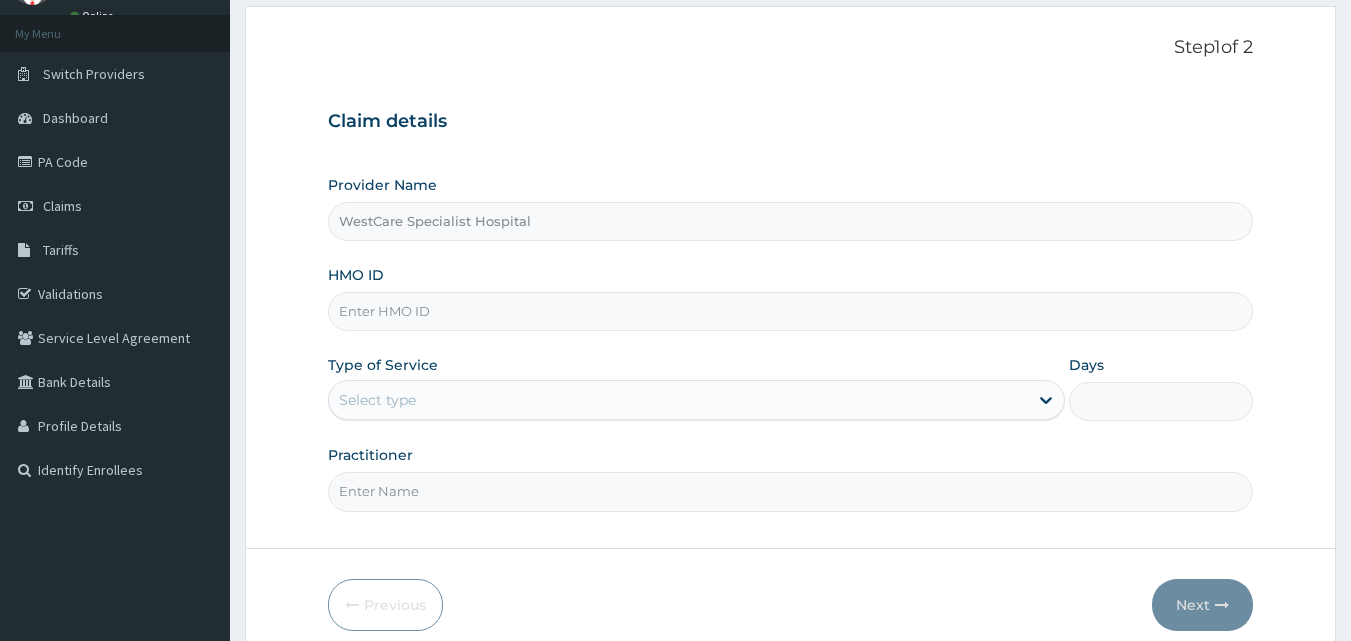 click on "HMO ID" at bounding box center (791, 311) 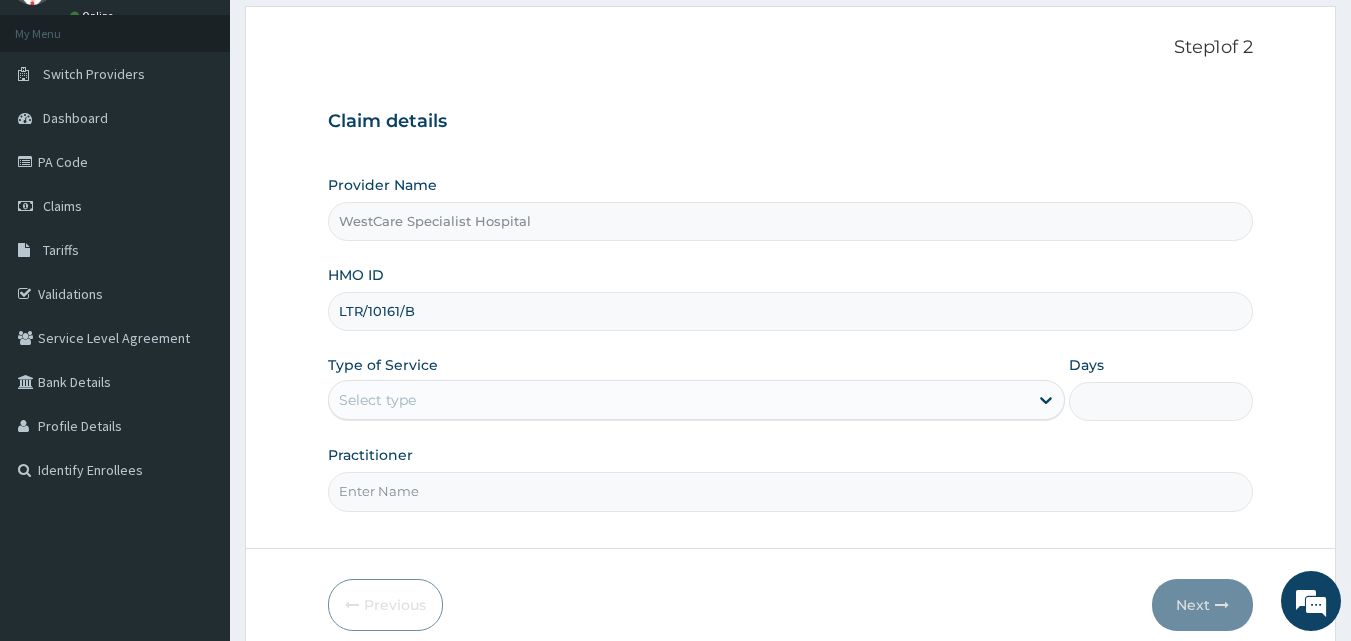 scroll, scrollTop: 0, scrollLeft: 0, axis: both 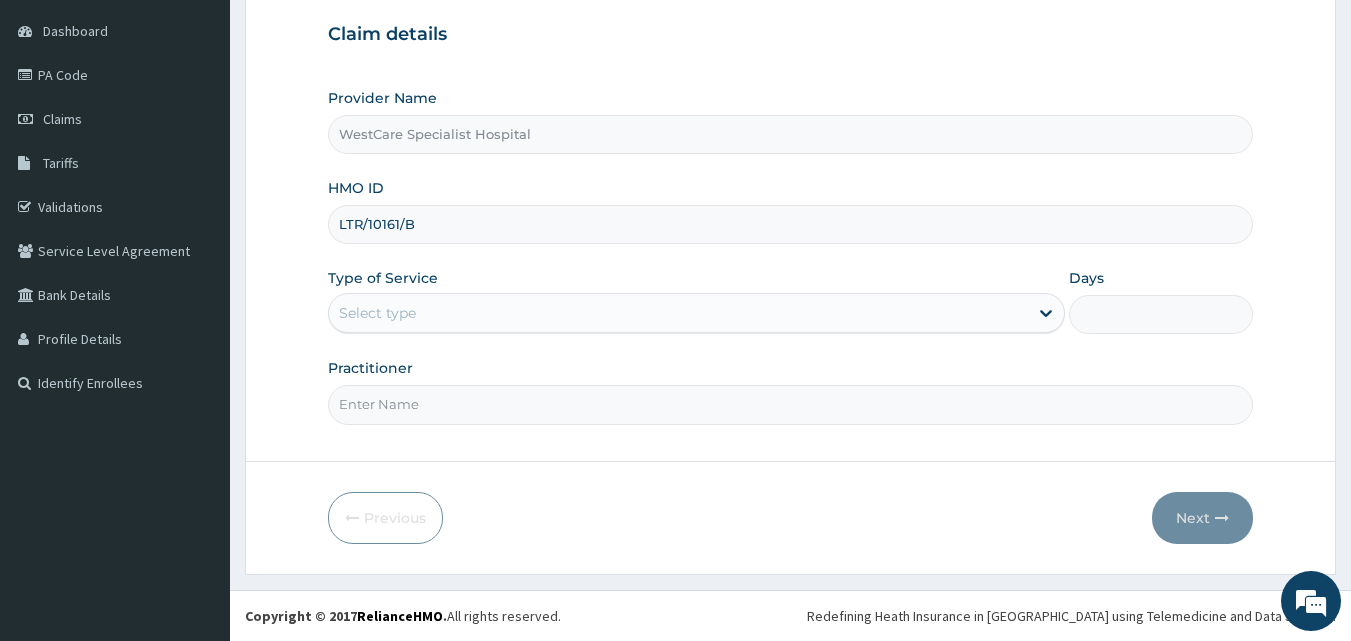 type on "LTR/10161/B" 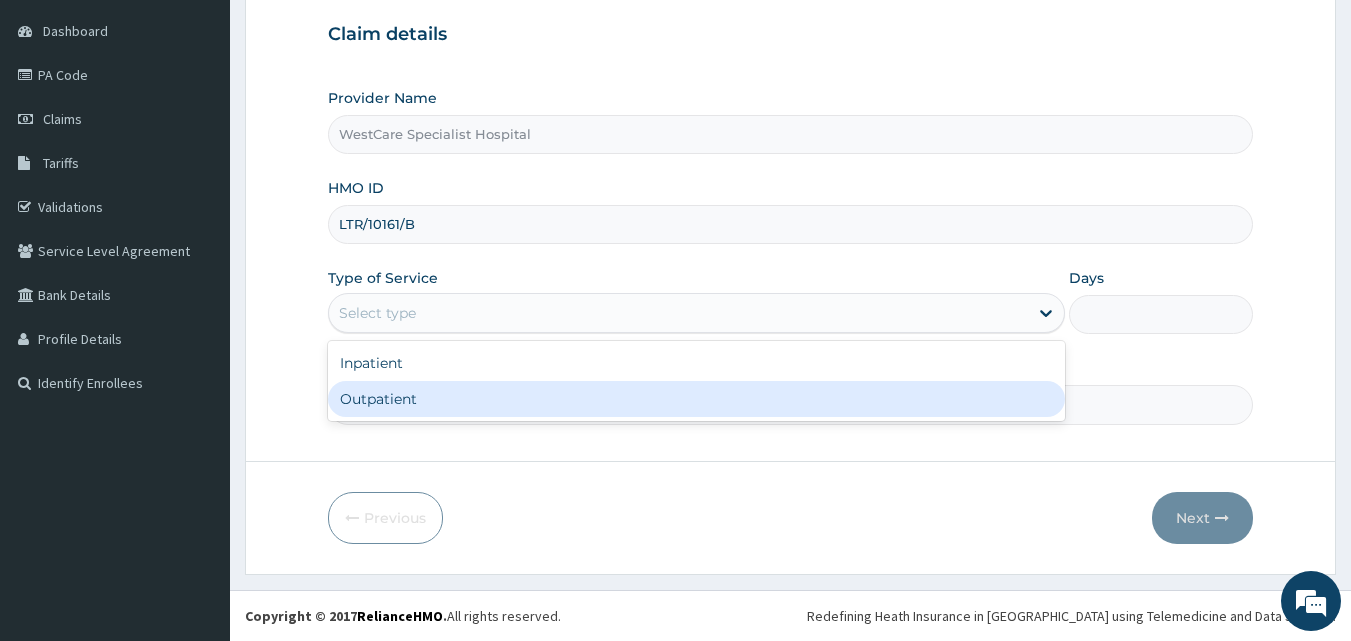 click on "Outpatient" at bounding box center [696, 399] 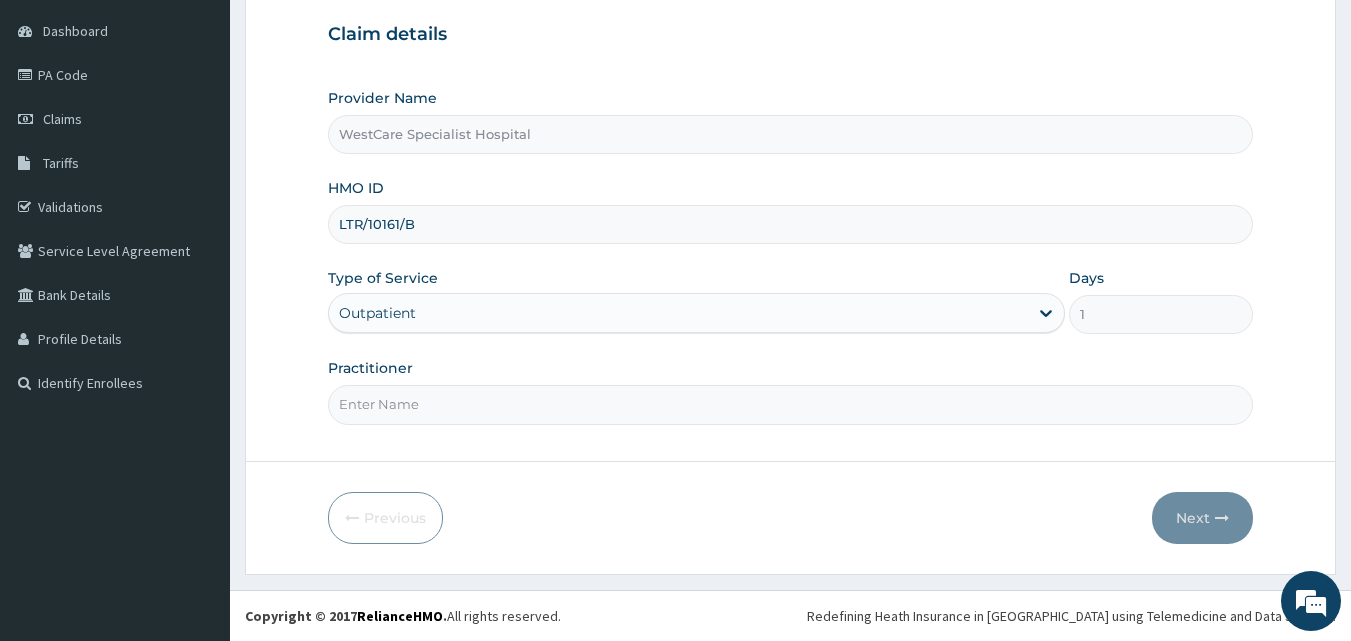 click on "Practitioner" at bounding box center (791, 404) 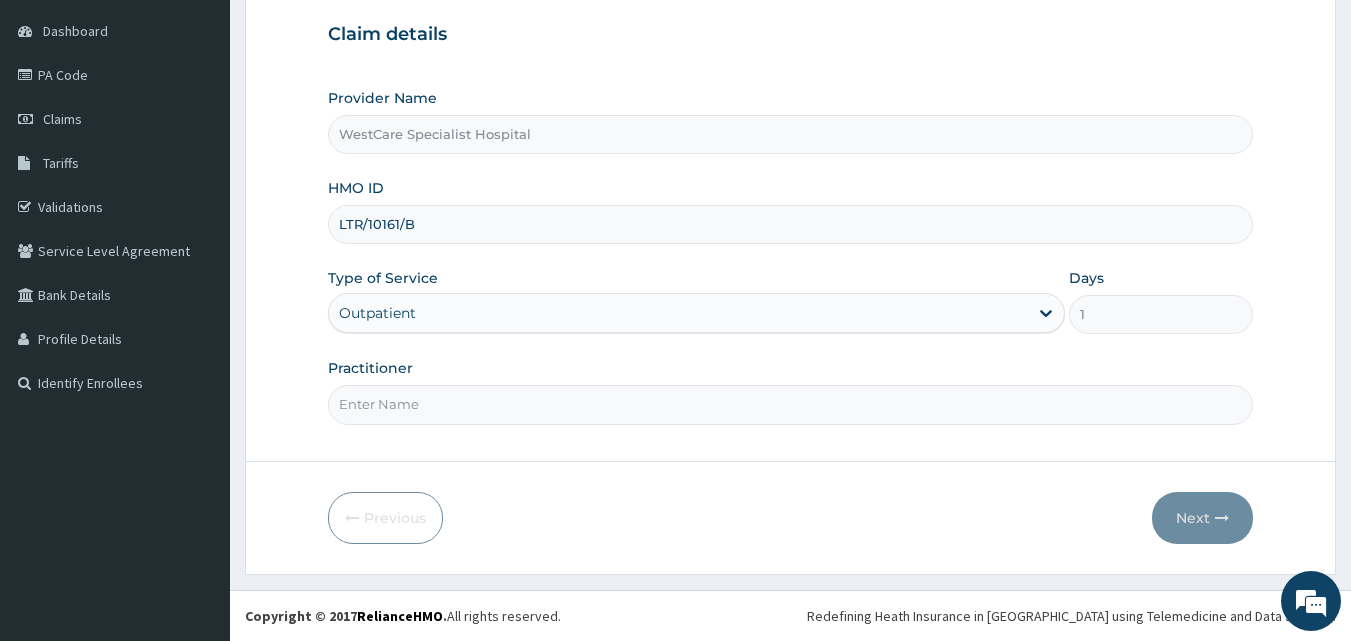 type on "DR EKPENYOUNG" 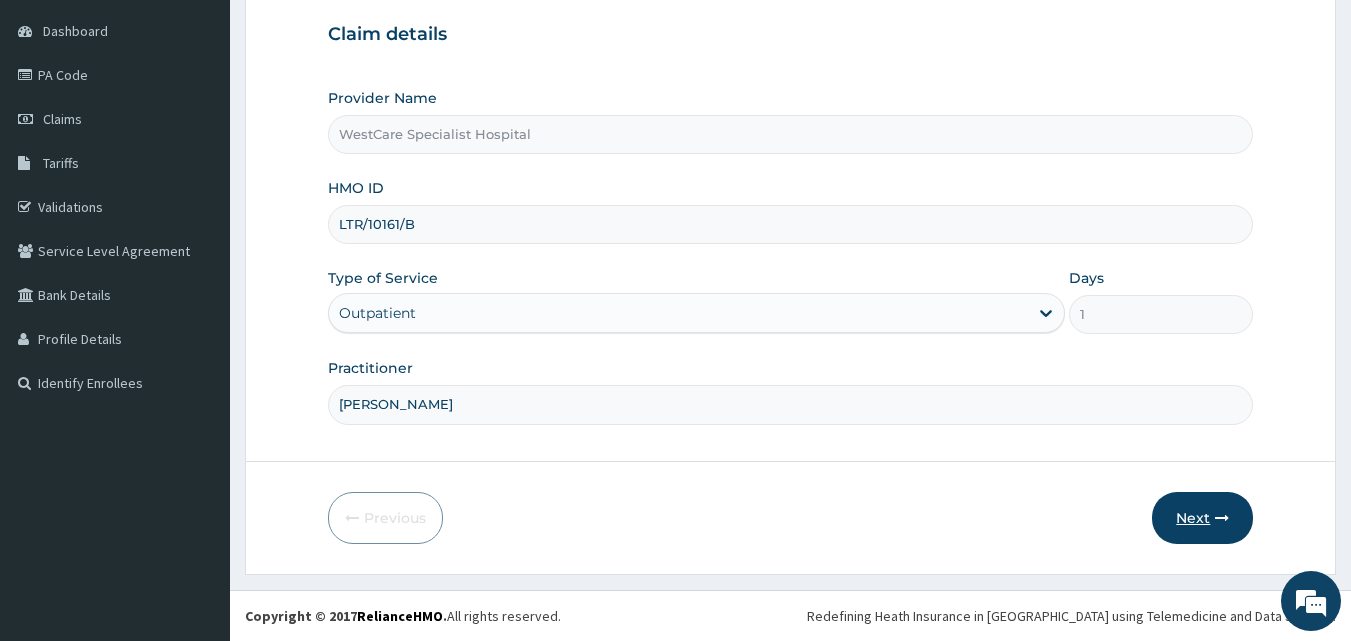 click on "Next" at bounding box center (1202, 518) 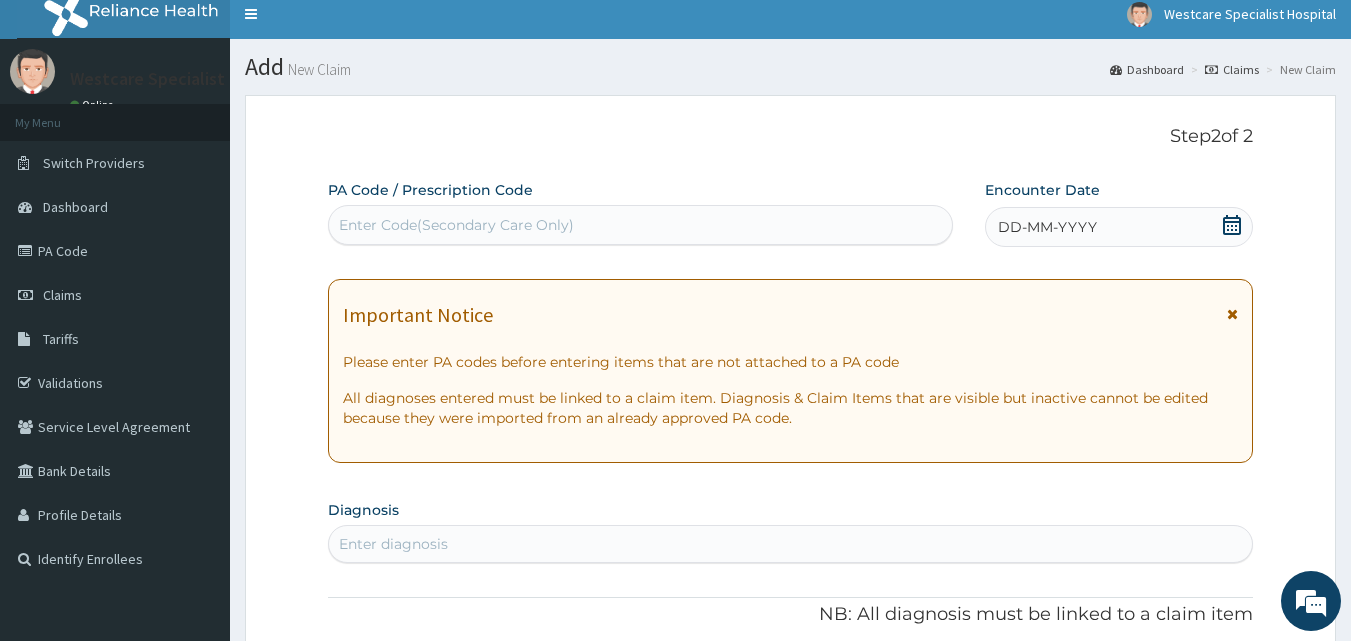 scroll, scrollTop: 0, scrollLeft: 0, axis: both 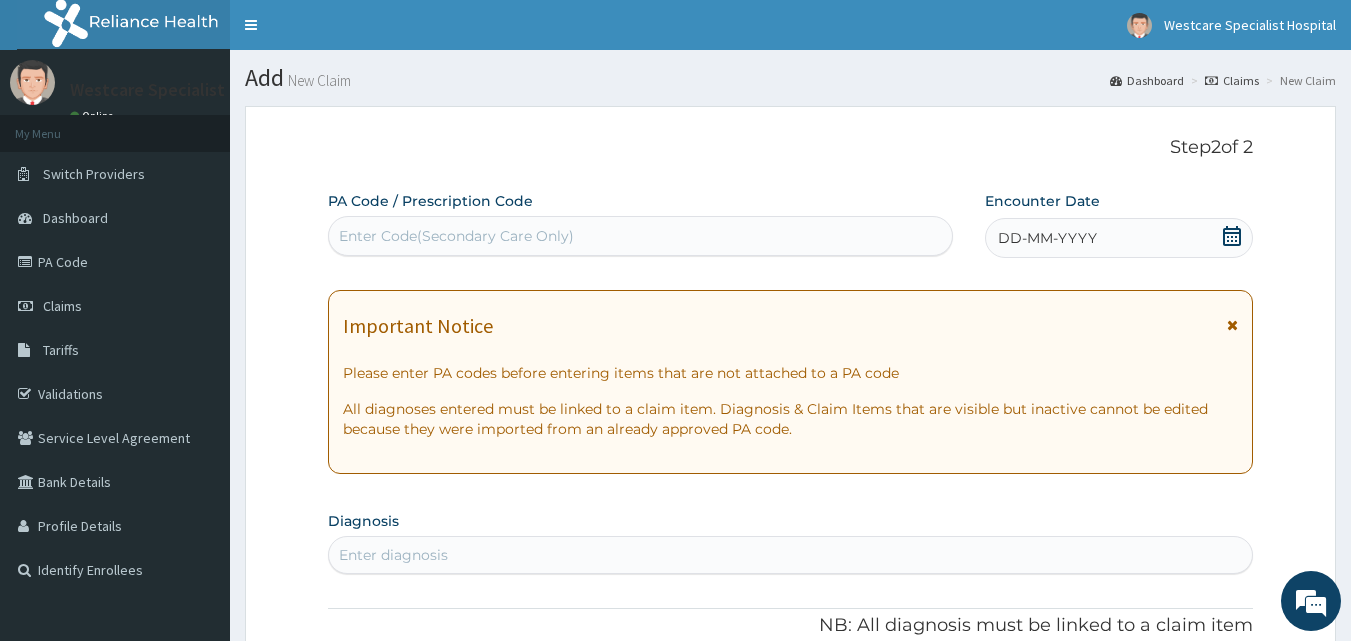 click on "Enter Code(Secondary Care Only)" at bounding box center (641, 236) 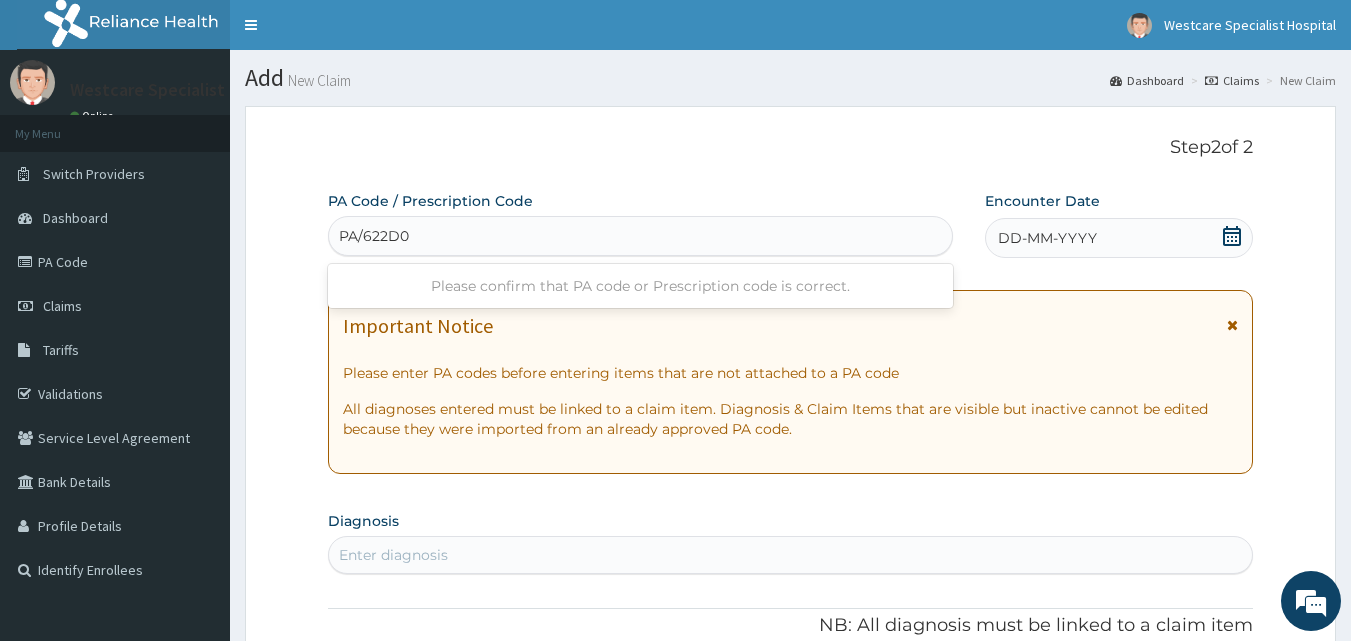 type on "PA/622D06" 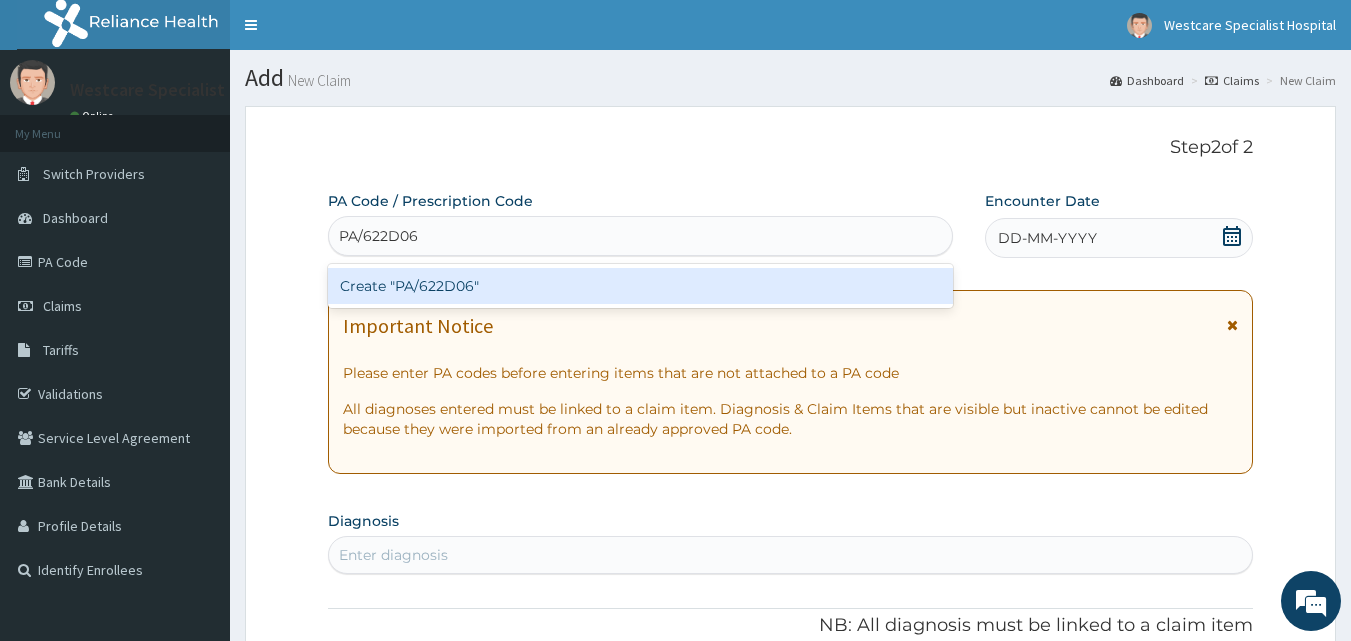 click on "Create "PA/622D06"" at bounding box center [641, 286] 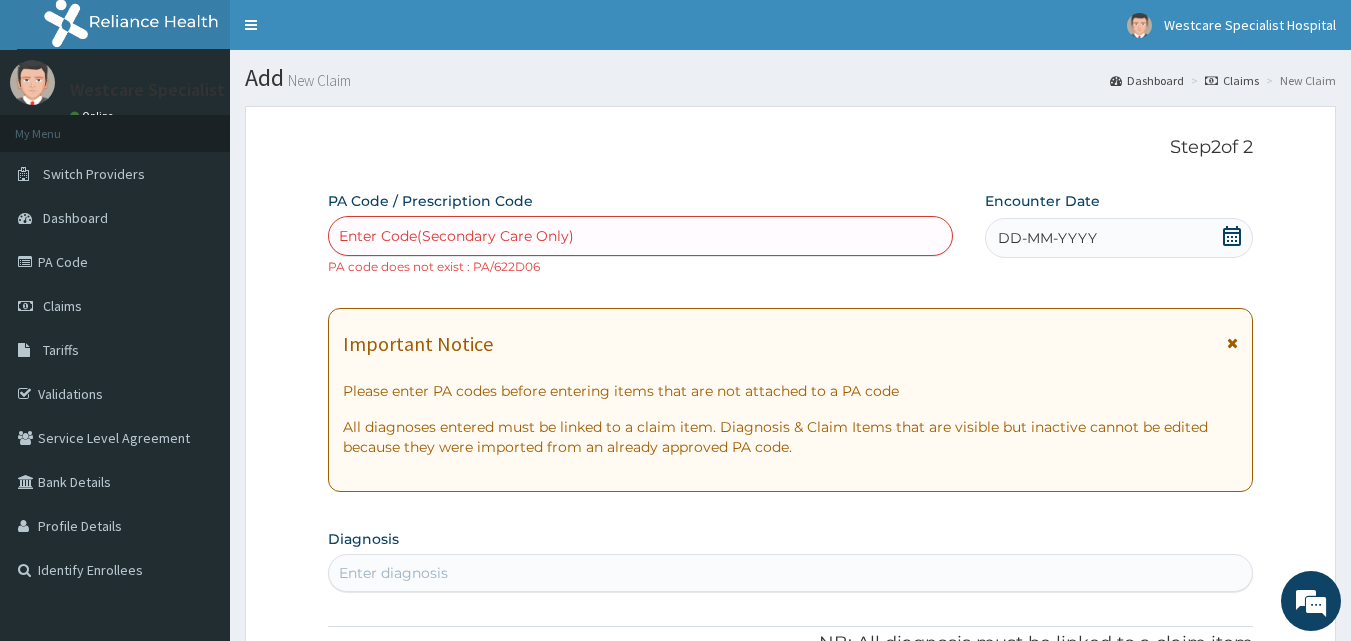 paste on "PA/672D06" 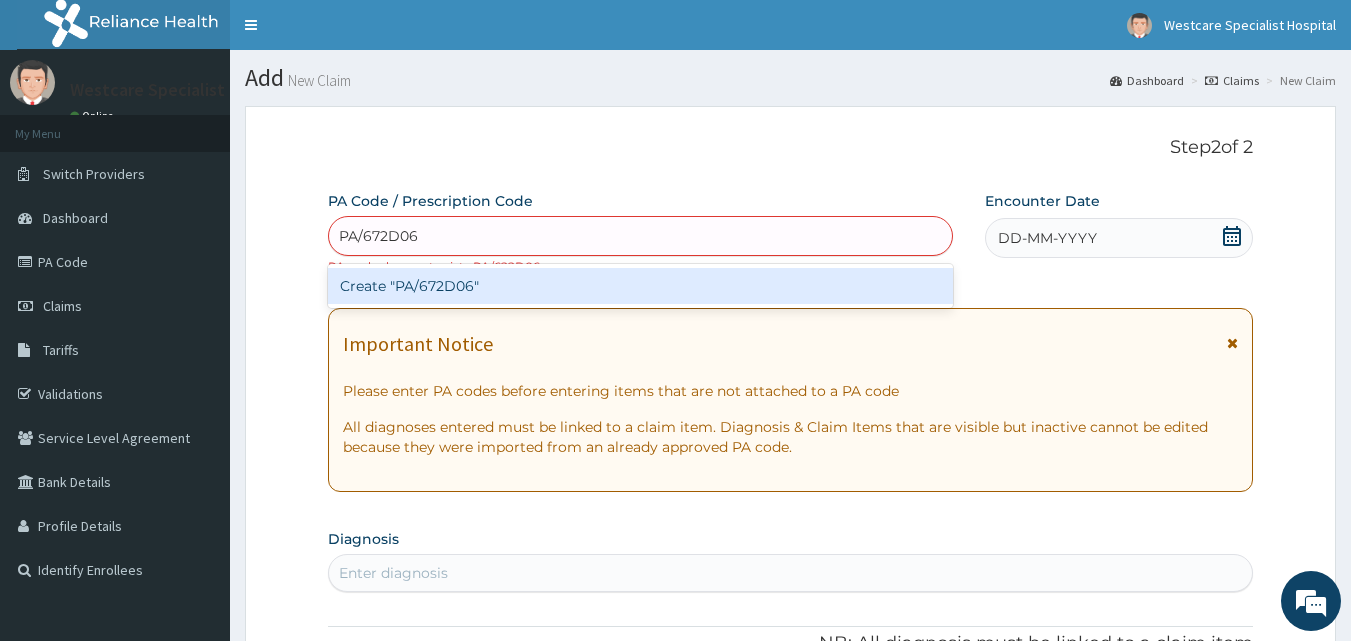 click on "Create "PA/672D06"" at bounding box center (641, 286) 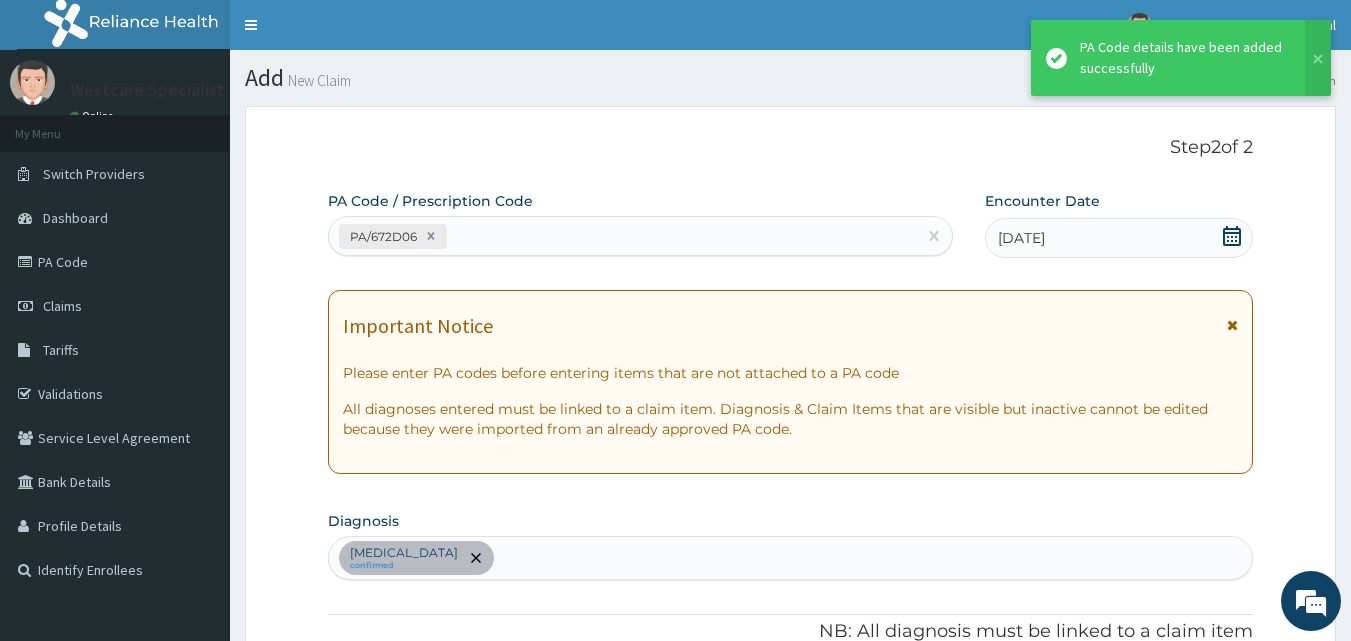 scroll, scrollTop: 517, scrollLeft: 0, axis: vertical 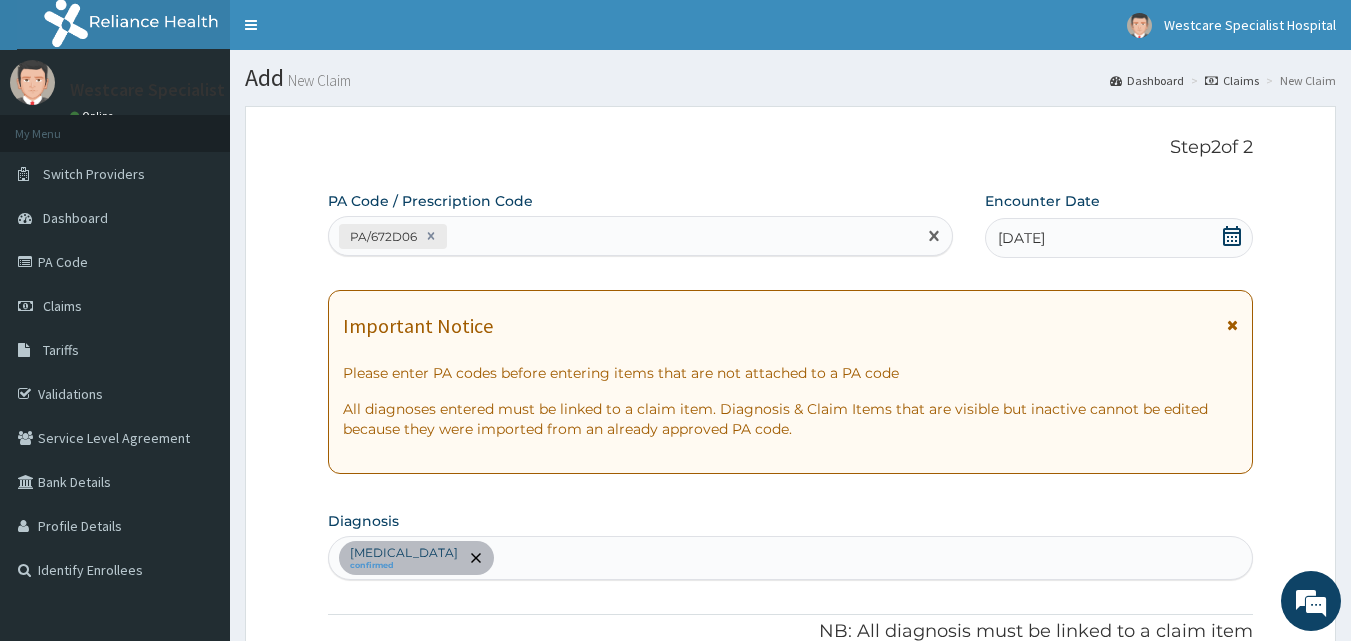 click on "PA/672D06" at bounding box center (623, 236) 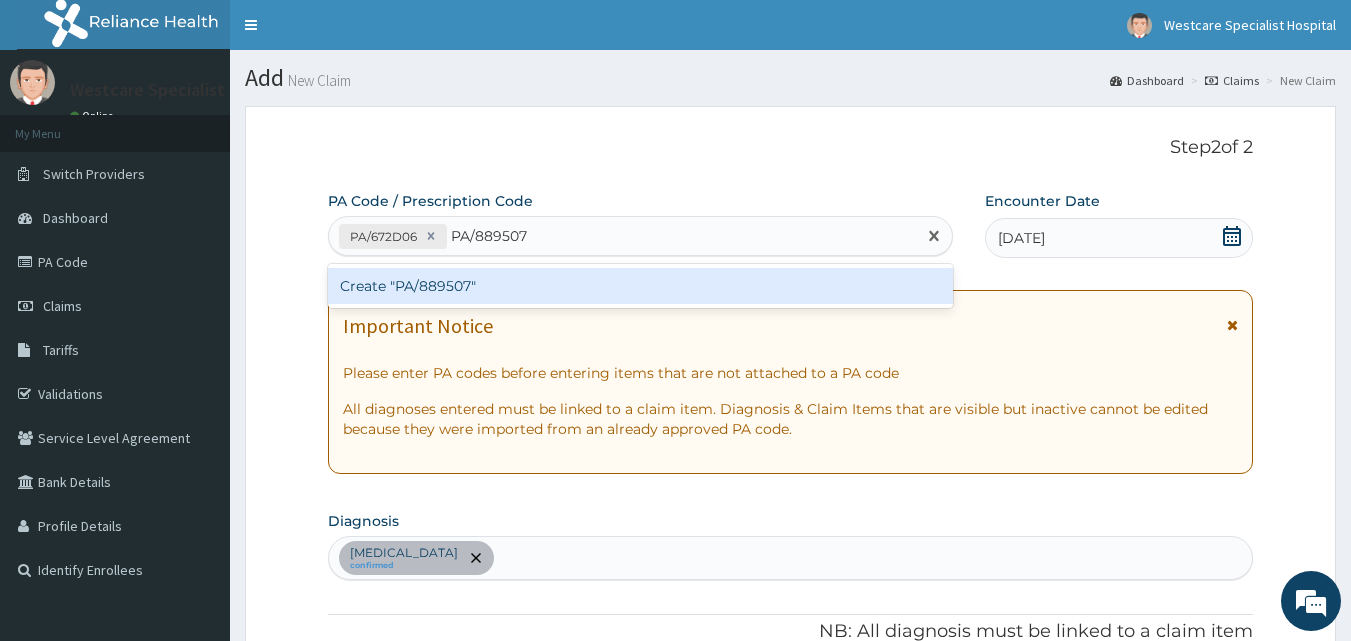 click on "Create "PA/889507"" at bounding box center [641, 286] 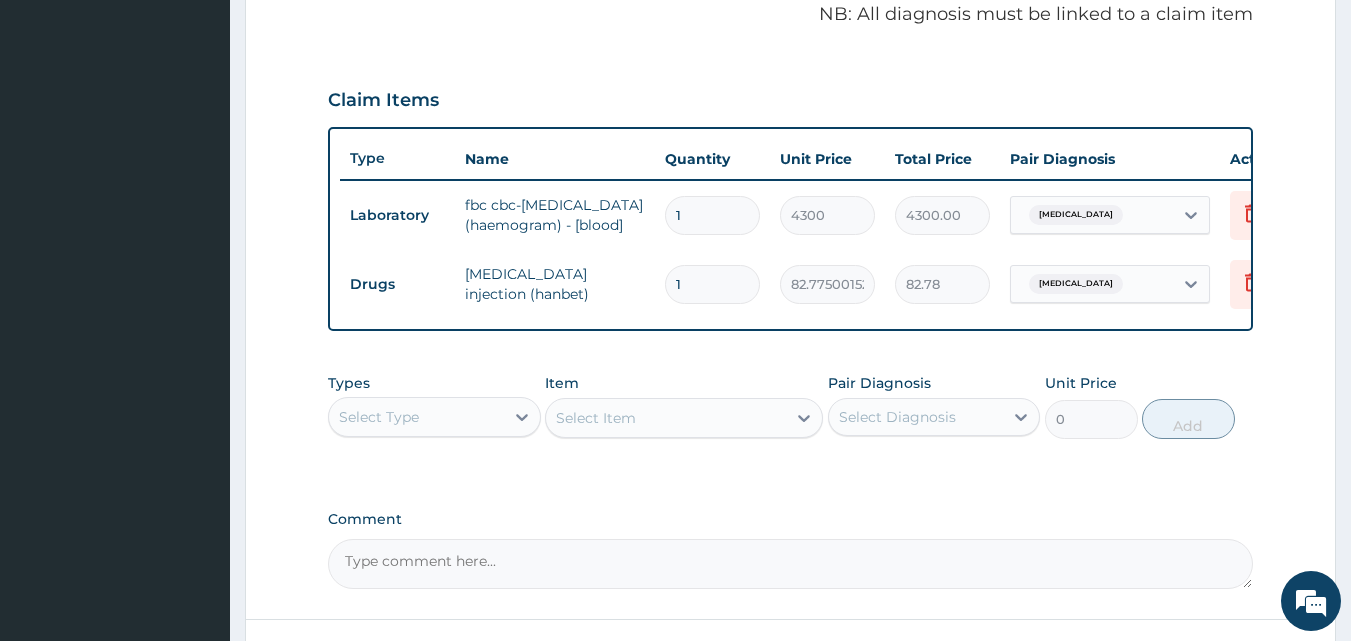 scroll, scrollTop: 492, scrollLeft: 0, axis: vertical 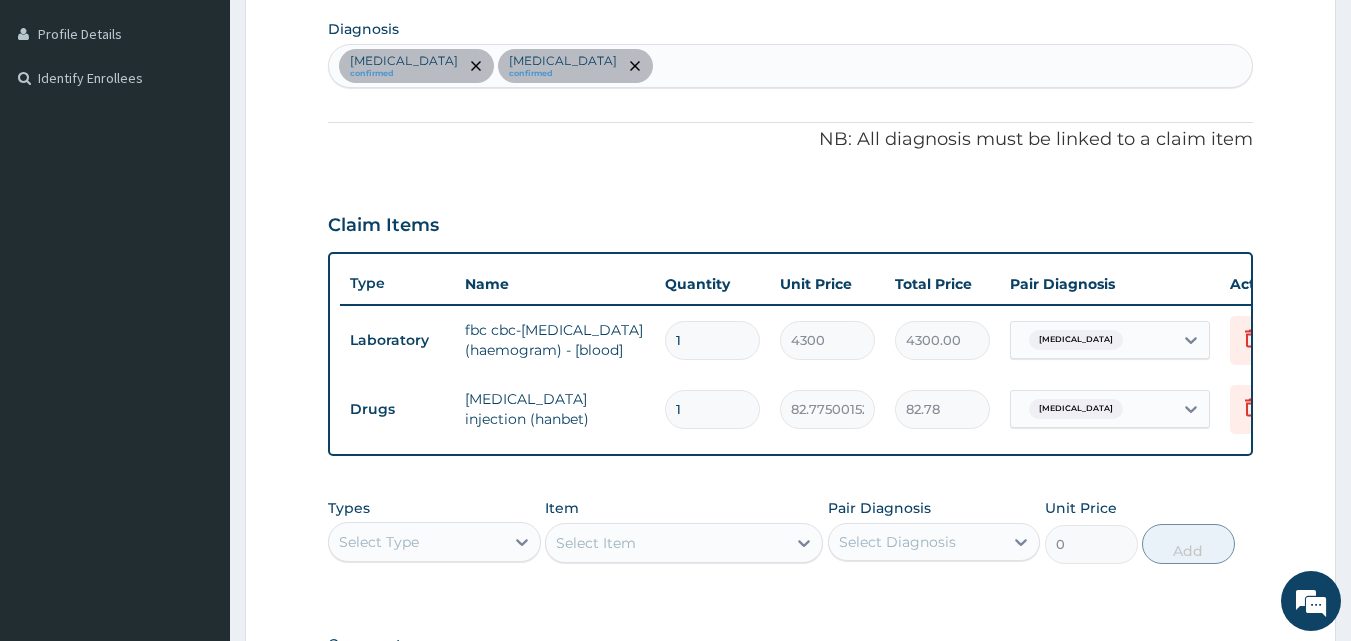 click on "Sepsis confirmed Gastroenteritis confirmed" at bounding box center [791, 66] 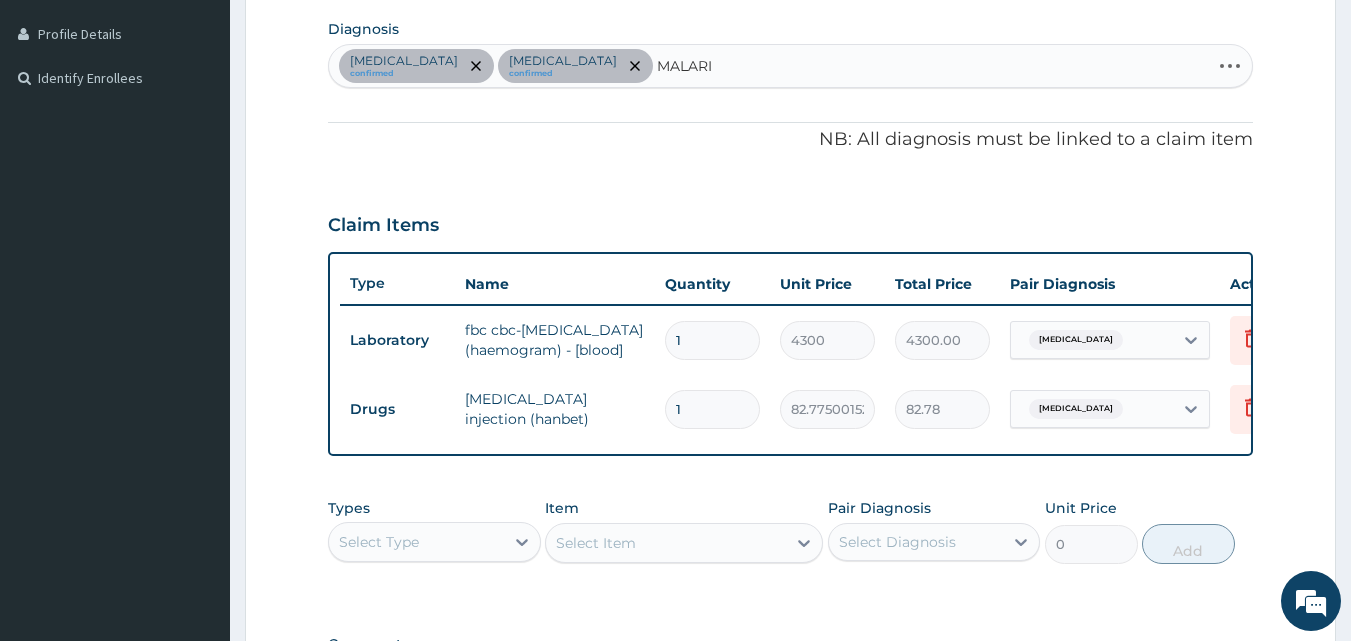 type on "MALARIA" 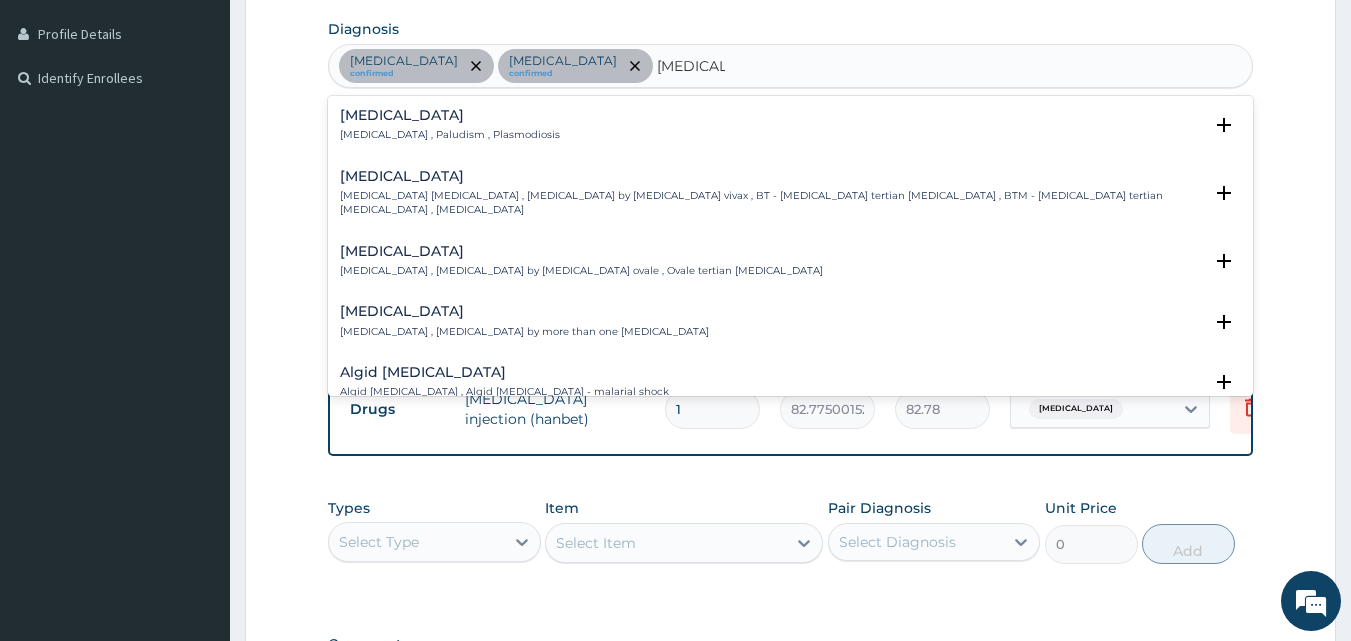 click on "Malaria" at bounding box center [450, 115] 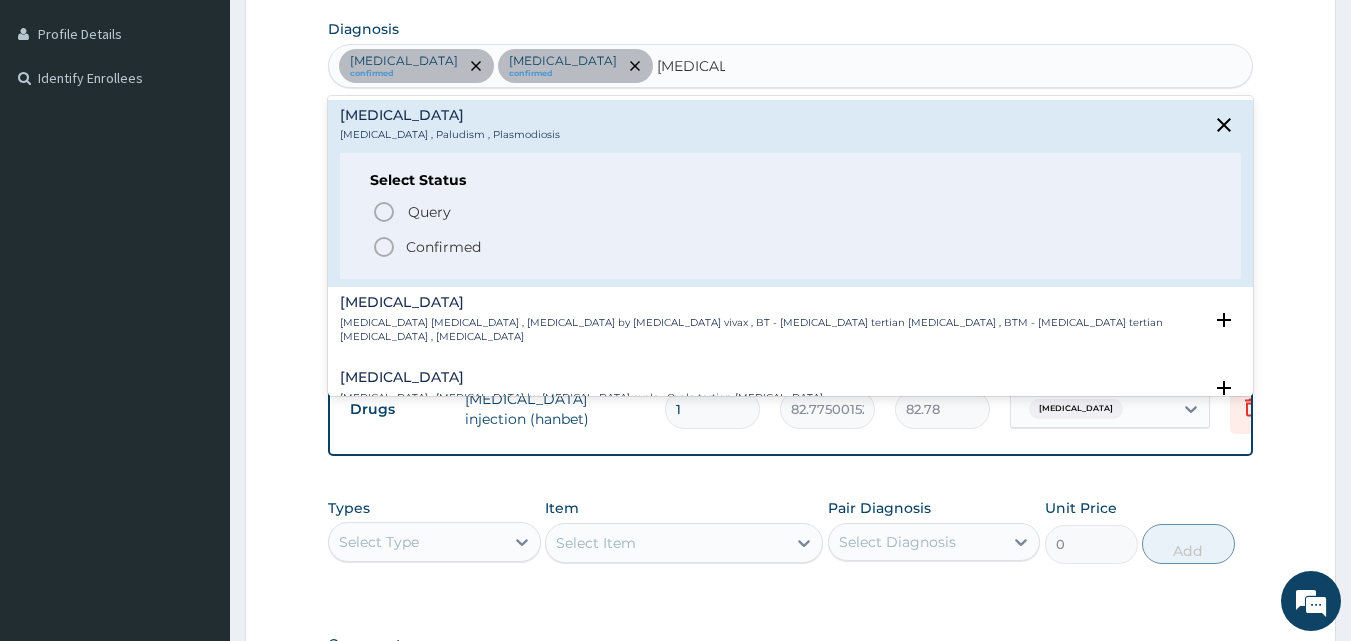 click 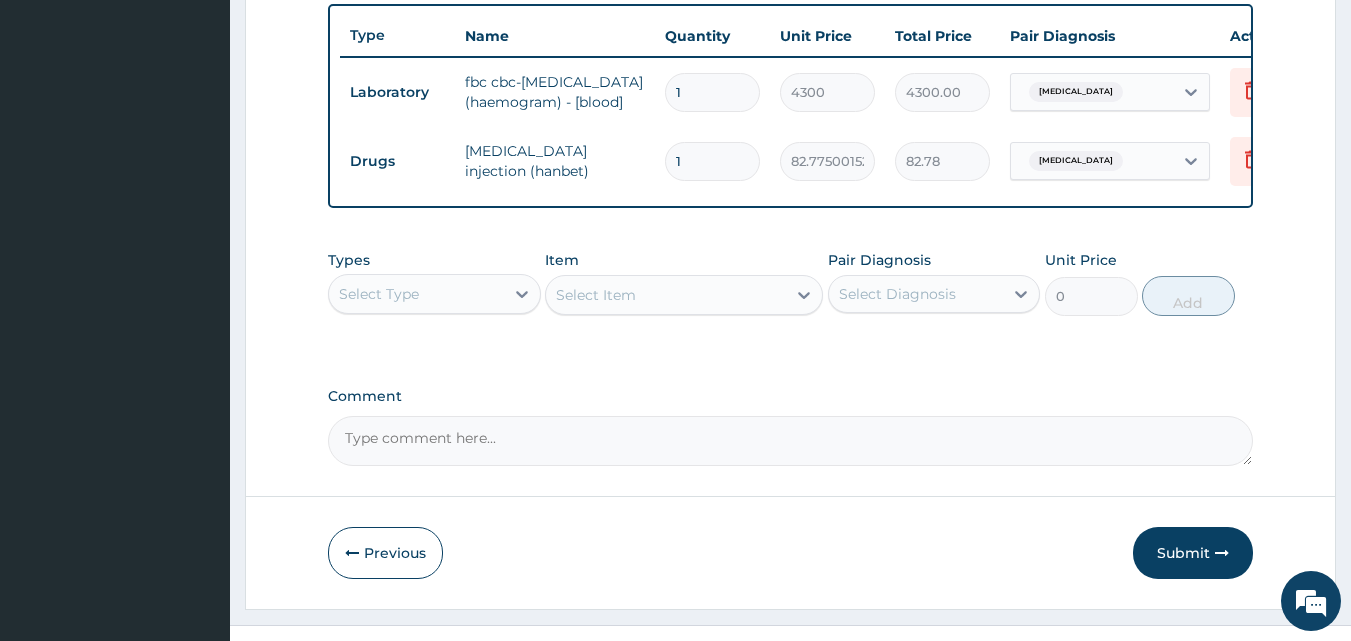 scroll, scrollTop: 801, scrollLeft: 0, axis: vertical 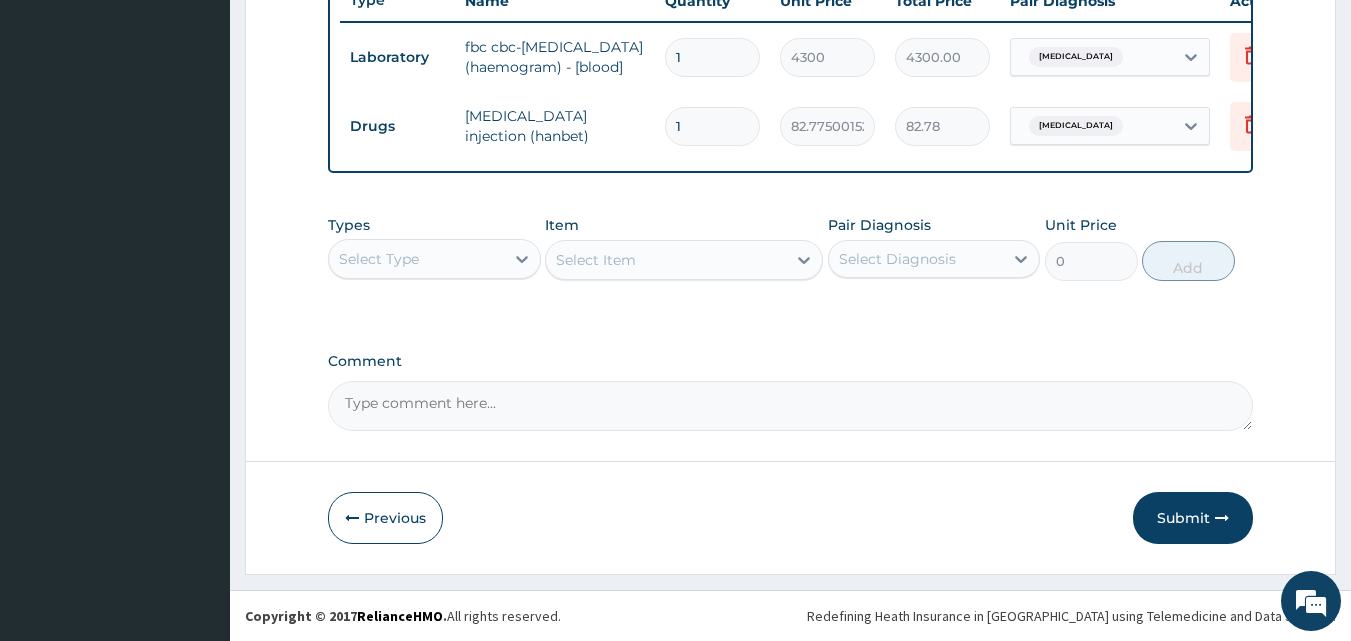 click on "Select Type" at bounding box center [416, 259] 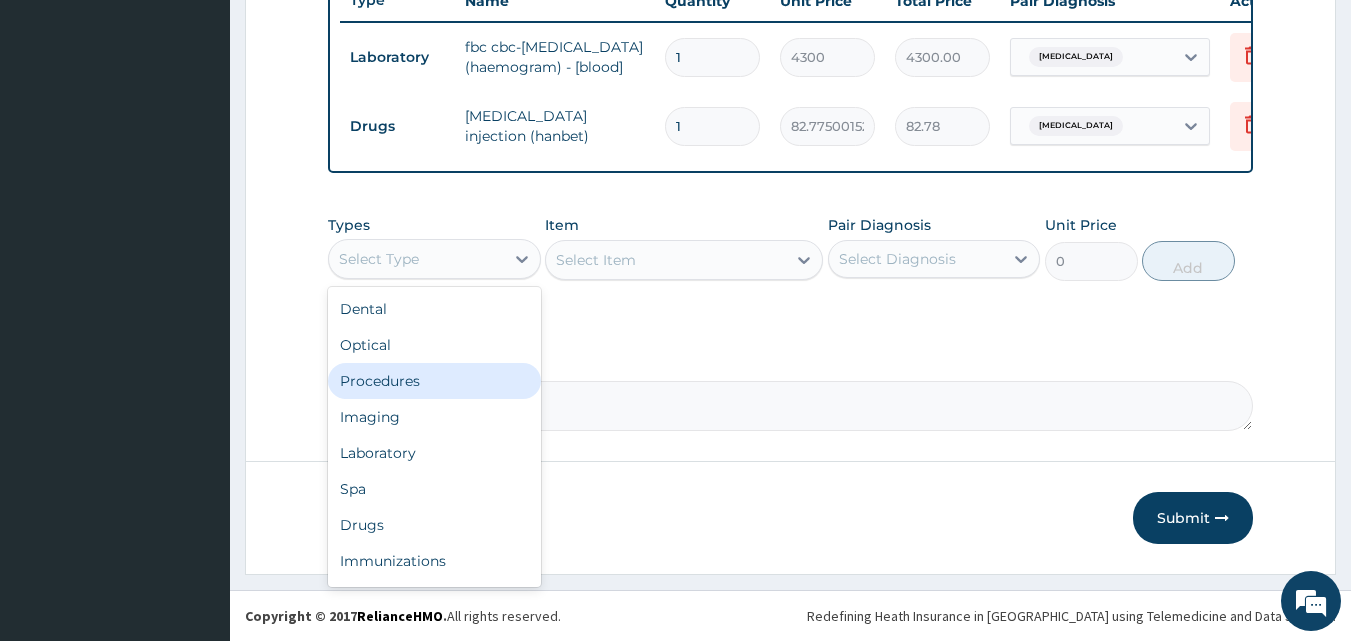 click on "Procedures" at bounding box center [434, 381] 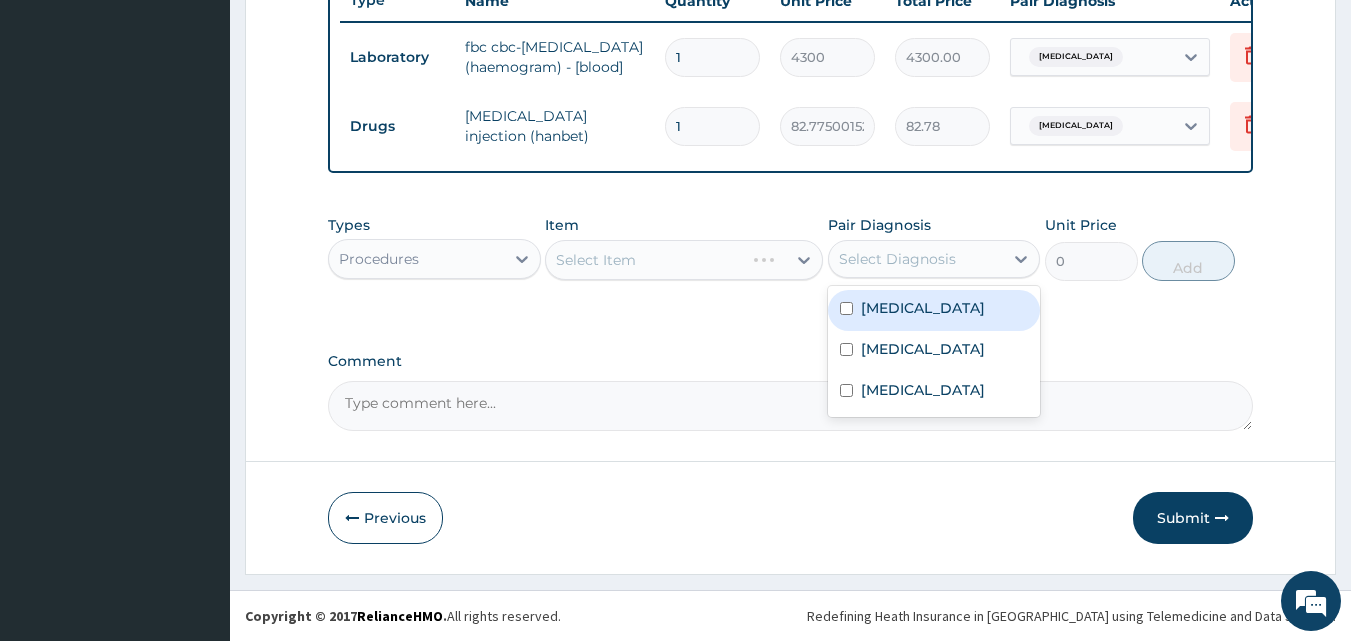 click on "Select Diagnosis" at bounding box center [897, 259] 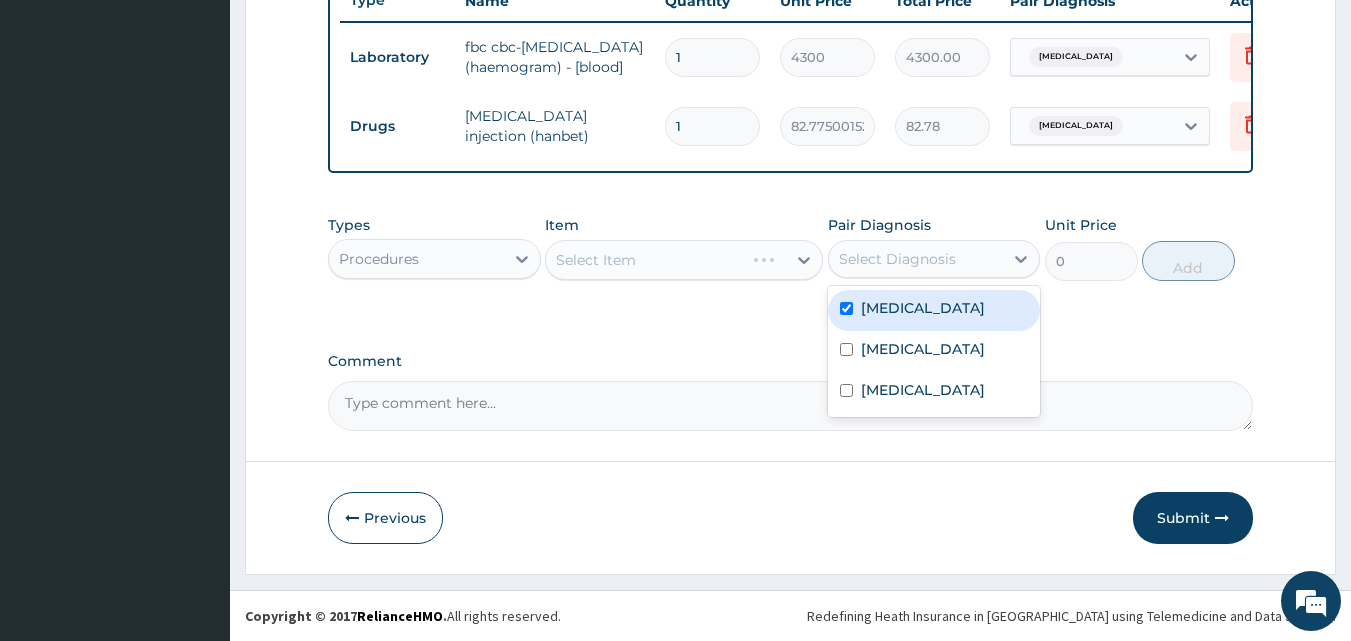 checkbox on "true" 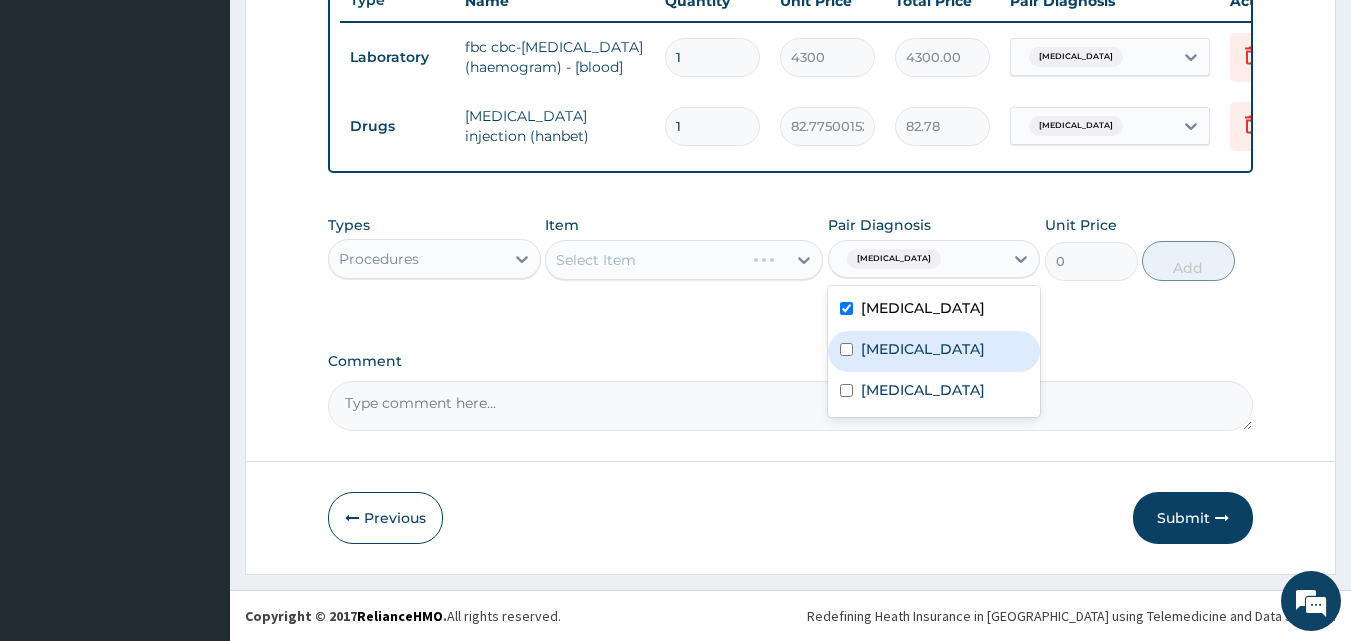 drag, startPoint x: 890, startPoint y: 346, endPoint x: 884, endPoint y: 384, distance: 38.470768 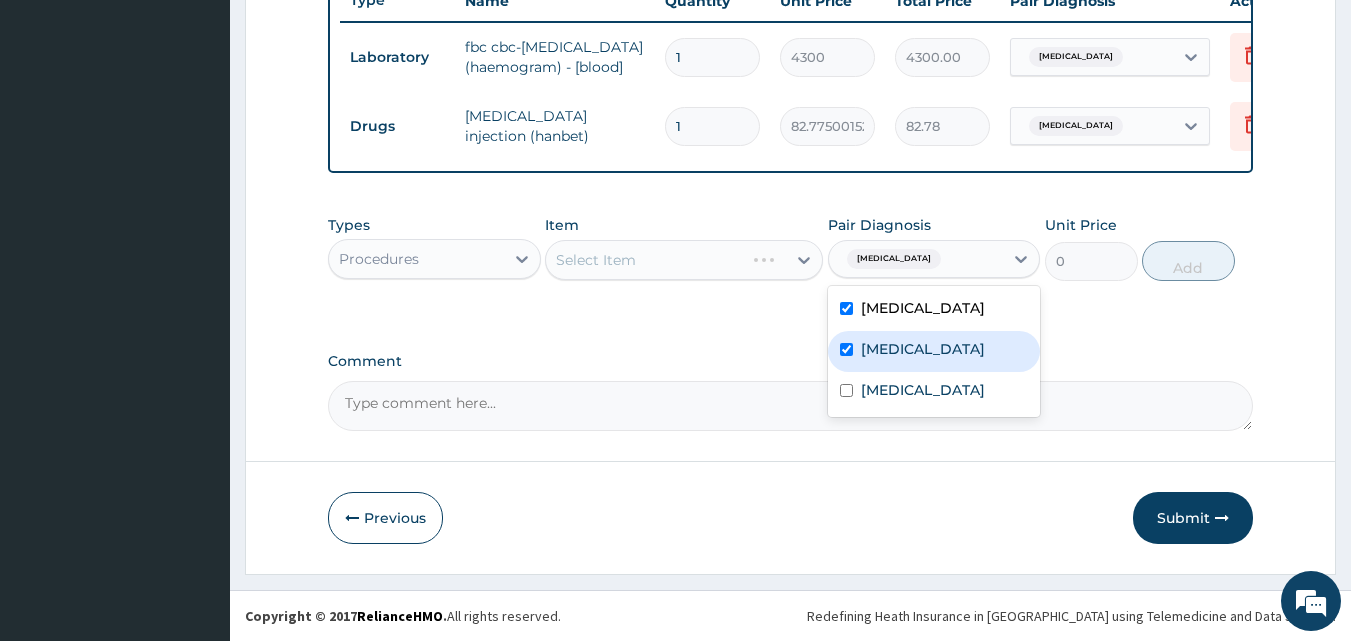 checkbox on "true" 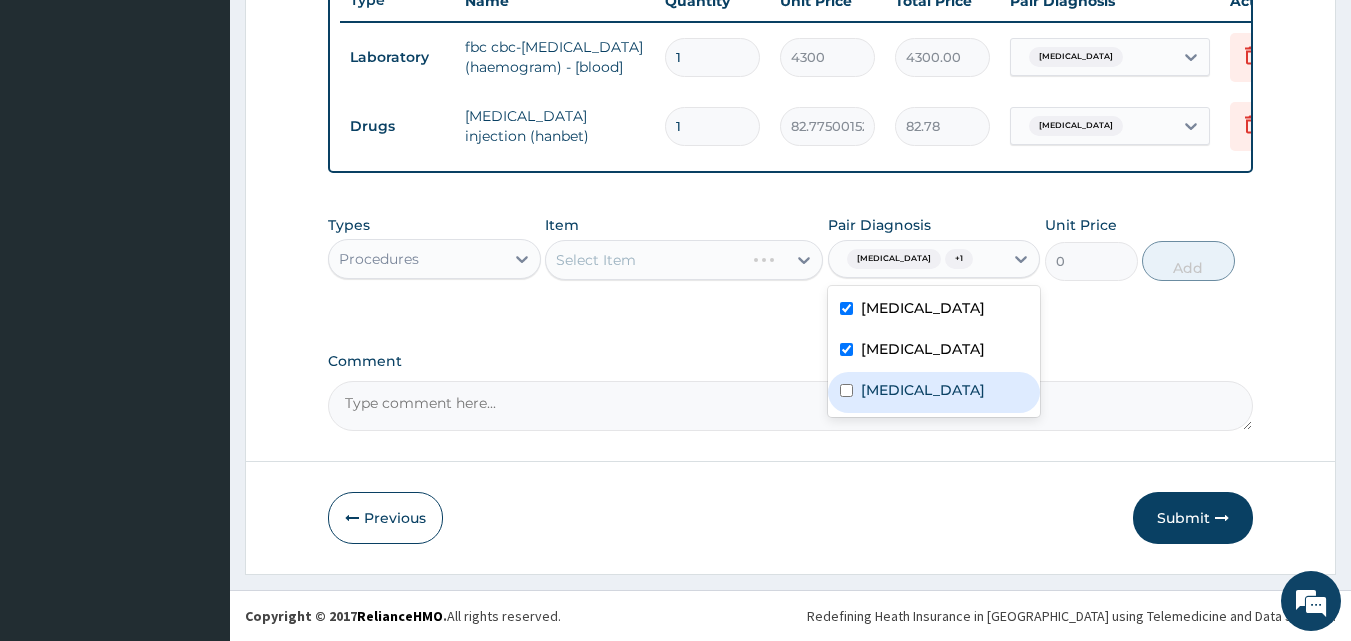 click on "[MEDICAL_DATA]" at bounding box center [923, 390] 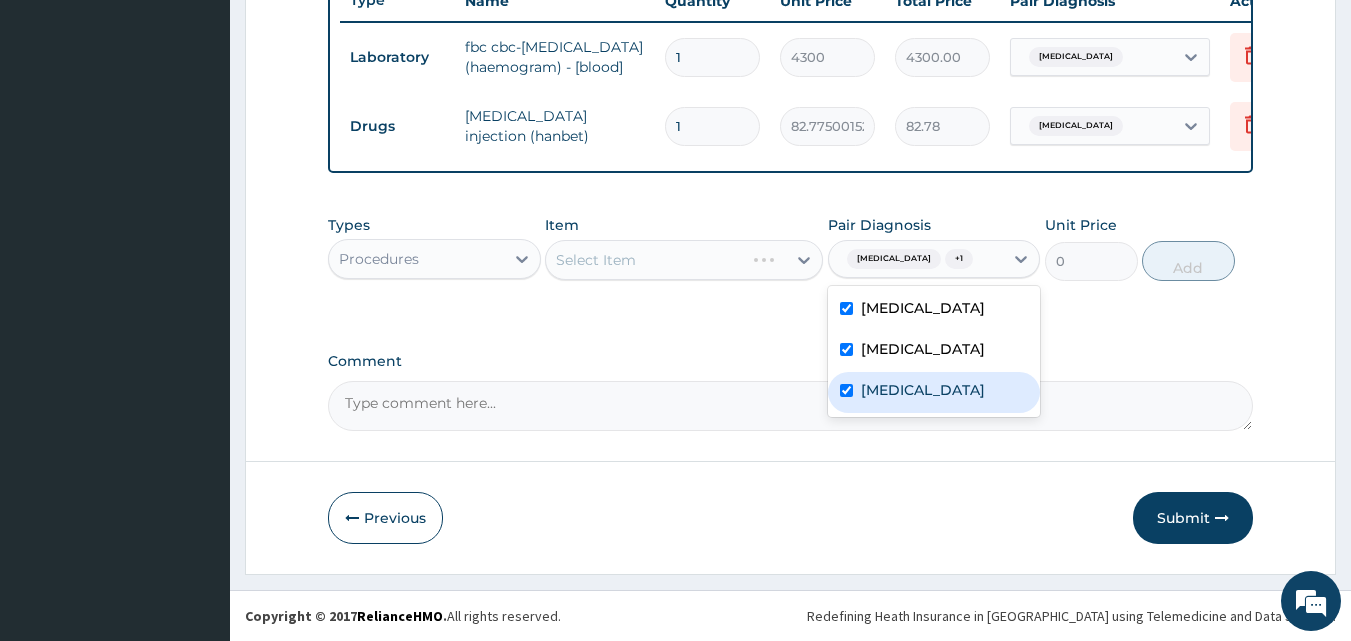 checkbox on "true" 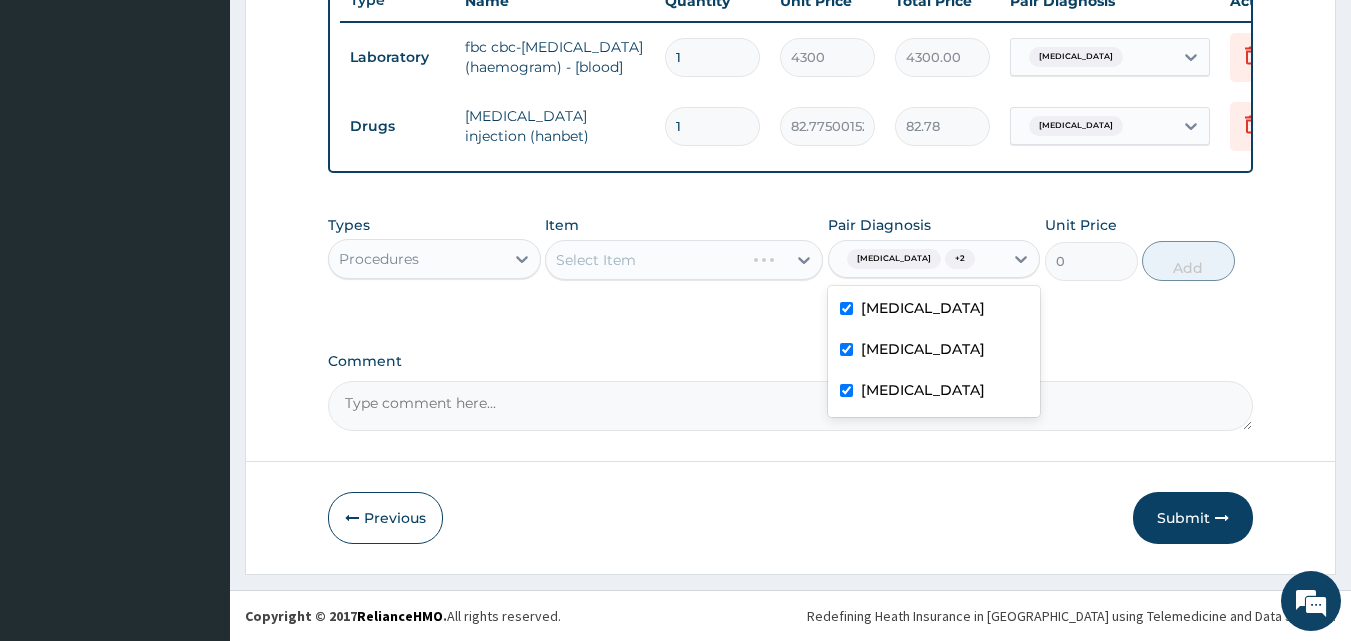 click on "PA Code / Prescription Code PA/672D06 PA/889507 Encounter Date 09-07-2025 Important Notice Please enter PA codes before entering items that are not attached to a PA code   All diagnoses entered must be linked to a claim item. Diagnosis & Claim Items that are visible but inactive cannot be edited because they were imported from an already approved PA code. Diagnosis Sepsis confirmed Gastroenteritis confirmed Malaria Confirmed NB: All diagnosis must be linked to a claim item Claim Items Type Name Quantity Unit Price Total Price Pair Diagnosis Actions Laboratory fbc cbc-complete blood count (haemogram) - [blood] 1 4300 4300.00 Sepsis Delete Drugs metoclopramide injection (hanbet) 1 82.7750015258789 82.78 Gastroenteritis Delete Types Procedures Item Select Item Pair Diagnosis option Malaria, selected. Sepsis  + 2 Sepsis Gastroenteritis Malaria Unit Price 0 Add Comment" at bounding box center (791, -77) 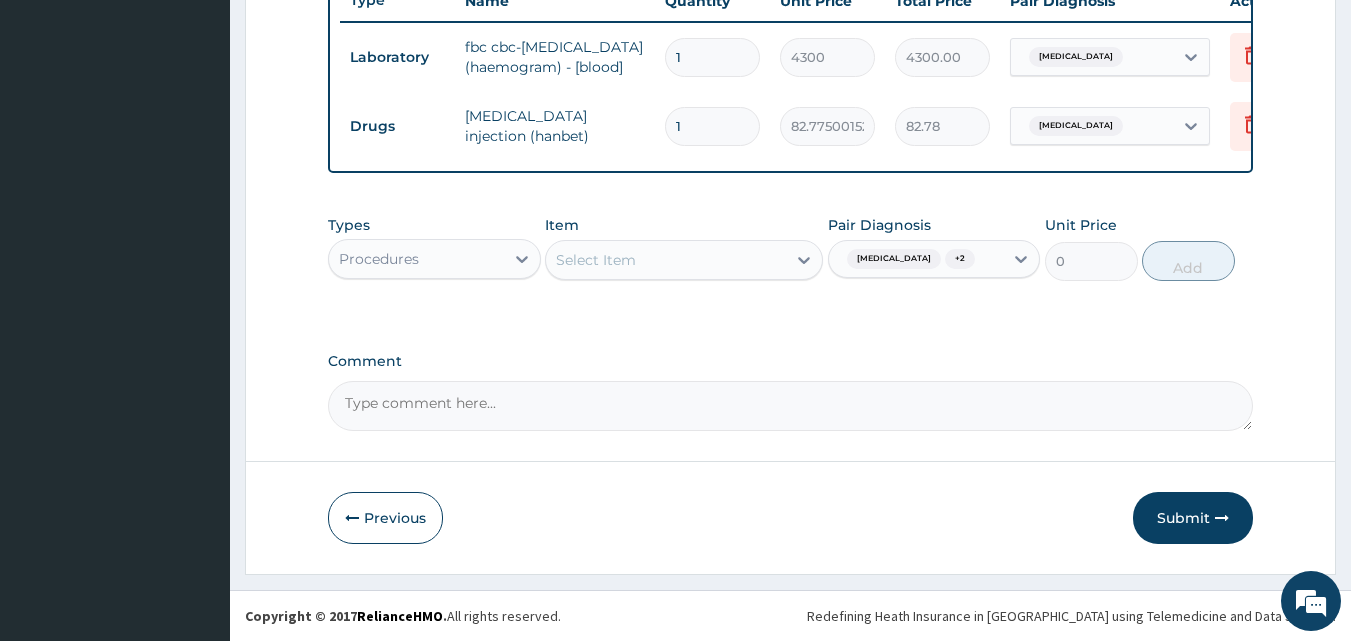 click on "Select Item" at bounding box center (596, 260) 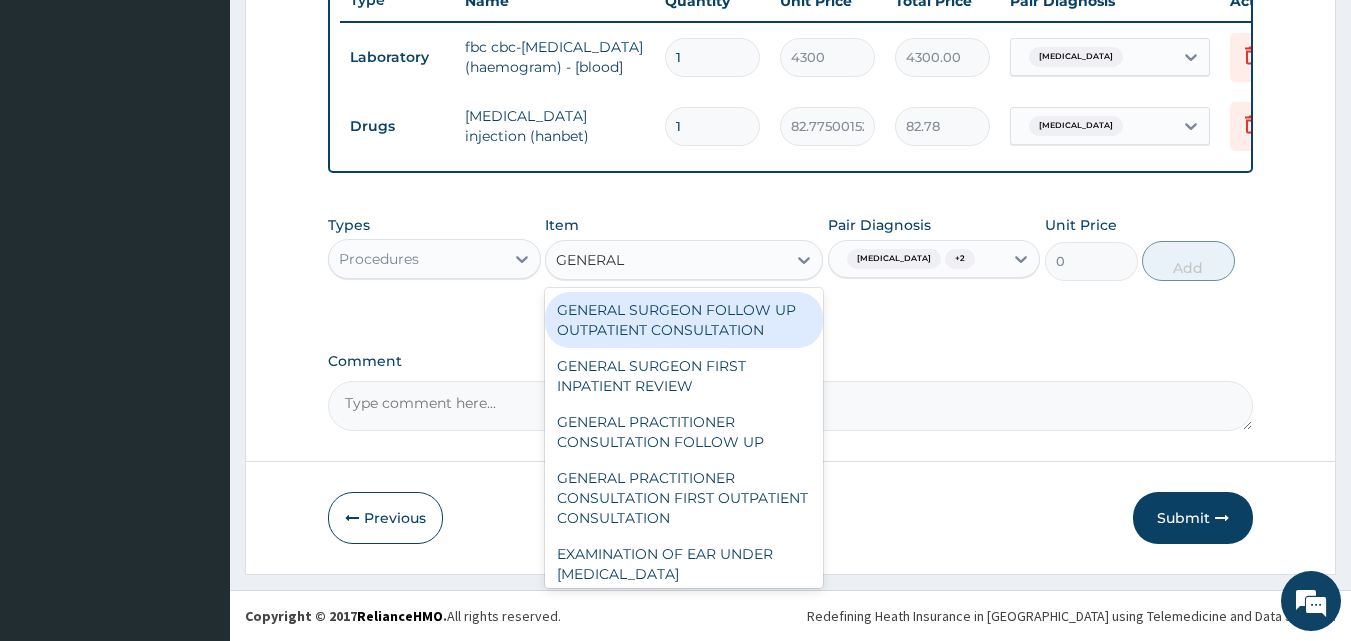 type on "GENERAL P" 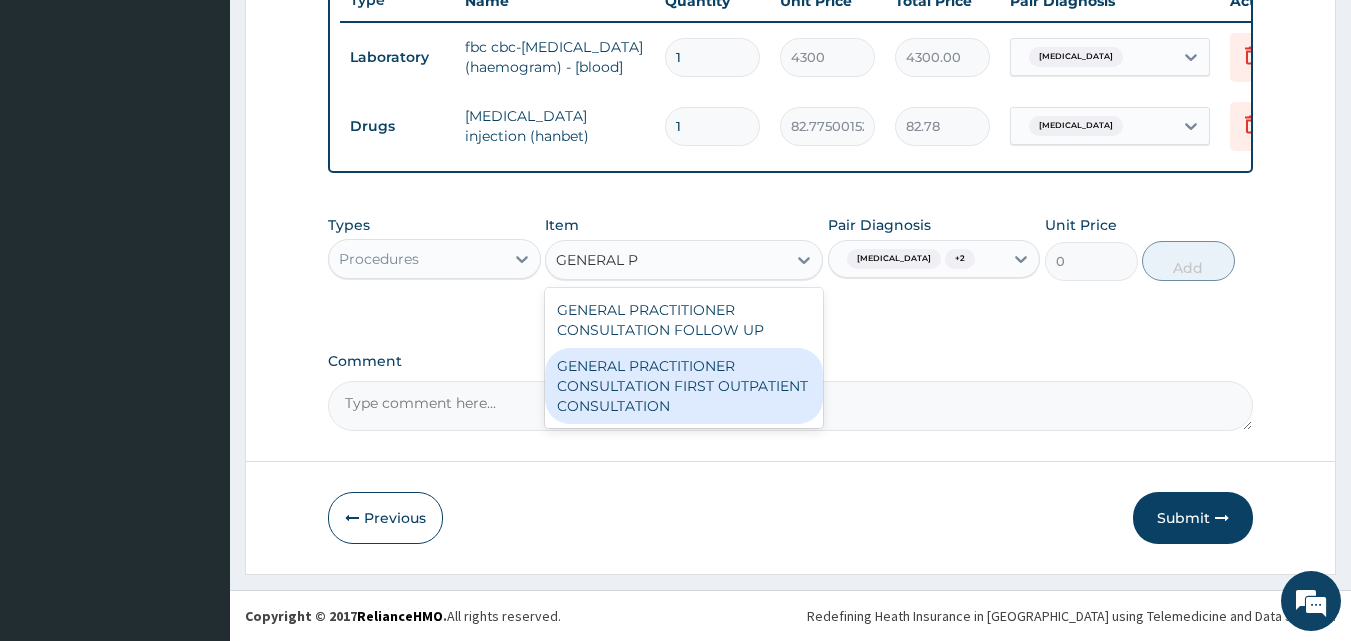 drag, startPoint x: 712, startPoint y: 365, endPoint x: 918, endPoint y: 300, distance: 216.01157 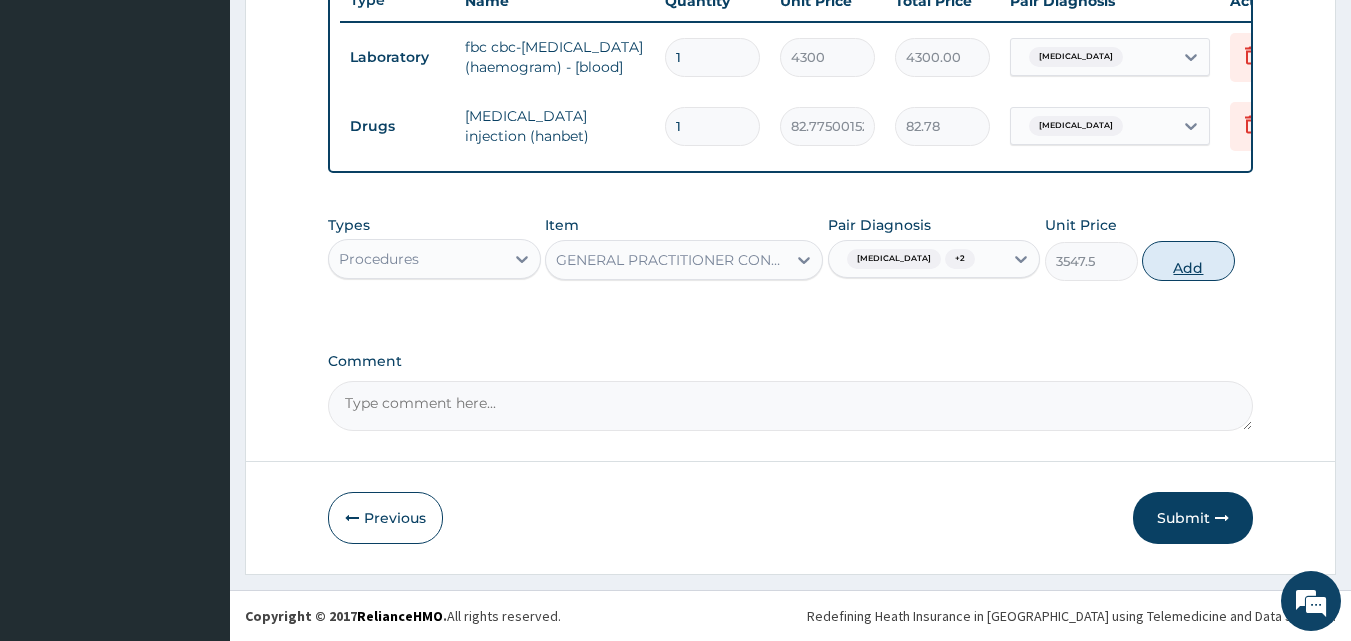 click on "Add" at bounding box center (1188, 261) 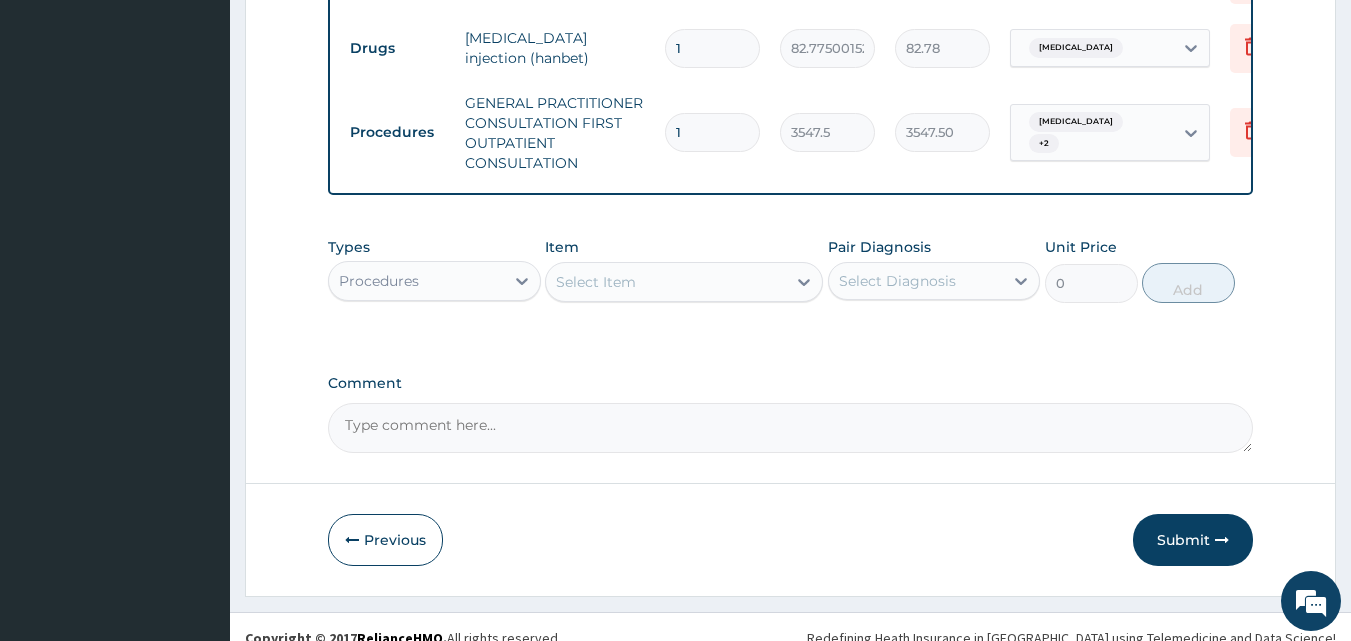 scroll, scrollTop: 901, scrollLeft: 0, axis: vertical 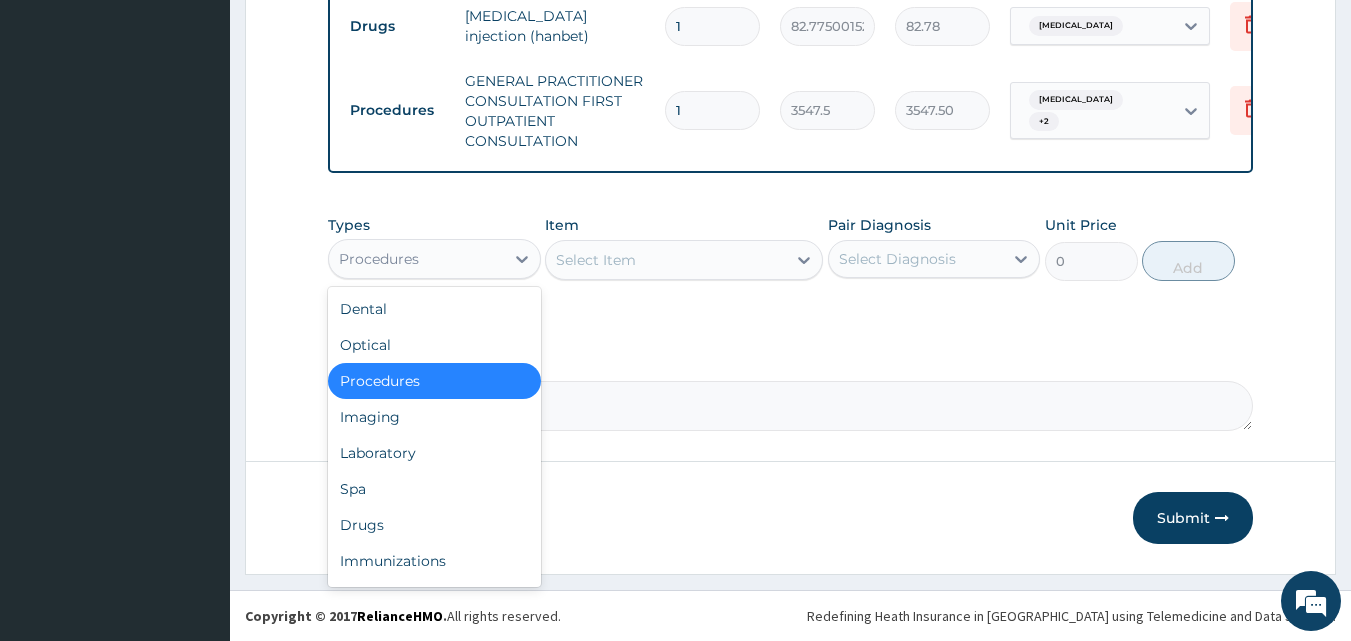 click on "Procedures" at bounding box center [416, 259] 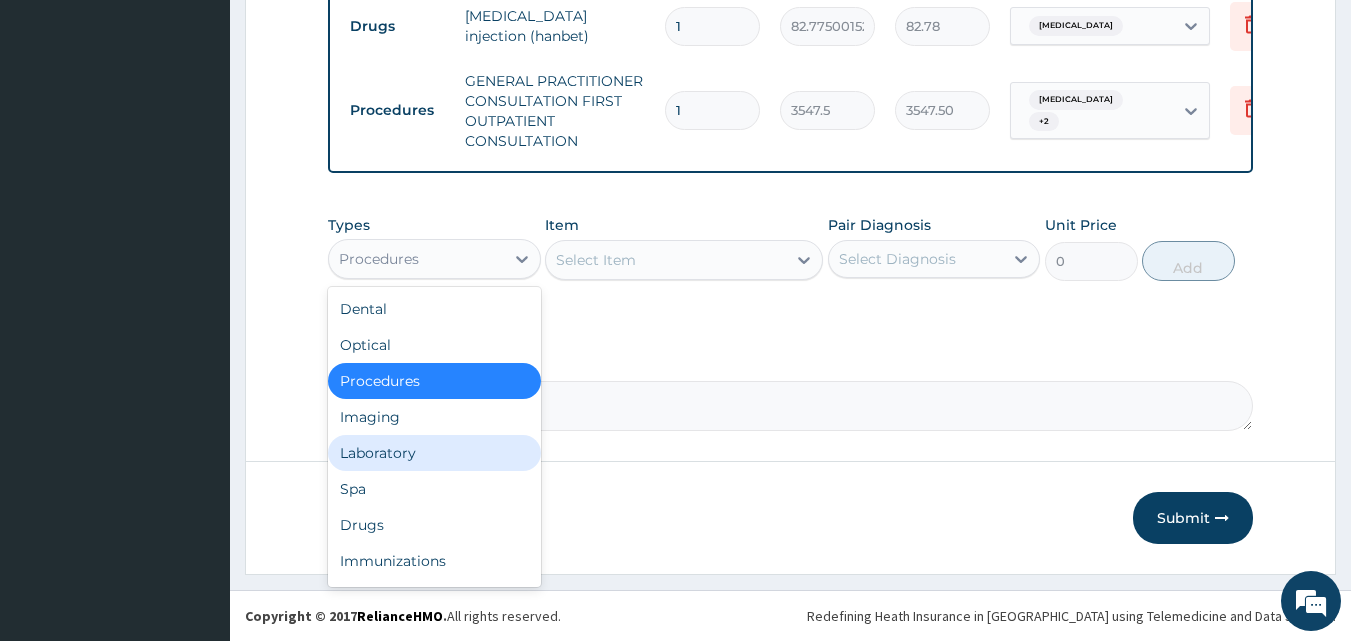 drag, startPoint x: 378, startPoint y: 455, endPoint x: 533, endPoint y: 365, distance: 179.23448 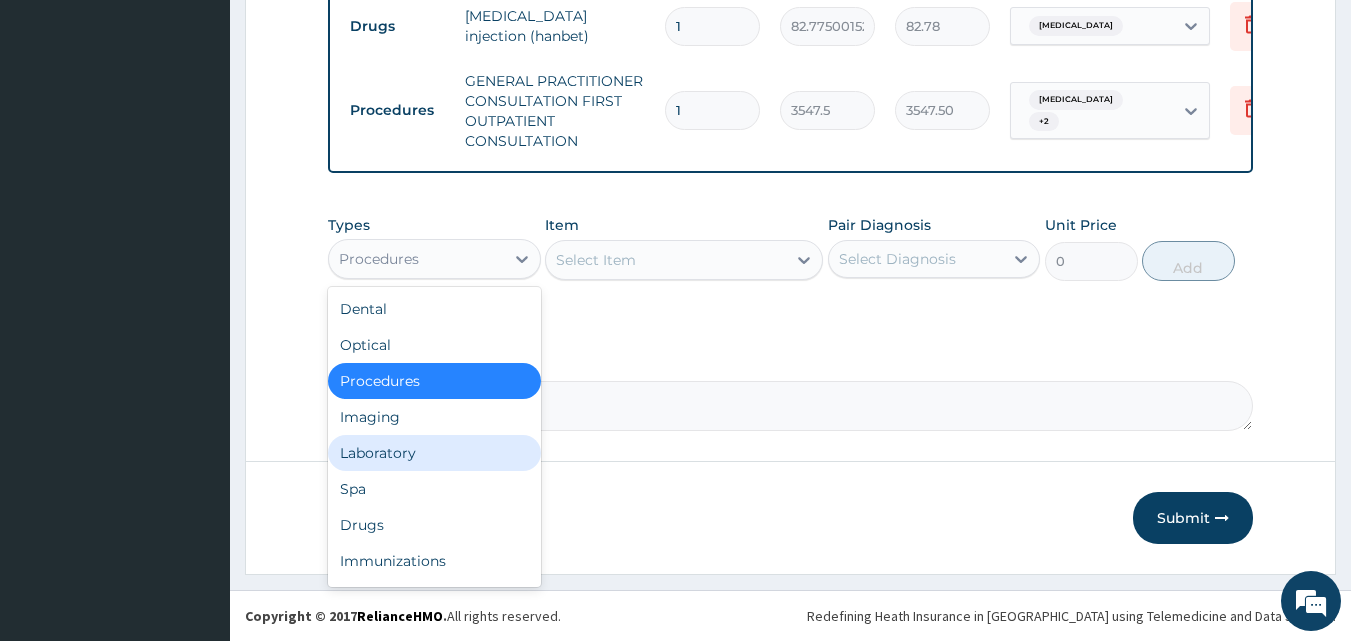 click on "Laboratory" at bounding box center [434, 453] 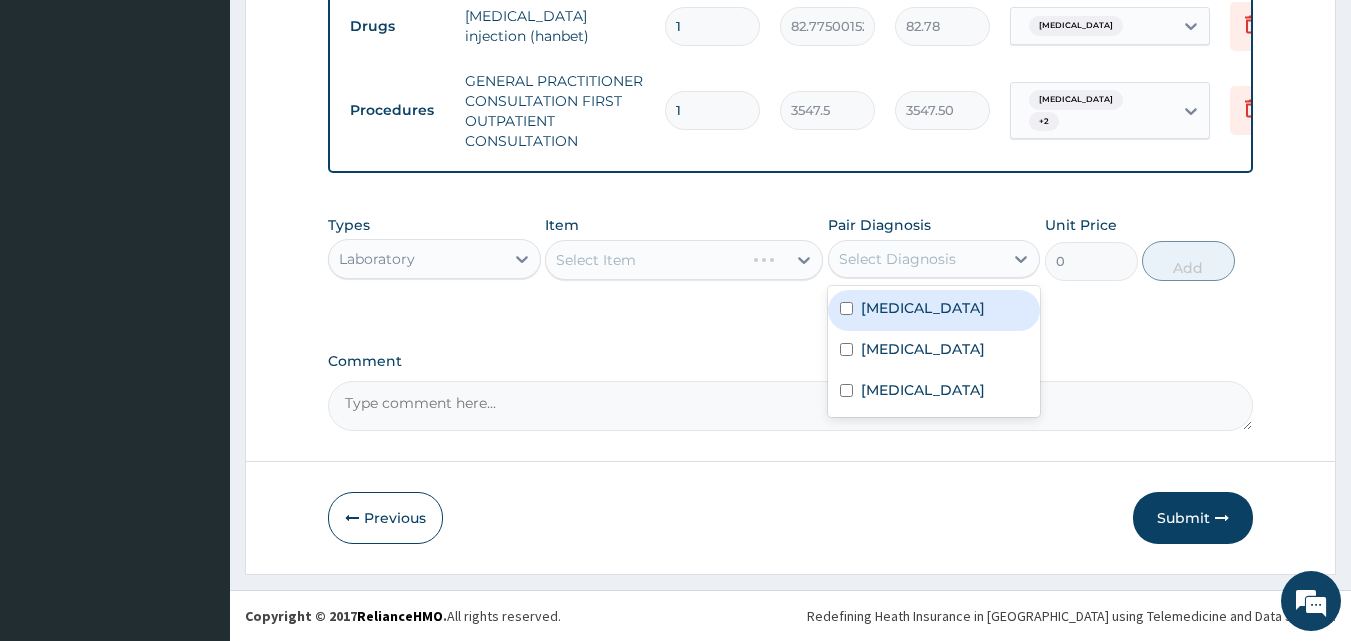 drag, startPoint x: 984, startPoint y: 255, endPoint x: 930, endPoint y: 304, distance: 72.91776 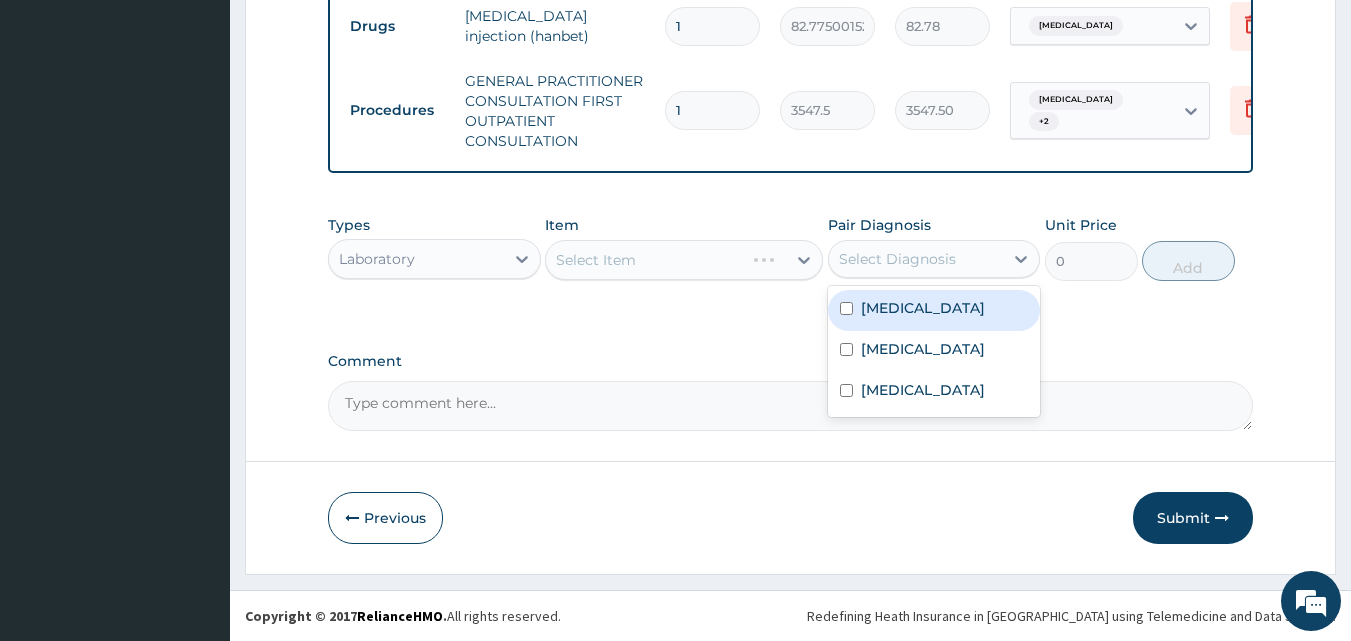 click on "Select Diagnosis" at bounding box center [916, 259] 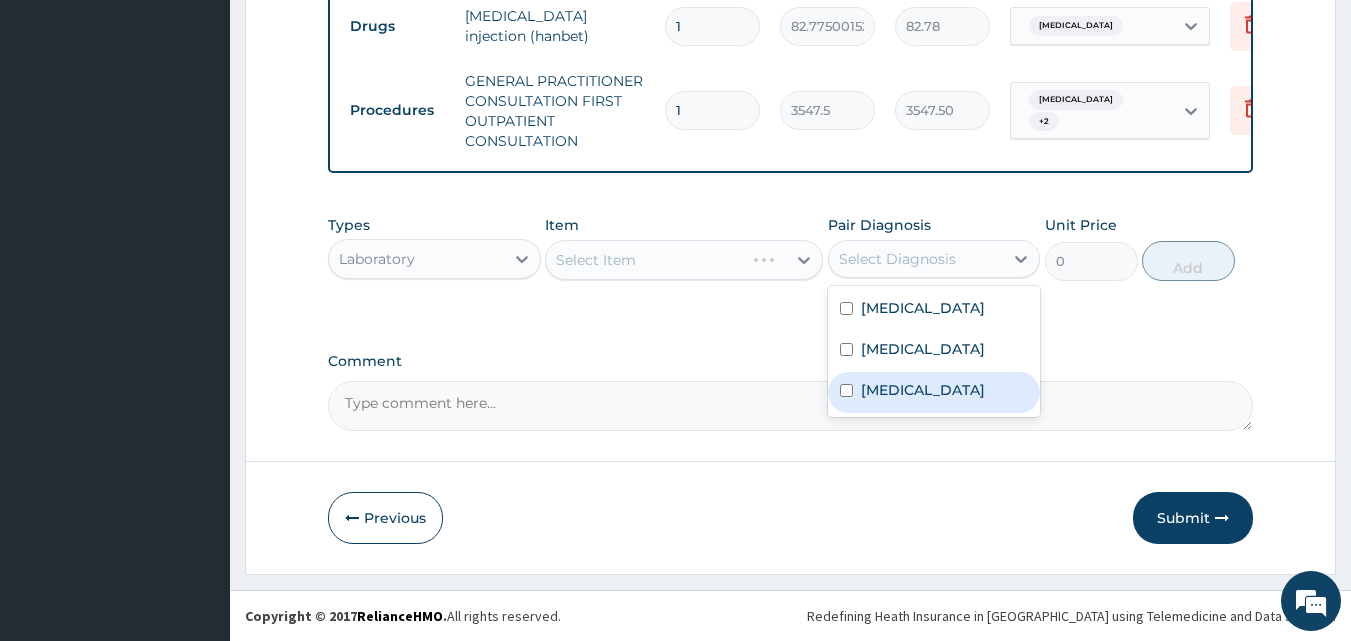 drag, startPoint x: 934, startPoint y: 387, endPoint x: 769, endPoint y: 317, distance: 179.23448 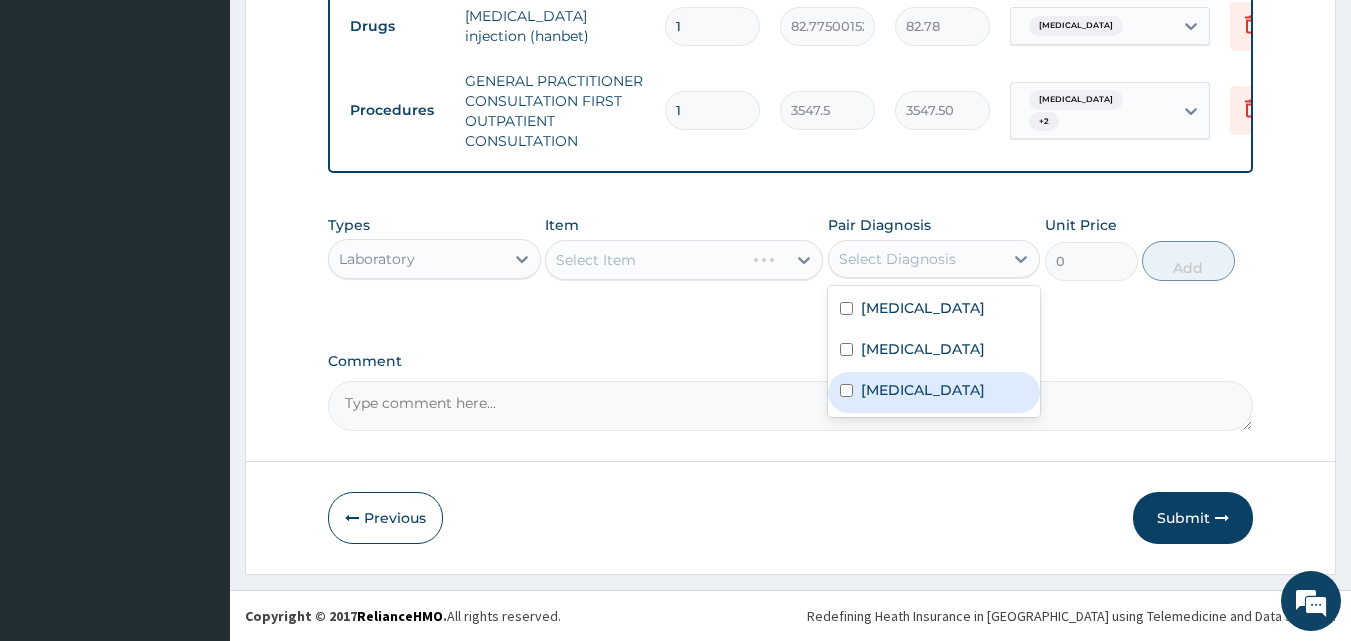 click on "[MEDICAL_DATA]" at bounding box center (934, 392) 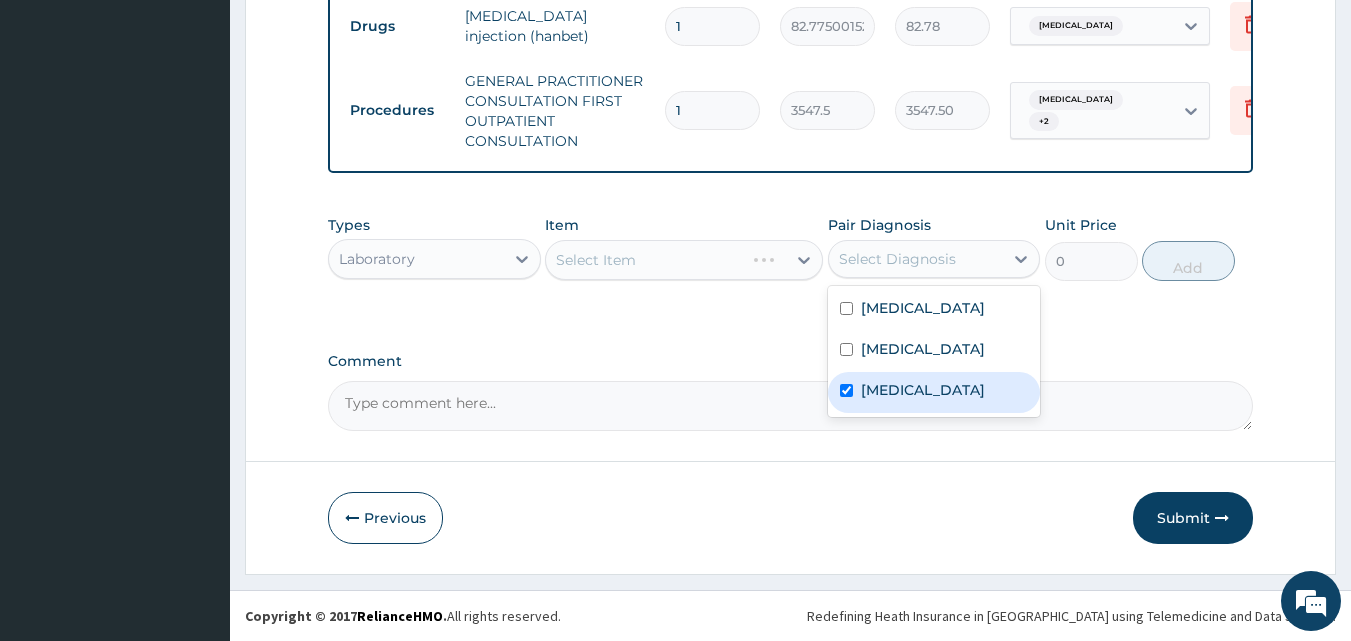 checkbox on "true" 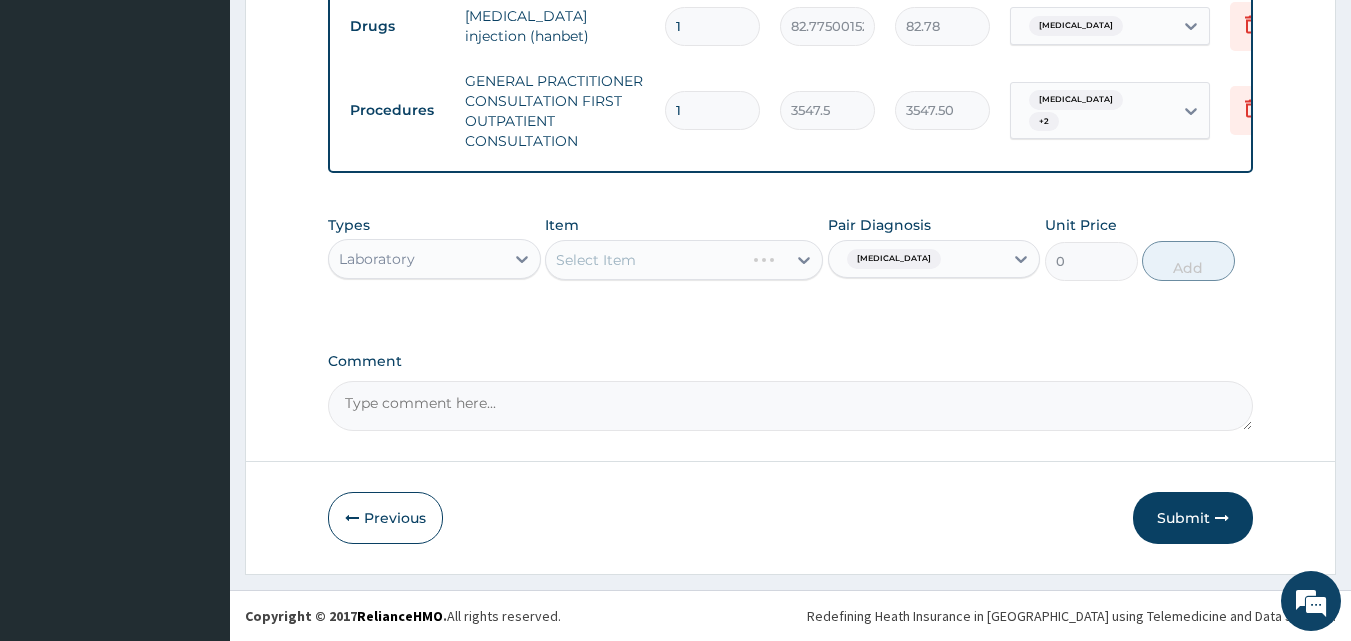 click on "Types Laboratory Item Select Item Pair Diagnosis Malaria Unit Price 0 Add" at bounding box center (791, 263) 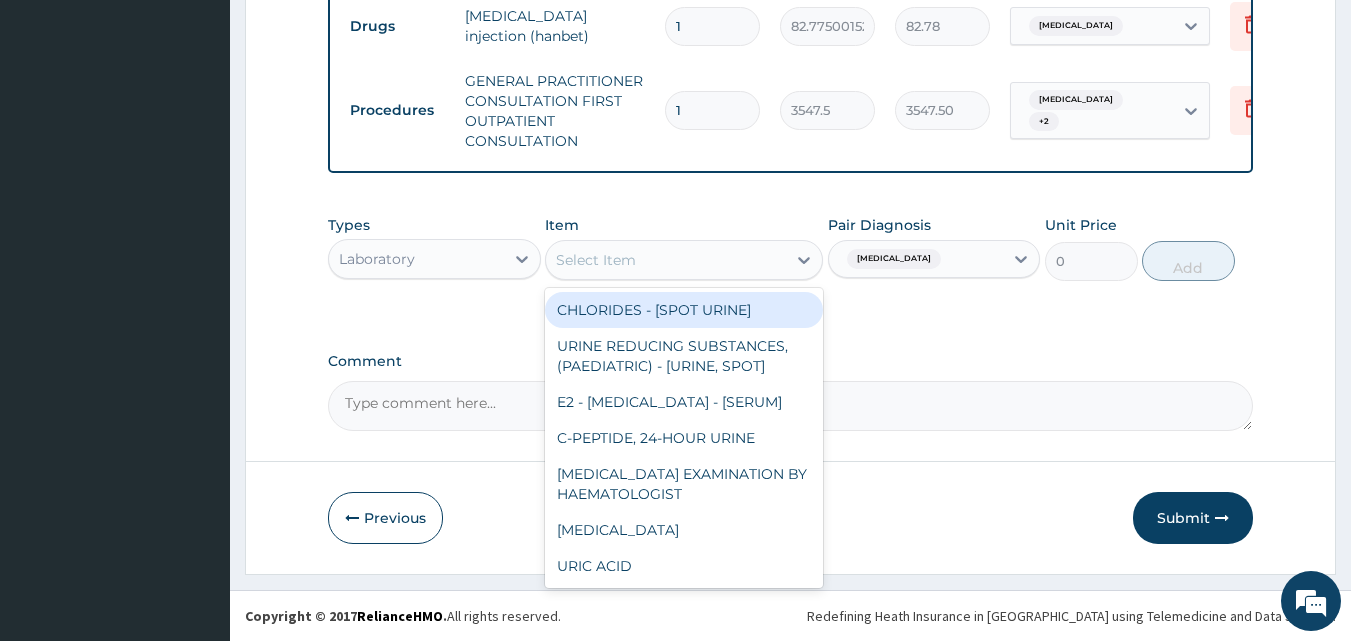 click on "Select Item" at bounding box center [666, 260] 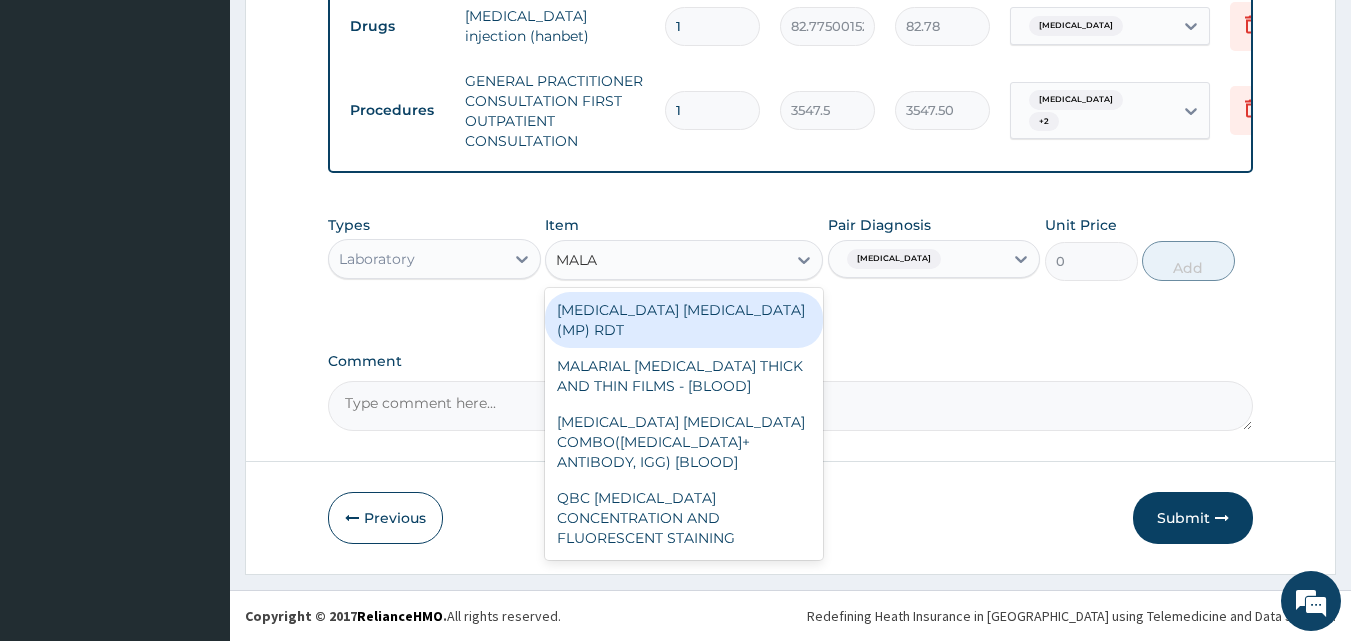type on "MALAR" 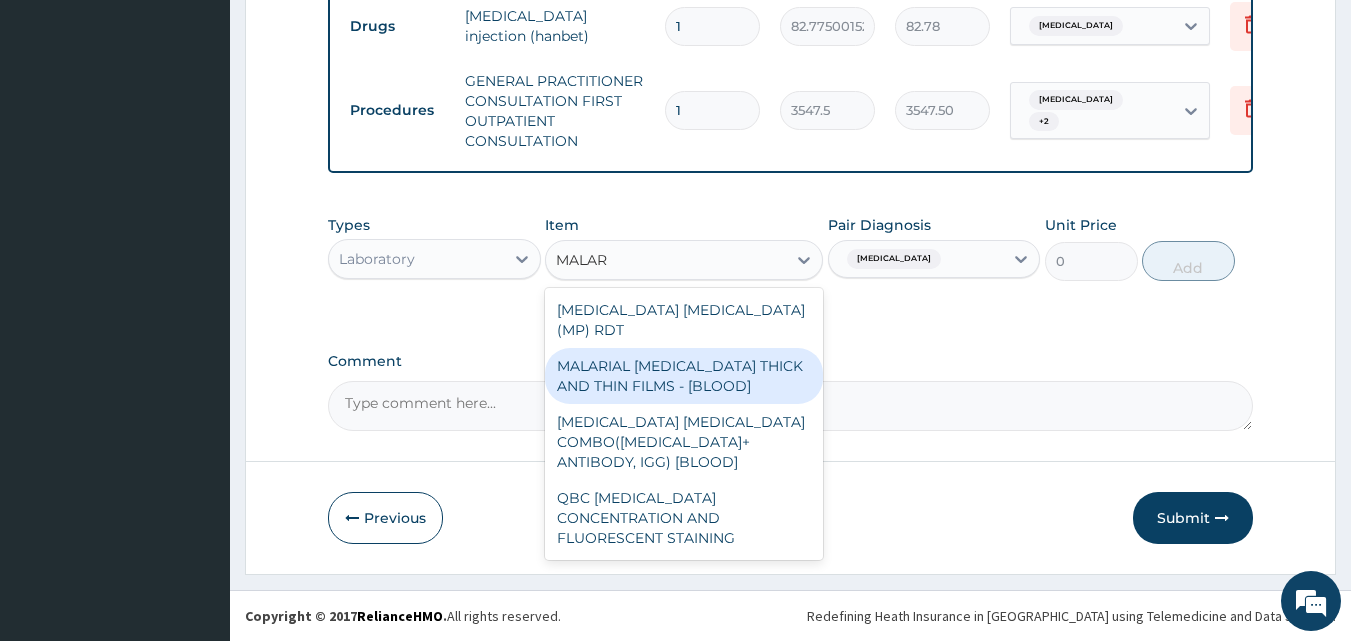 click on "MALARIAL [MEDICAL_DATA] THICK AND THIN FILMS - [BLOOD]" at bounding box center [684, 376] 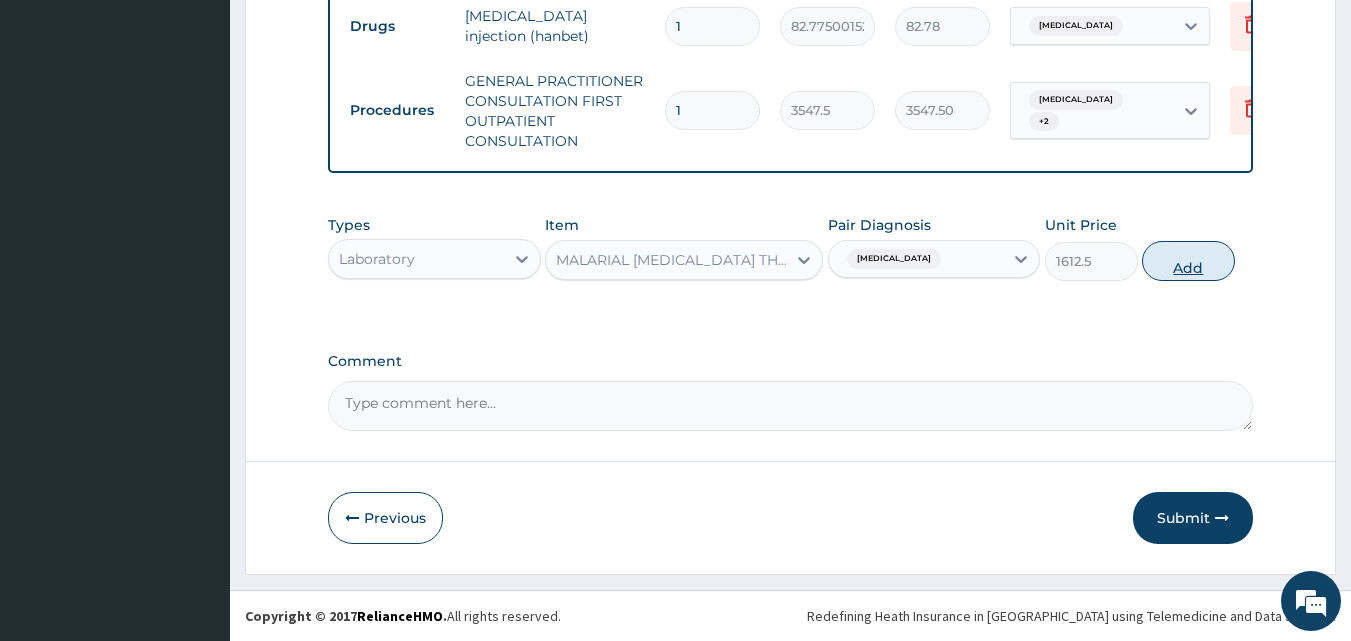 click on "Add" at bounding box center (1188, 261) 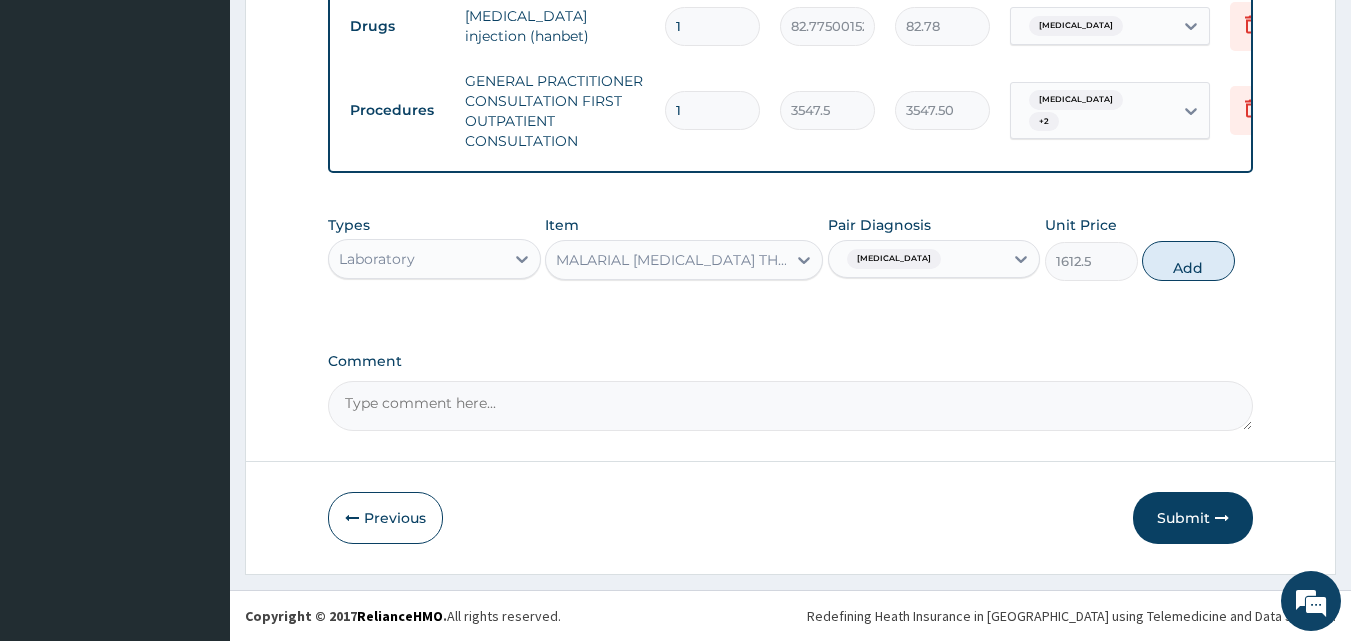 type on "0" 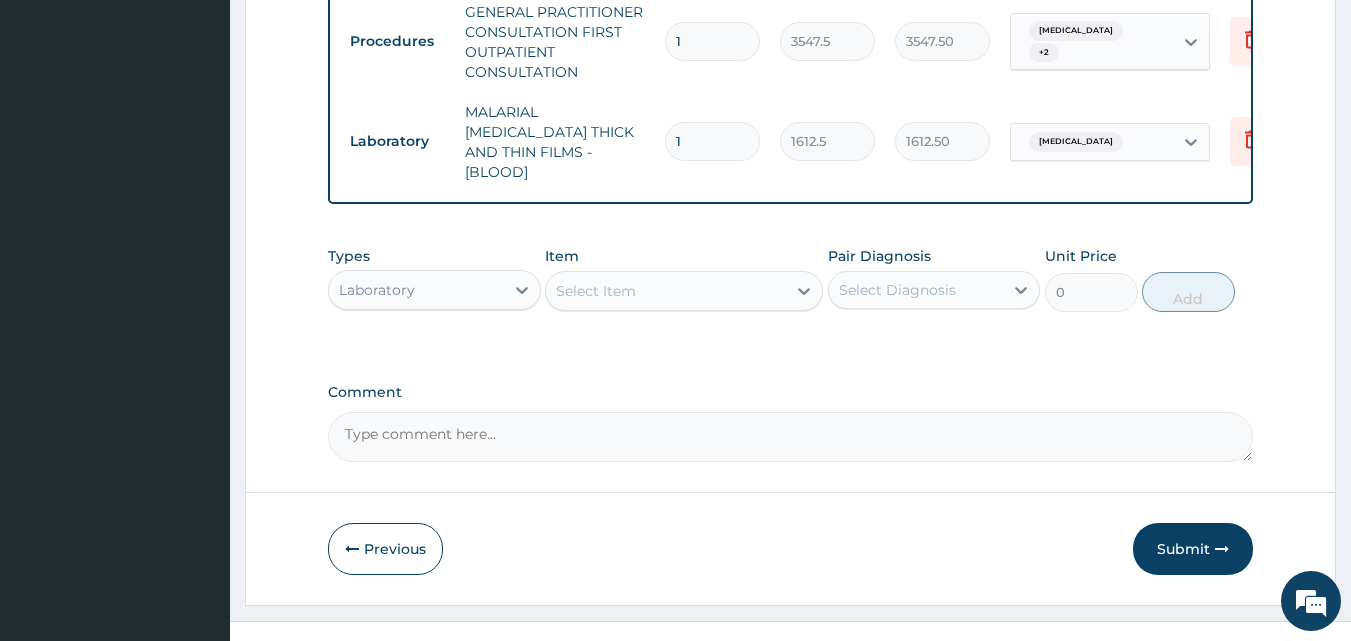 scroll, scrollTop: 981, scrollLeft: 0, axis: vertical 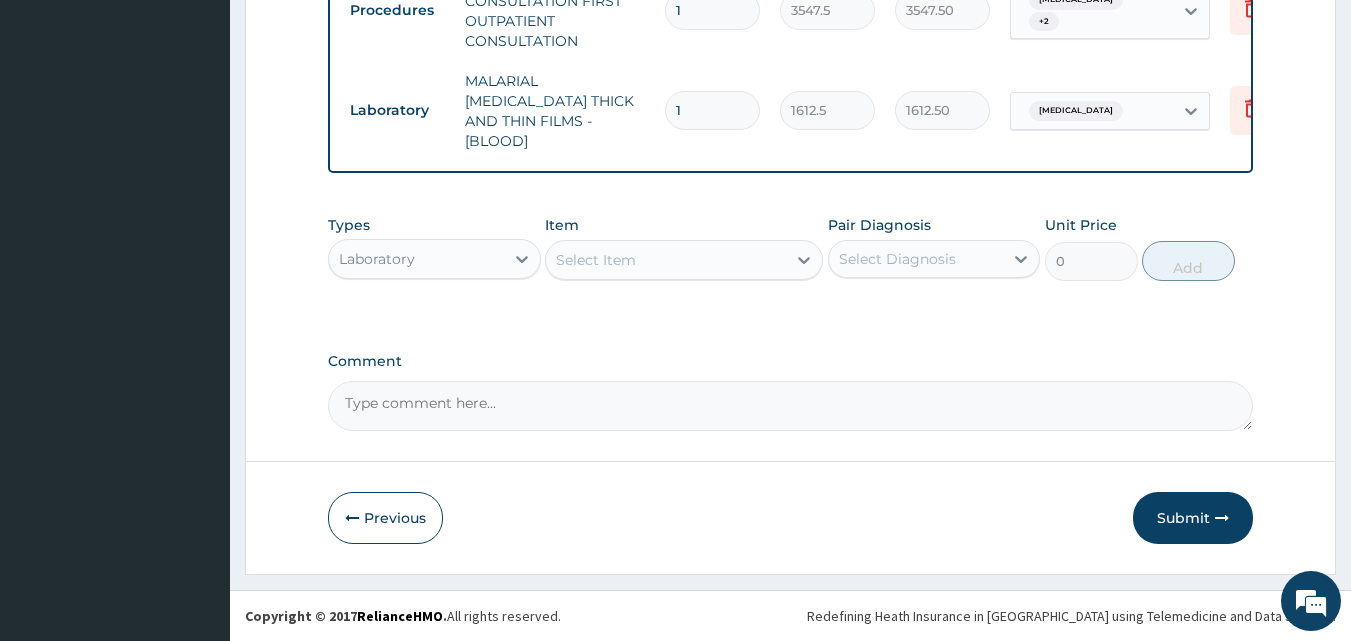 click on "Laboratory" at bounding box center [377, 259] 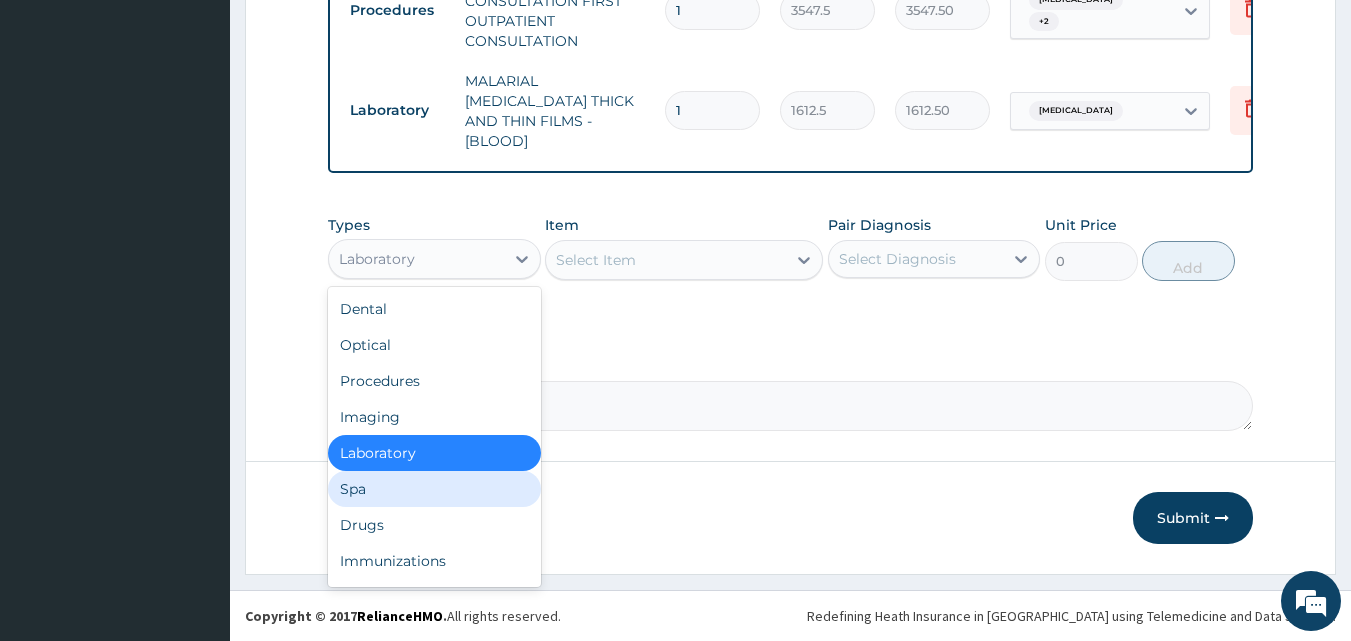 click on "Spa" at bounding box center (434, 489) 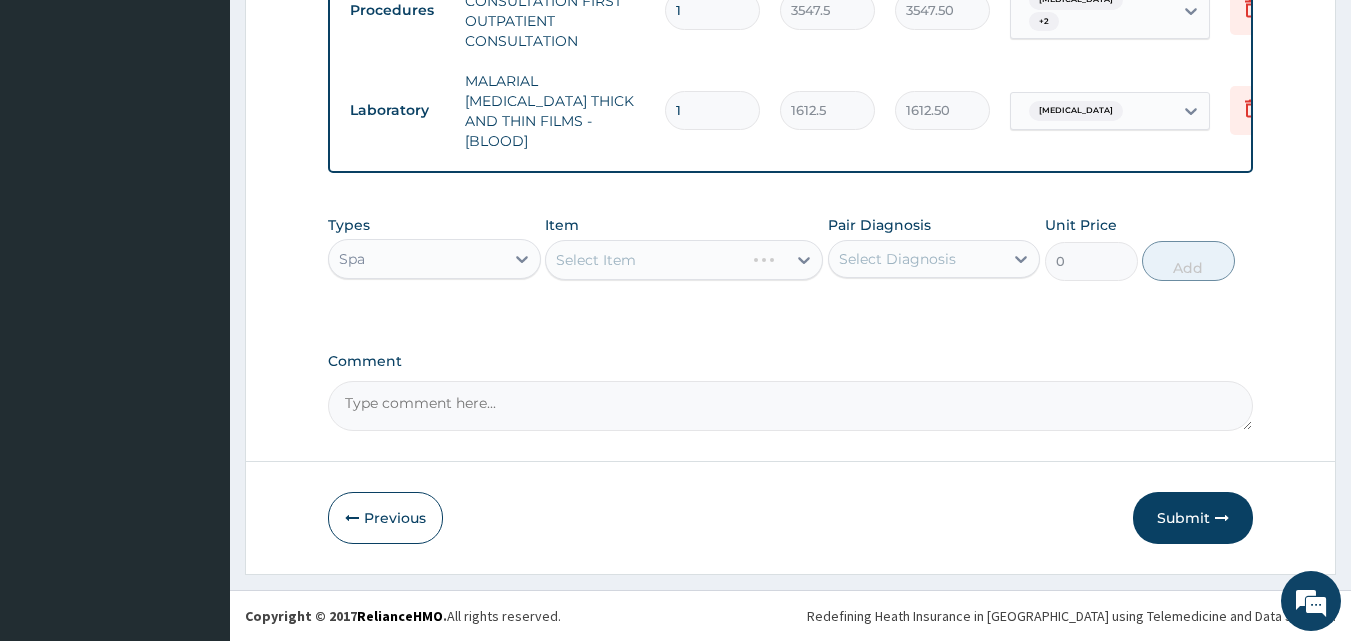 click on "Types option Spa, selected.   Select is focused ,type to refine list, press Down to open the menu,  Spa" at bounding box center (434, 248) 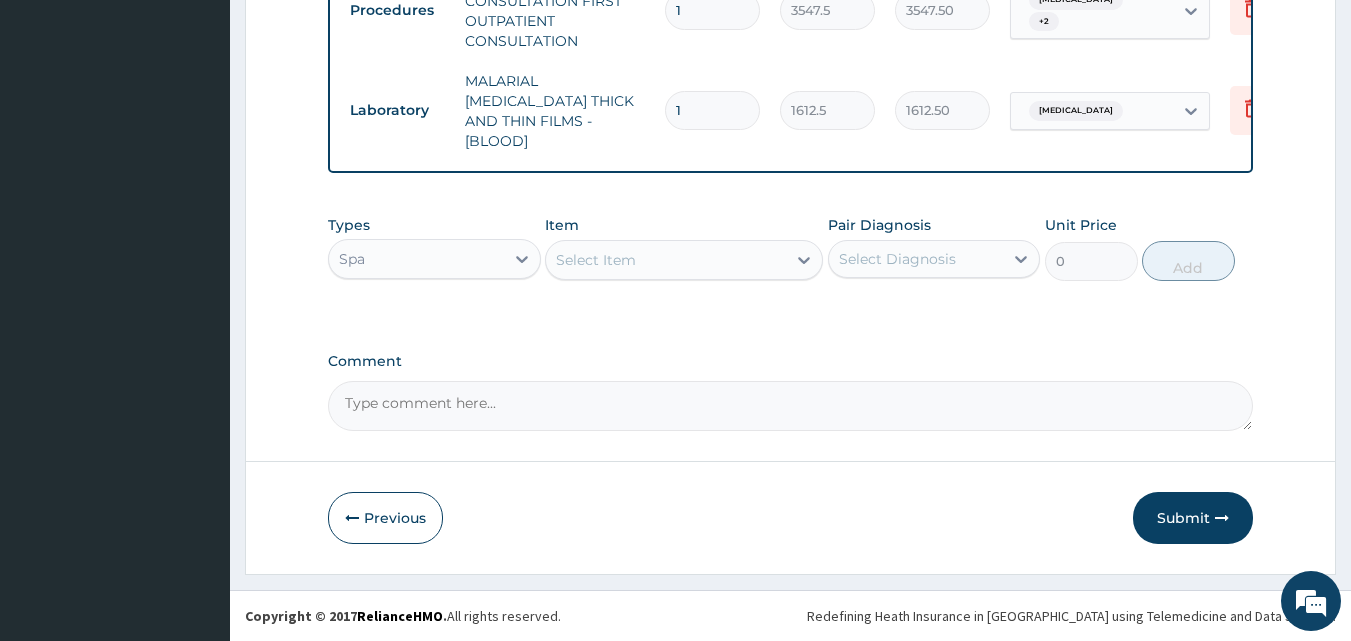 click on "Spa" at bounding box center [416, 259] 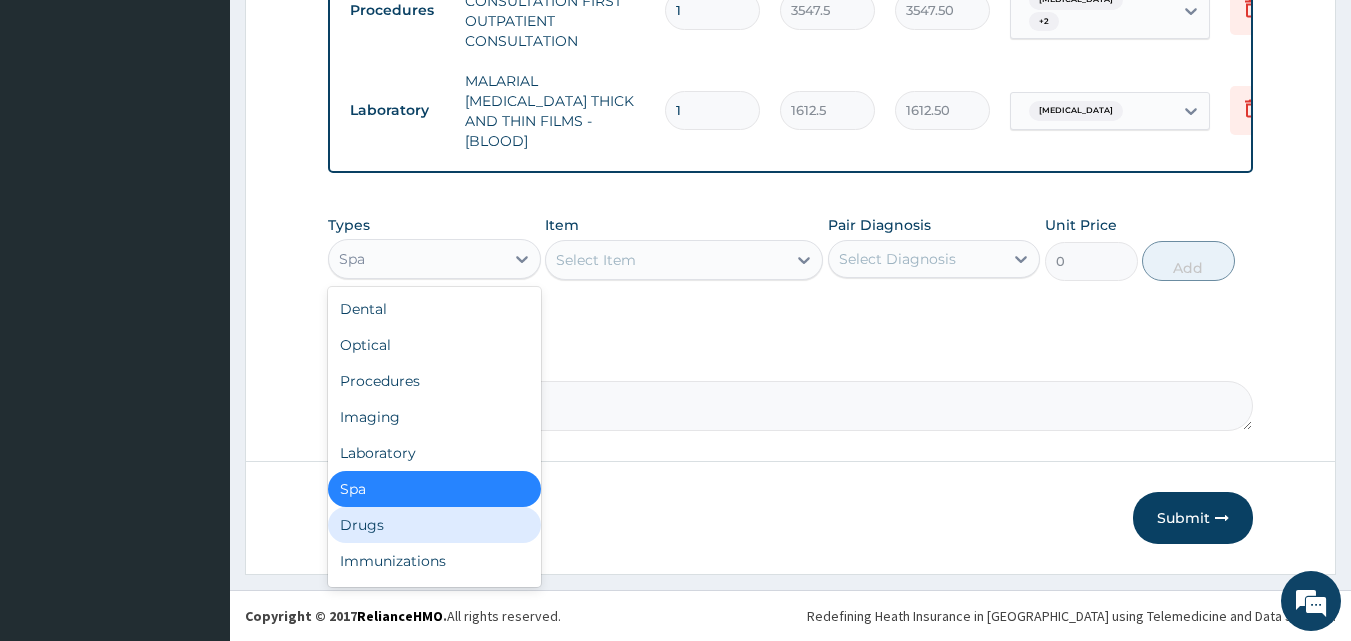 click on "Drugs" at bounding box center (434, 525) 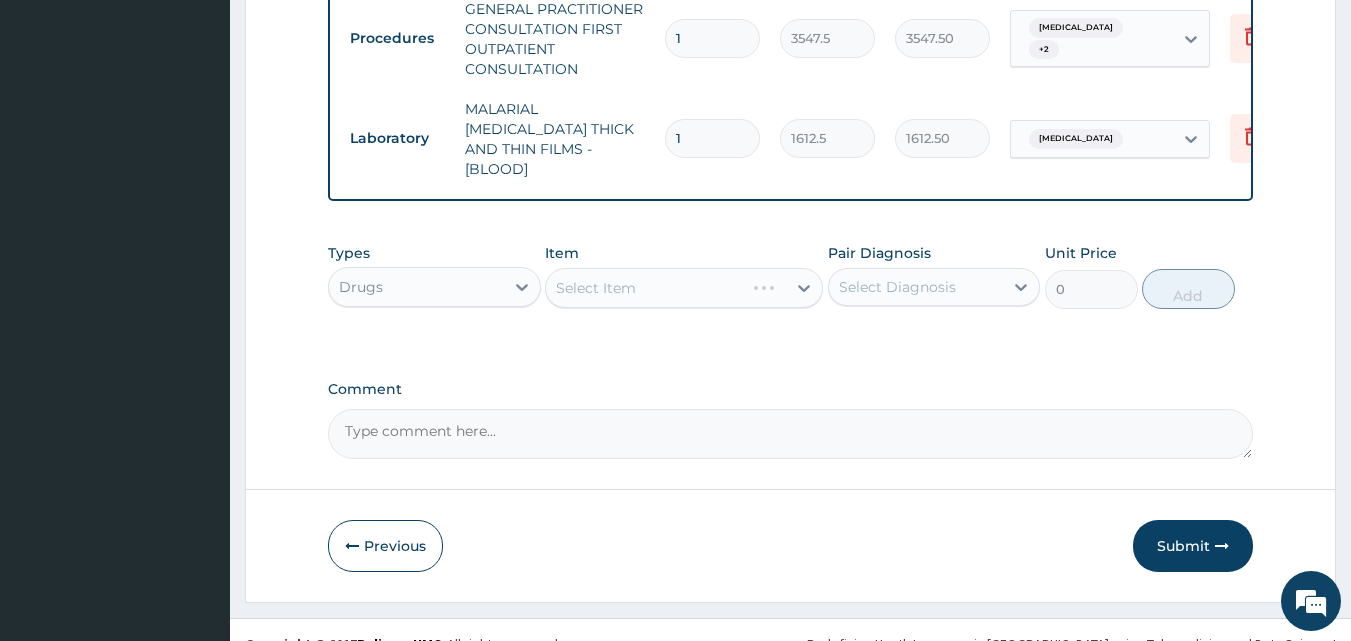 scroll, scrollTop: 981, scrollLeft: 0, axis: vertical 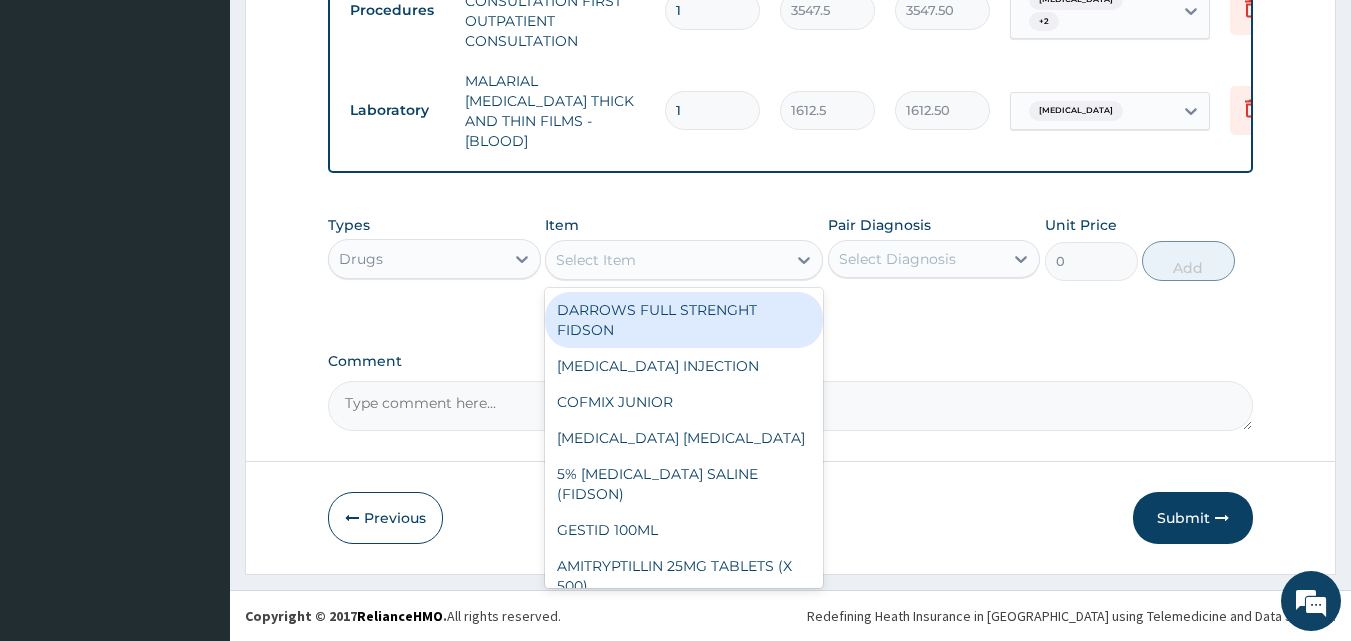 click on "Select Item" at bounding box center (596, 260) 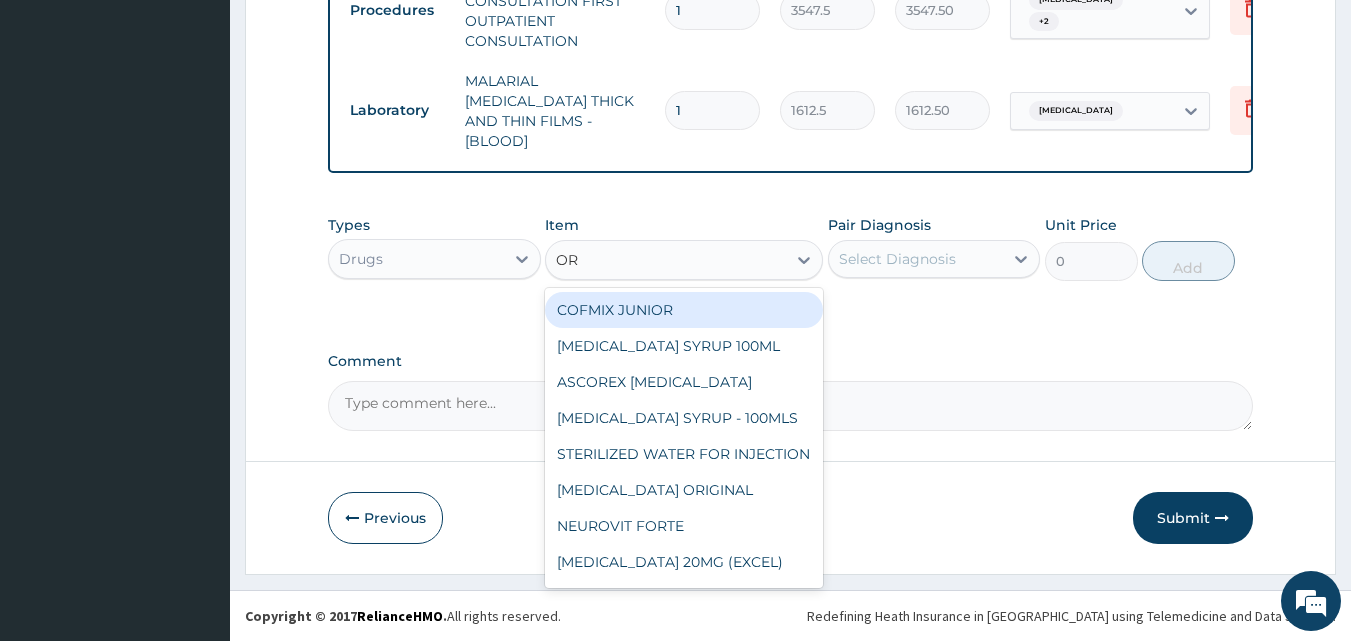 type on "ORS" 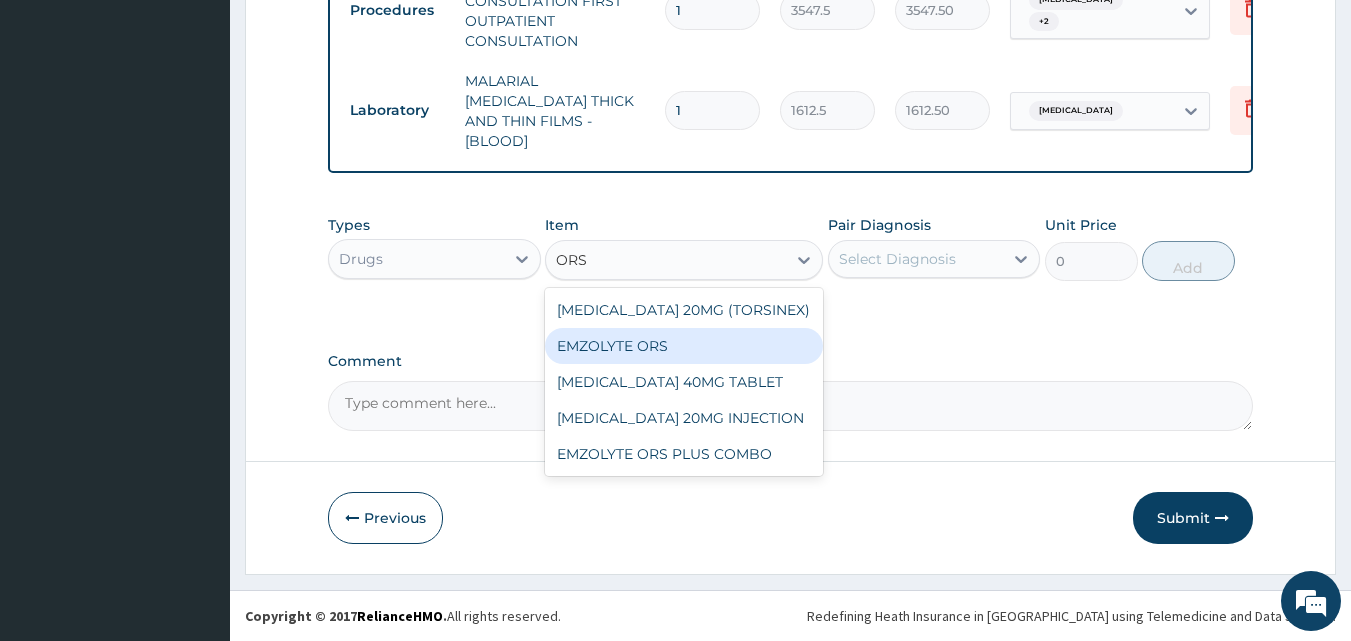 click on "EMZOLYTE ORS" at bounding box center (684, 346) 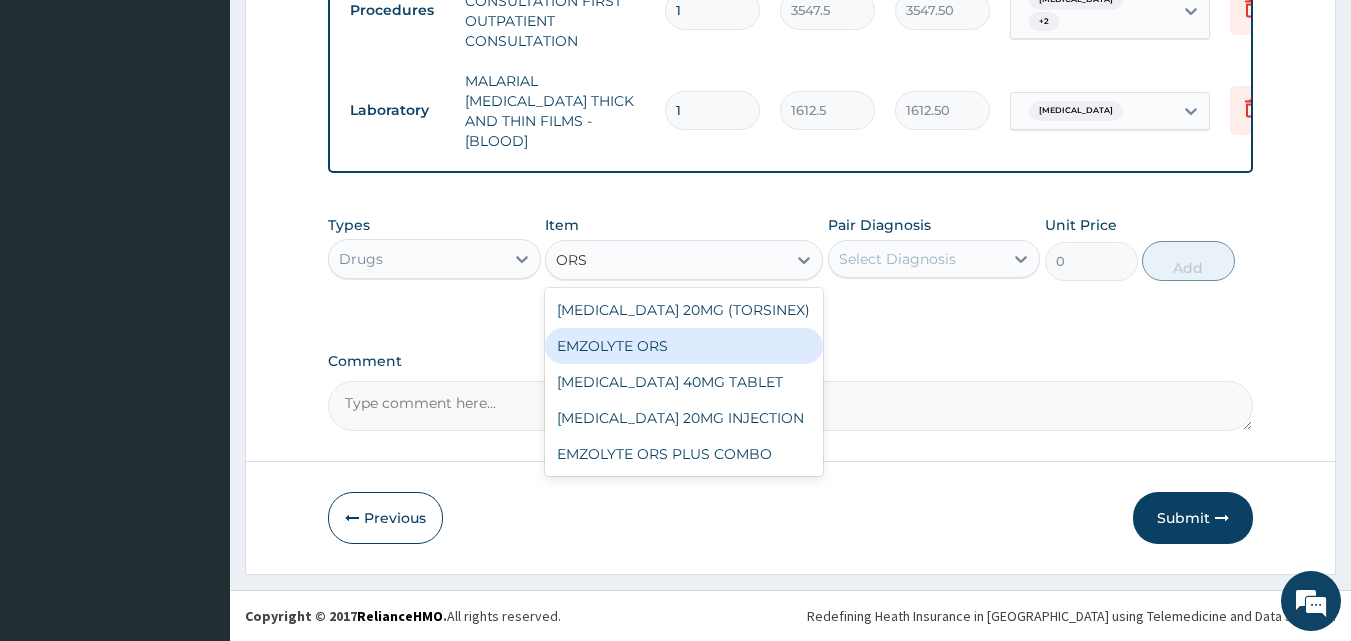 type 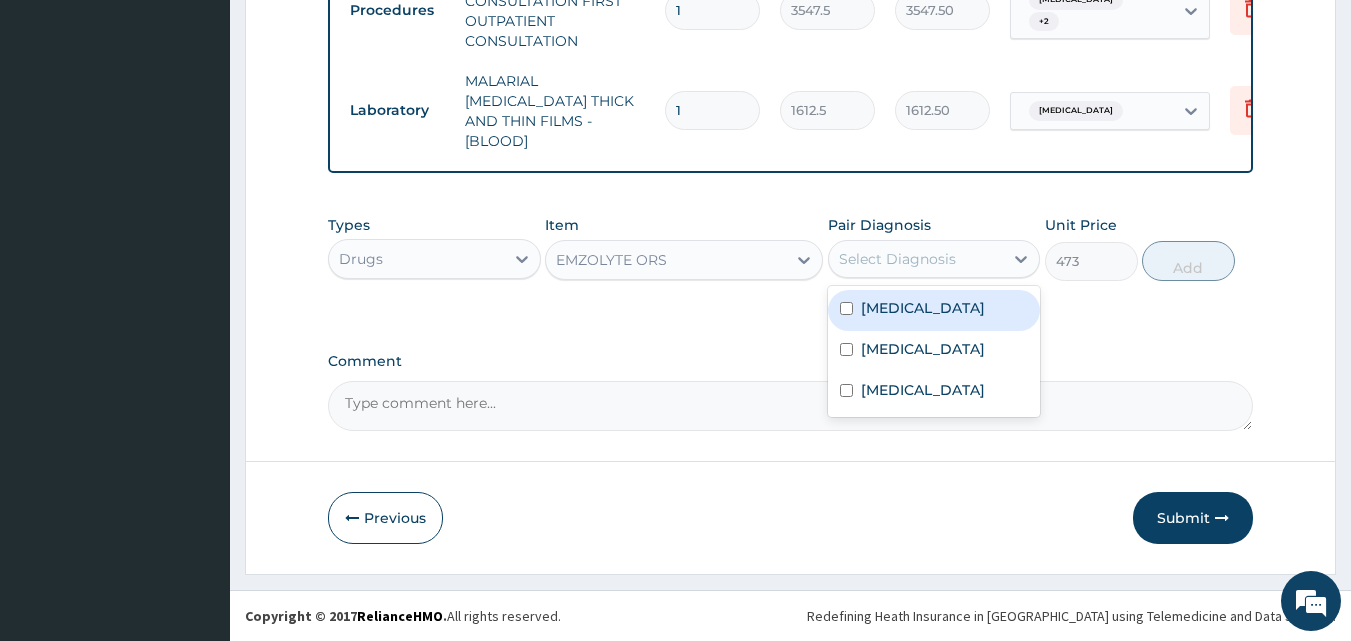click on "Select Diagnosis" at bounding box center [897, 259] 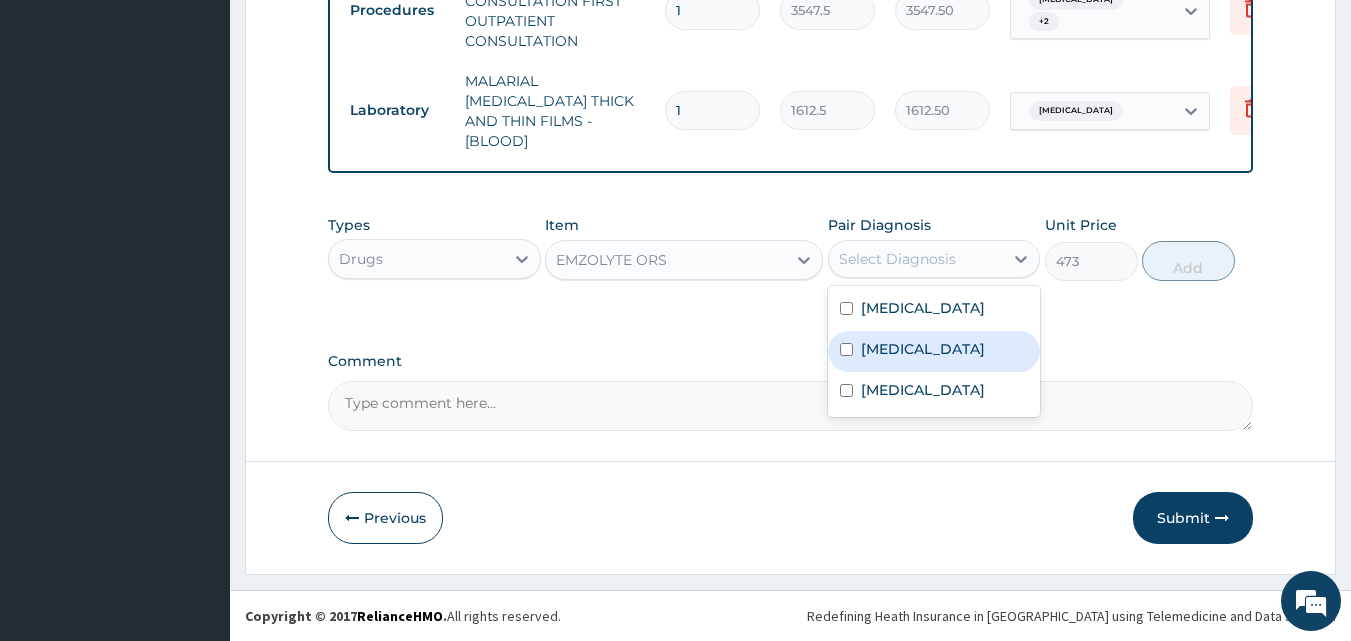 click on "Gastroenteritis" at bounding box center (934, 351) 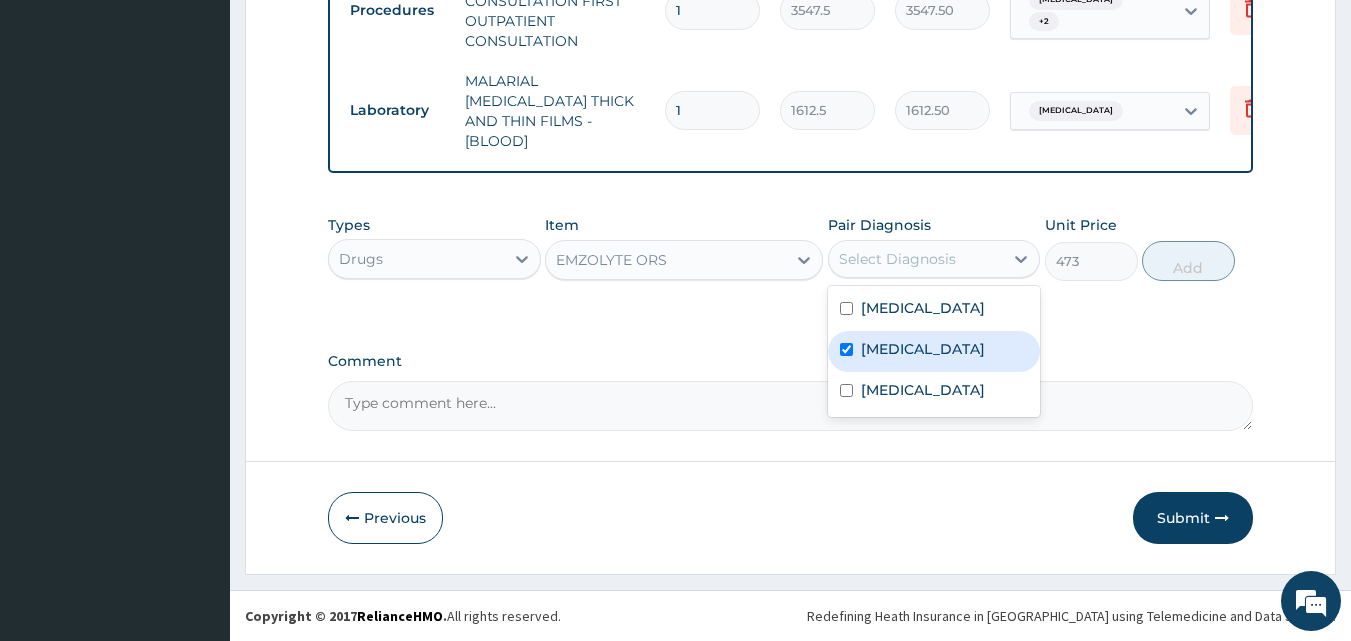 checkbox on "true" 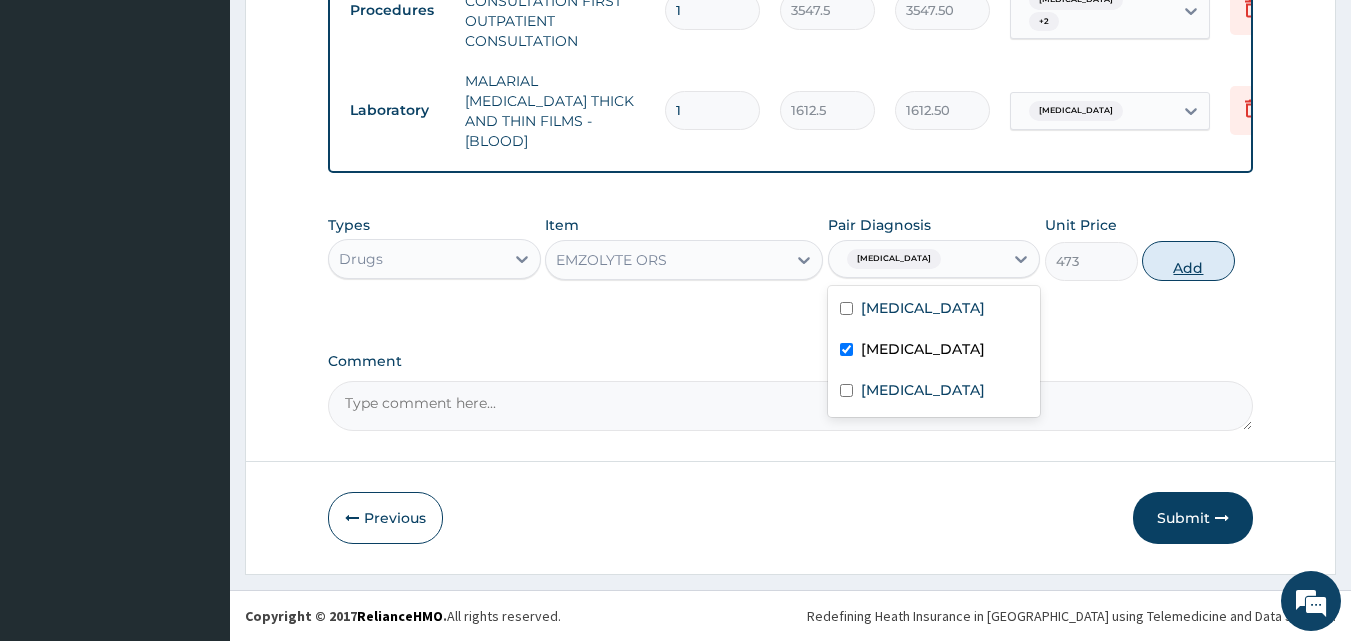 click on "Add" at bounding box center (1188, 261) 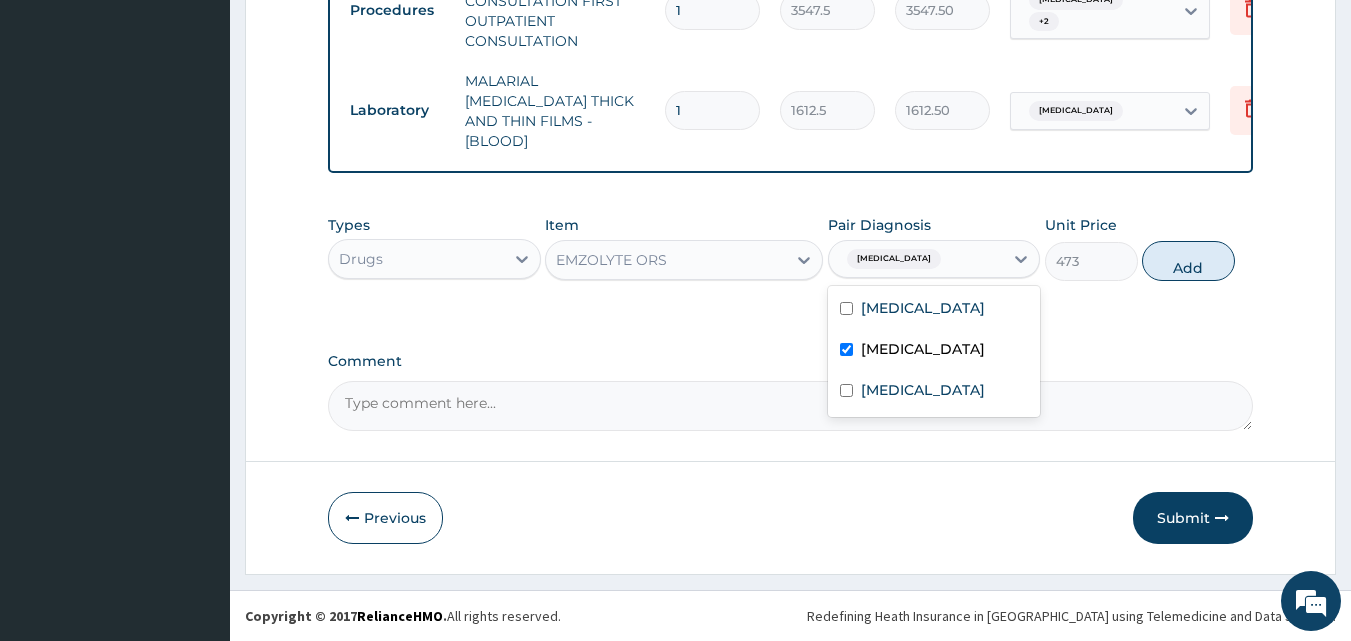 type on "0" 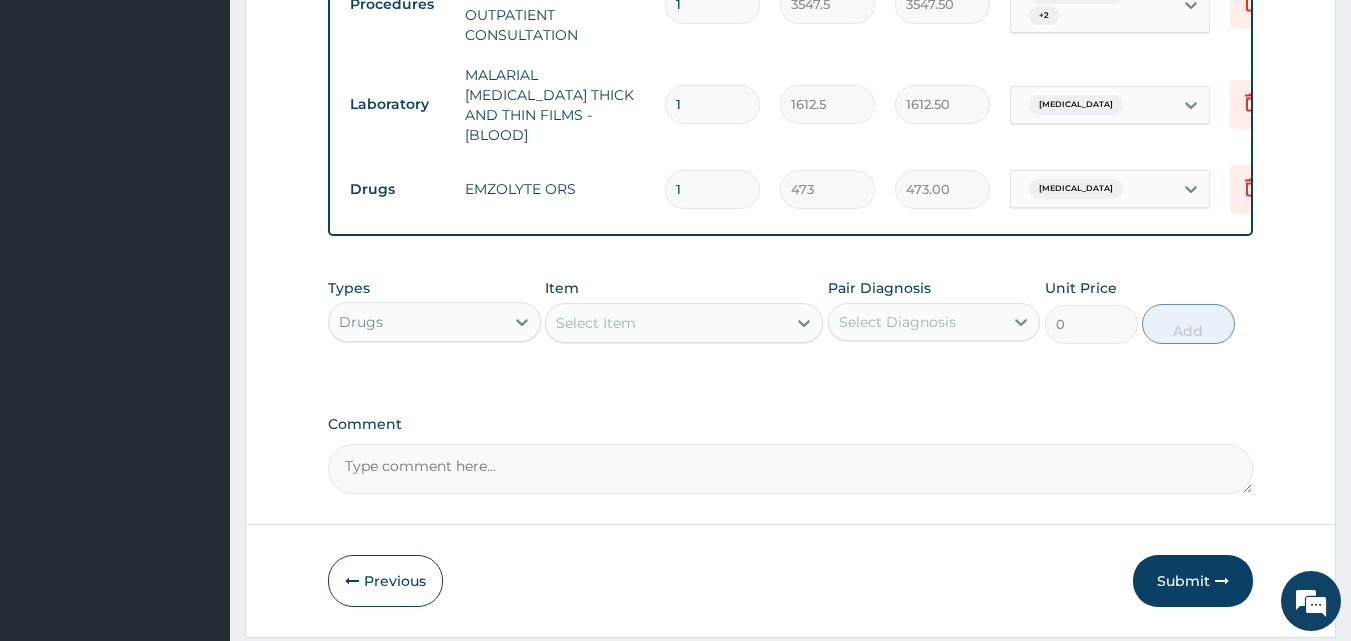 click on "Select Item" at bounding box center (666, 323) 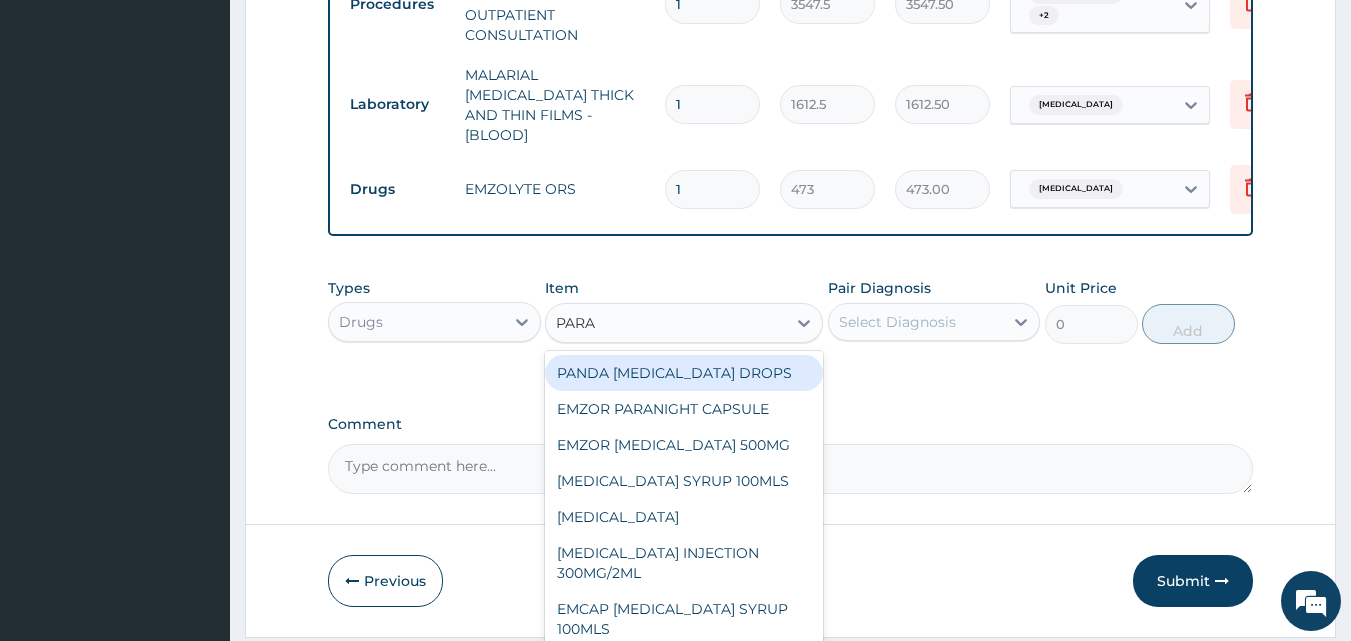 type on "PARA" 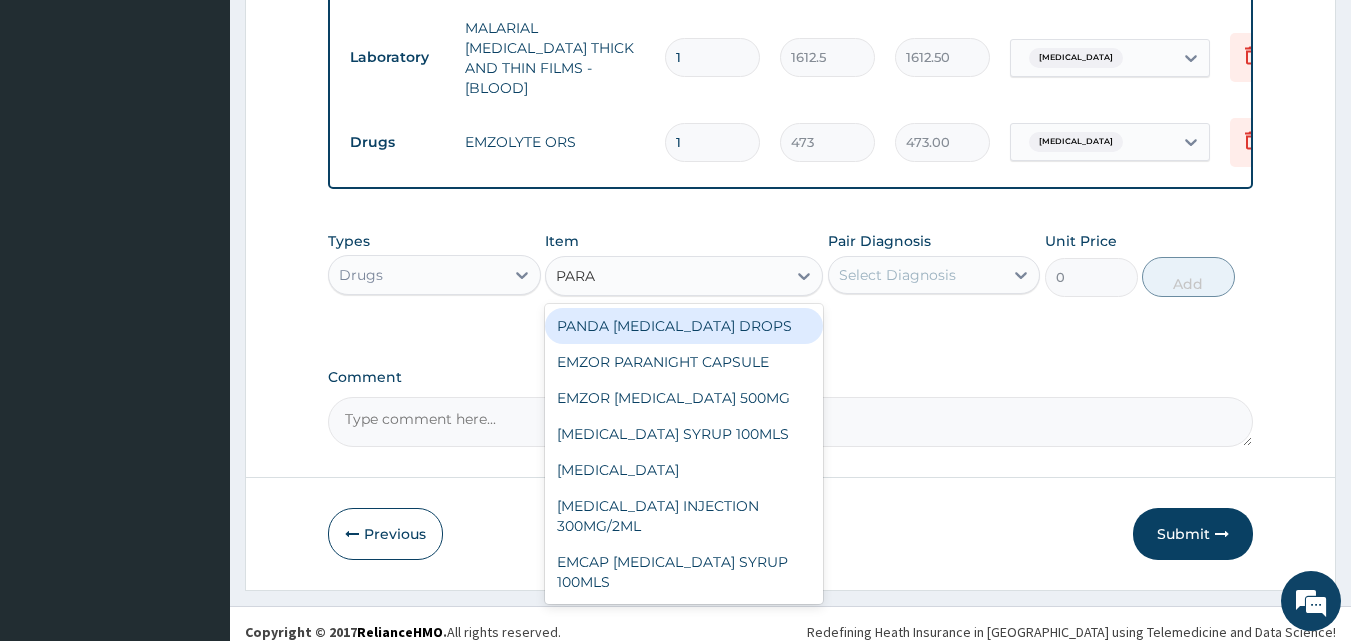 scroll, scrollTop: 1050, scrollLeft: 0, axis: vertical 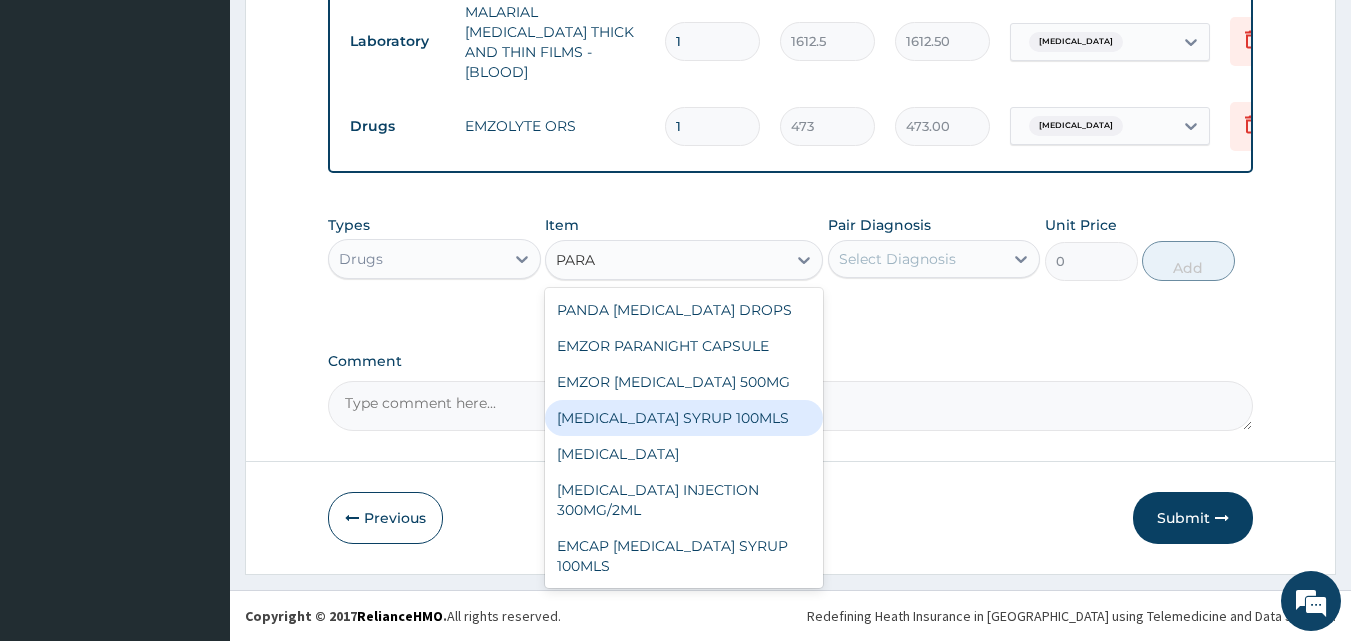 drag, startPoint x: 686, startPoint y: 411, endPoint x: 780, endPoint y: 303, distance: 143.1782 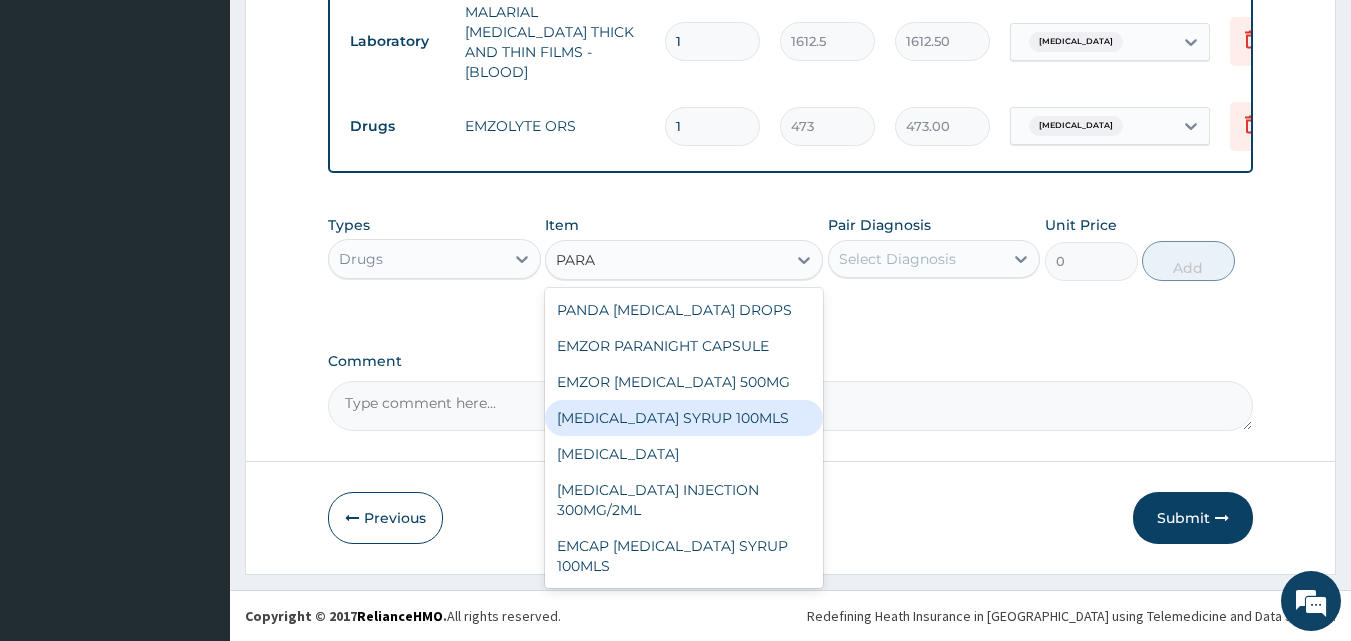 click on "PARACETAMOL SYRUP 100MLS" at bounding box center (684, 418) 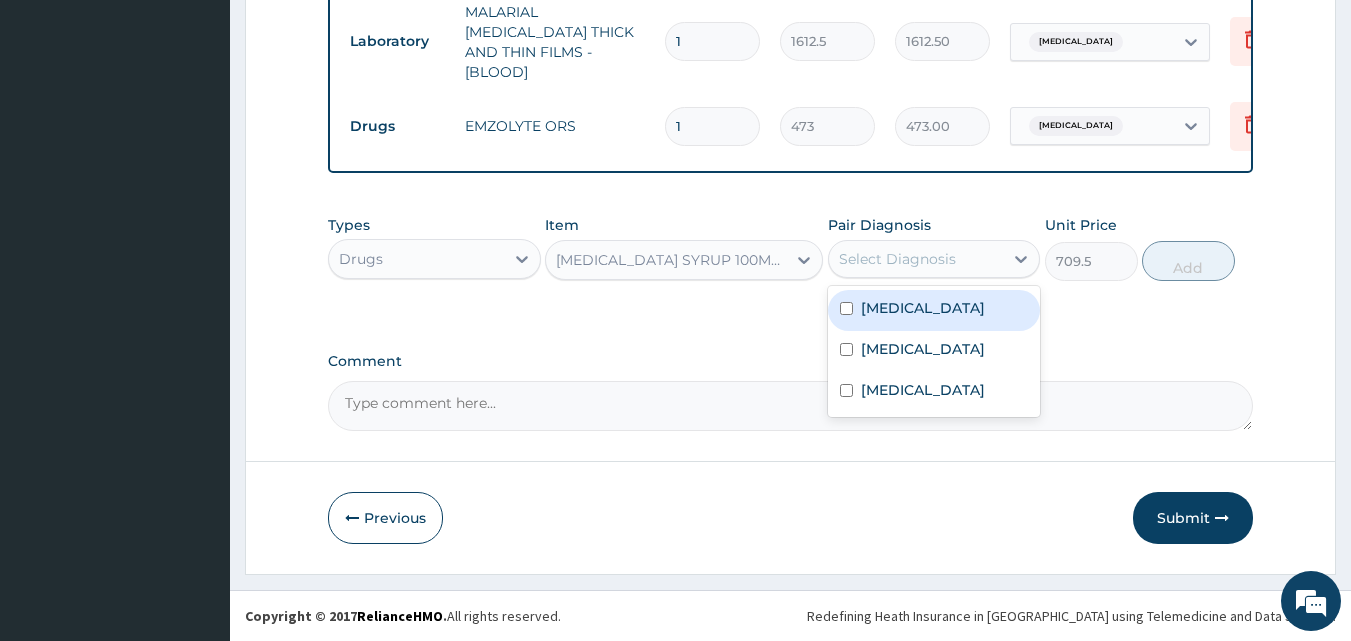 click on "Select Diagnosis" at bounding box center (897, 259) 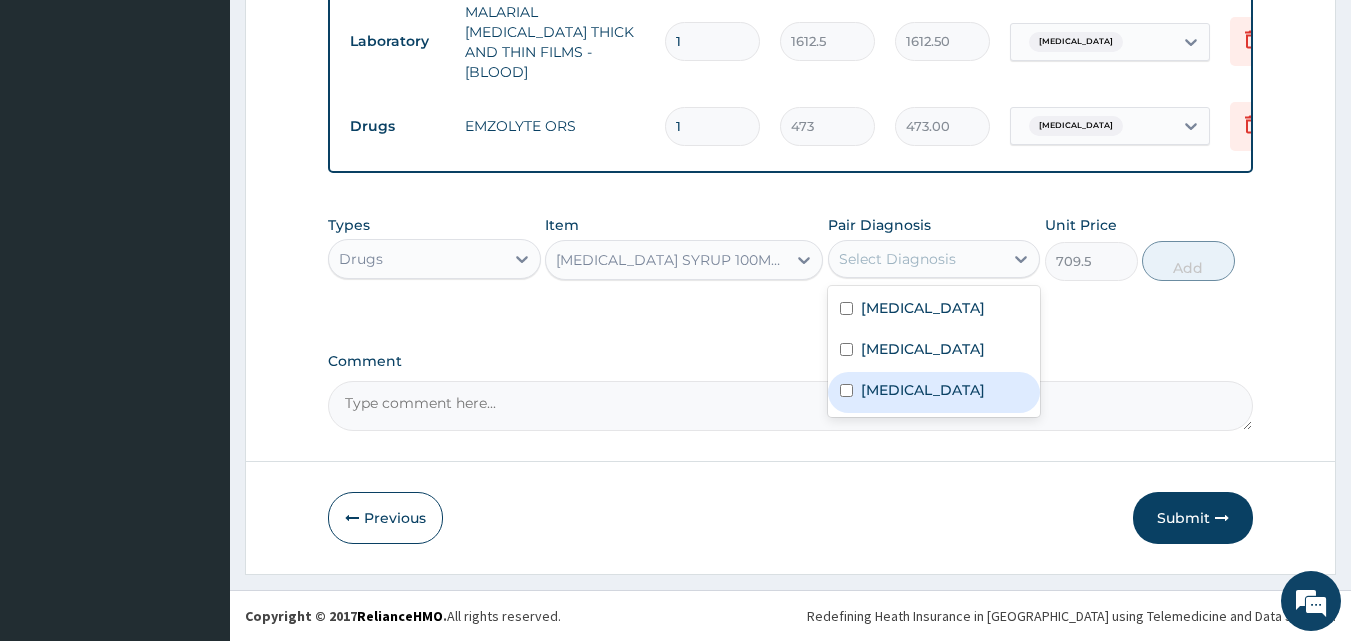 drag, startPoint x: 900, startPoint y: 395, endPoint x: 915, endPoint y: 371, distance: 28.301943 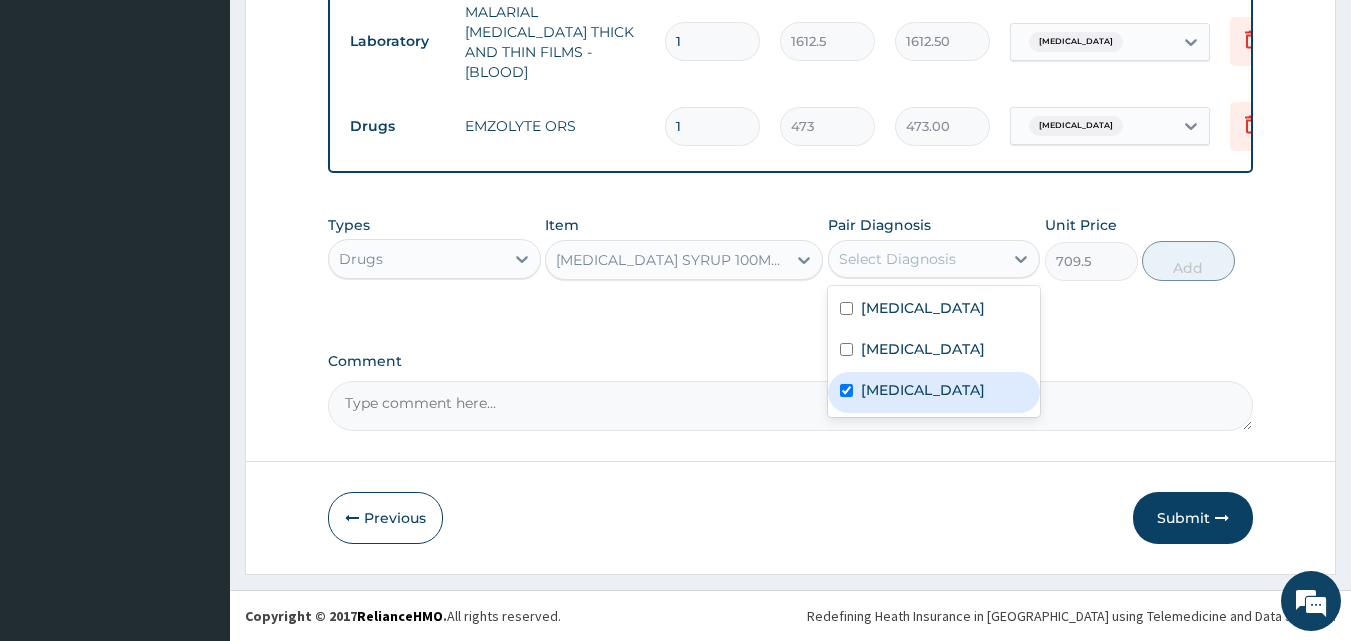 checkbox on "true" 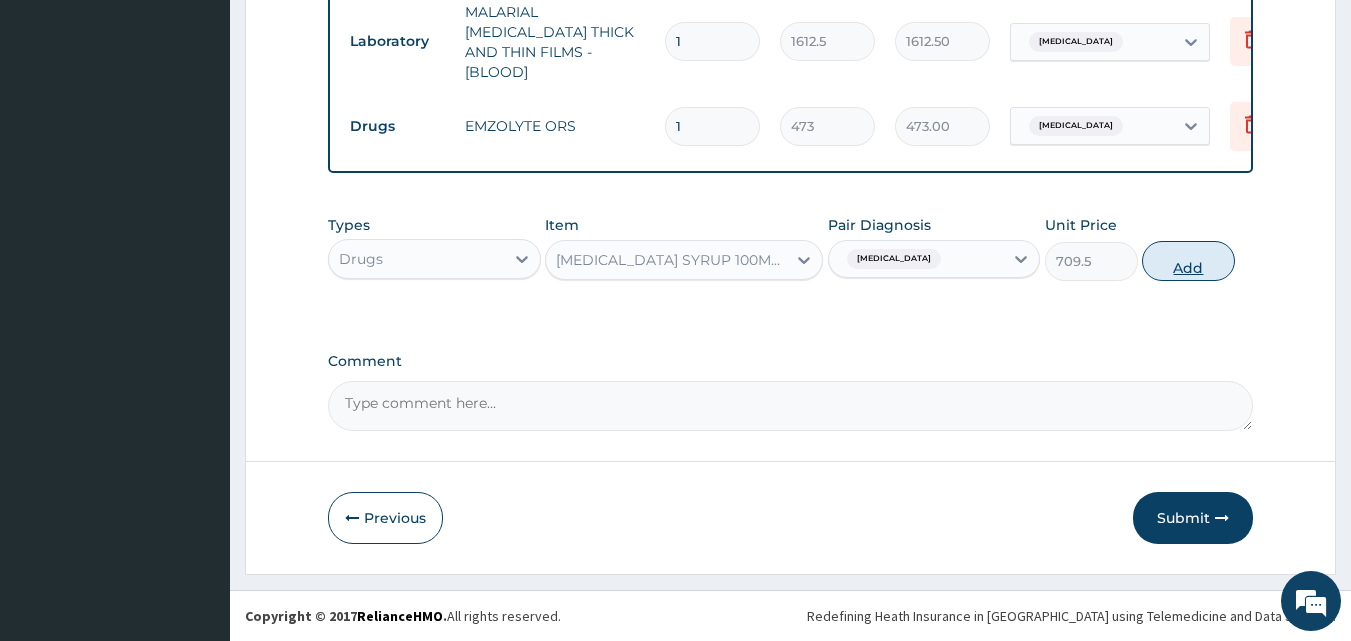 click on "Add" at bounding box center [1188, 261] 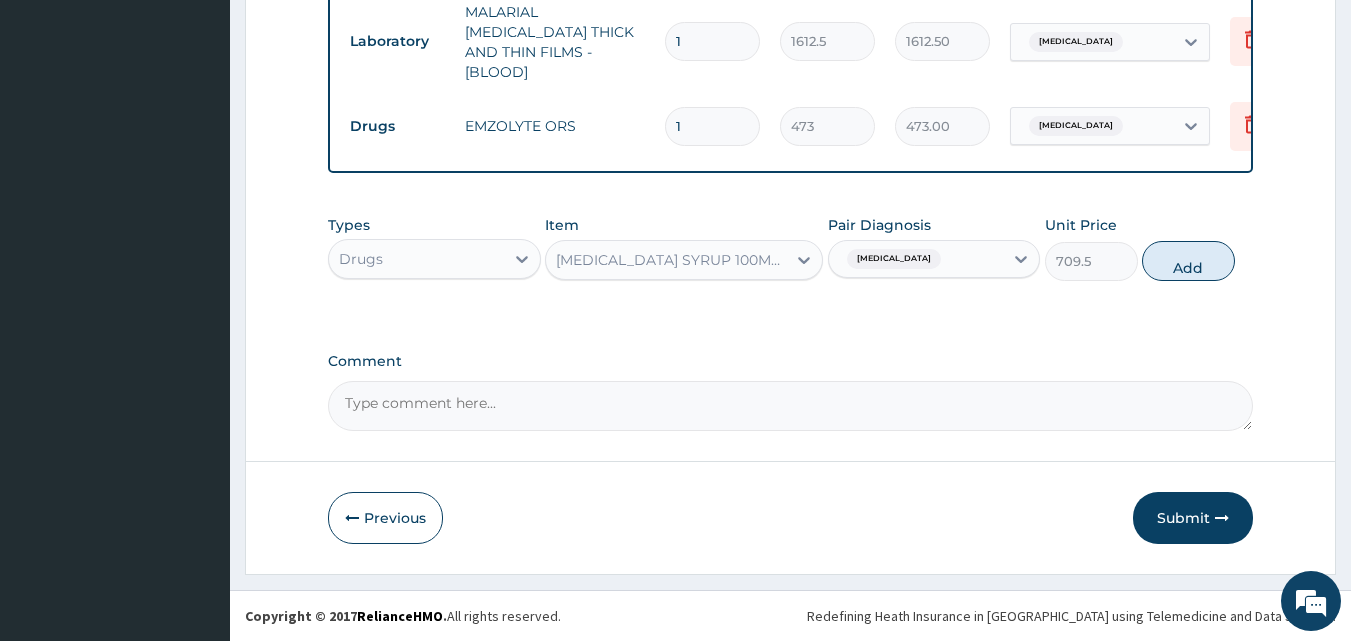 type on "0" 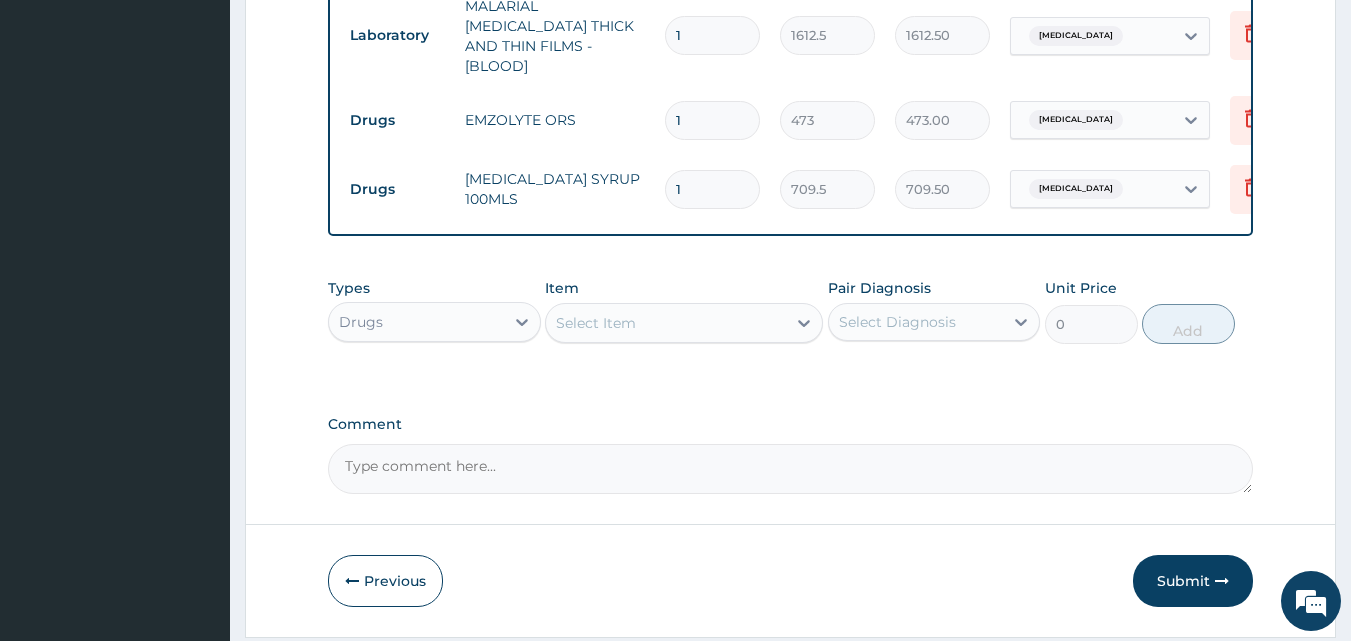click on "Select Item" at bounding box center [596, 323] 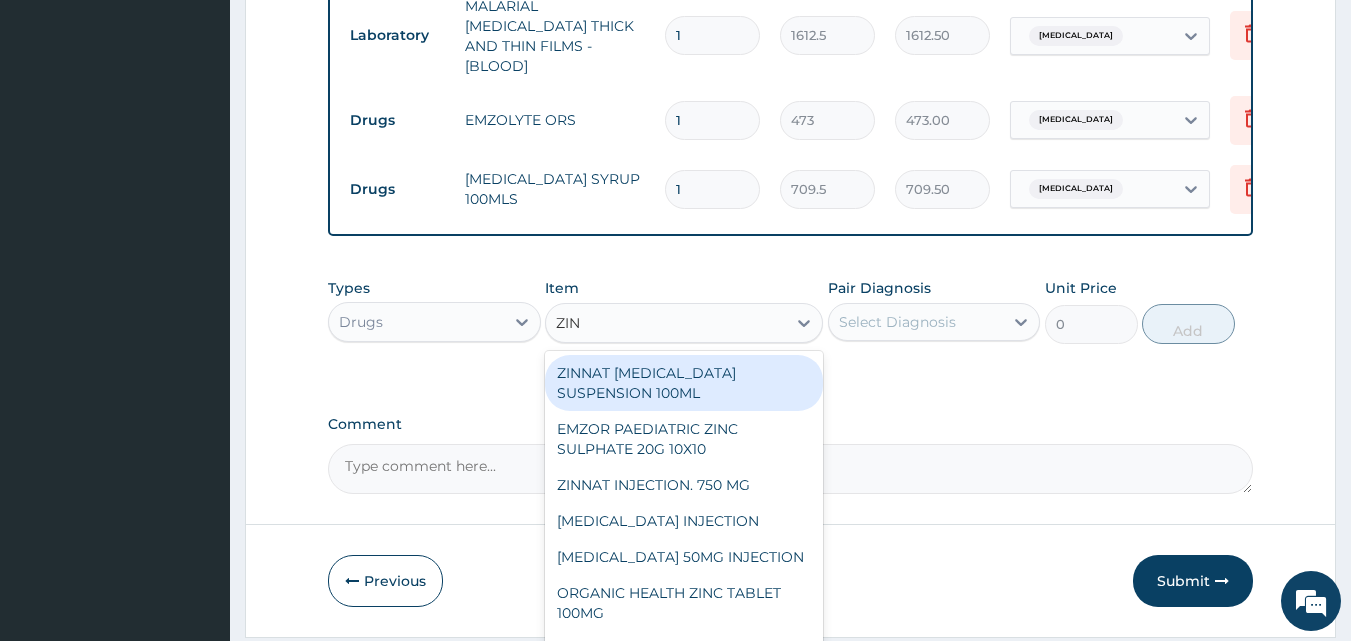 type on "ZINC" 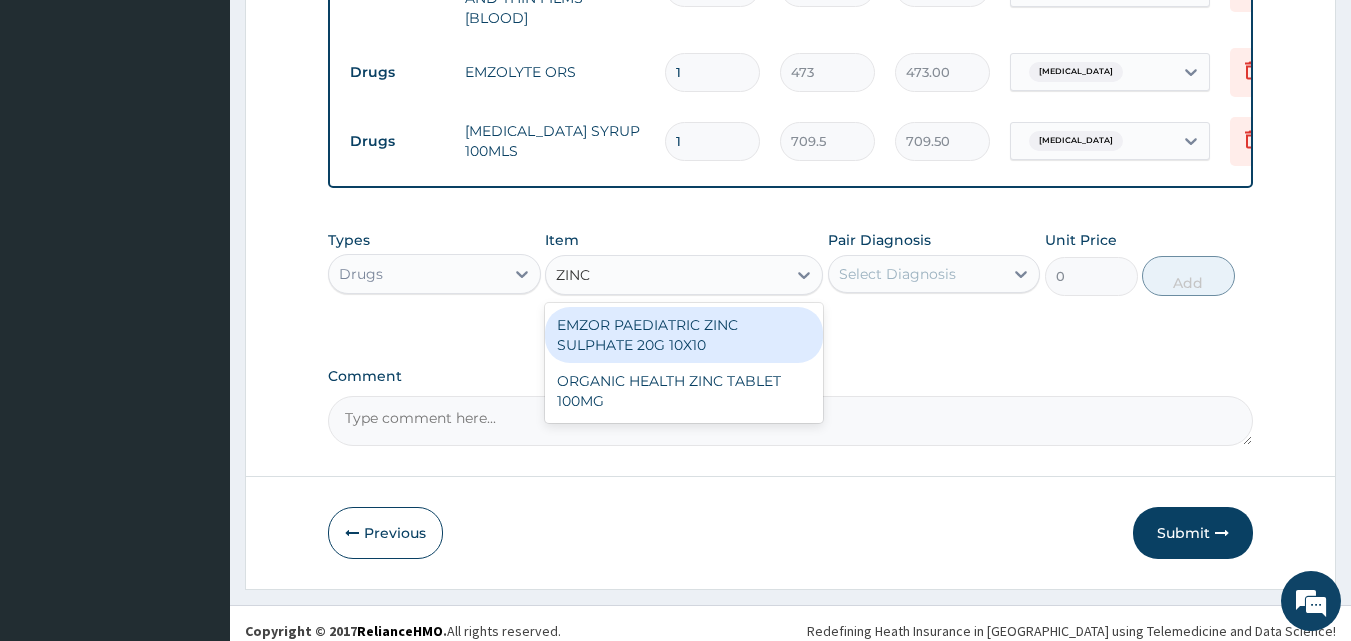 scroll, scrollTop: 1119, scrollLeft: 0, axis: vertical 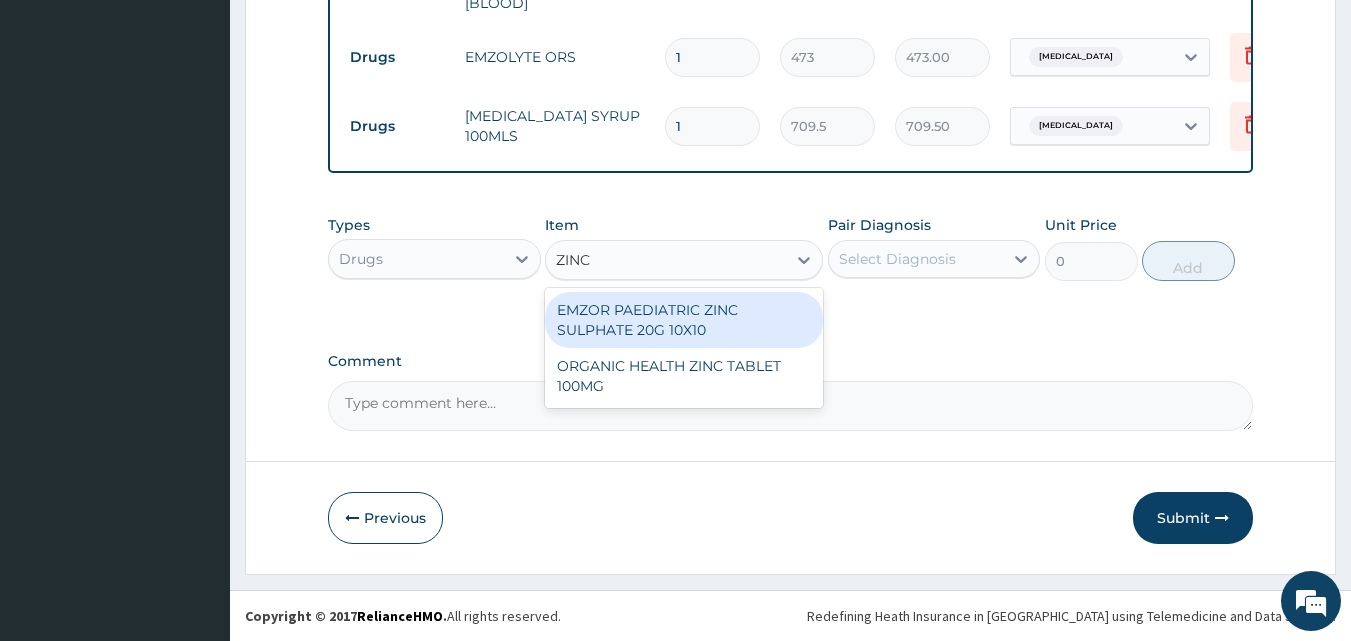 click on "EMZOR PAEDIATRIC ZINC SULPHATE 20G 10X10" at bounding box center (684, 320) 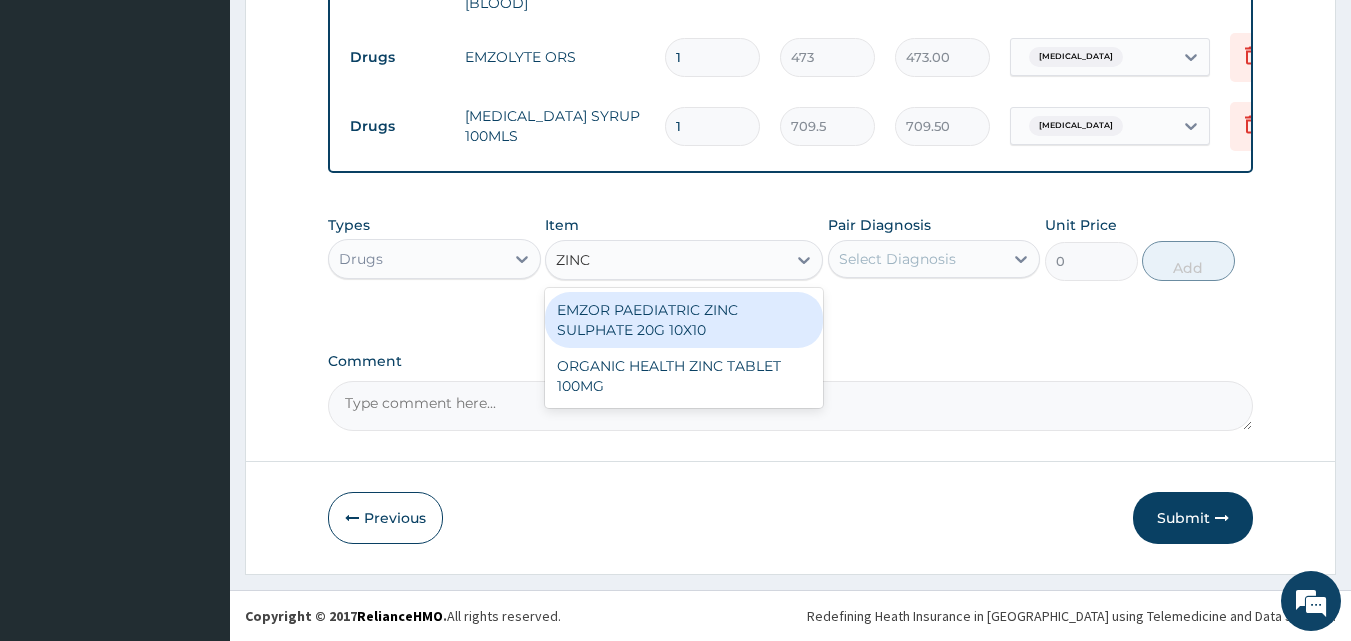 type 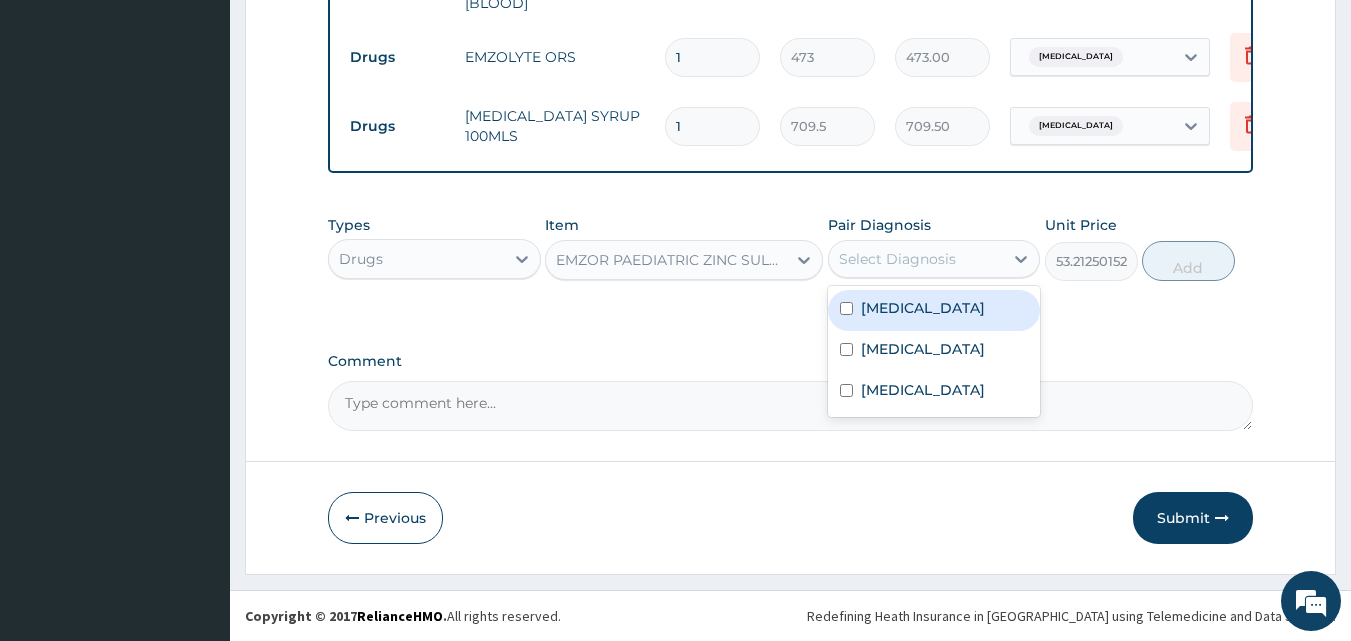 click on "Select Diagnosis" at bounding box center (897, 259) 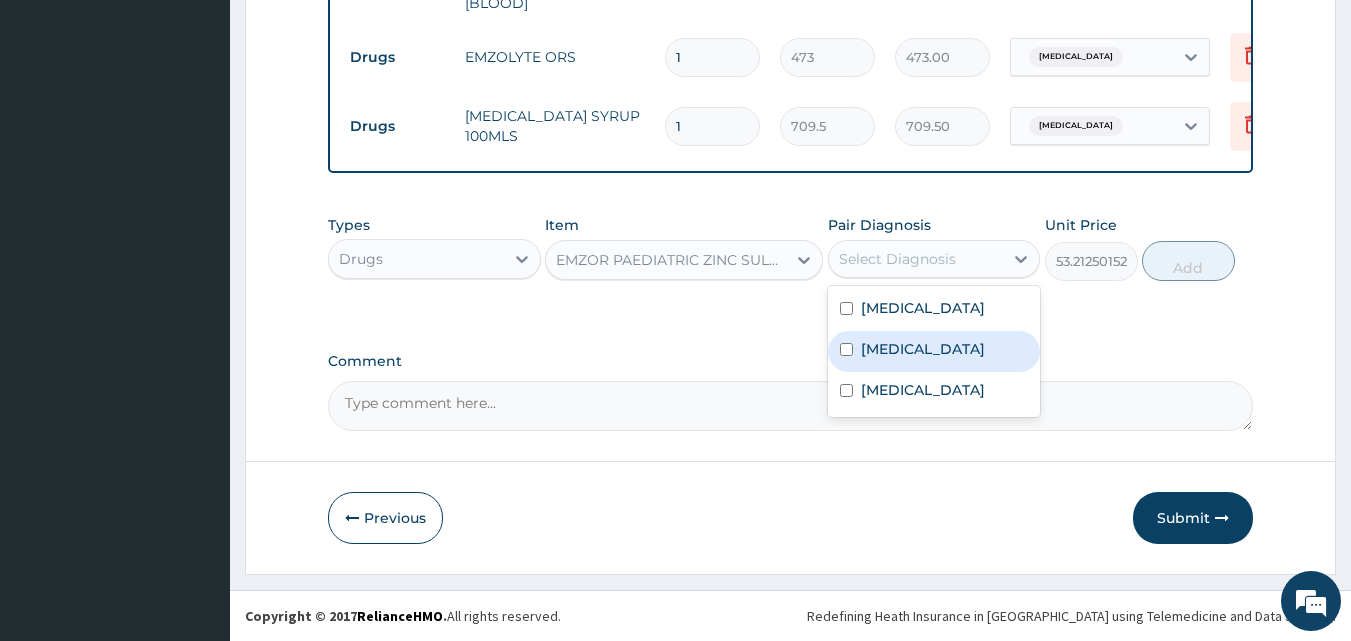 click on "Gastroenteritis" at bounding box center (934, 351) 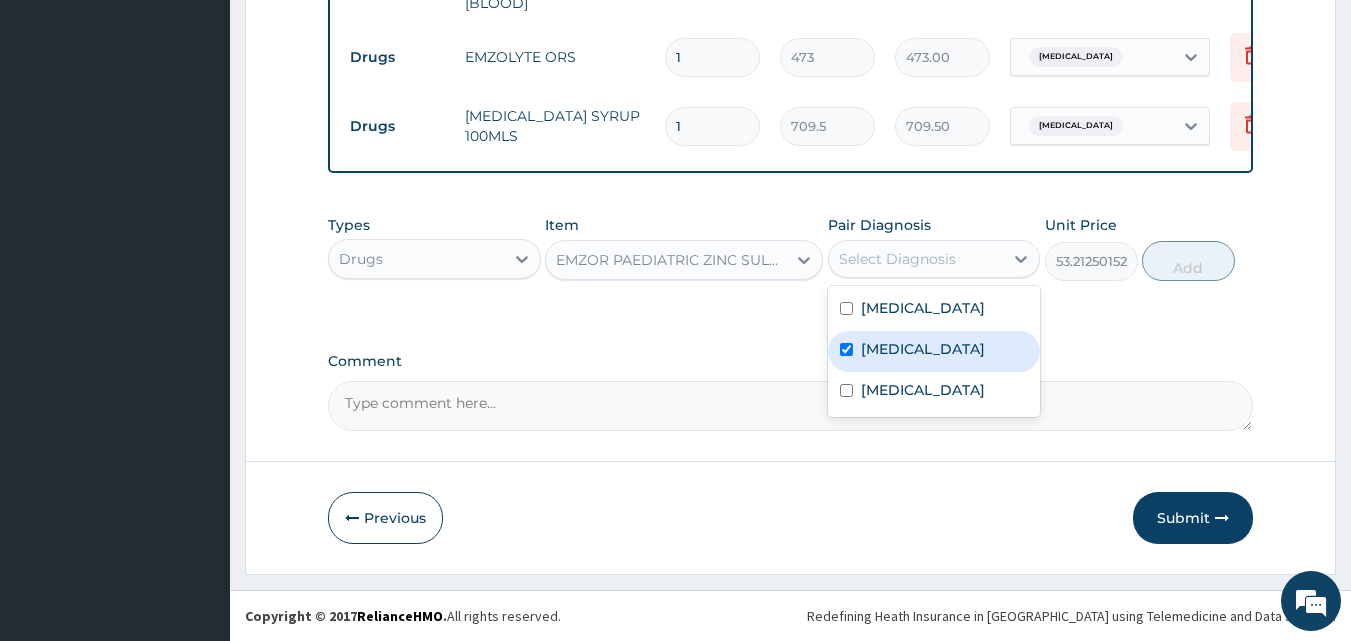 checkbox on "true" 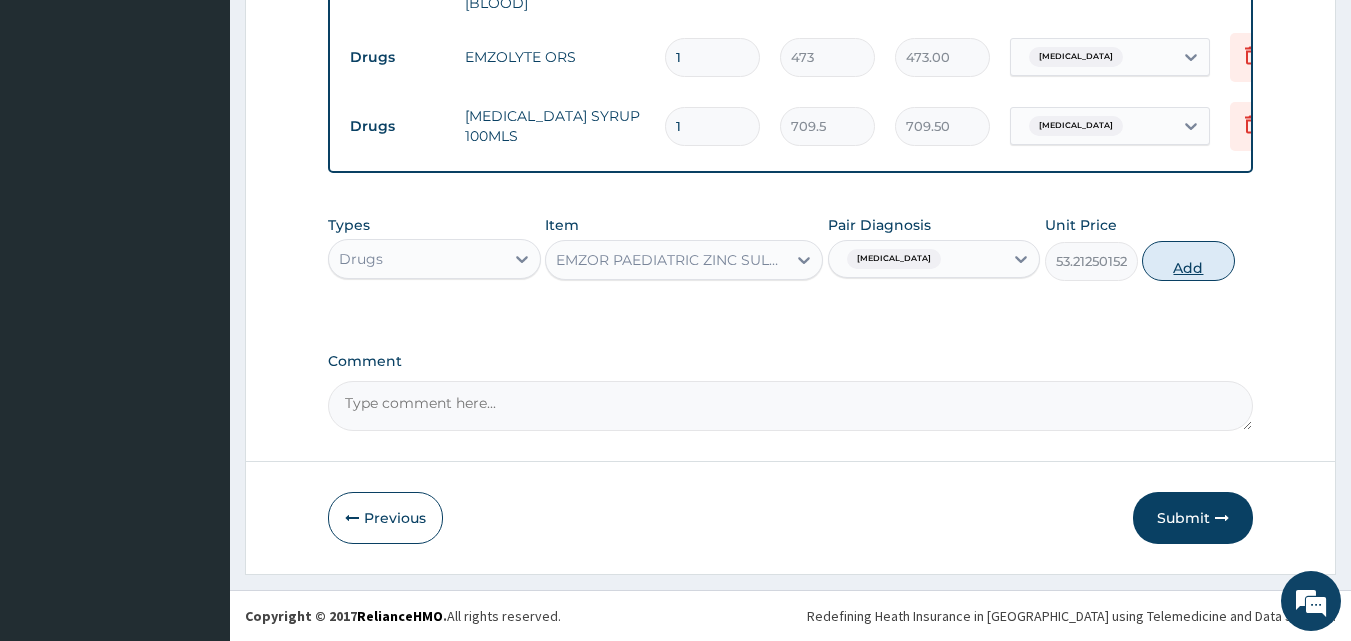 click on "Add" at bounding box center [1188, 261] 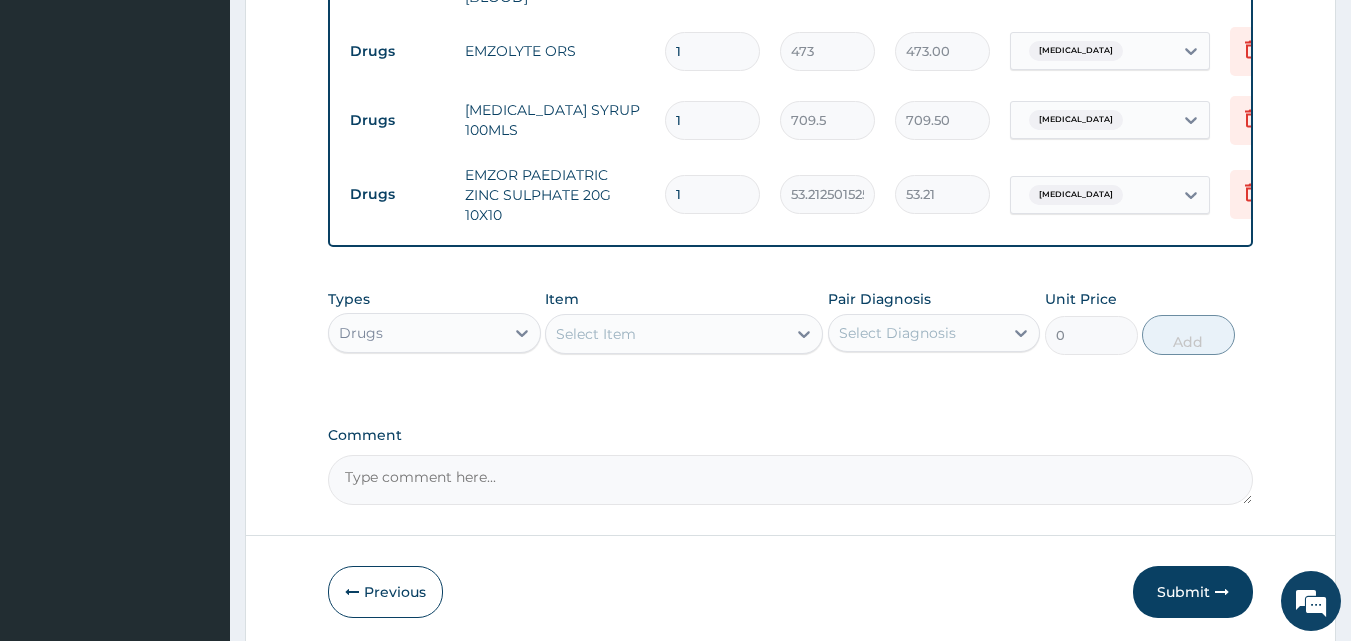 type on "10" 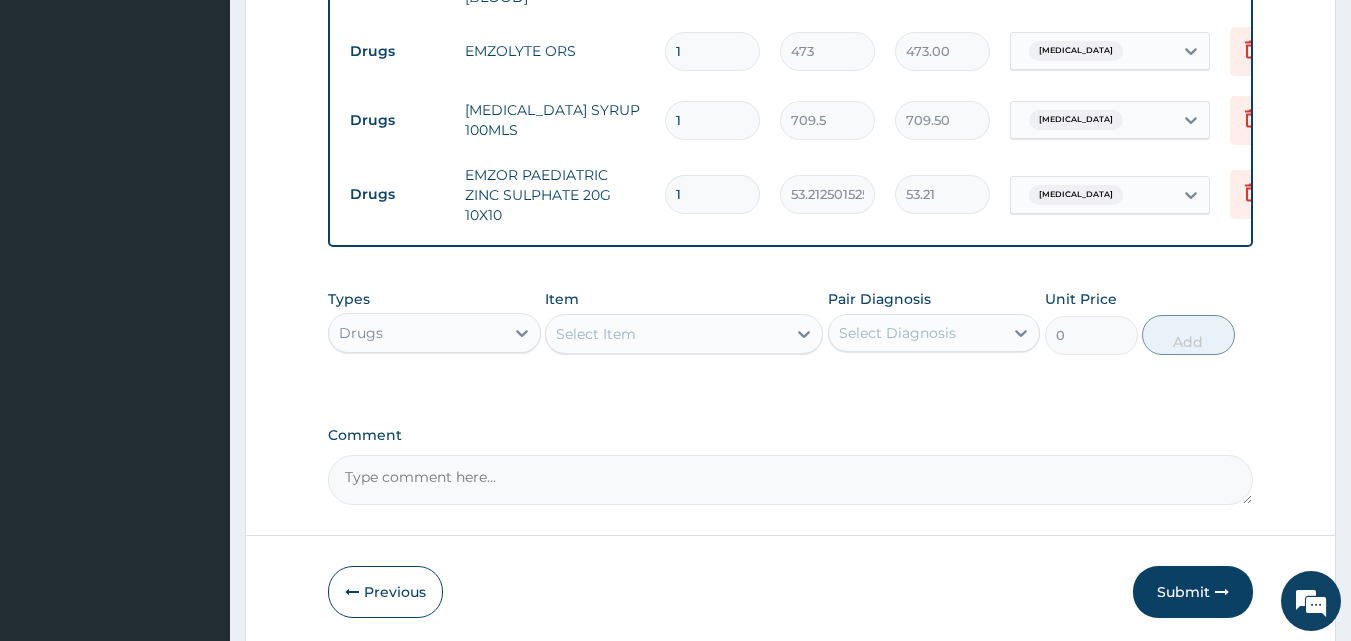 type on "532.13" 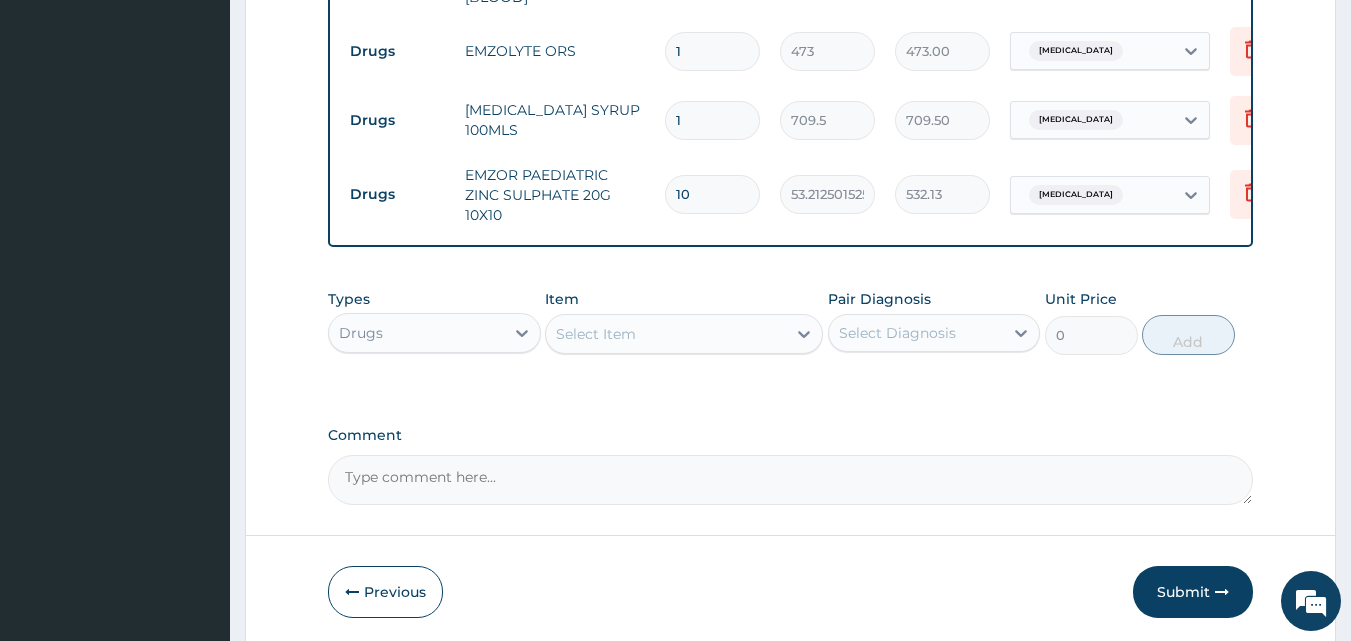 click on "Select Item" at bounding box center (596, 334) 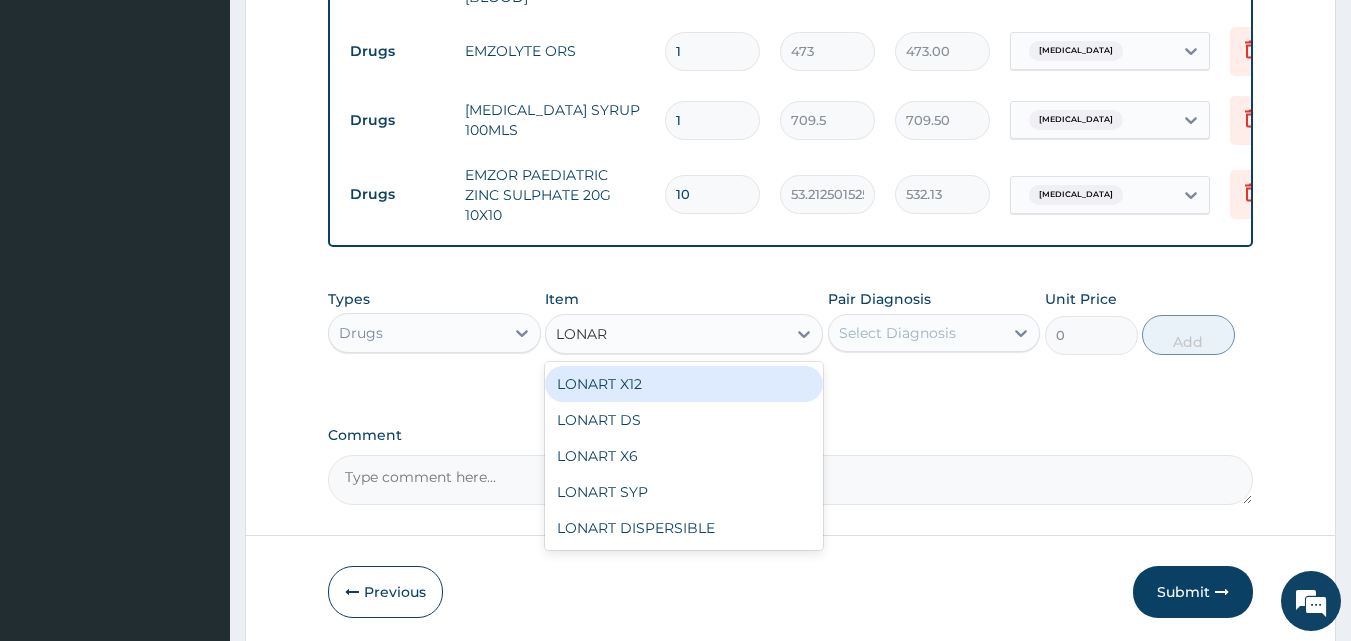 type on "LONART" 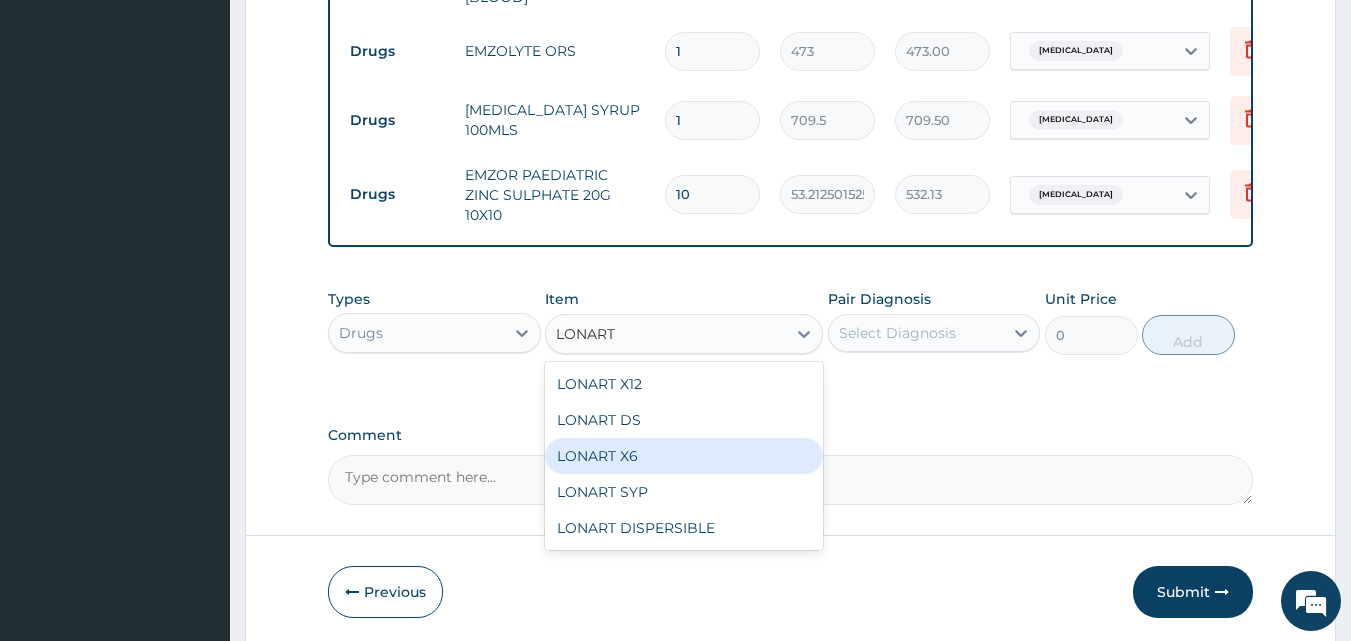 drag, startPoint x: 617, startPoint y: 456, endPoint x: 482, endPoint y: 484, distance: 137.87312 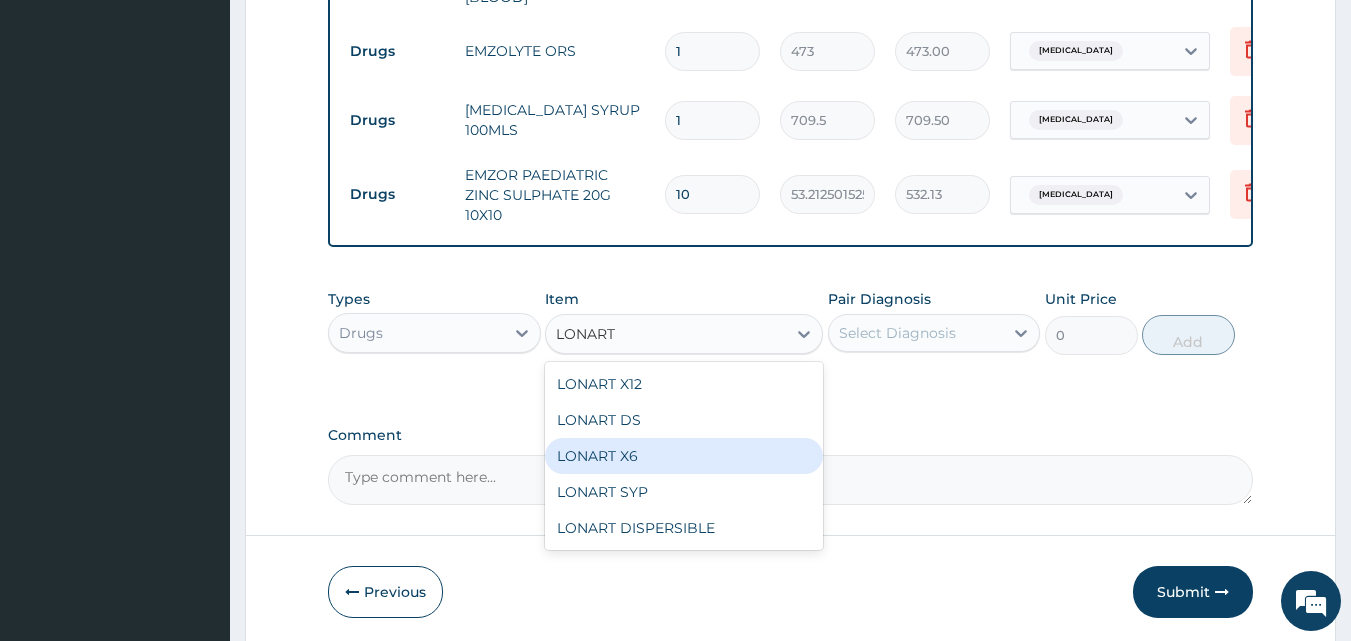 click on "LONART X6" at bounding box center [684, 456] 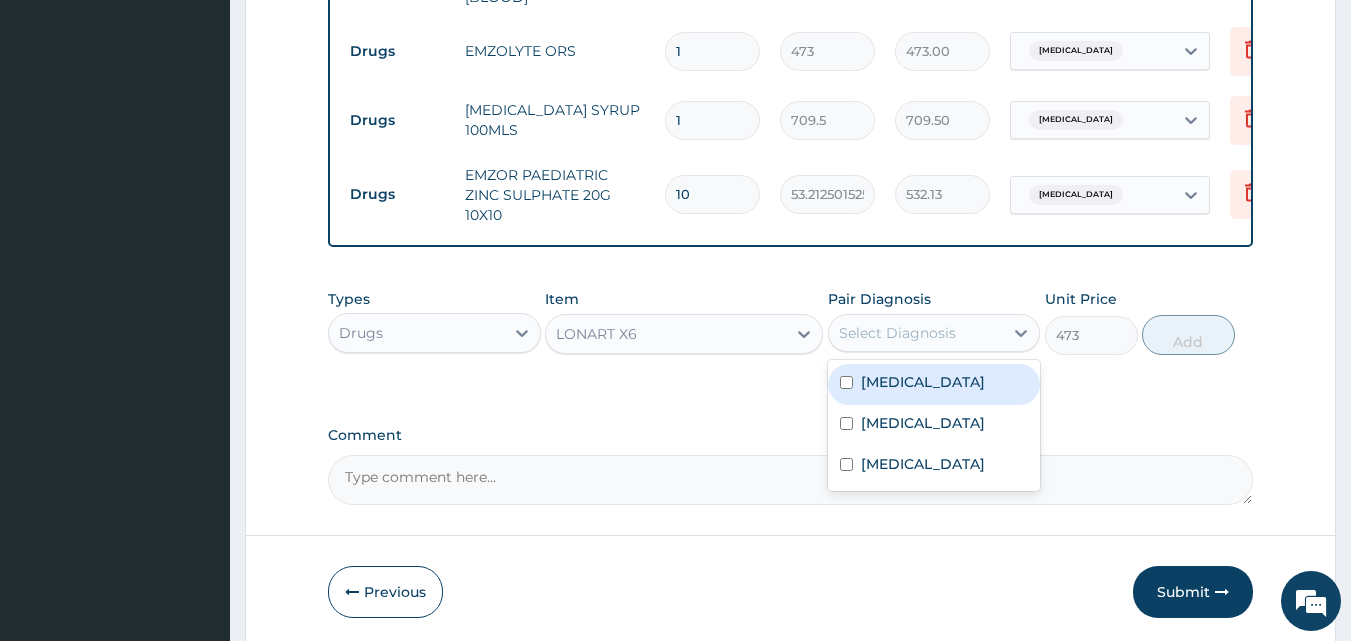 click on "Select Diagnosis" at bounding box center (897, 333) 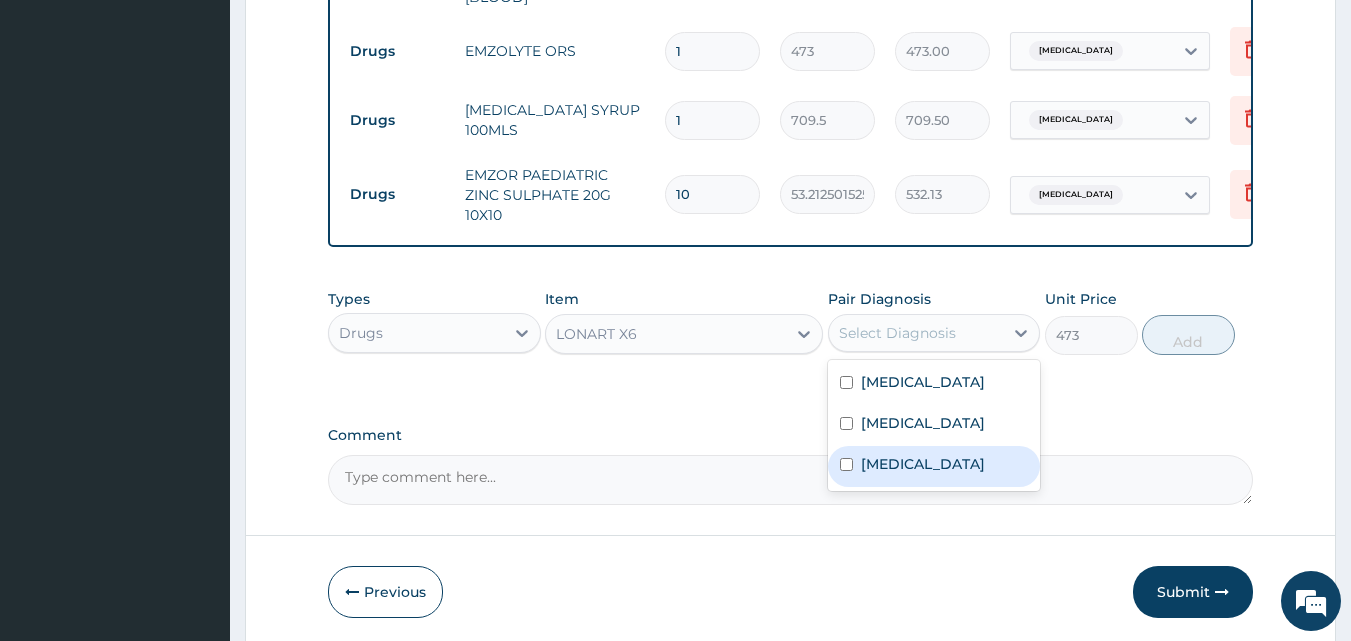 click on "[MEDICAL_DATA]" at bounding box center (934, 466) 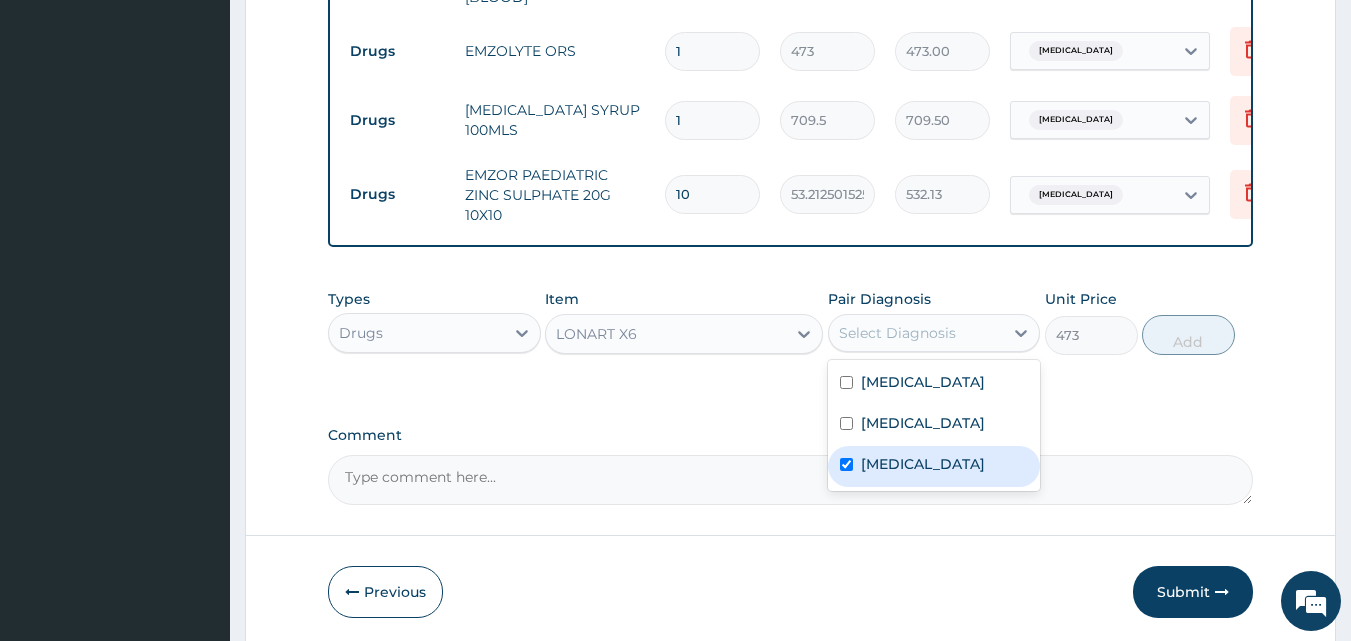 checkbox on "true" 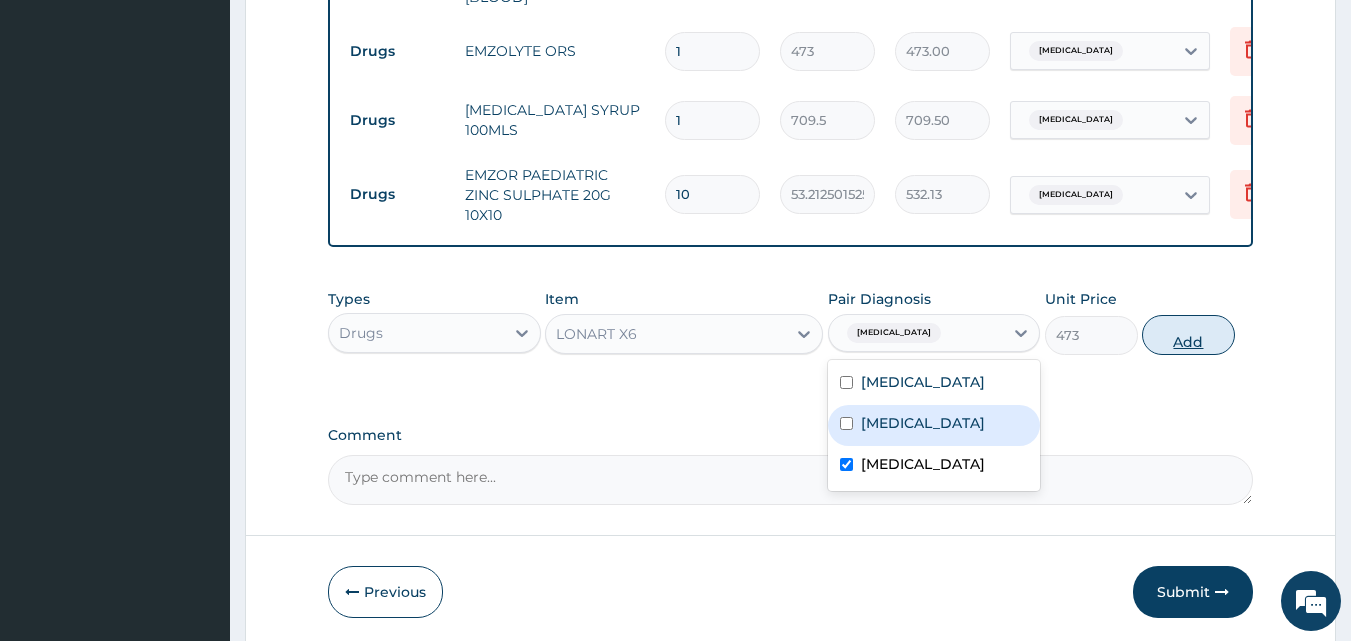 click on "Add" at bounding box center [1188, 335] 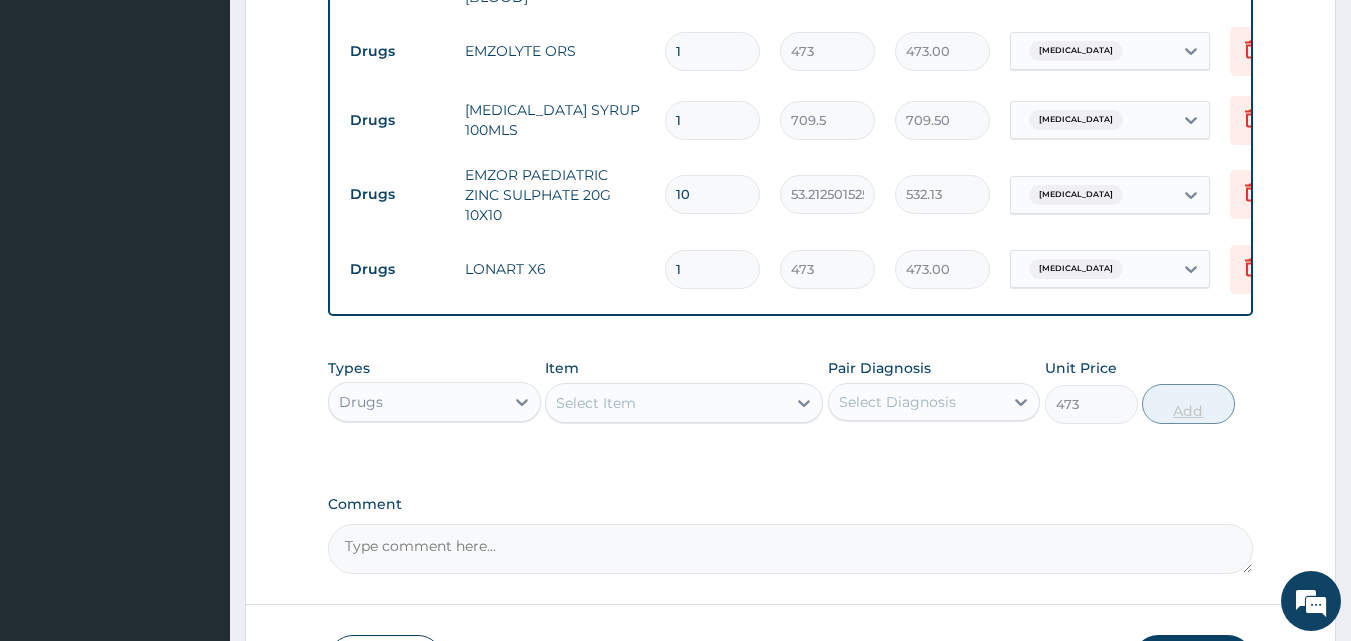 type on "0" 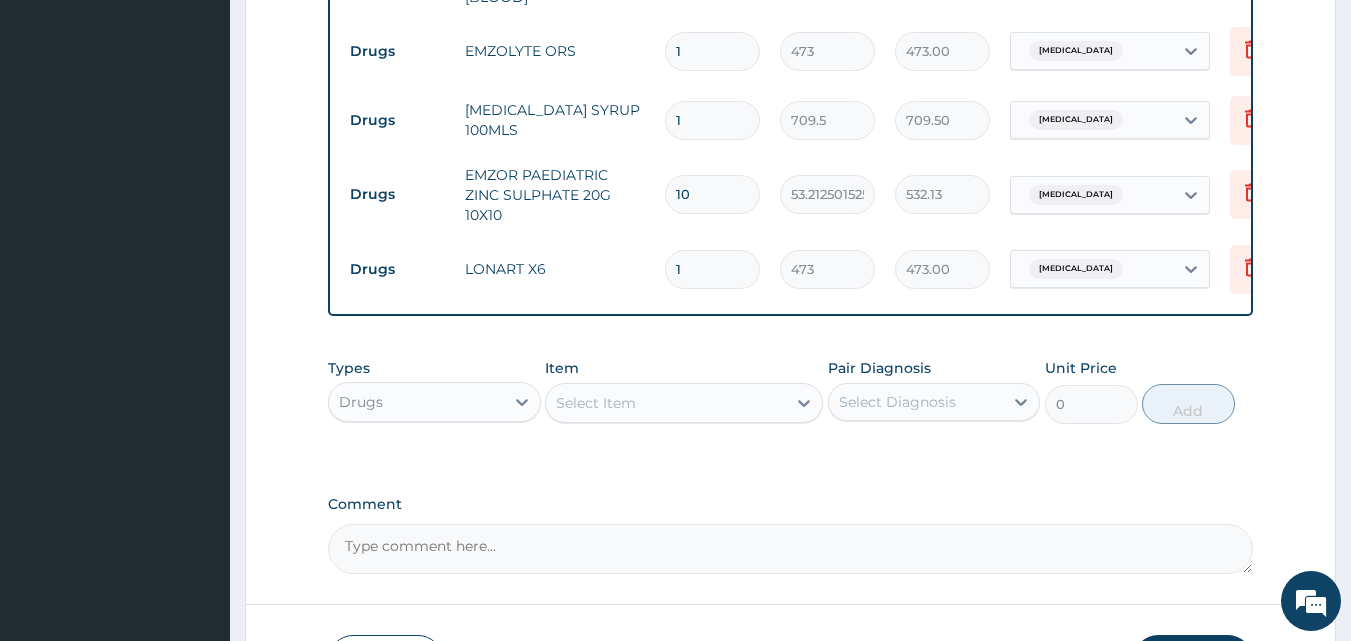 type 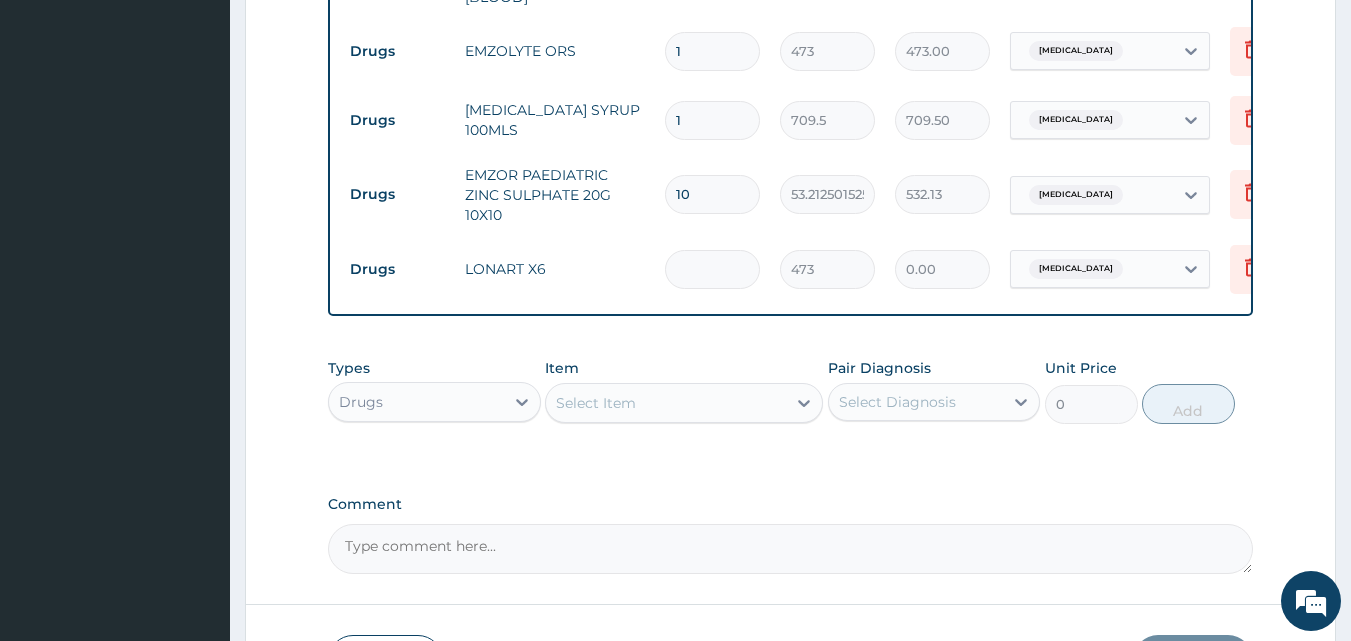 type on "6" 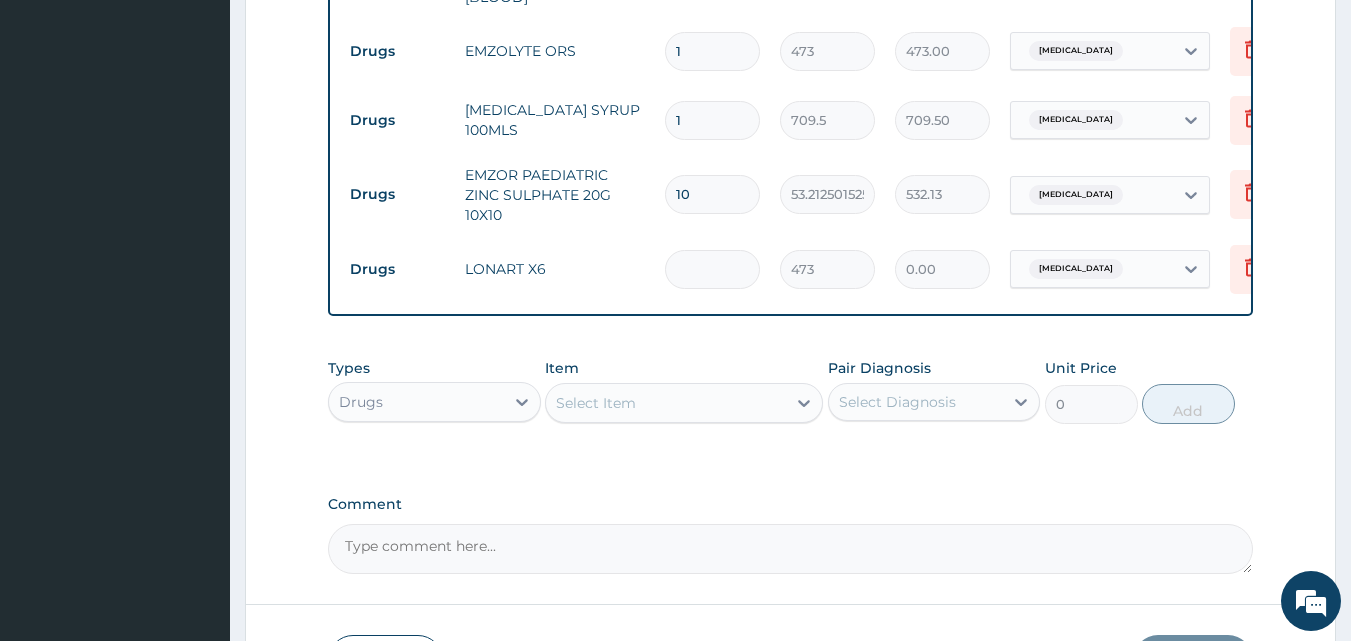 type on "2838.00" 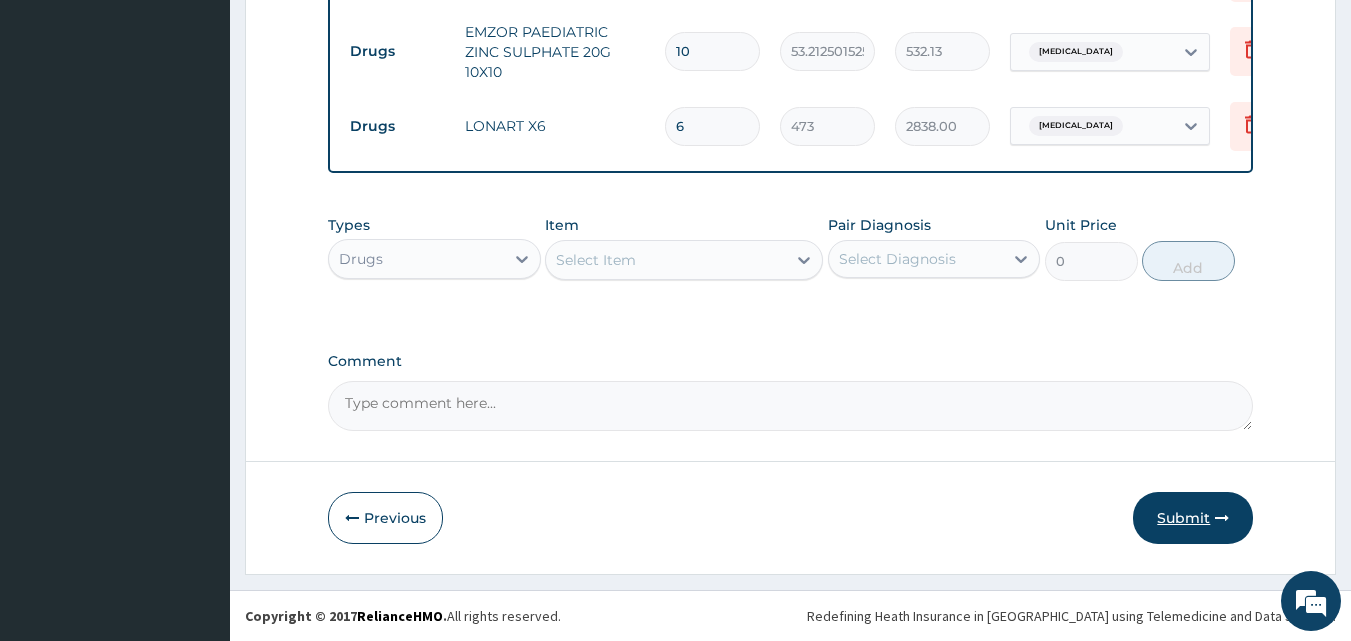 type on "6" 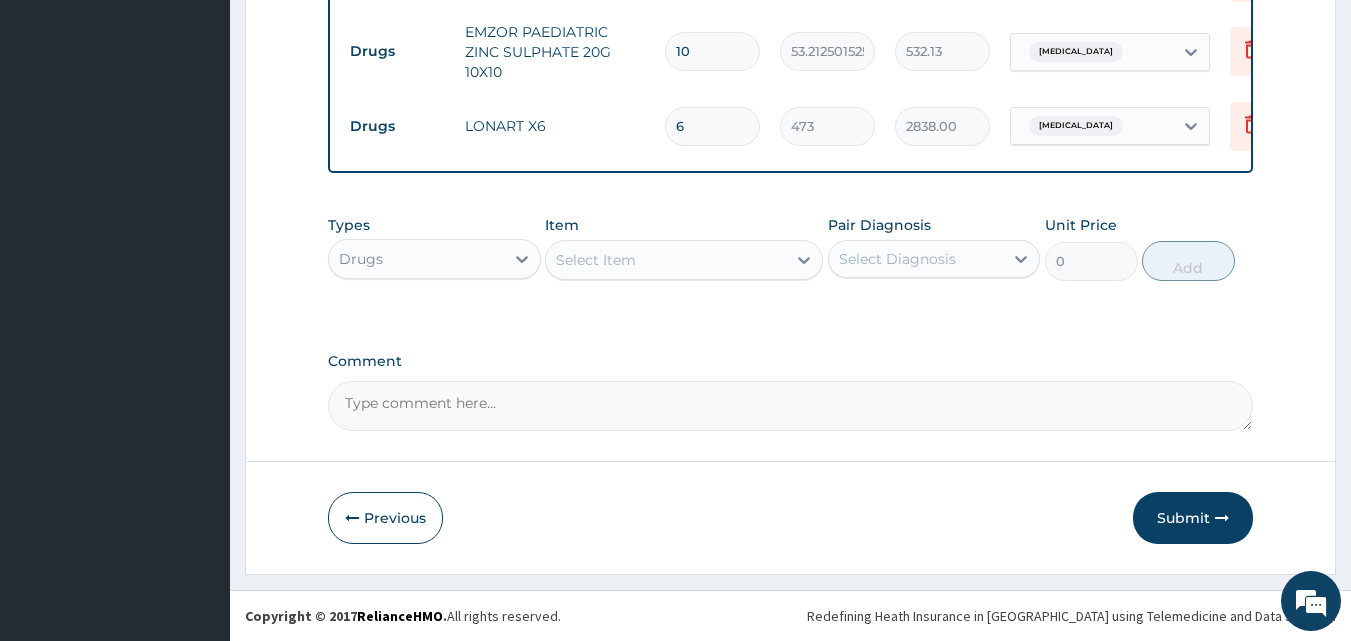 drag, startPoint x: 1181, startPoint y: 524, endPoint x: 1163, endPoint y: 516, distance: 19.697716 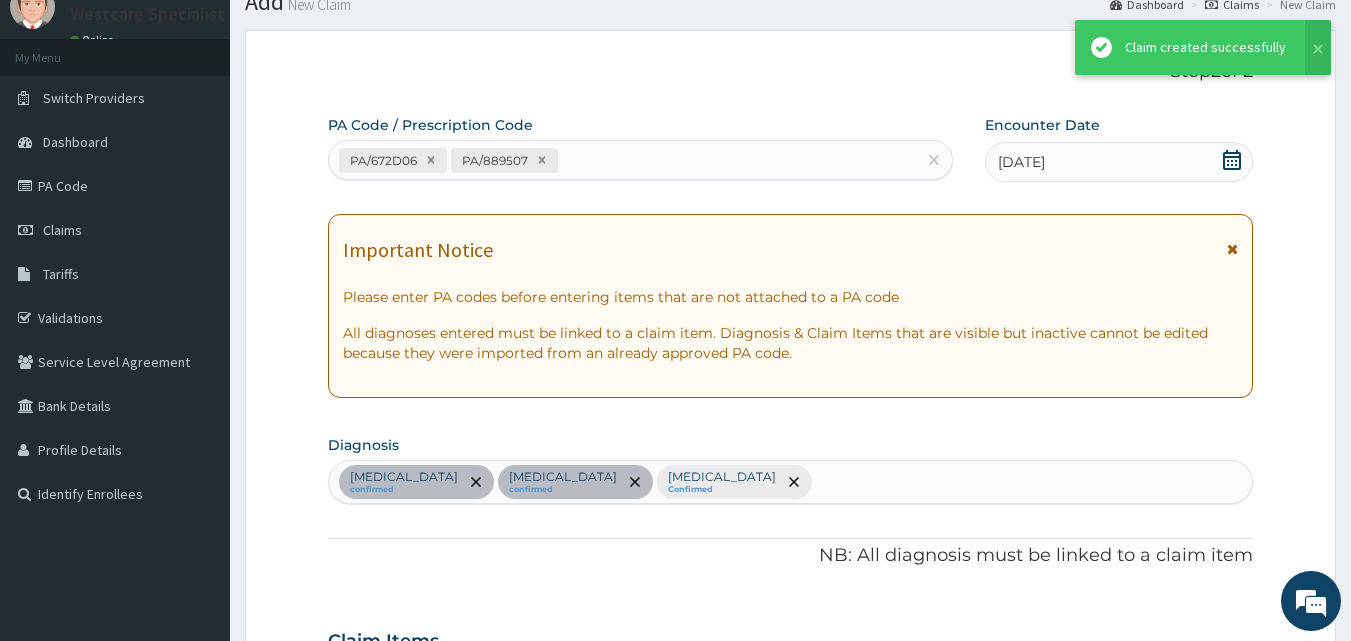 scroll, scrollTop: 1268, scrollLeft: 0, axis: vertical 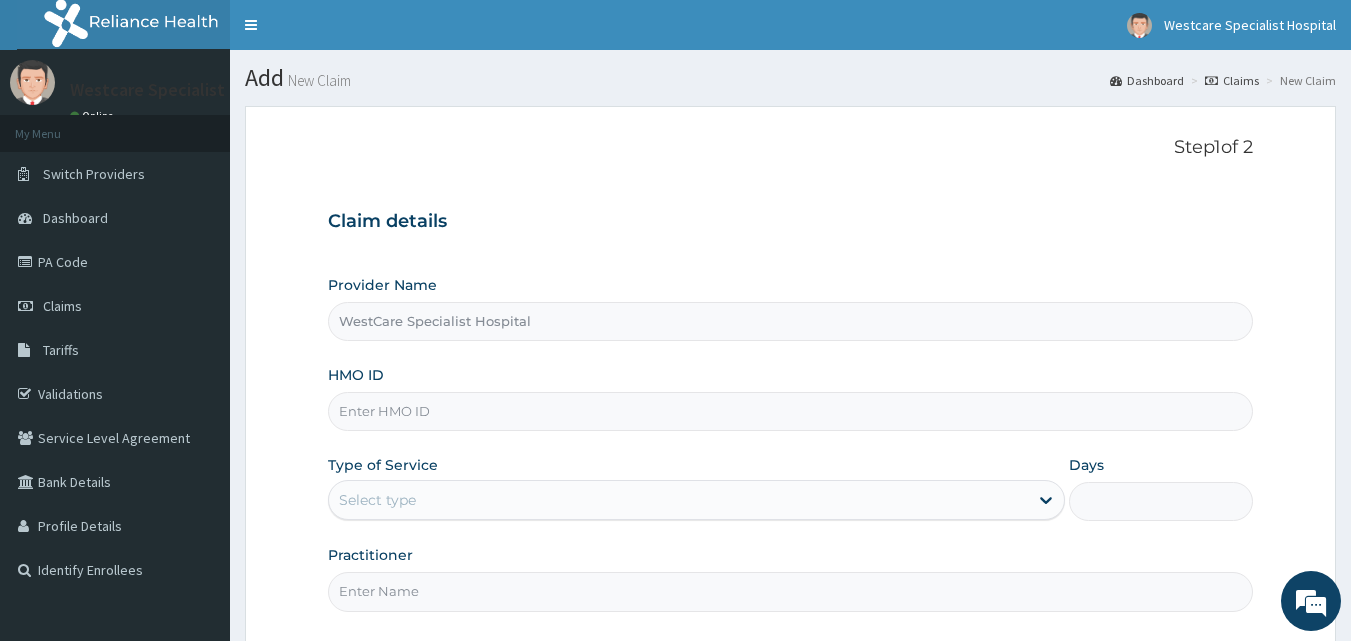 drag, startPoint x: 858, startPoint y: 210, endPoint x: 605, endPoint y: 167, distance: 256.62814 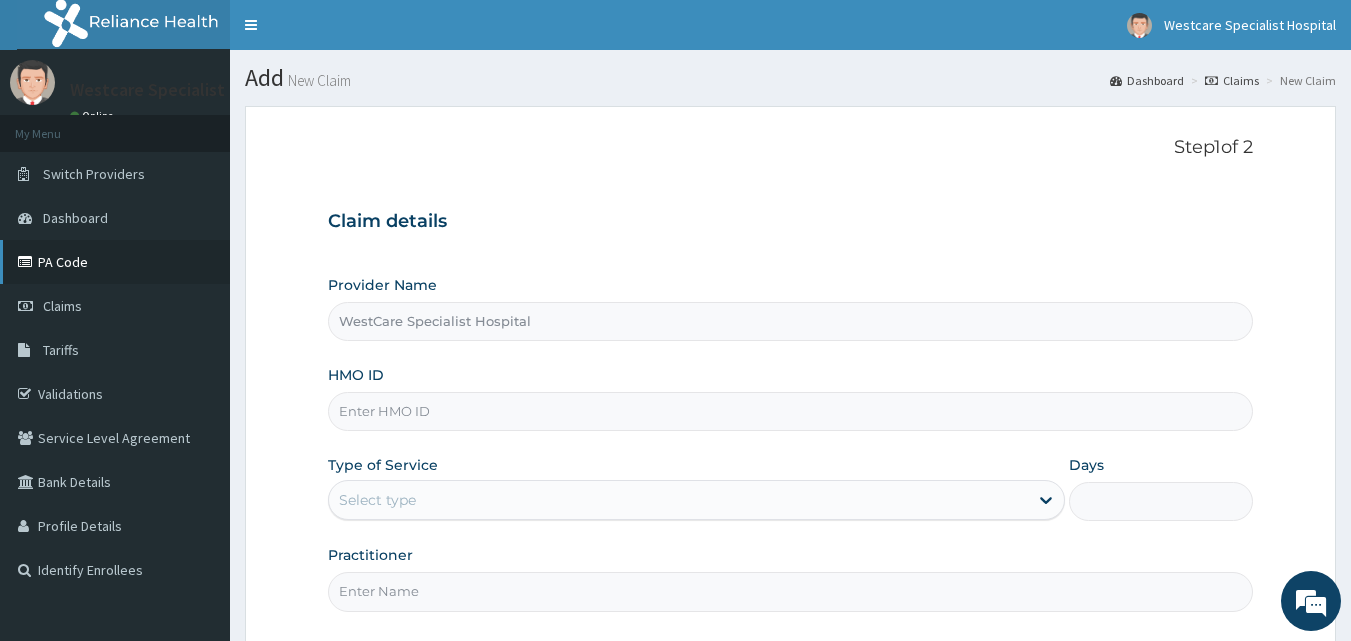 click on "PA Code" at bounding box center [115, 262] 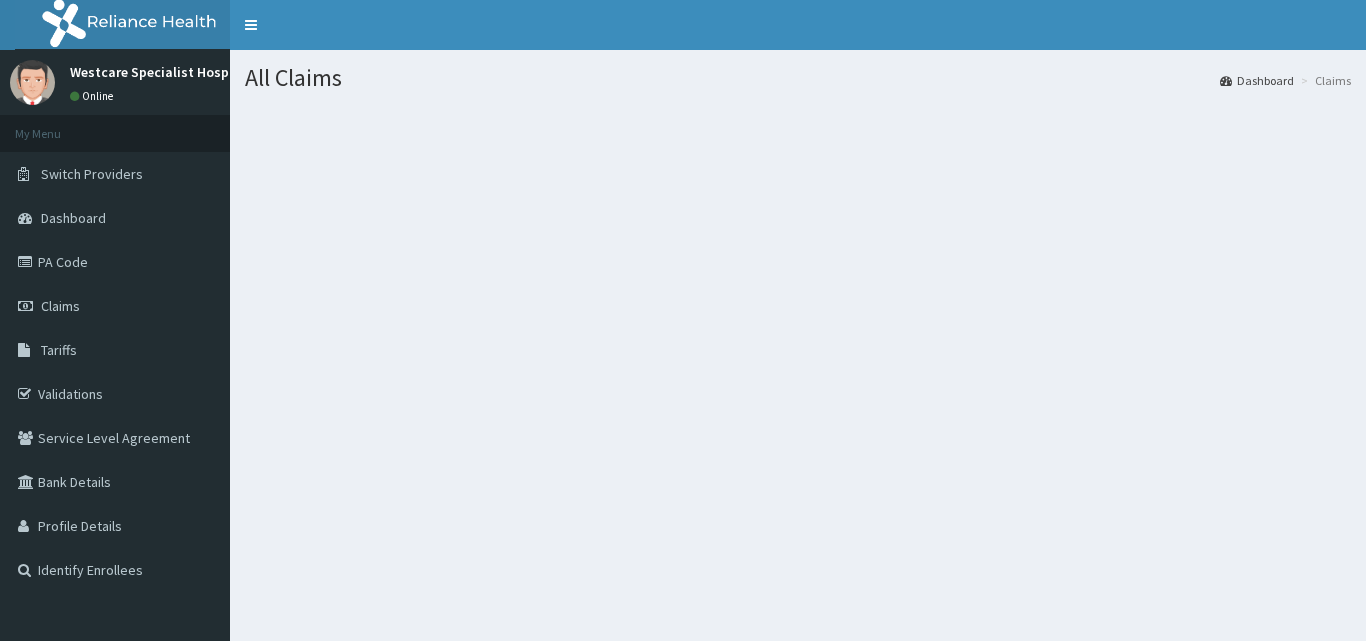 scroll, scrollTop: 0, scrollLeft: 0, axis: both 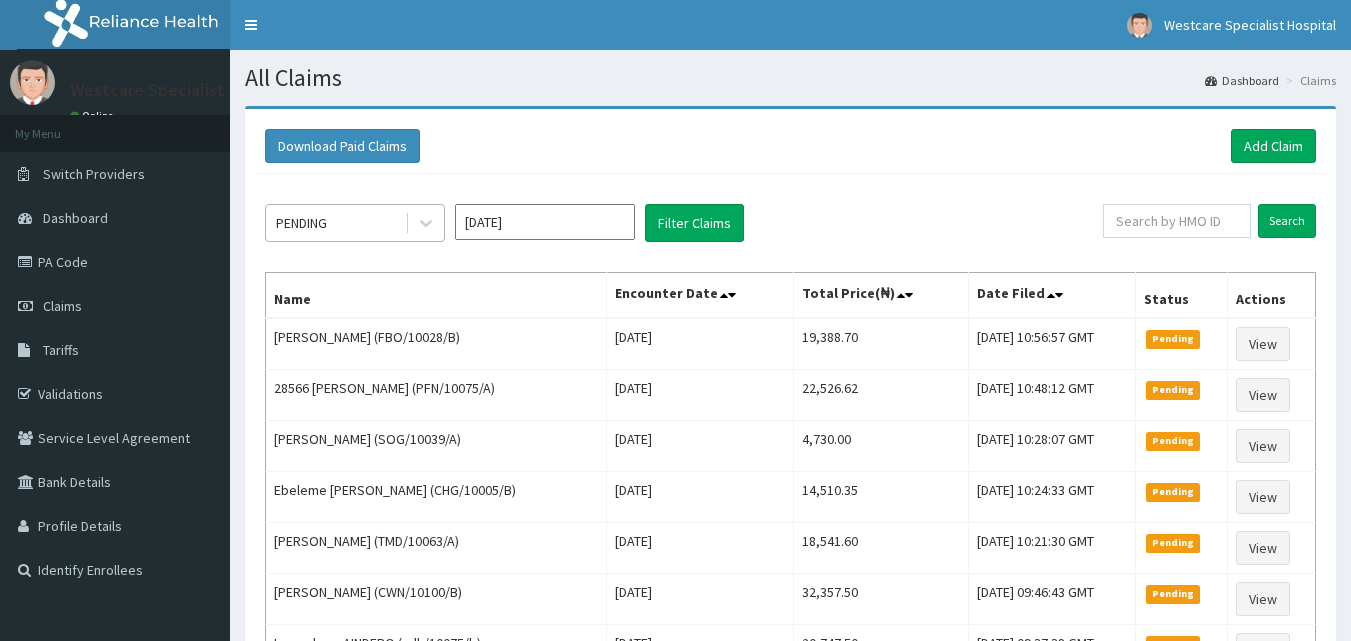 click on "PENDING" at bounding box center [335, 223] 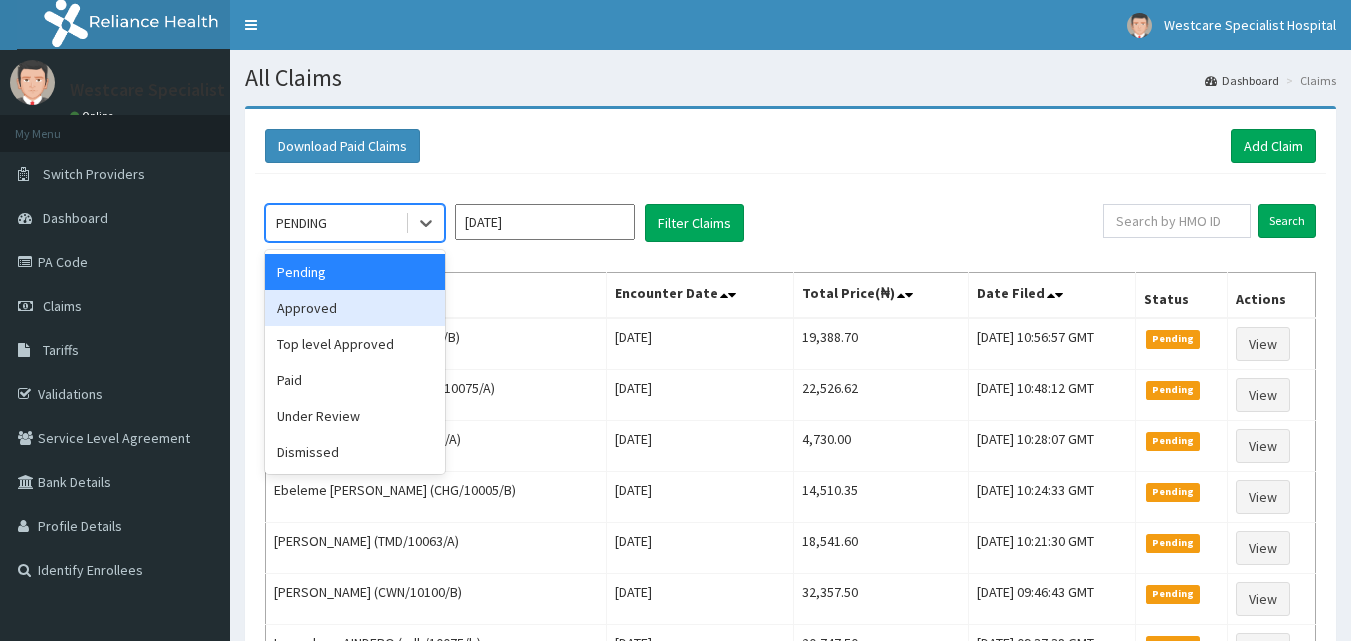 click on "Approved" at bounding box center [355, 308] 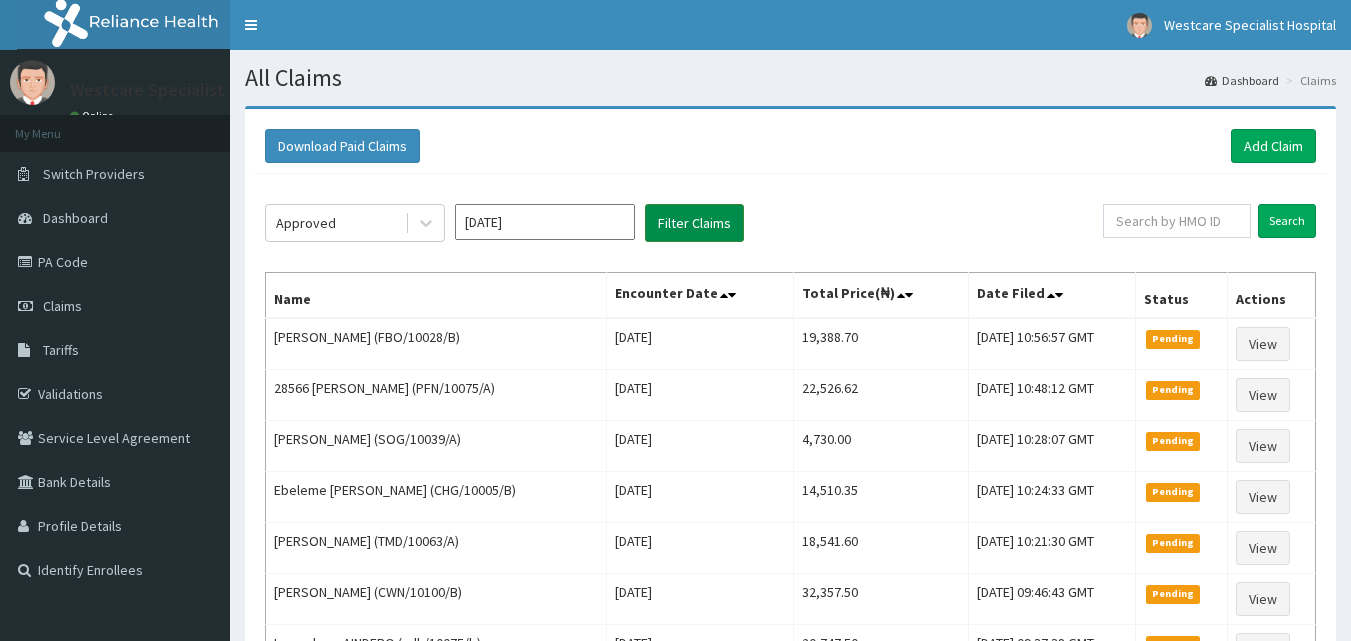 click on "Filter Claims" at bounding box center [694, 223] 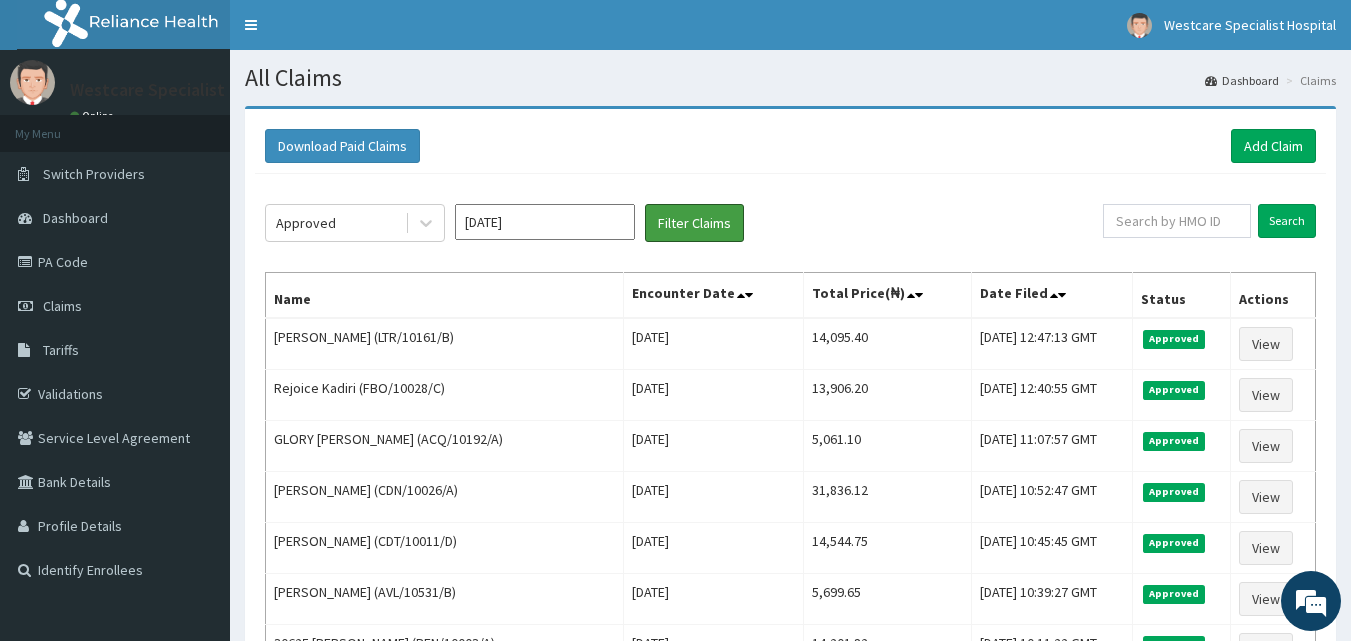 scroll, scrollTop: 0, scrollLeft: 0, axis: both 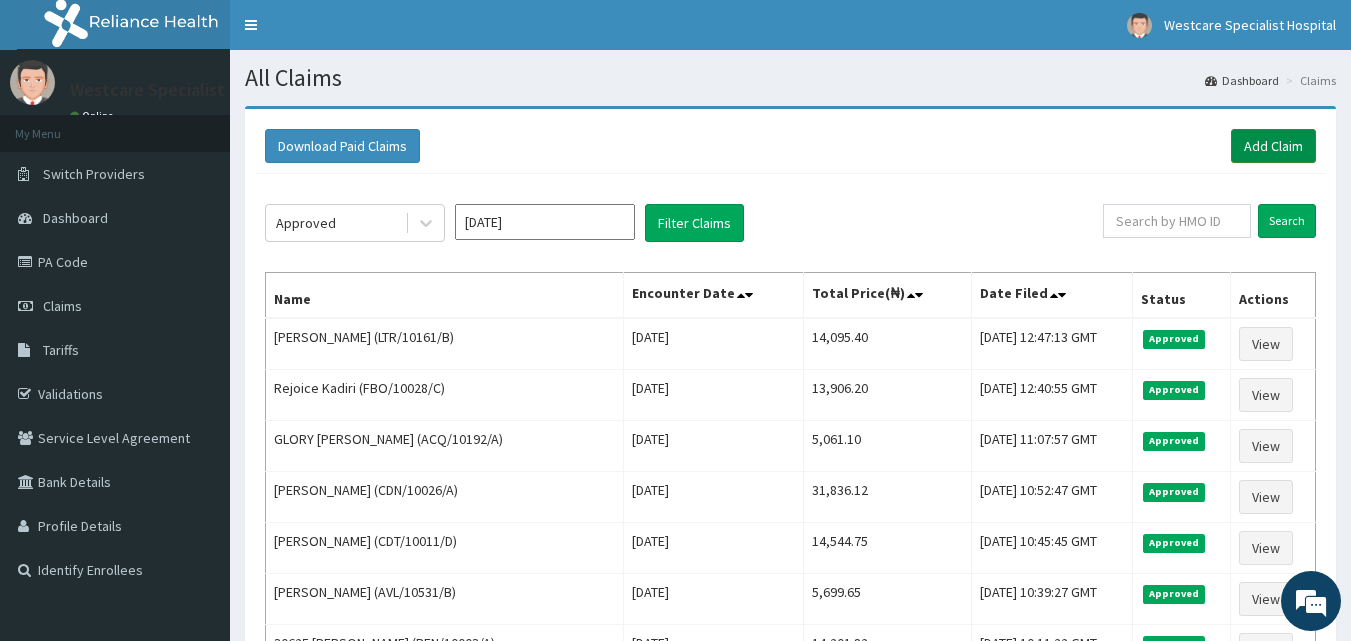click on "Add Claim" at bounding box center (1273, 146) 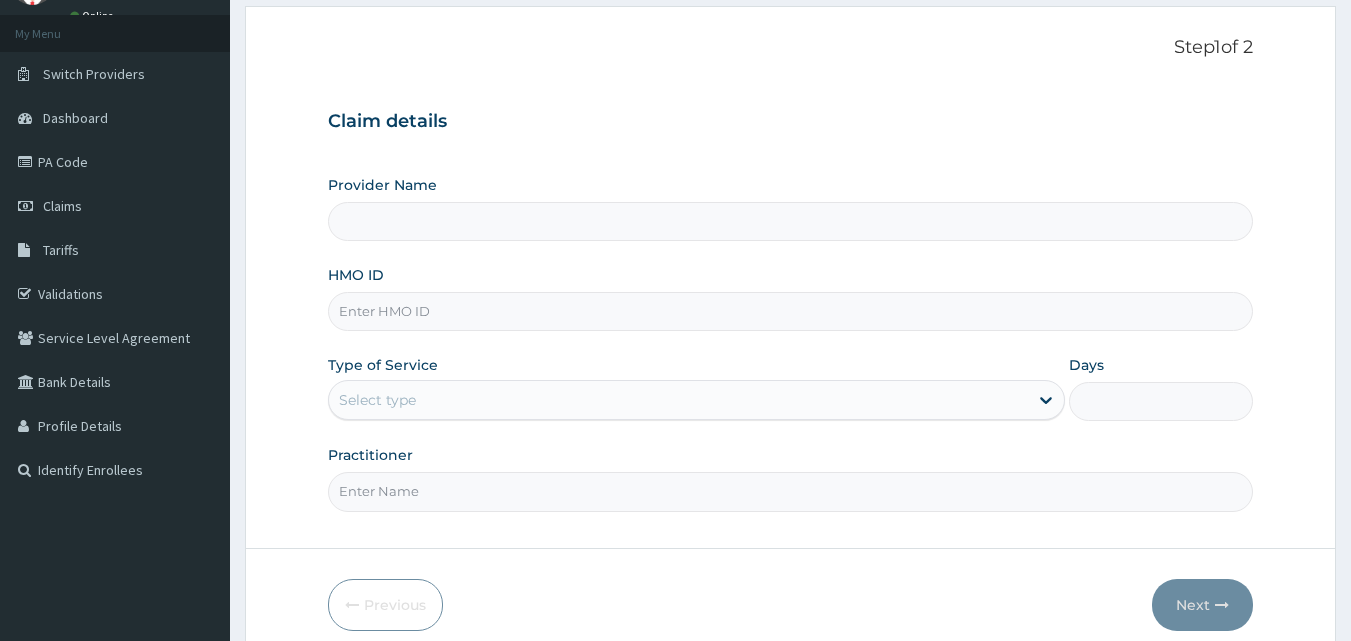 scroll, scrollTop: 100, scrollLeft: 0, axis: vertical 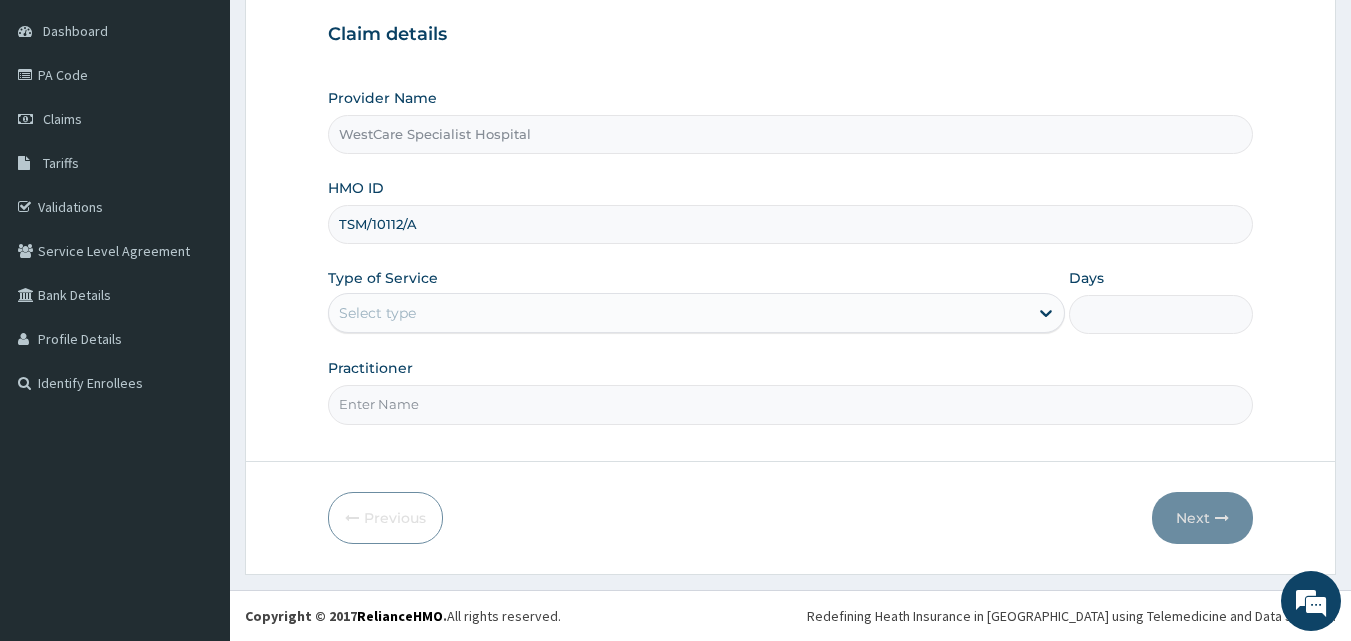 type on "TSM/10112/A" 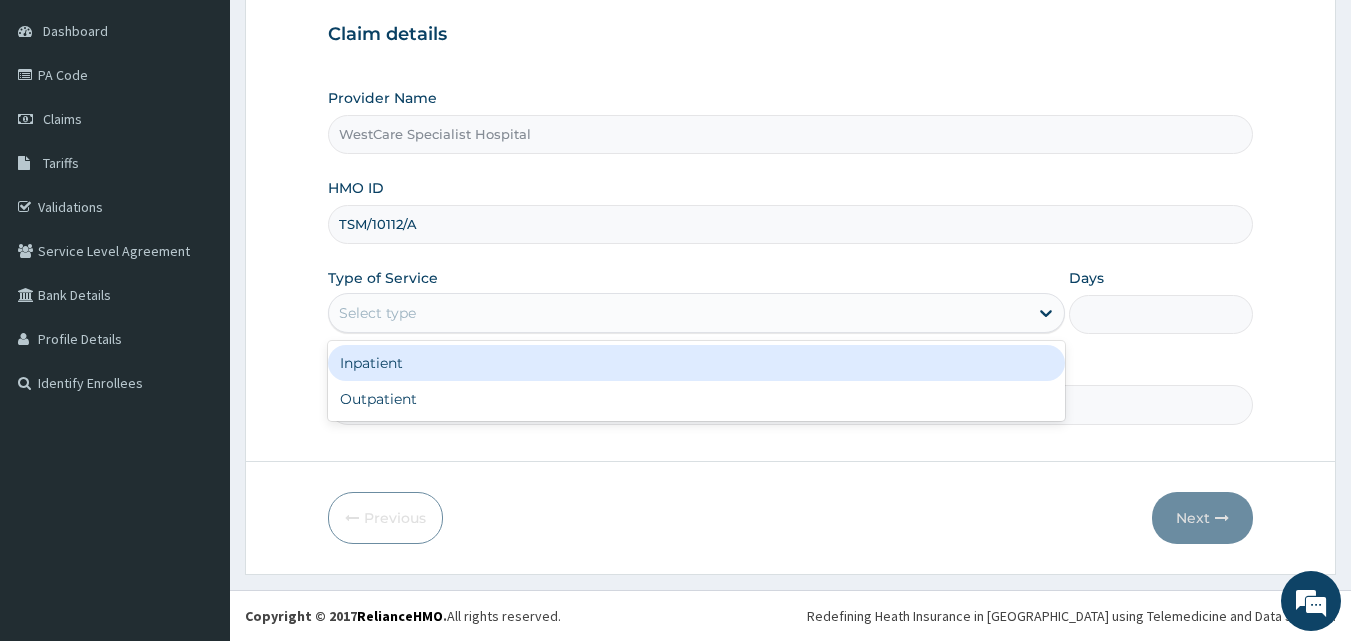 click on "Select type" at bounding box center [678, 313] 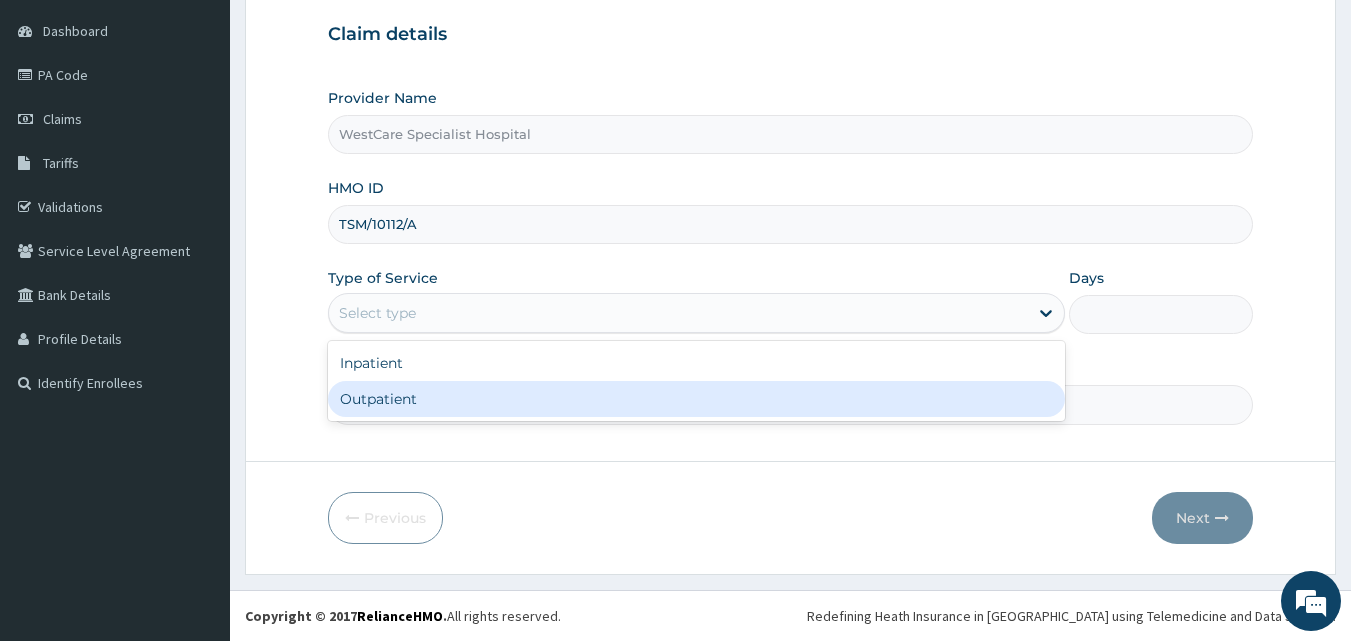 click on "Outpatient" at bounding box center (696, 399) 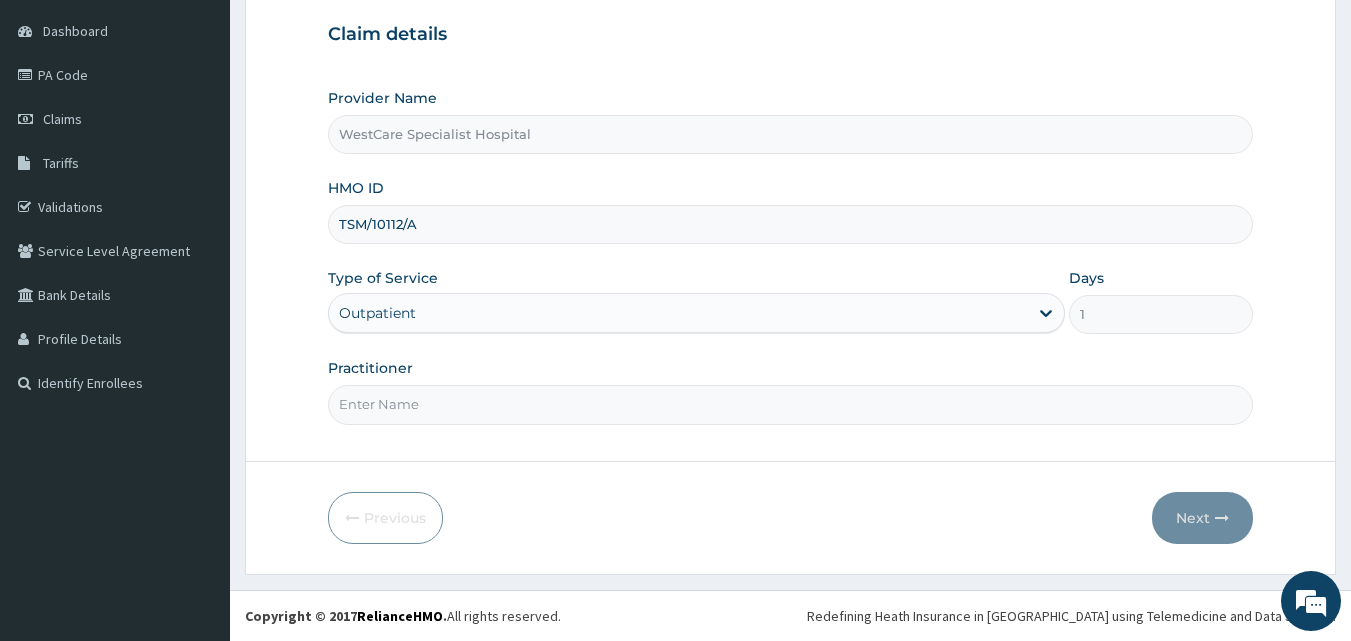 click on "Practitioner" at bounding box center [791, 404] 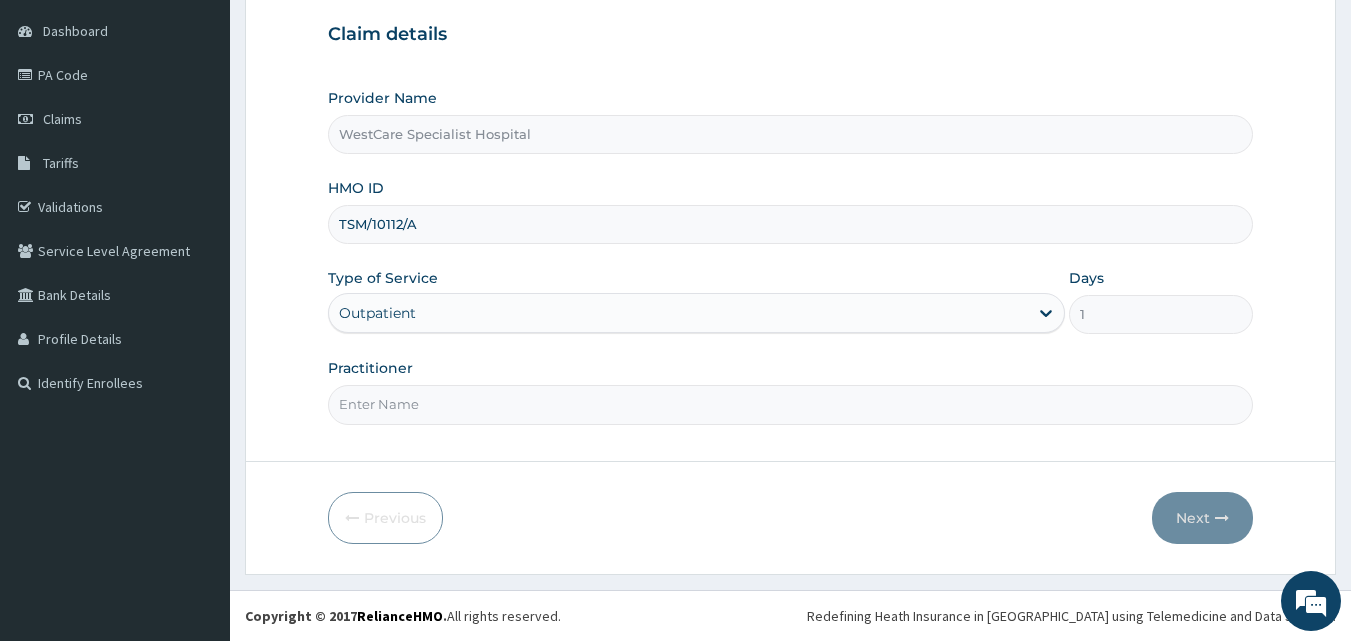 type on "[PERSON_NAME]" 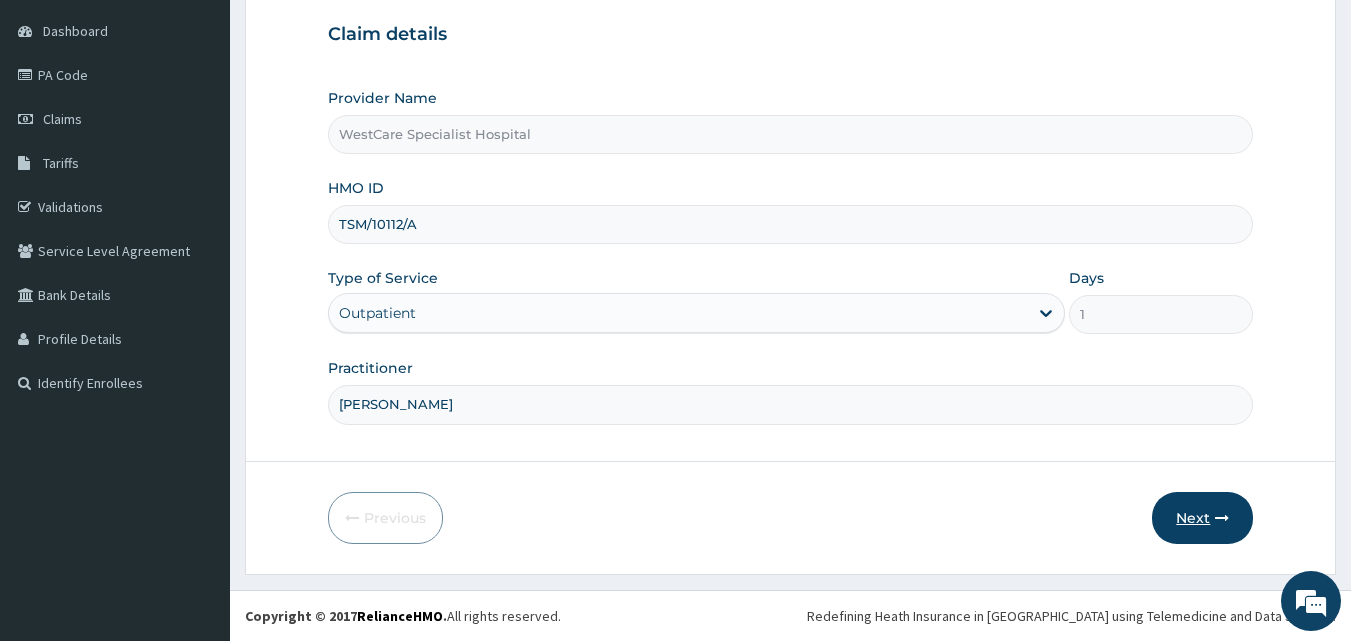 scroll, scrollTop: 0, scrollLeft: 0, axis: both 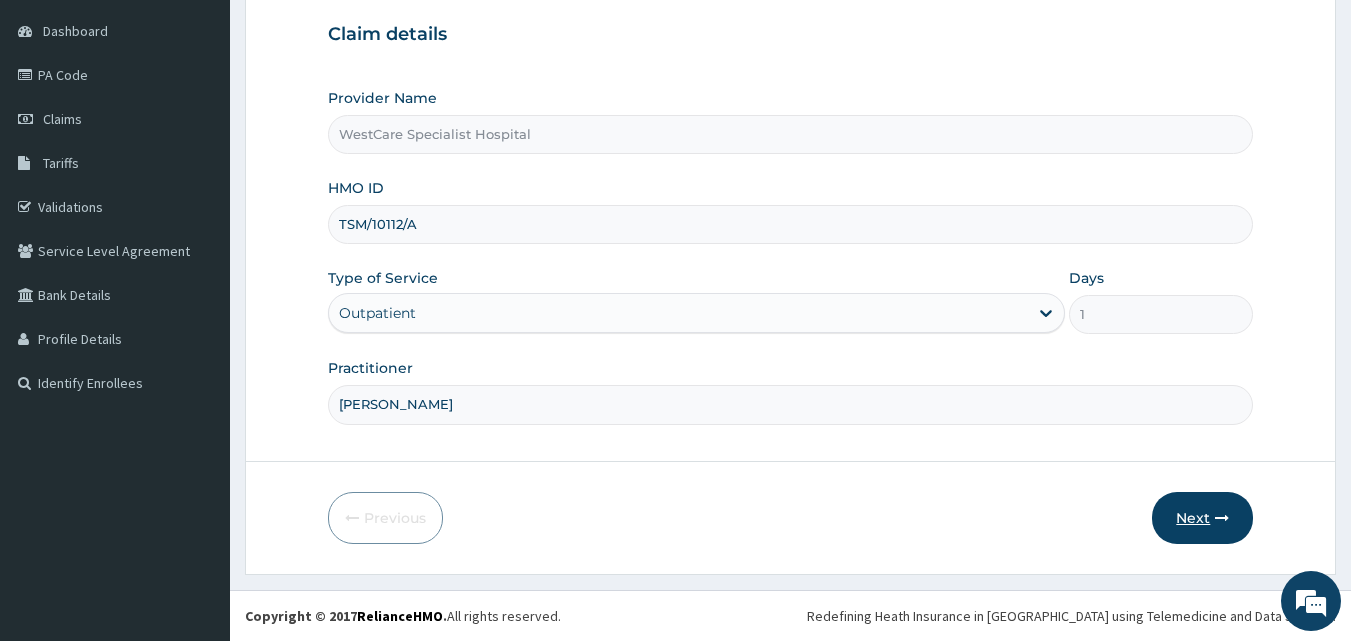 click on "Next" at bounding box center (1202, 518) 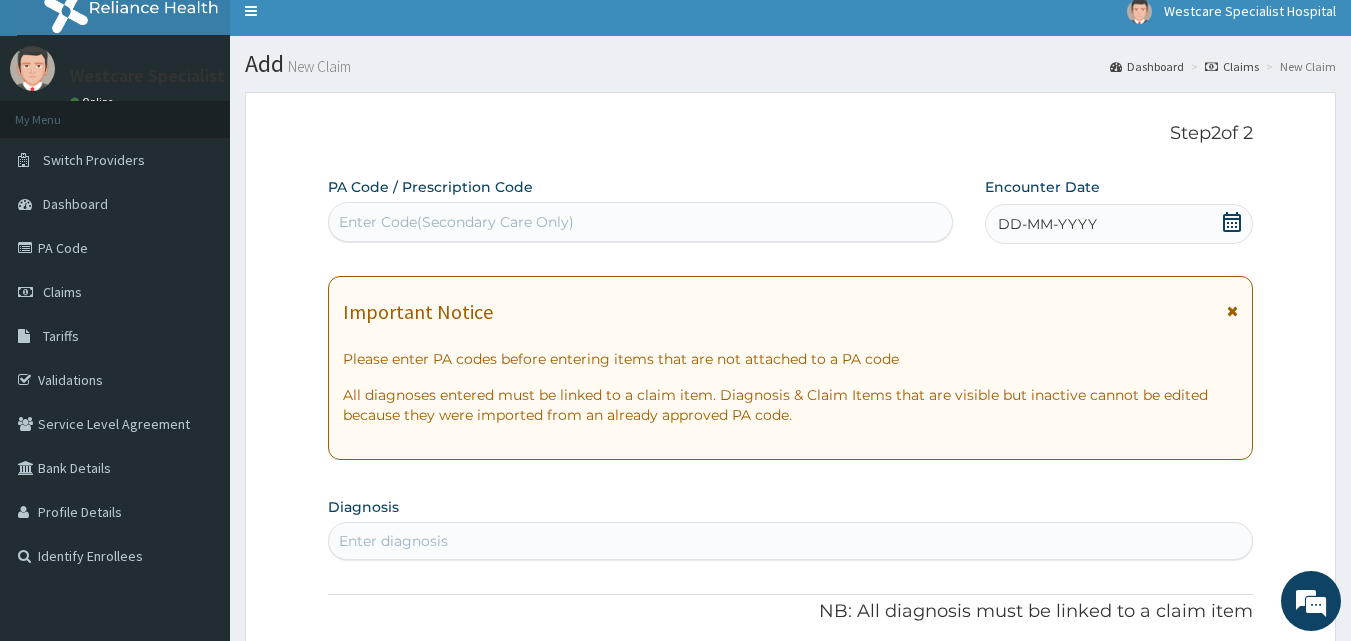 scroll, scrollTop: 0, scrollLeft: 0, axis: both 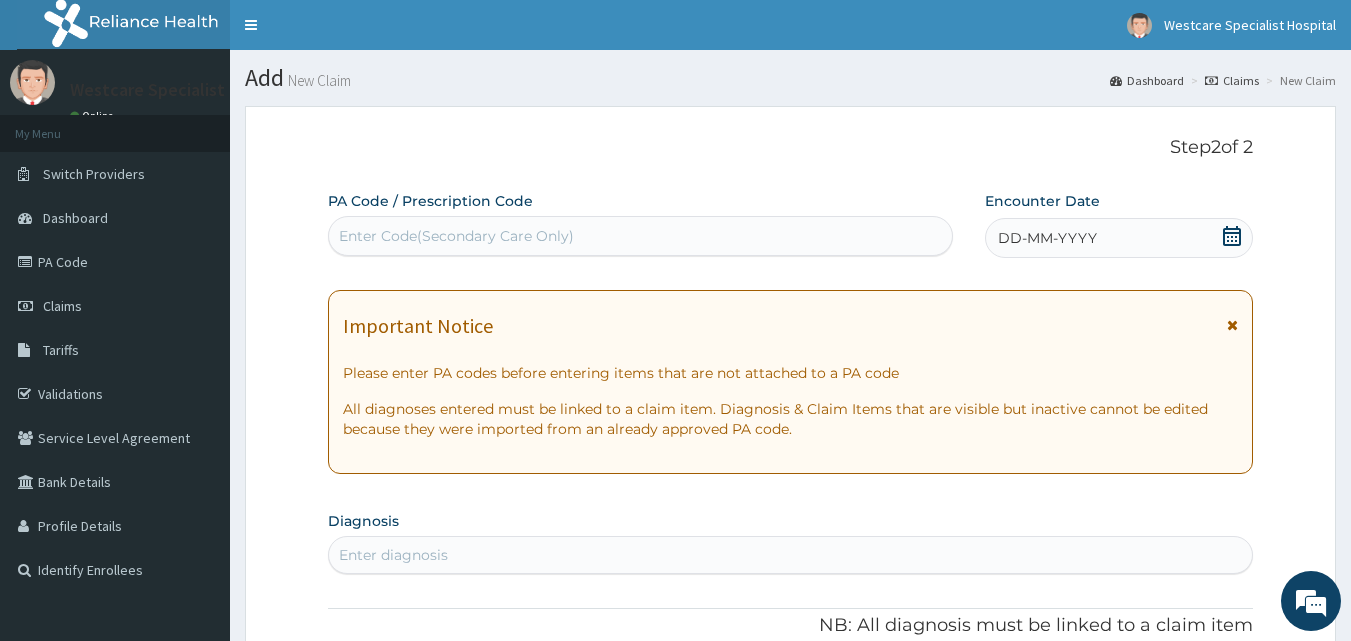 click on "Enter Code(Secondary Care Only)" at bounding box center [641, 236] 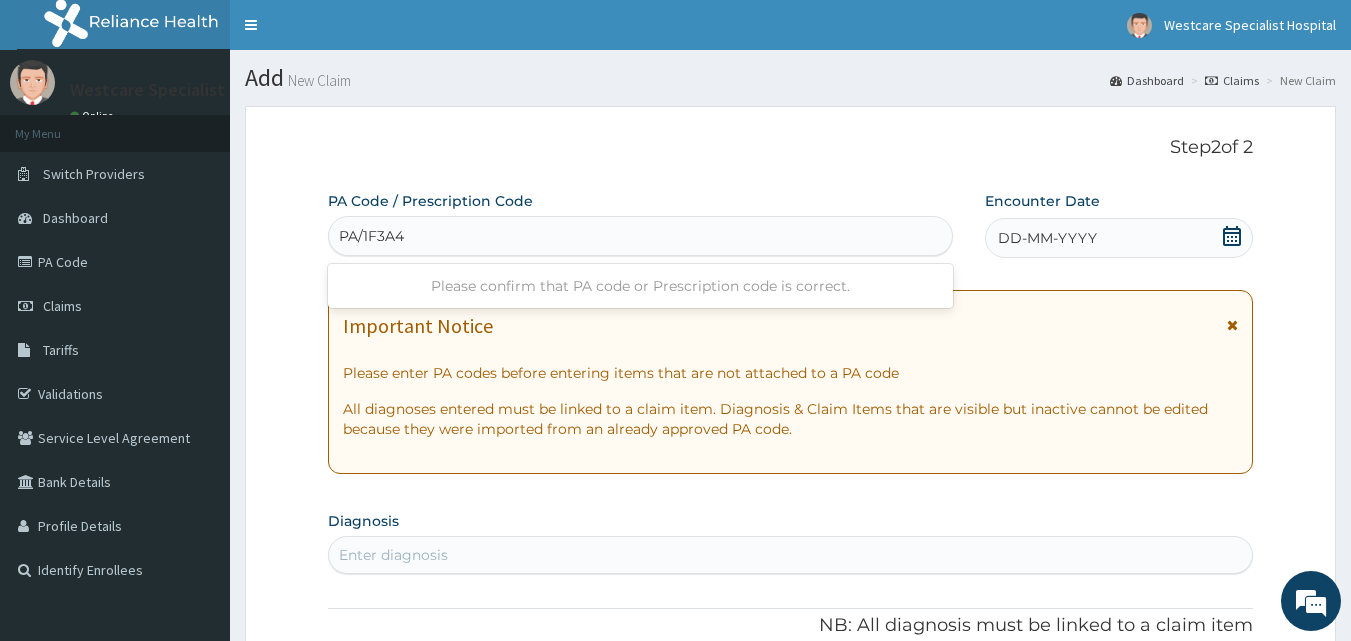 type on "PA/1F3A43" 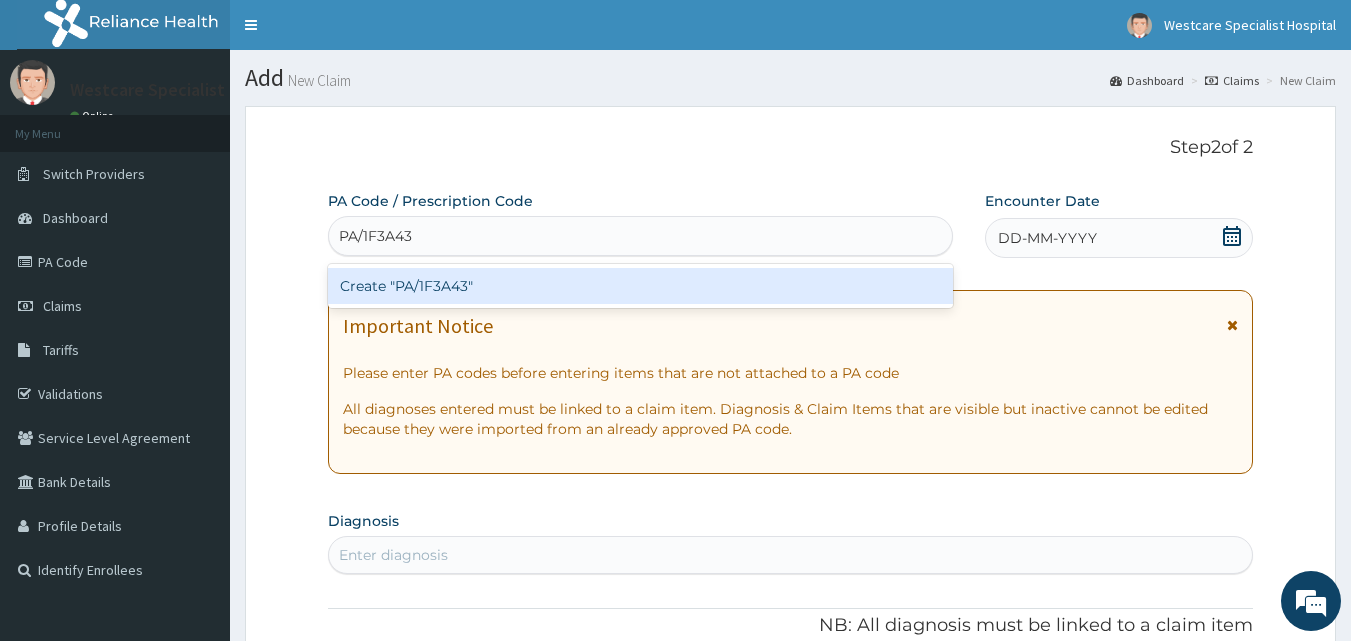 click on "Create "PA/1F3A43"" at bounding box center (641, 286) 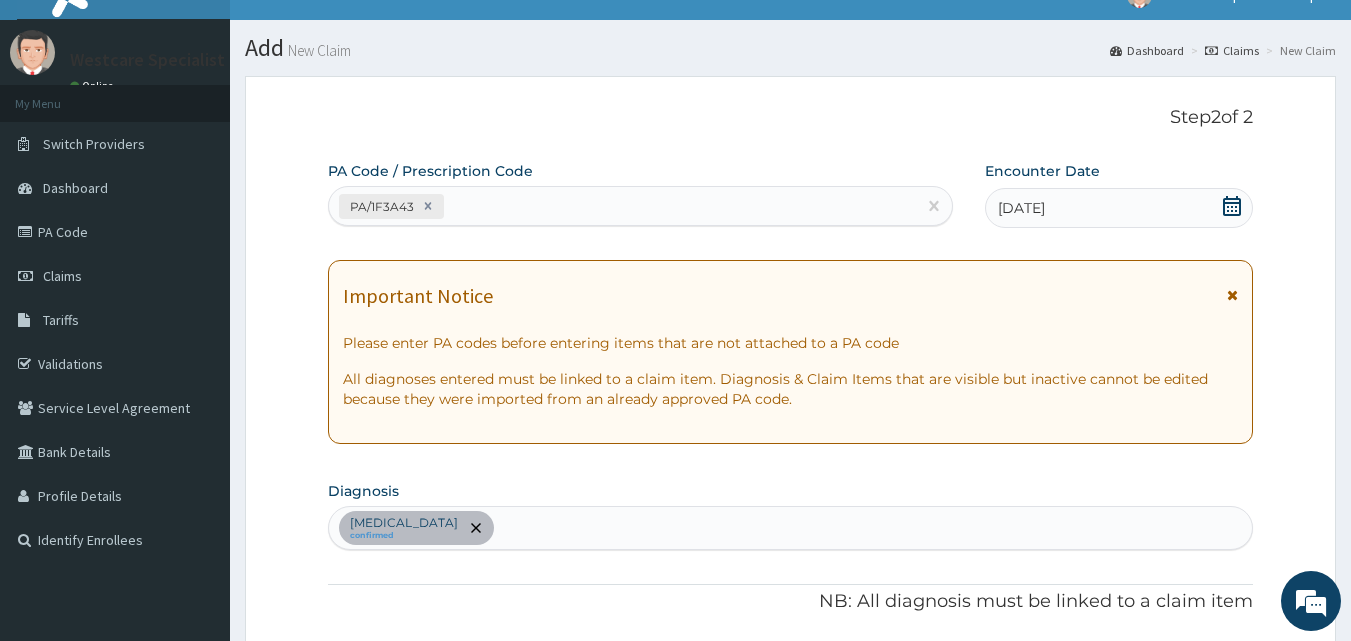 scroll, scrollTop: 0, scrollLeft: 0, axis: both 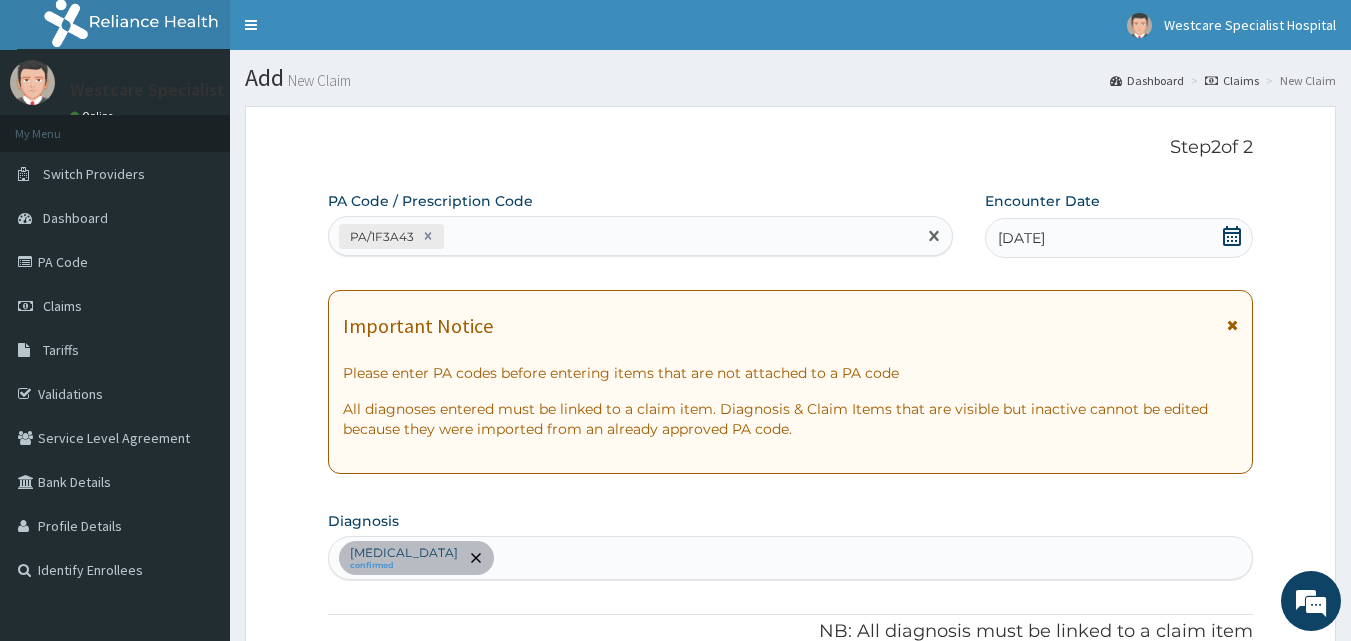 click on "PA/1F3A43" at bounding box center (623, 236) 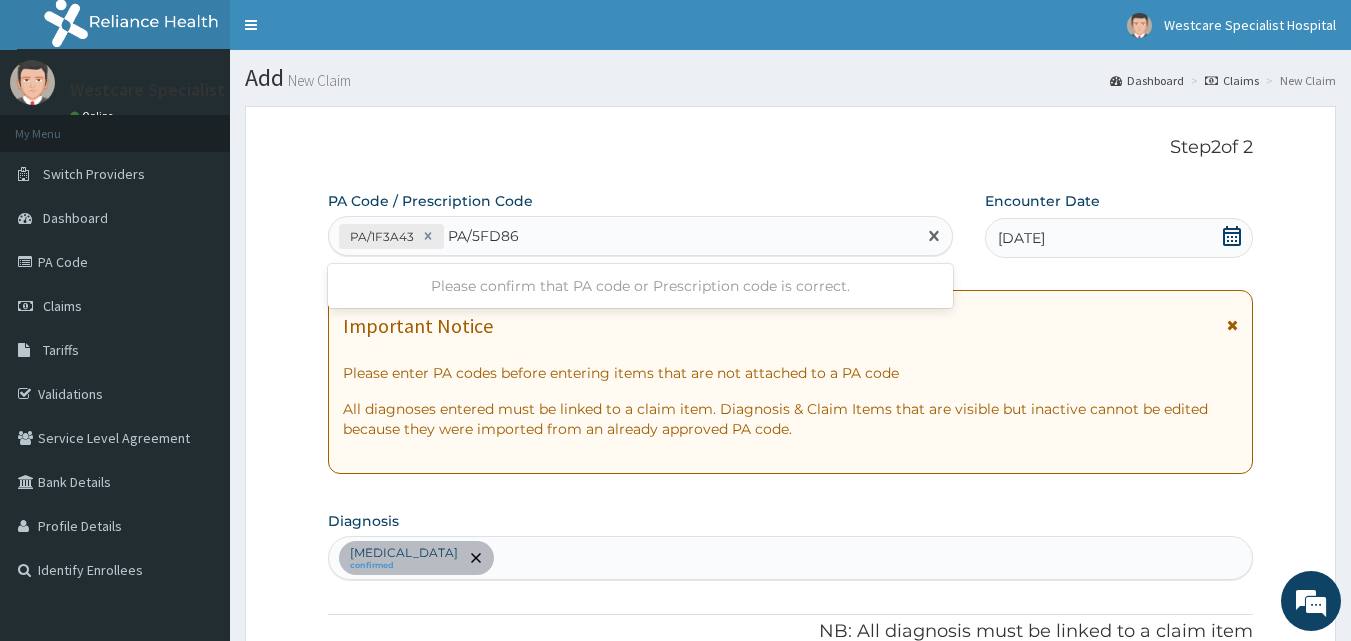 type on "PA/5FD86B" 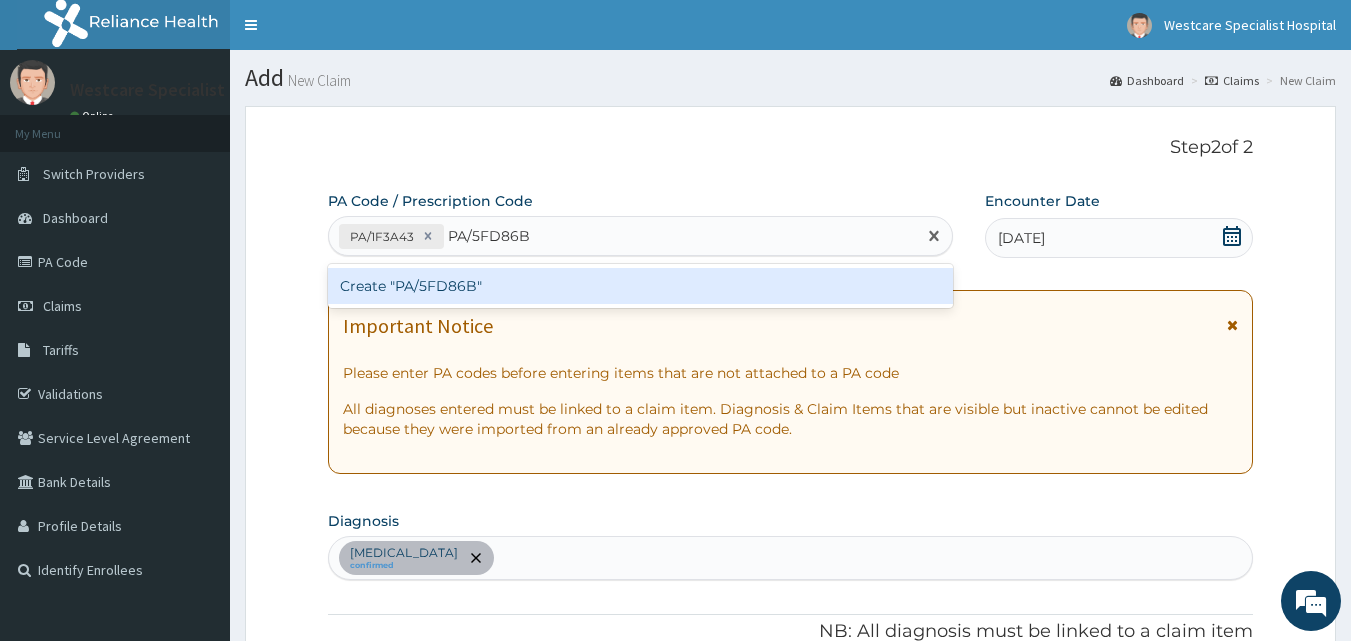 click on "Create "PA/5FD86B"" at bounding box center (641, 286) 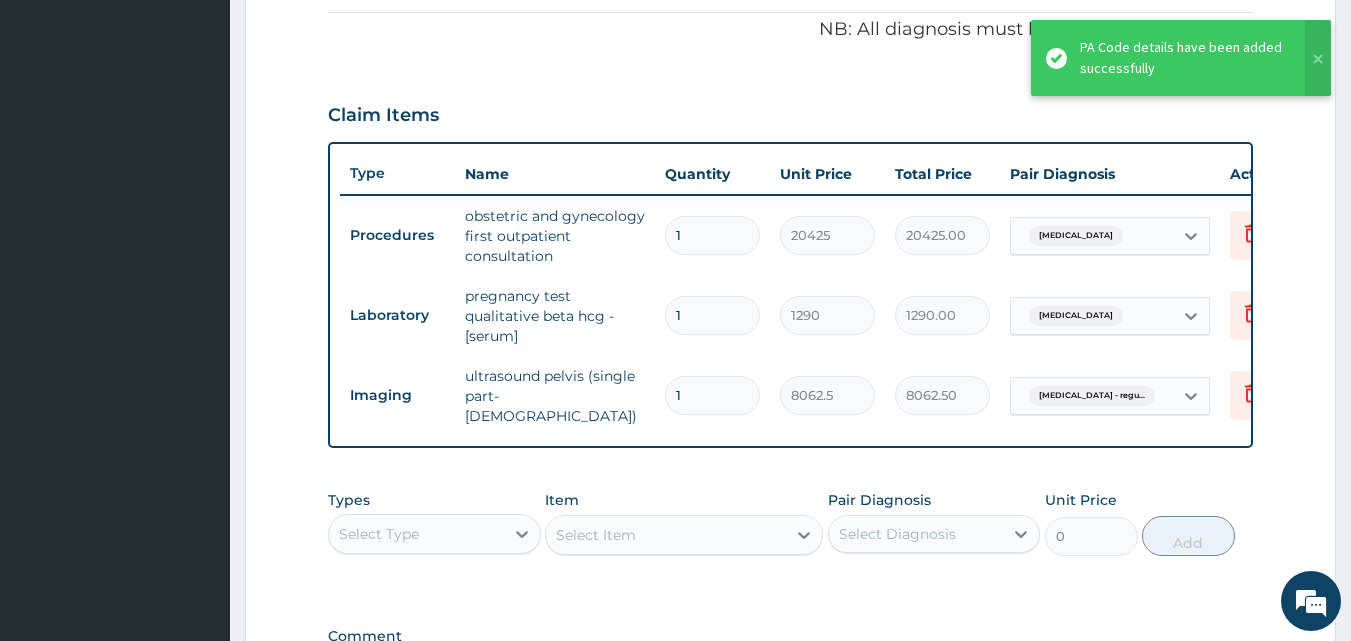 scroll, scrollTop: 472, scrollLeft: 0, axis: vertical 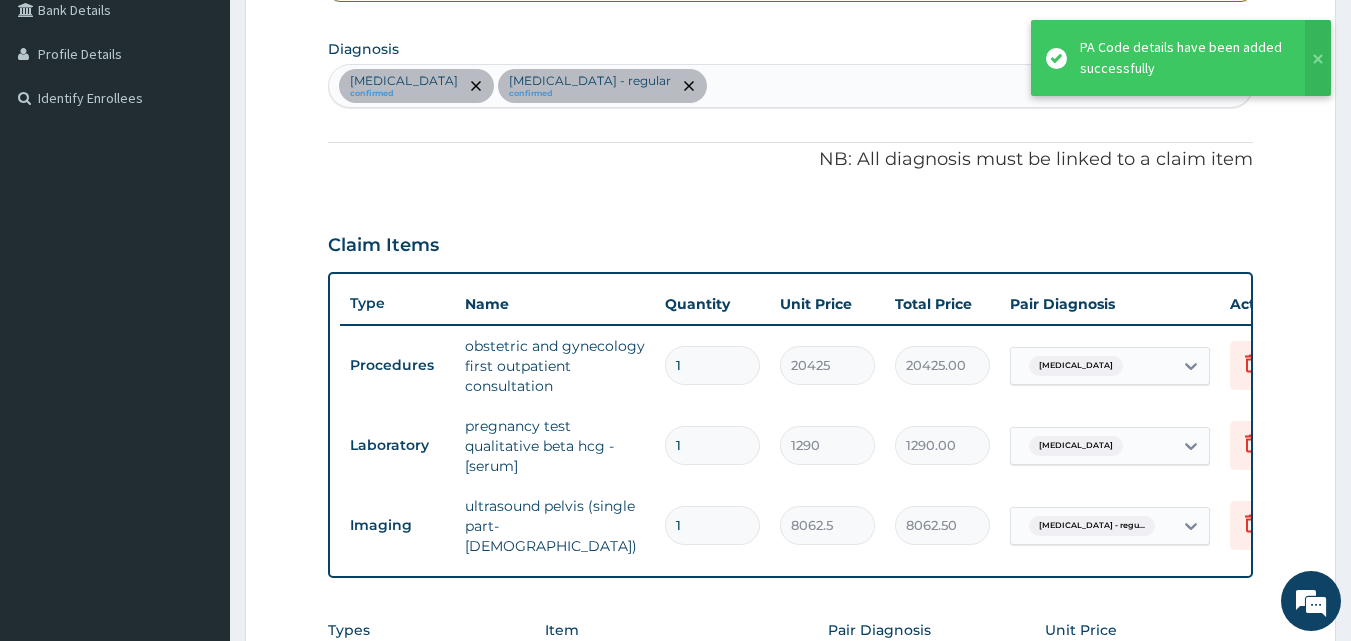 click on "Abnormal uterine bleeding confirmed Intermenstrual bleeding - regular confirmed" at bounding box center [791, 86] 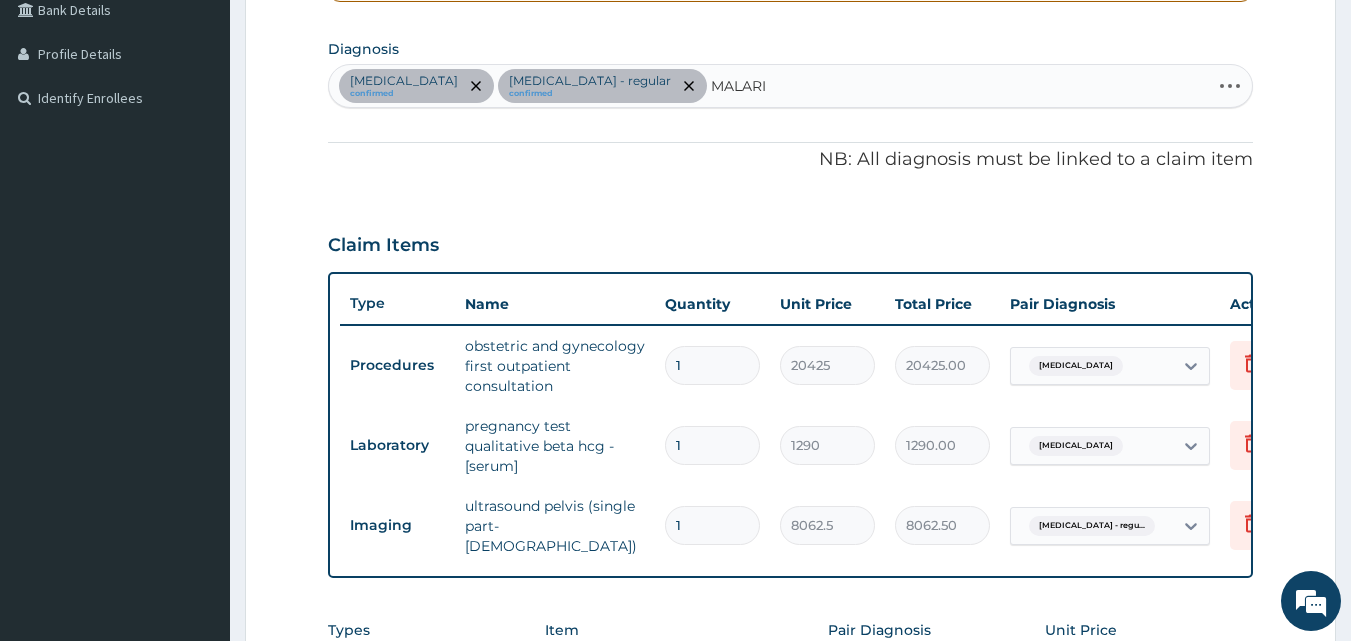 type on "MALARIA" 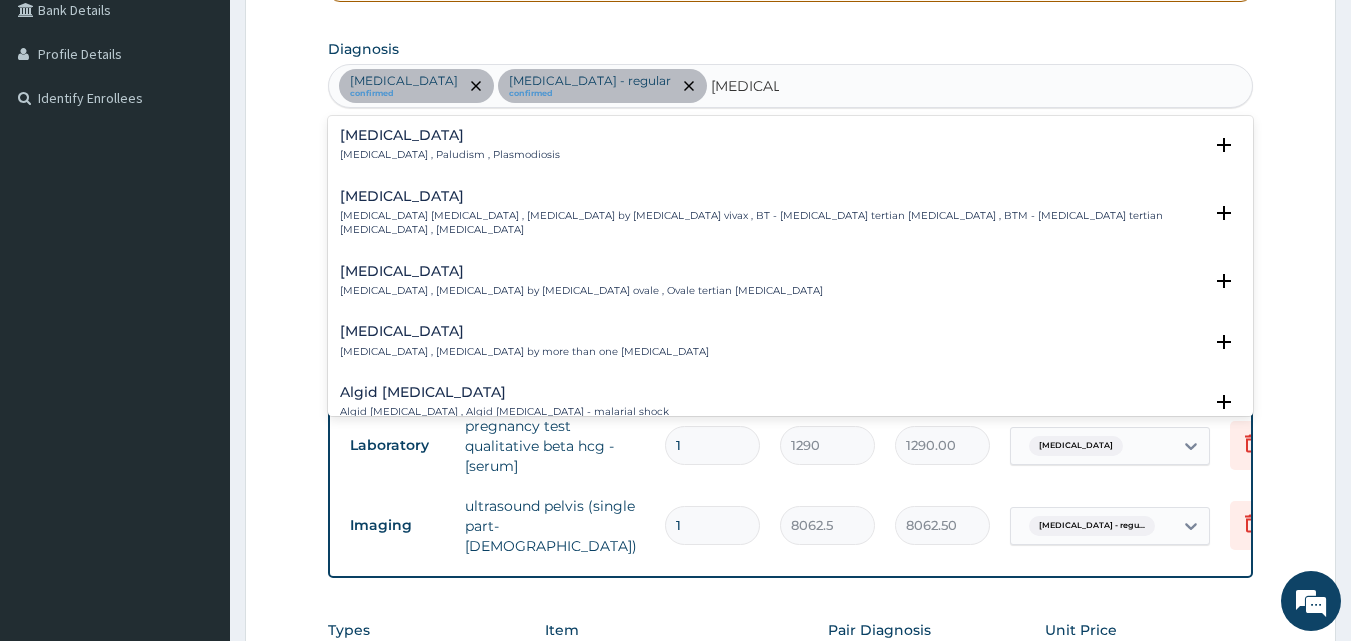 click on "Malaria" at bounding box center [450, 135] 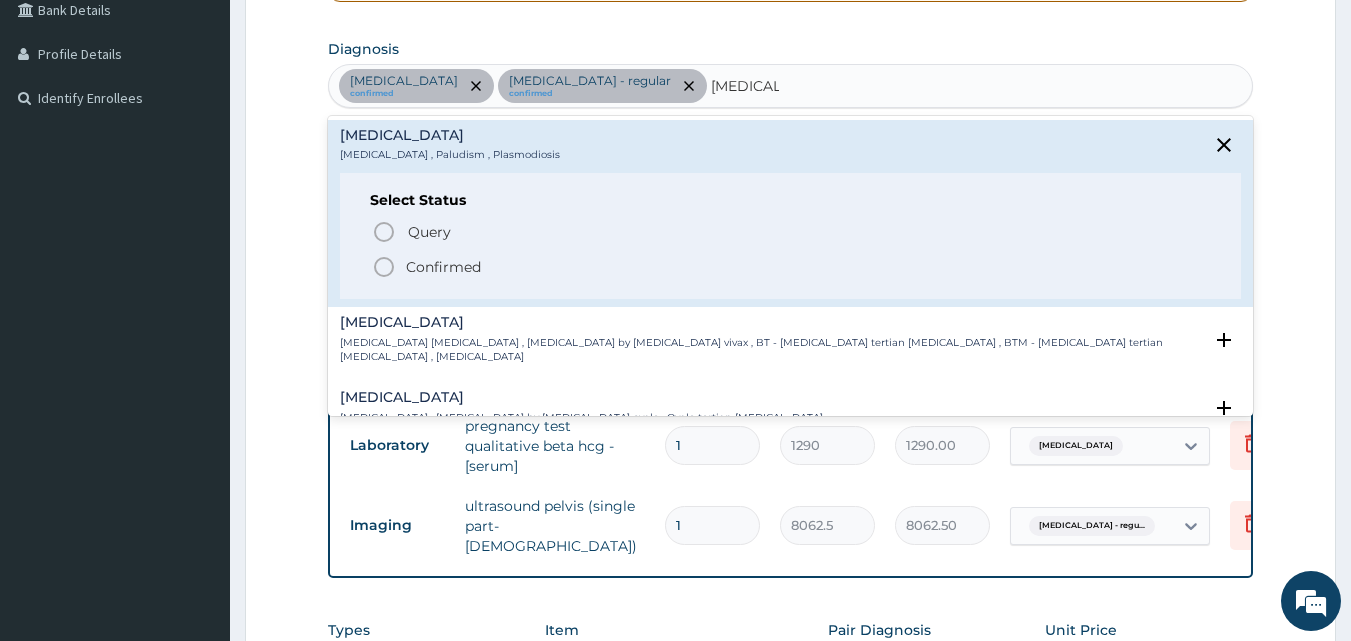 drag, startPoint x: 390, startPoint y: 266, endPoint x: 396, endPoint y: 228, distance: 38.470768 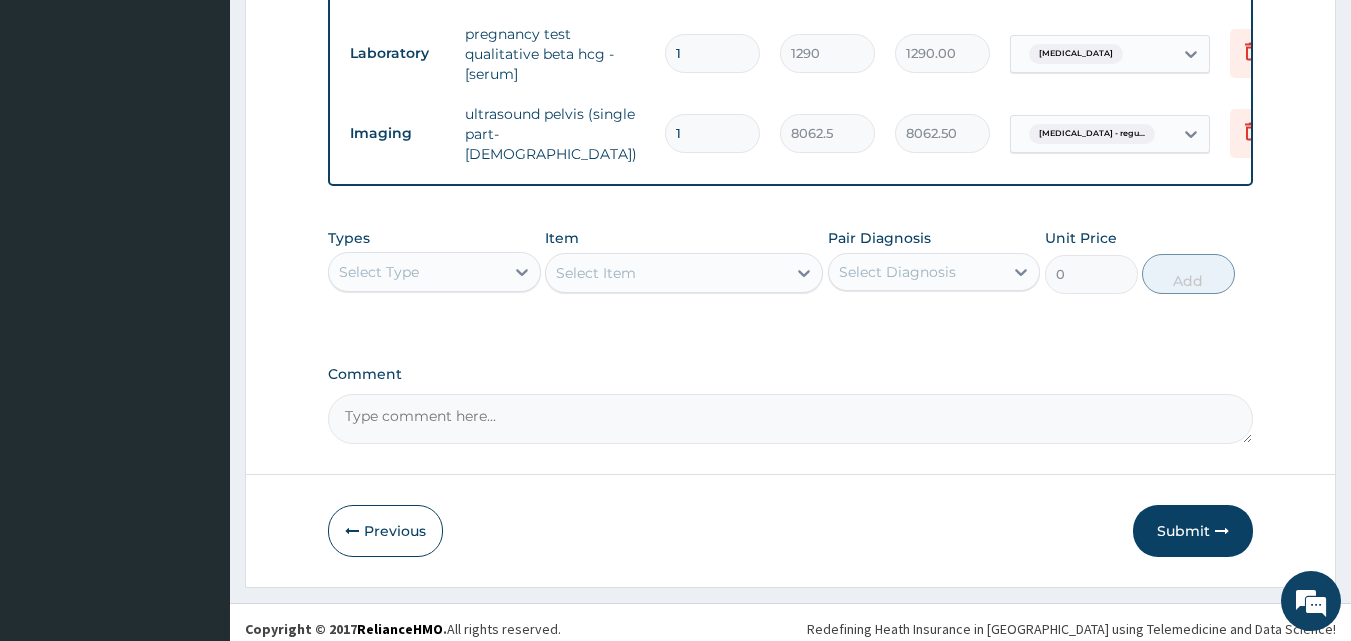 scroll, scrollTop: 881, scrollLeft: 0, axis: vertical 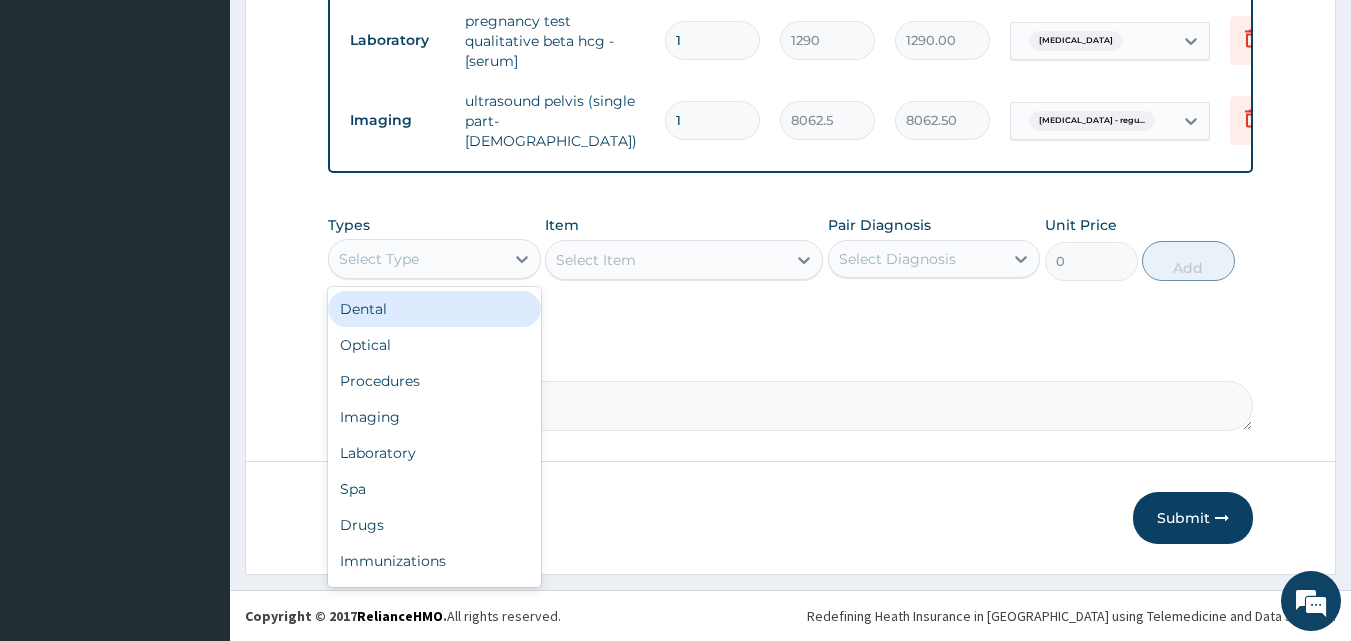 click on "Select Type" at bounding box center (416, 259) 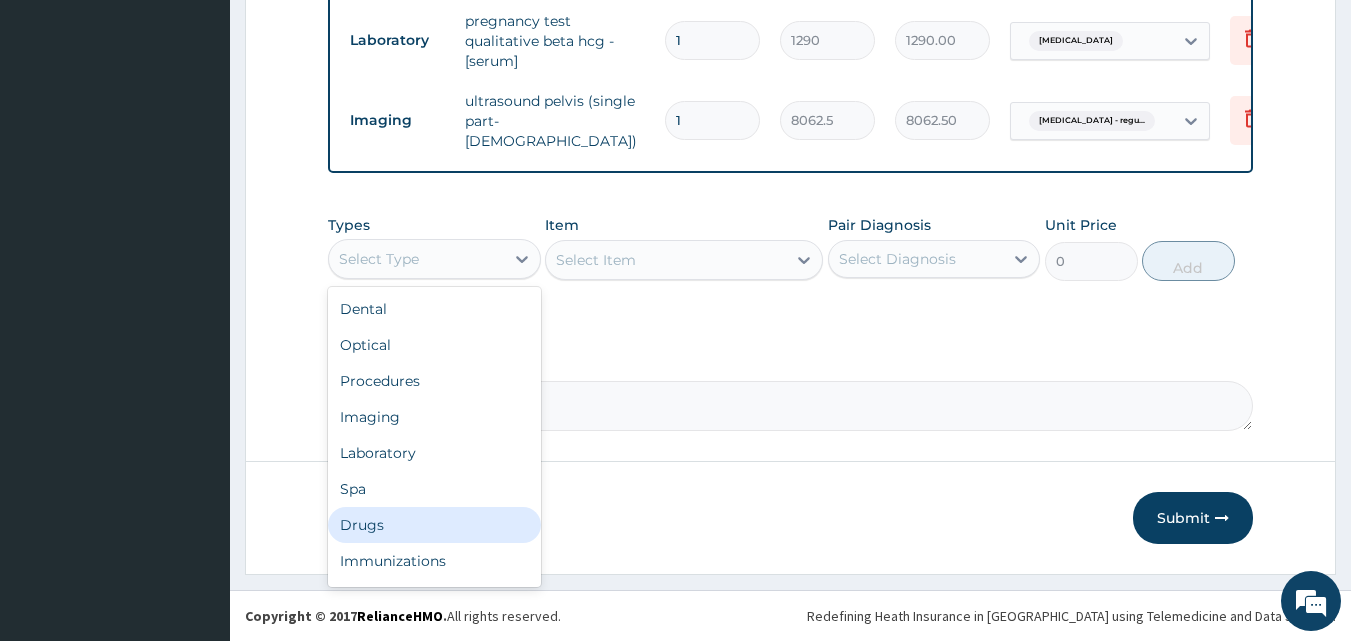 click on "Drugs" at bounding box center (434, 525) 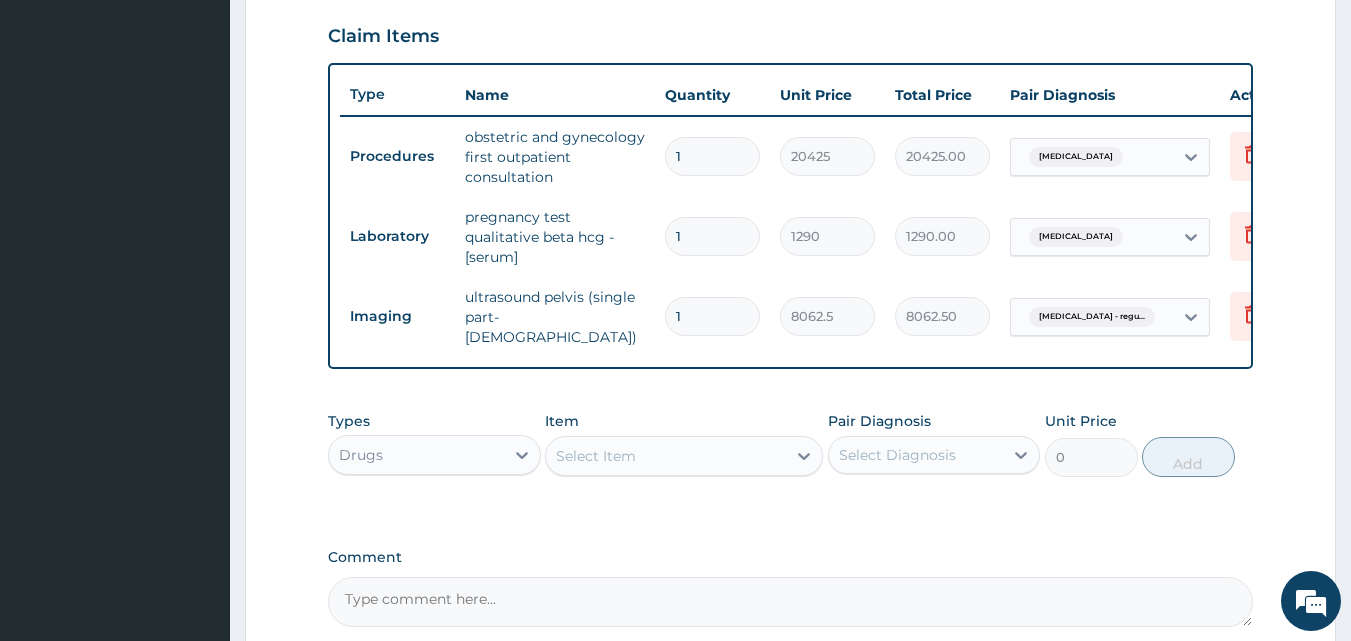 scroll, scrollTop: 881, scrollLeft: 0, axis: vertical 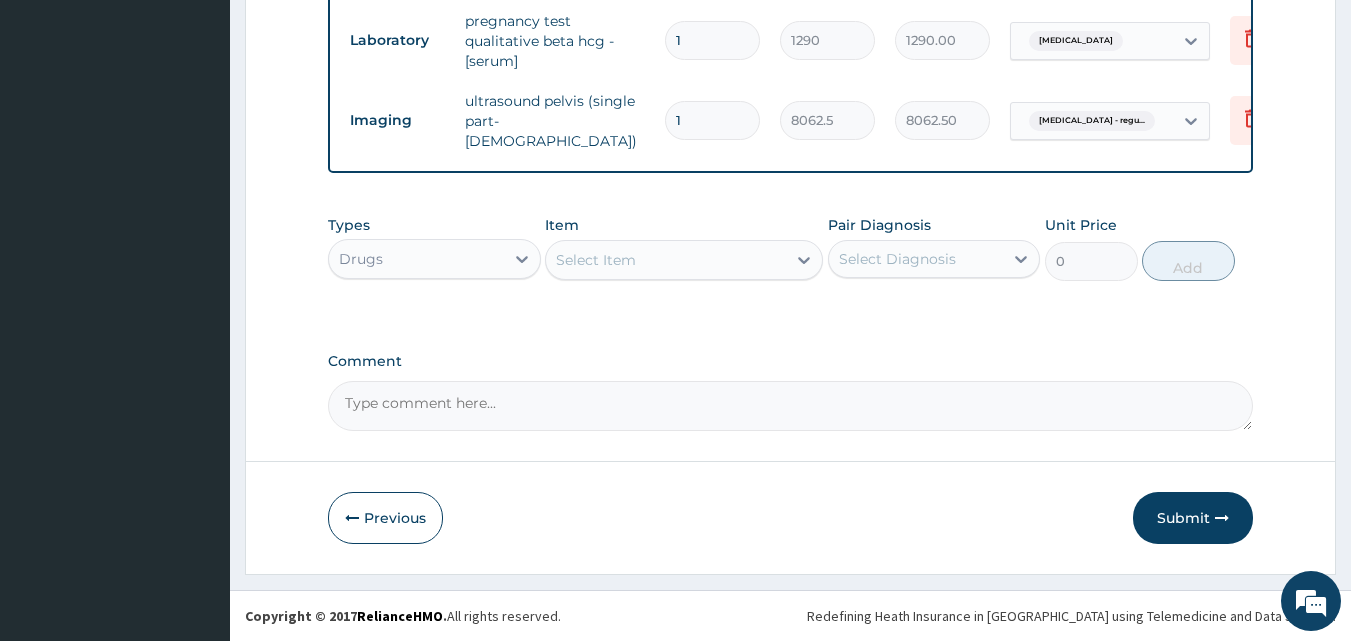 click on "Select Item" at bounding box center [666, 260] 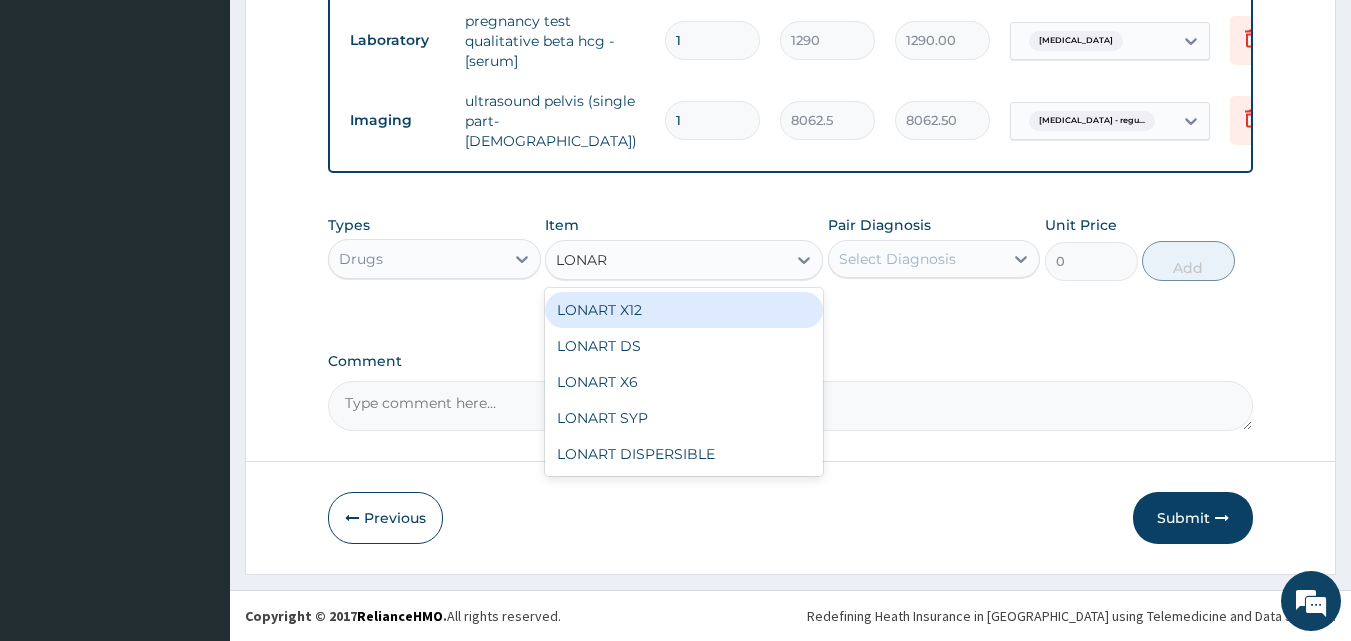 type on "LONART" 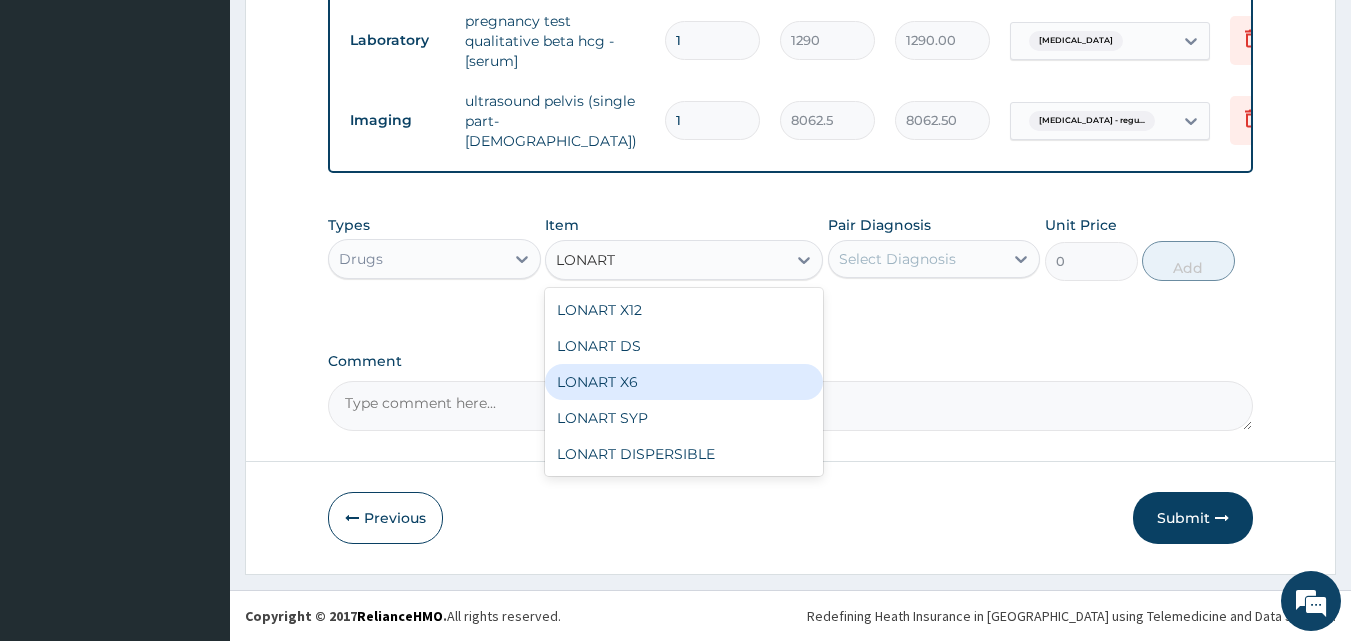 drag, startPoint x: 636, startPoint y: 383, endPoint x: 664, endPoint y: 354, distance: 40.311287 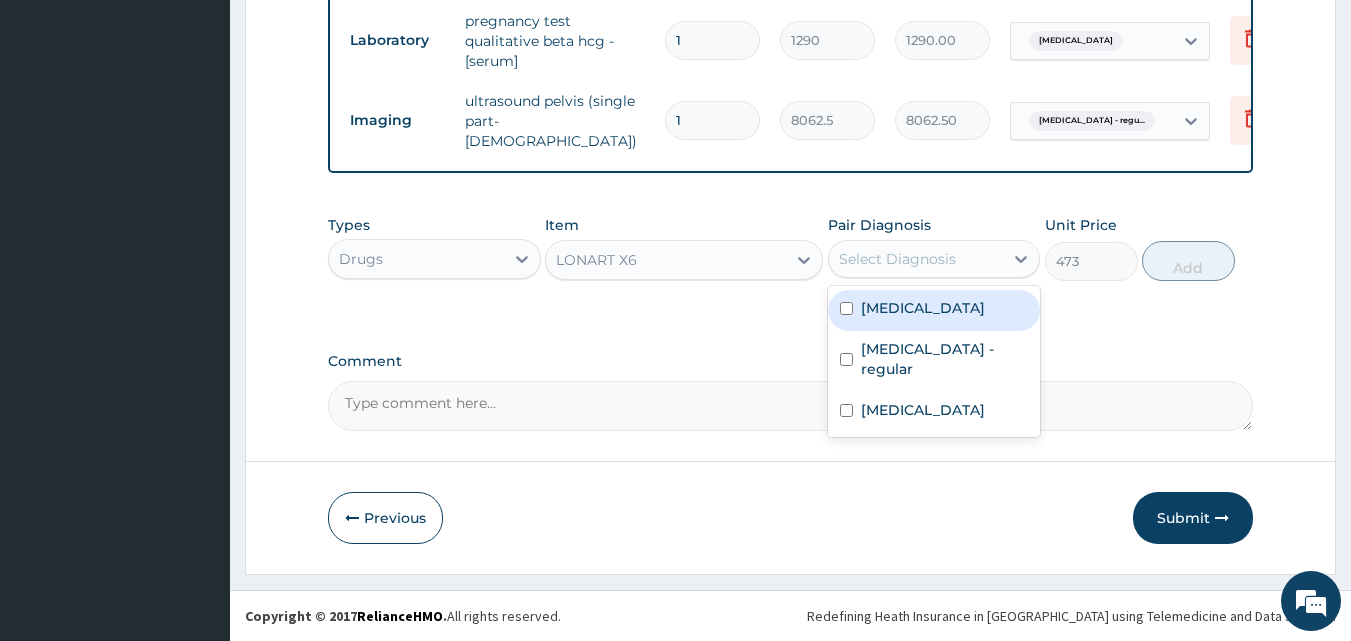 drag, startPoint x: 872, startPoint y: 257, endPoint x: 151, endPoint y: 353, distance: 727.36304 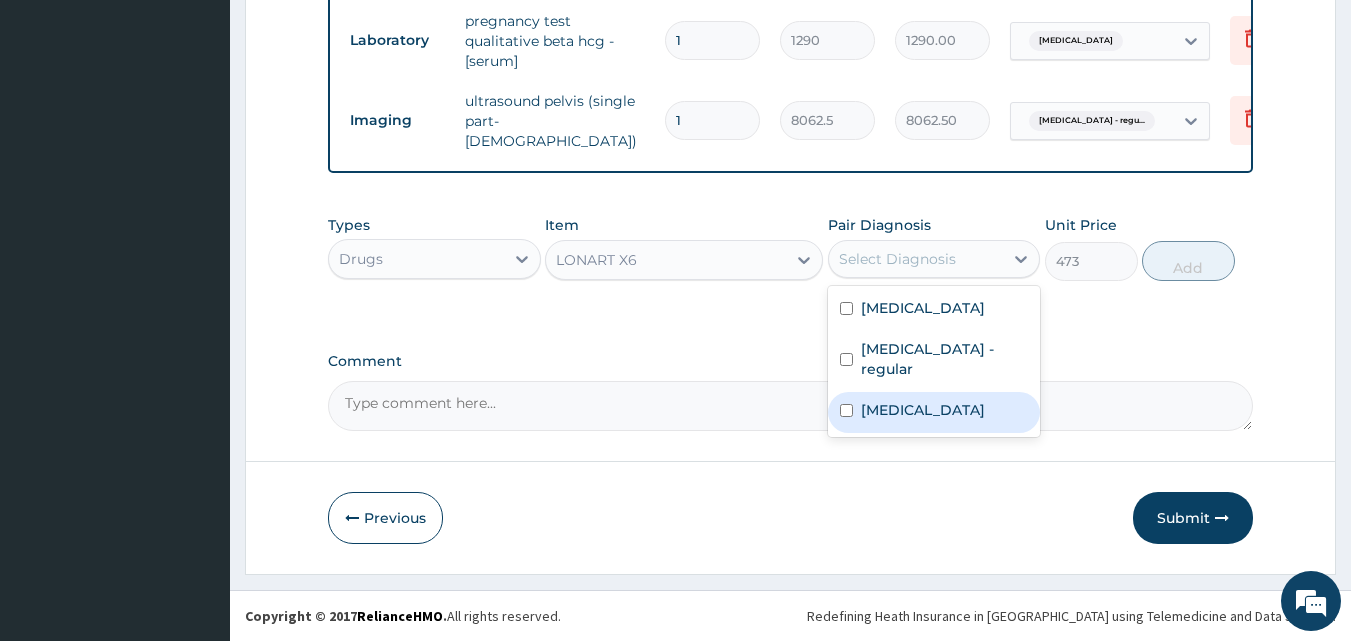 drag, startPoint x: 957, startPoint y: 424, endPoint x: 1078, endPoint y: 369, distance: 132.91351 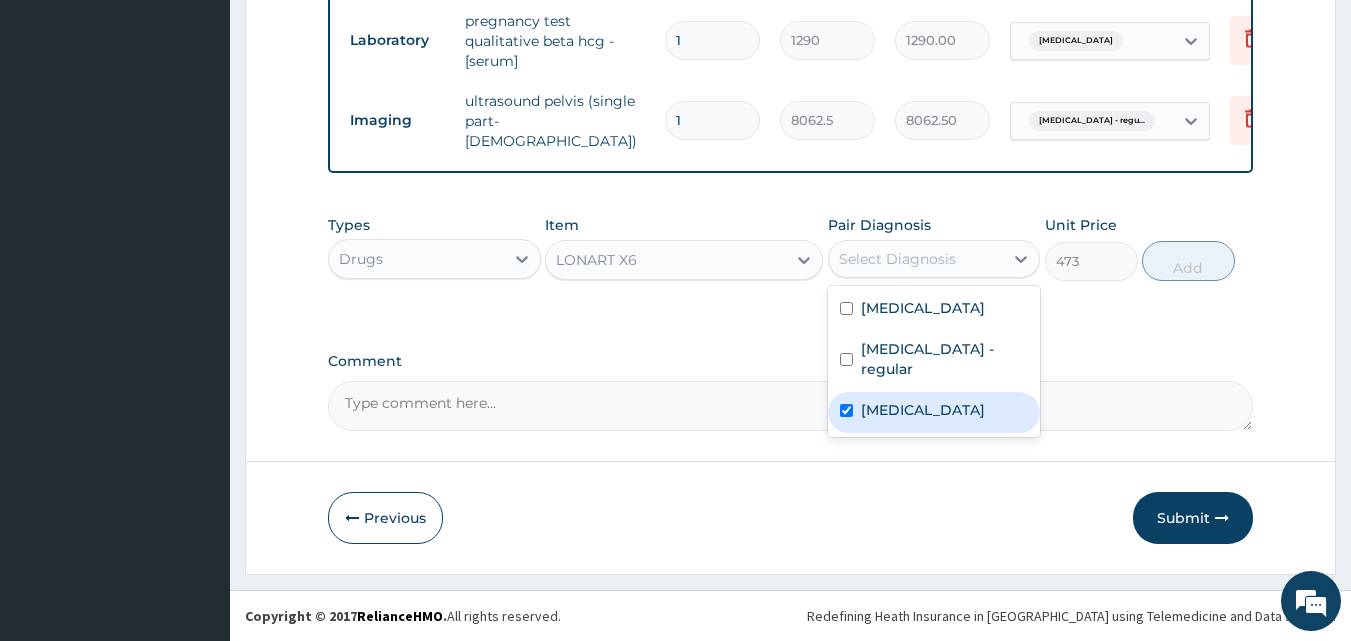 checkbox on "true" 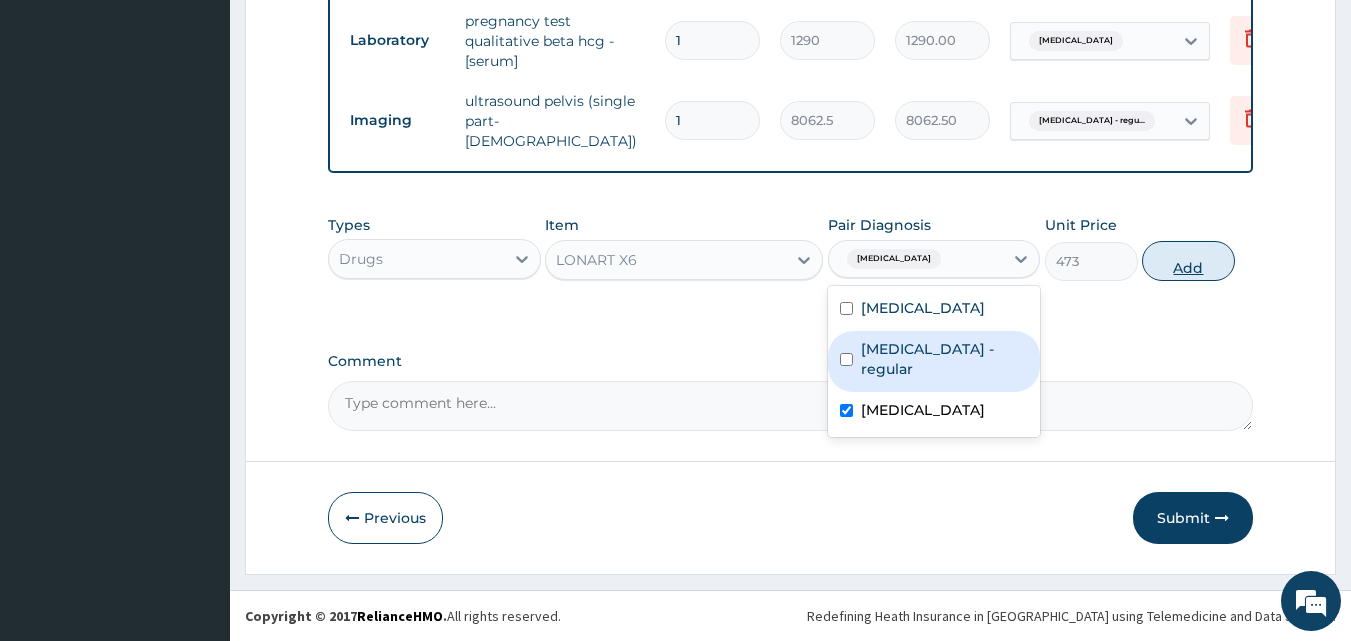 click on "Add" at bounding box center (1188, 261) 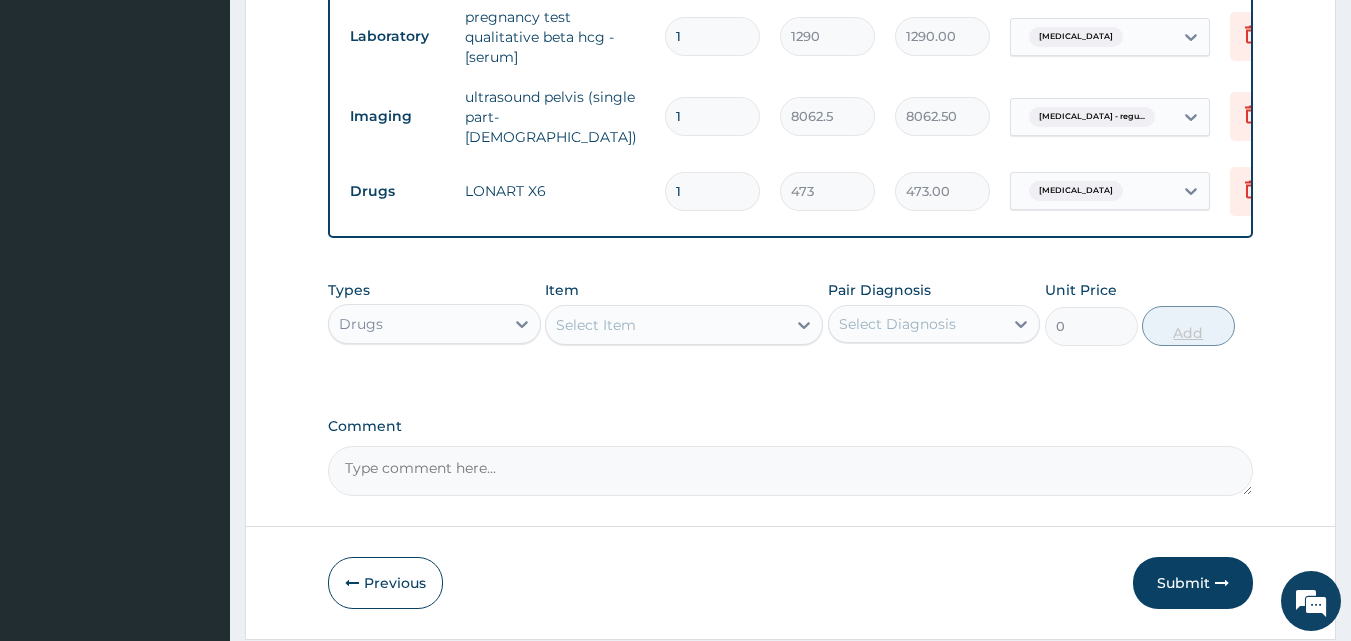 type 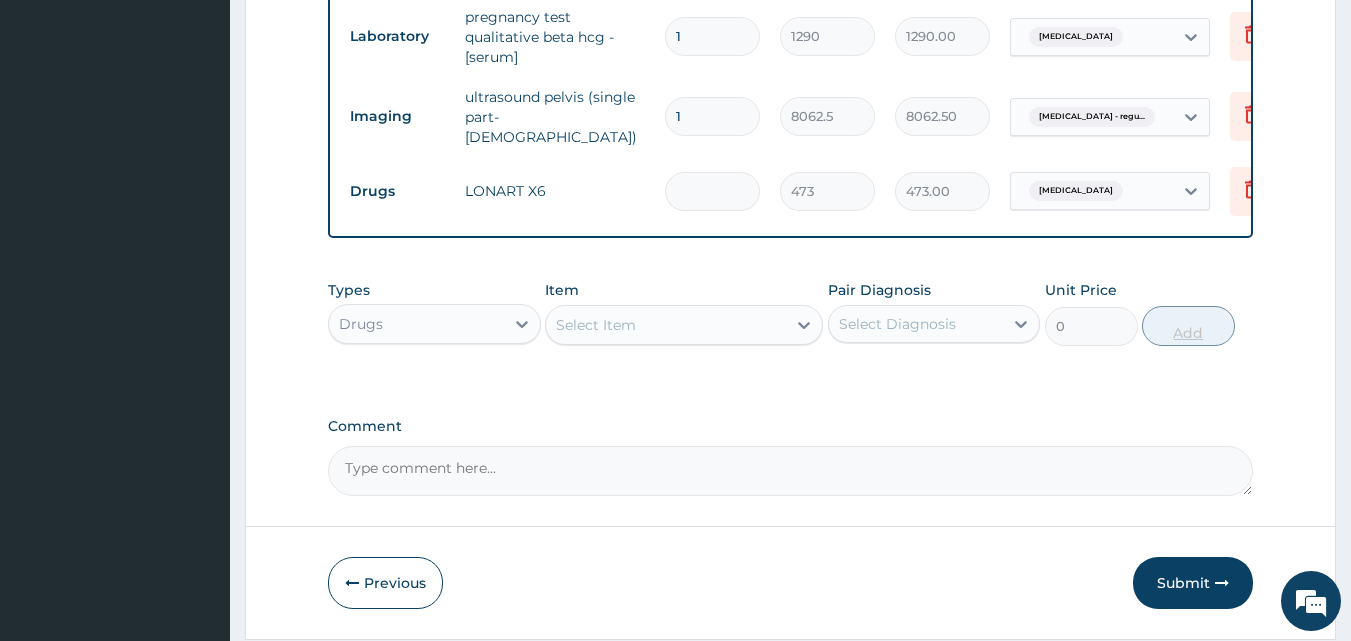 type on "0.00" 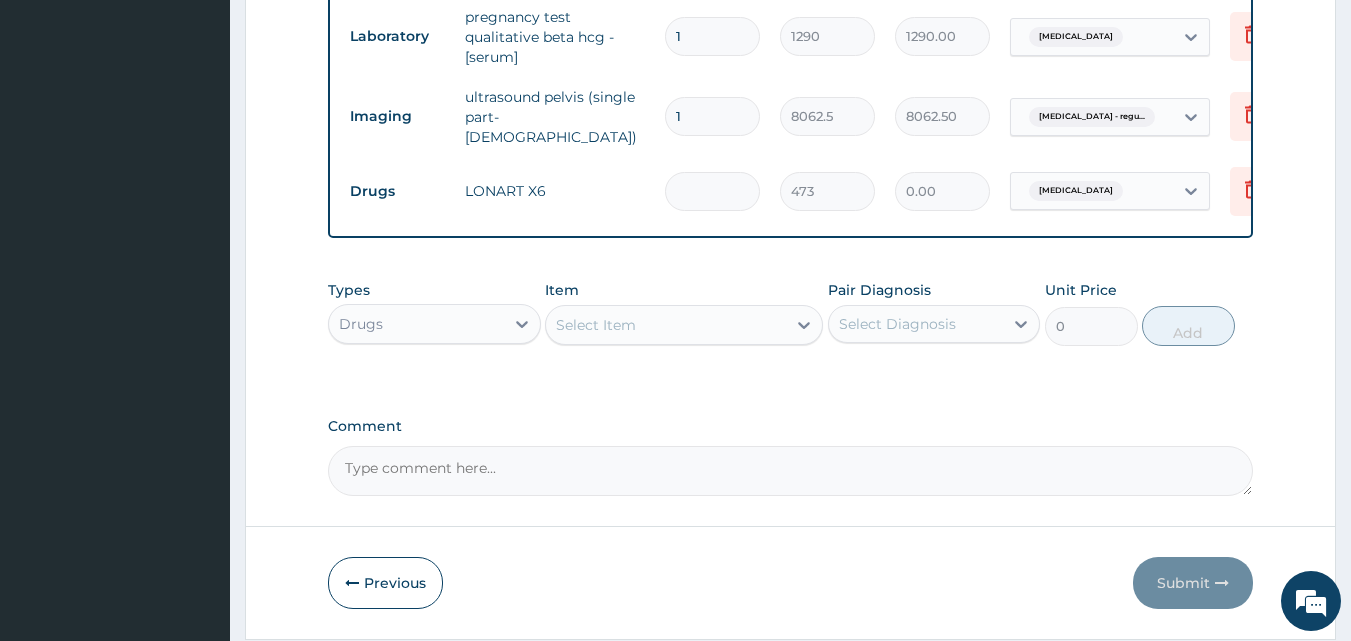 type on "6" 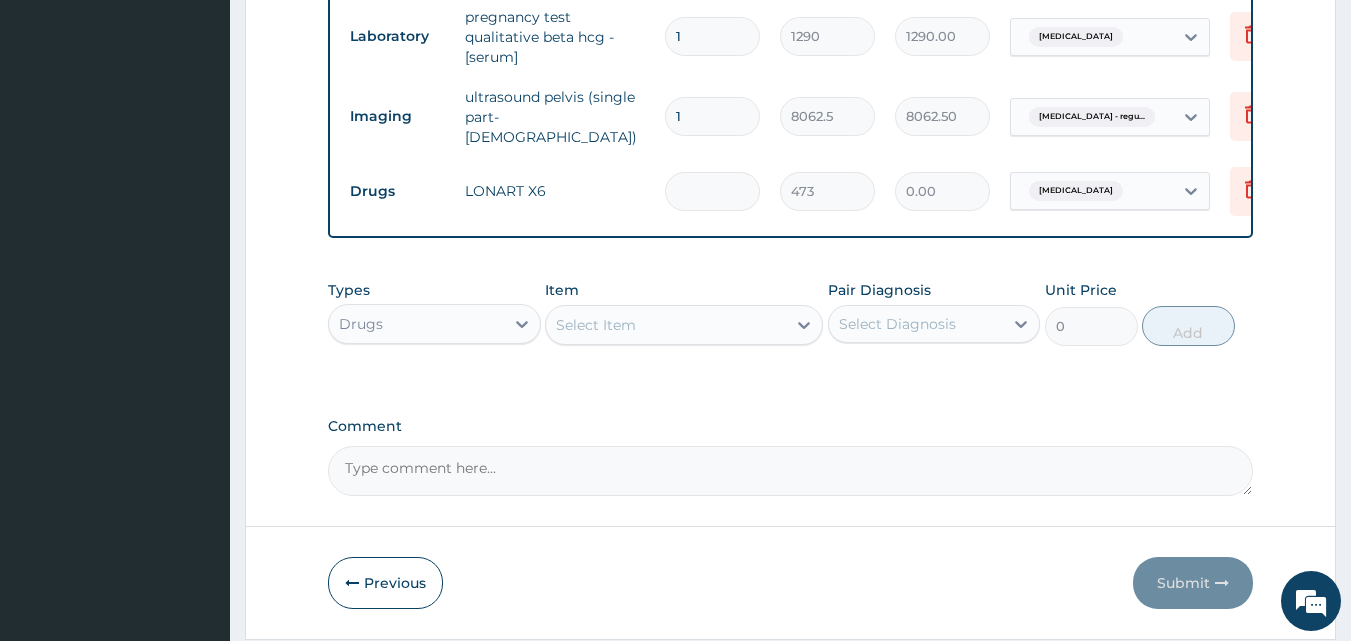 type on "2838.00" 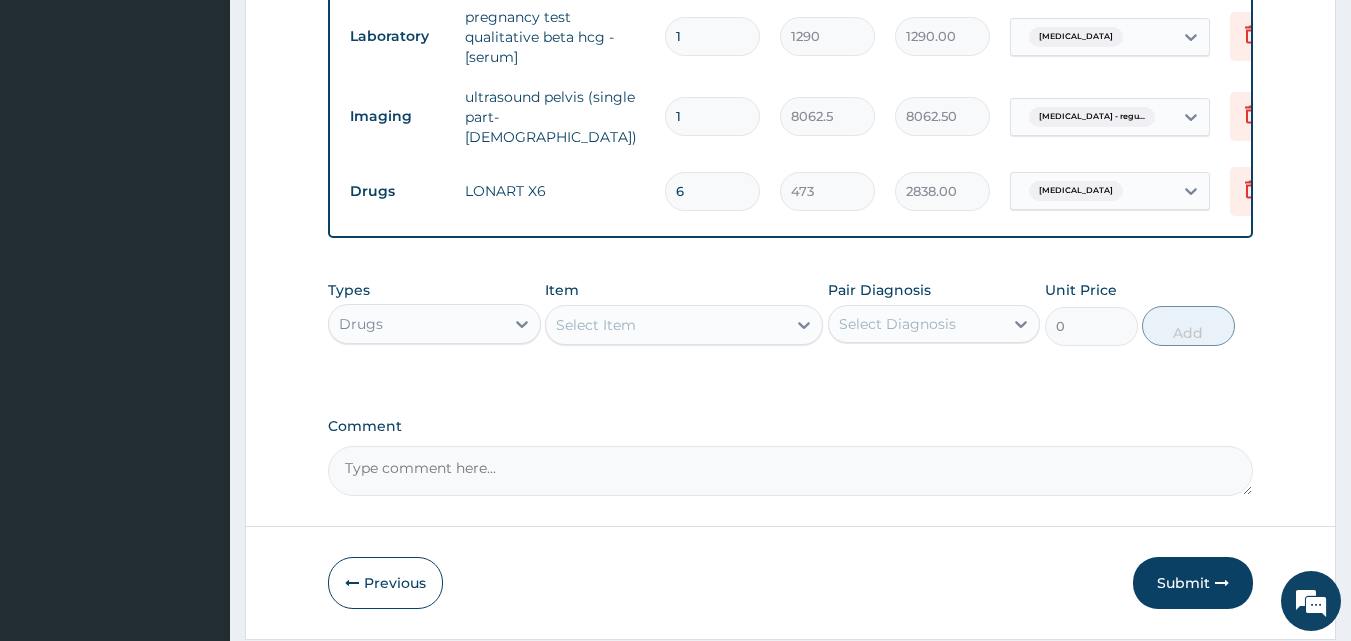 type on "6" 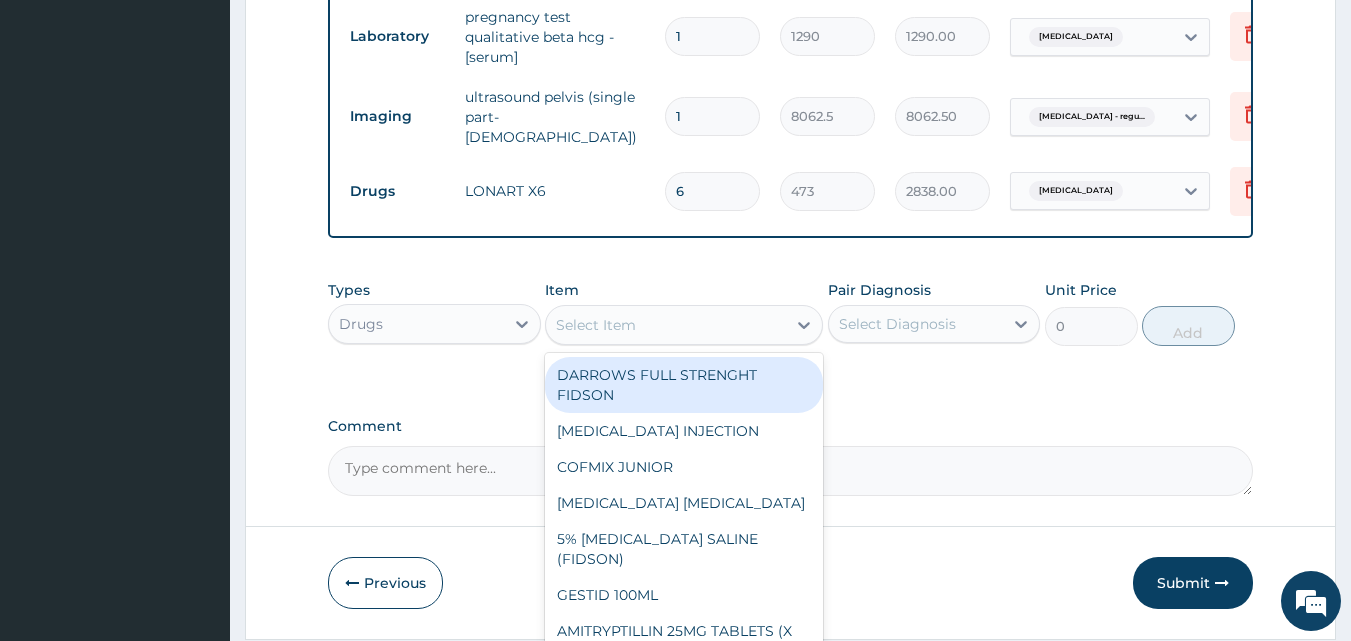 click on "Select Item" at bounding box center [666, 325] 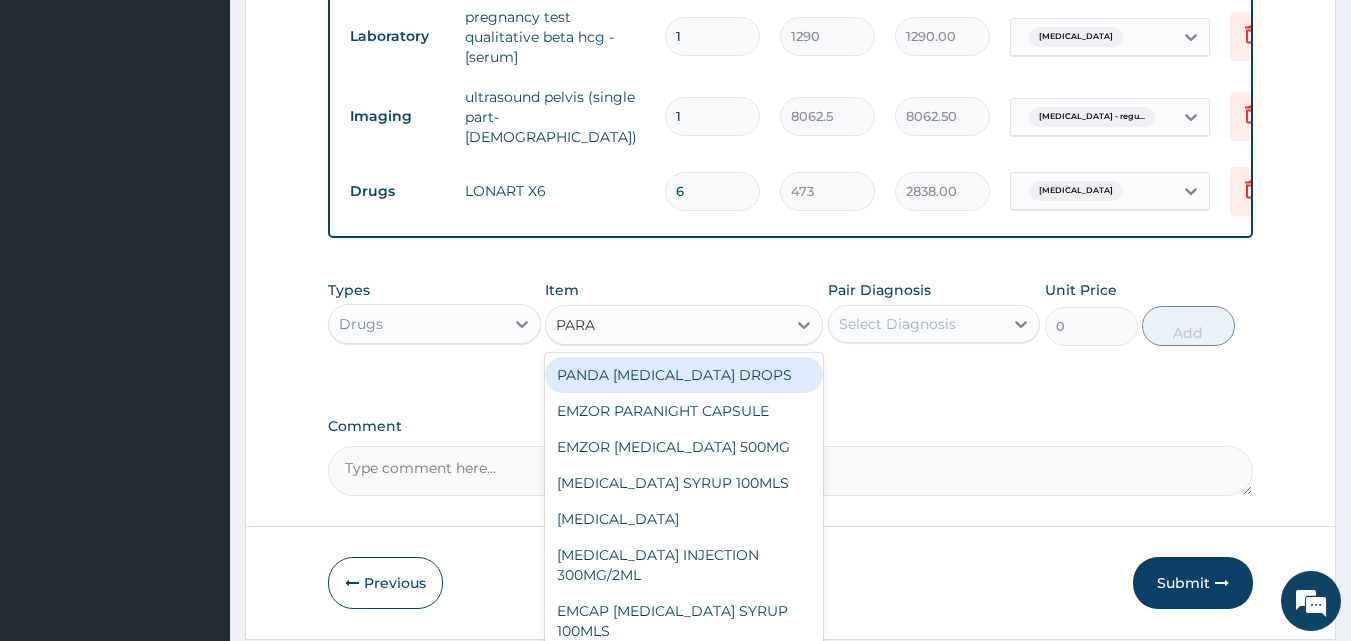type on "PARAC" 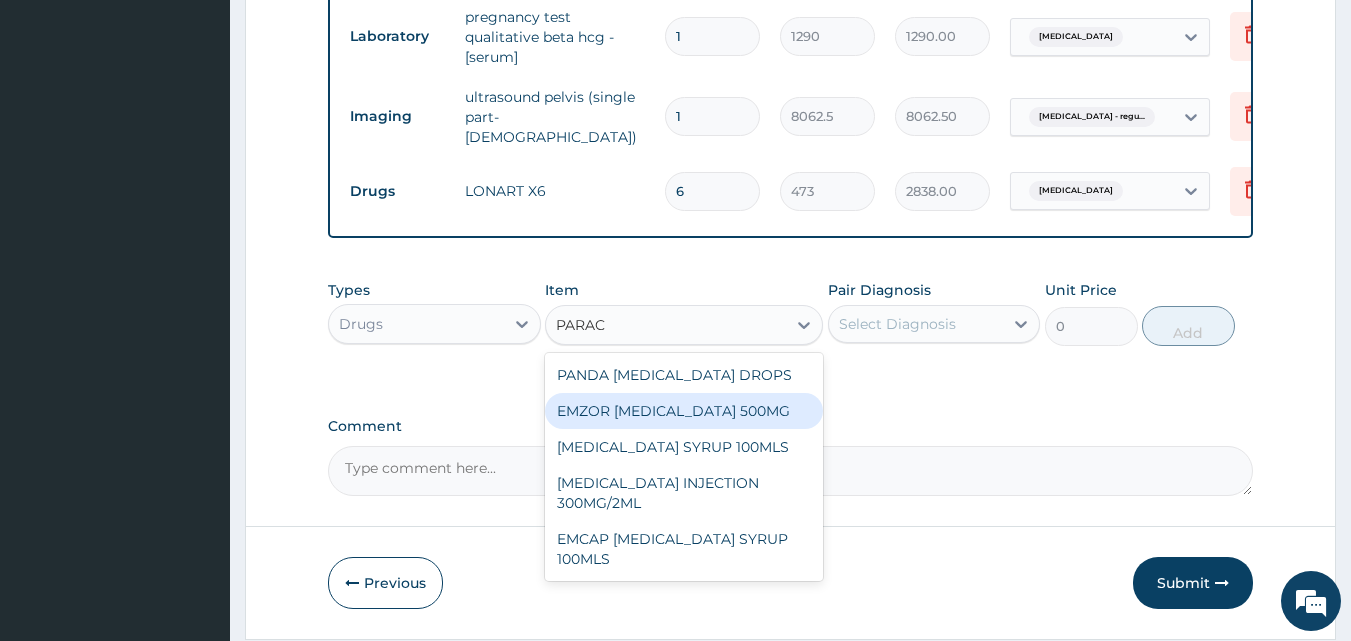 drag, startPoint x: 717, startPoint y: 406, endPoint x: 837, endPoint y: 371, distance: 125 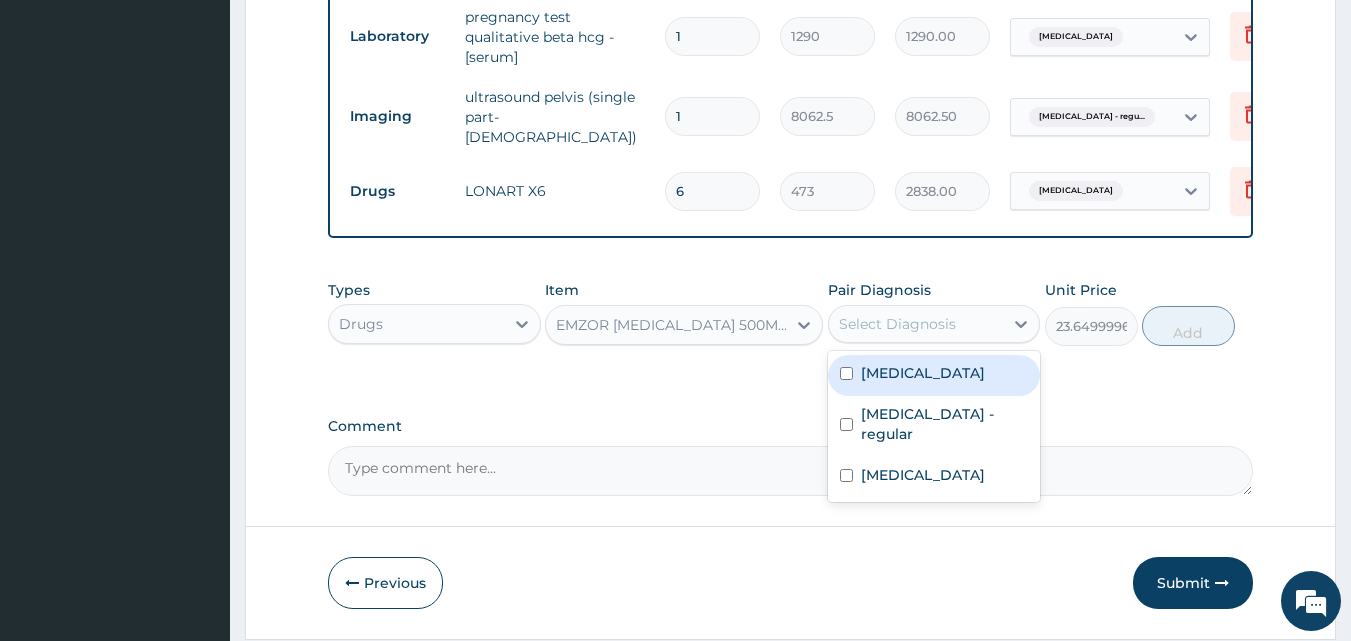 click on "Select Diagnosis" at bounding box center (916, 324) 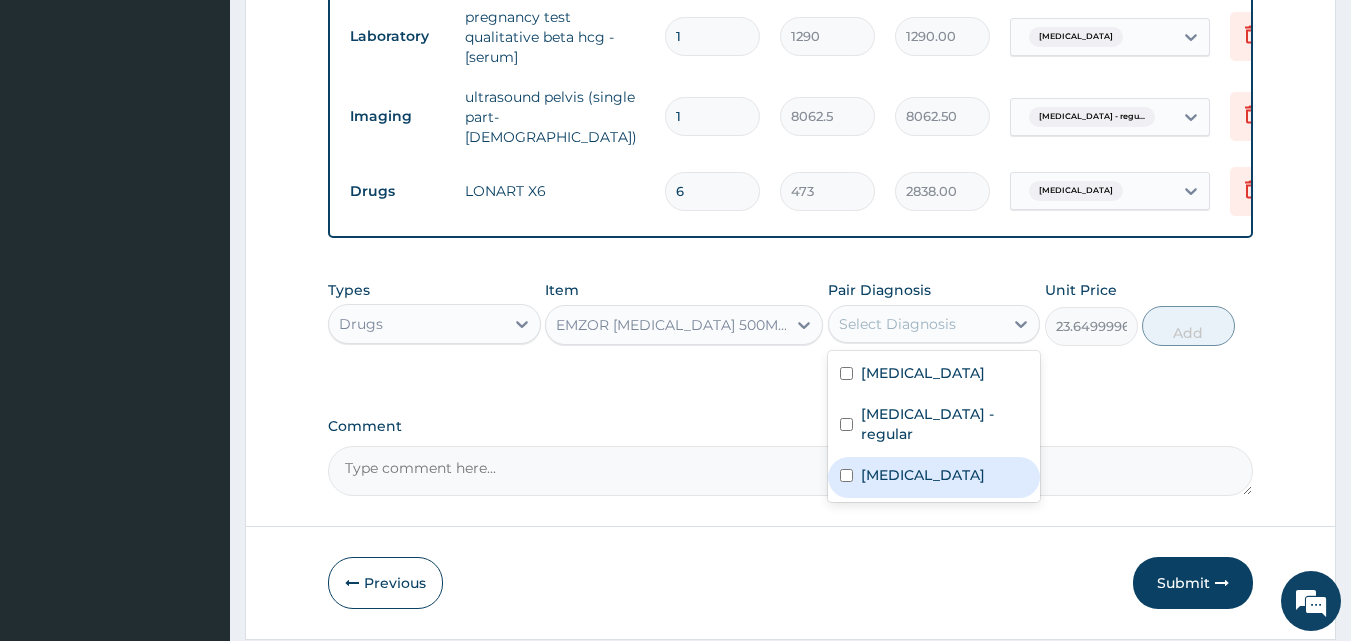 click on "[MEDICAL_DATA]" at bounding box center [934, 477] 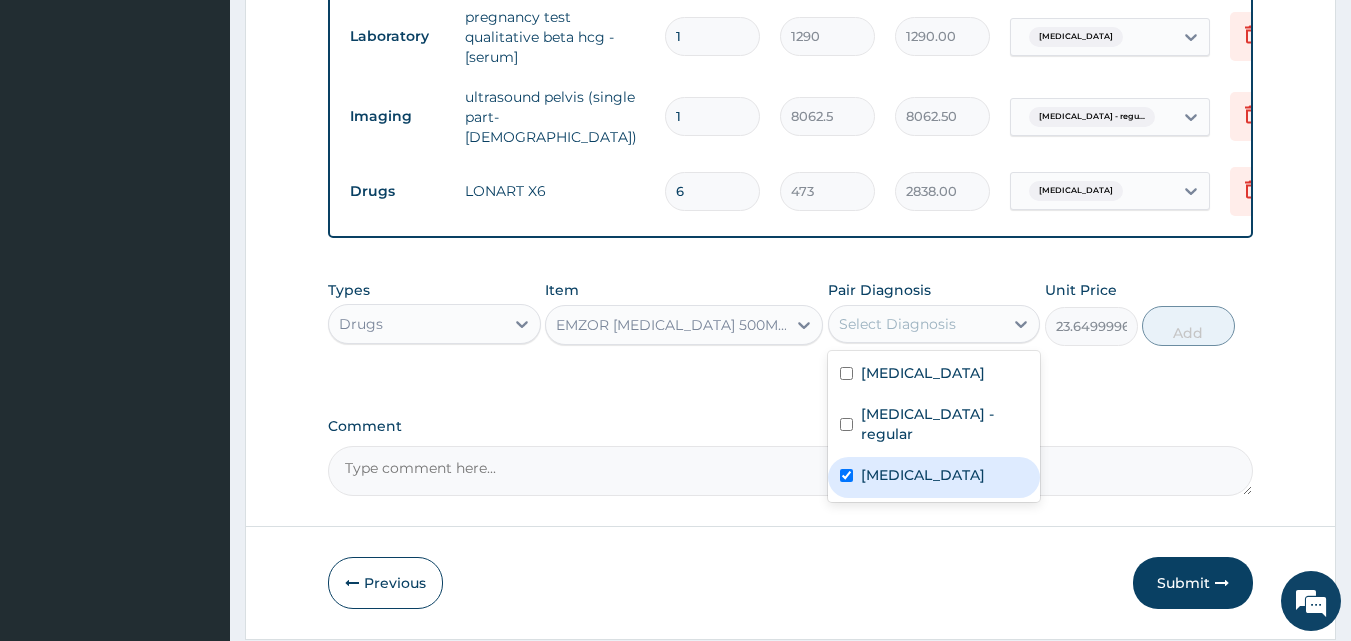 checkbox on "true" 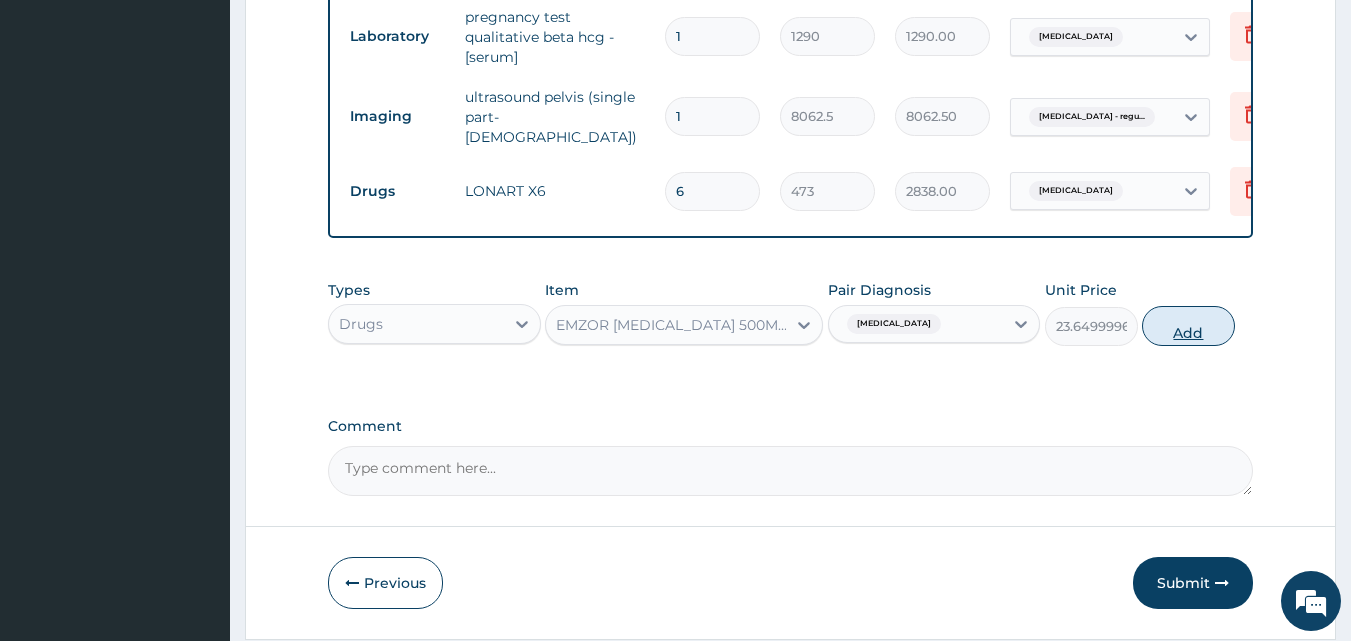 click on "Add" at bounding box center (1188, 326) 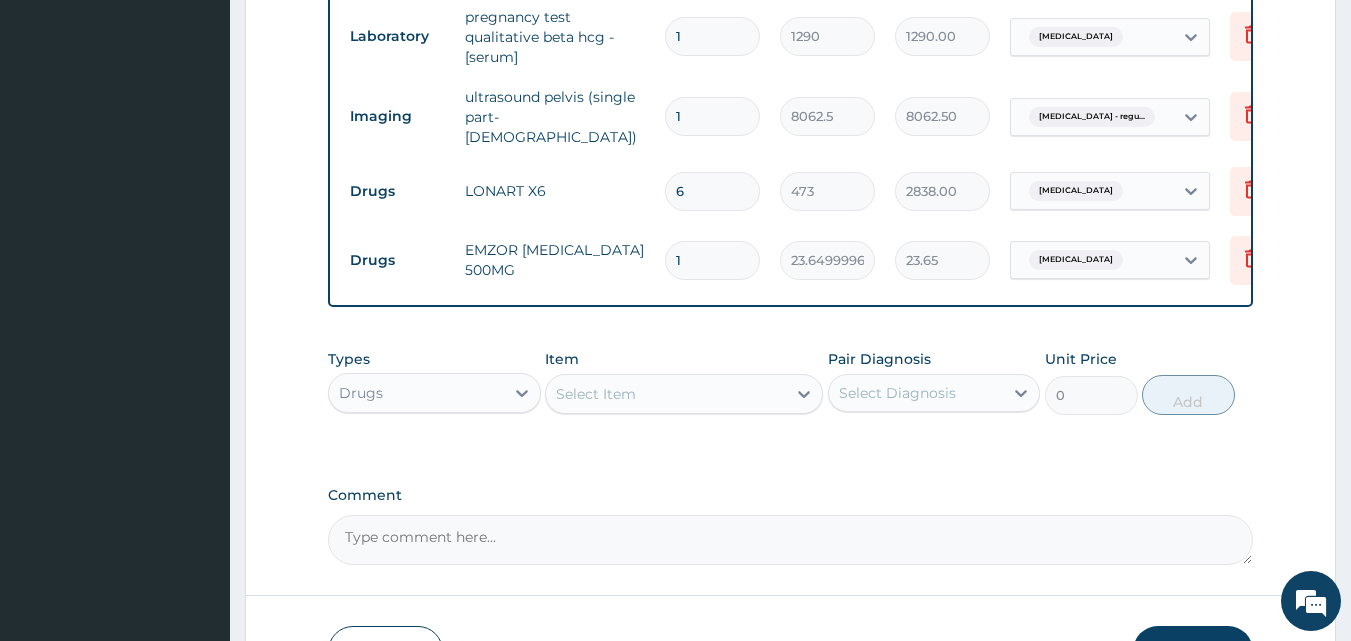 type on "18" 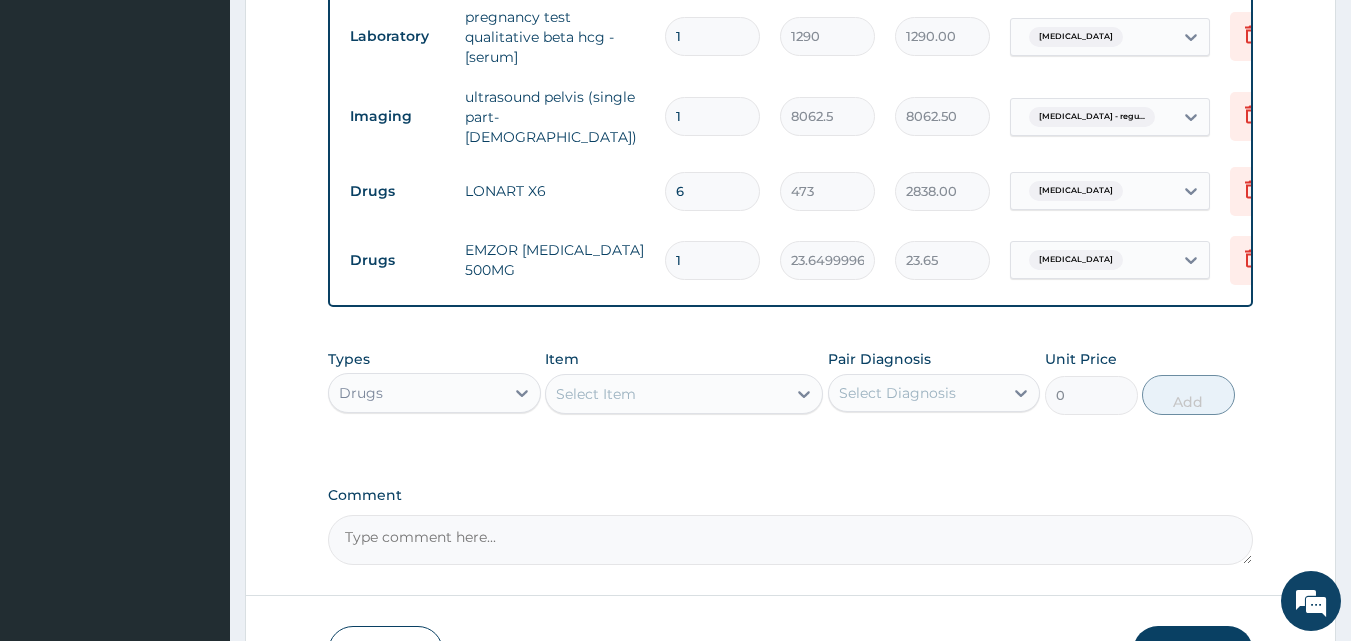 type on "425.70" 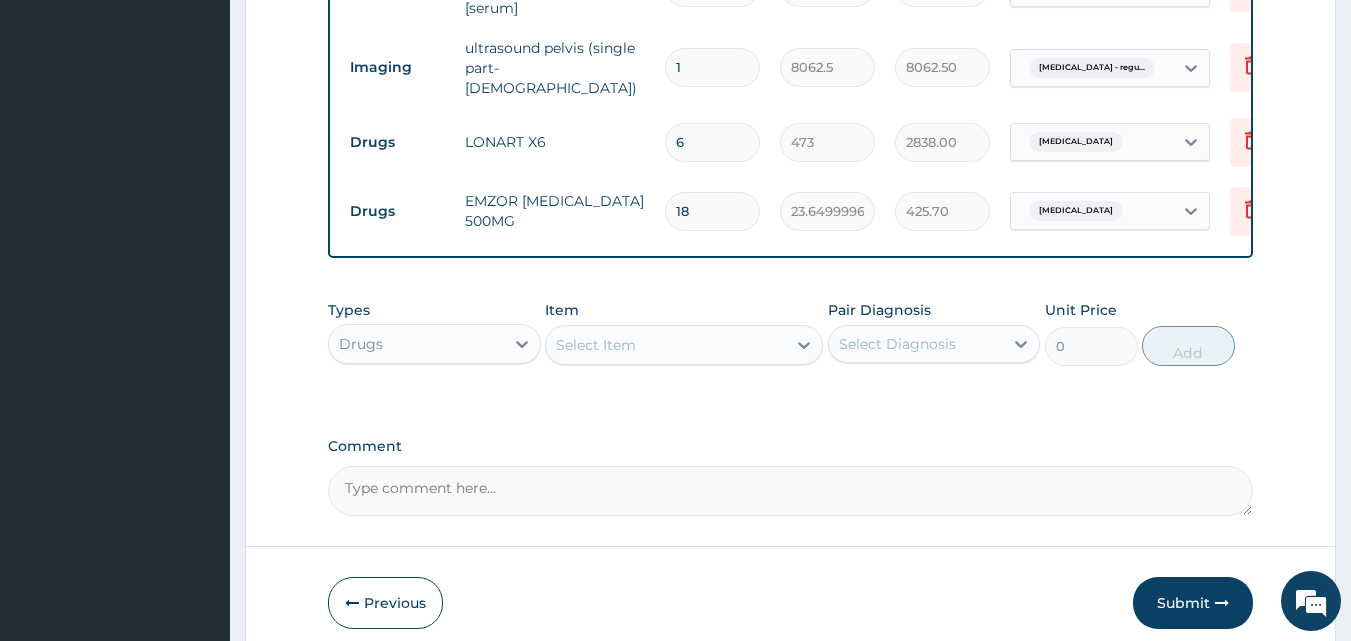 scroll, scrollTop: 1019, scrollLeft: 0, axis: vertical 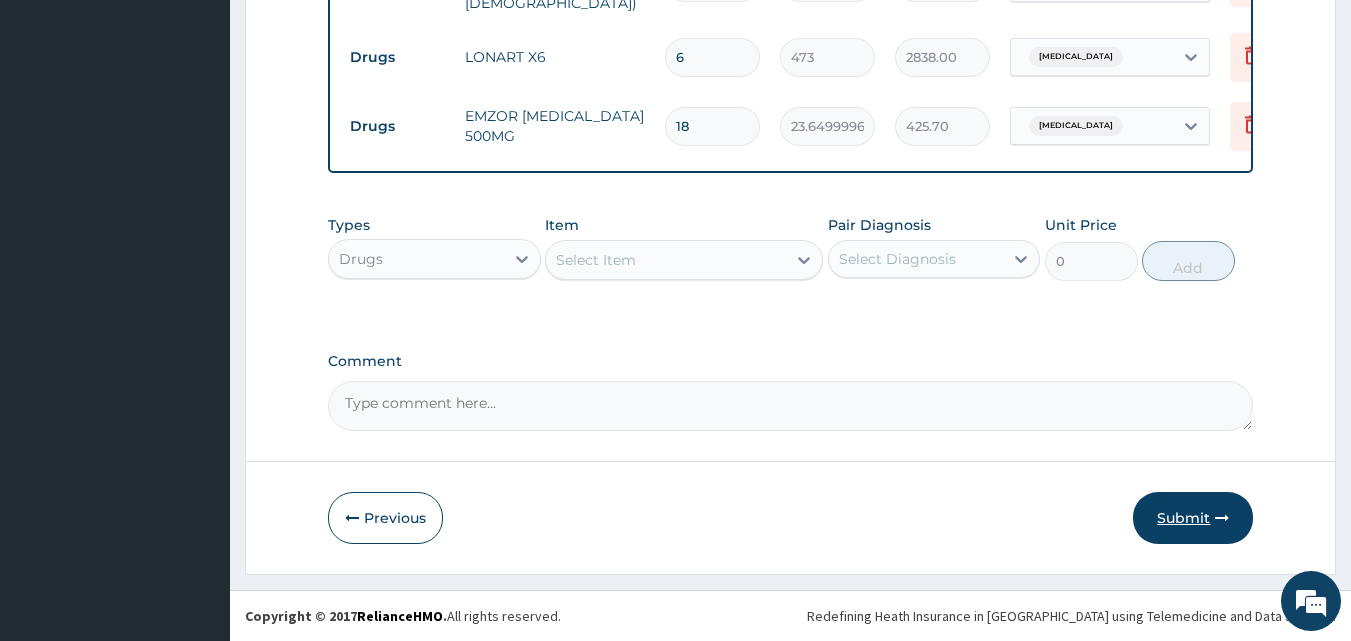 type on "18" 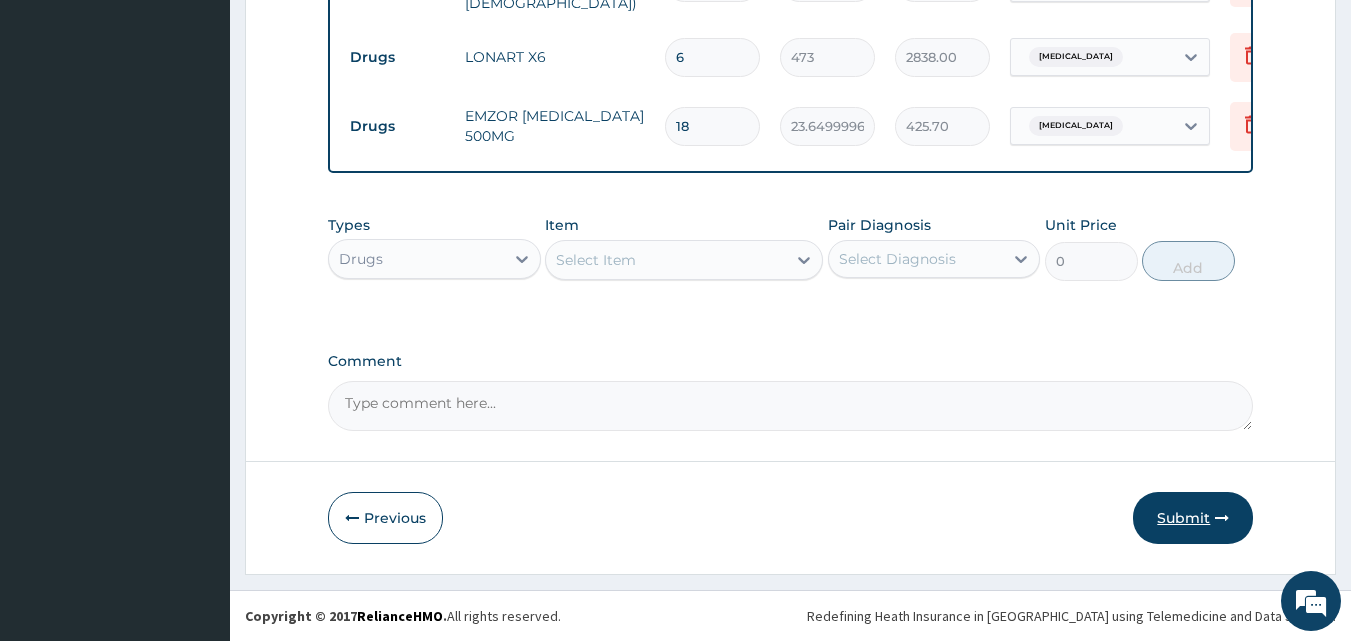 click on "Submit" at bounding box center [1193, 518] 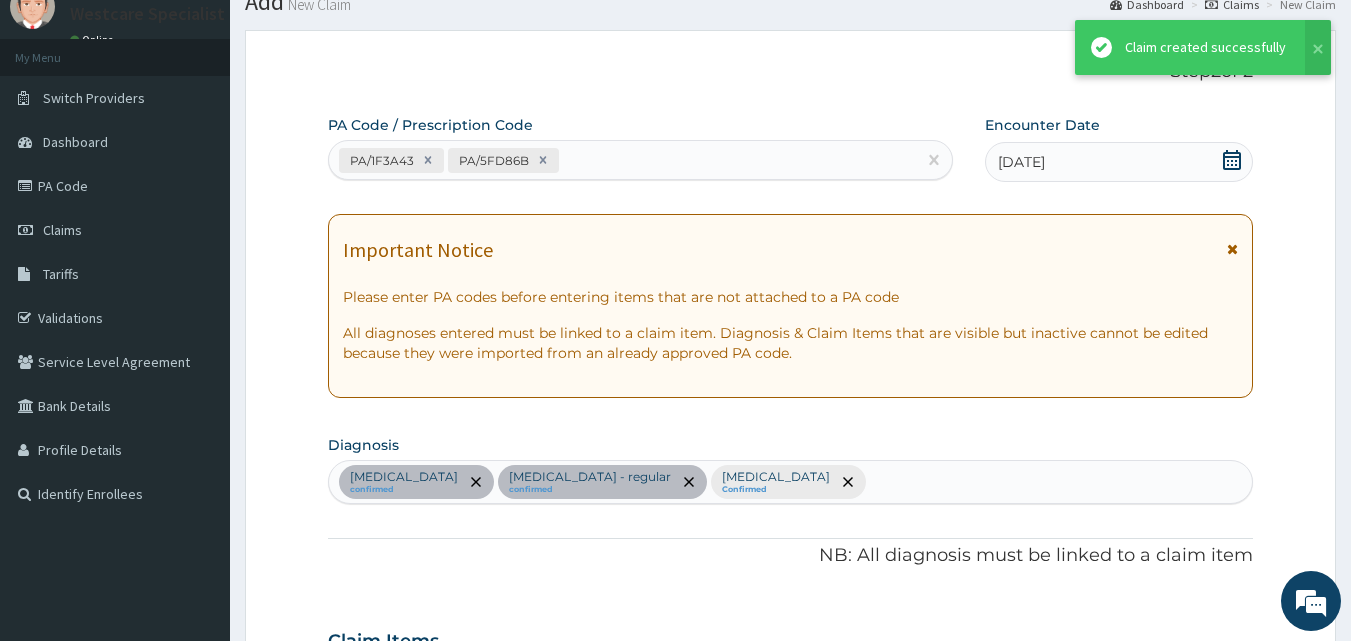 scroll, scrollTop: 1019, scrollLeft: 0, axis: vertical 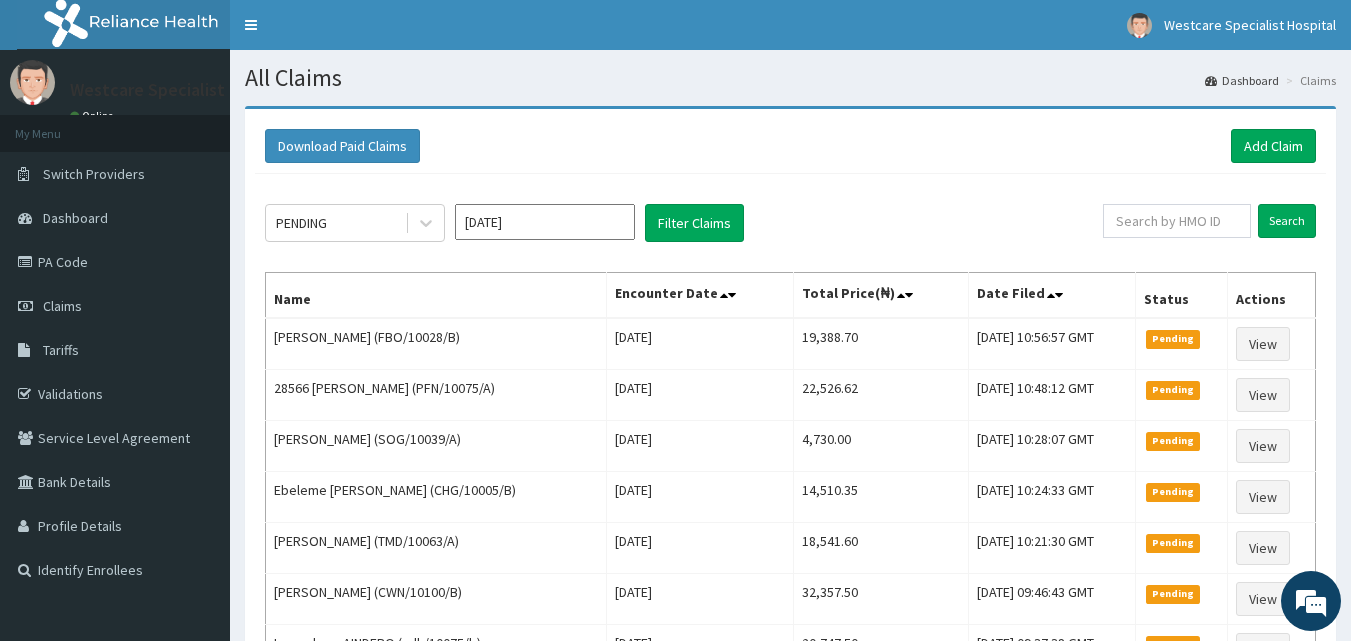drag, startPoint x: 342, startPoint y: 226, endPoint x: 354, endPoint y: 247, distance: 24.186773 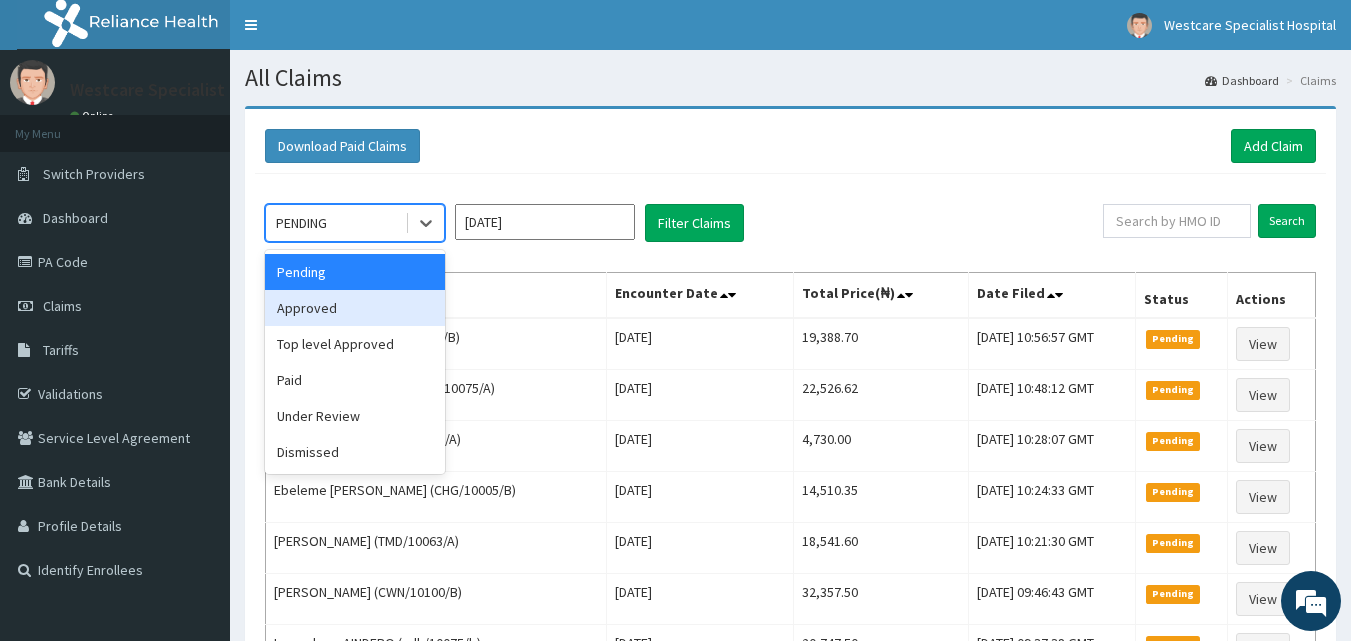 click on "Approved" at bounding box center [355, 308] 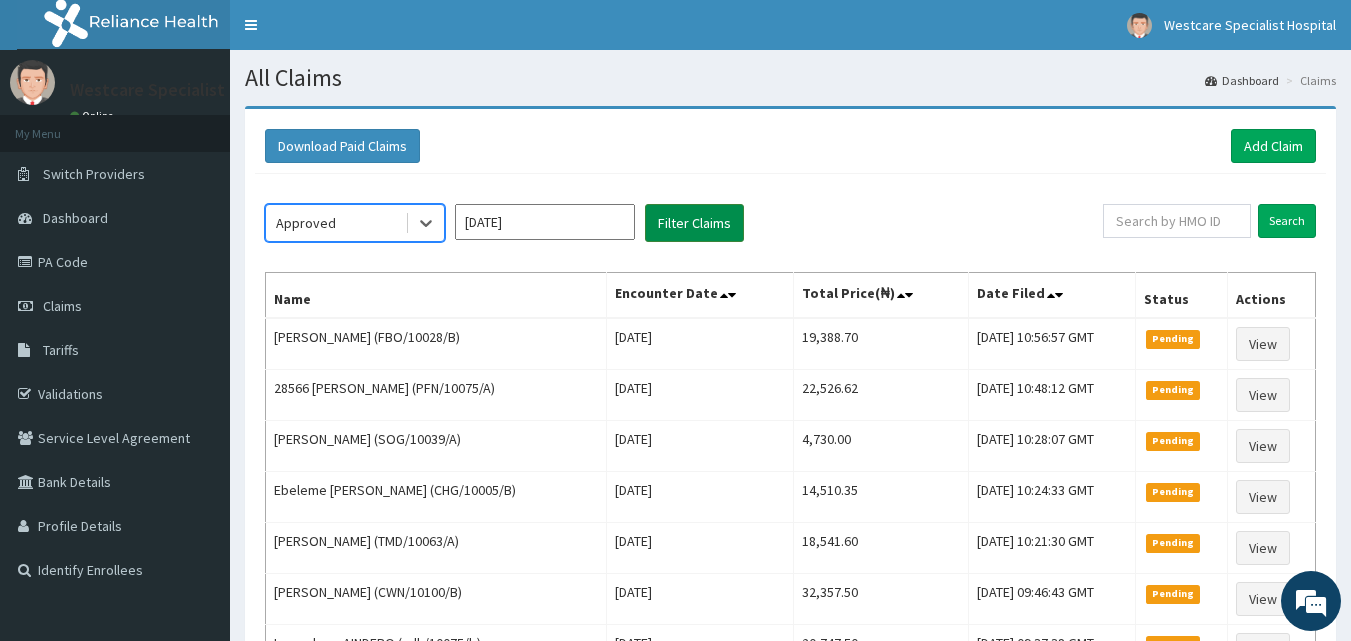 click on "Filter Claims" at bounding box center [694, 223] 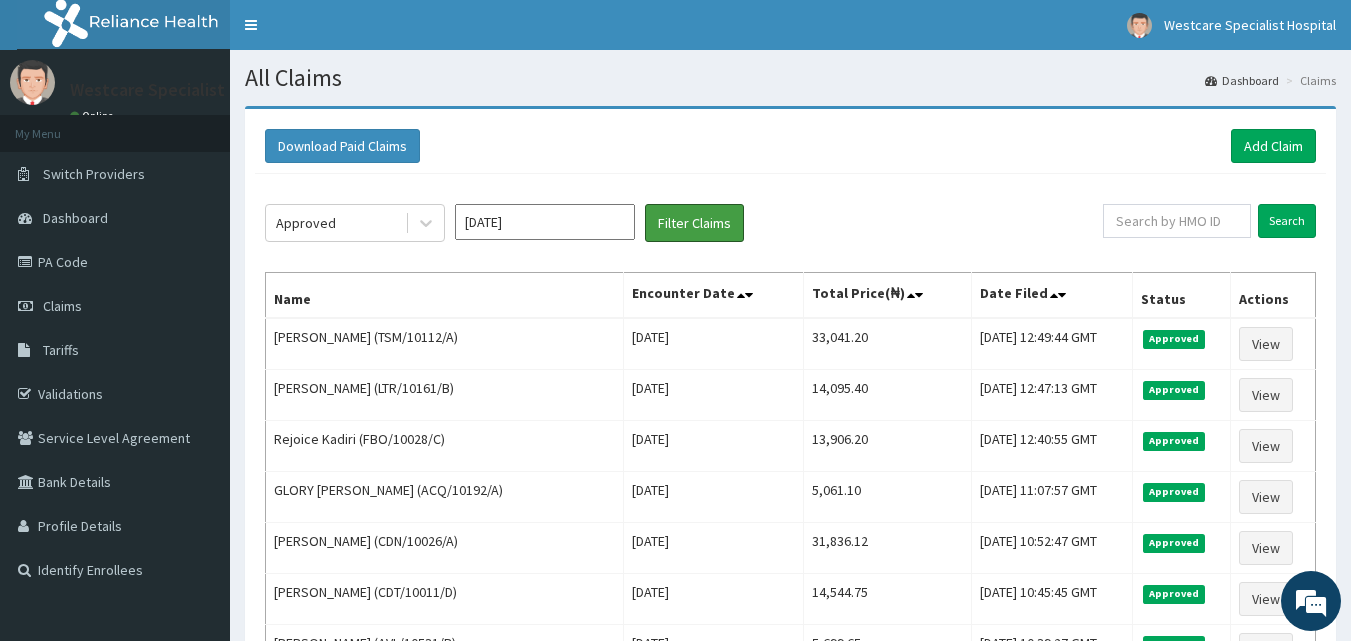 scroll, scrollTop: 0, scrollLeft: 0, axis: both 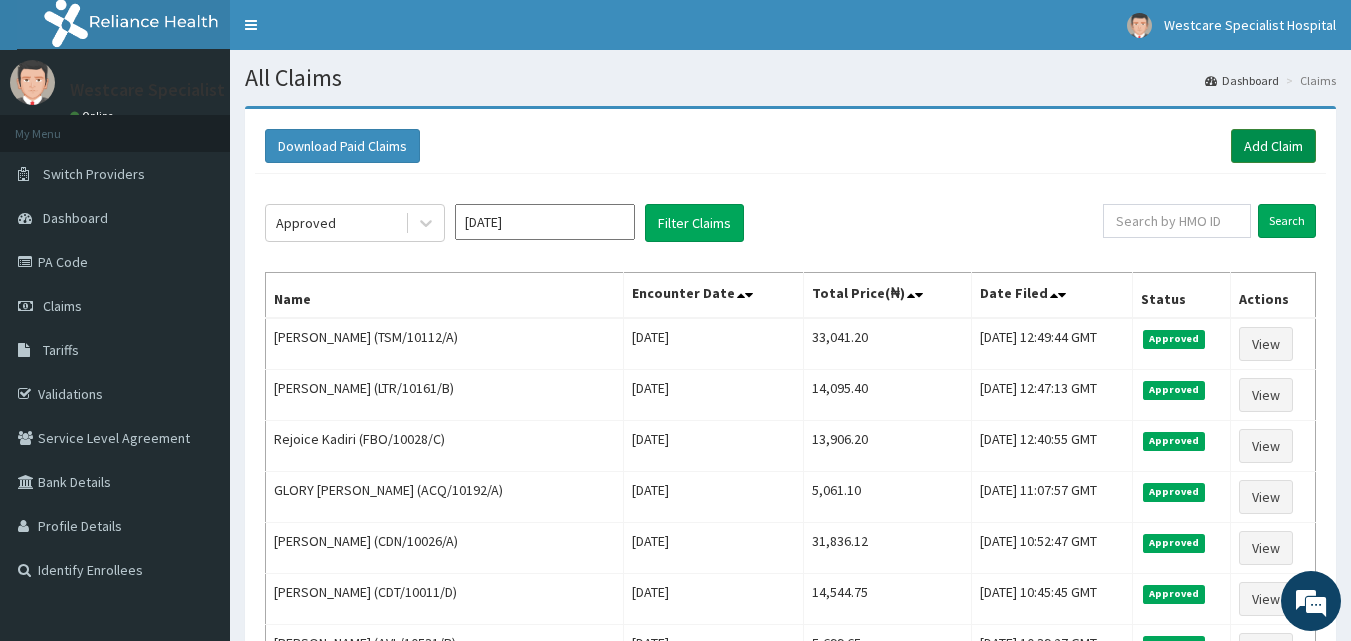 click on "Add Claim" at bounding box center (1273, 146) 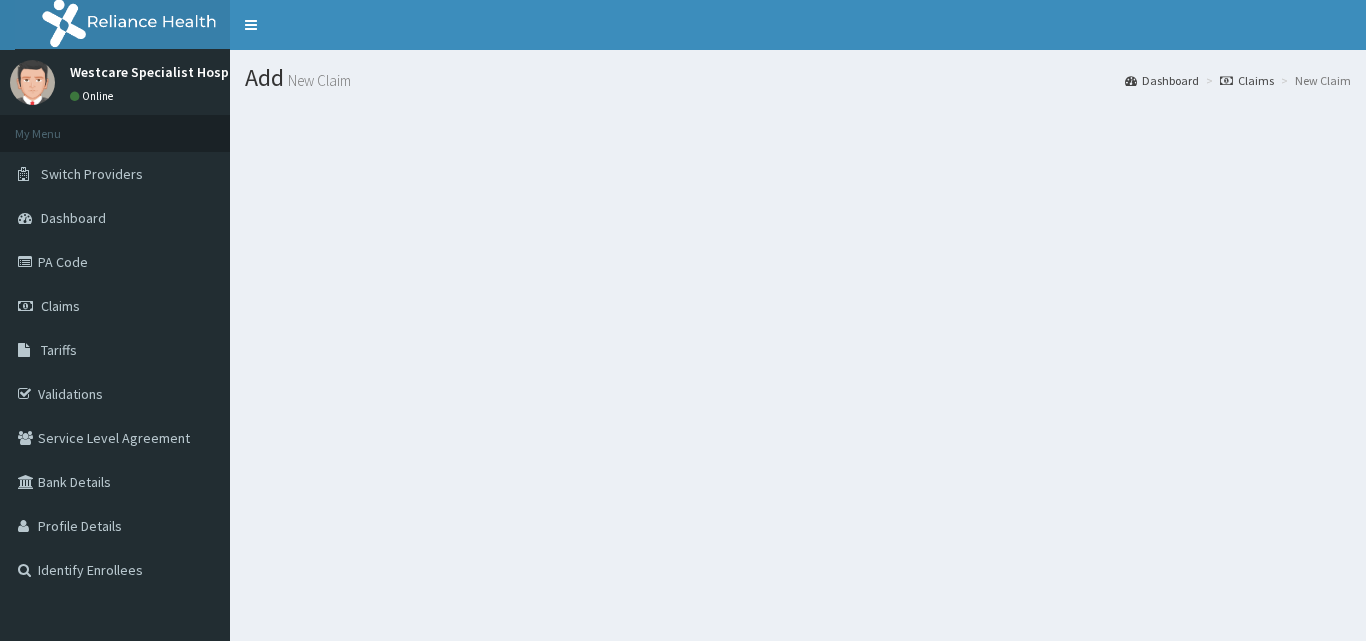scroll, scrollTop: 0, scrollLeft: 0, axis: both 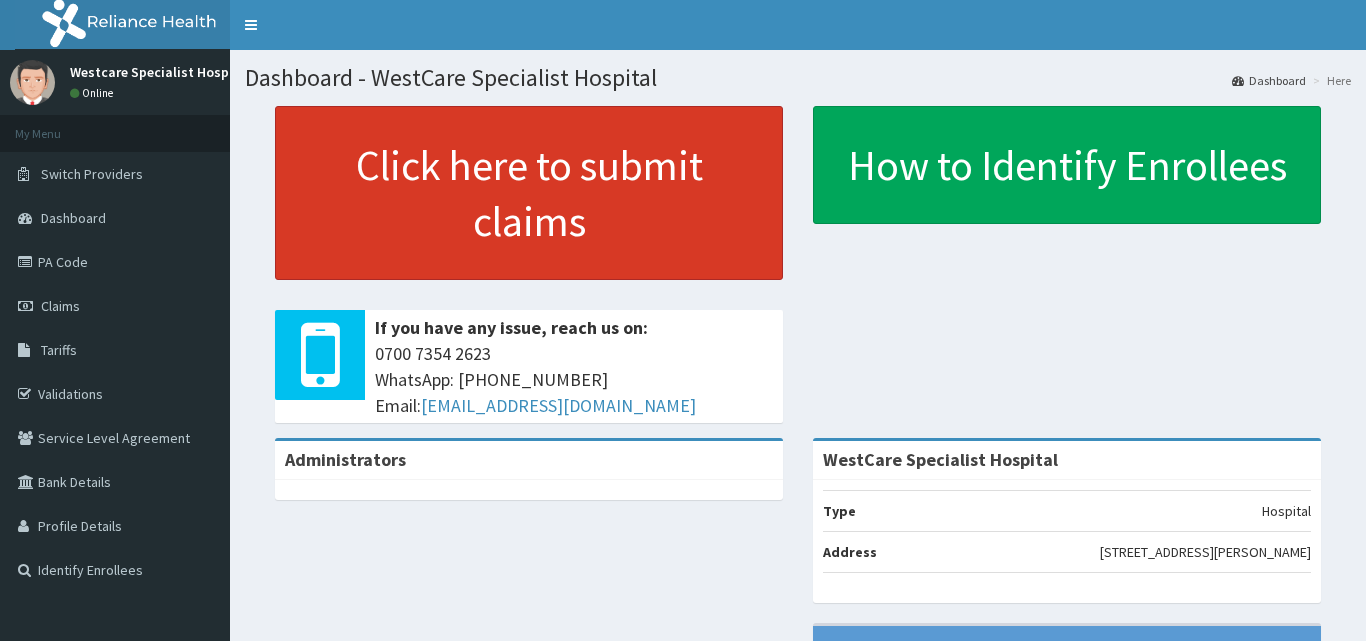 click on "Click here to submit claims" at bounding box center [529, 193] 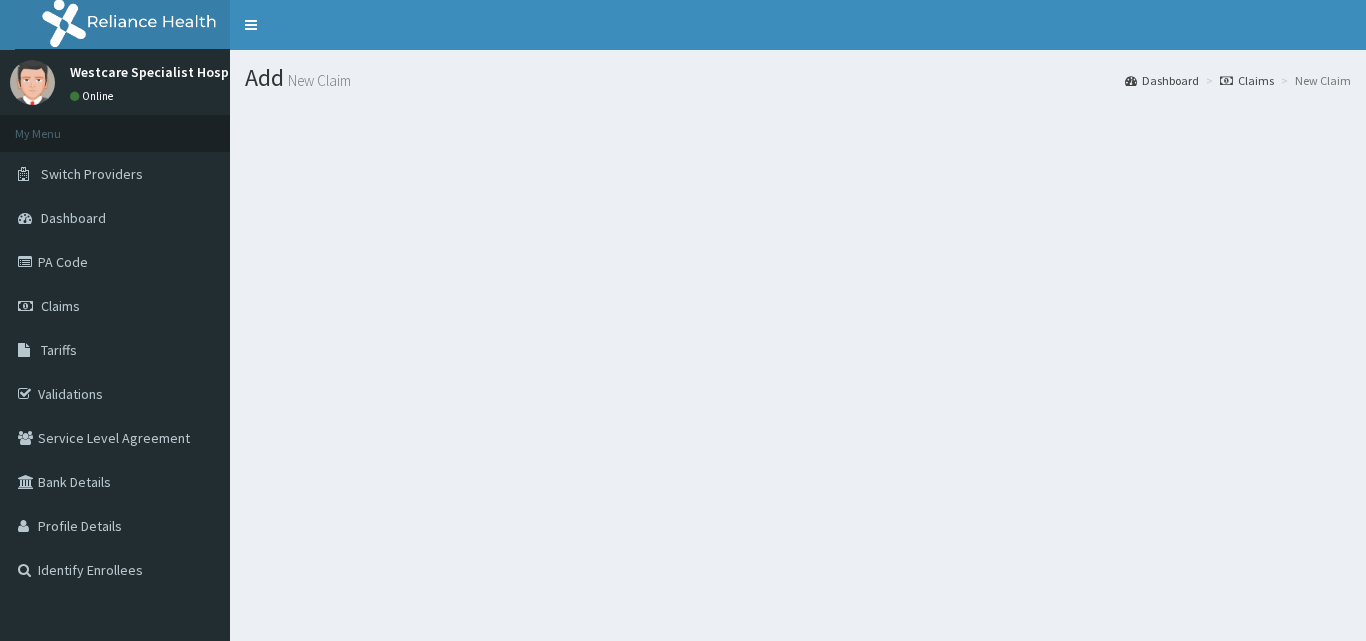 scroll, scrollTop: 0, scrollLeft: 0, axis: both 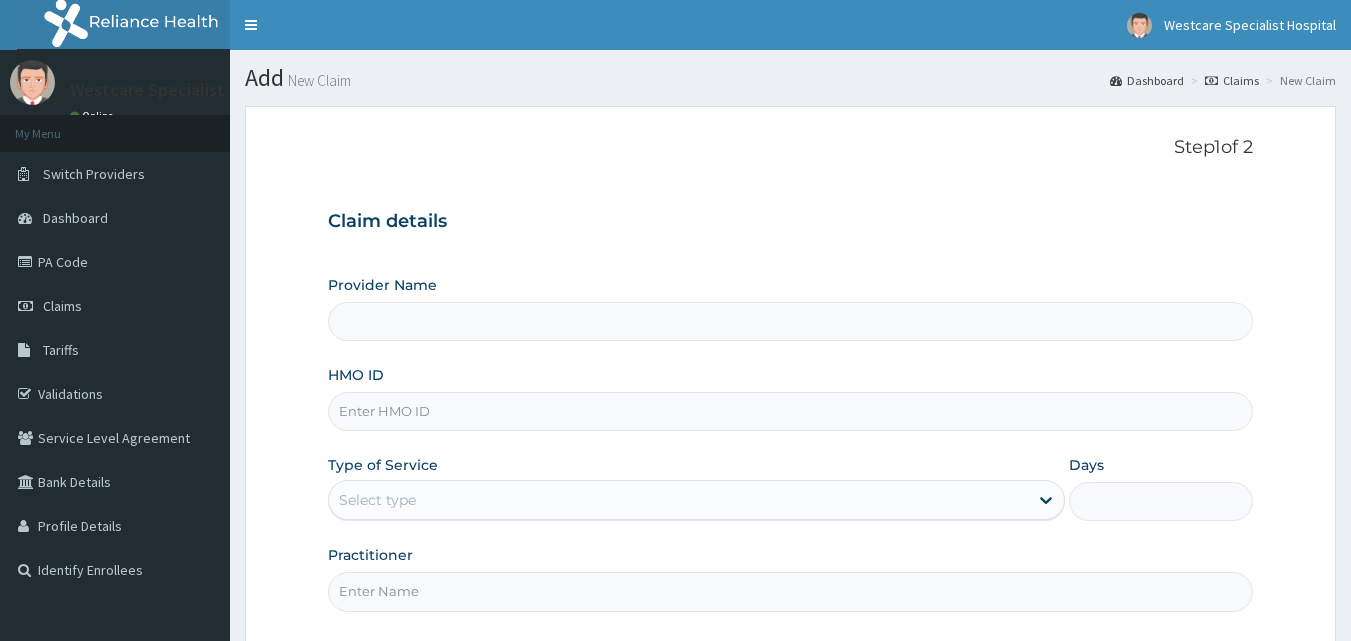 type on "WestCare Specialist Hospital" 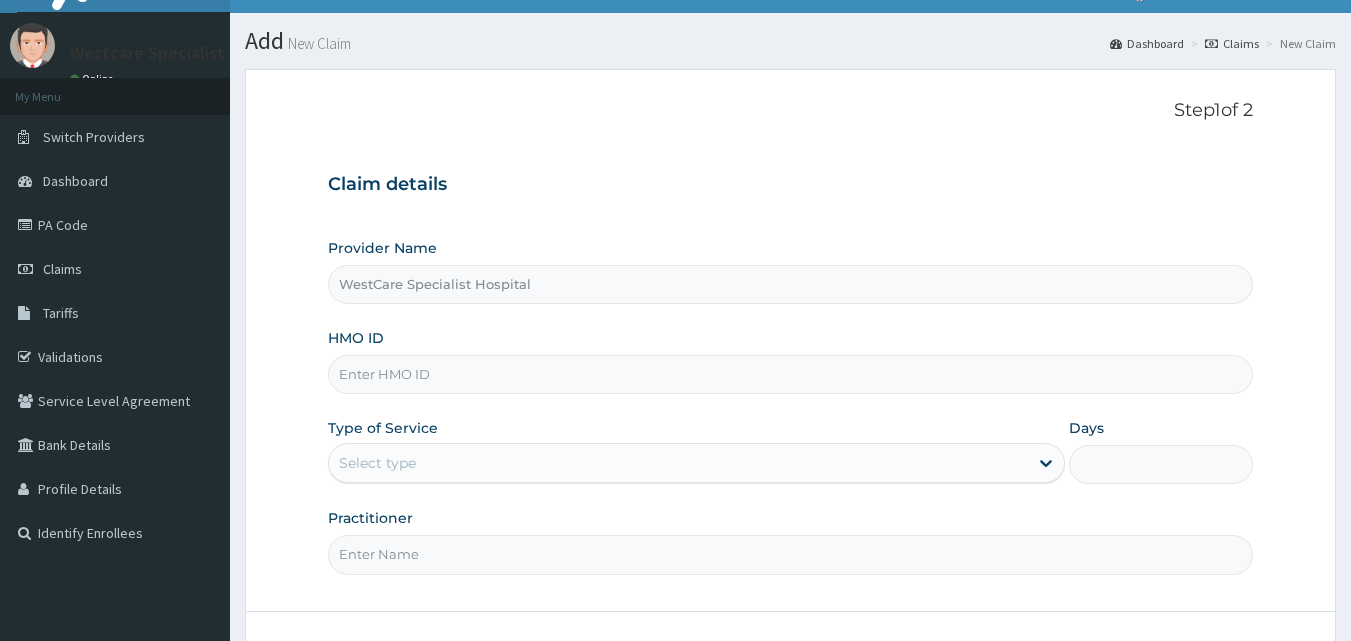 scroll, scrollTop: 100, scrollLeft: 0, axis: vertical 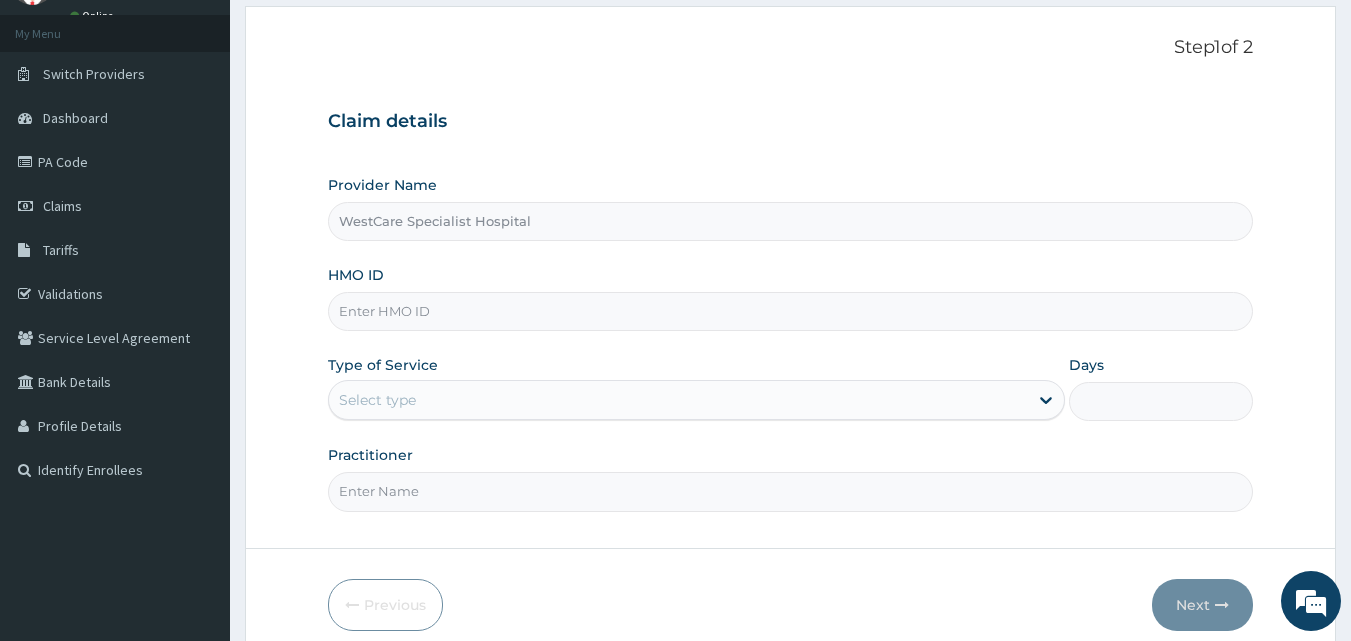 click on "HMO ID" at bounding box center (791, 311) 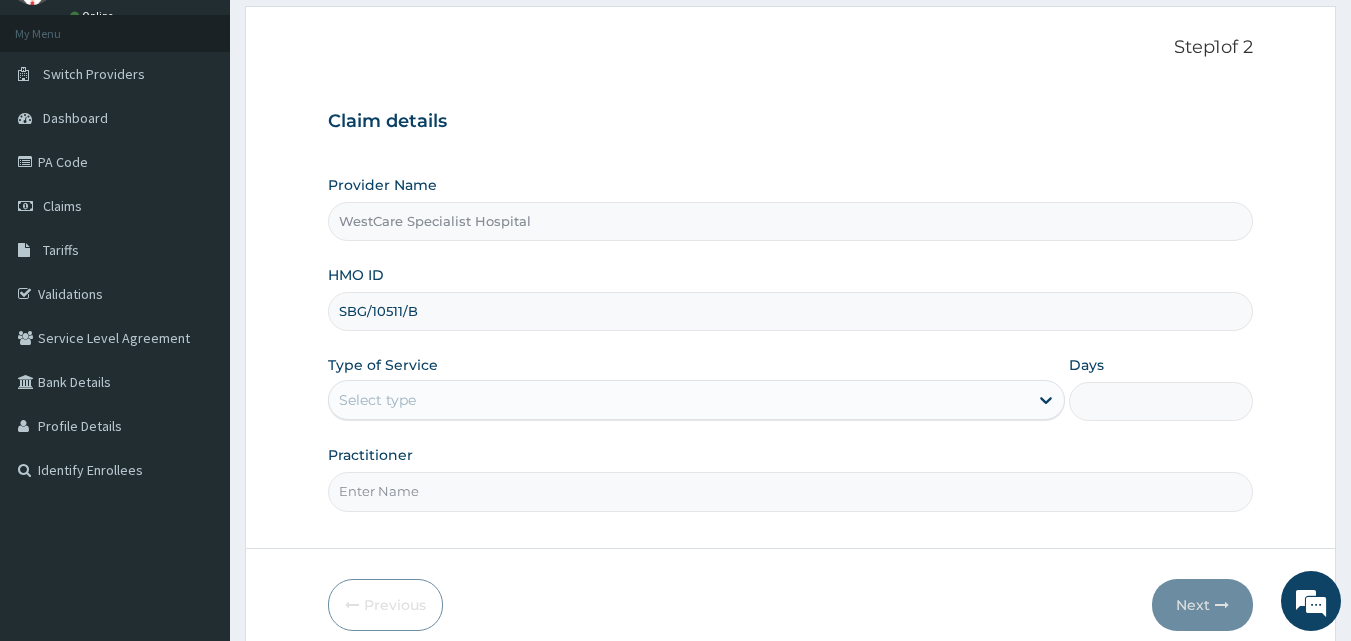 scroll, scrollTop: 0, scrollLeft: 0, axis: both 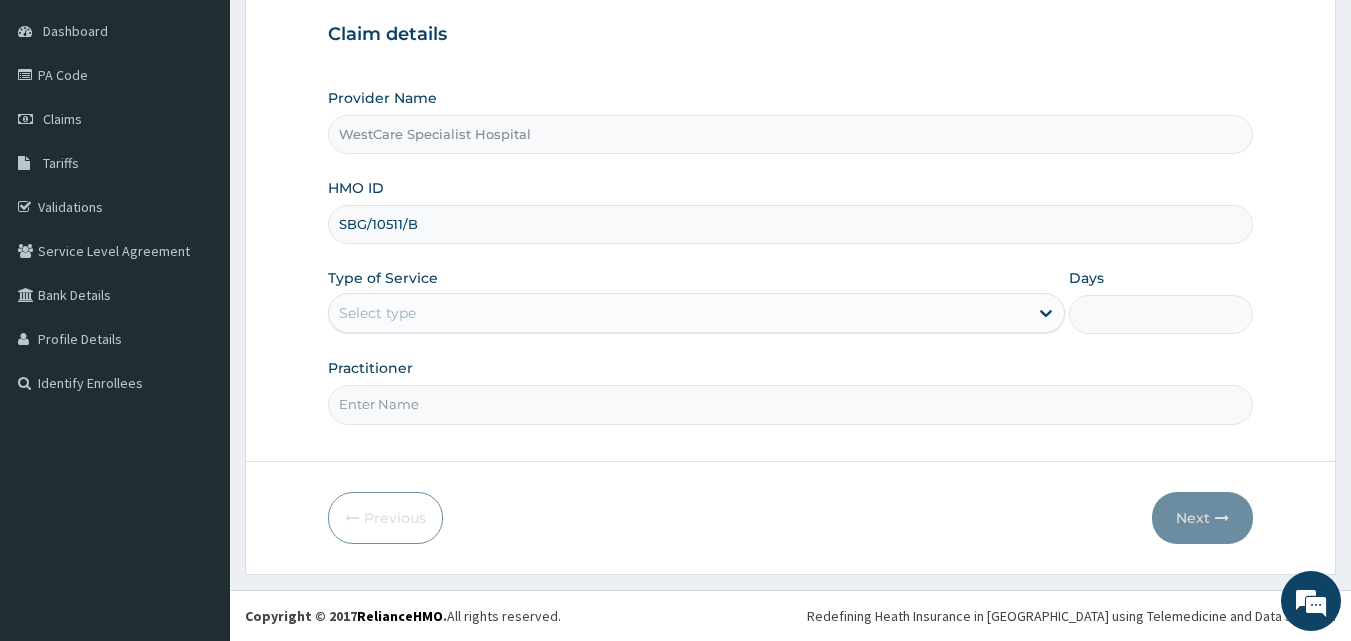 type on "SBG/10511/B" 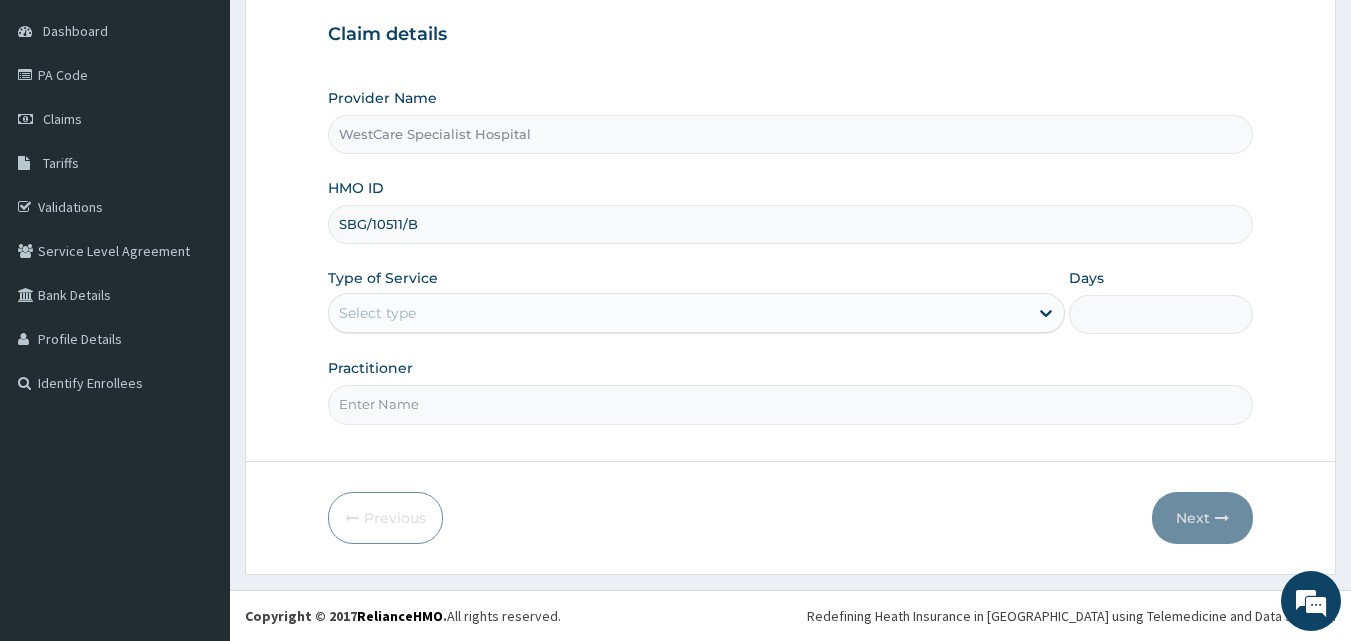 click on "Select type" at bounding box center [678, 313] 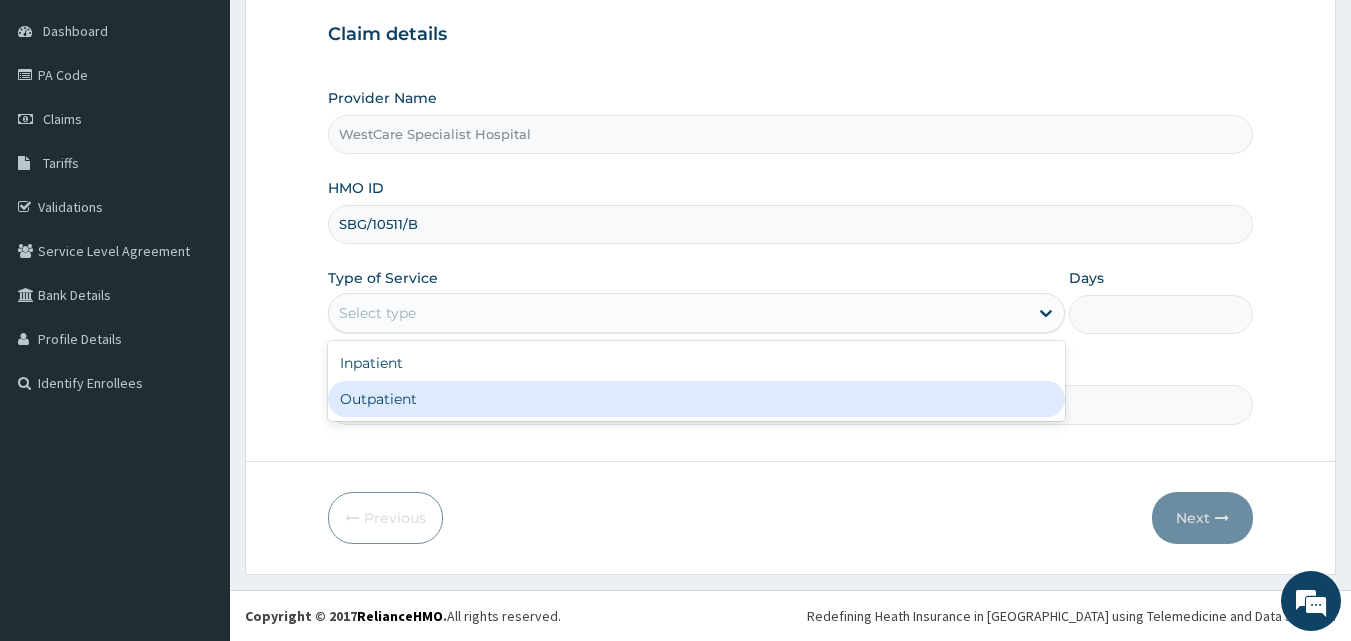 click on "Outpatient" at bounding box center (696, 399) 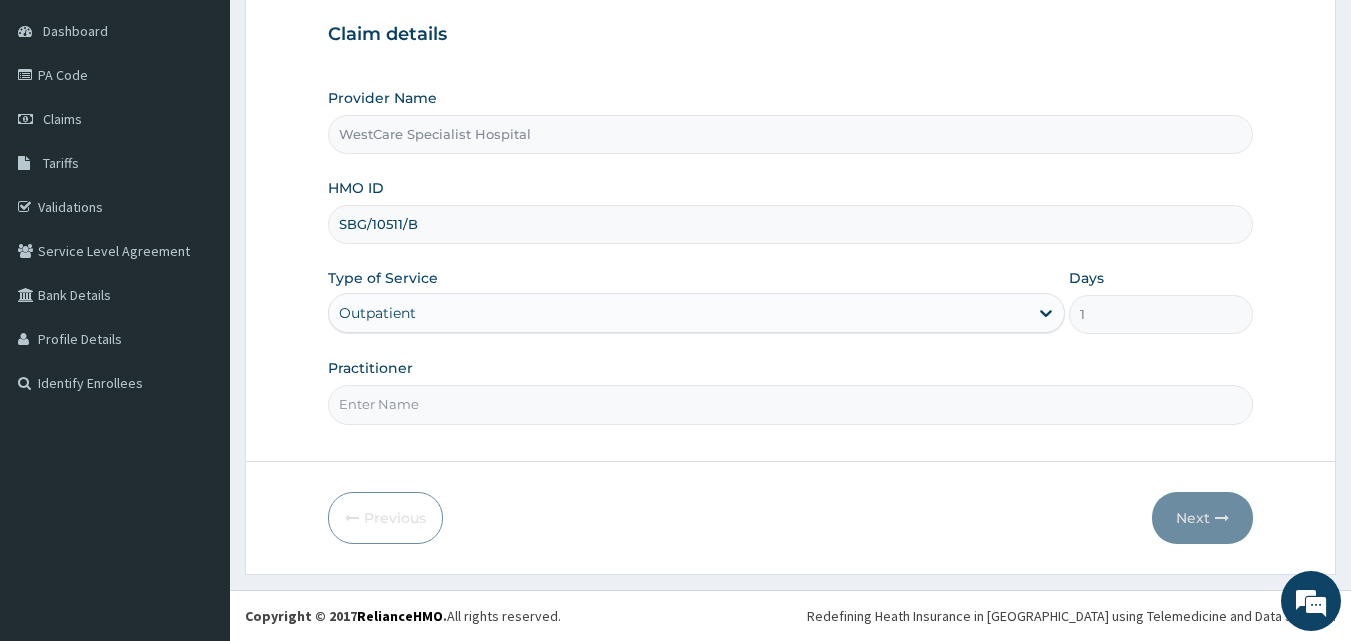 click on "Practitioner" at bounding box center [791, 404] 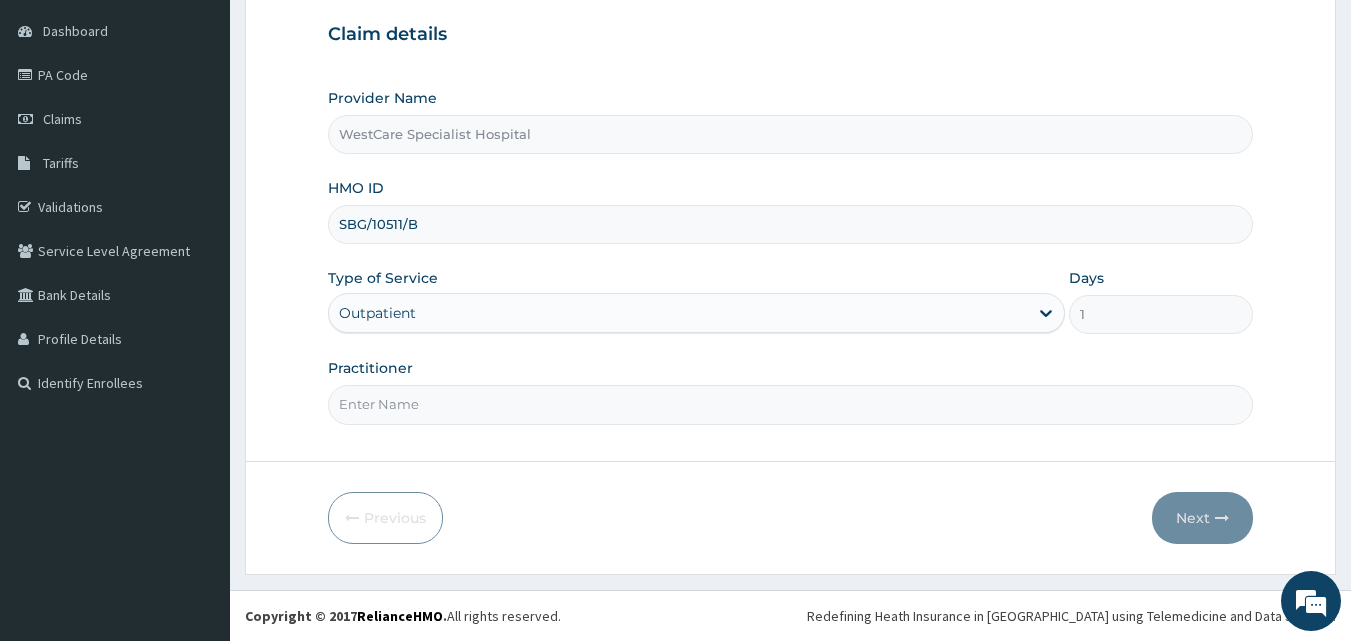 type on "[PERSON_NAME]" 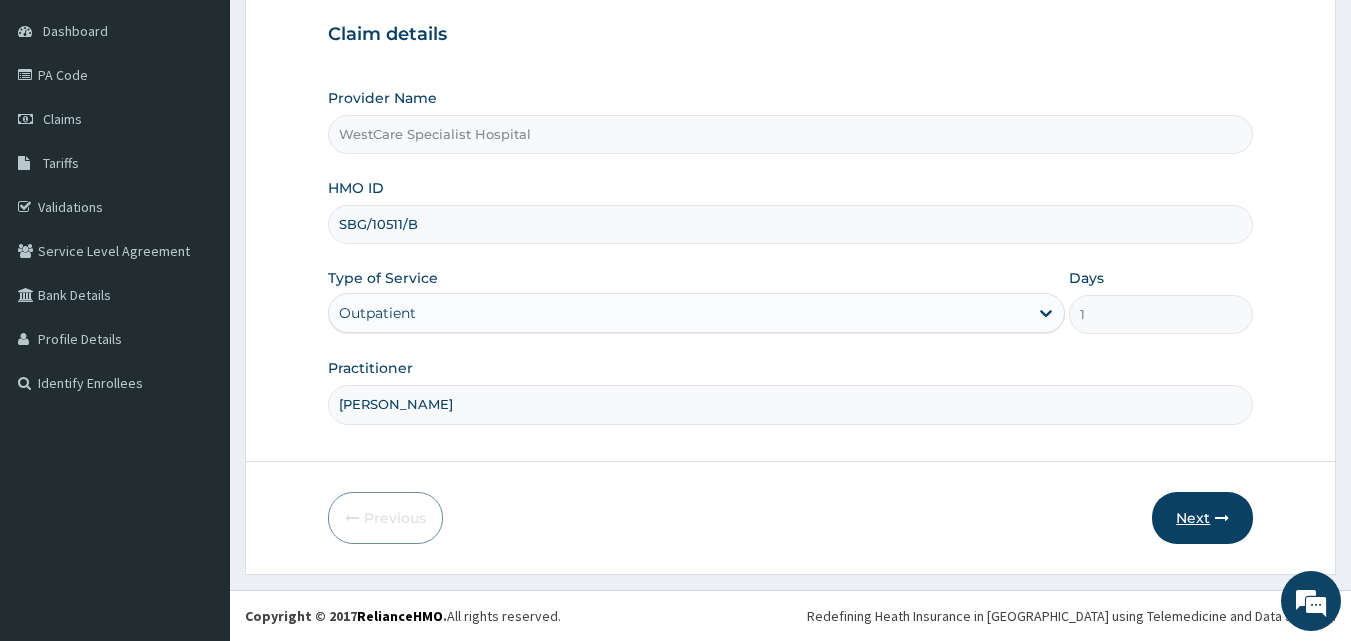 click at bounding box center [1222, 518] 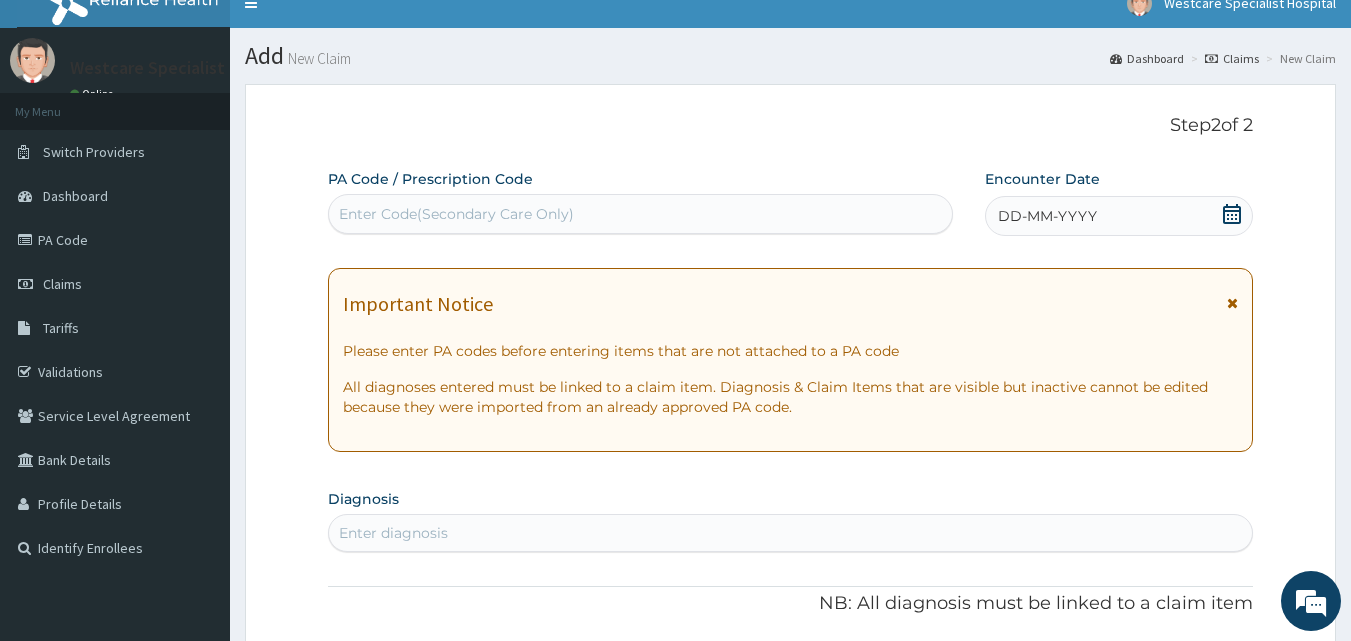 scroll, scrollTop: 0, scrollLeft: 0, axis: both 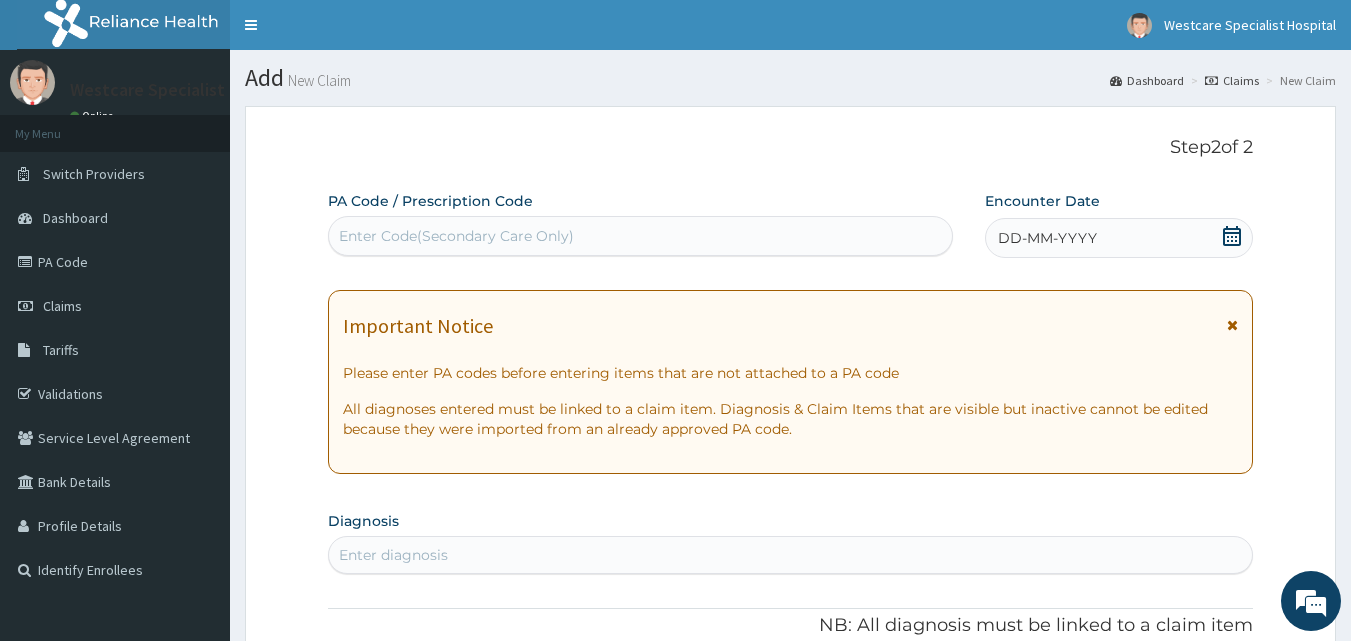 click on "Enter Code(Secondary Care Only)" at bounding box center [641, 236] 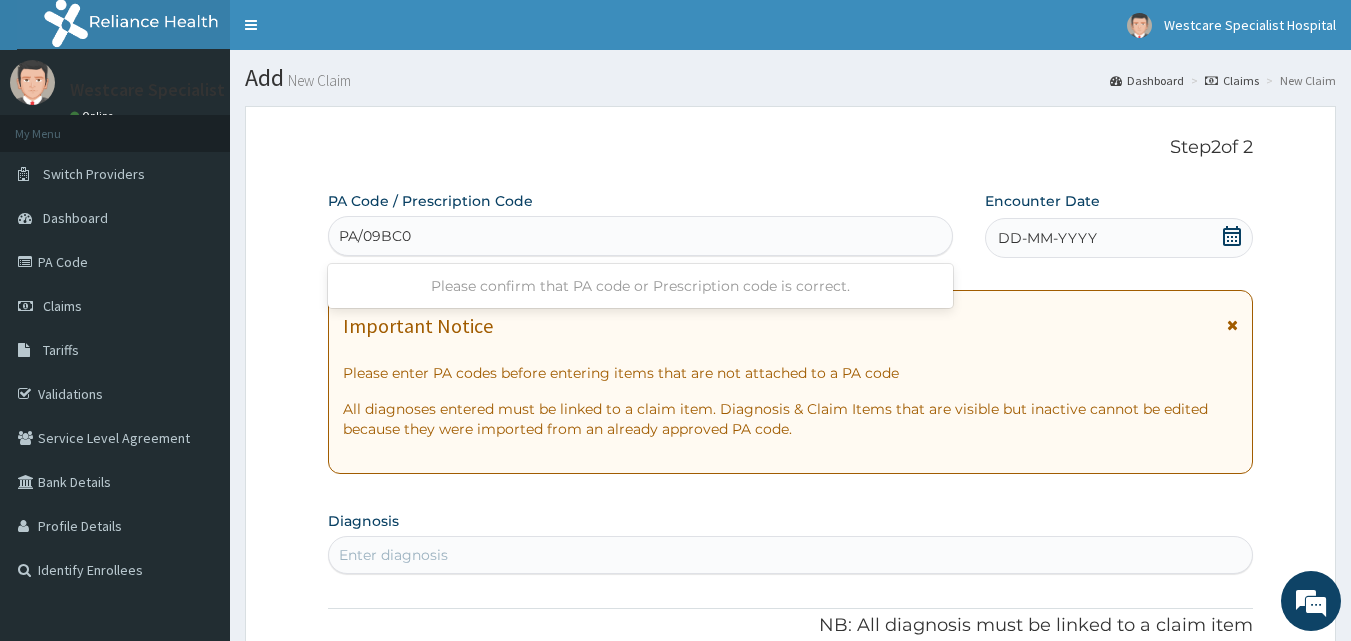 type on "PA/09BC06" 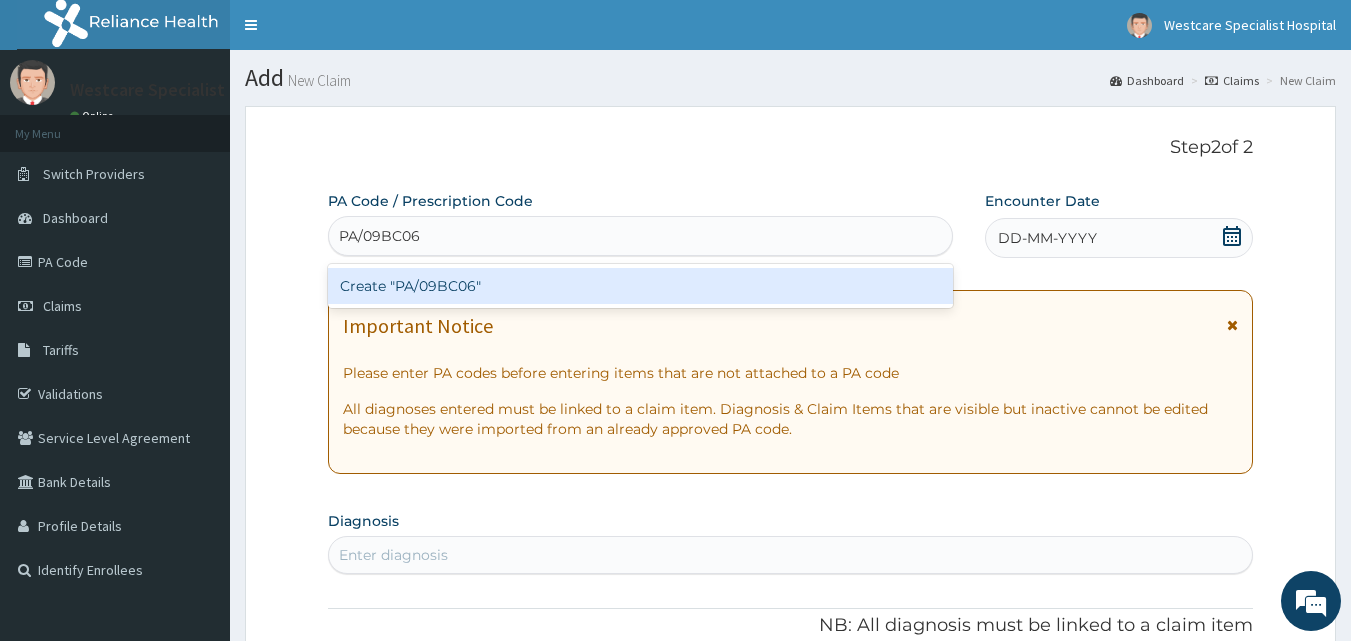 click on "Create "PA/09BC06"" at bounding box center [641, 286] 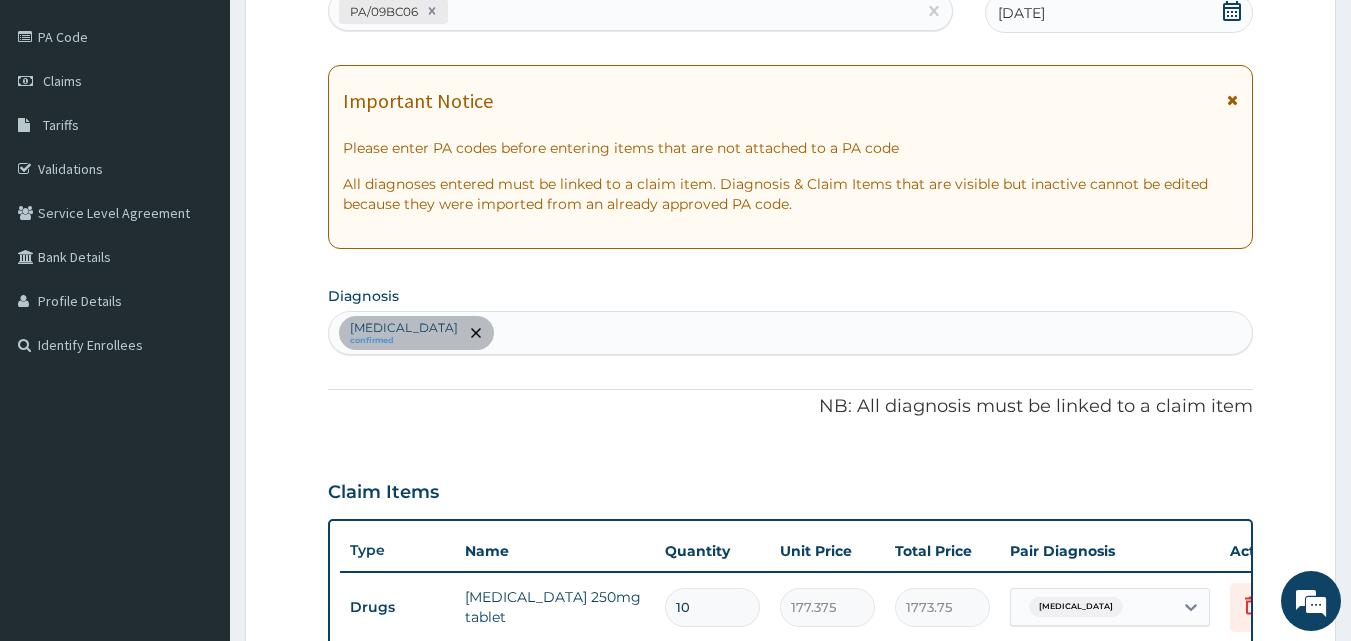 scroll, scrollTop: 312, scrollLeft: 0, axis: vertical 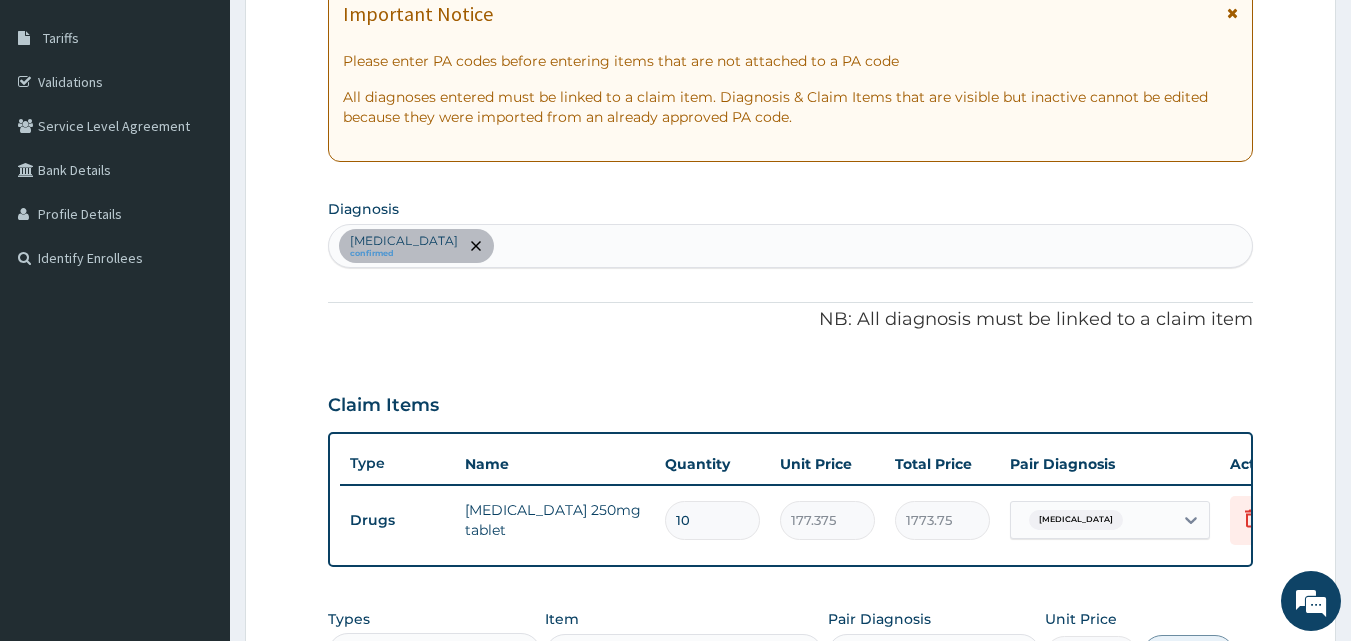 click on "Diagnosis [MEDICAL_DATA] confirmed" at bounding box center [791, 231] 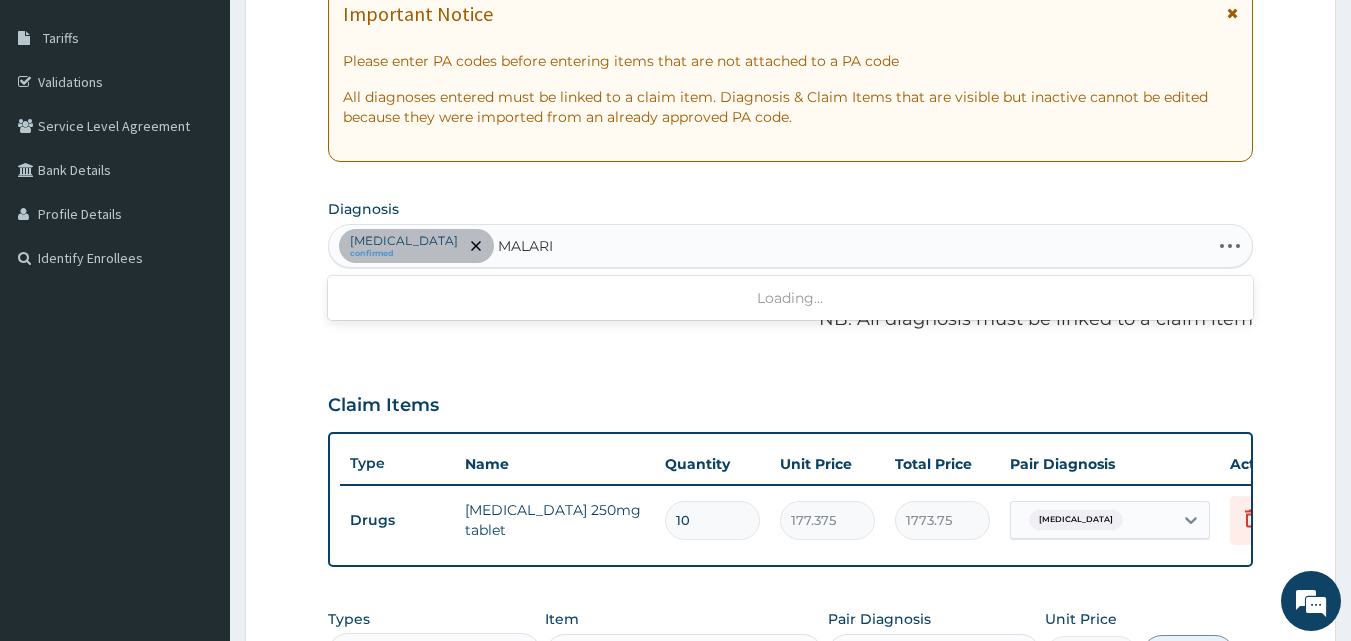 type on "[MEDICAL_DATA]" 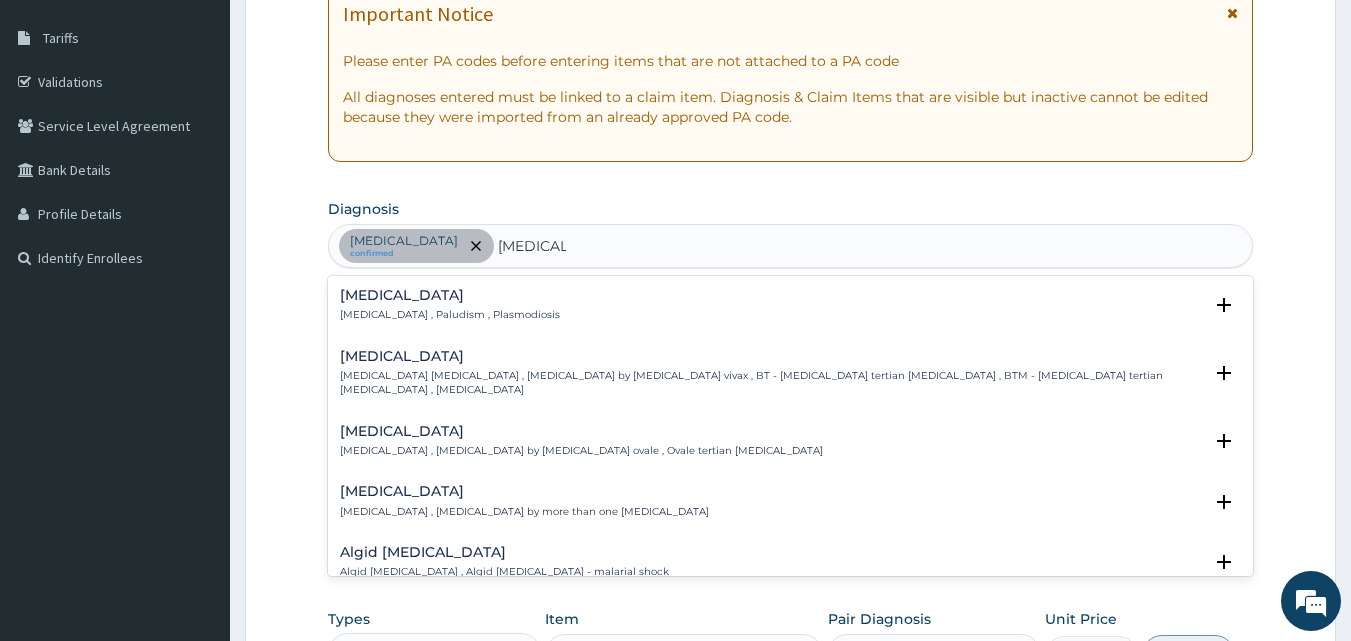 click on "[MEDICAL_DATA]" at bounding box center (450, 295) 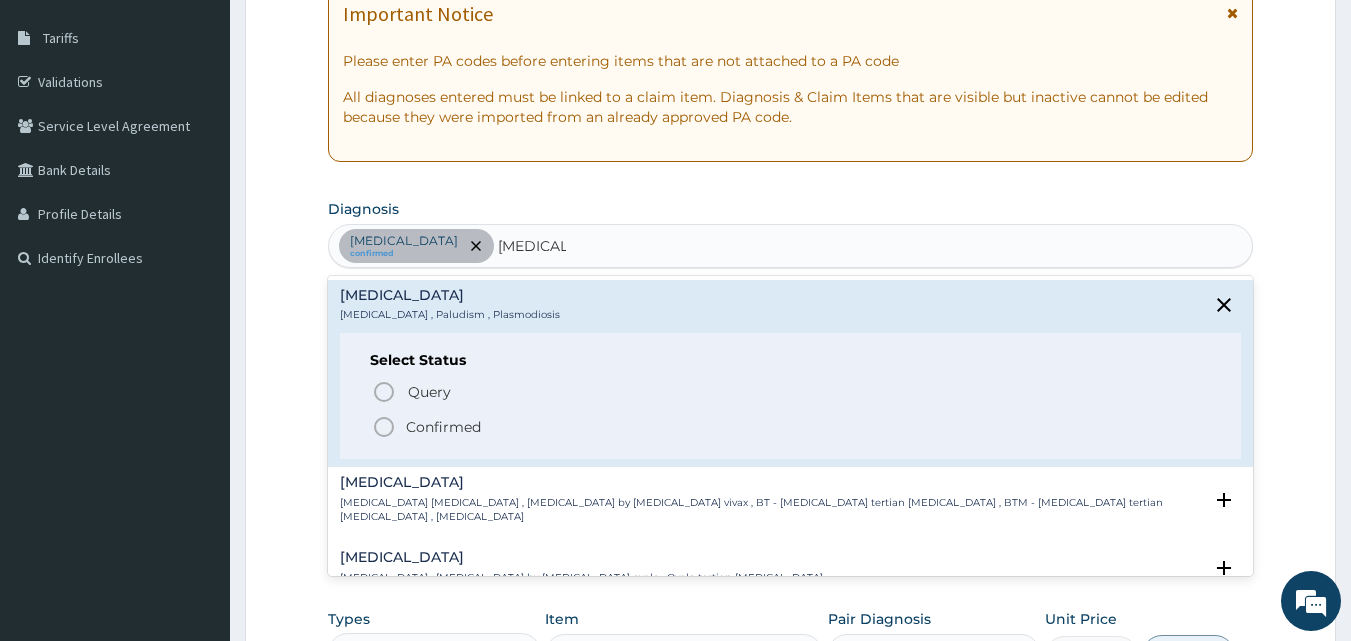 click 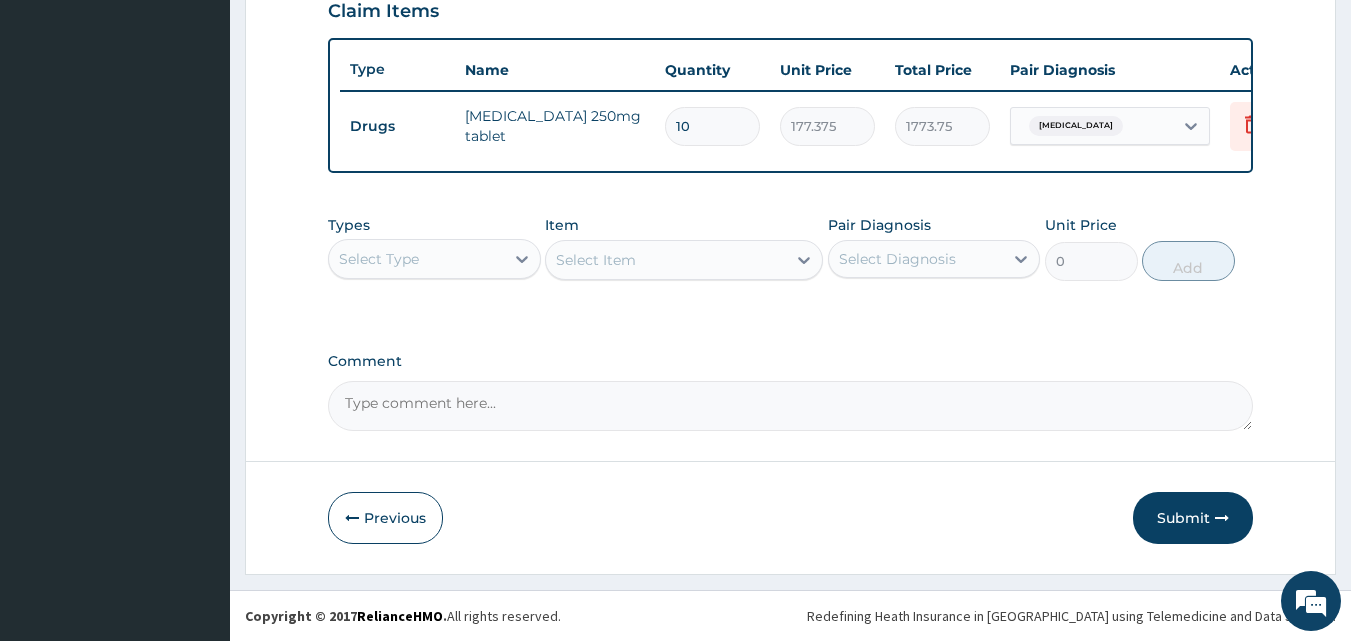scroll, scrollTop: 712, scrollLeft: 0, axis: vertical 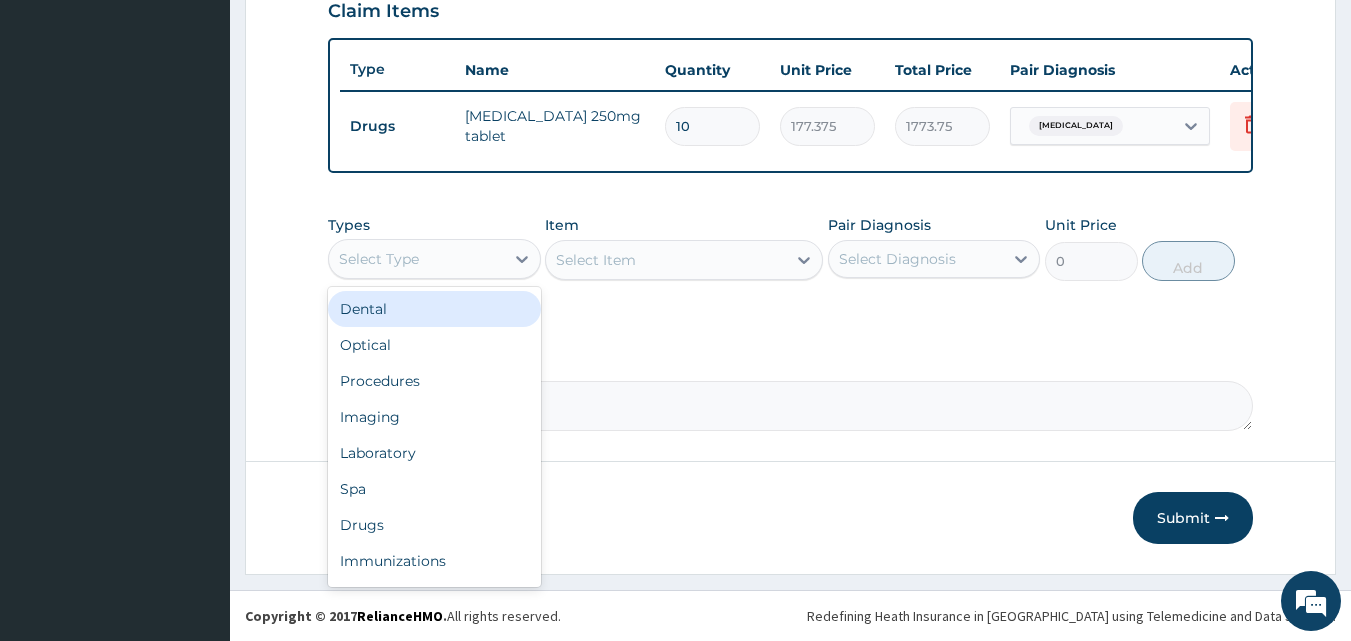 click on "Select Type" at bounding box center [416, 259] 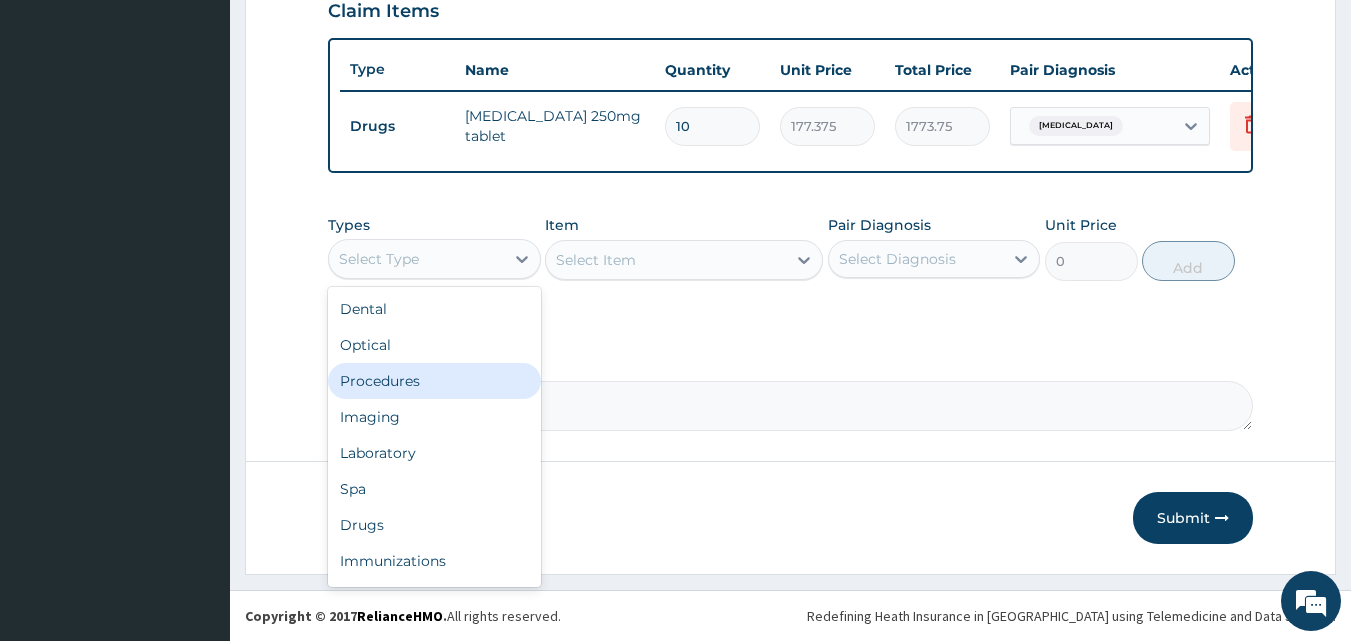 click on "Procedures" at bounding box center (434, 381) 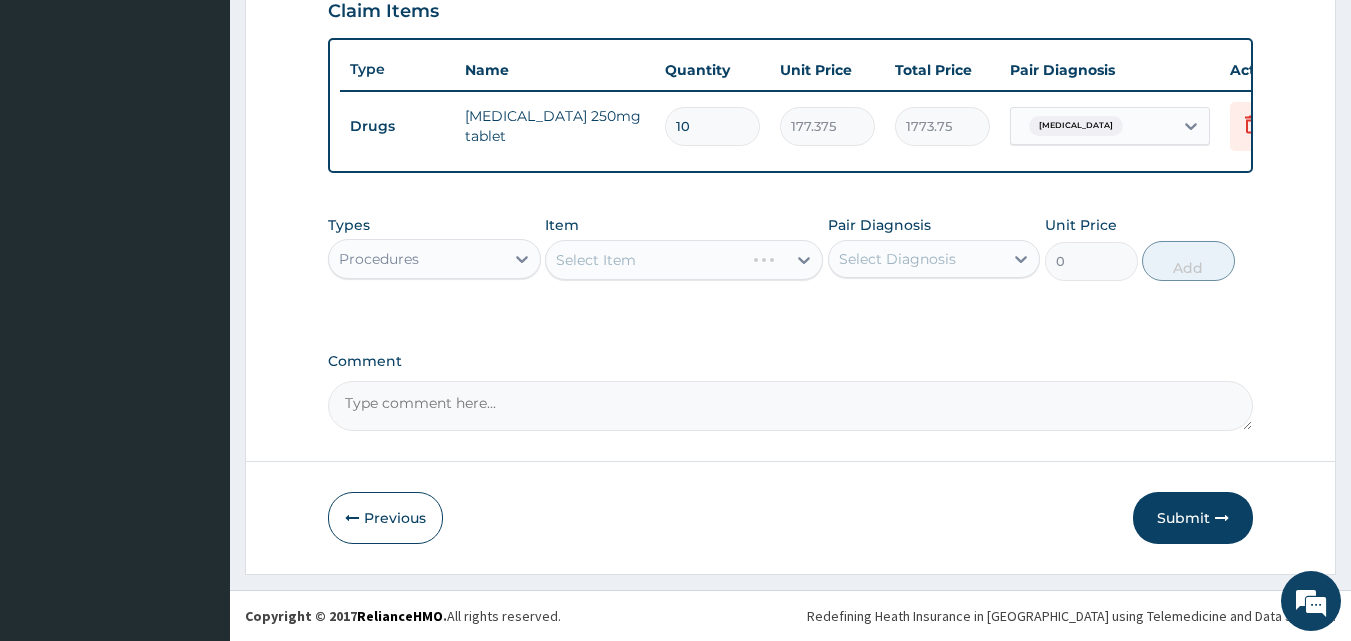 click on "Pair Diagnosis Select Diagnosis" at bounding box center (934, 248) 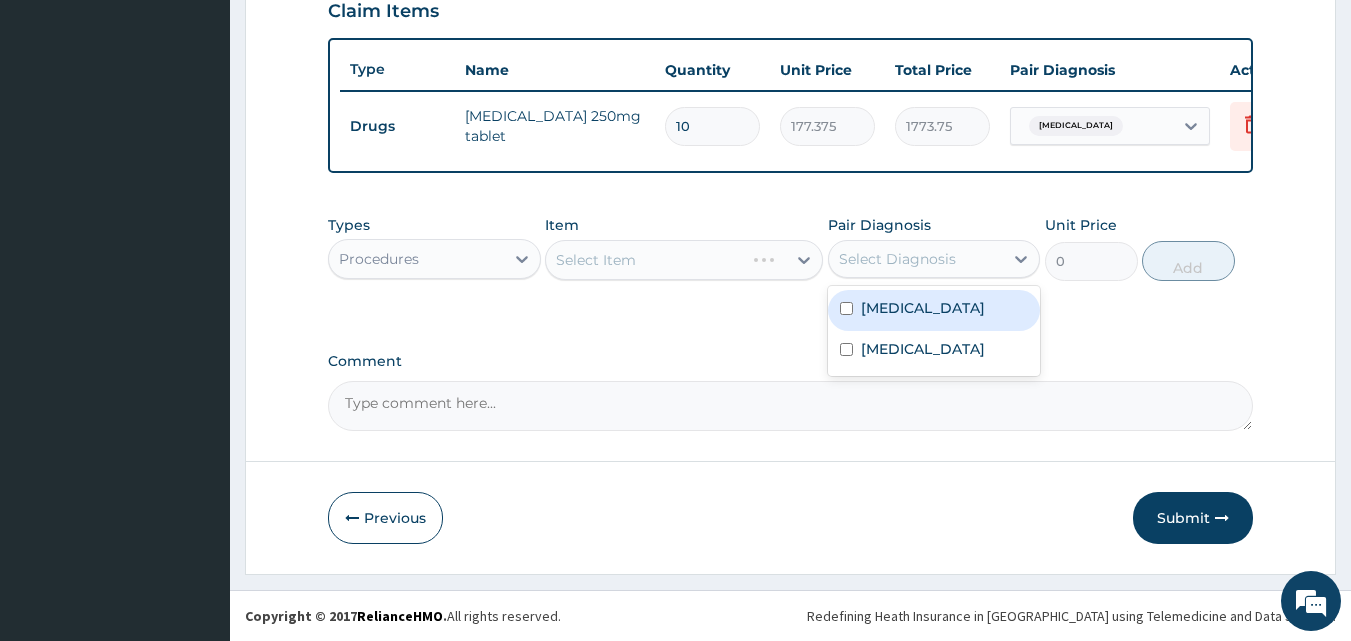 drag, startPoint x: 853, startPoint y: 304, endPoint x: 823, endPoint y: 384, distance: 85.44004 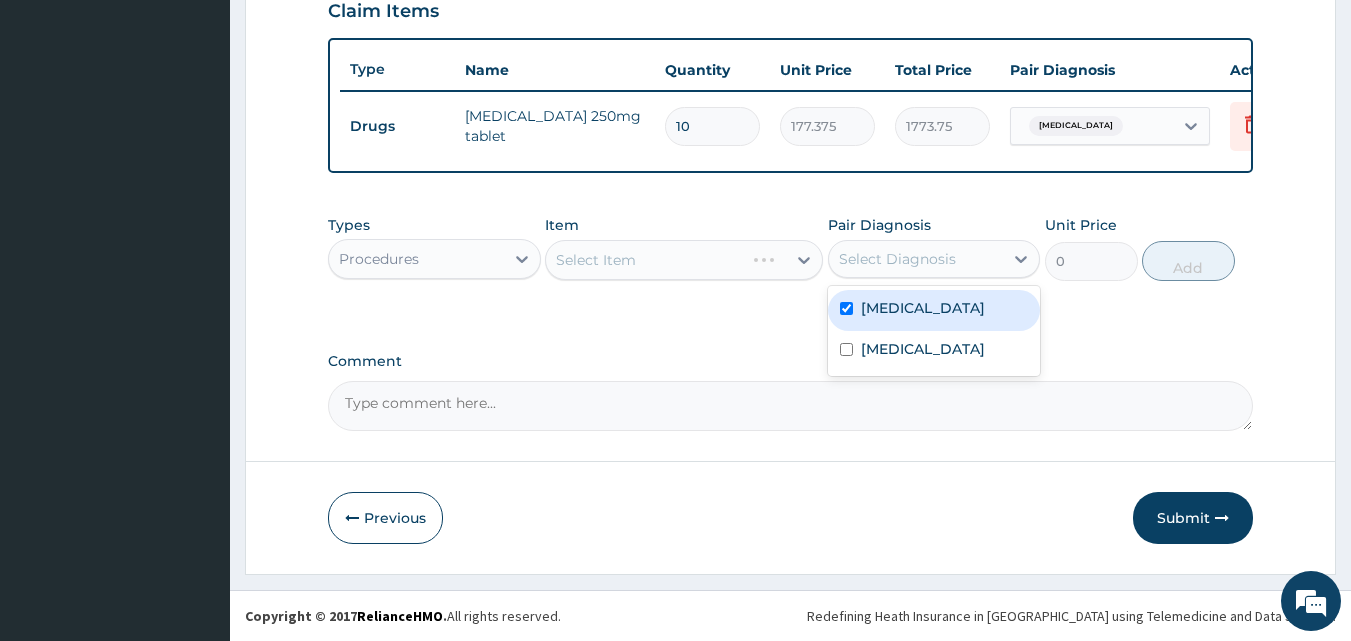 checkbox on "true" 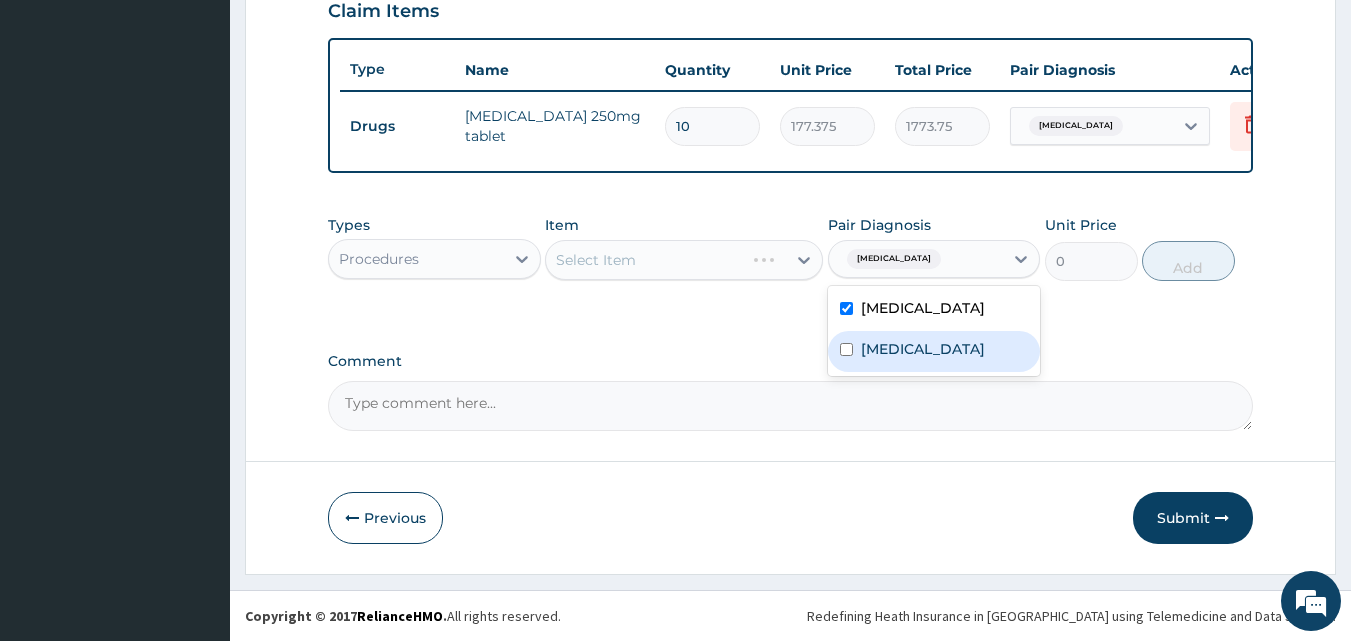 click at bounding box center [846, 349] 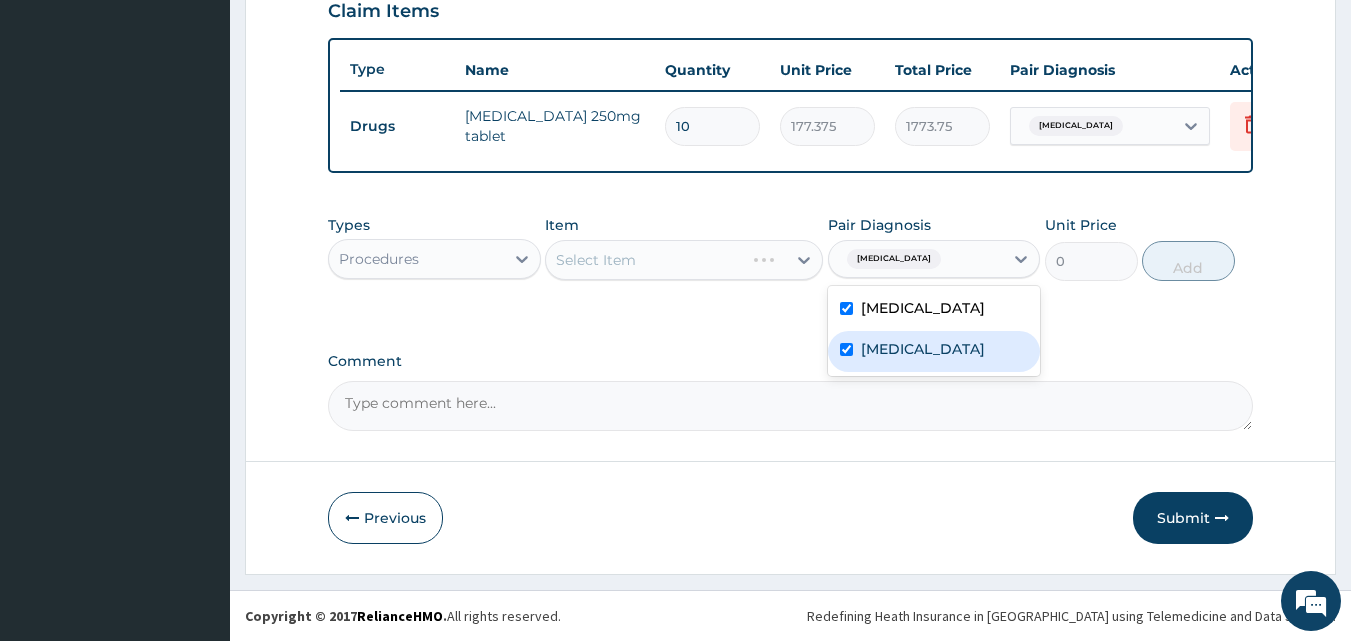 checkbox on "true" 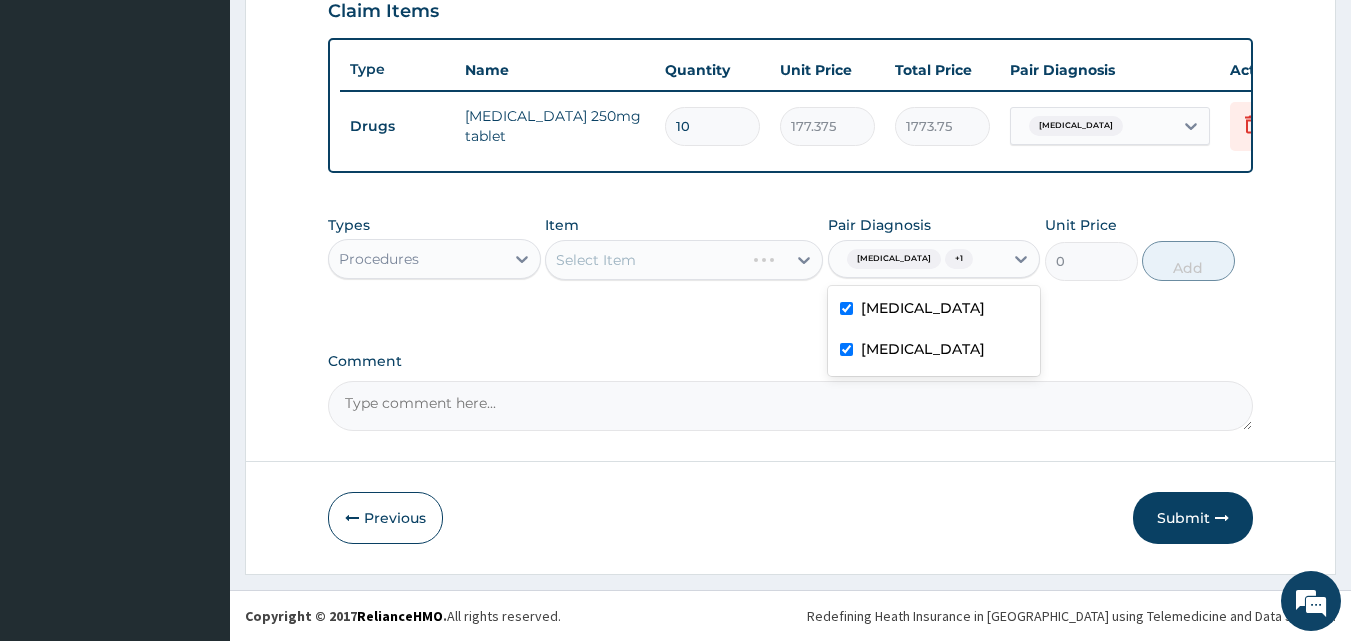 click on "PA Code / Prescription Code PA/09BC06 Encounter Date 09-07-2025 Important Notice Please enter PA codes before entering items that are not attached to a PA code   All diagnoses entered must be linked to a claim item. Diagnosis & Claim Items that are visible but inactive cannot be edited because they were imported from an already approved PA code. Diagnosis Sepsis confirmed Malaria Confirmed NB: All diagnosis must be linked to a claim item Claim Items Type Name Quantity Unit Price Total Price Pair Diagnosis Actions Drugs azithromycin 250mg tablet 10 177.375 1773.75 Sepsis Delete Types Procedures Item Select Item Pair Diagnosis option Malaria, selected. option Malaria selected, 2 of 2. 2 results available. Use Up and Down to choose options, press Enter to select the currently focused option, press Escape to exit the menu, press Tab to select the option and exit the menu. Sepsis  + 1 Sepsis Malaria Unit Price 0 Add Comment" at bounding box center [791, -42] 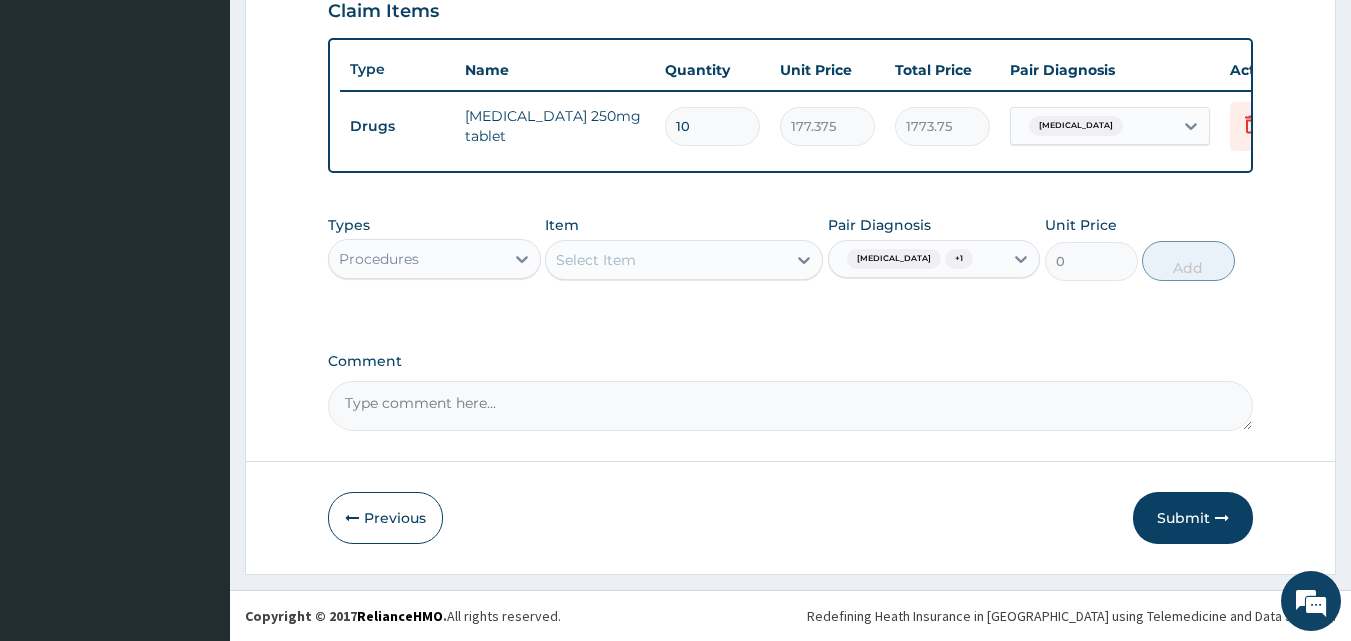 click on "Select Item" at bounding box center (596, 260) 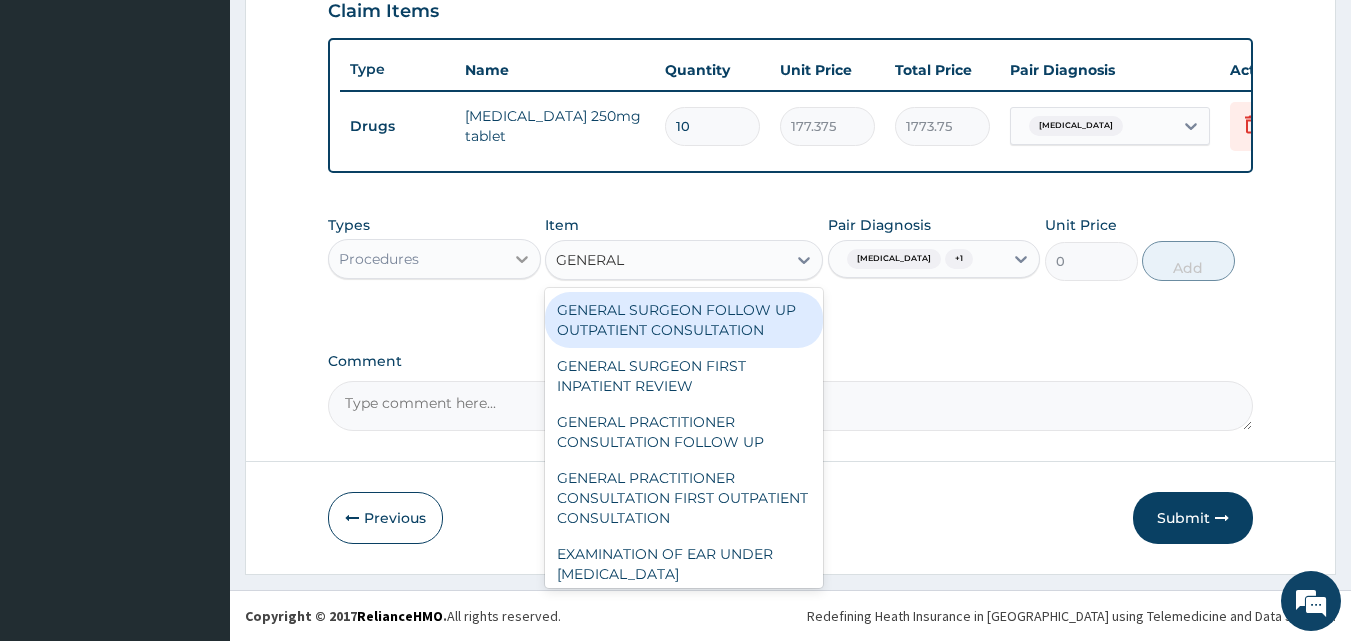 type on "GENERAL P" 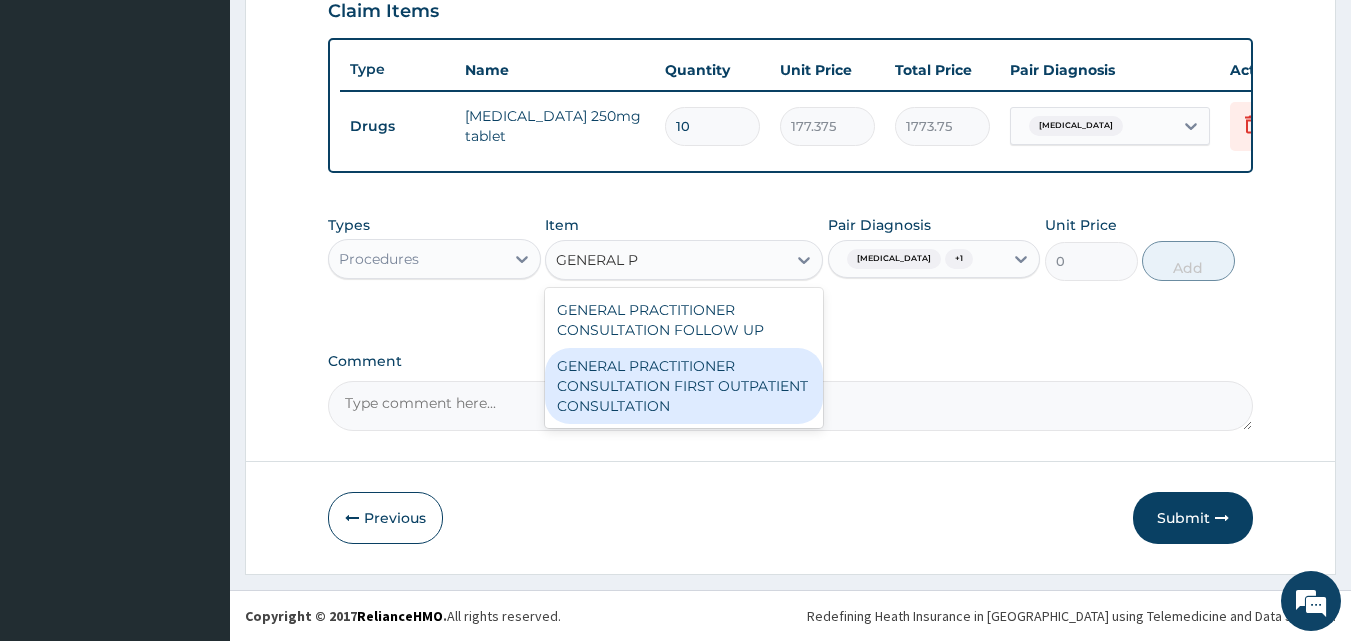 click on "GENERAL PRACTITIONER CONSULTATION FIRST OUTPATIENT CONSULTATION" at bounding box center (684, 386) 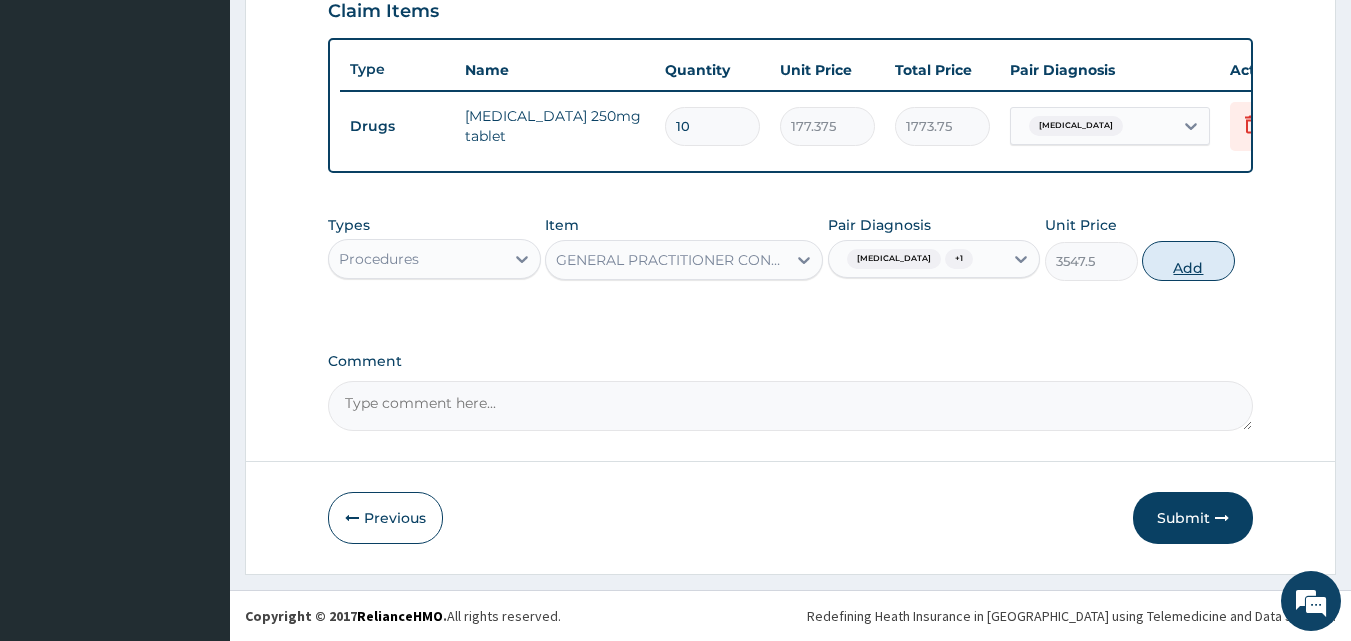 click on "Add" at bounding box center (1188, 261) 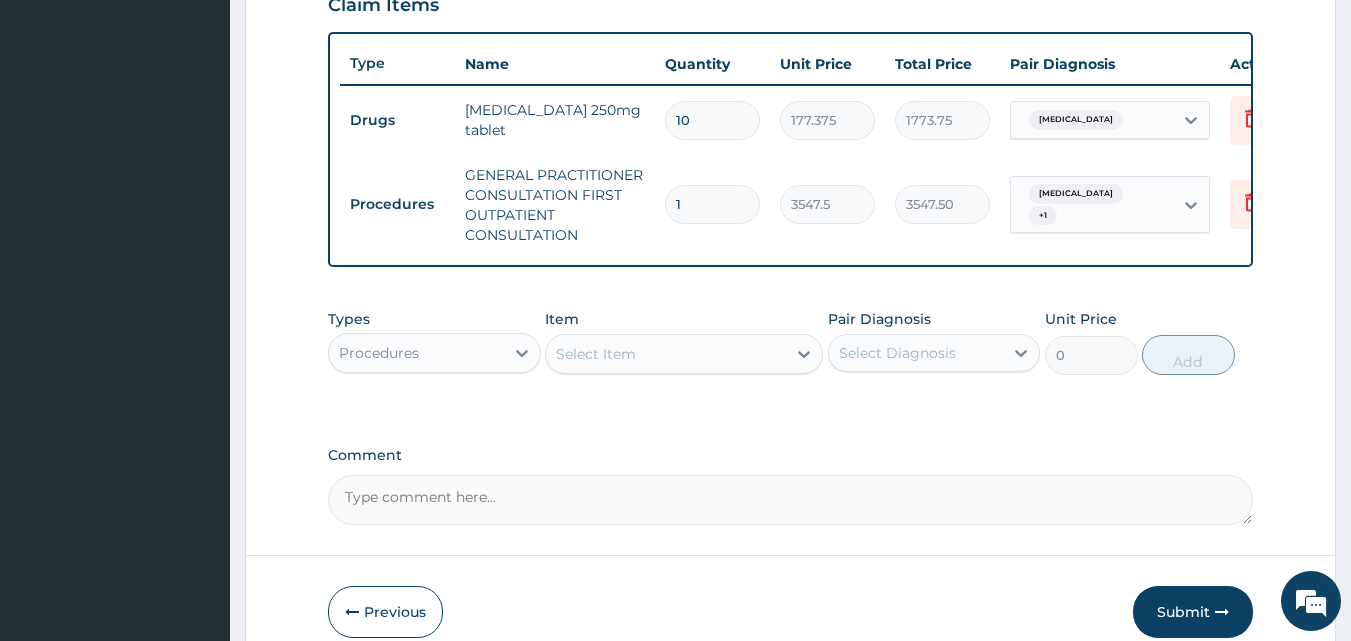 drag, startPoint x: 446, startPoint y: 369, endPoint x: 448, endPoint y: 354, distance: 15.132746 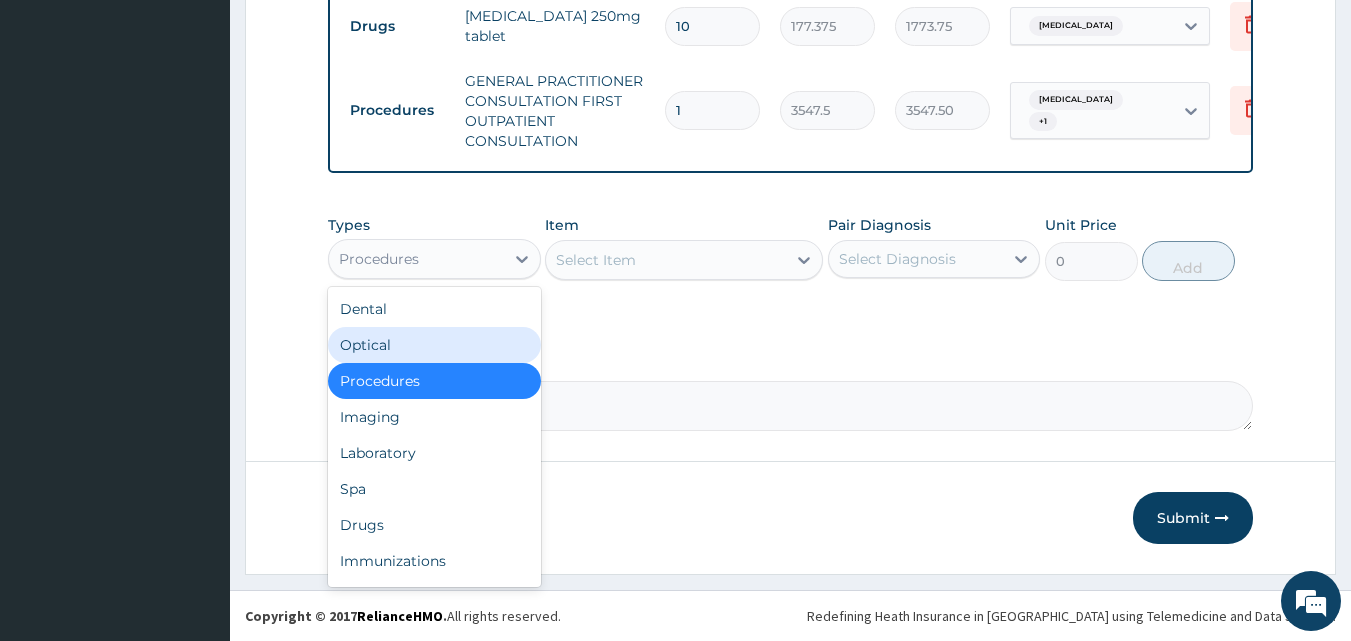 scroll, scrollTop: 821, scrollLeft: 0, axis: vertical 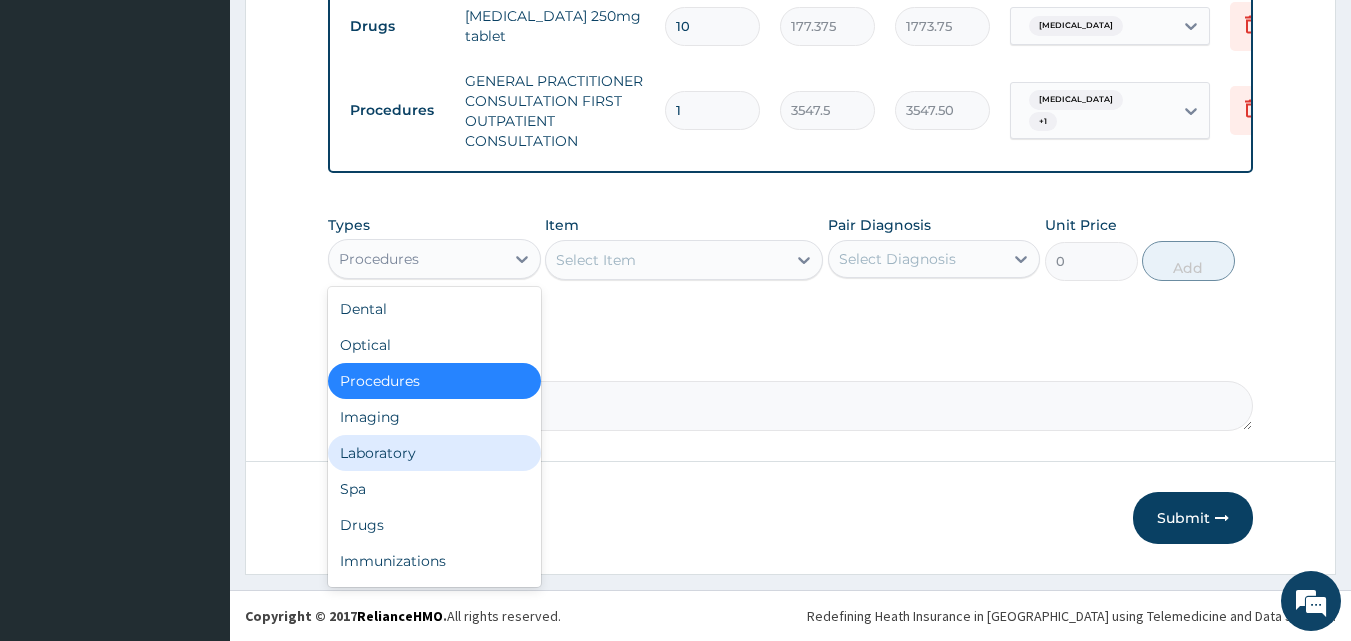click on "Laboratory" at bounding box center [434, 453] 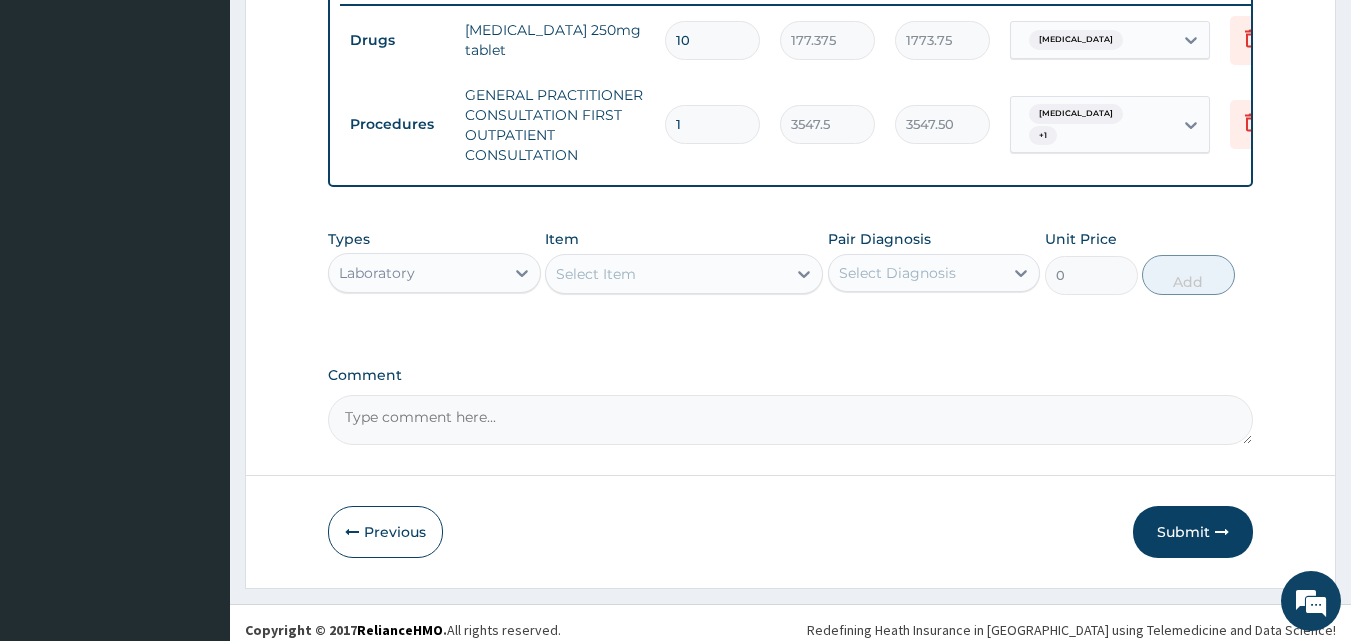 scroll, scrollTop: 821, scrollLeft: 0, axis: vertical 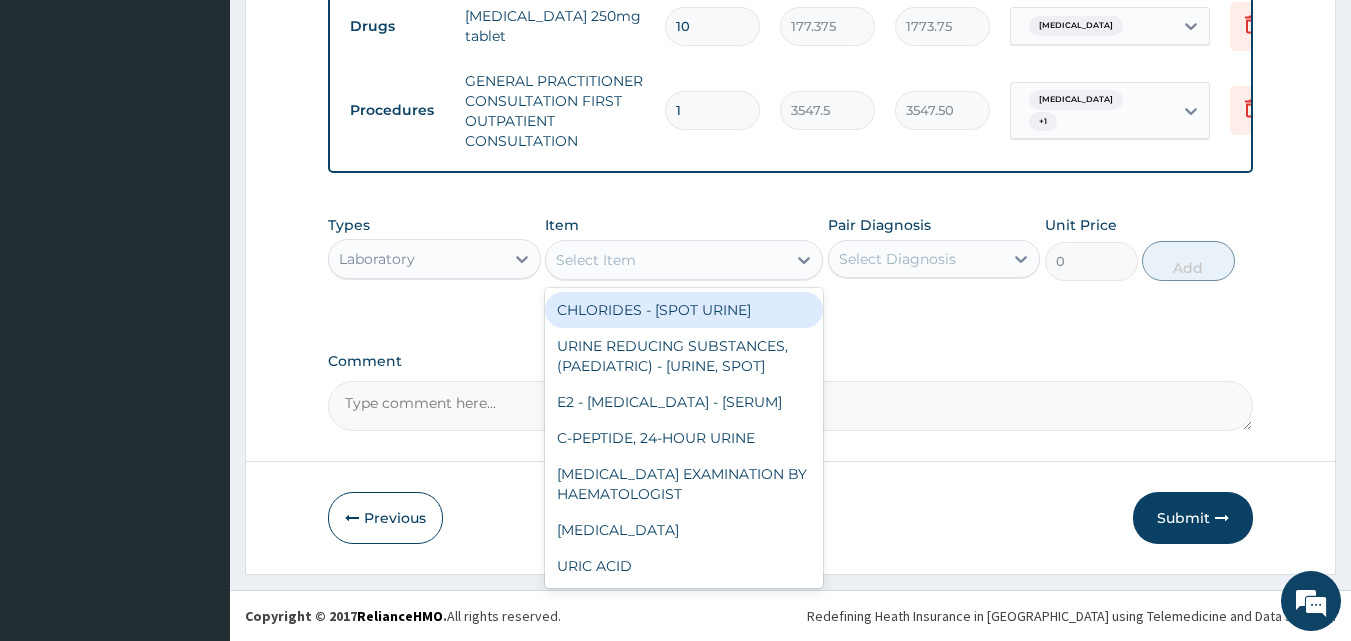 click on "Select Item" at bounding box center (666, 260) 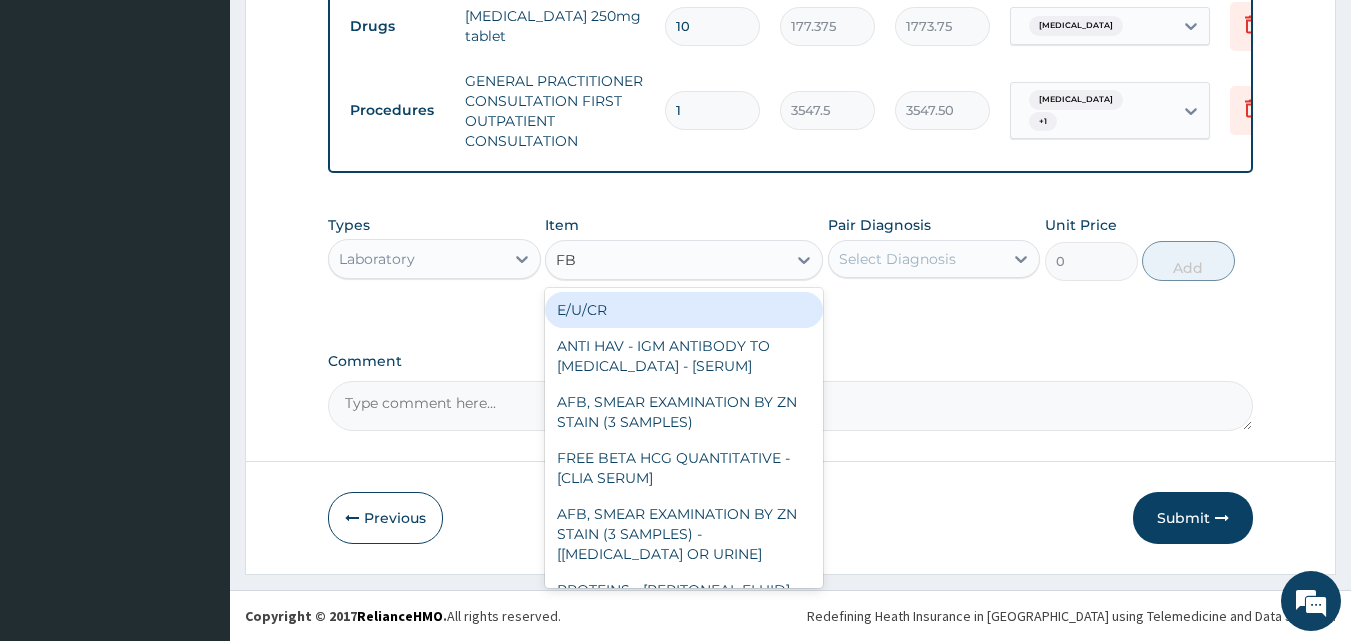 type on "FBC" 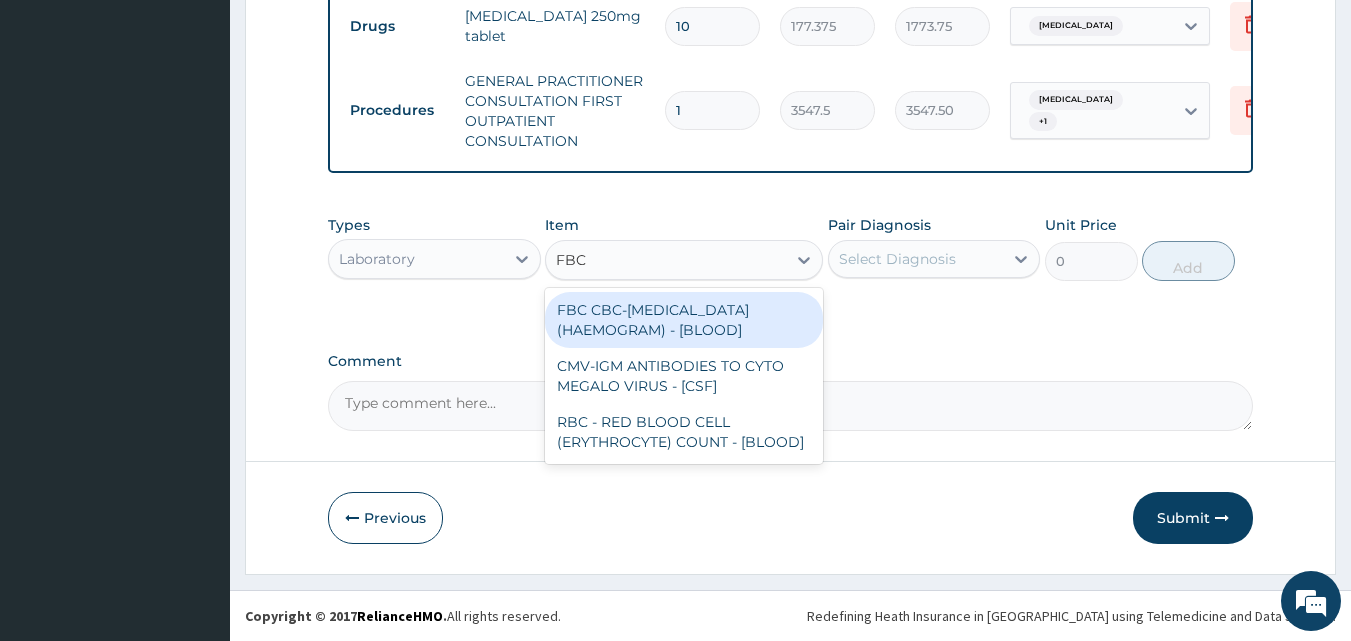 click on "FBC CBC-[MEDICAL_DATA] (HAEMOGRAM) - [BLOOD]" at bounding box center [684, 320] 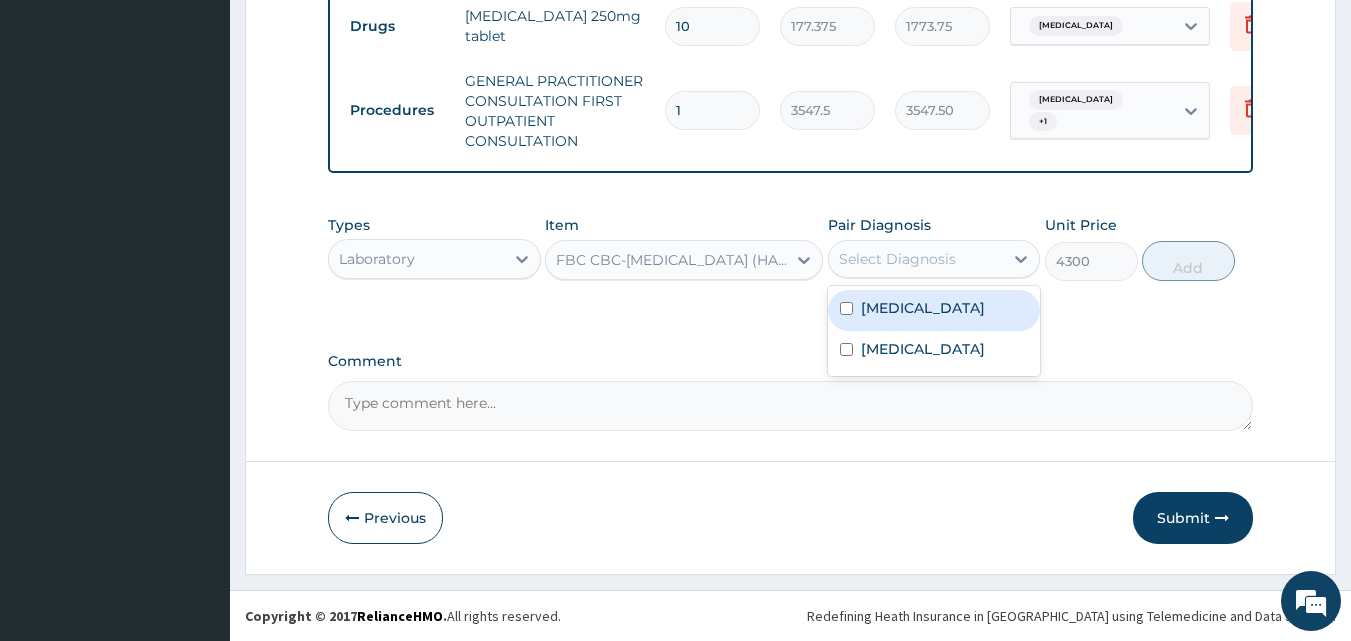 click on "Select Diagnosis" at bounding box center (916, 259) 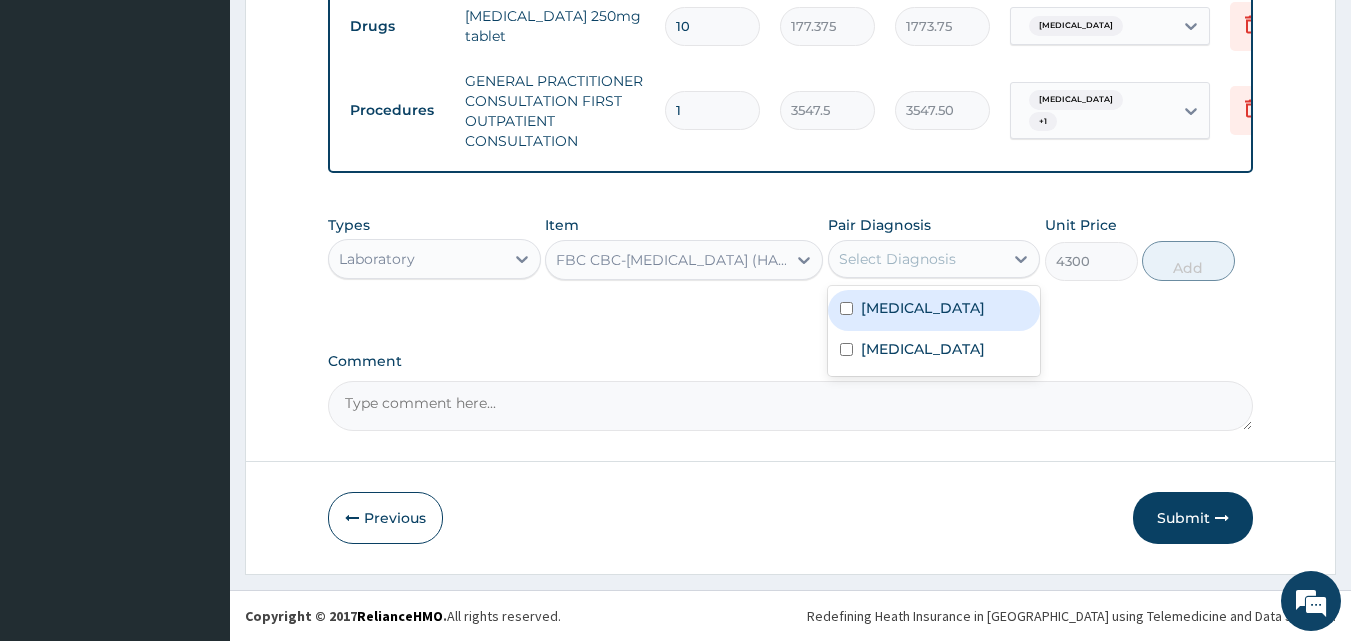 drag, startPoint x: 944, startPoint y: 302, endPoint x: 1234, endPoint y: 292, distance: 290.17236 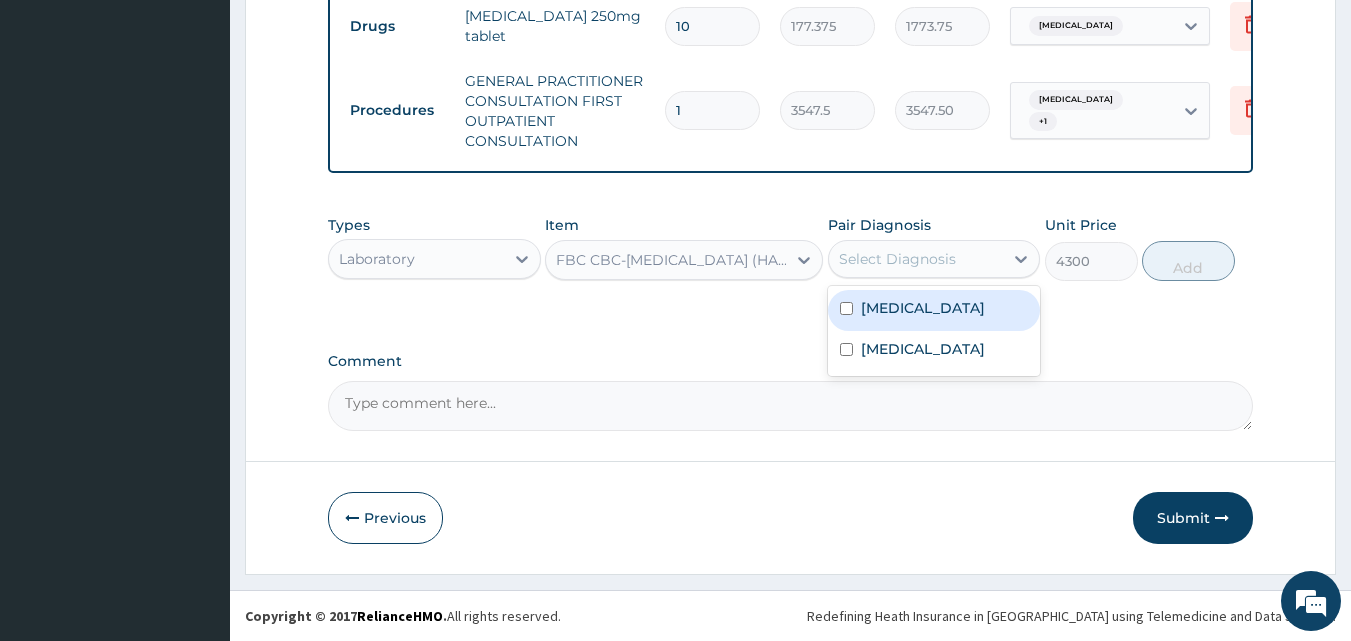 click on "[MEDICAL_DATA]" at bounding box center (934, 310) 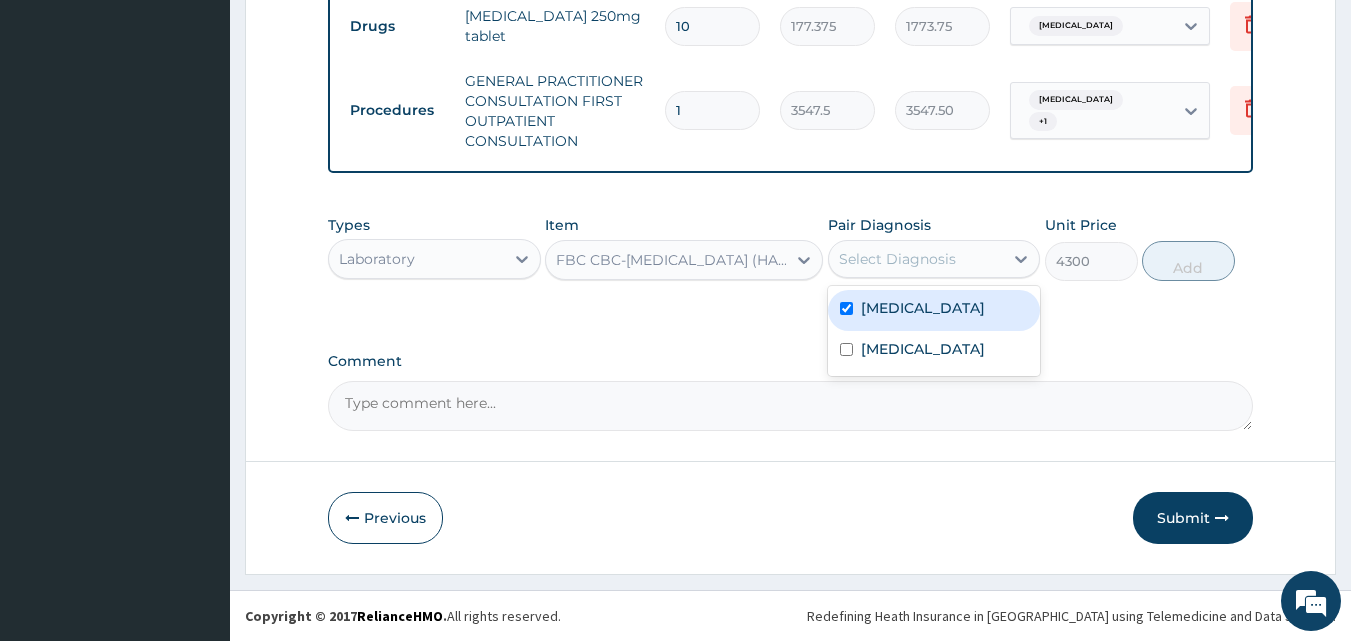 checkbox on "true" 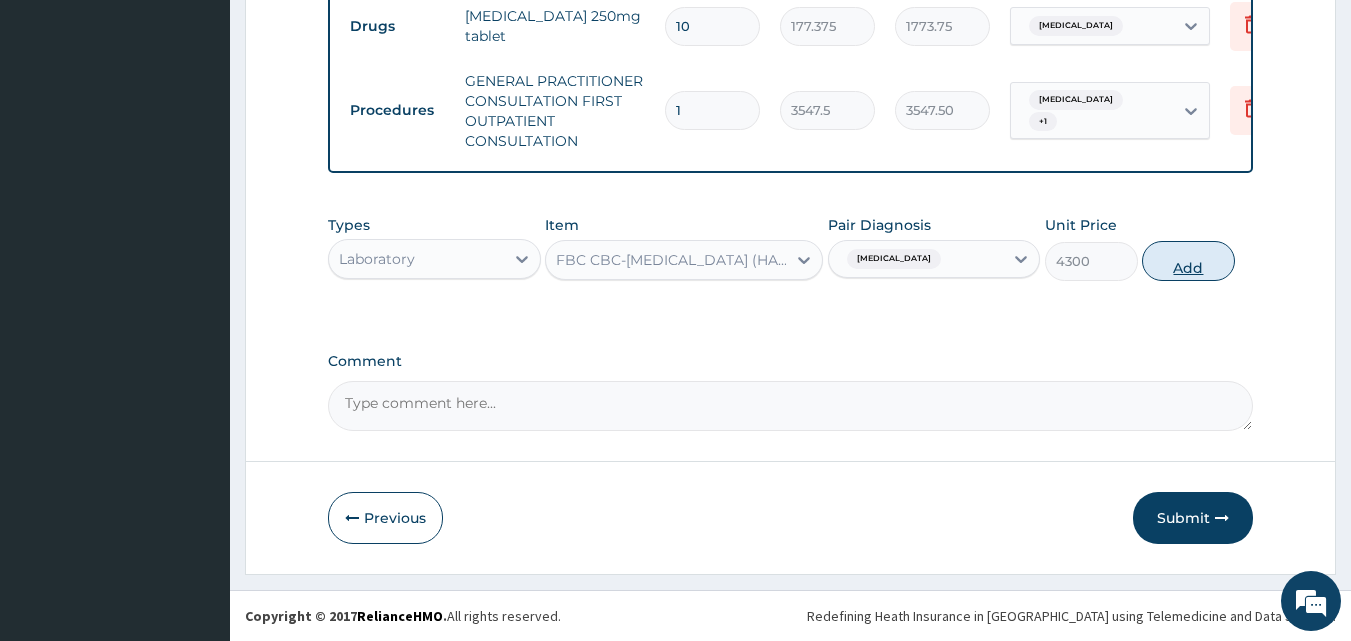 click on "Add" at bounding box center [1188, 261] 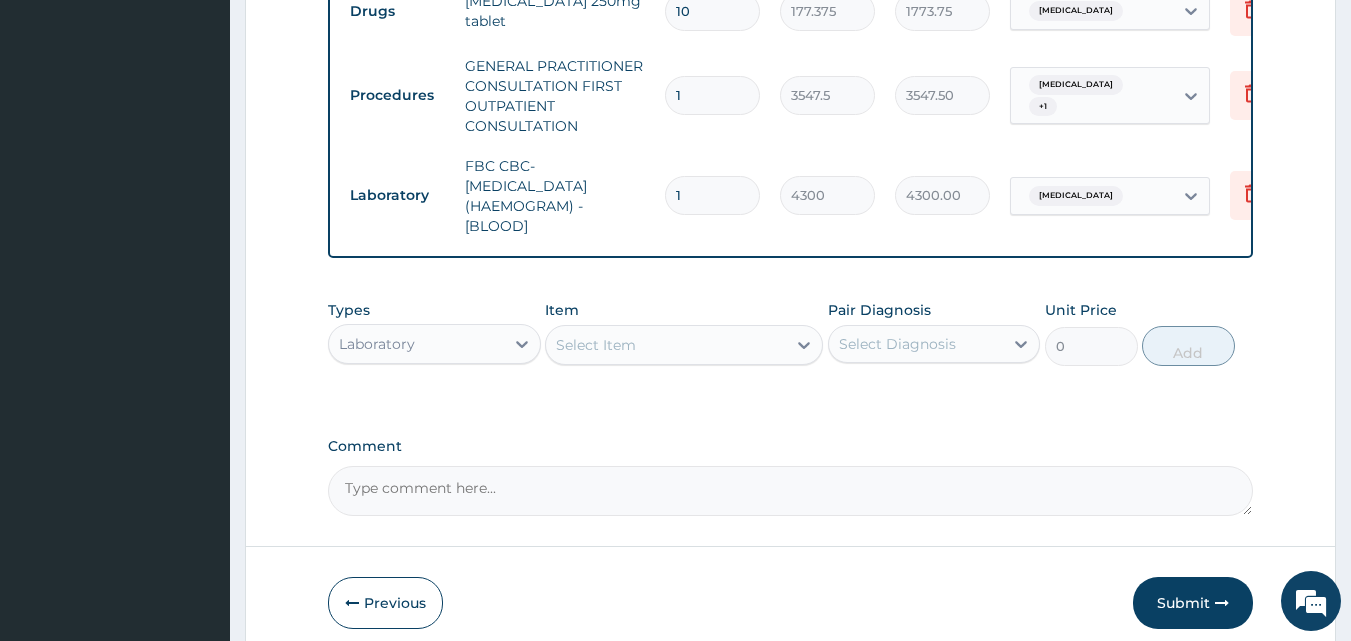 click on "Select Item" at bounding box center (666, 345) 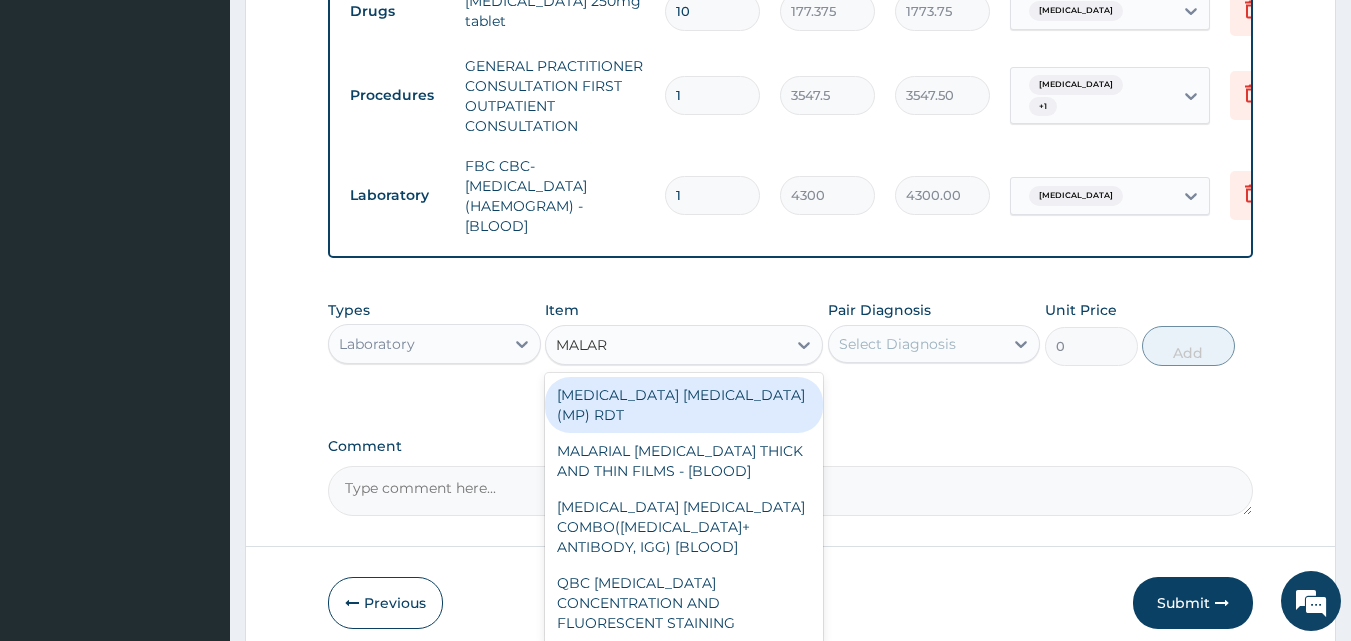 type on "MALARI" 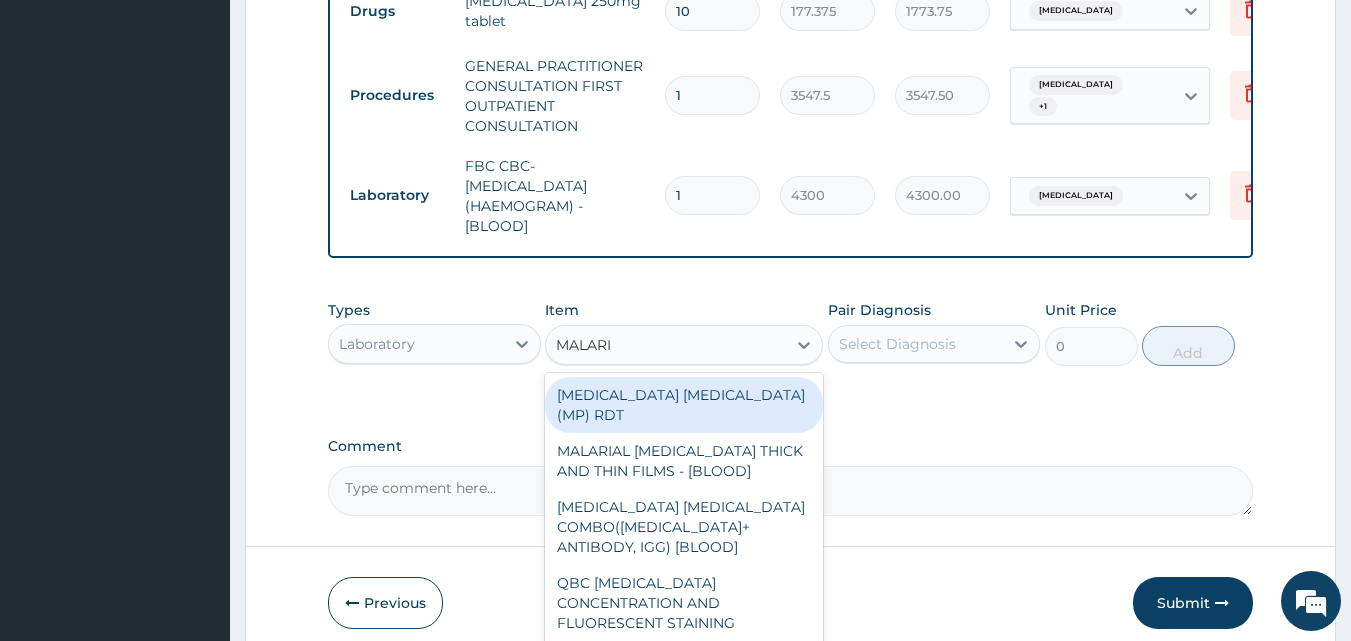 scroll, scrollTop: 921, scrollLeft: 0, axis: vertical 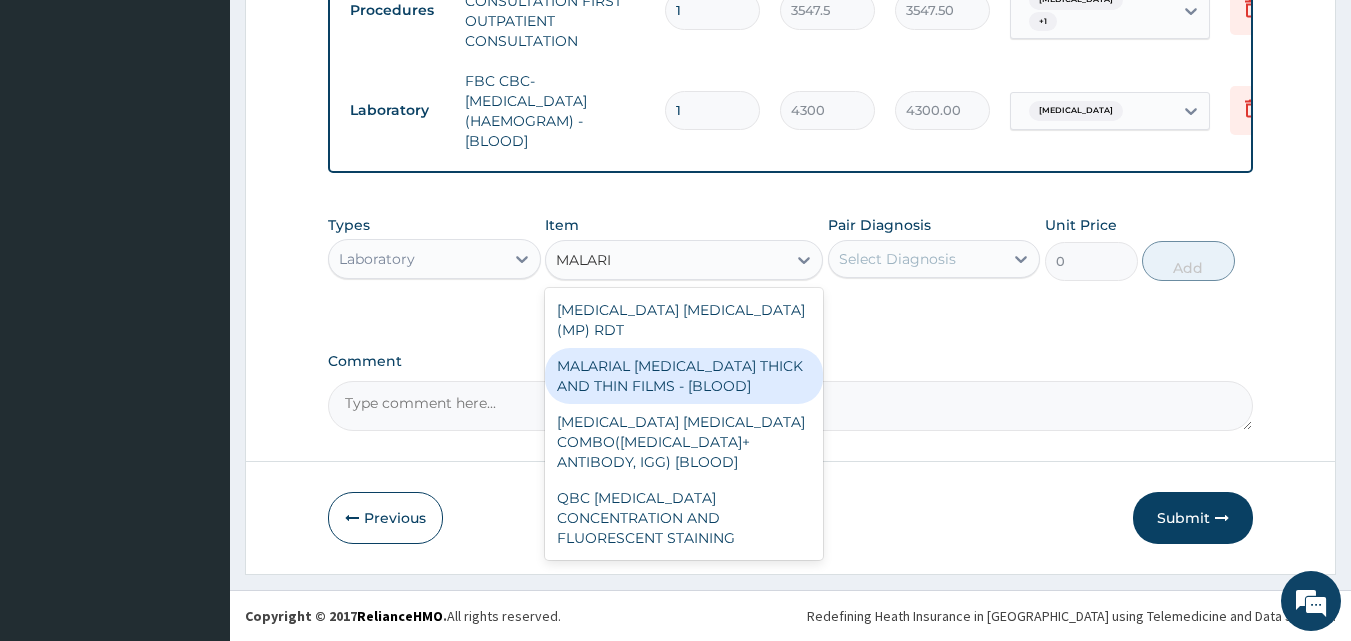 click on "MALARIAL [MEDICAL_DATA] THICK AND THIN FILMS - [BLOOD]" at bounding box center (684, 376) 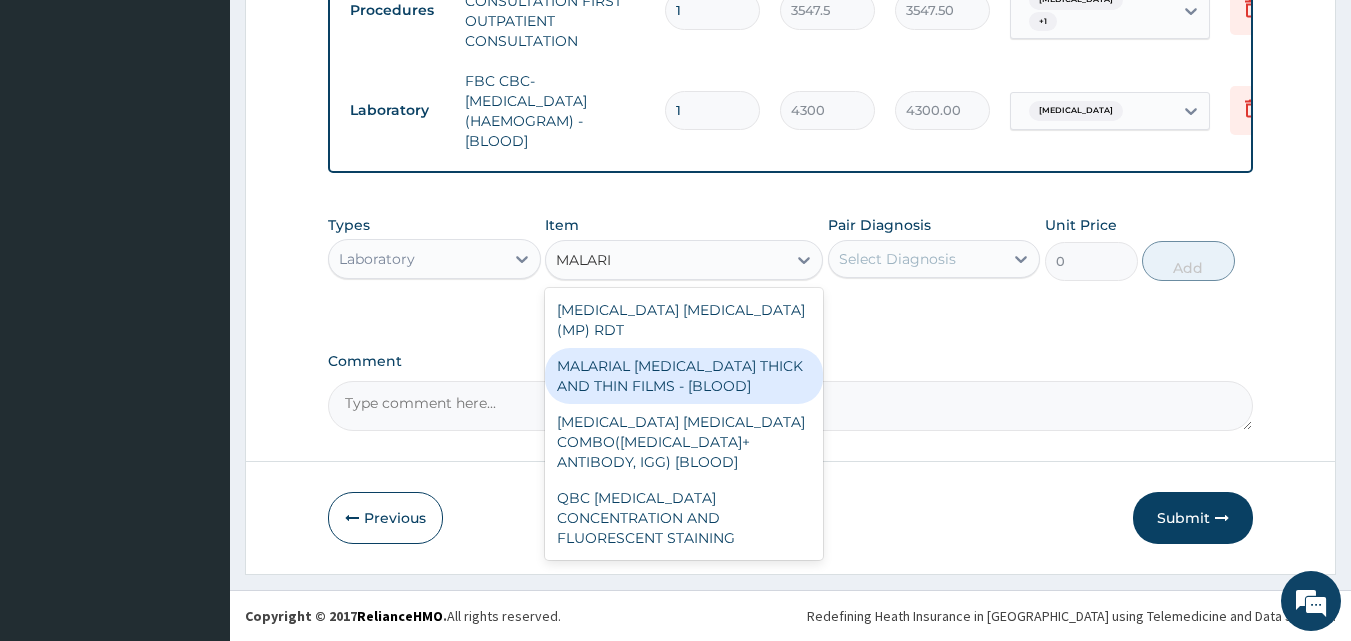 type 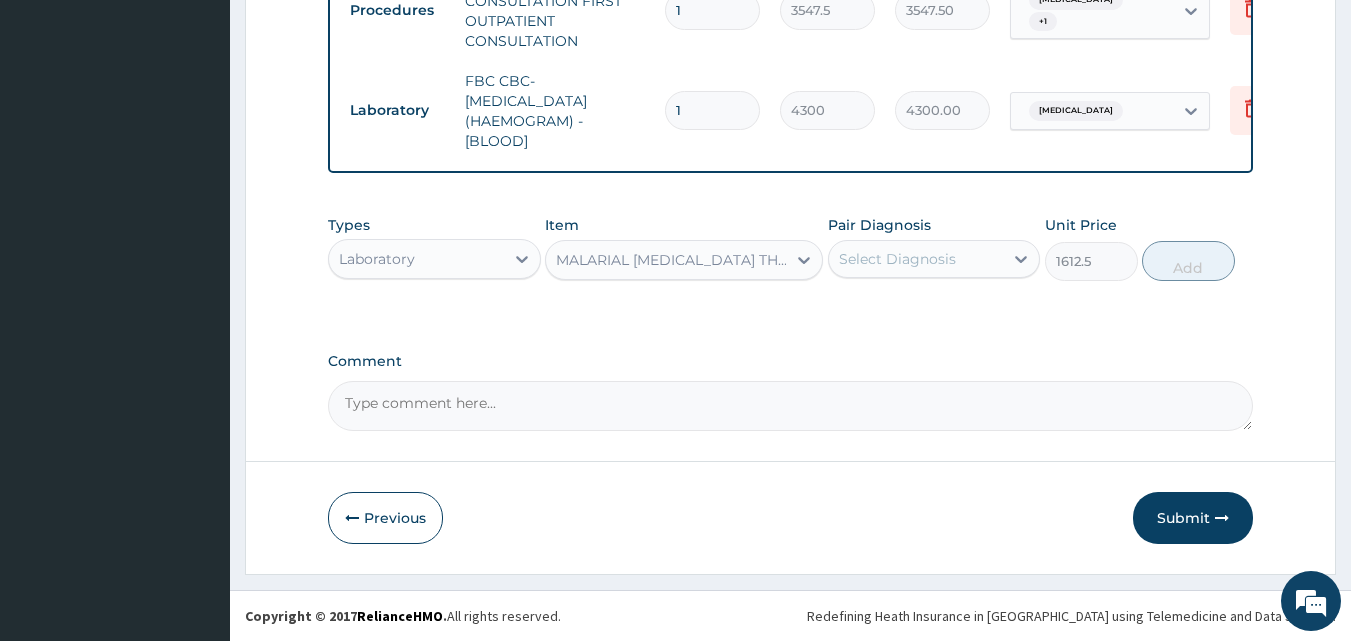 click on "Select Diagnosis" at bounding box center (897, 259) 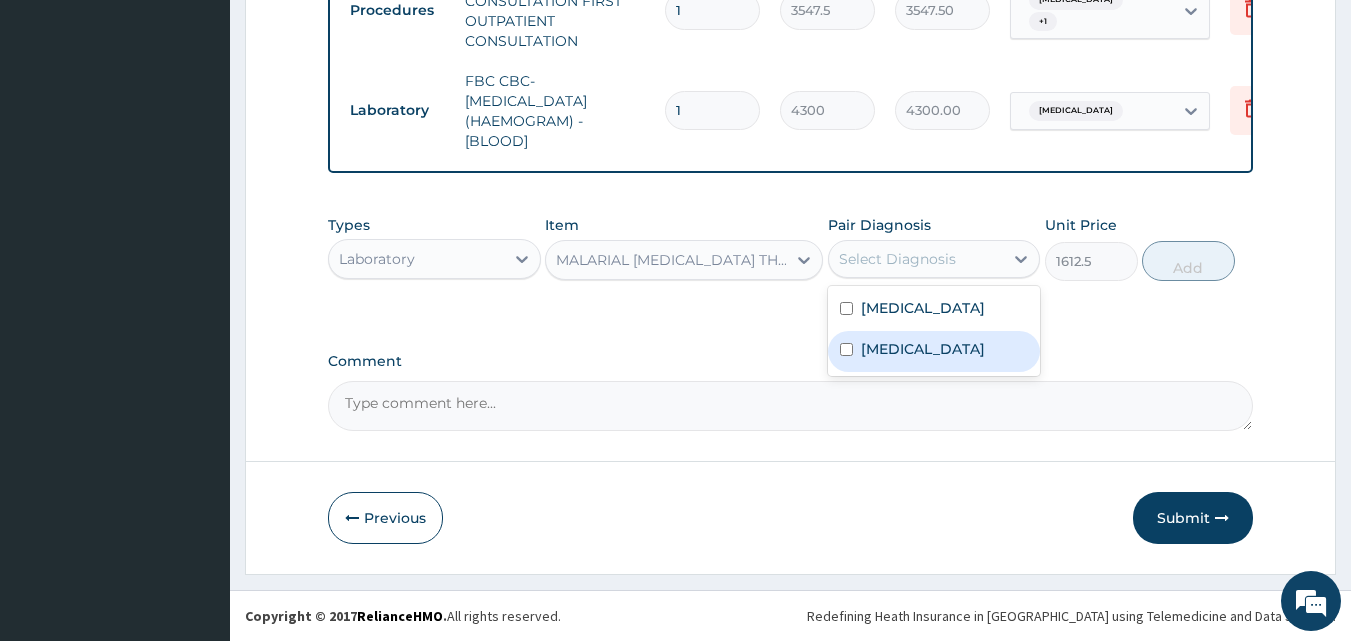 drag, startPoint x: 902, startPoint y: 347, endPoint x: 1016, endPoint y: 300, distance: 123.308556 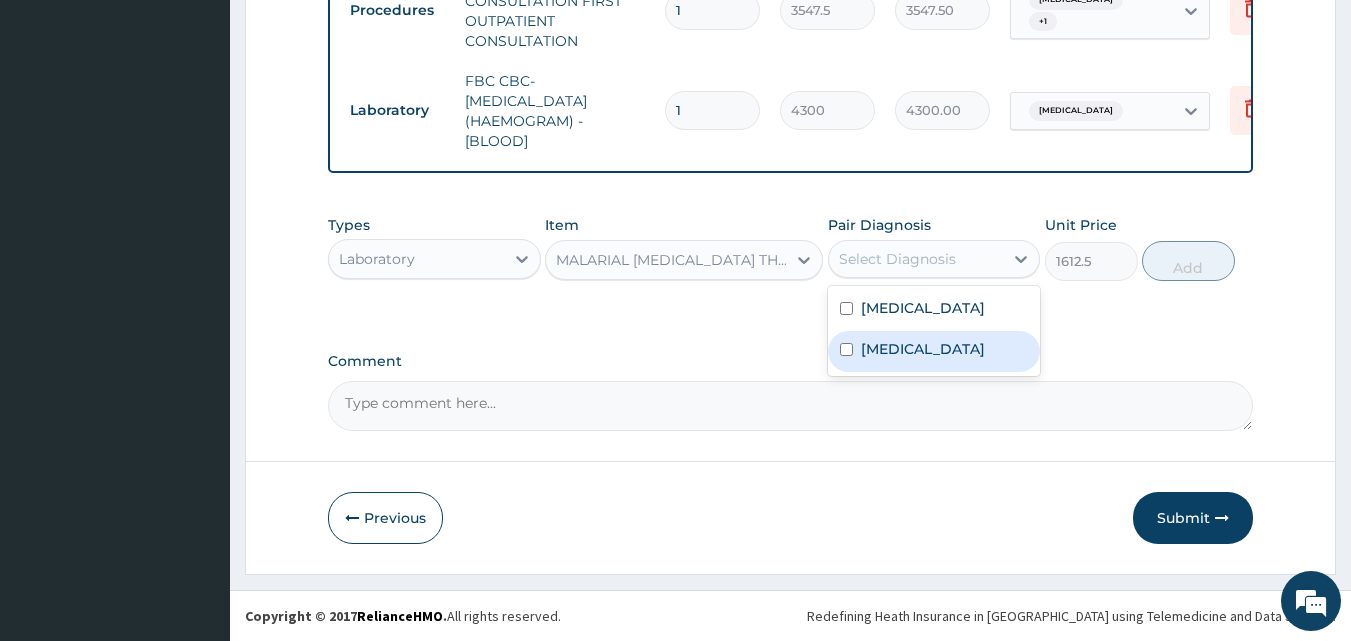 click on "Malaria" at bounding box center (923, 349) 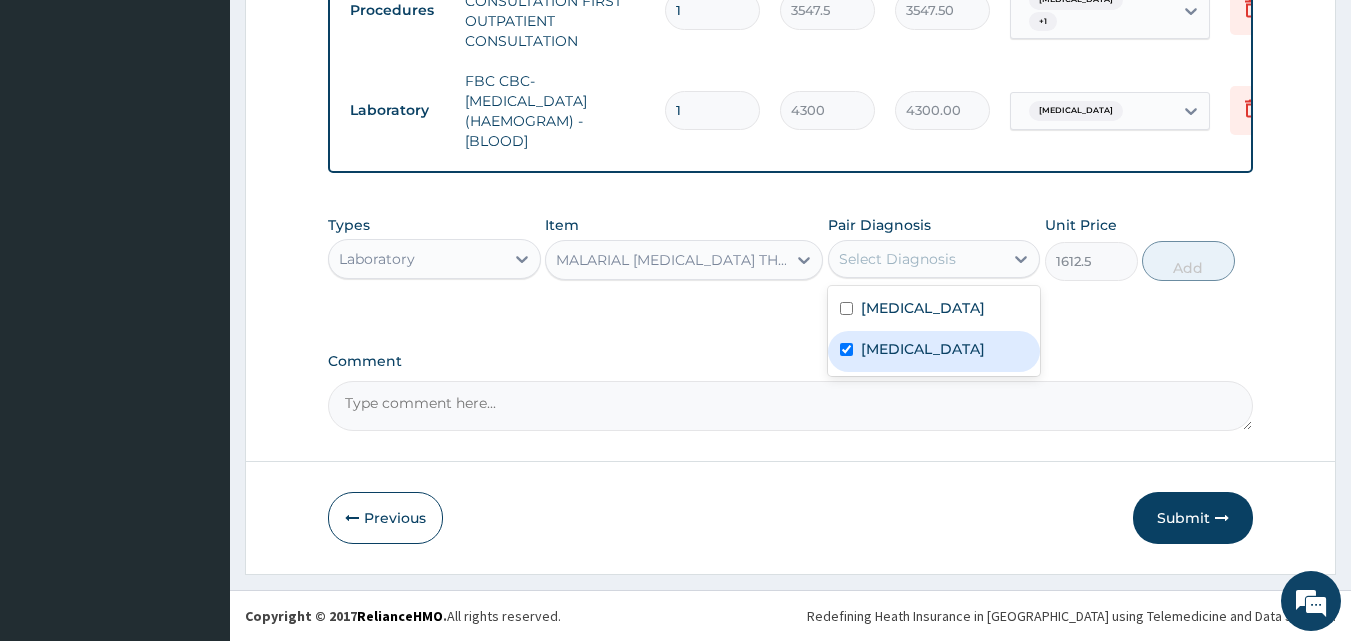 checkbox on "true" 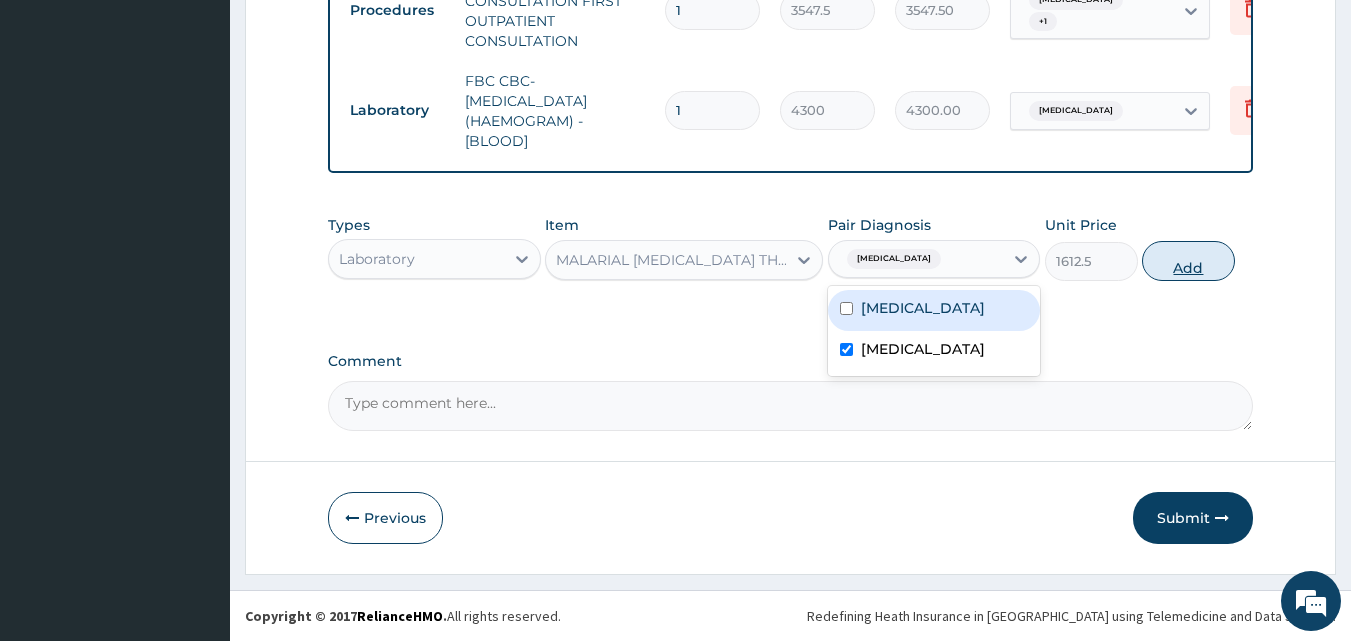 click on "Add" at bounding box center (1188, 261) 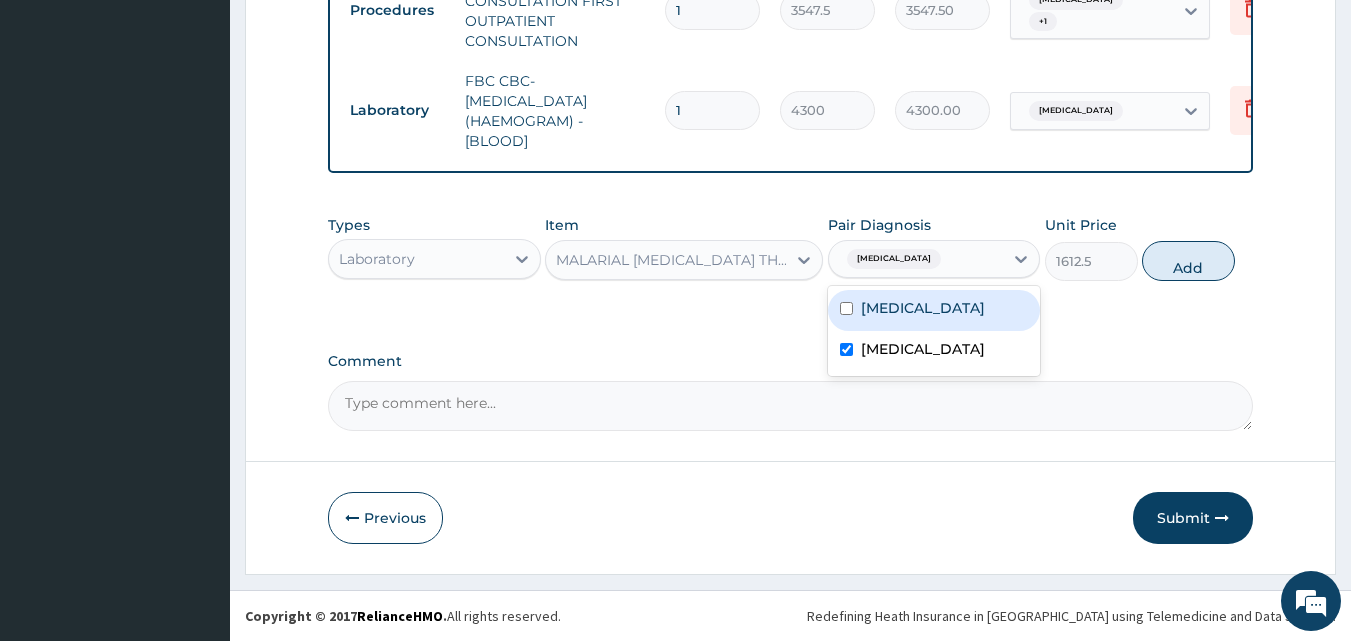 type on "0" 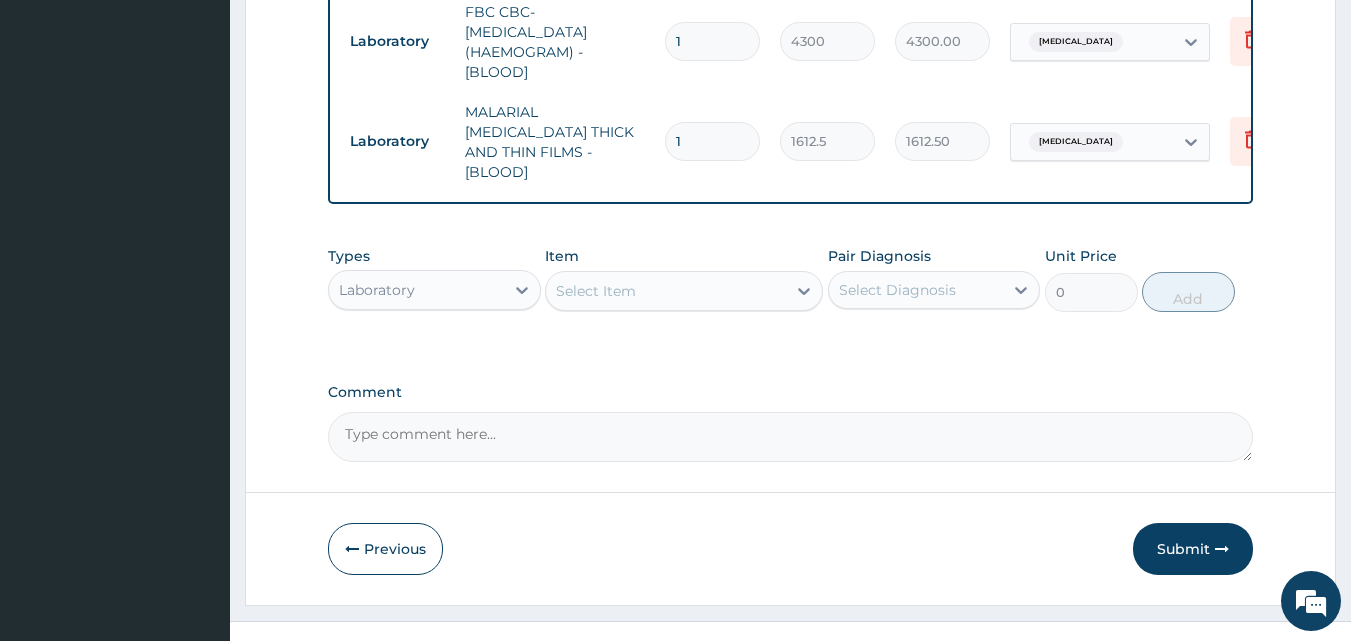 scroll, scrollTop: 1001, scrollLeft: 0, axis: vertical 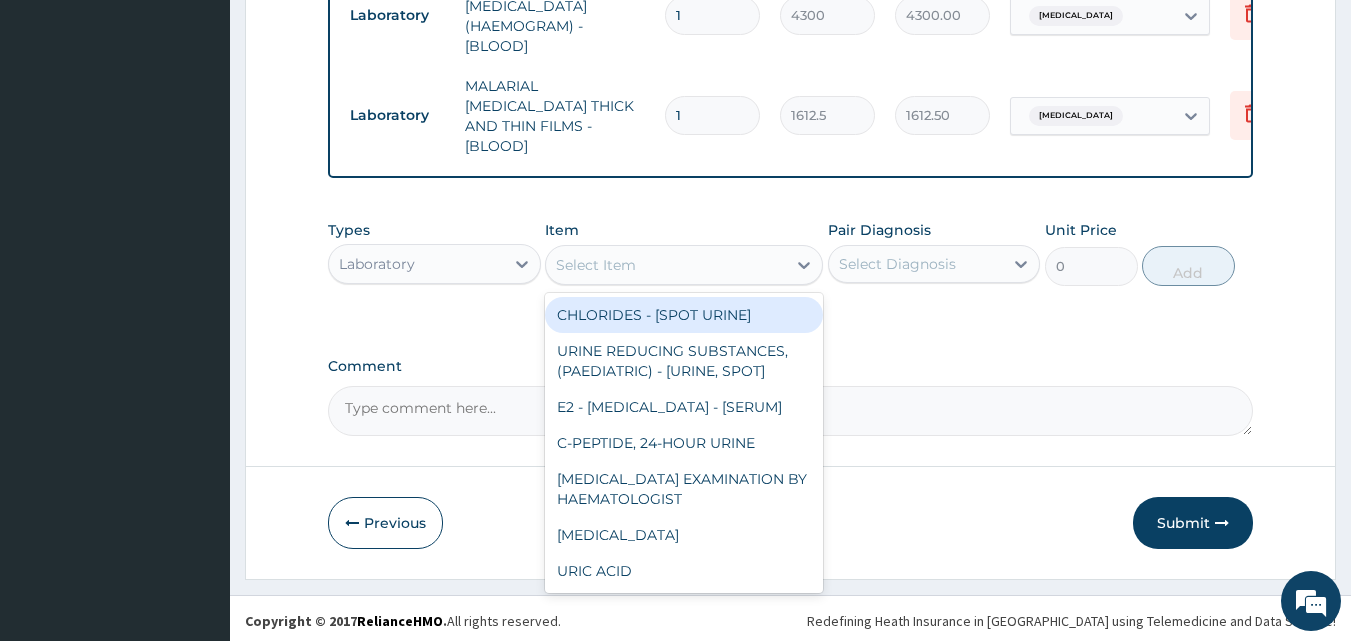 click on "Select Item" at bounding box center [596, 265] 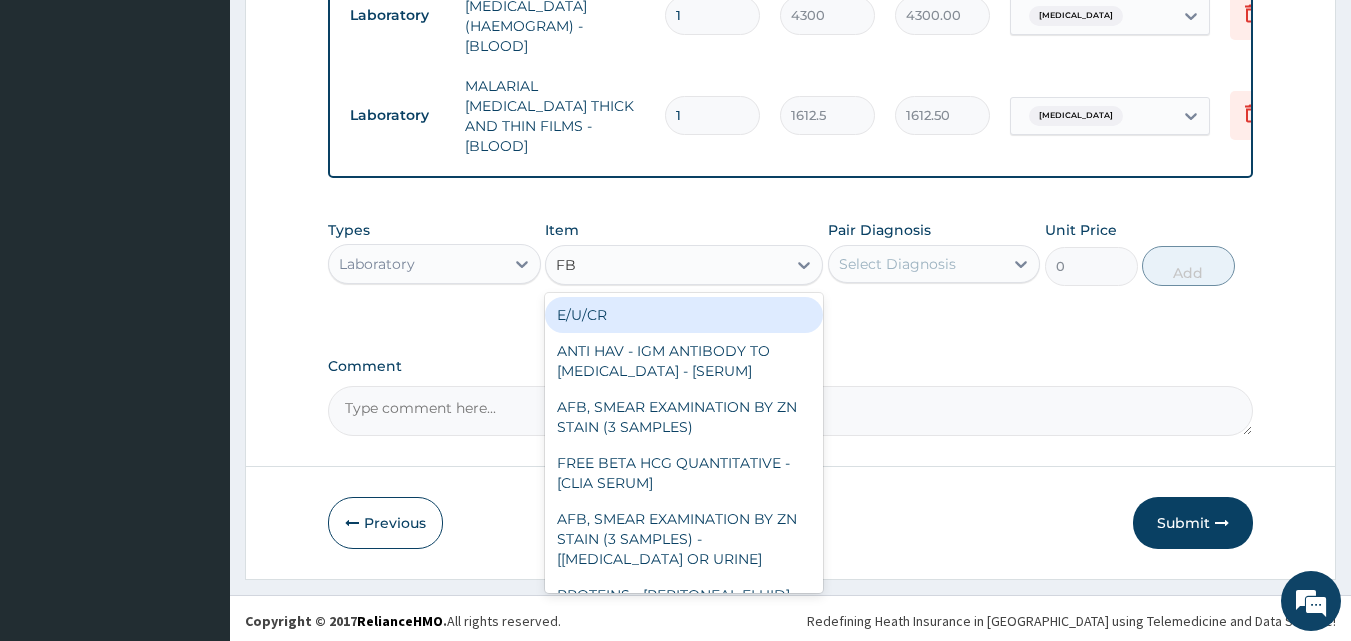 type on "FBC" 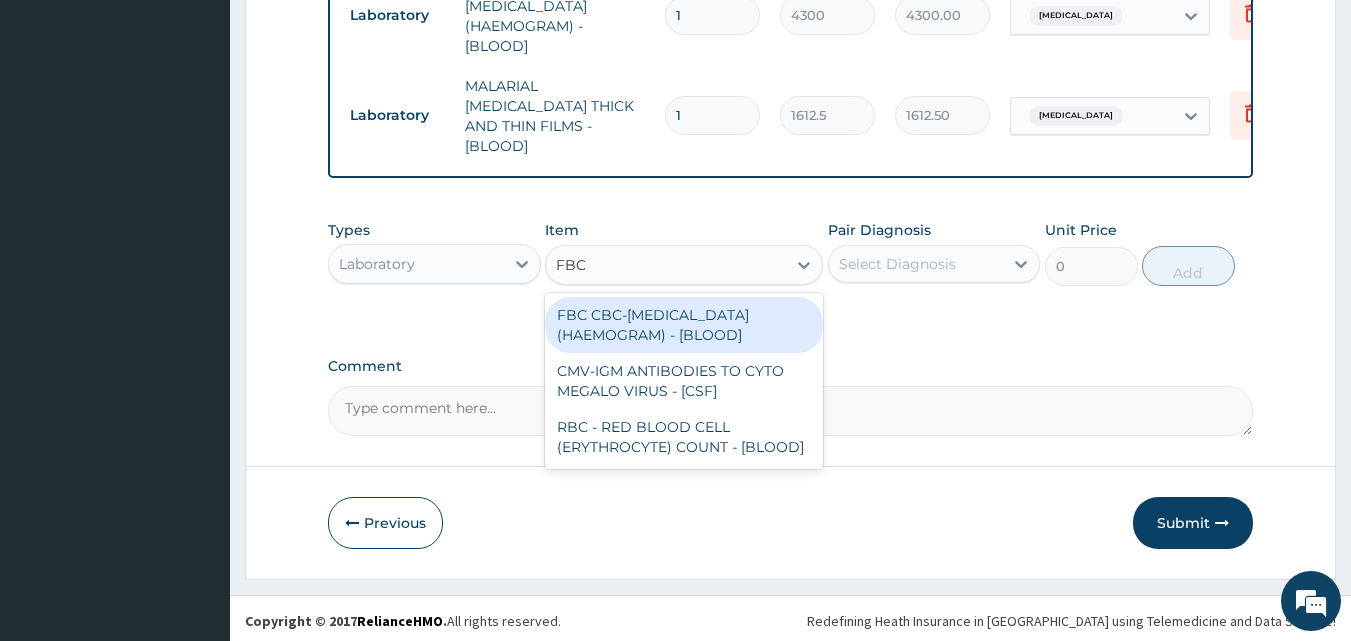 click on "FBC CBC-COMPLETE BLOOD COUNT (HAEMOGRAM) - [BLOOD]" at bounding box center [684, 325] 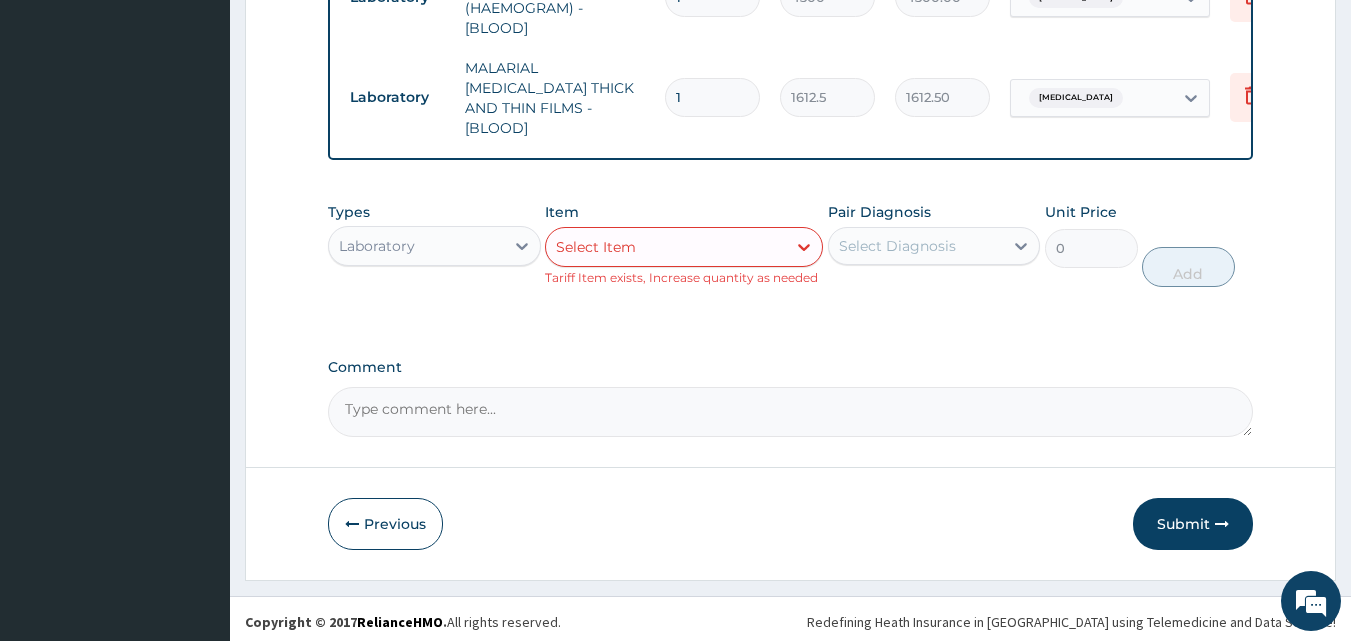 scroll, scrollTop: 1020, scrollLeft: 0, axis: vertical 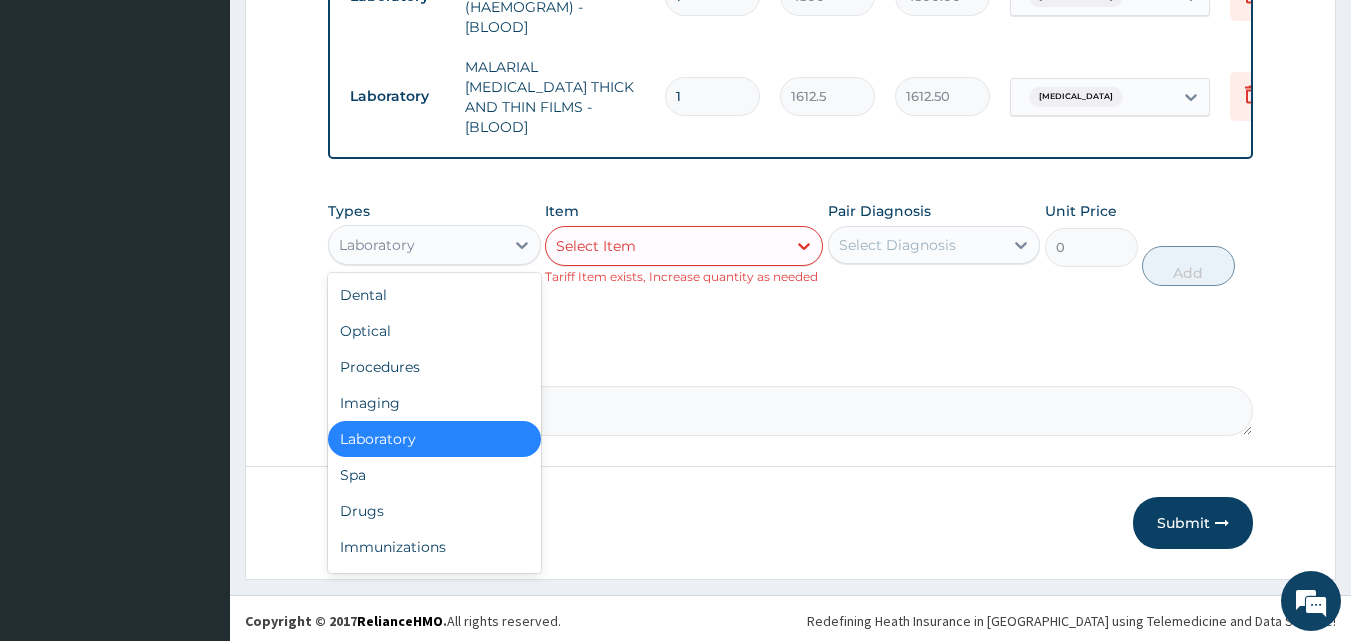 click on "Laboratory" at bounding box center [416, 245] 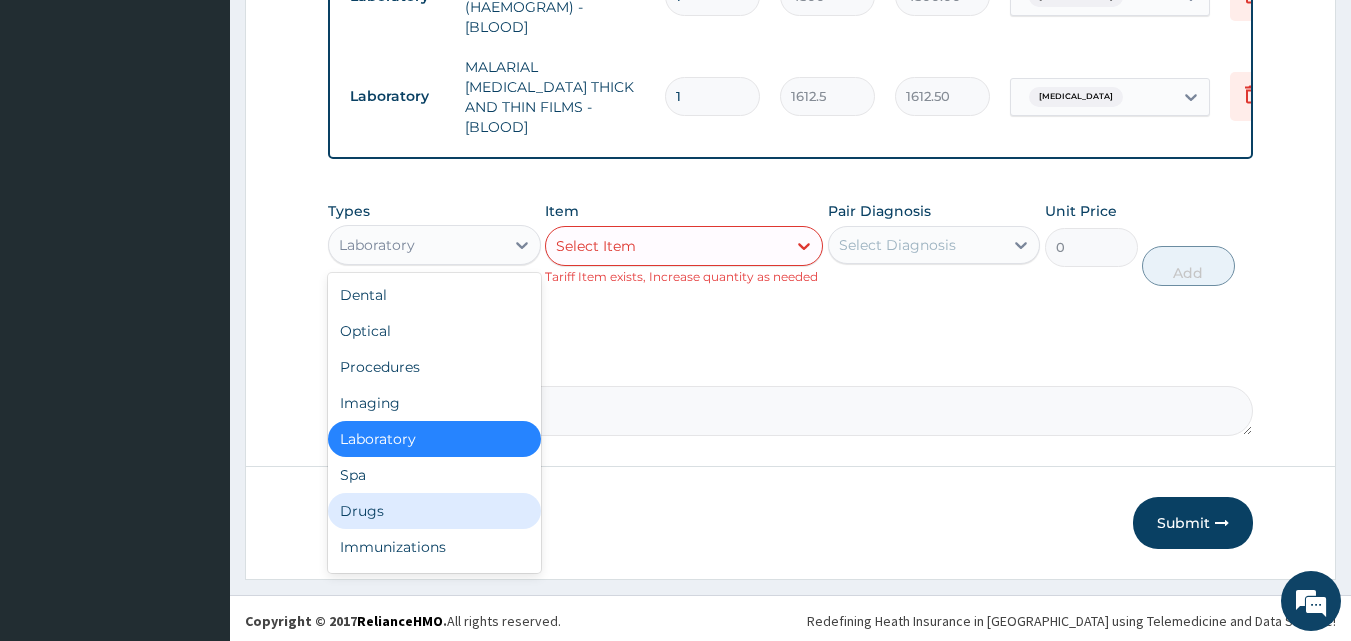 click on "Drugs" at bounding box center [434, 511] 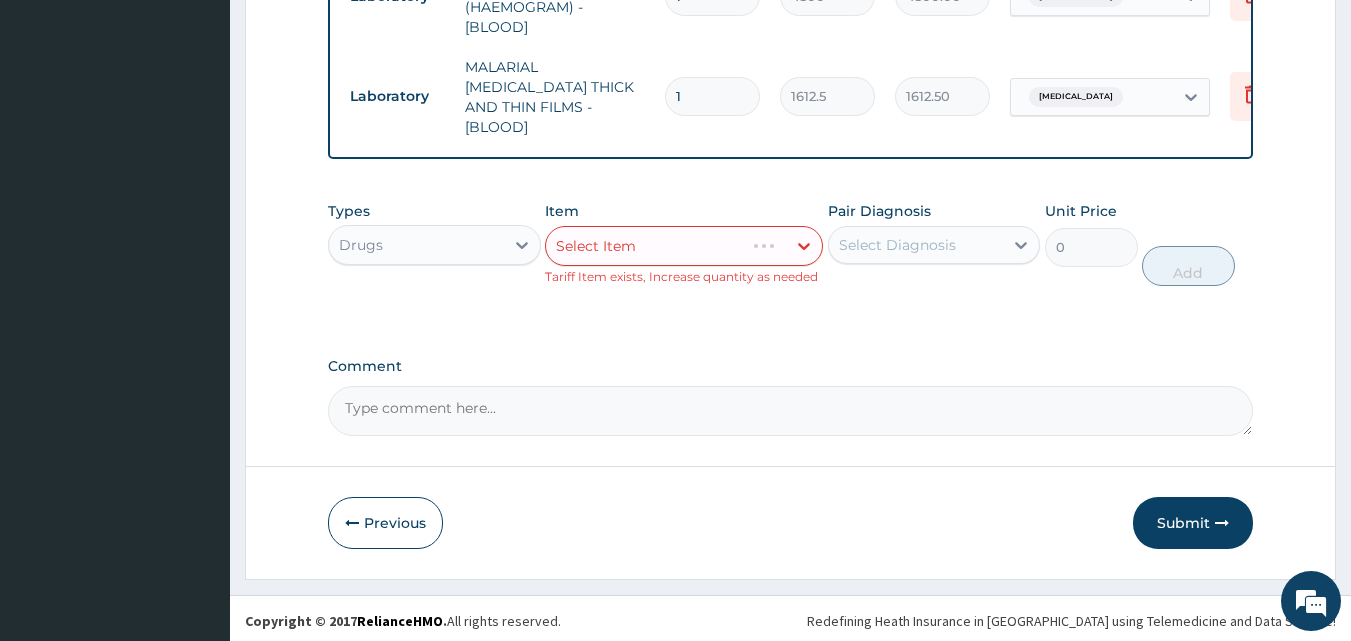drag, startPoint x: 766, startPoint y: 384, endPoint x: 740, endPoint y: 343, distance: 48.548943 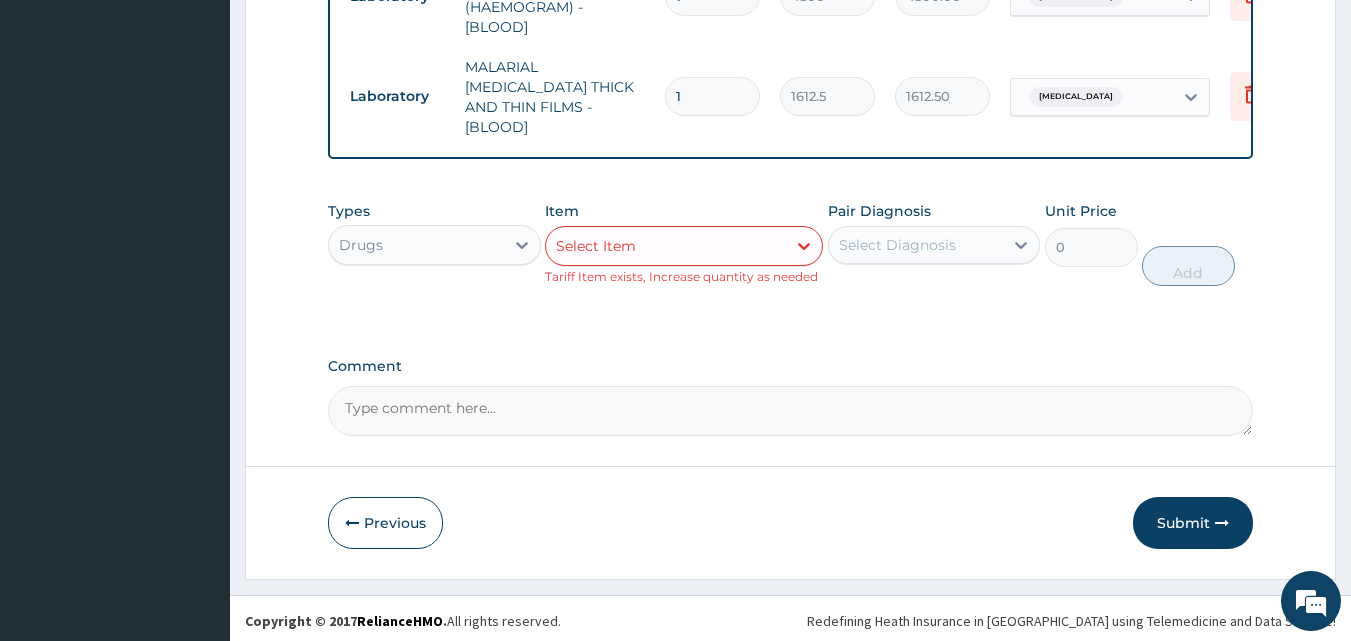click on "Select Item" at bounding box center (666, 246) 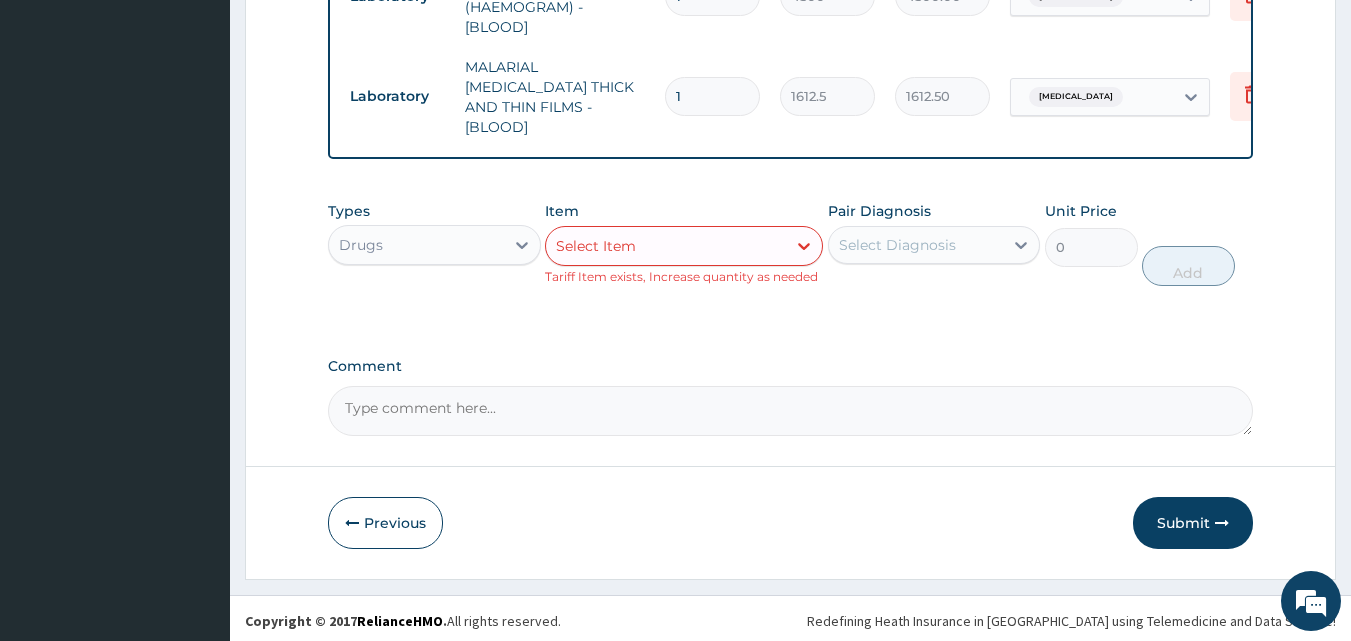 click on "Select Item" at bounding box center [666, 246] 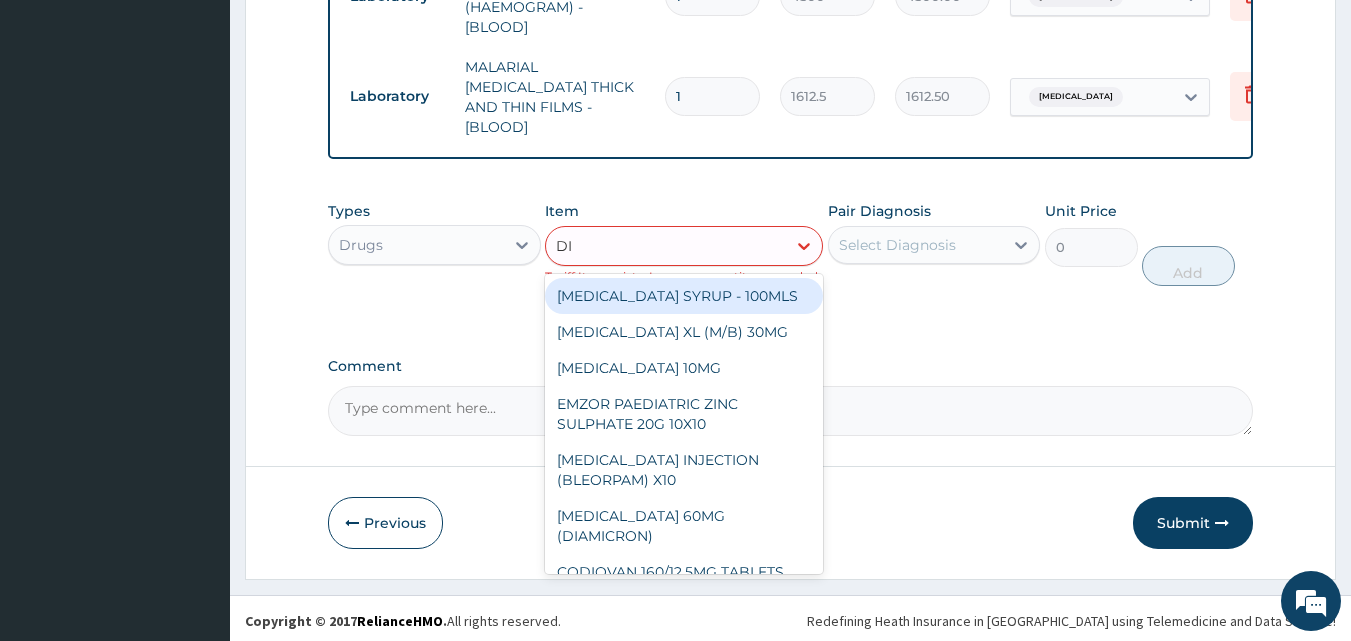 type on "DIC" 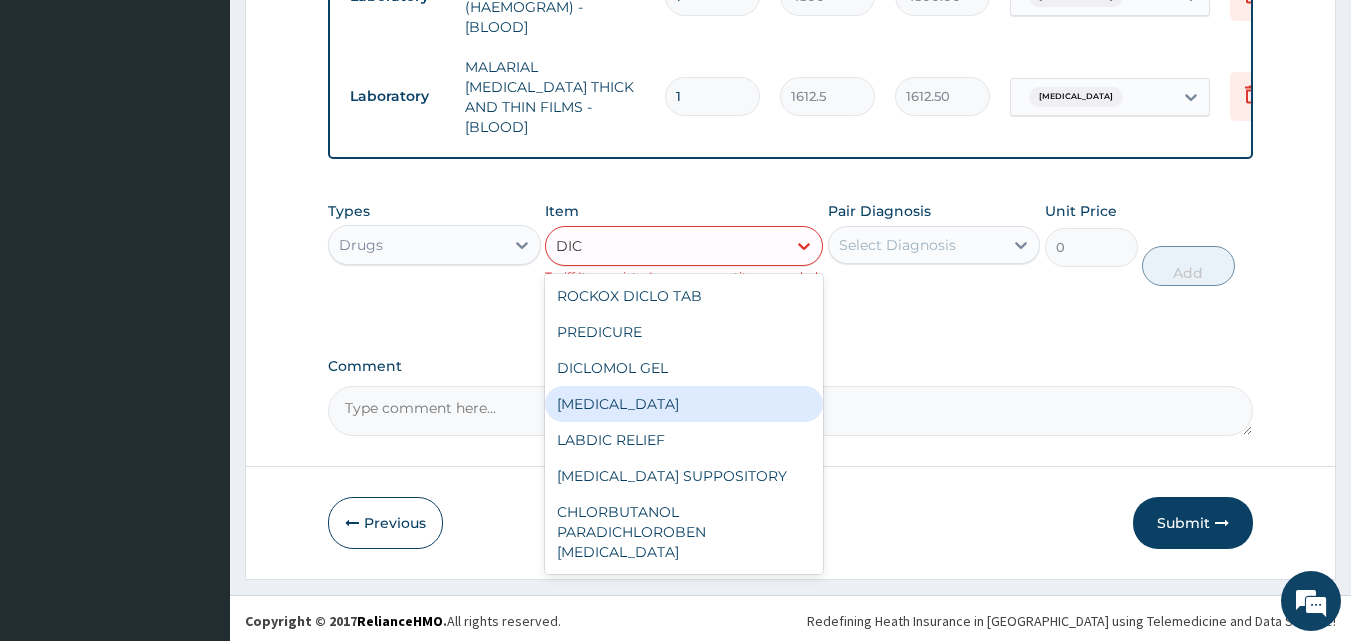 scroll, scrollTop: 16, scrollLeft: 0, axis: vertical 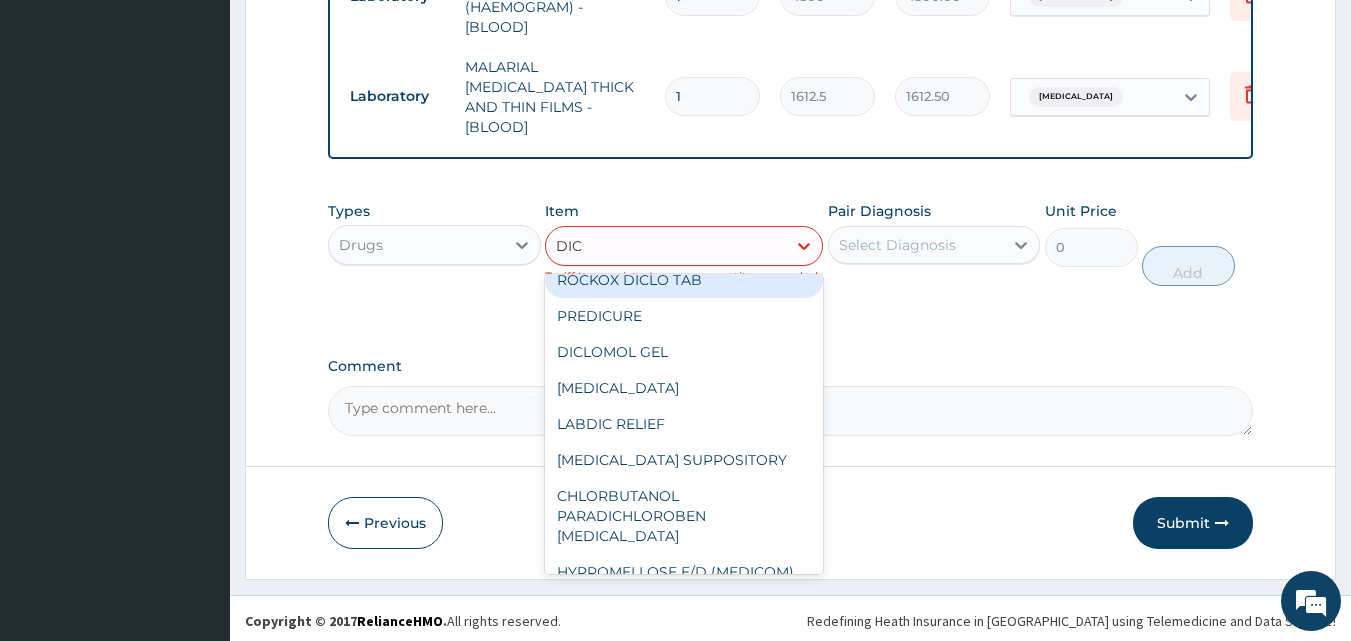 click on "ROCKOX DICLO TAB" at bounding box center [684, 280] 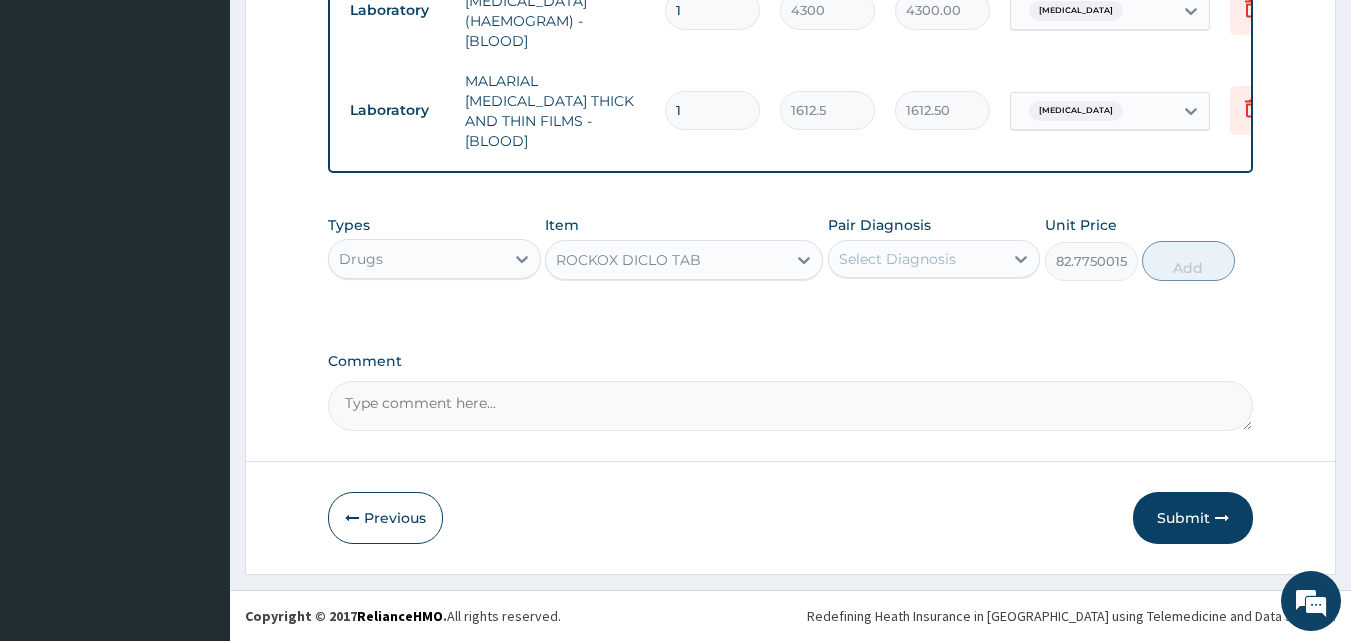 scroll, scrollTop: 1001, scrollLeft: 0, axis: vertical 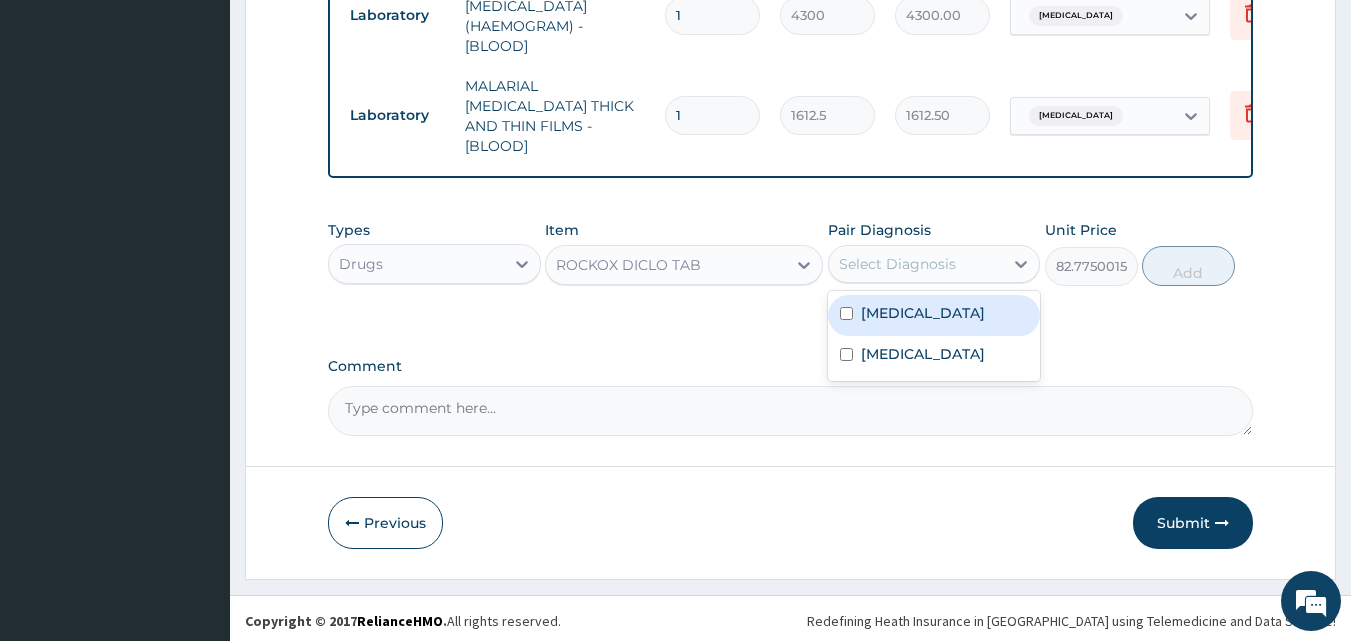 click on "Select Diagnosis" at bounding box center [897, 264] 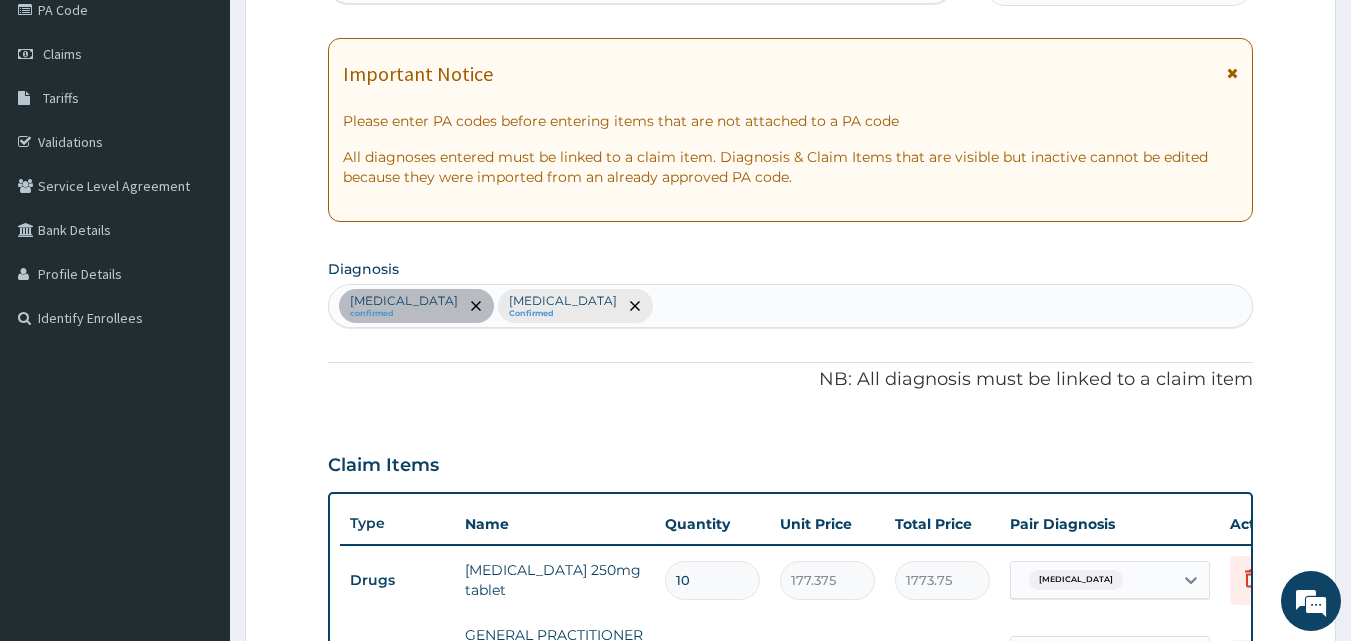 scroll, scrollTop: 201, scrollLeft: 0, axis: vertical 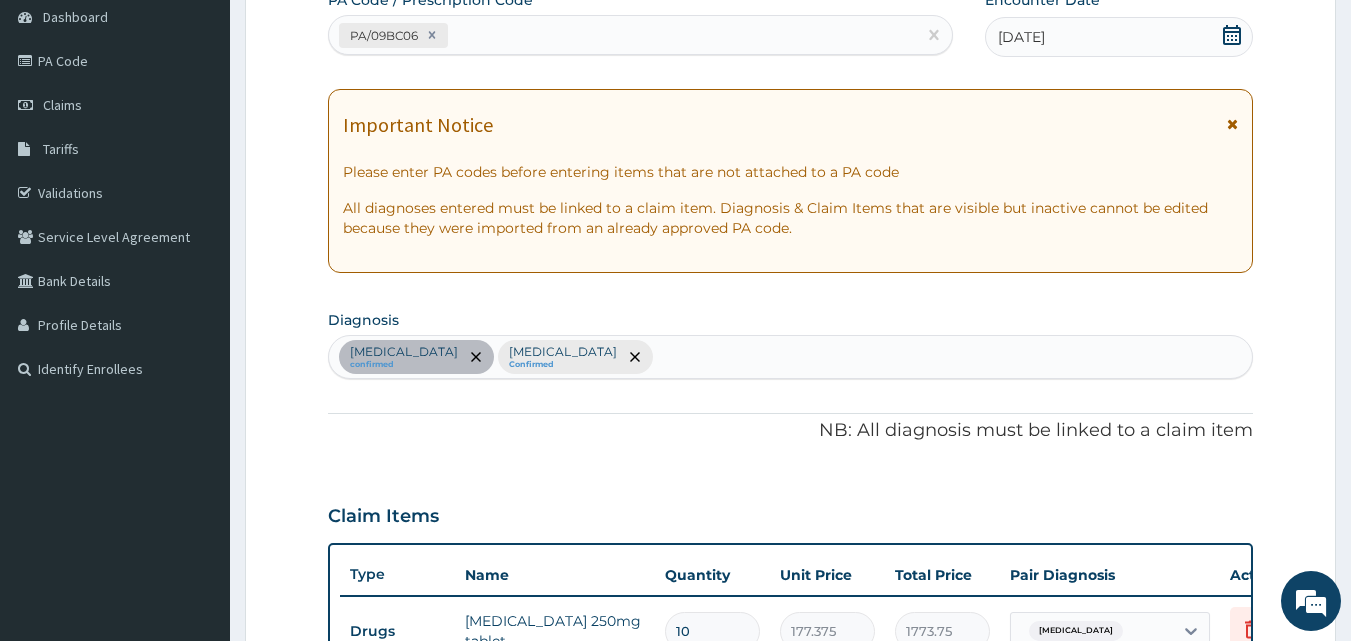 click on "Sepsis confirmed Malaria Confirmed" at bounding box center [791, 357] 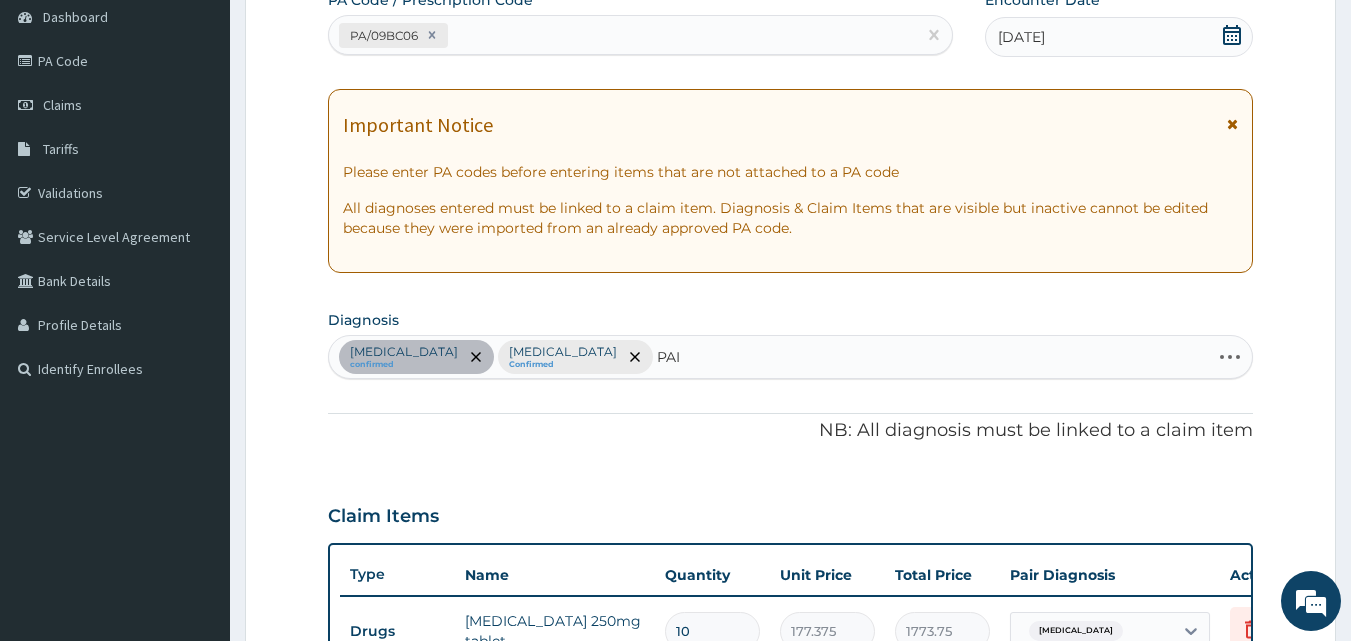 type on "PAIN" 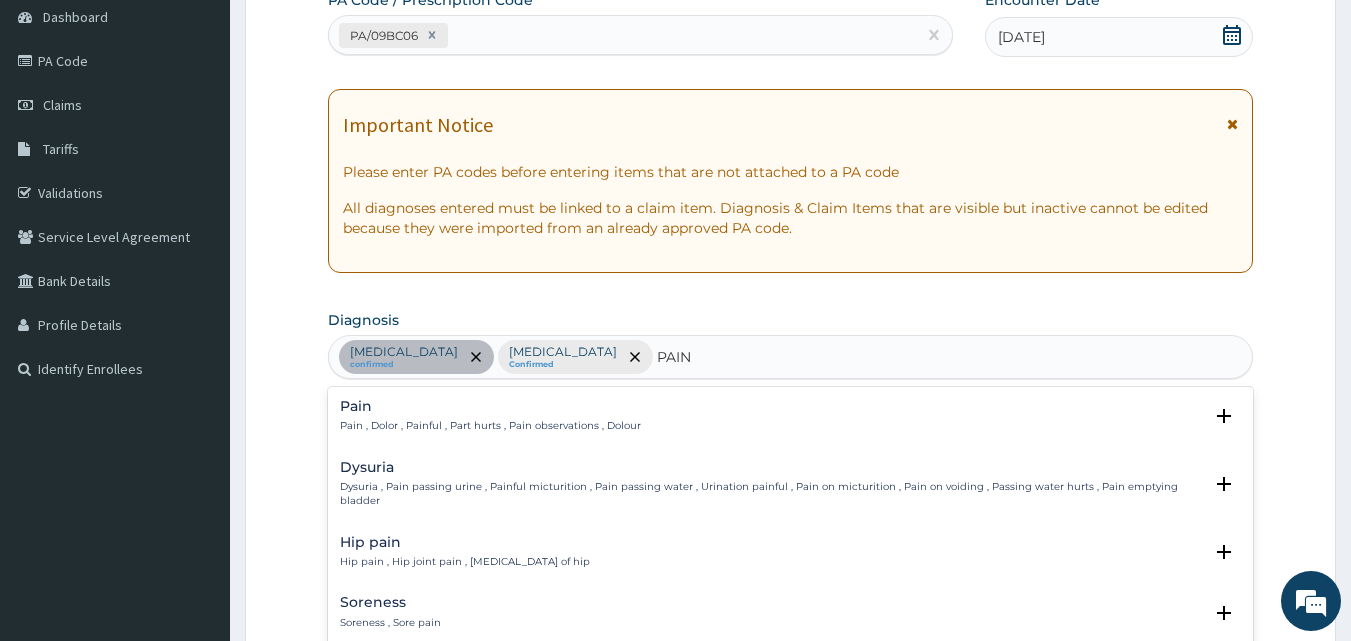 drag, startPoint x: 347, startPoint y: 409, endPoint x: 359, endPoint y: 414, distance: 13 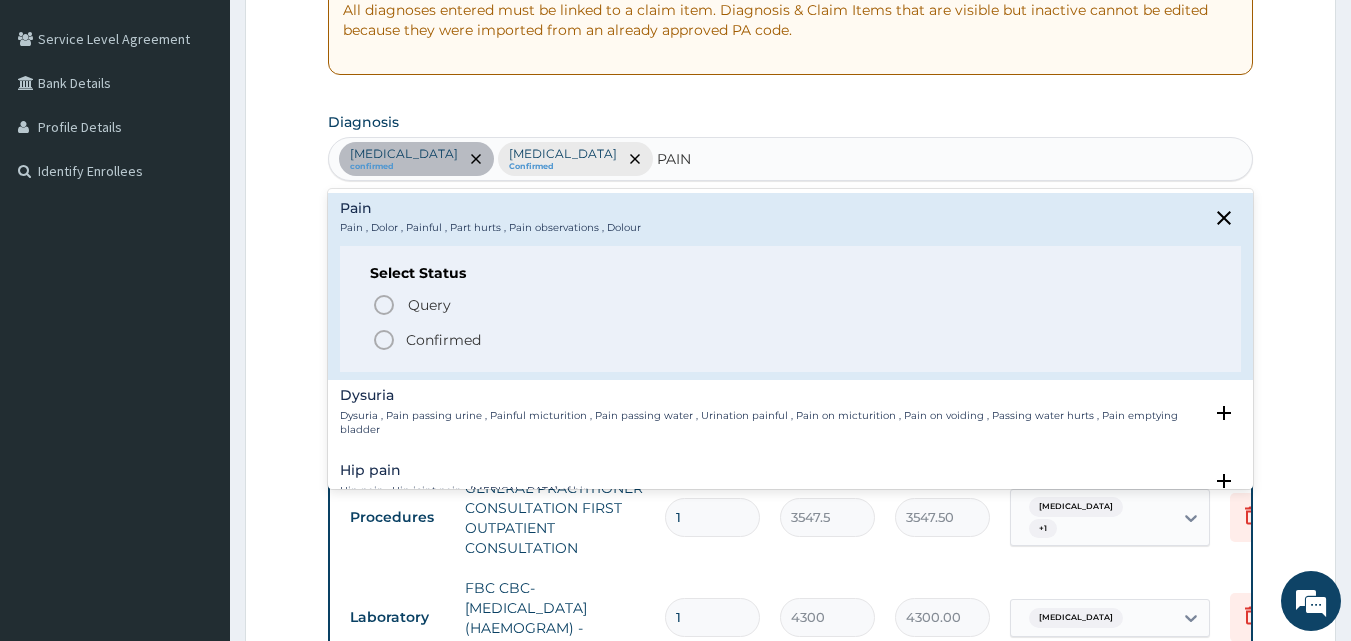 scroll, scrollTop: 401, scrollLeft: 0, axis: vertical 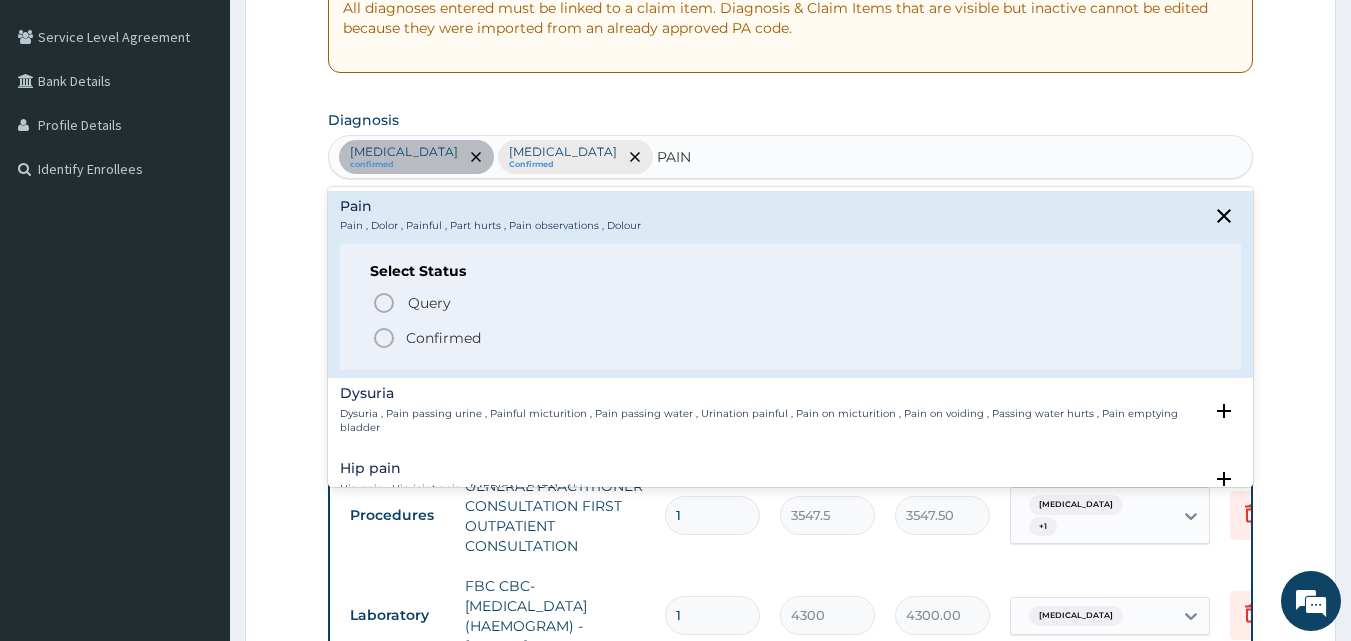 click 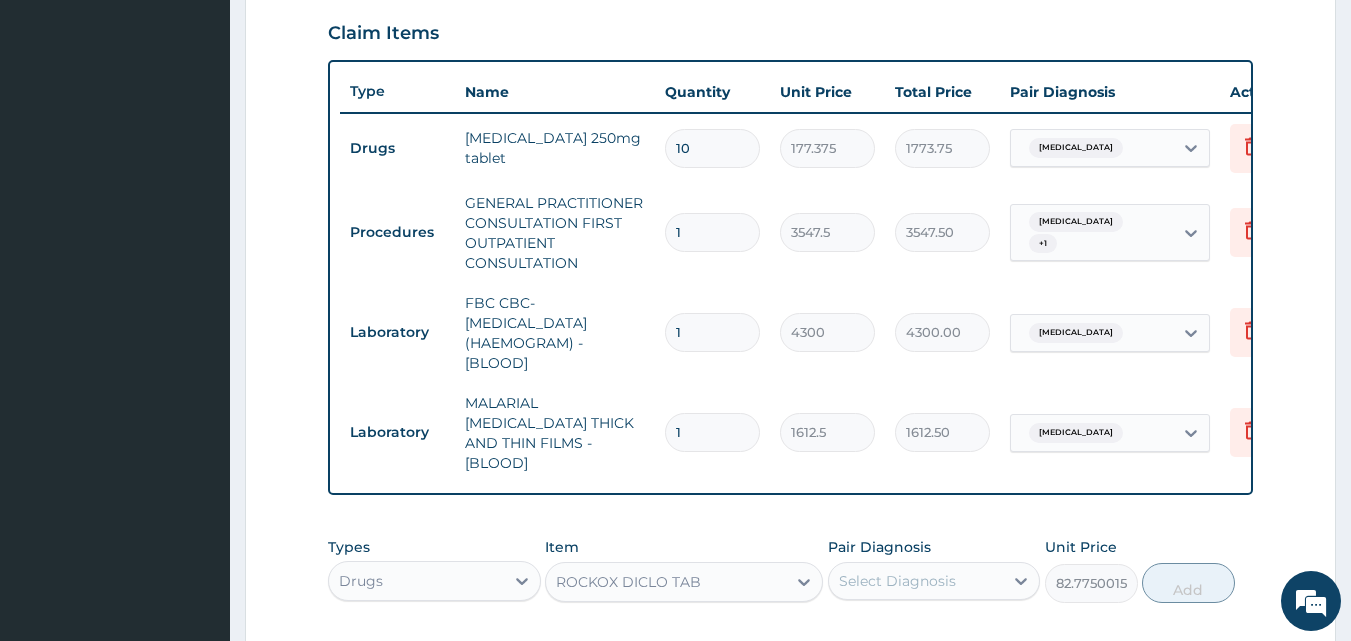 scroll, scrollTop: 901, scrollLeft: 0, axis: vertical 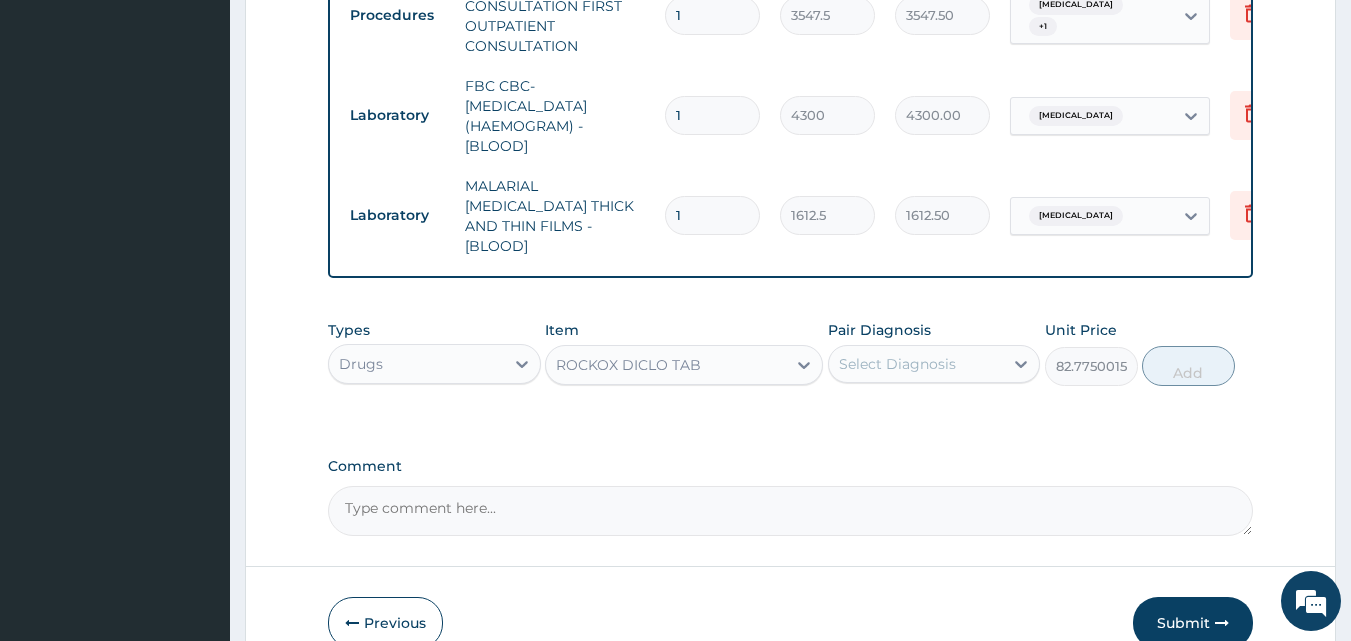 click on "Select Diagnosis" at bounding box center (897, 364) 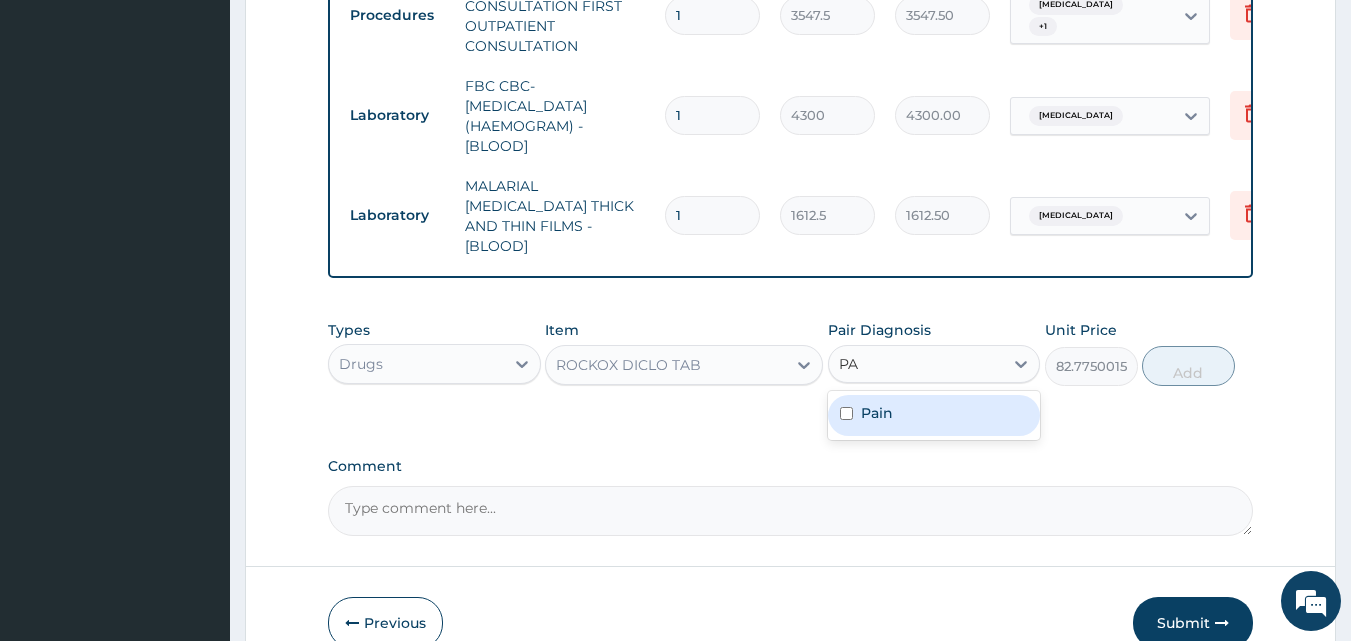 drag, startPoint x: 928, startPoint y: 406, endPoint x: 750, endPoint y: 373, distance: 181.03314 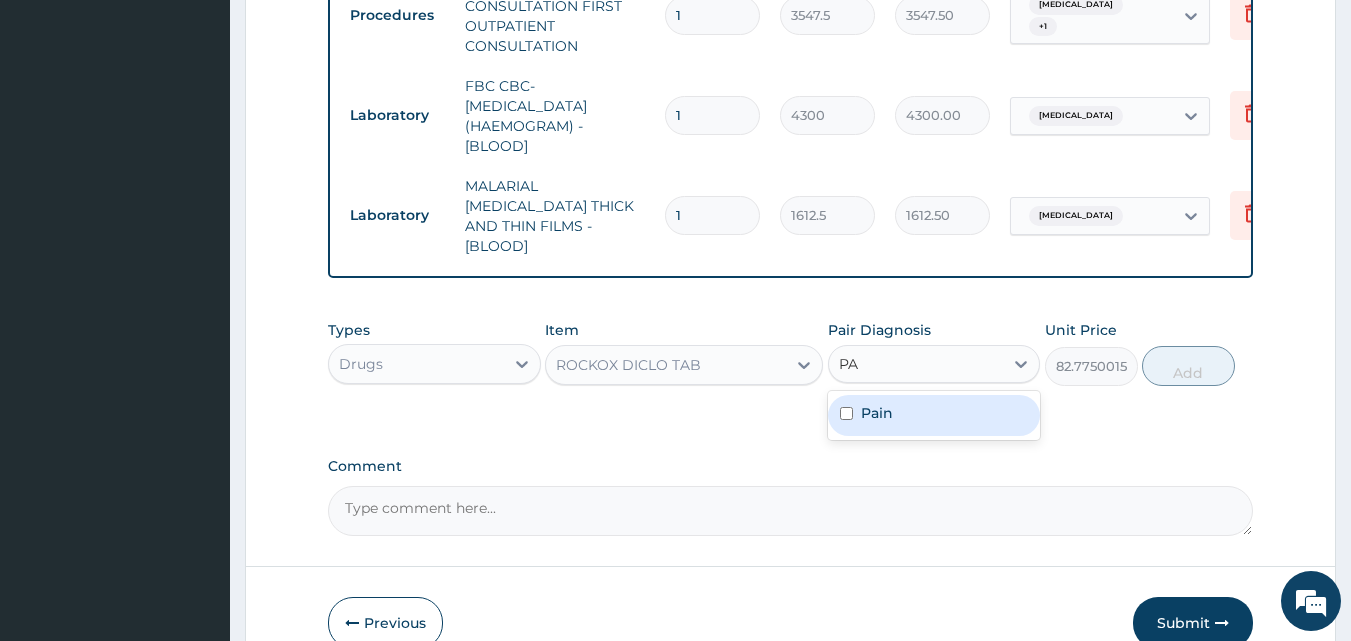 click on "Pain" at bounding box center [934, 415] 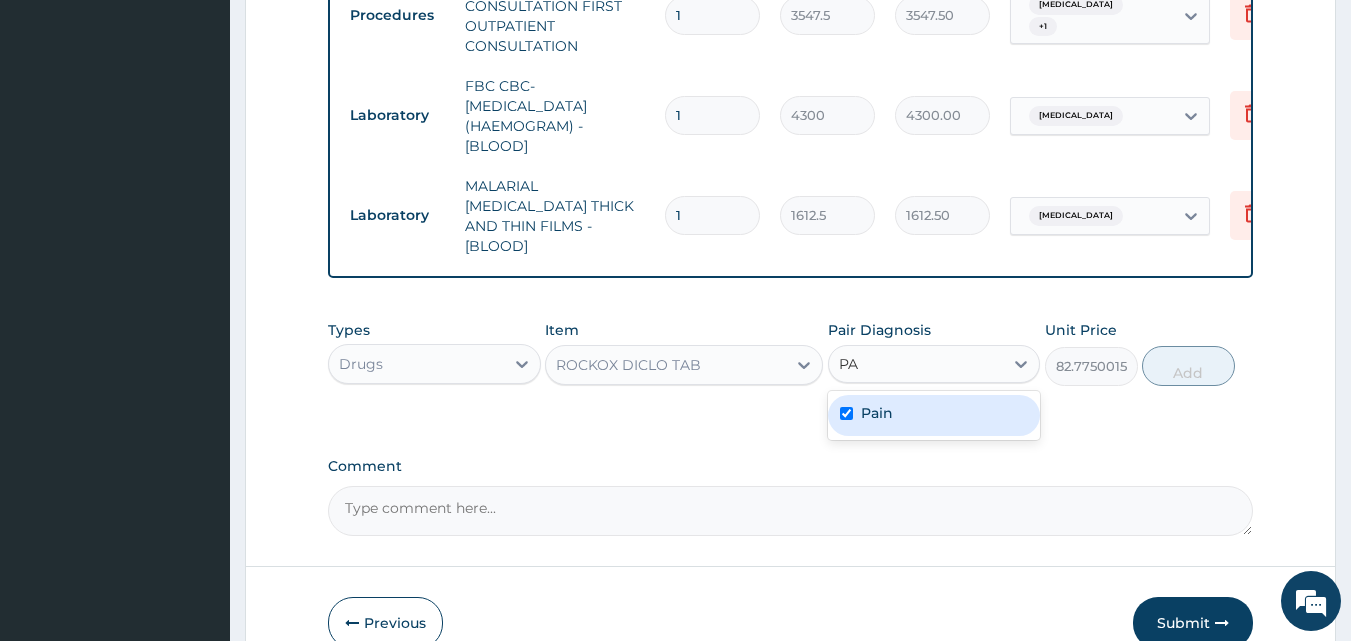 type 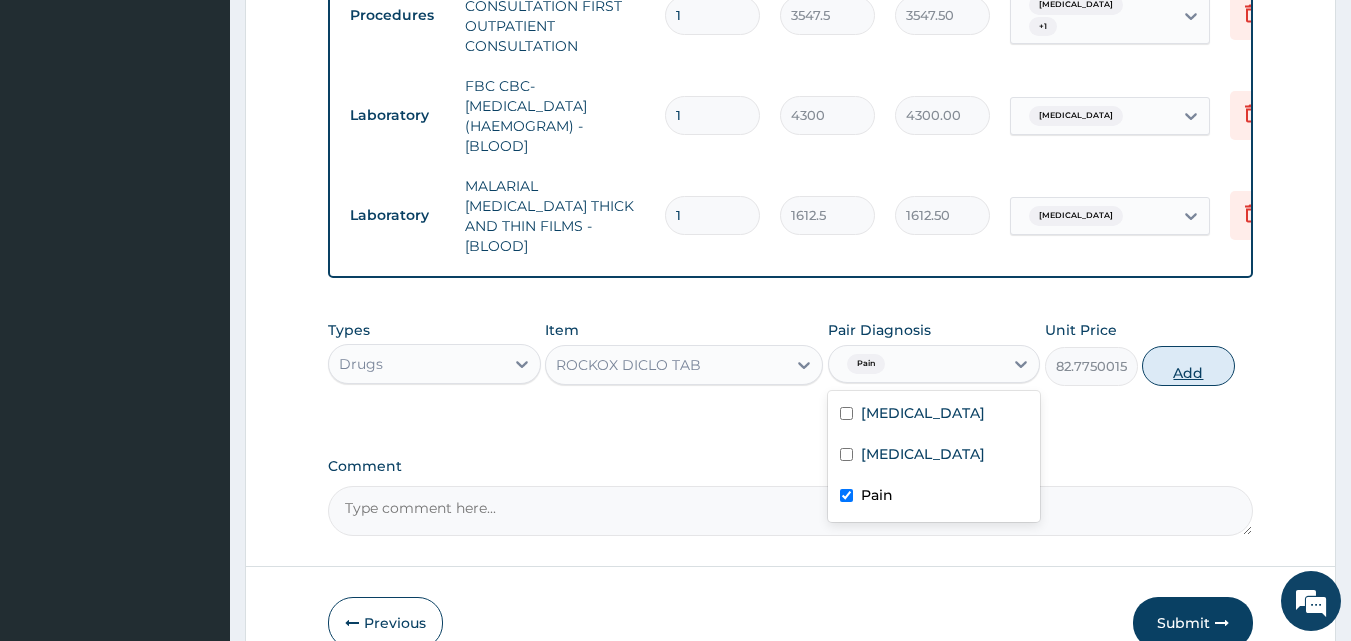 click on "Add" at bounding box center (1188, 366) 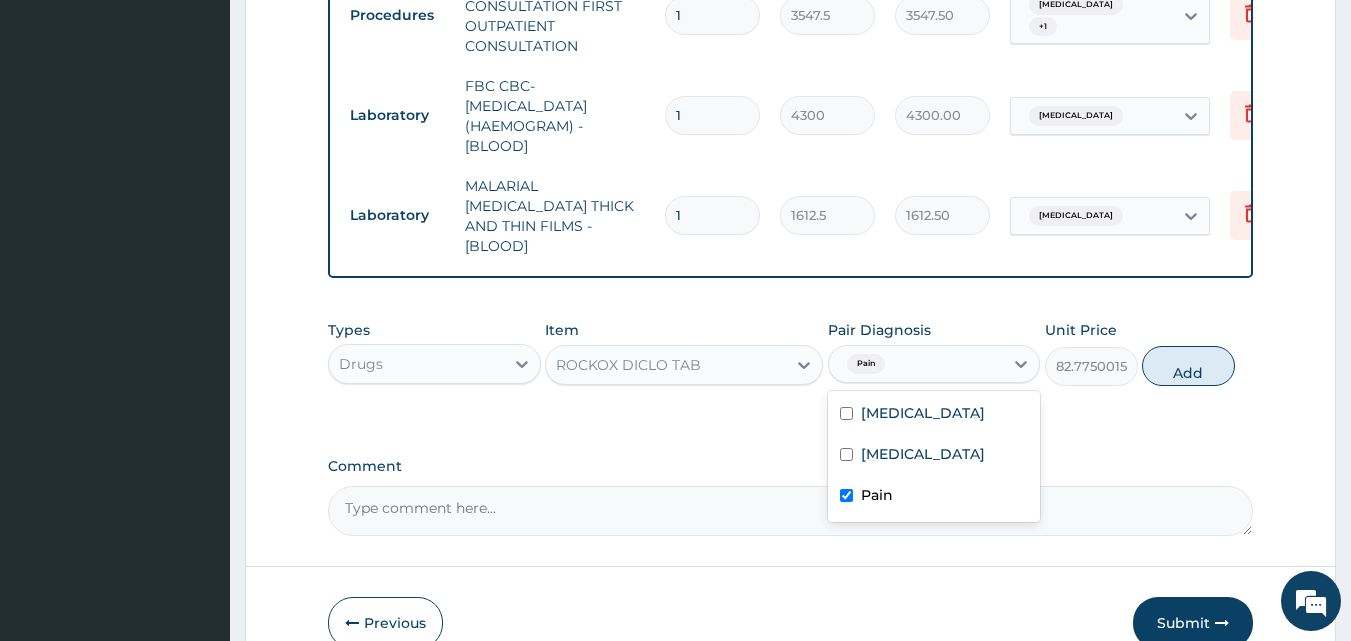 type on "0" 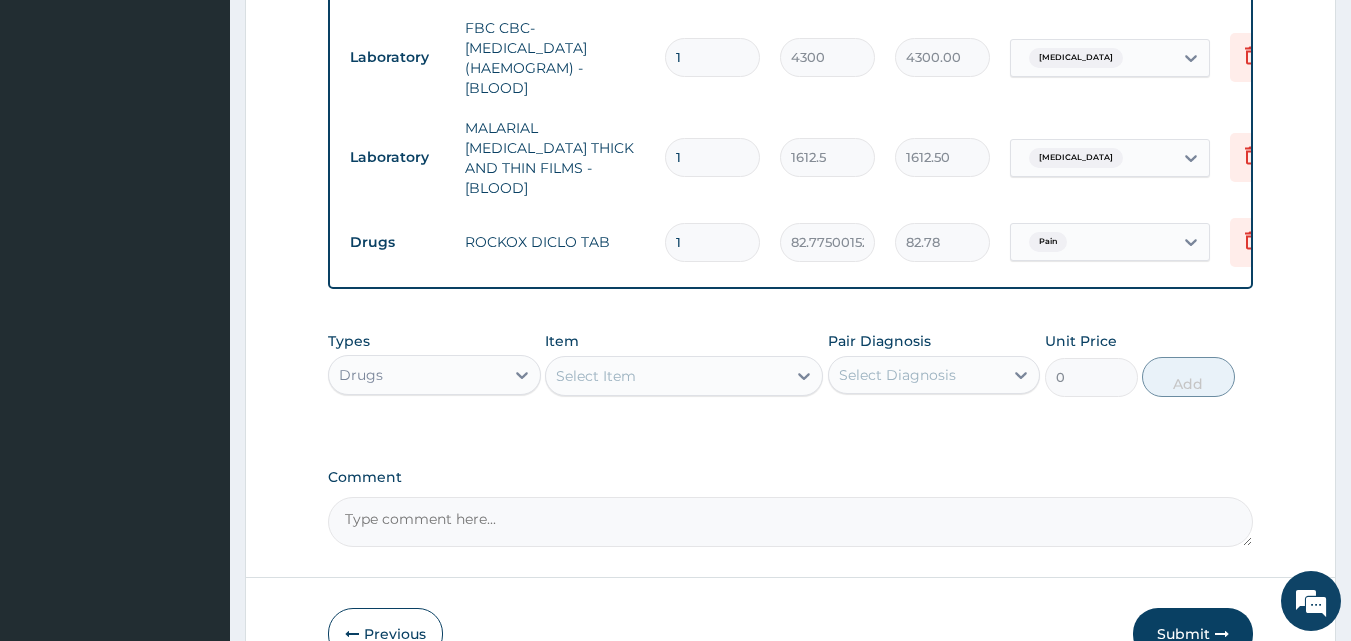 type on "0" 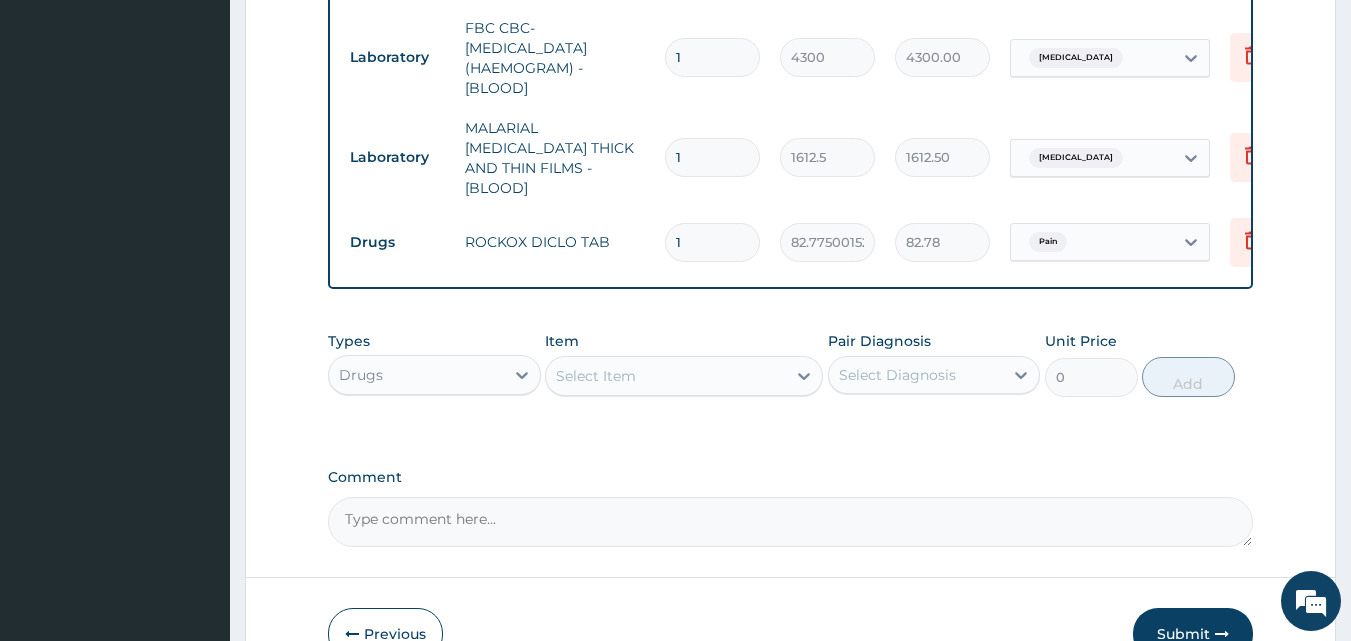 type on "0.00" 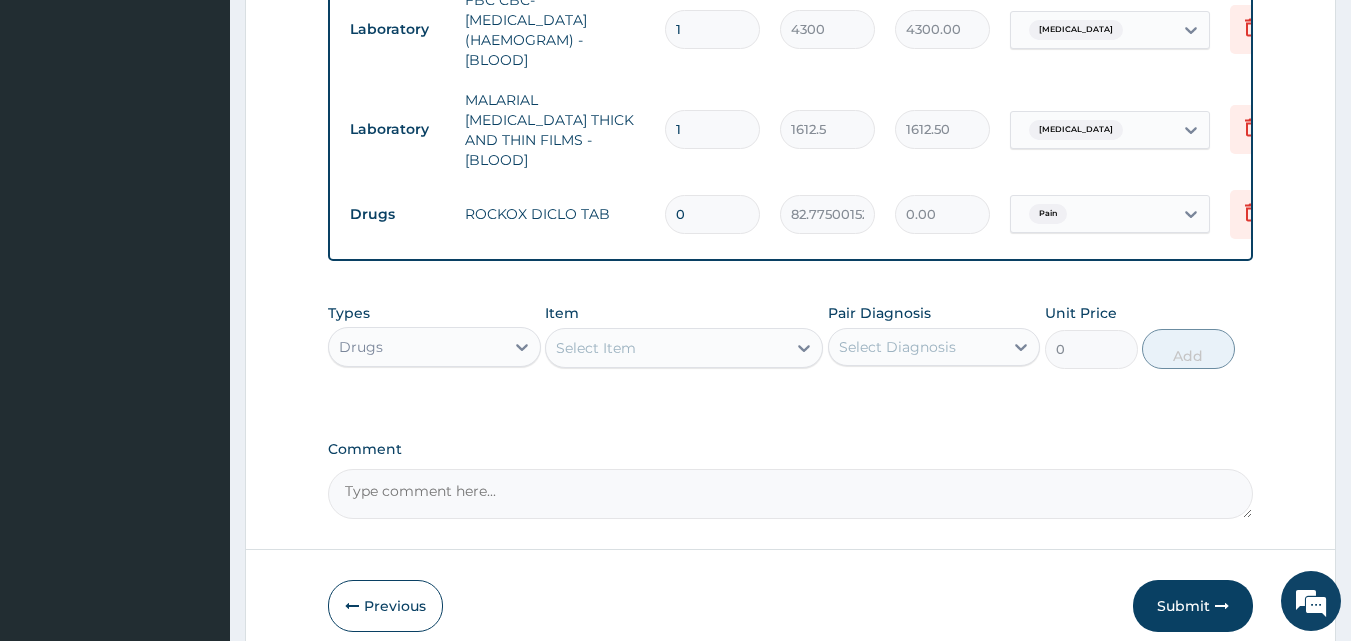 scroll, scrollTop: 1070, scrollLeft: 0, axis: vertical 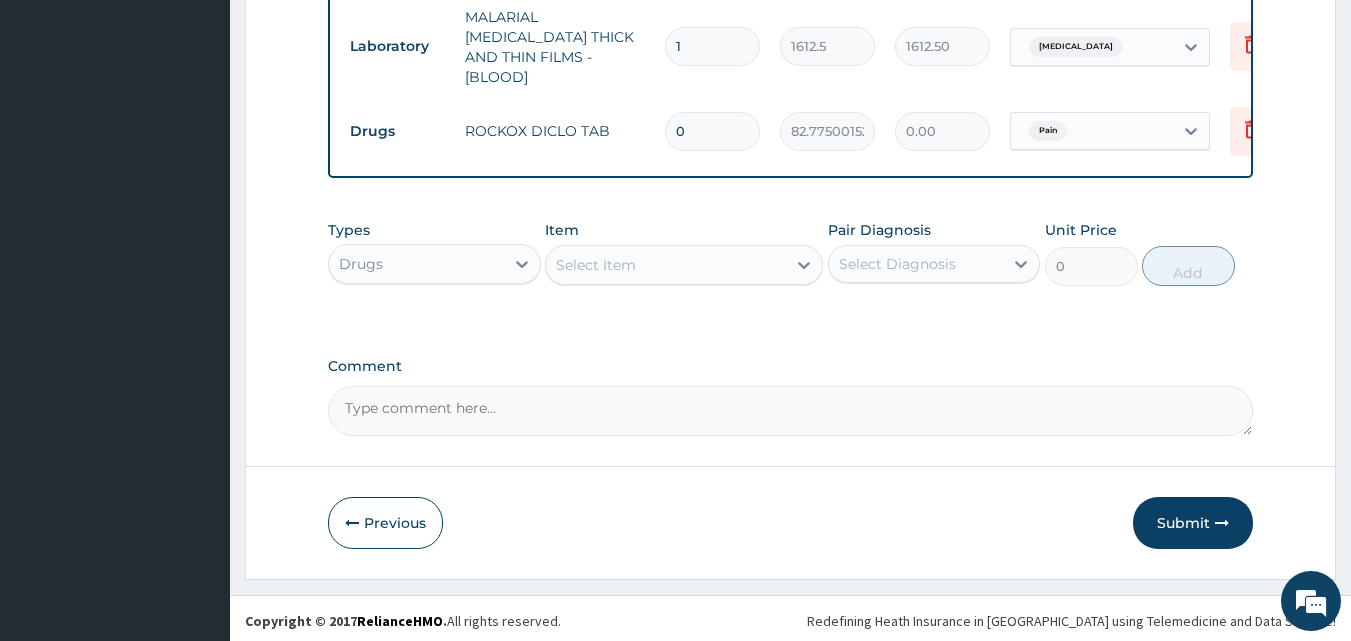 type on "0" 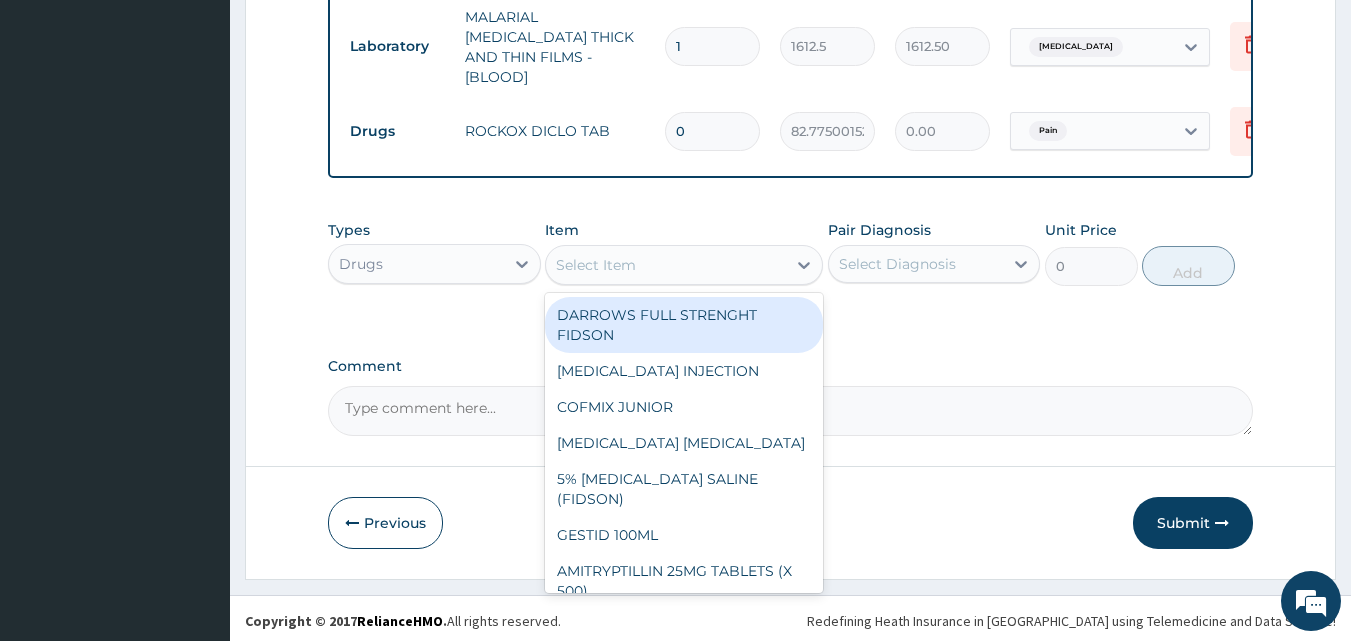 click on "Select Item" at bounding box center (596, 265) 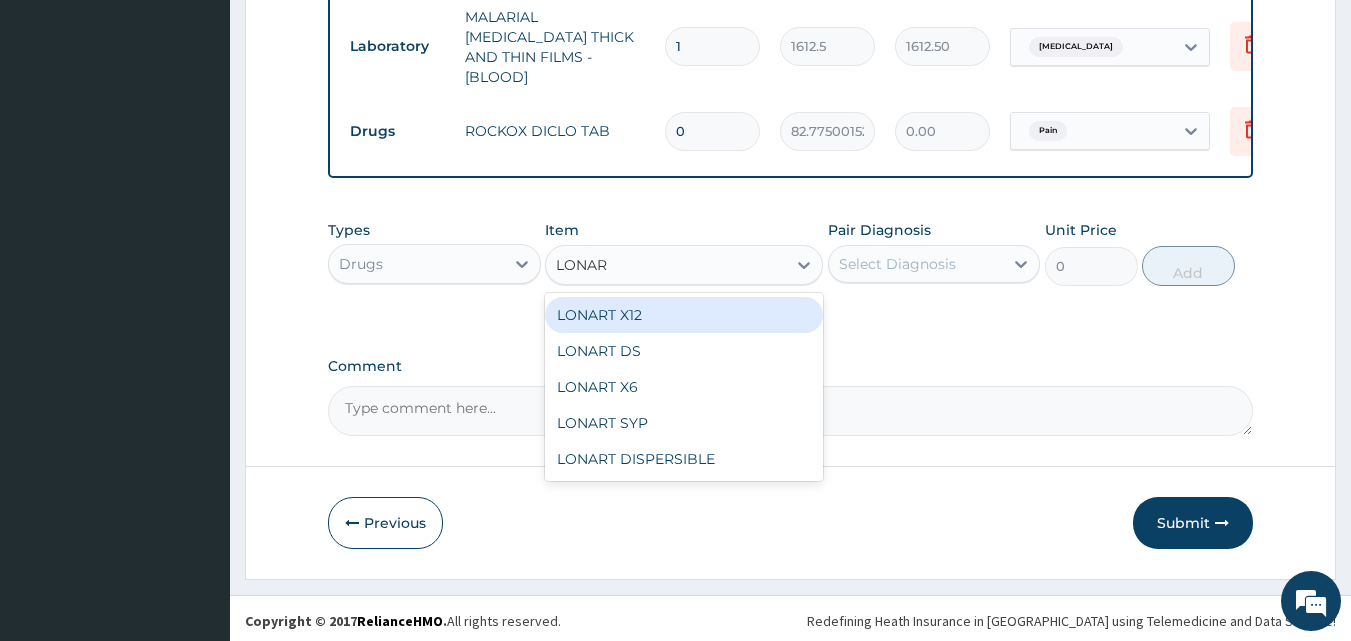 type on "LONART" 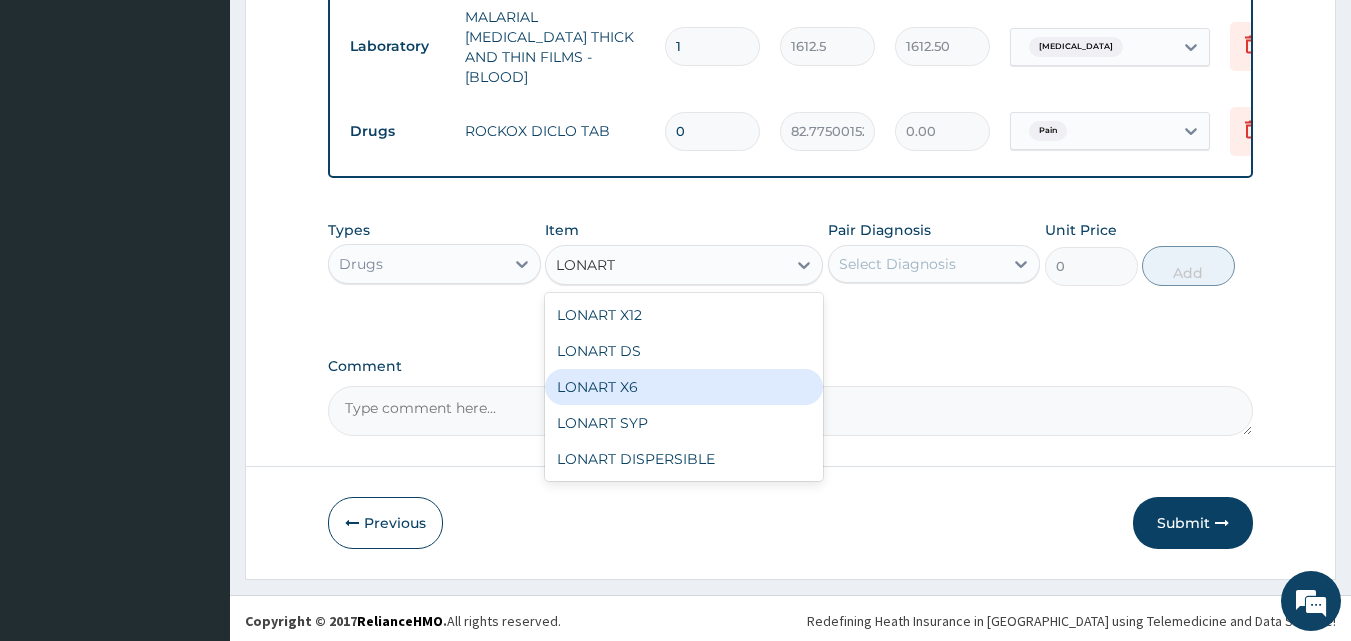drag, startPoint x: 682, startPoint y: 388, endPoint x: 709, endPoint y: 367, distance: 34.20526 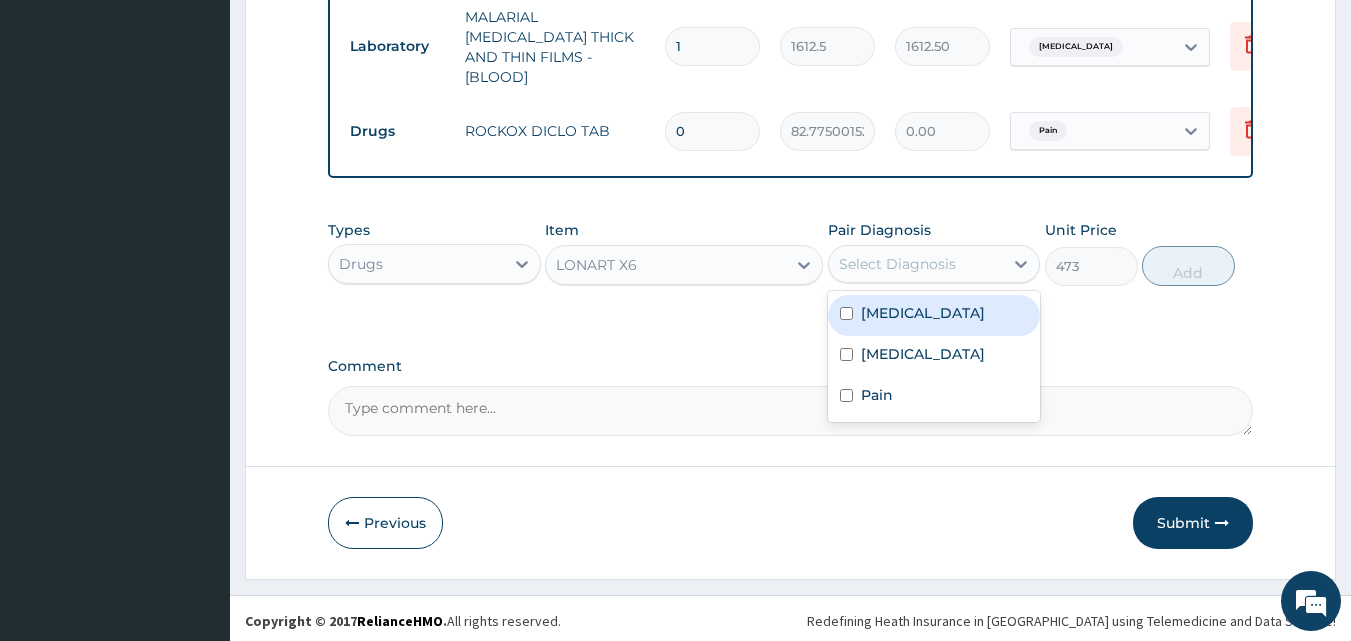 click on "Select Diagnosis" at bounding box center (897, 264) 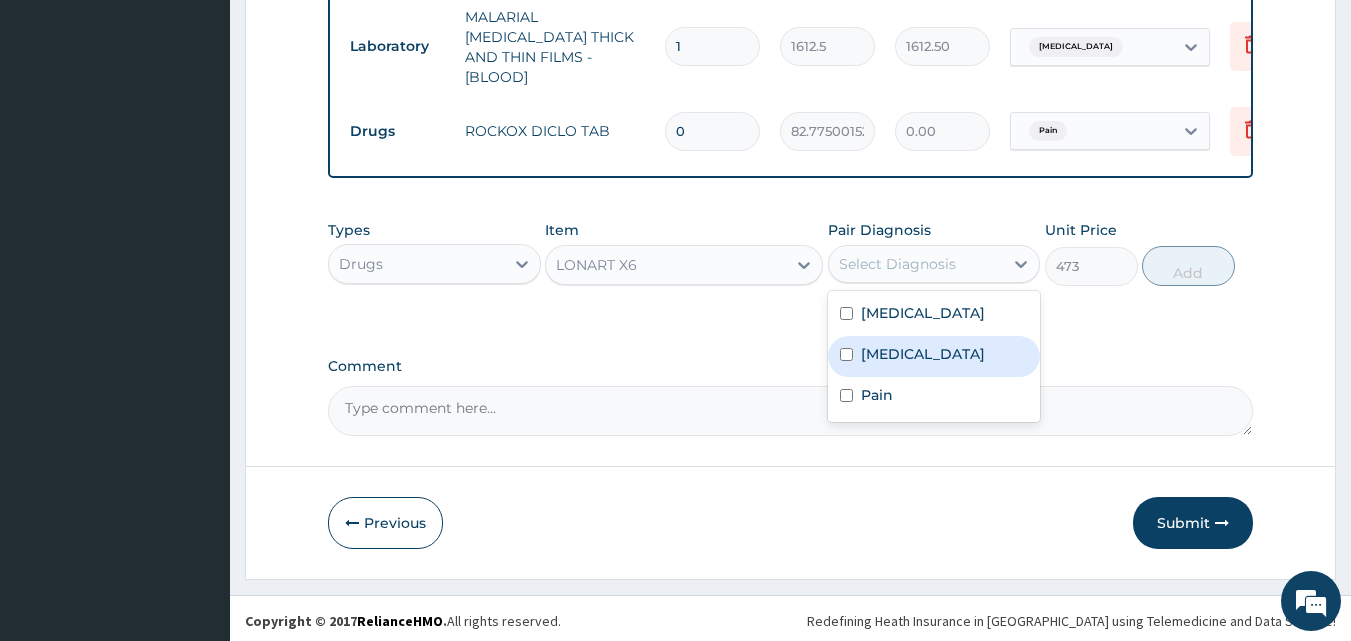 click on "[MEDICAL_DATA]" at bounding box center (934, 356) 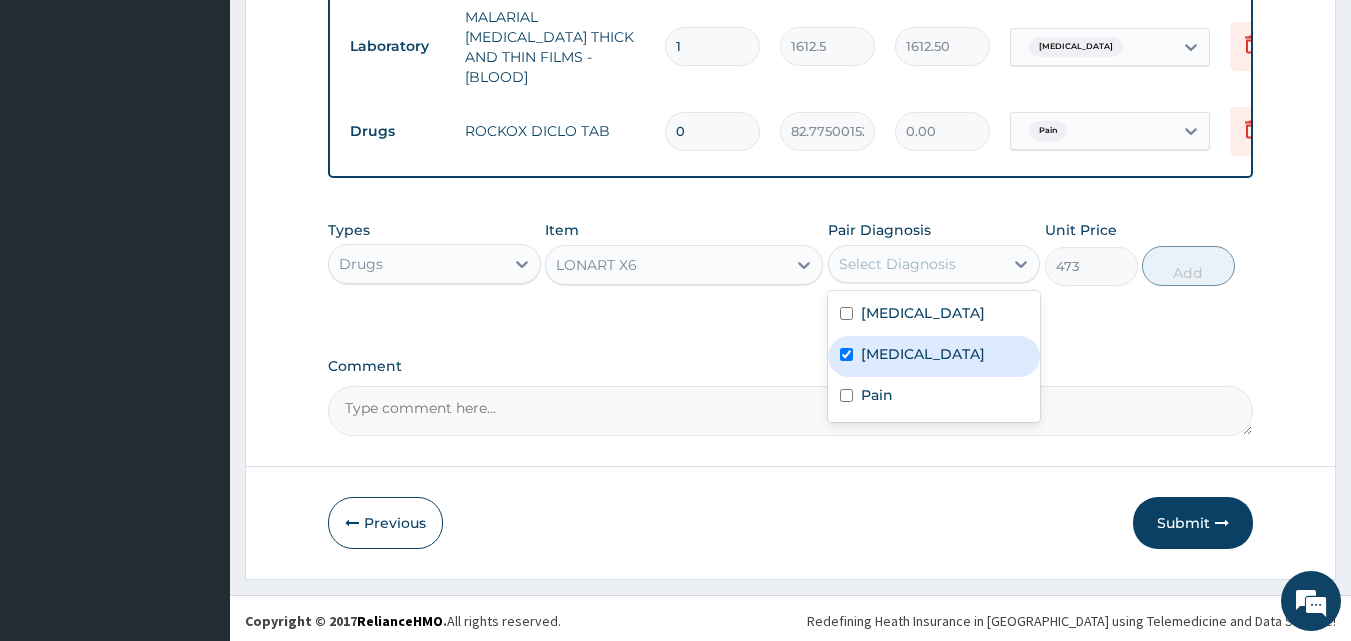 checkbox on "true" 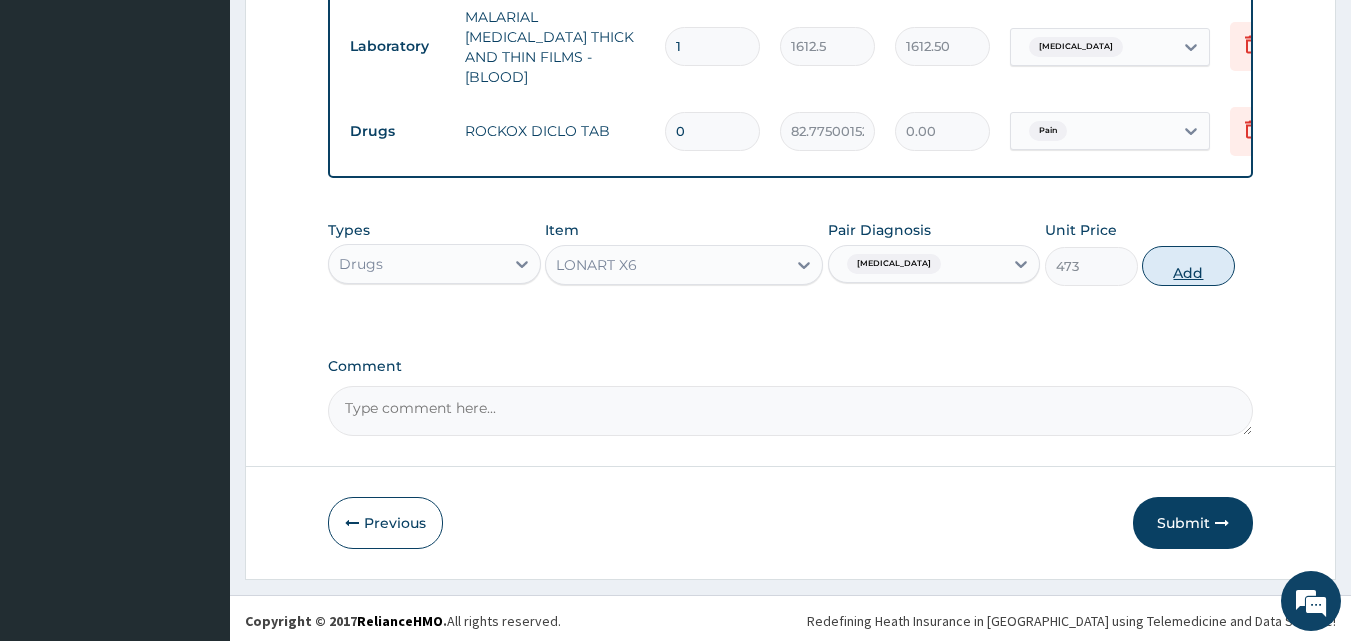 click on "Add" at bounding box center (1188, 266) 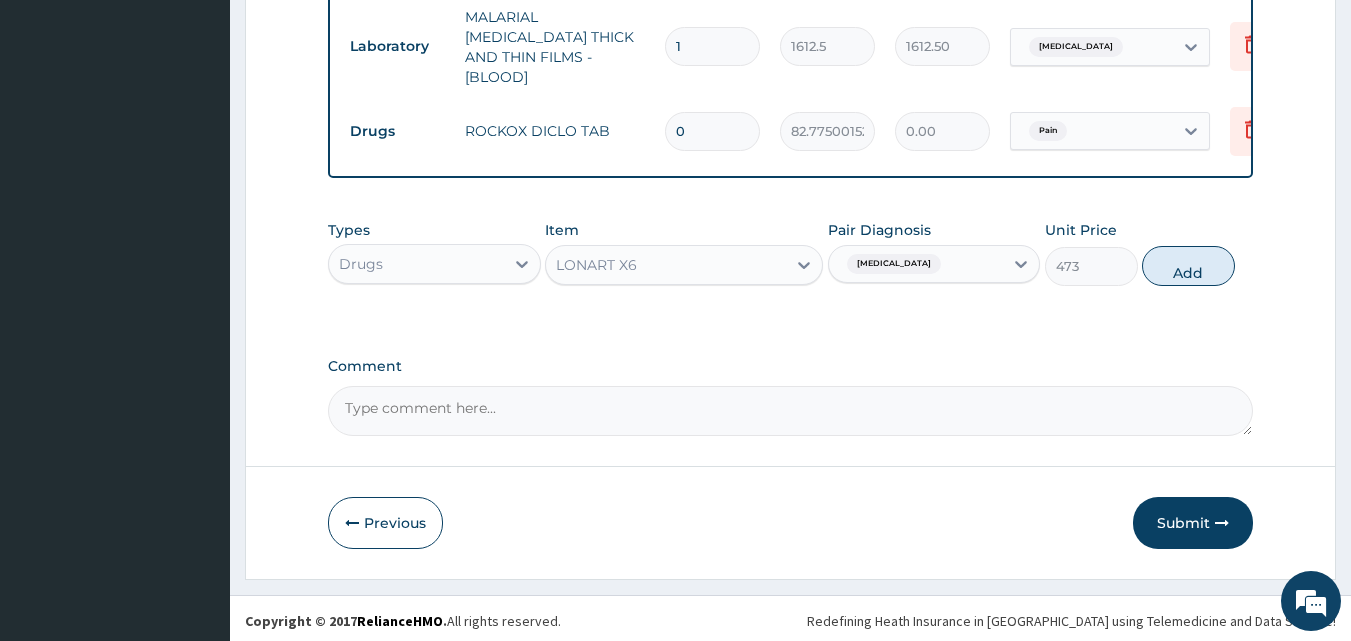 type on "0" 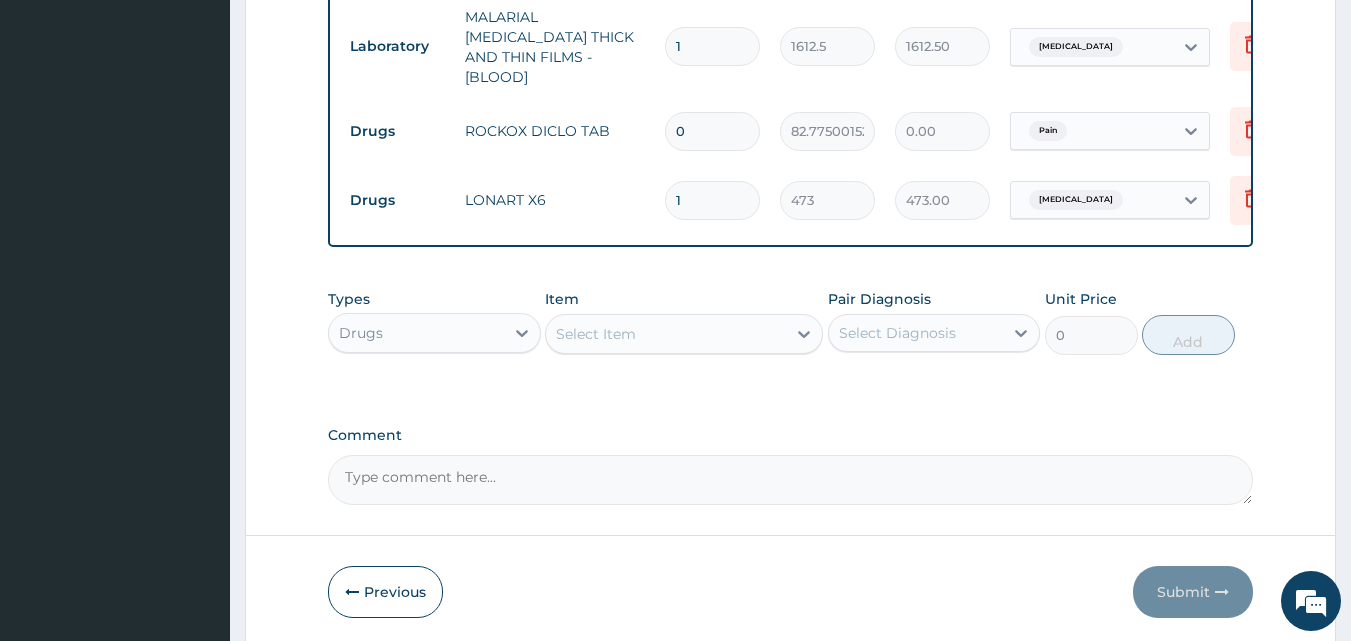 type 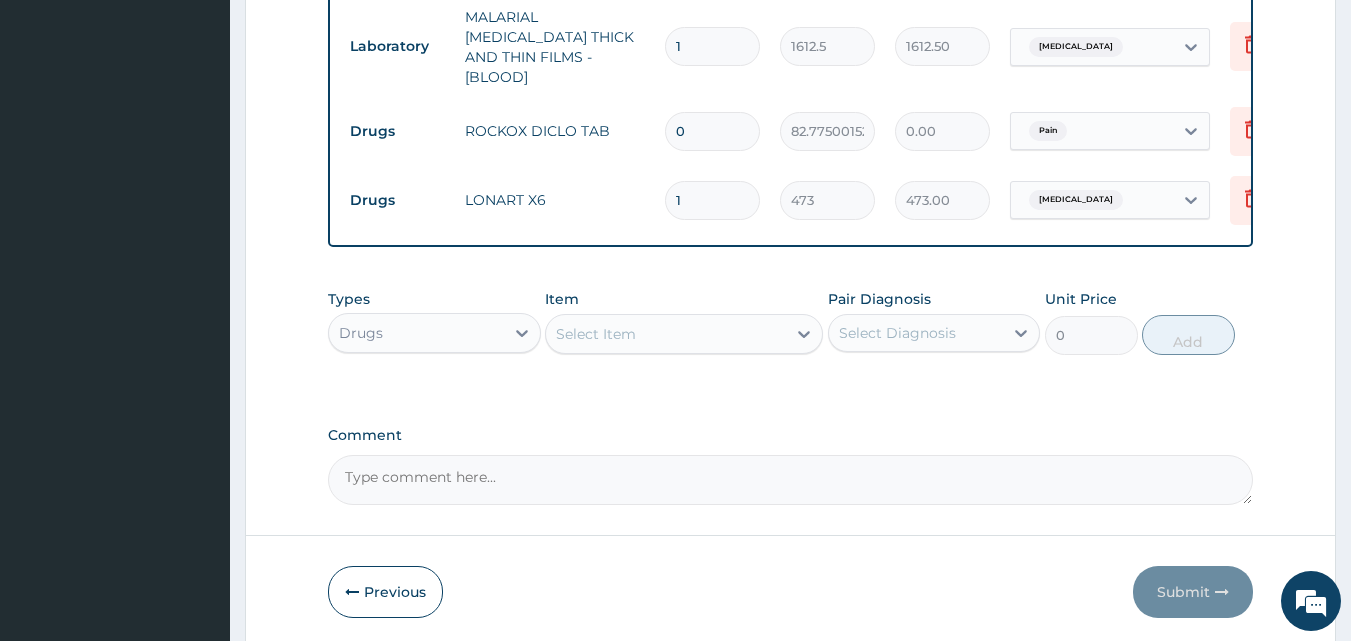 type on "0.00" 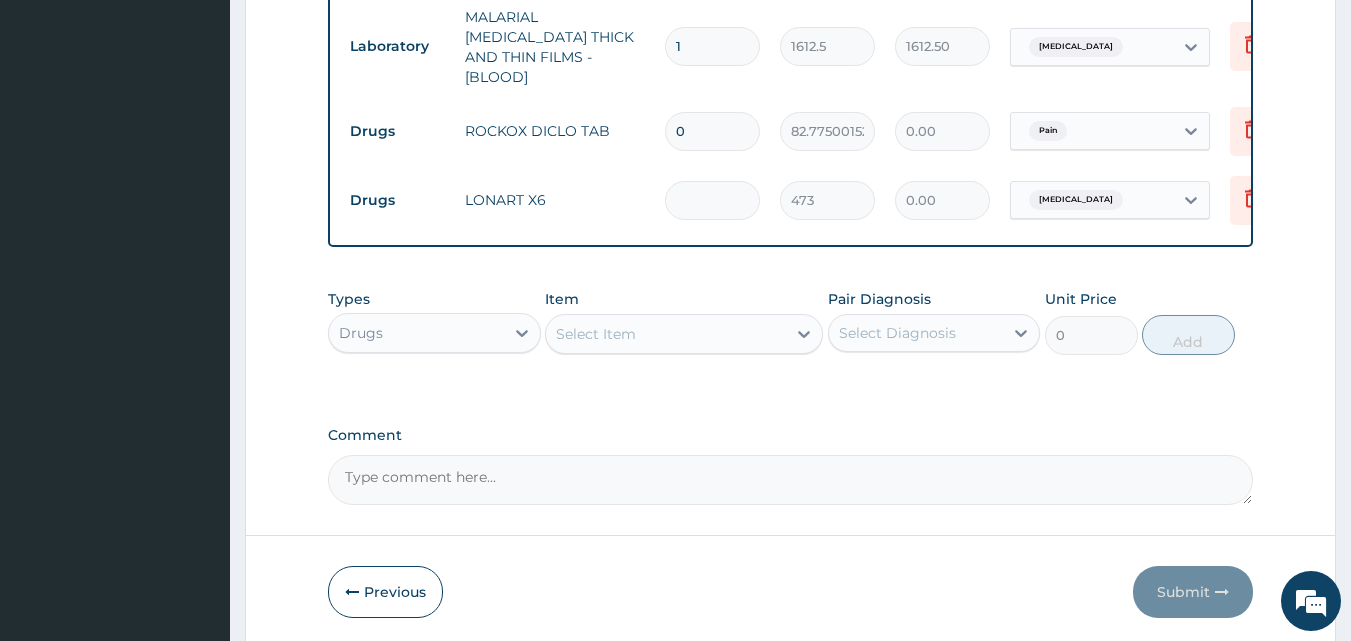 type on "6" 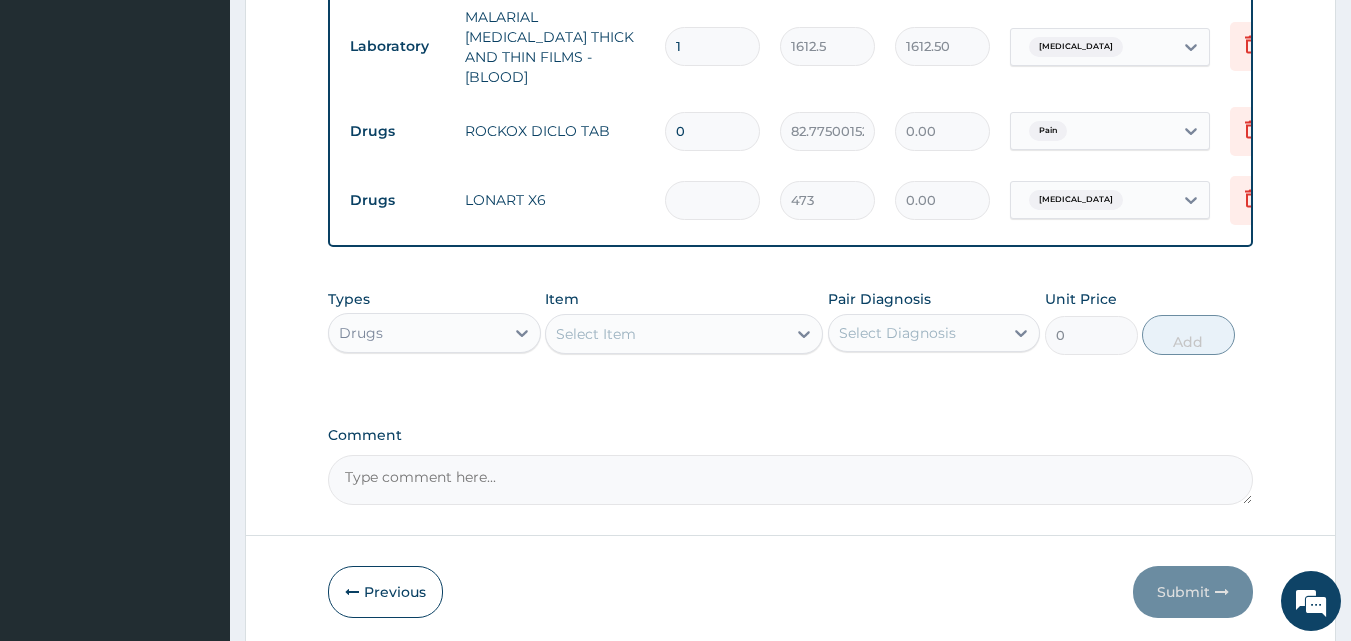 type on "2838.00" 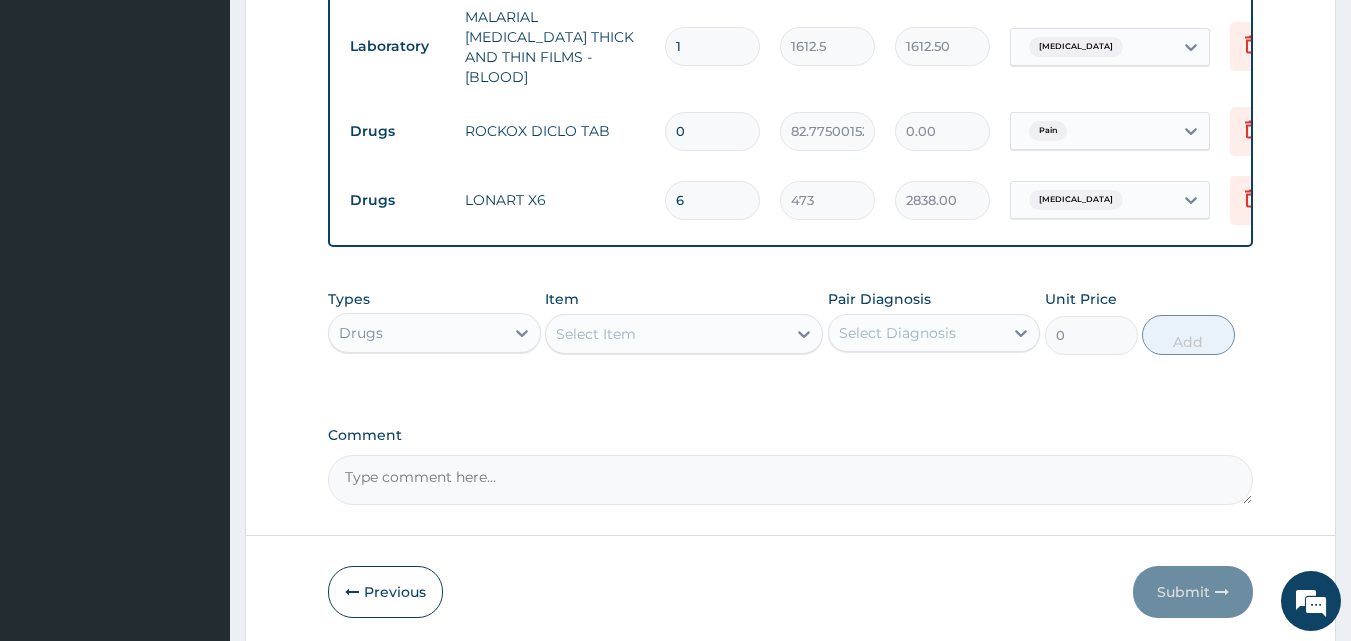 type on "6" 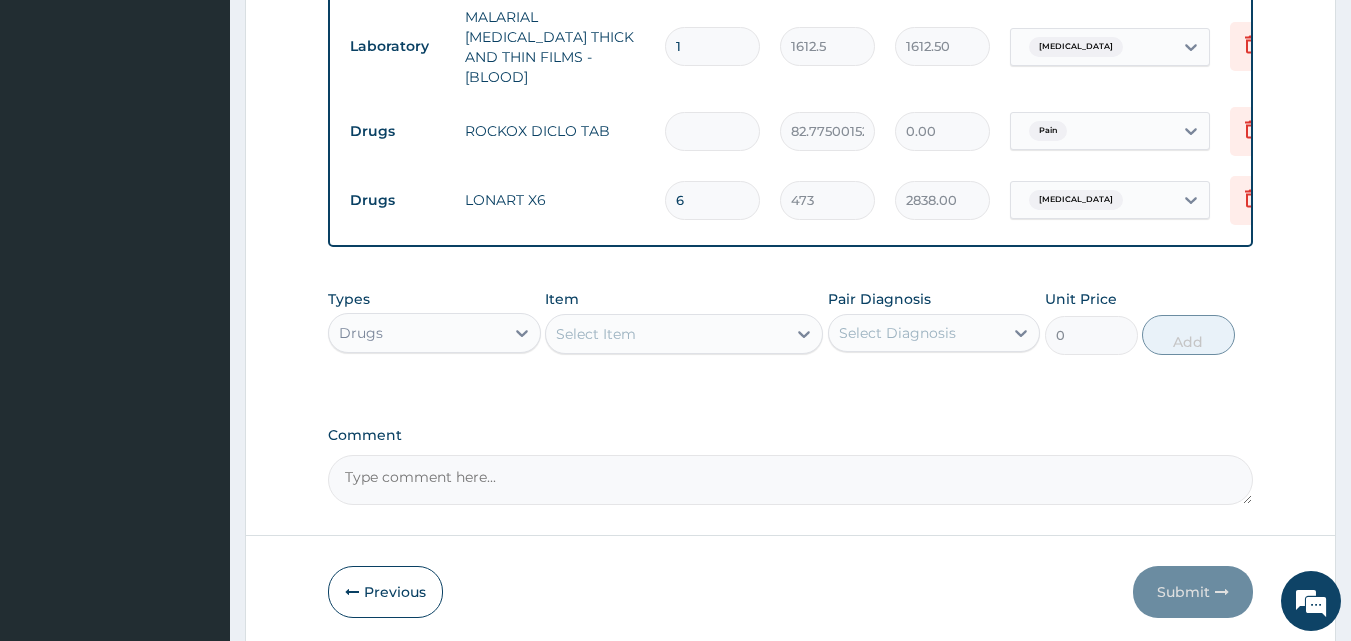 type on "1" 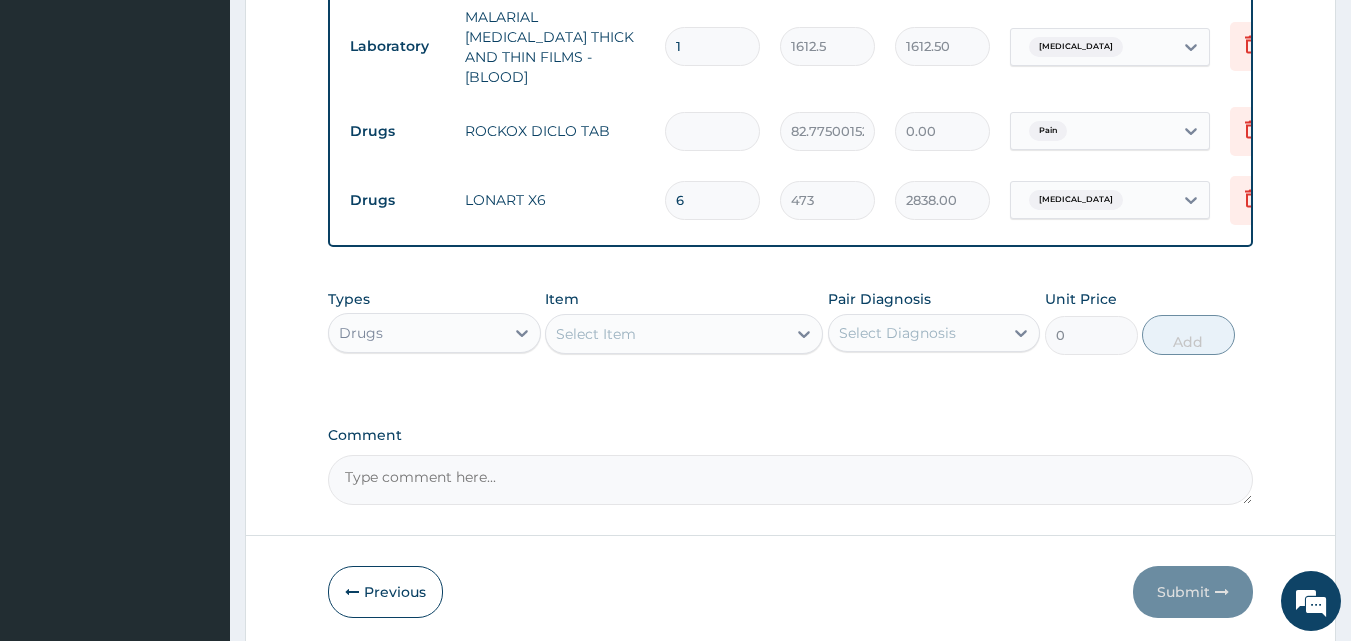 type on "82.78" 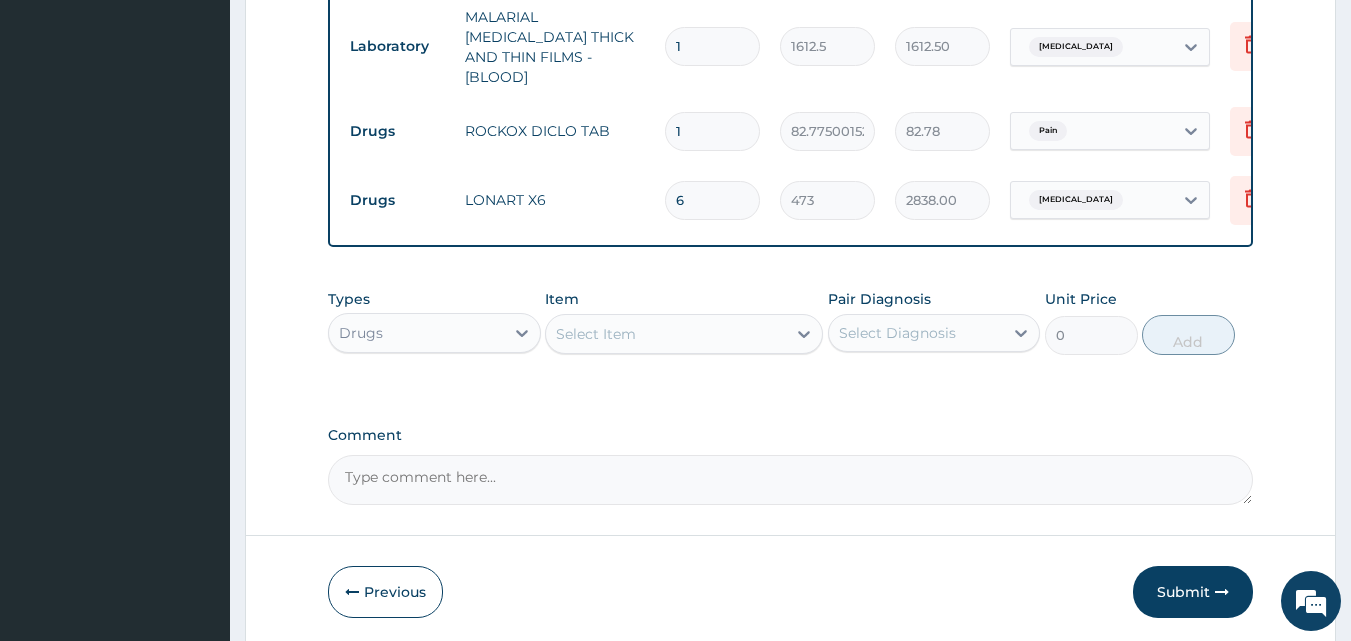 type on "10" 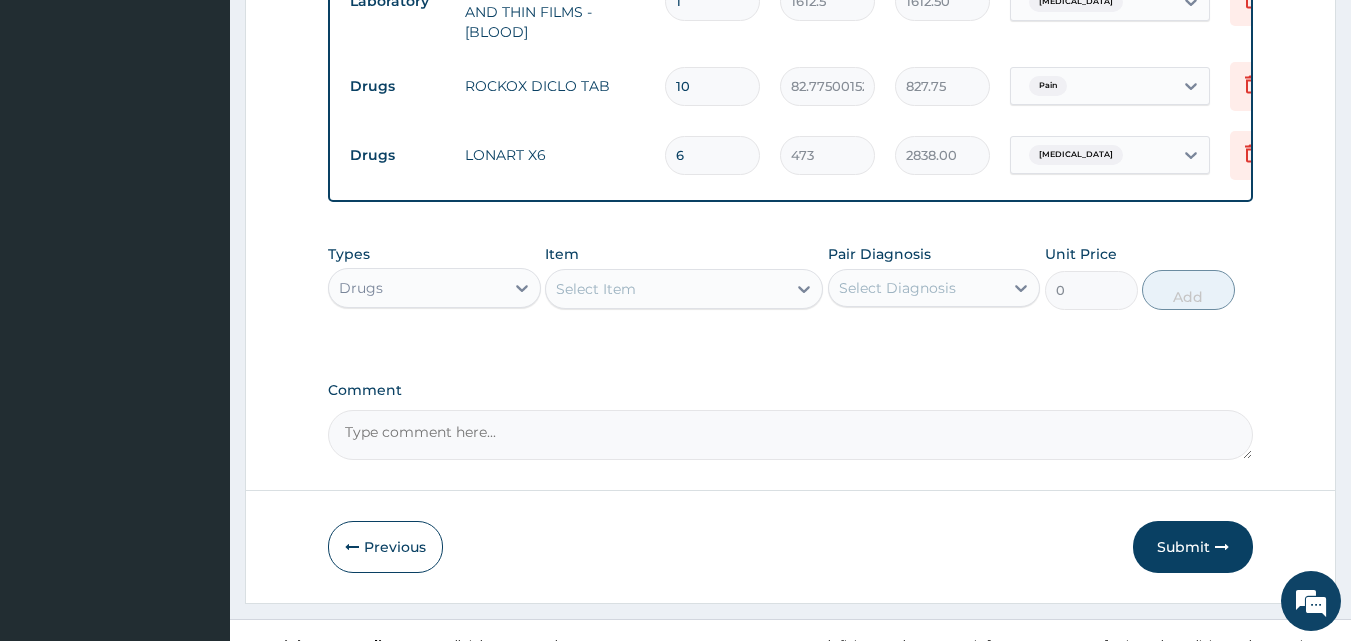 scroll, scrollTop: 1139, scrollLeft: 0, axis: vertical 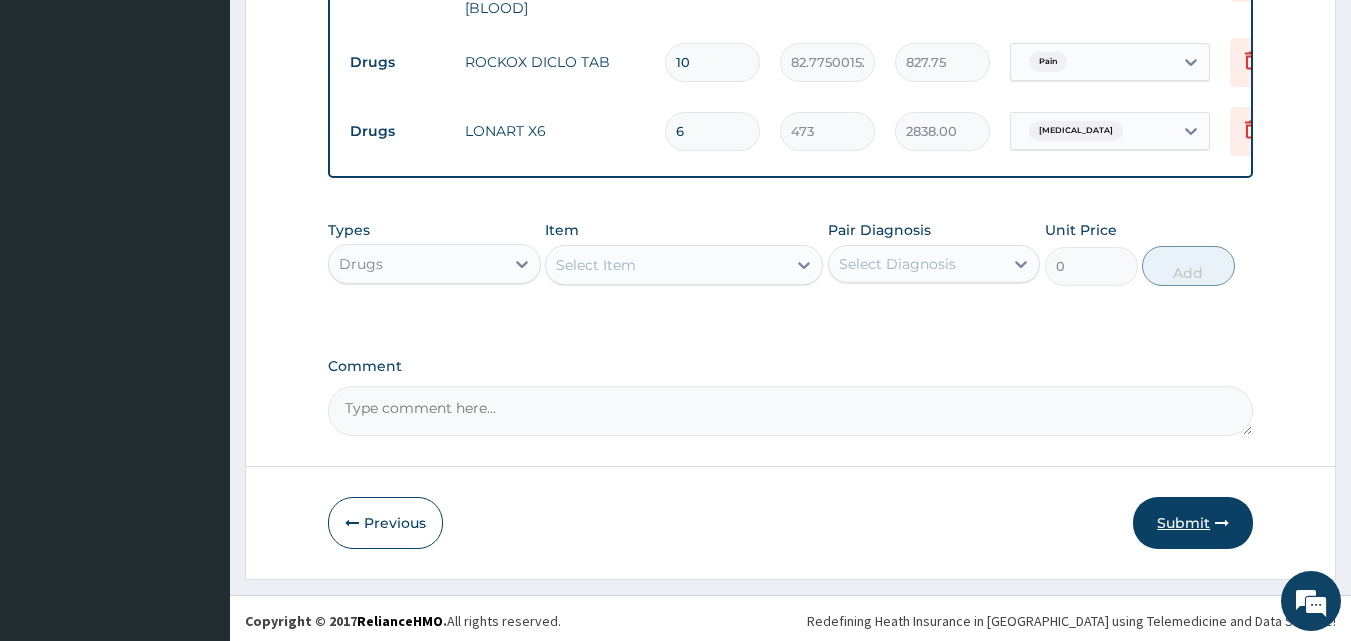 type on "10" 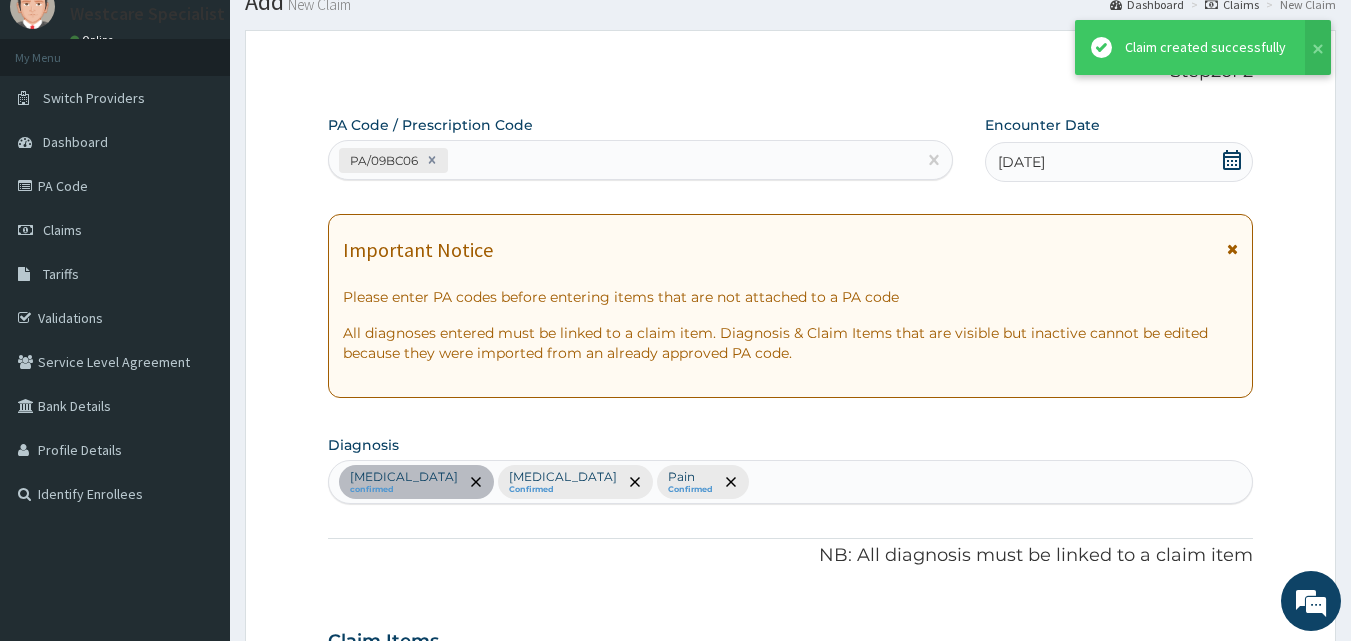 scroll, scrollTop: 1139, scrollLeft: 0, axis: vertical 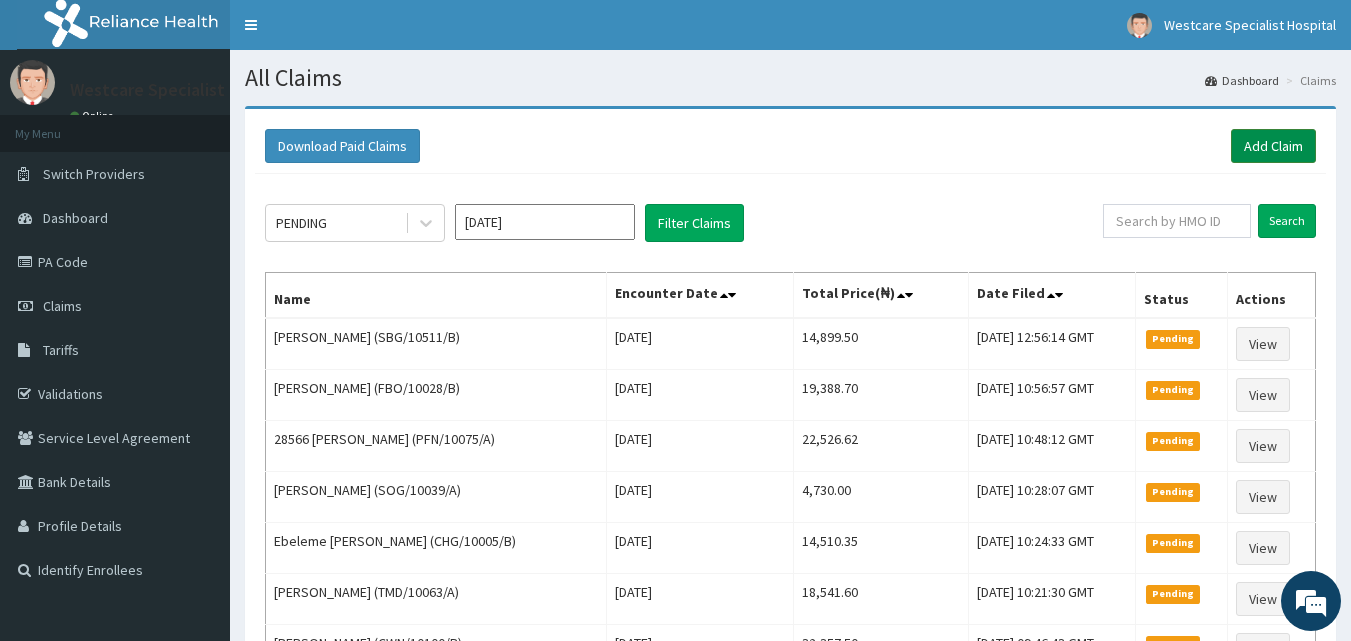 click on "Add Claim" at bounding box center (1273, 146) 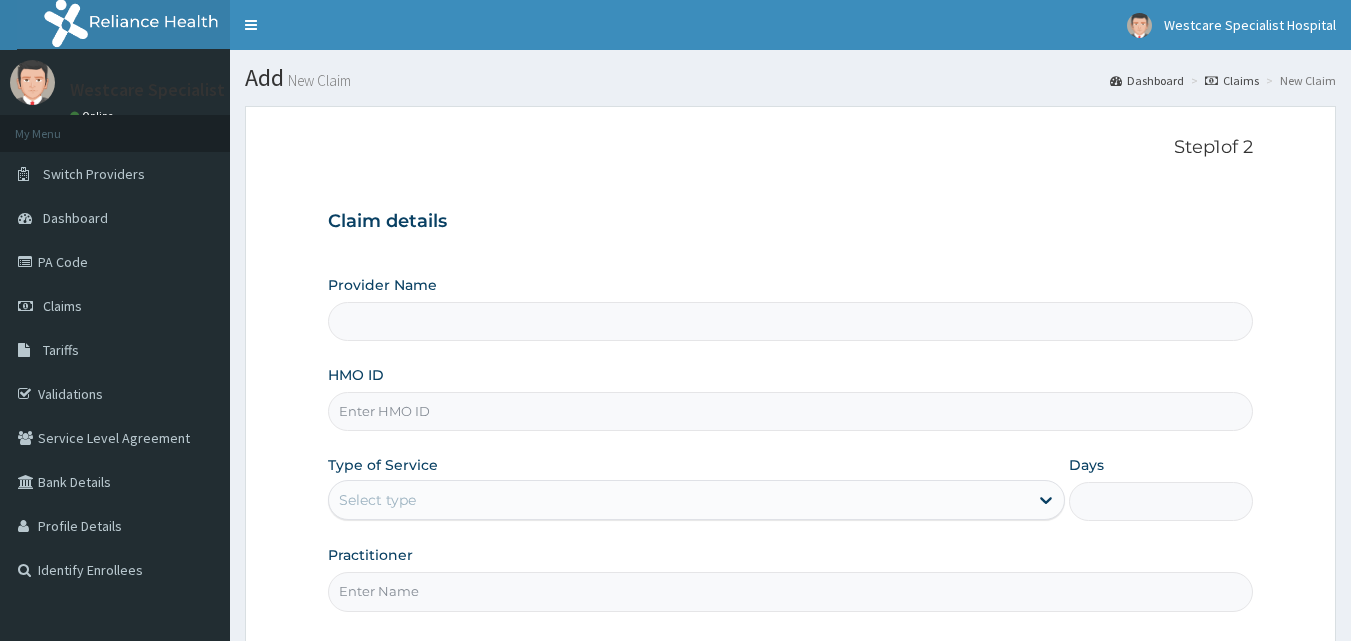 scroll, scrollTop: 187, scrollLeft: 0, axis: vertical 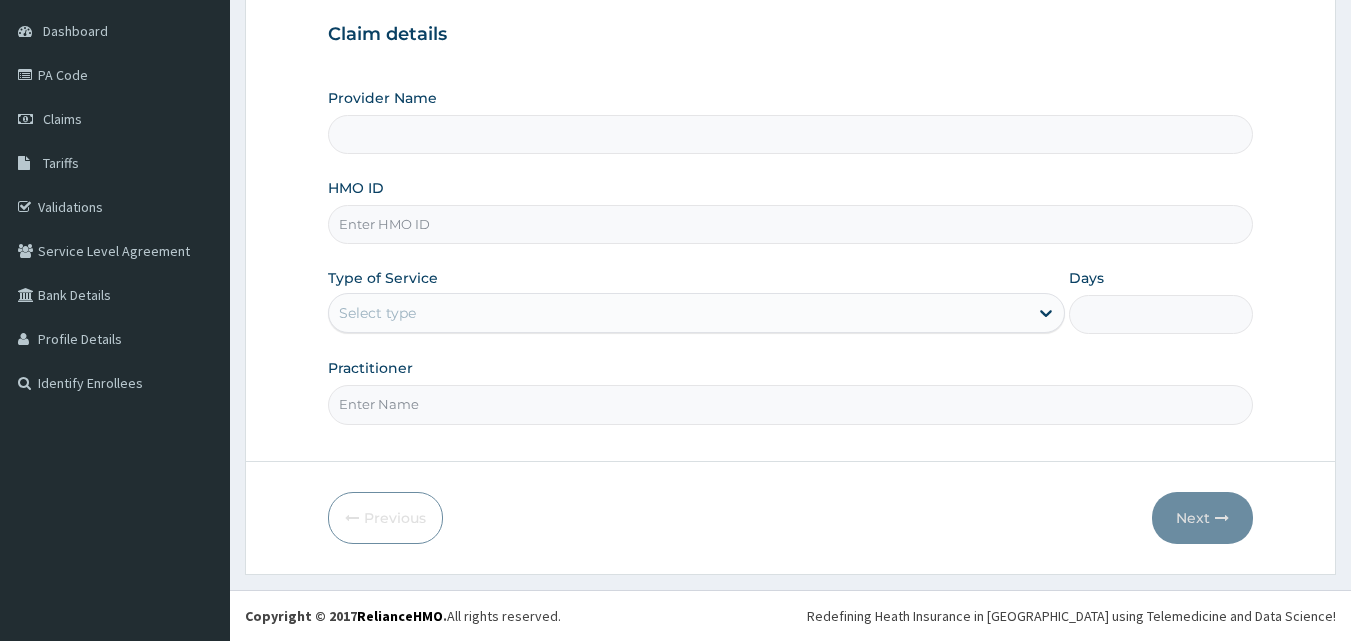 drag, startPoint x: 0, startPoint y: 0, endPoint x: 469, endPoint y: 226, distance: 520.6121 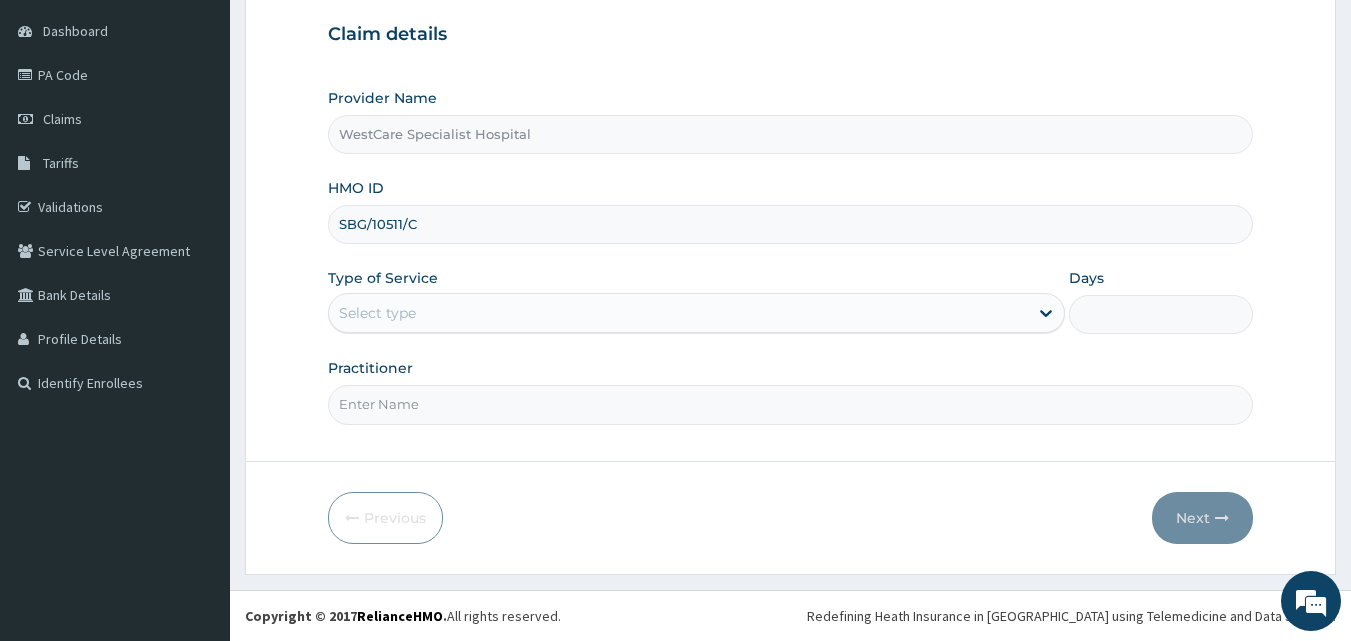 type on "SBG/10511/C" 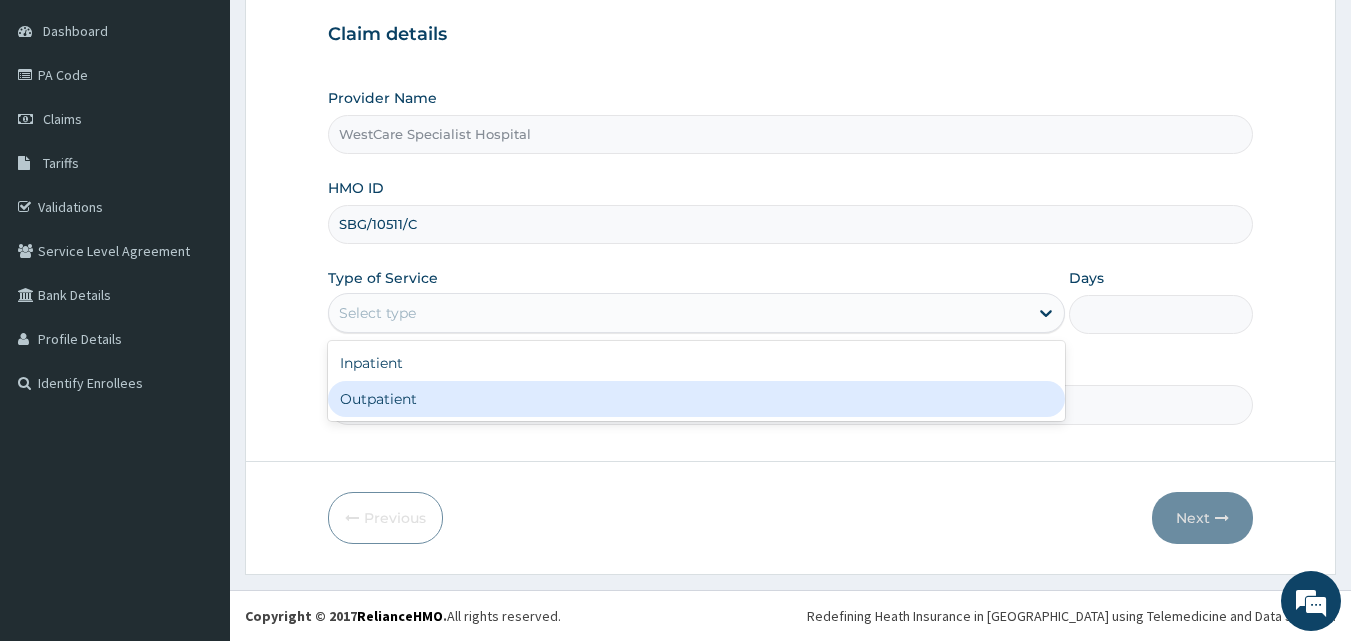 click on "Outpatient" at bounding box center [696, 399] 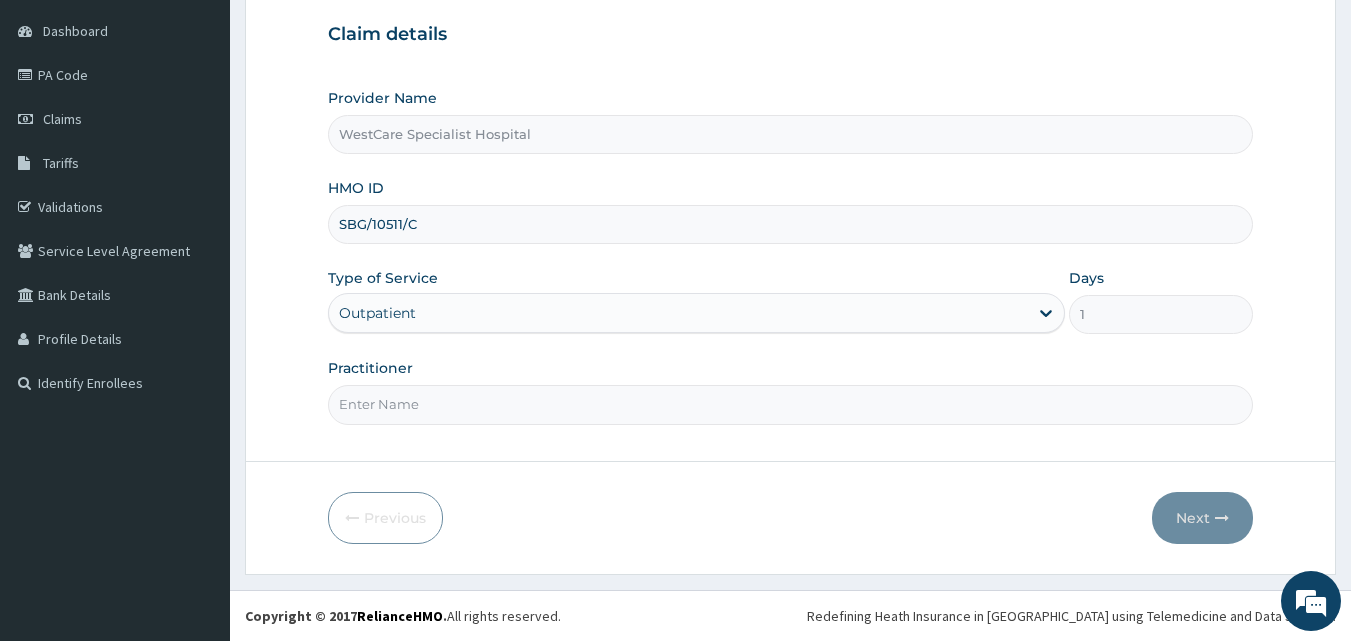 drag, startPoint x: 477, startPoint y: 407, endPoint x: 473, endPoint y: 386, distance: 21.377558 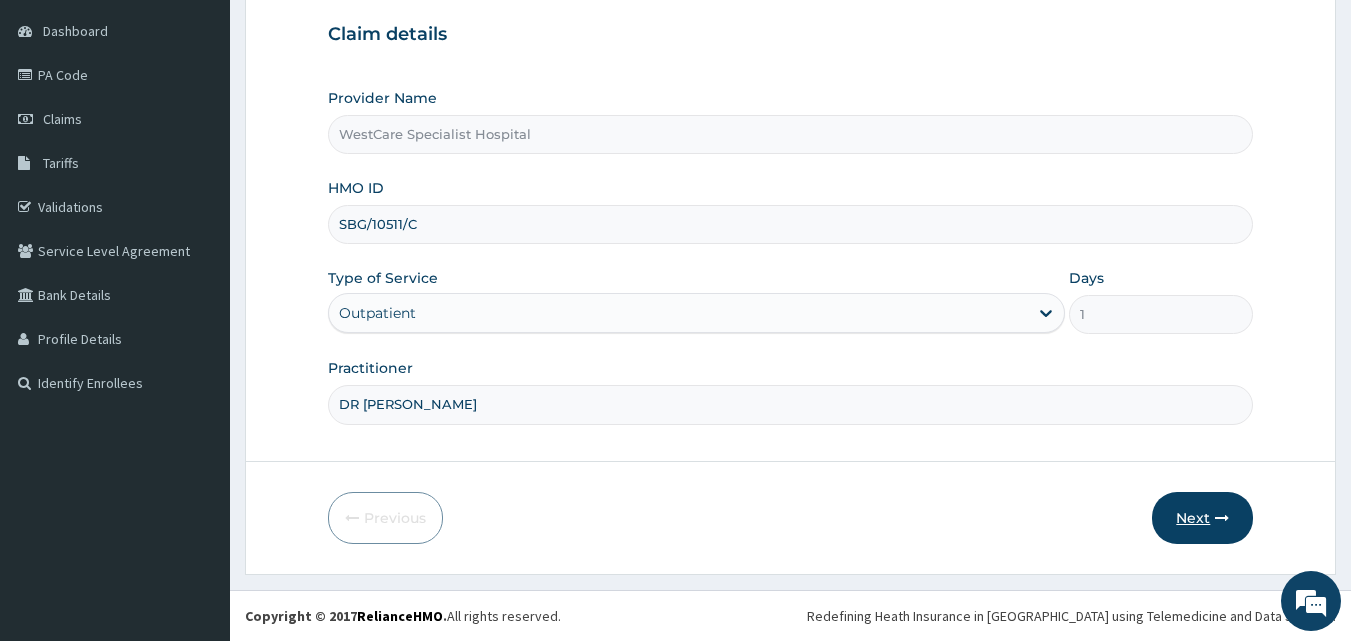 scroll, scrollTop: 0, scrollLeft: 0, axis: both 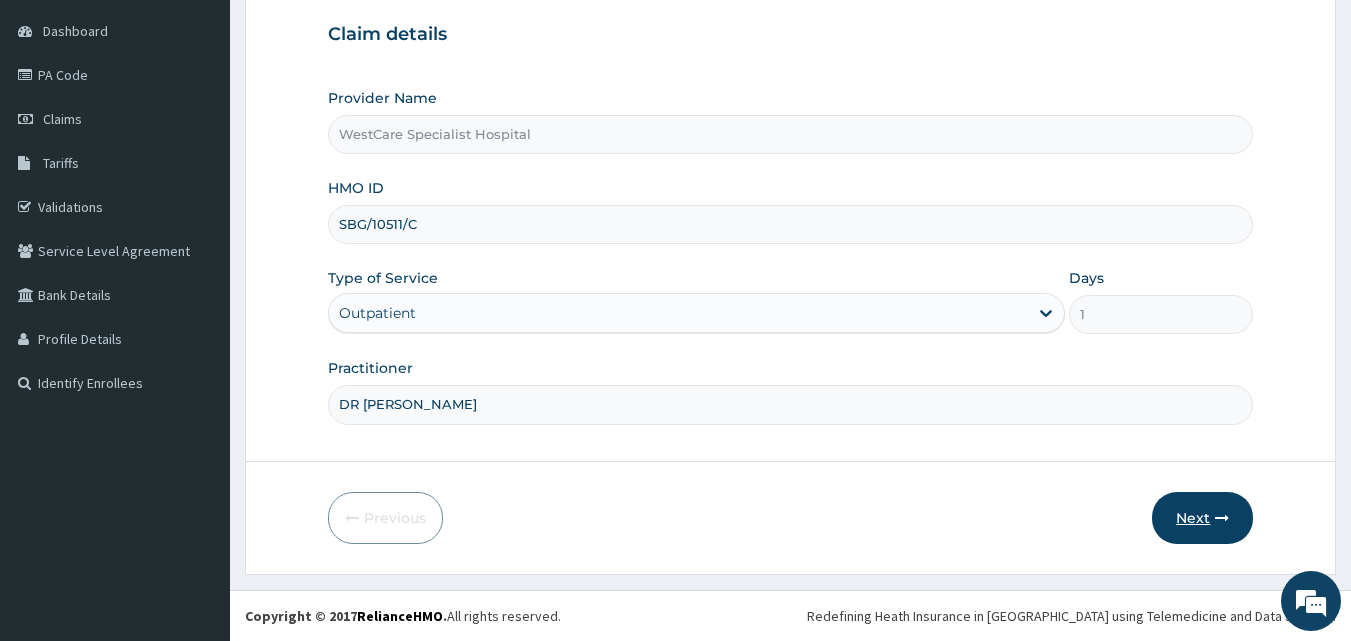 click on "Next" at bounding box center [1202, 518] 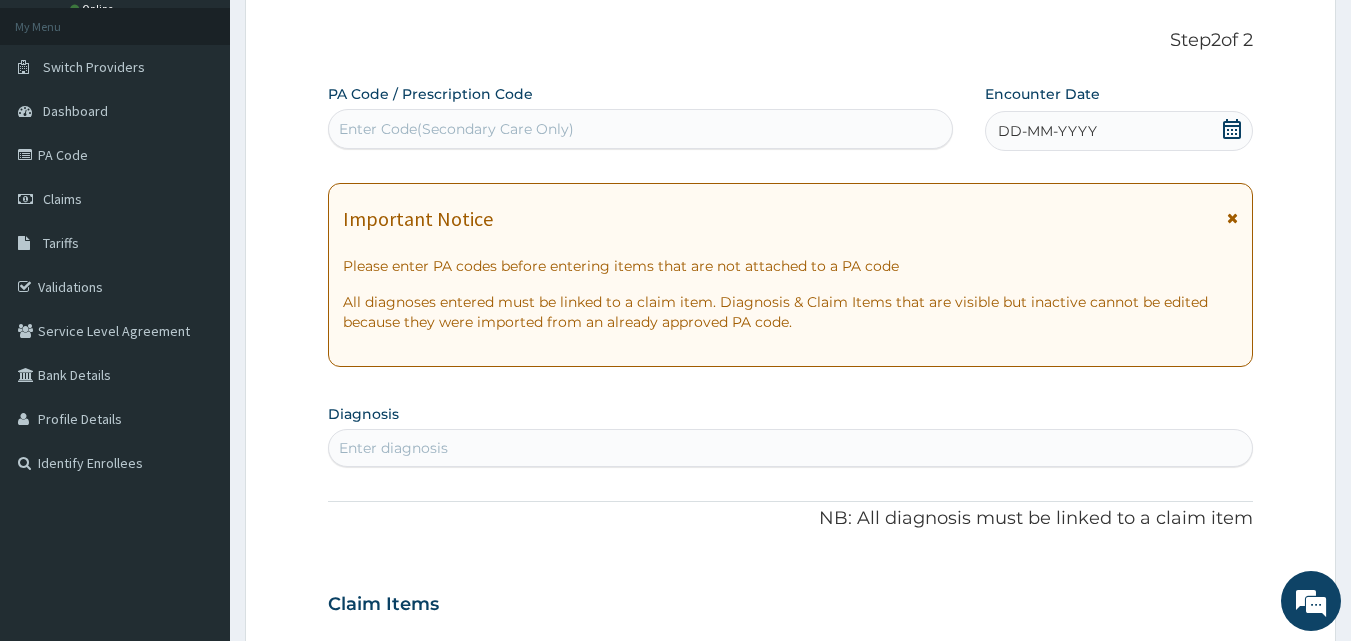 scroll, scrollTop: 0, scrollLeft: 0, axis: both 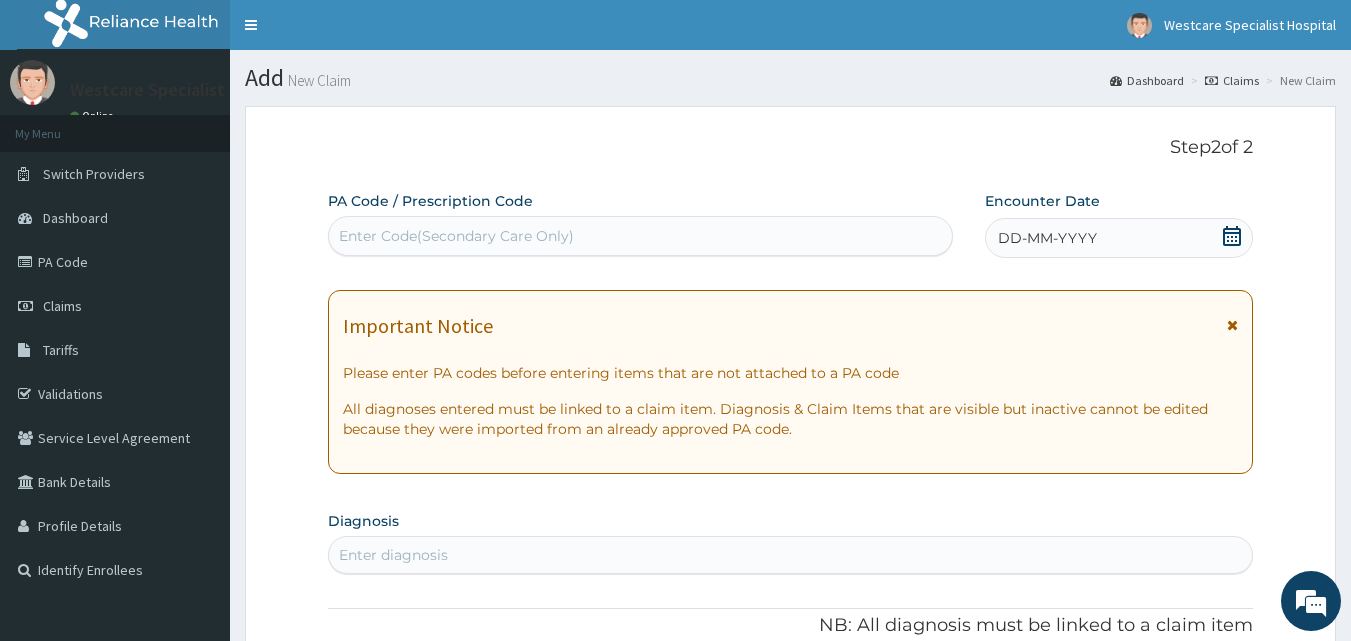 click on "DD-MM-YYYY" at bounding box center (1047, 238) 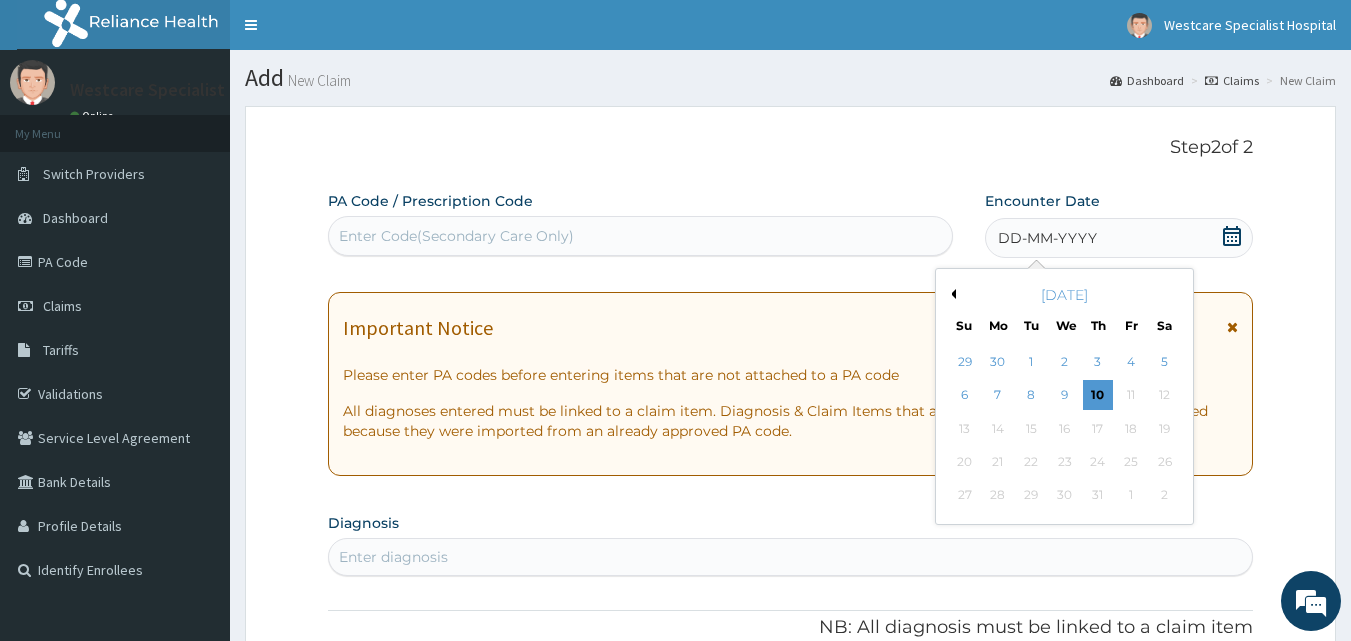drag, startPoint x: 1071, startPoint y: 393, endPoint x: 925, endPoint y: 333, distance: 157.84802 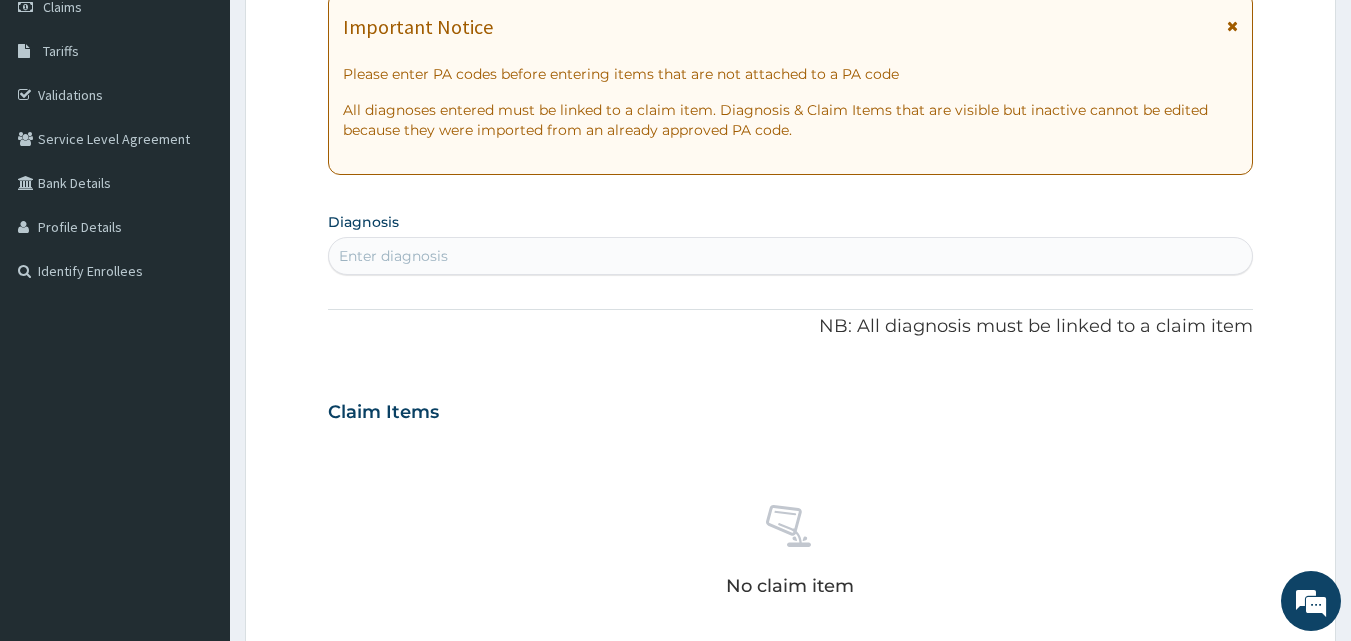 scroll, scrollTop: 300, scrollLeft: 0, axis: vertical 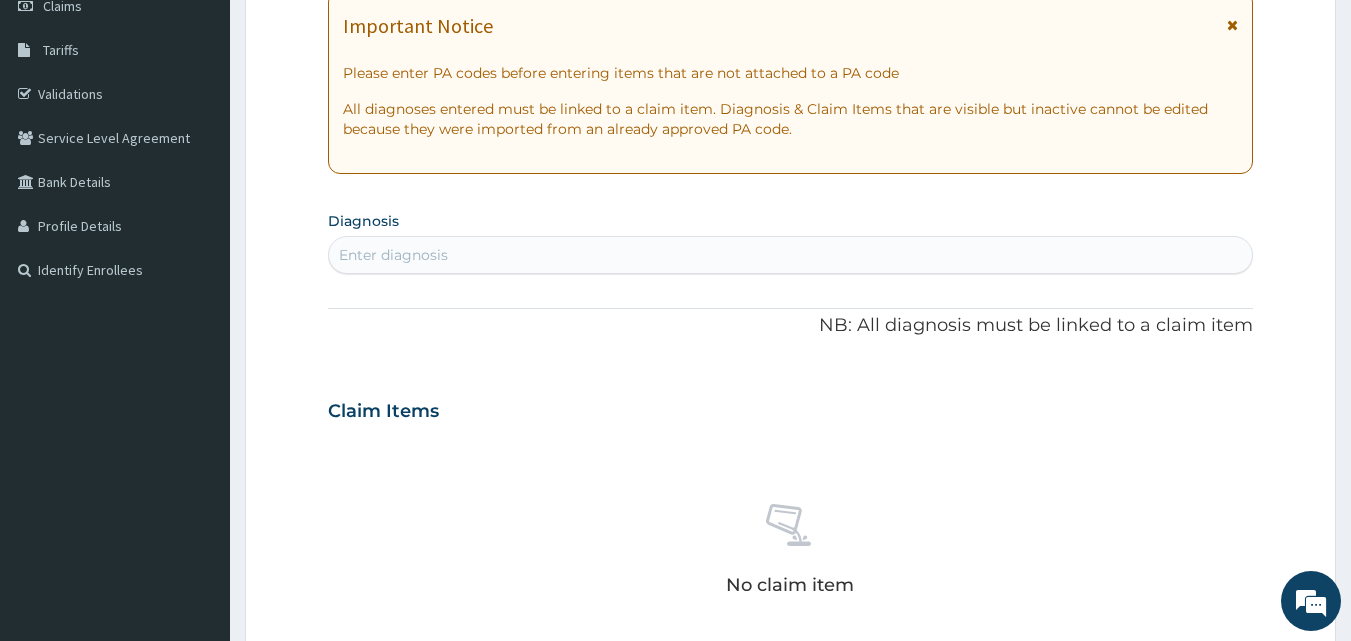 click on "Enter diagnosis" at bounding box center (791, 255) 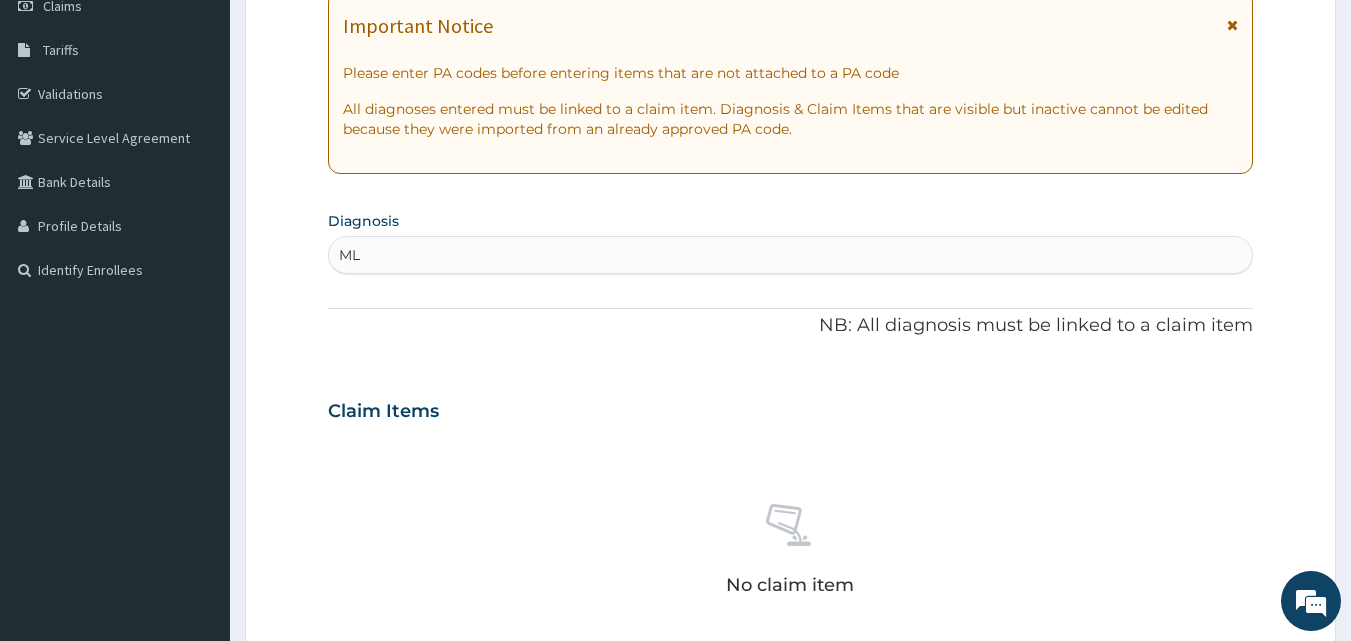 type on "M" 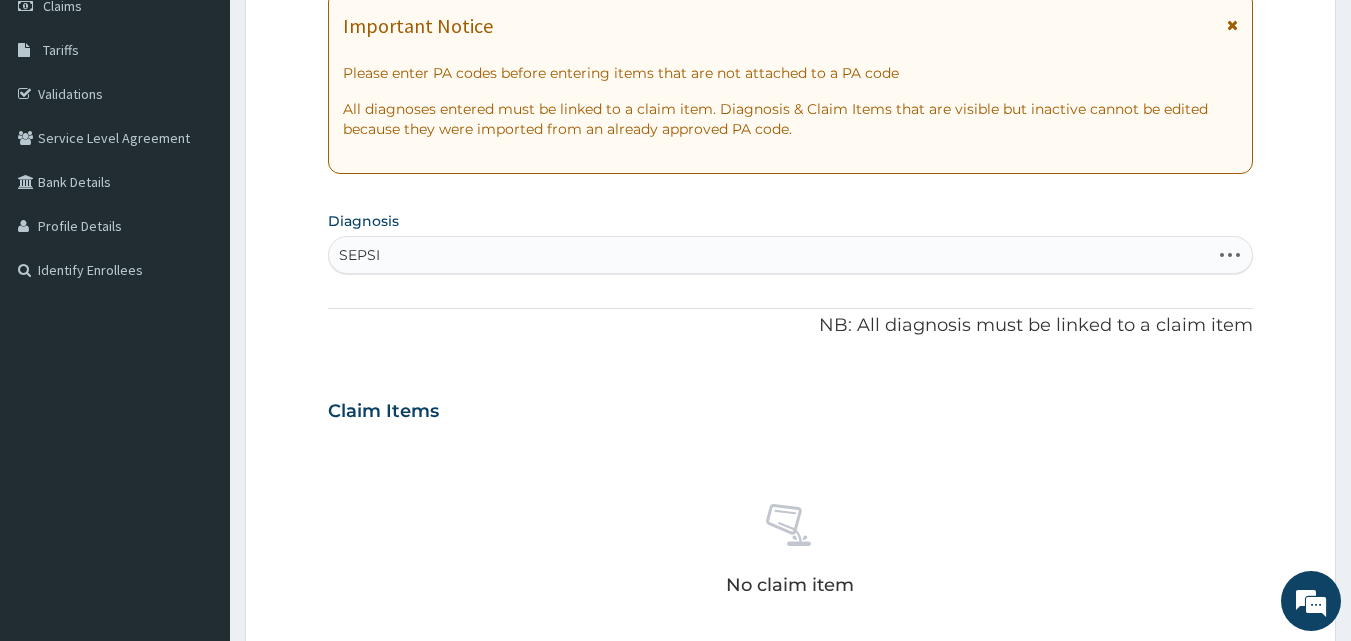 type on "[MEDICAL_DATA]" 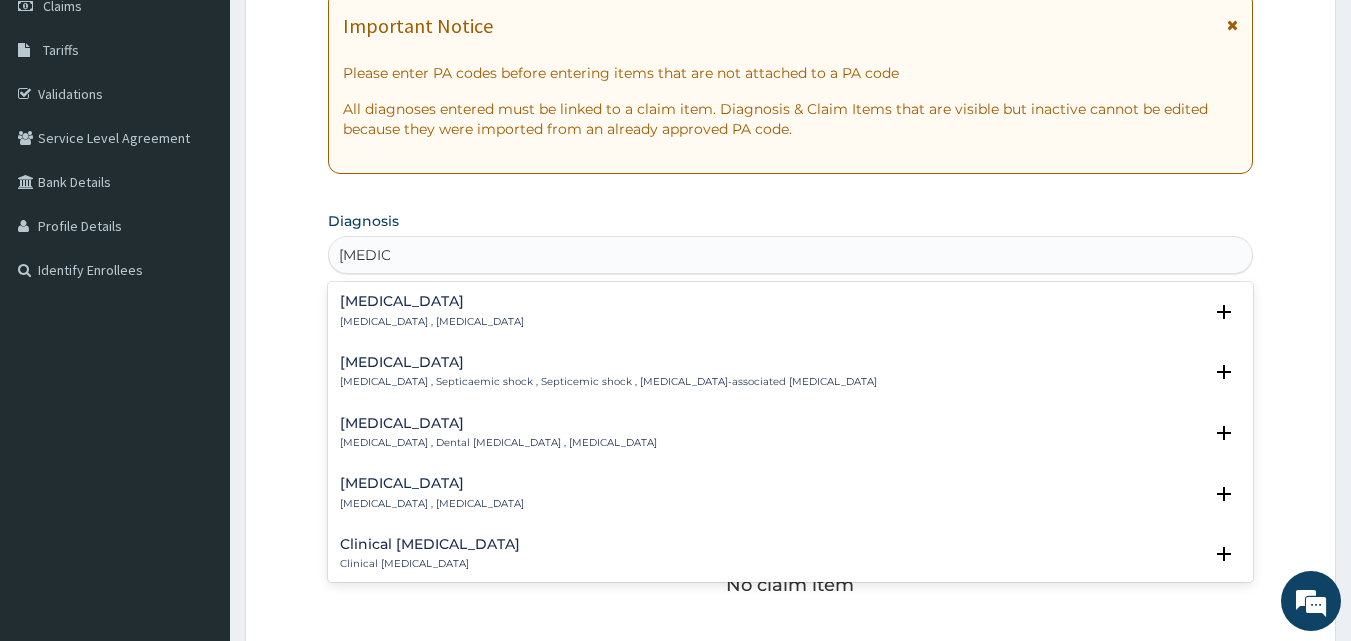 click on "[MEDICAL_DATA]" at bounding box center (432, 301) 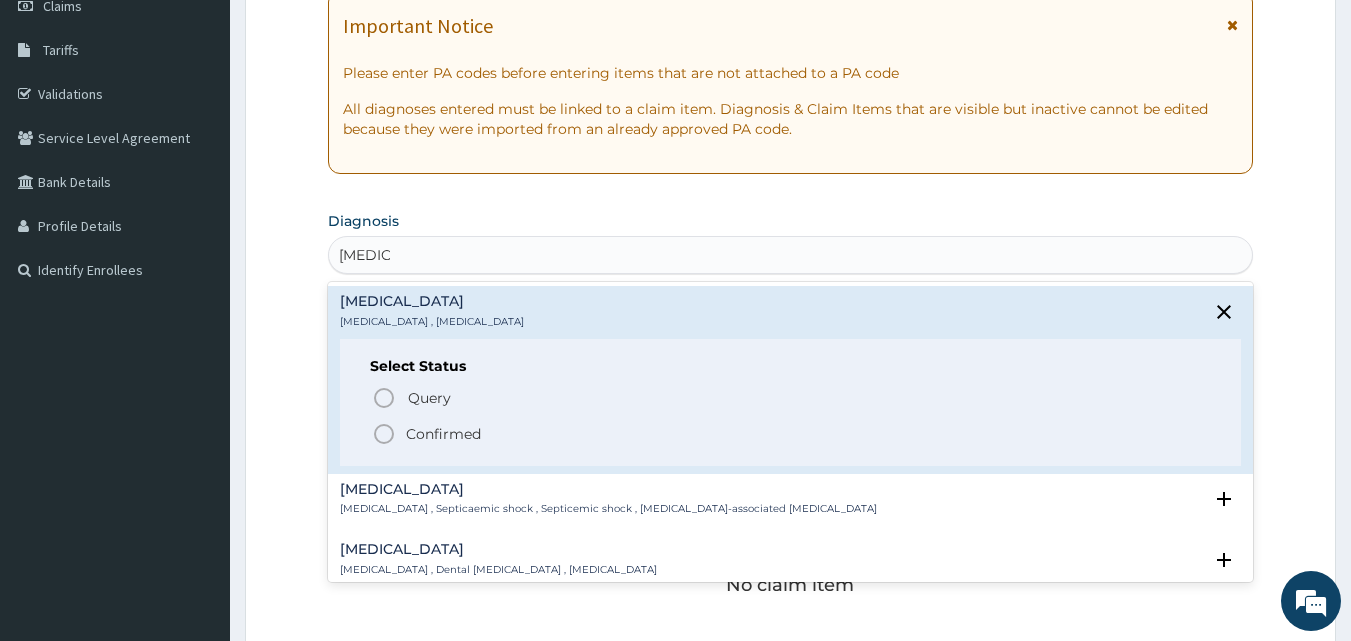 click 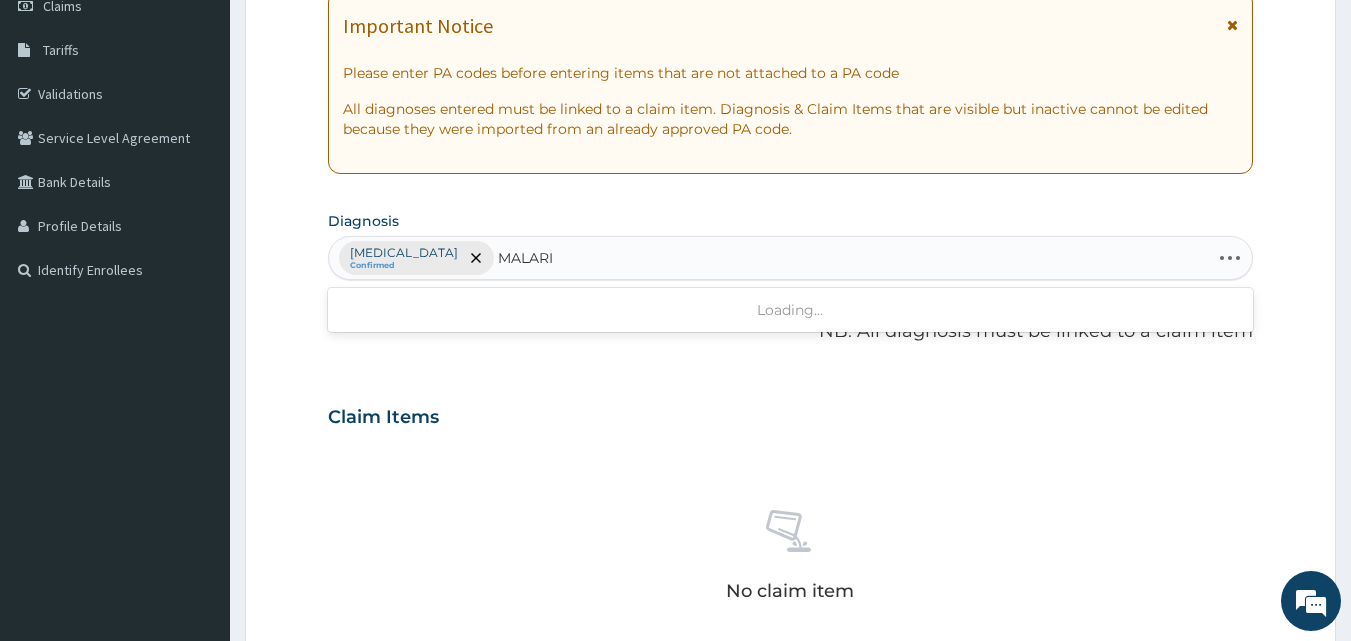 type on "[MEDICAL_DATA]" 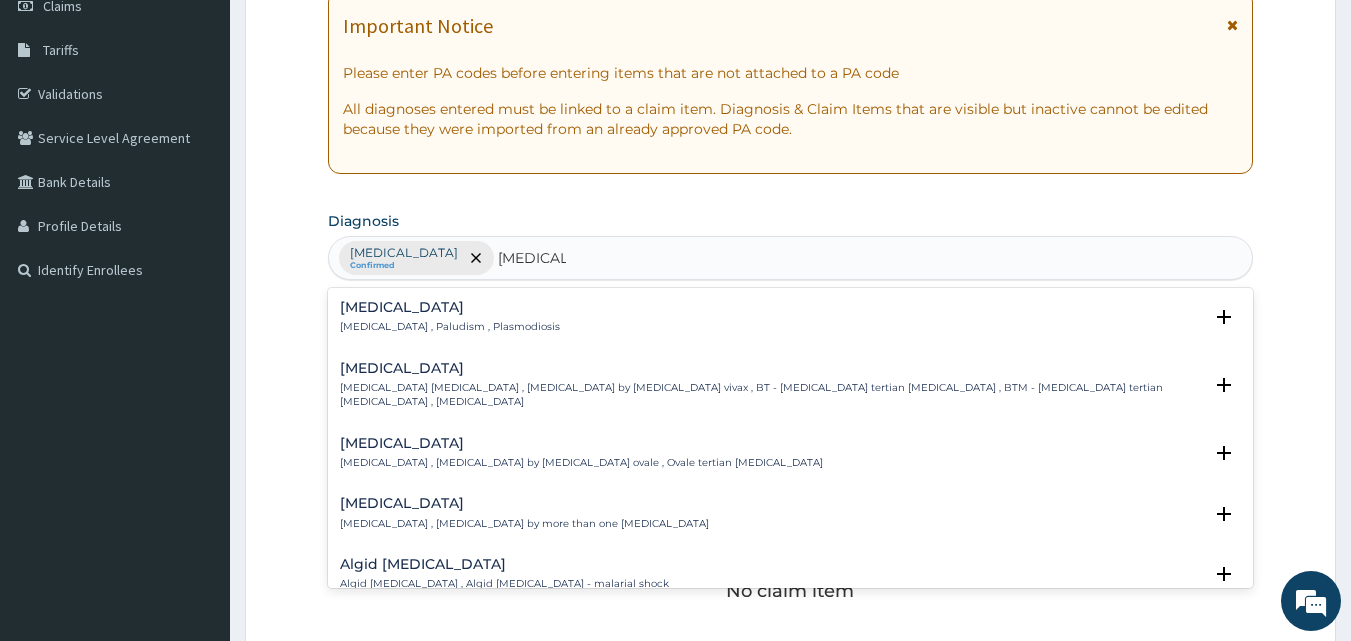 click on "[MEDICAL_DATA]" at bounding box center (450, 307) 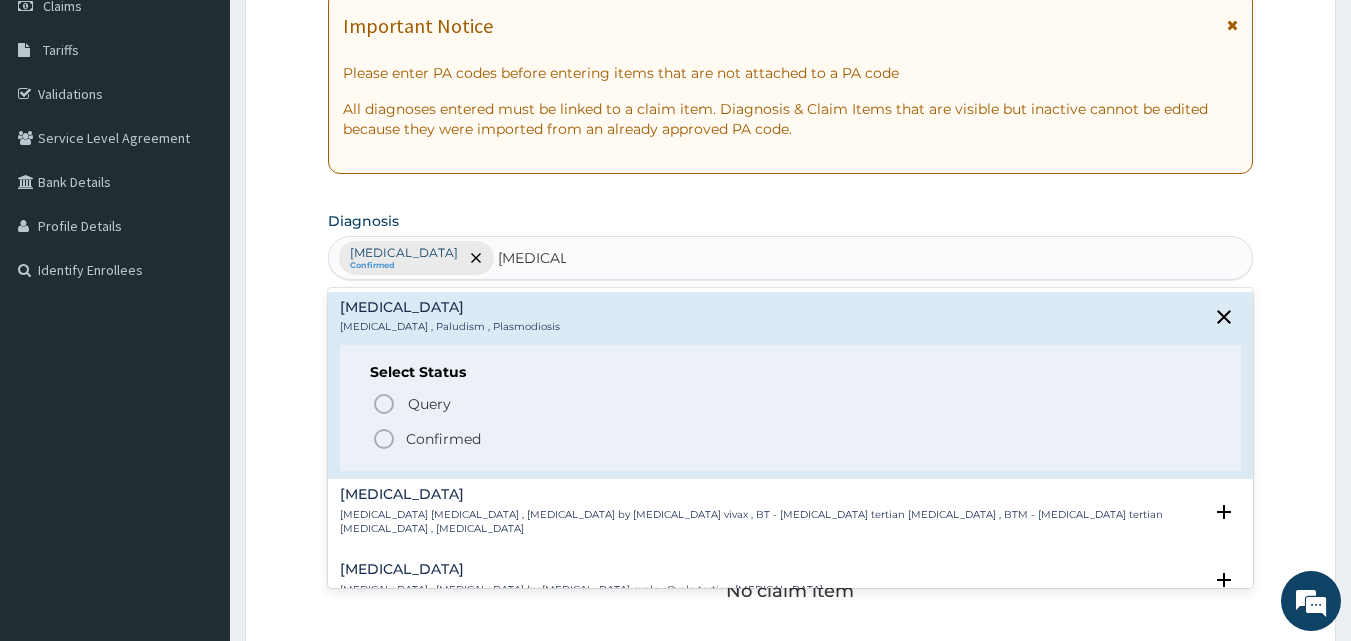 click 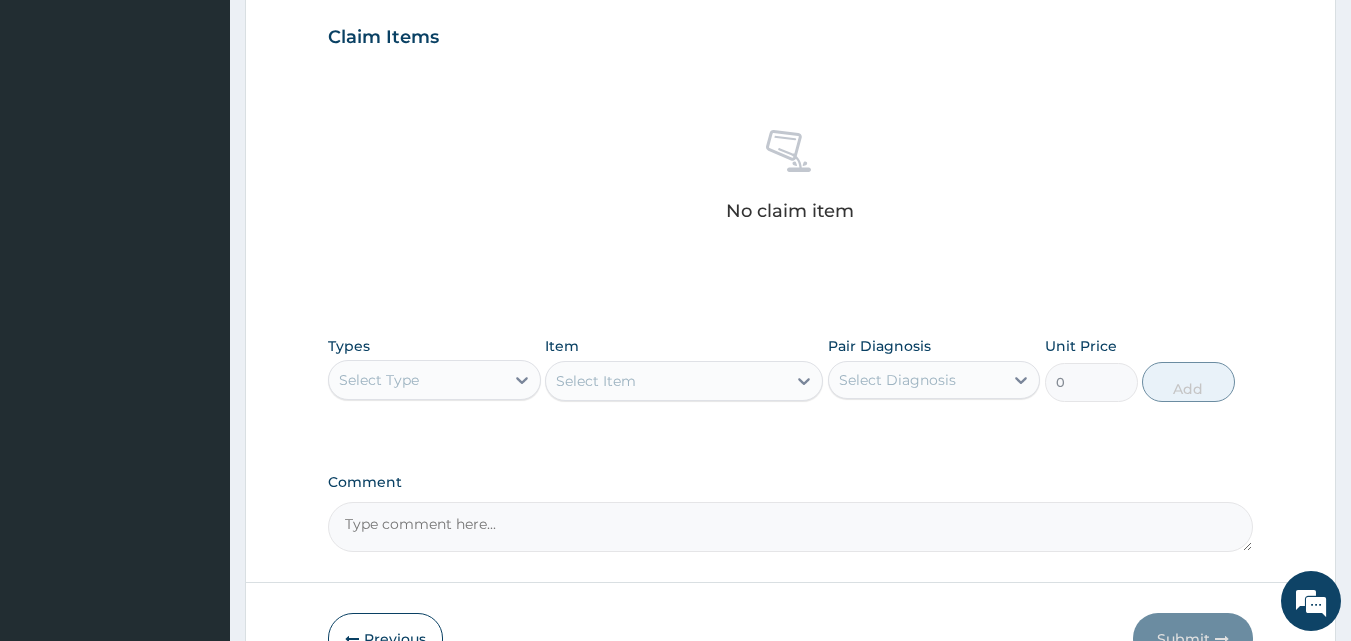 scroll, scrollTop: 300, scrollLeft: 0, axis: vertical 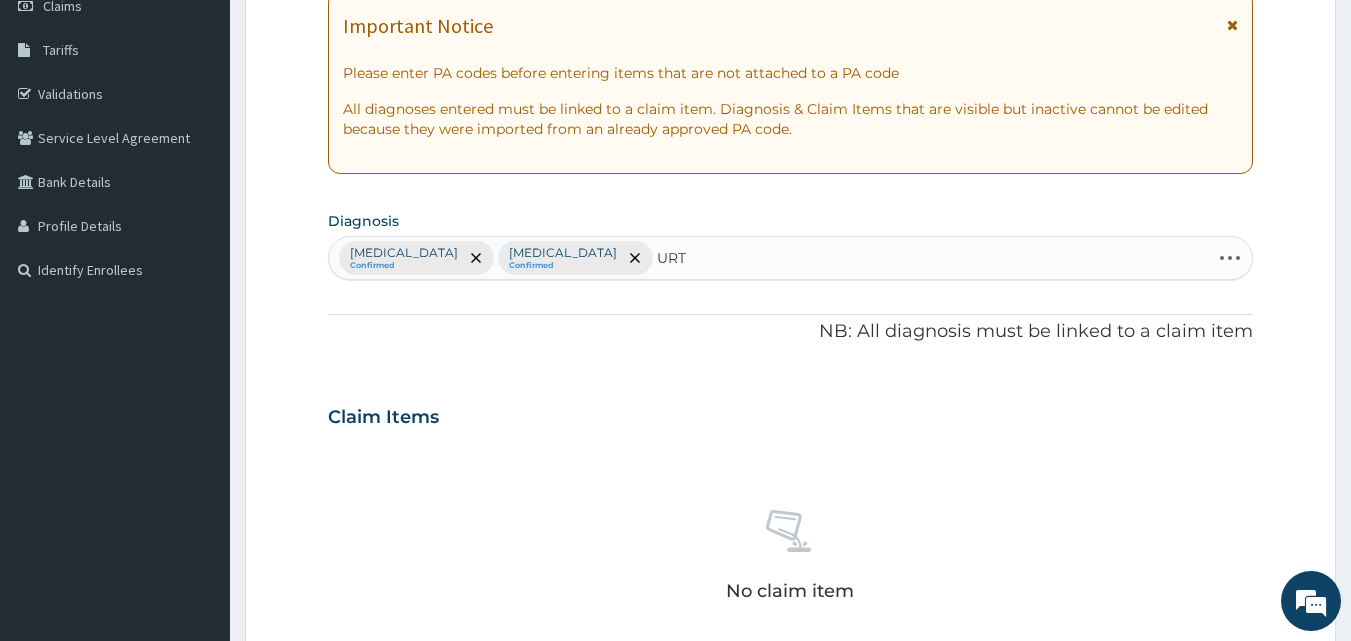 type on "URTI" 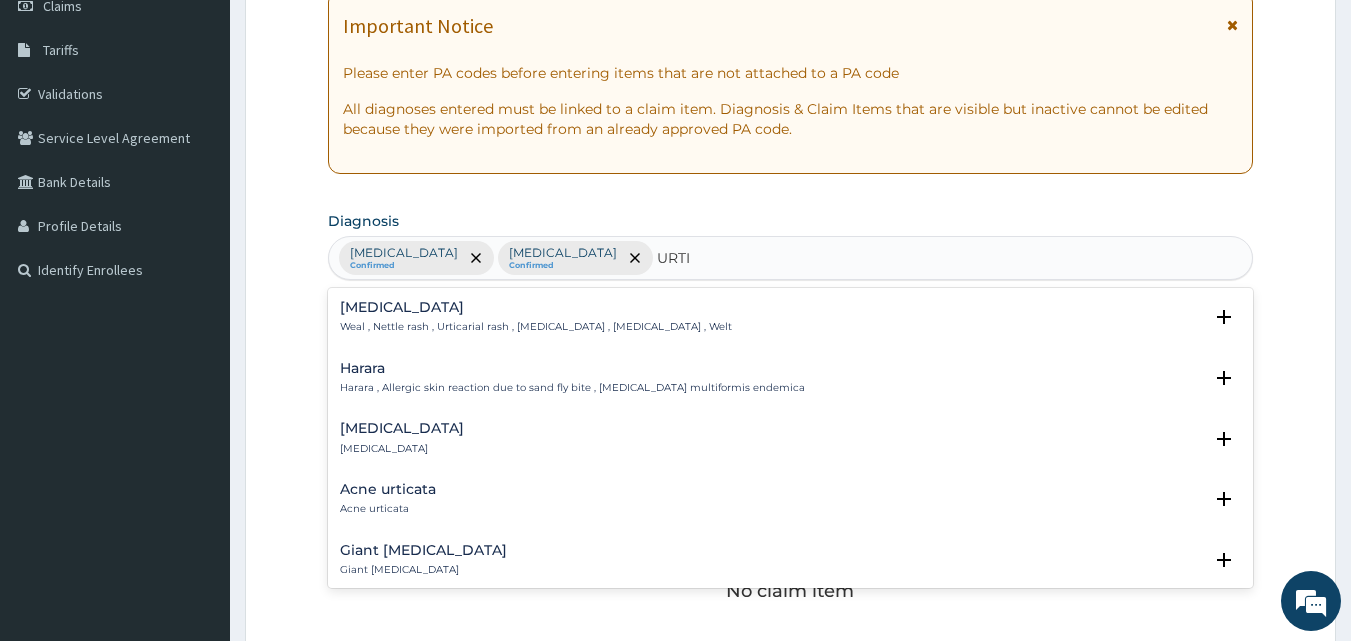 drag, startPoint x: 393, startPoint y: 431, endPoint x: 381, endPoint y: 423, distance: 14.422205 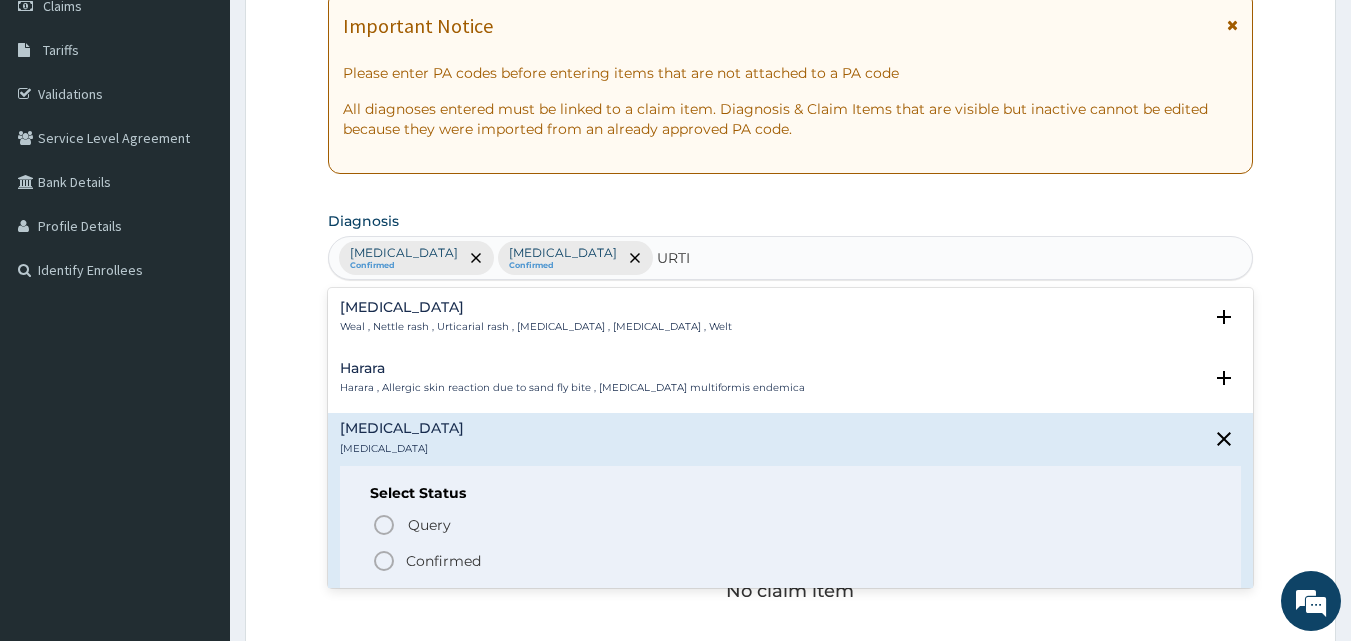scroll, scrollTop: 400, scrollLeft: 0, axis: vertical 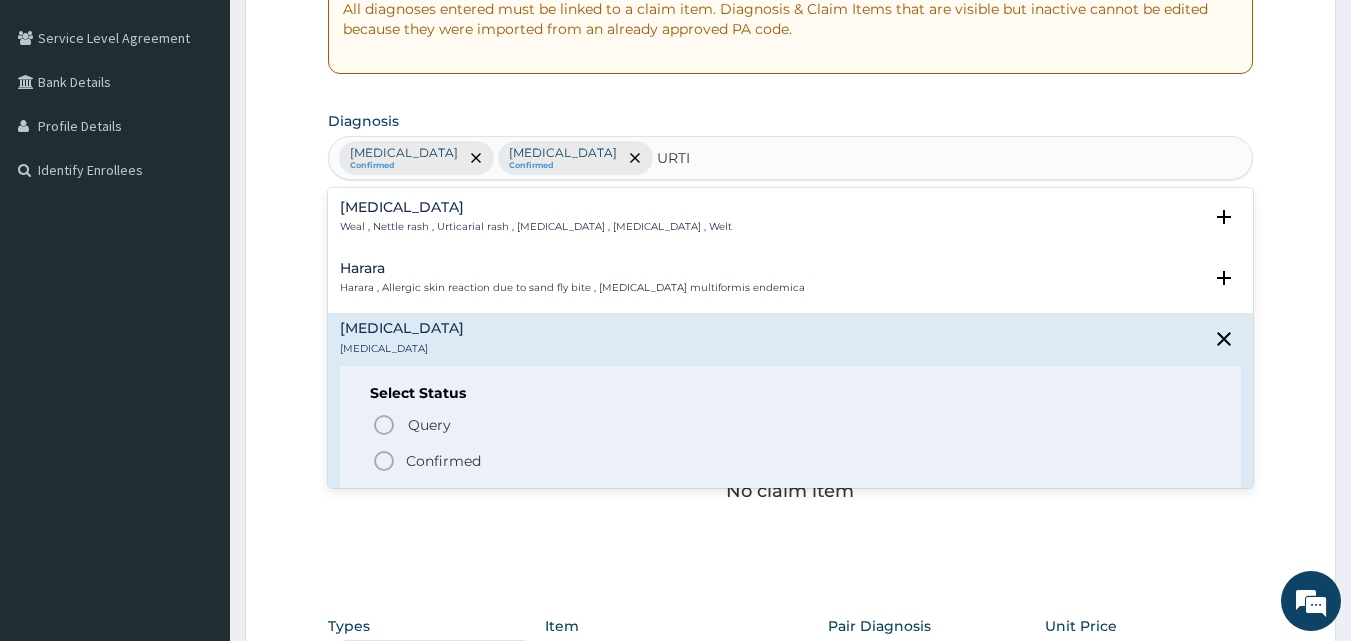 drag, startPoint x: 388, startPoint y: 458, endPoint x: 381, endPoint y: 417, distance: 41.59327 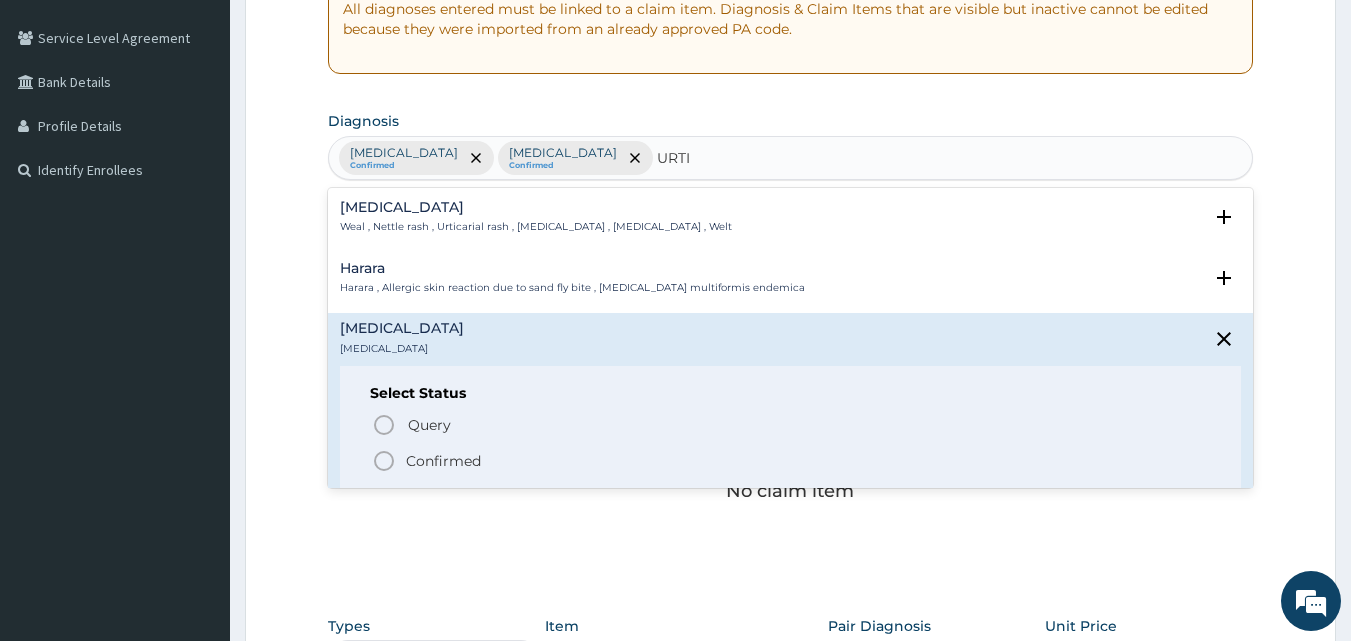 click 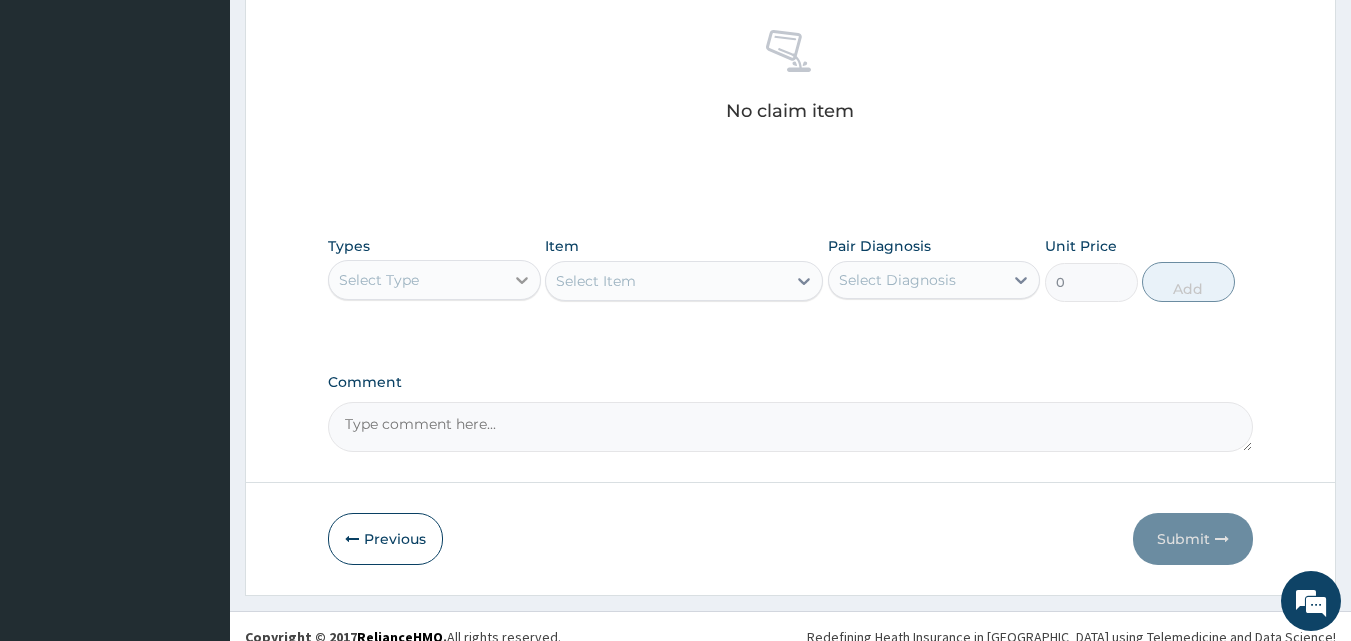 scroll, scrollTop: 801, scrollLeft: 0, axis: vertical 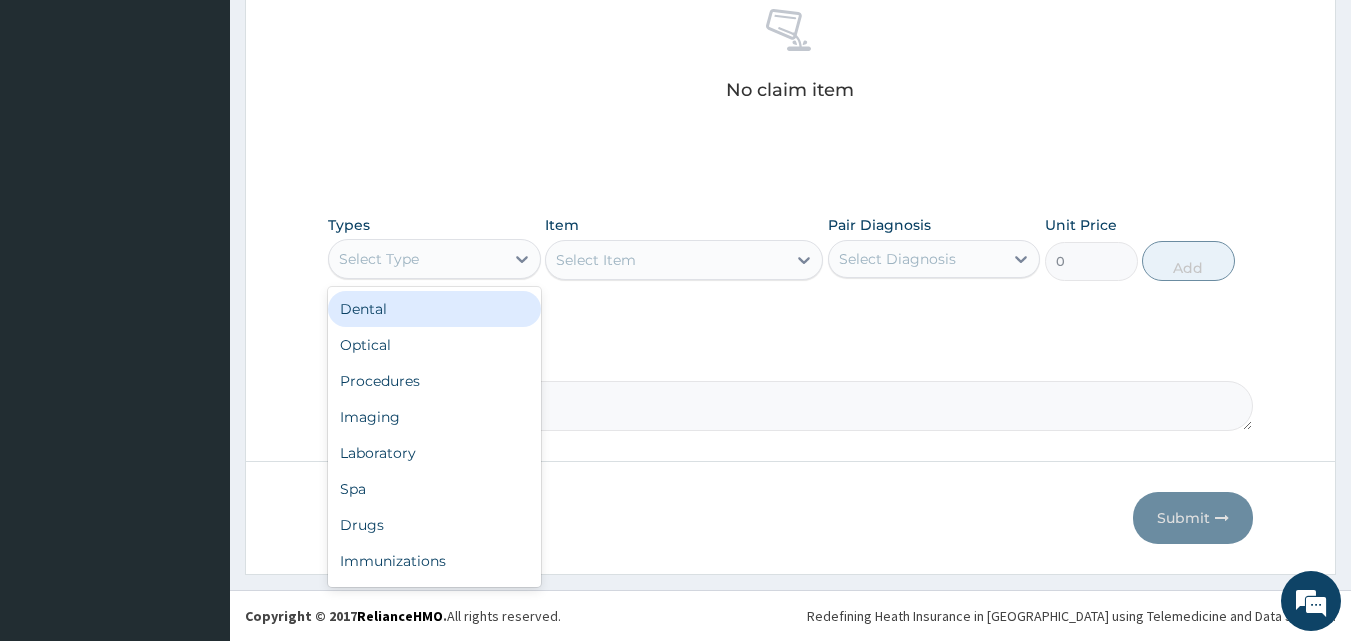 click on "Select Type" at bounding box center [416, 259] 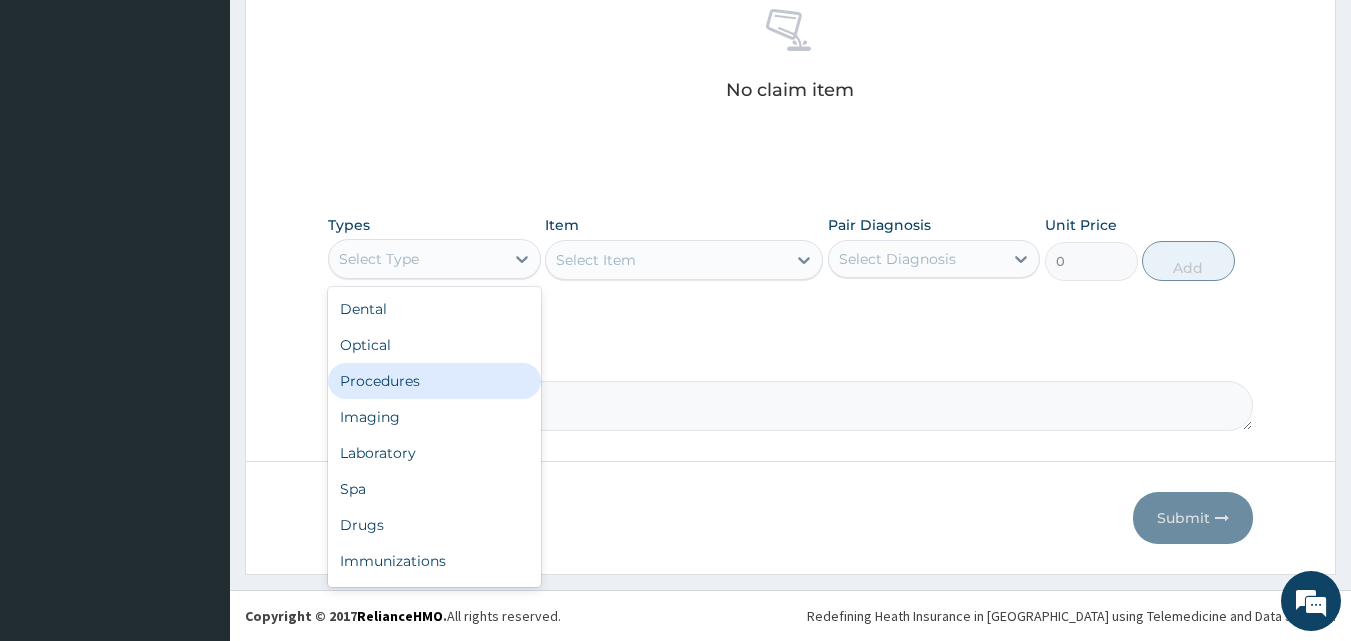 click on "Procedures" at bounding box center [434, 381] 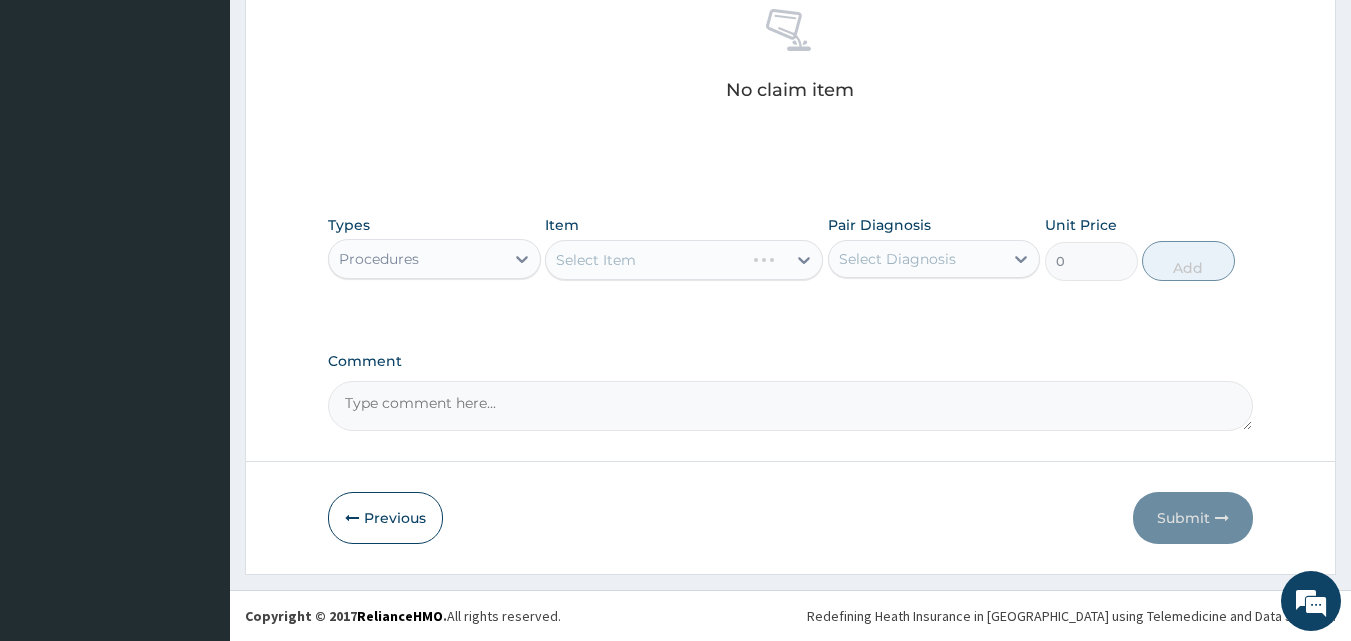 click on "Select Diagnosis" at bounding box center [897, 259] 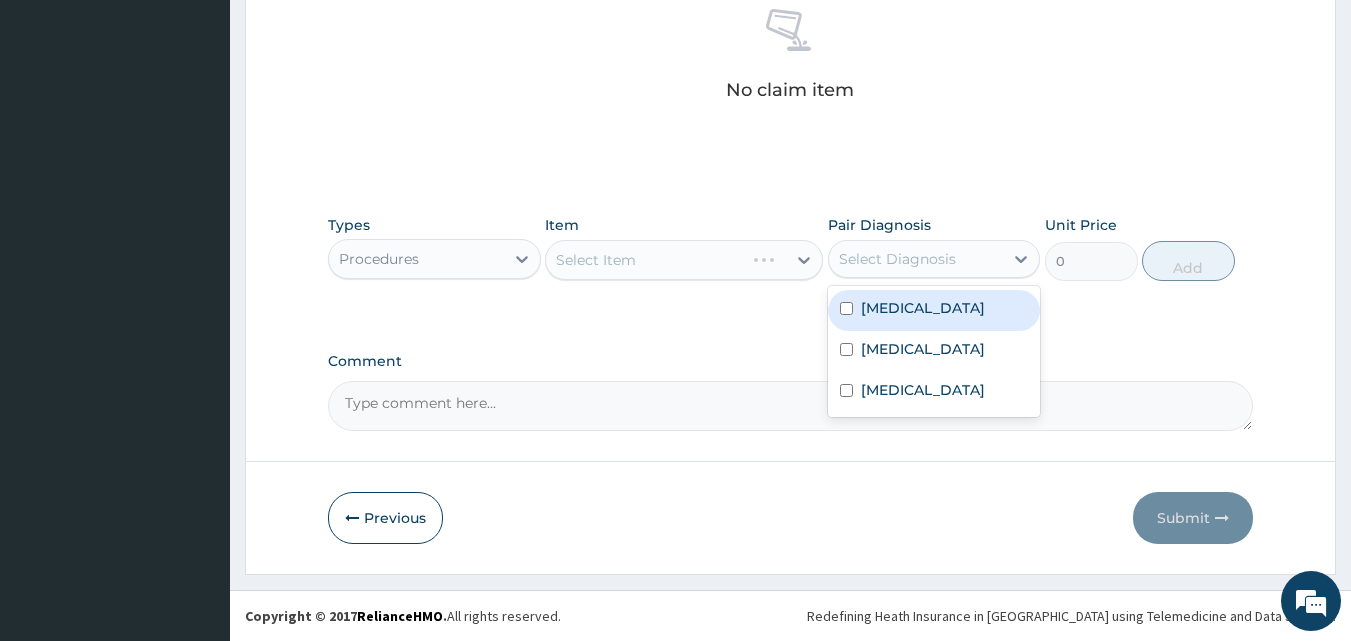 drag, startPoint x: 883, startPoint y: 311, endPoint x: 891, endPoint y: 337, distance: 27.202942 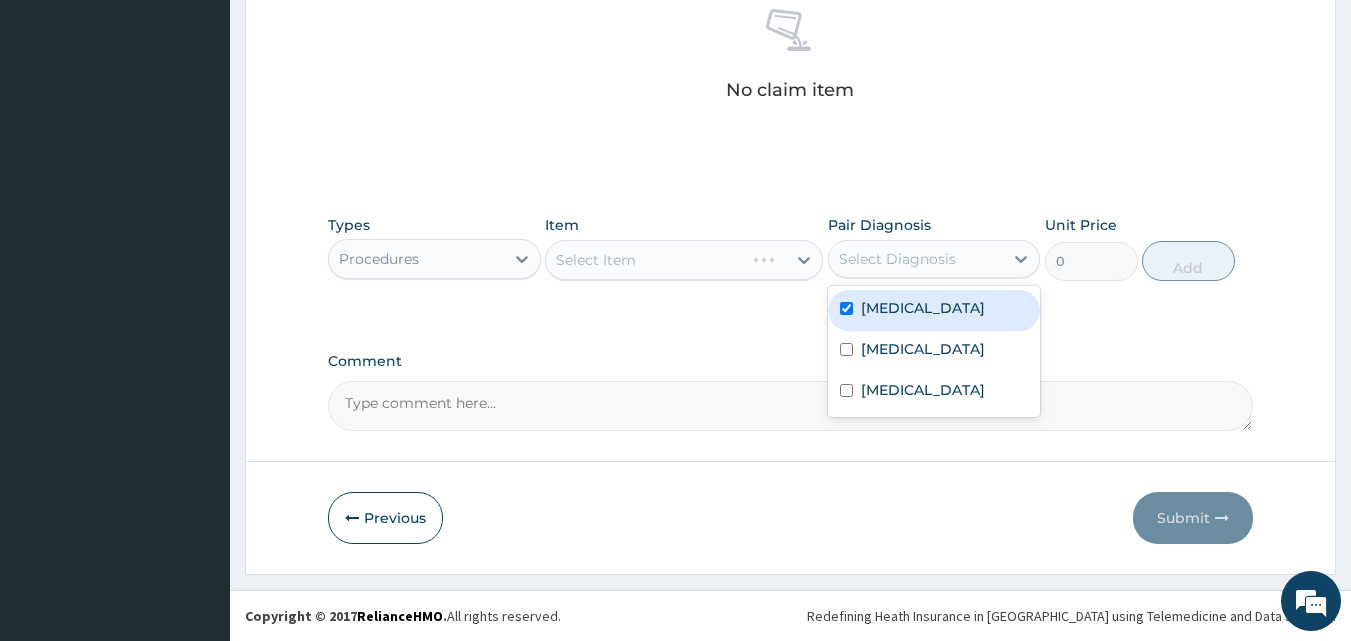 checkbox on "true" 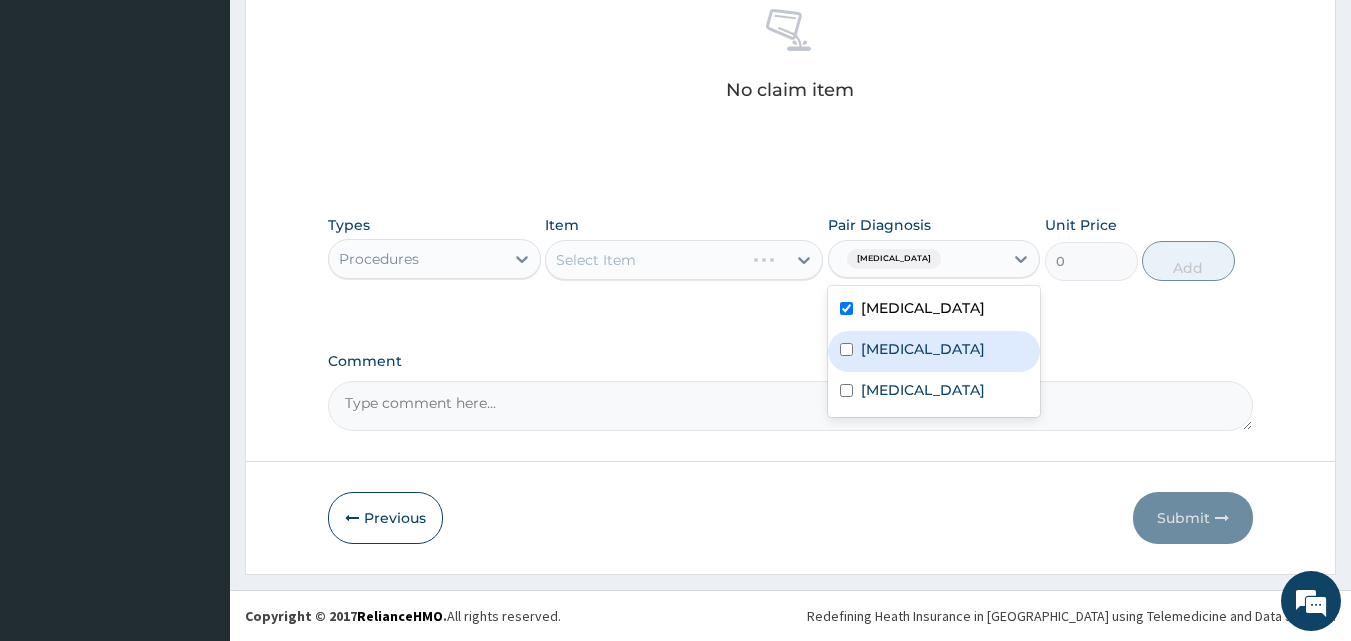 drag, startPoint x: 891, startPoint y: 337, endPoint x: 891, endPoint y: 352, distance: 15 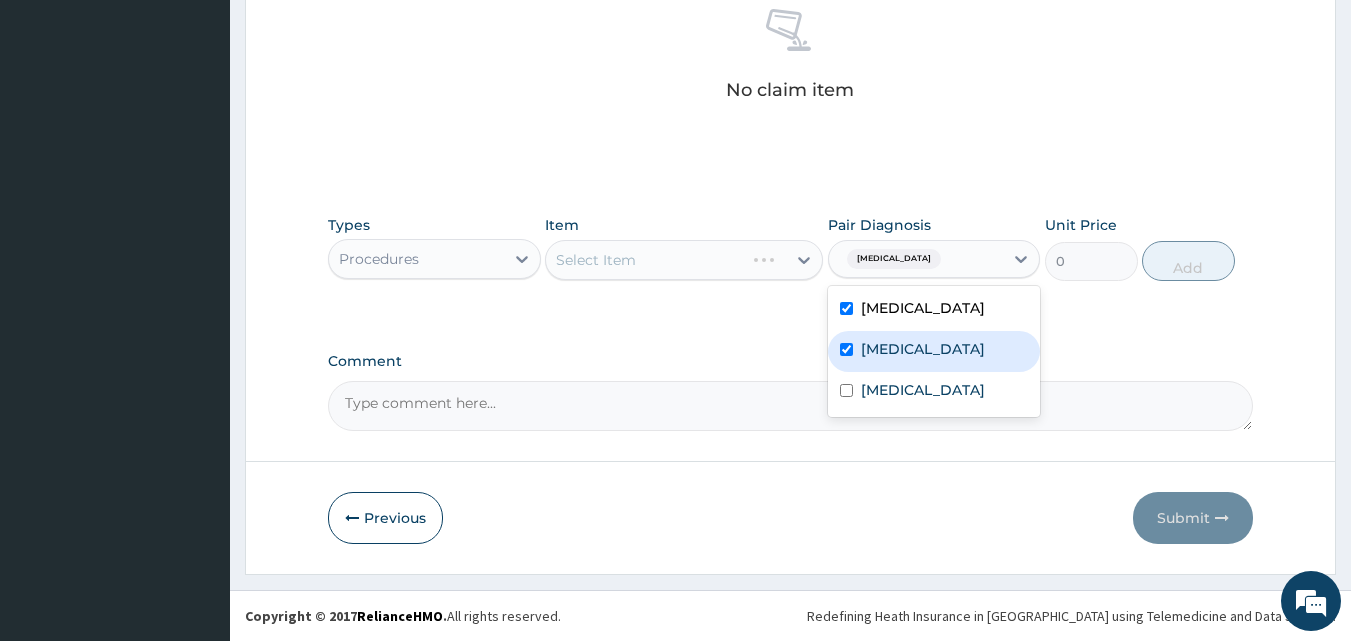 checkbox on "true" 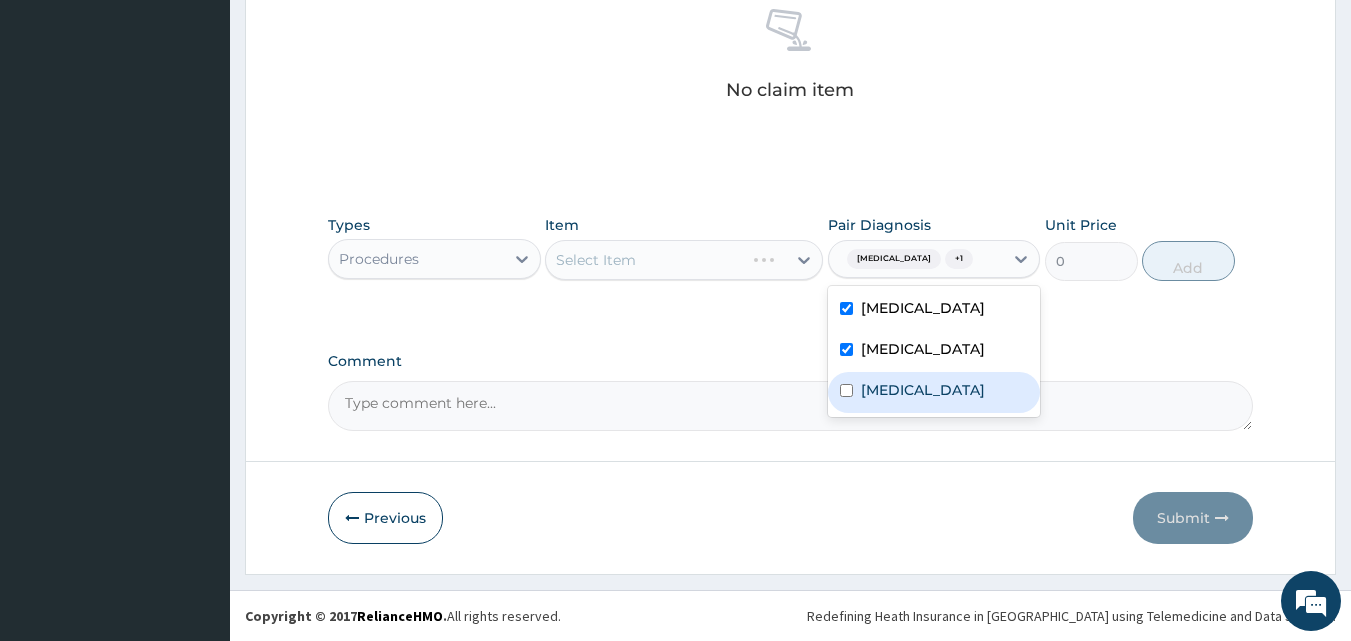 drag, startPoint x: 896, startPoint y: 388, endPoint x: 862, endPoint y: 374, distance: 36.769554 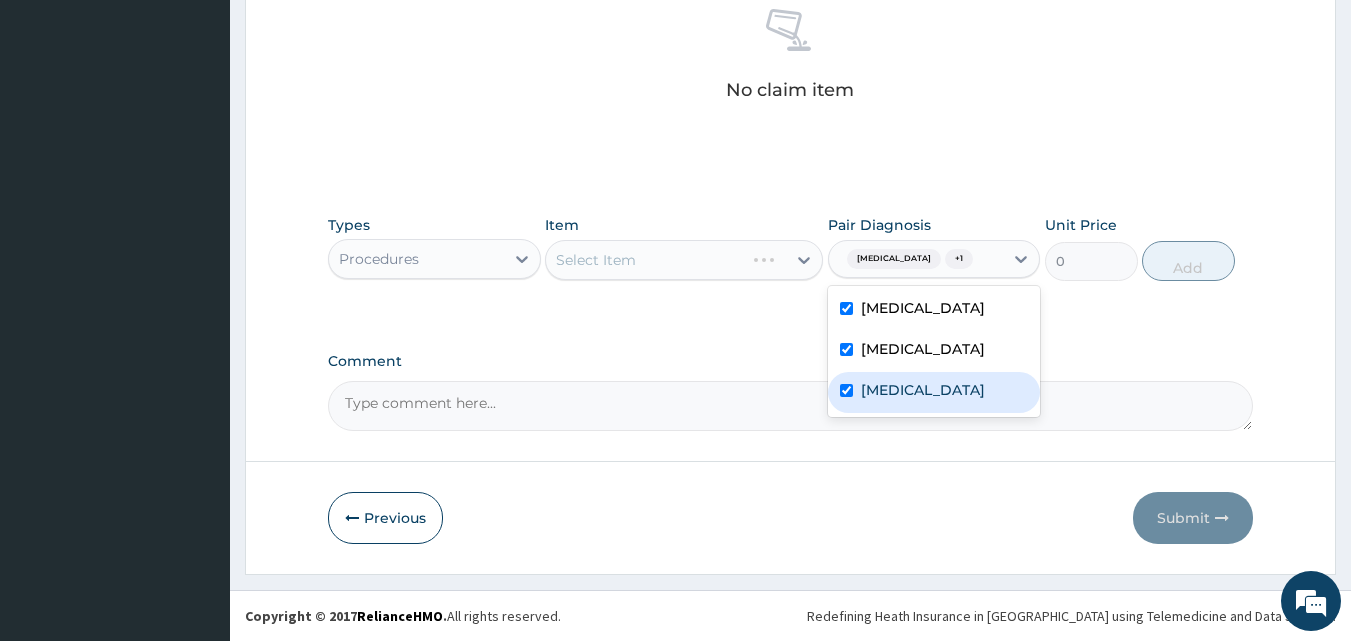 checkbox on "true" 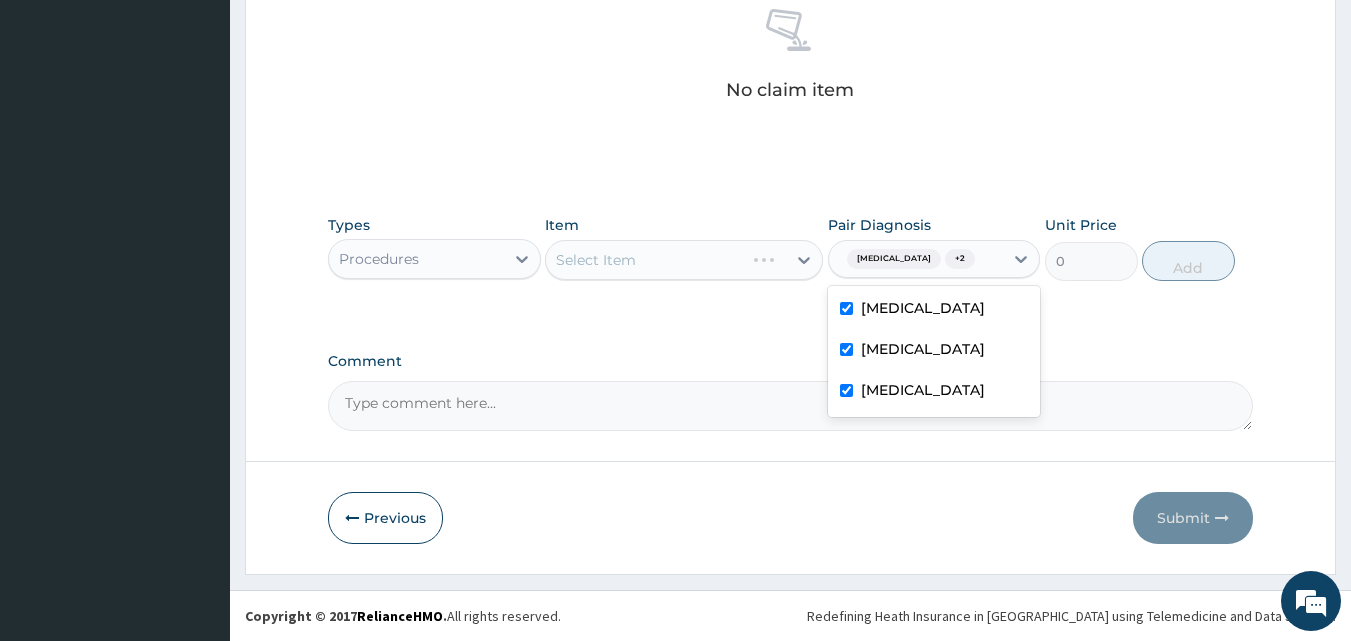 drag, startPoint x: 763, startPoint y: 337, endPoint x: 722, endPoint y: 311, distance: 48.548943 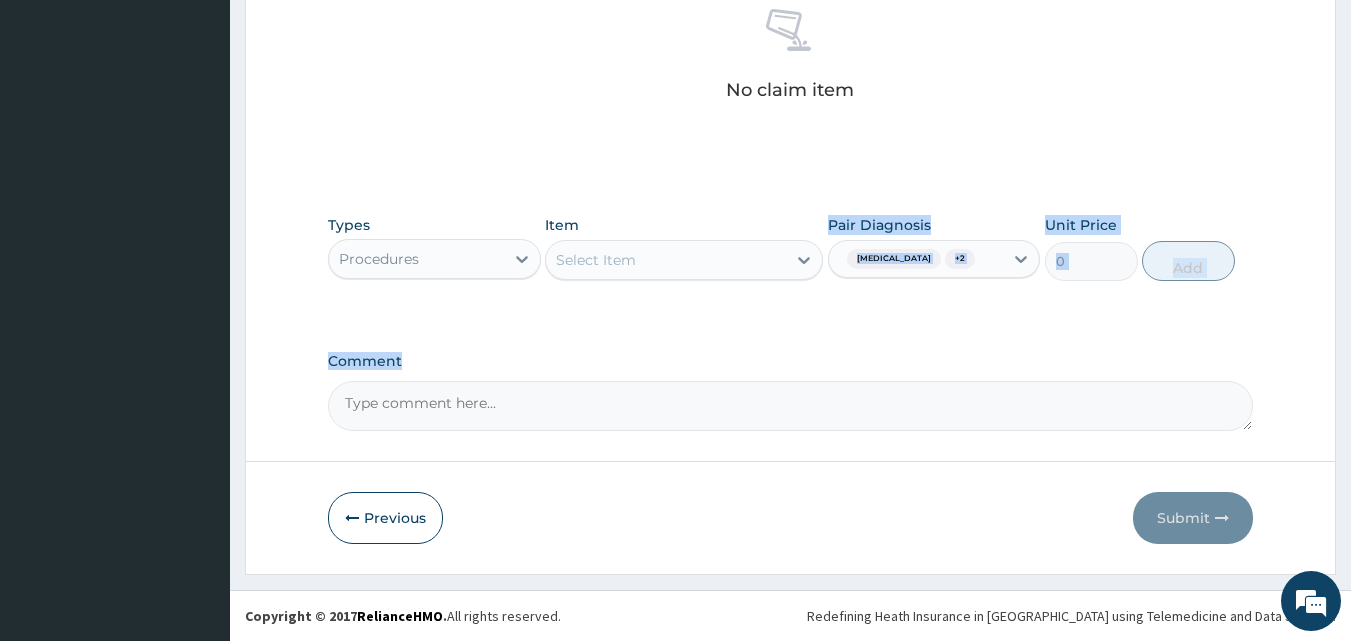 click on "Select Item" at bounding box center (596, 260) 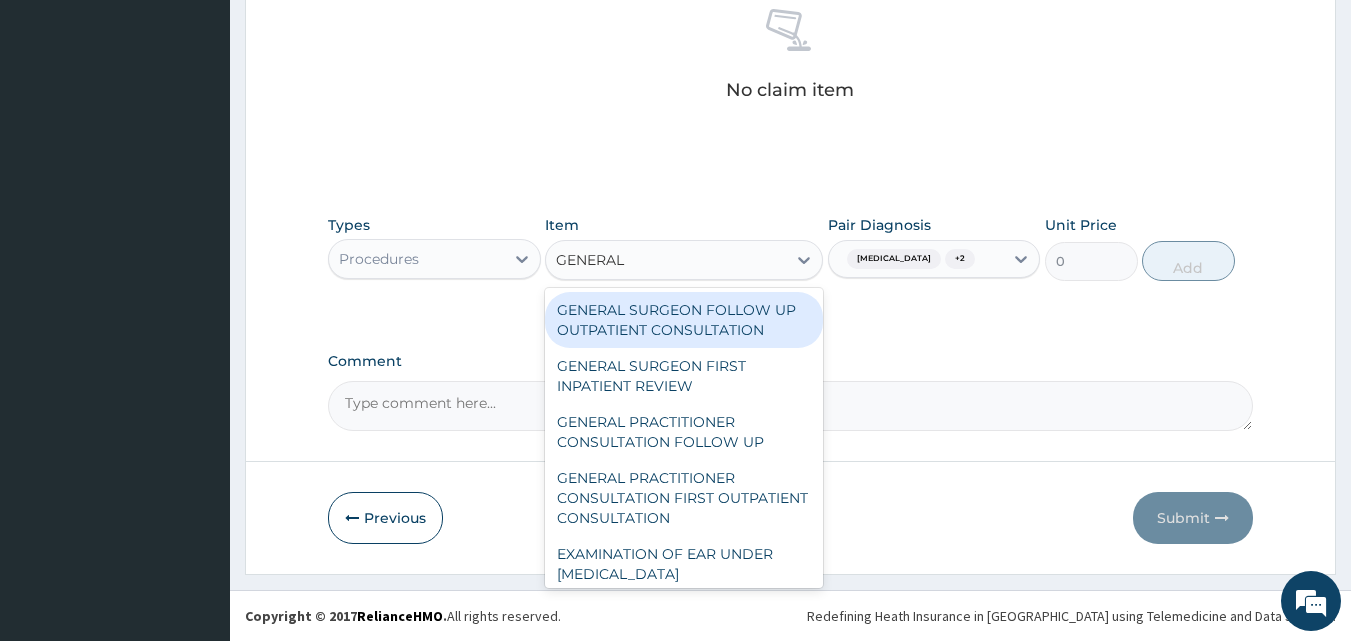 type on "GENERAL P" 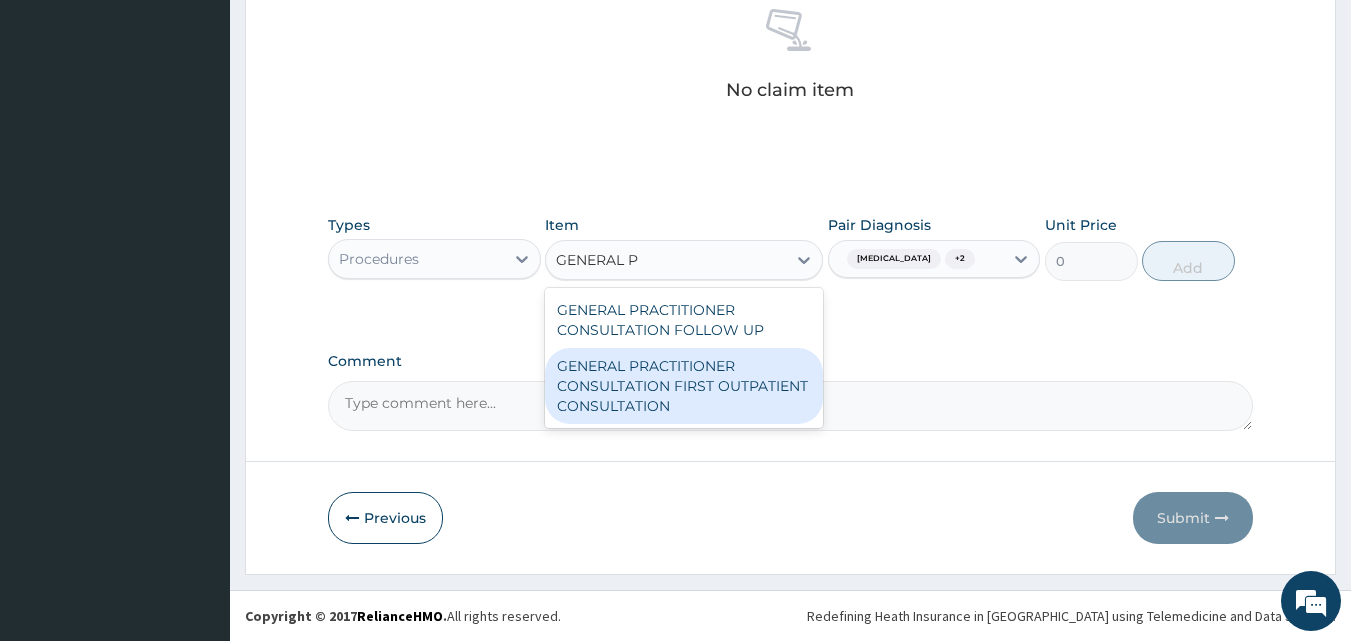 click on "GENERAL PRACTITIONER CONSULTATION FIRST OUTPATIENT CONSULTATION" at bounding box center [684, 386] 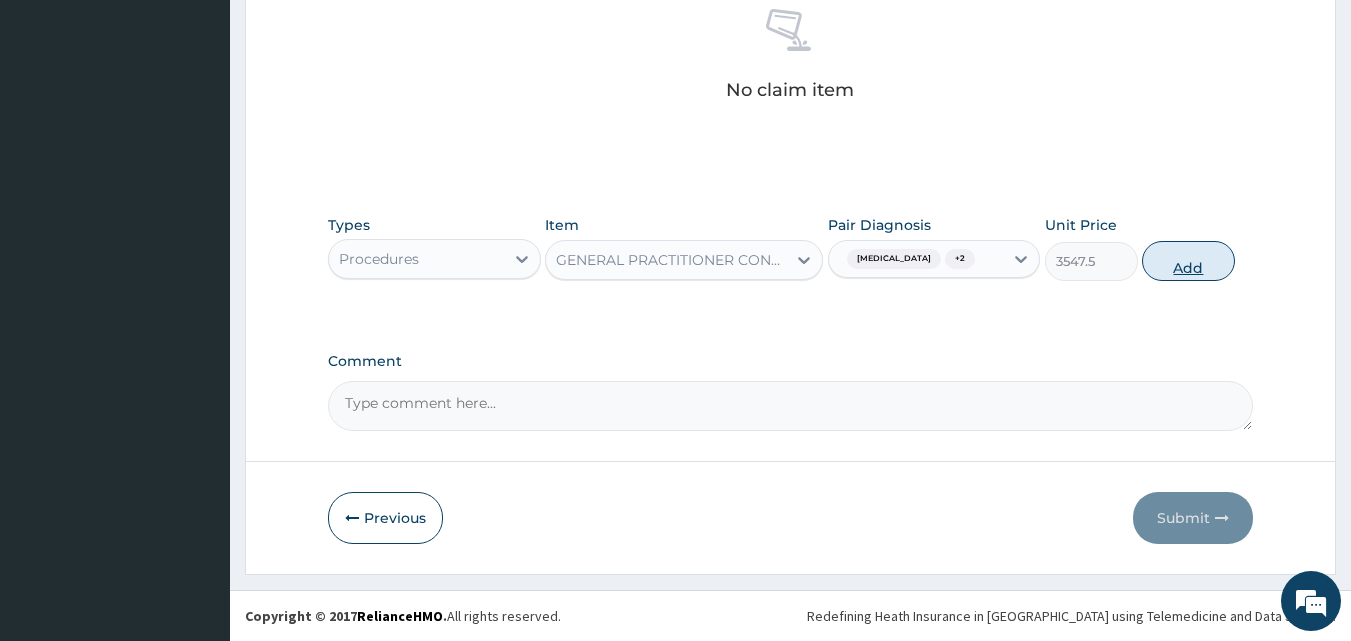 click on "Add" at bounding box center (1188, 261) 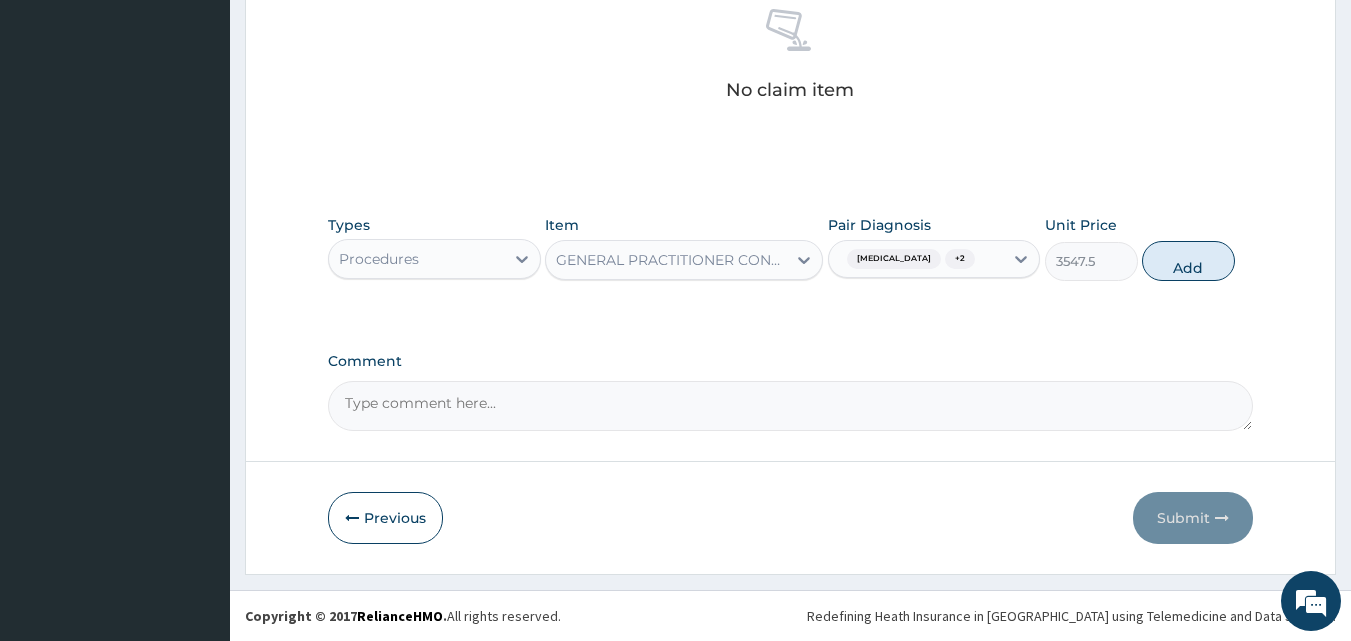 type on "0" 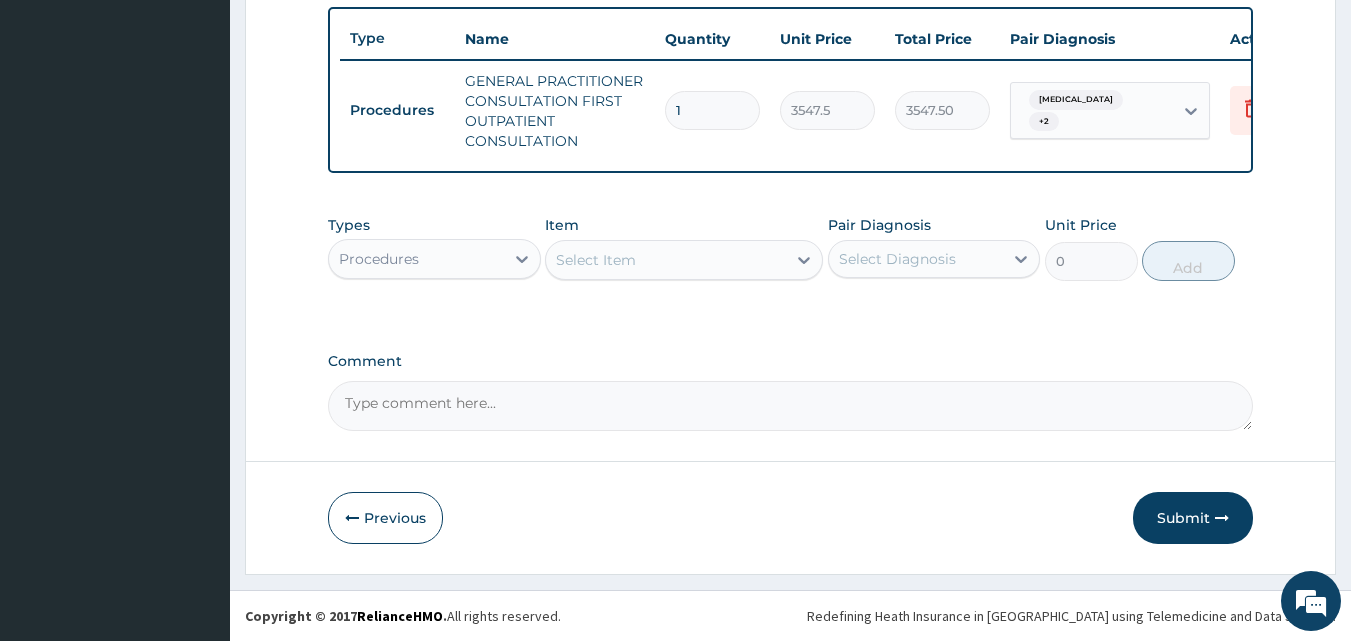 scroll, scrollTop: 752, scrollLeft: 0, axis: vertical 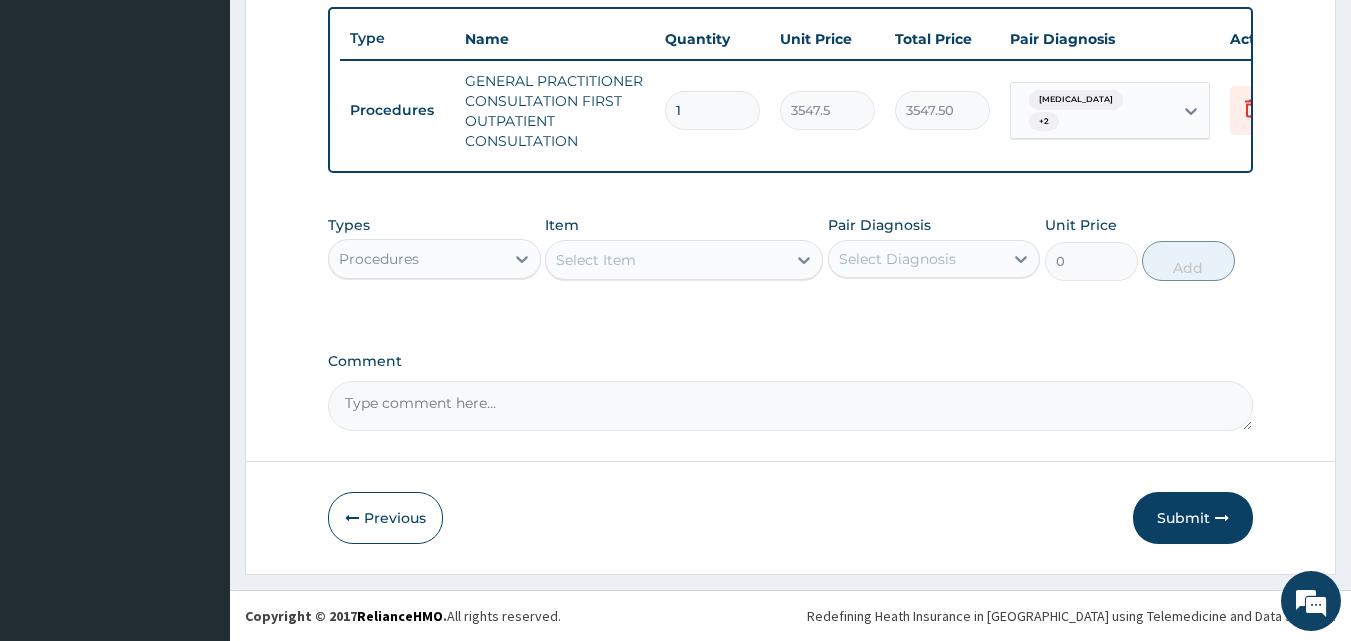 click on "Procedures" at bounding box center [379, 259] 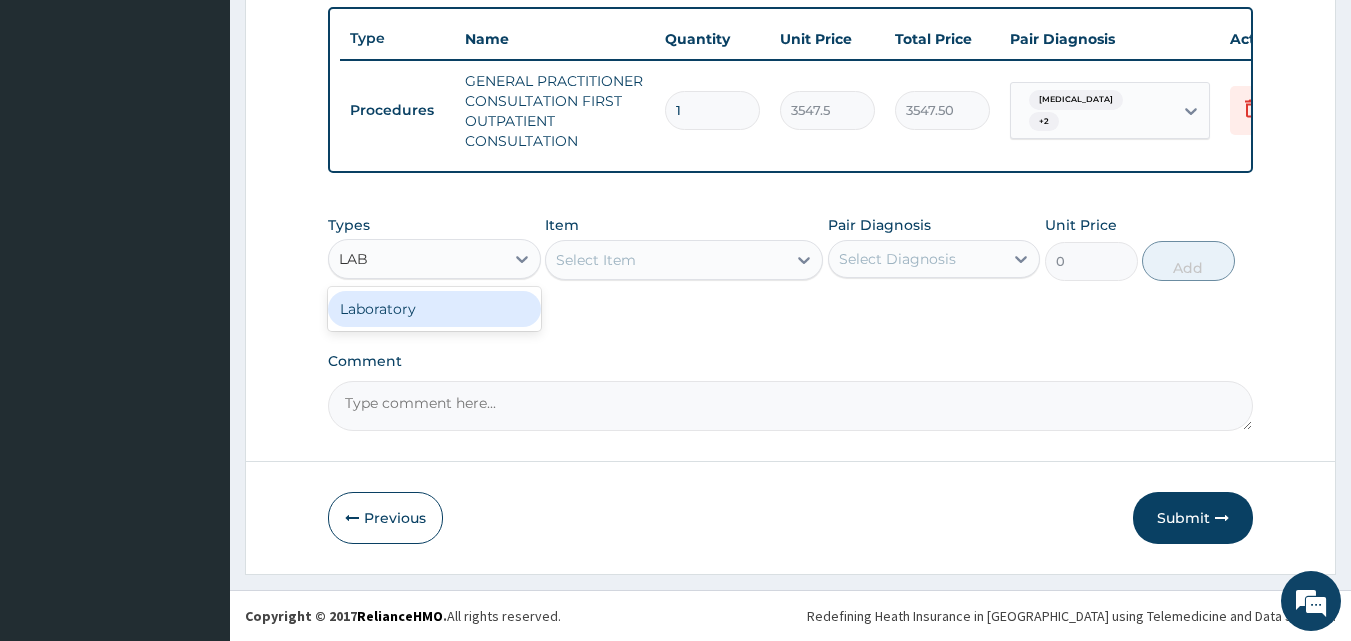 type on "LABO" 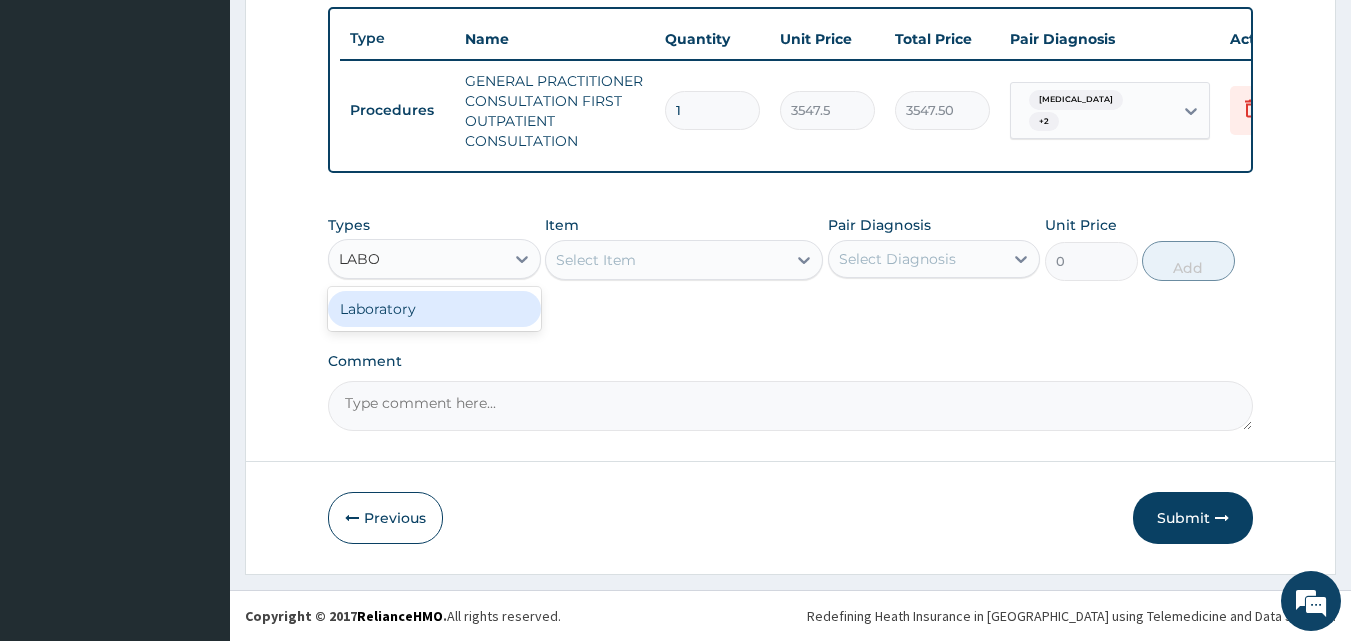 drag, startPoint x: 438, startPoint y: 316, endPoint x: 561, endPoint y: 238, distance: 145.64684 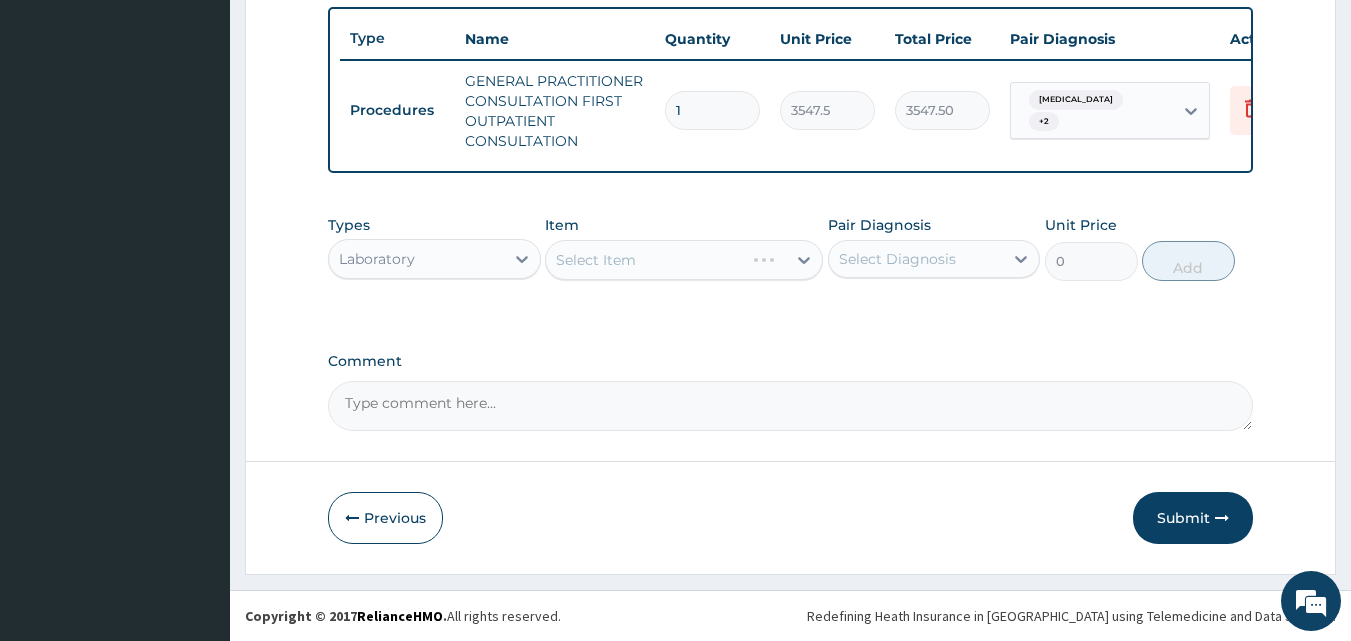 click on "Select Item" at bounding box center (684, 260) 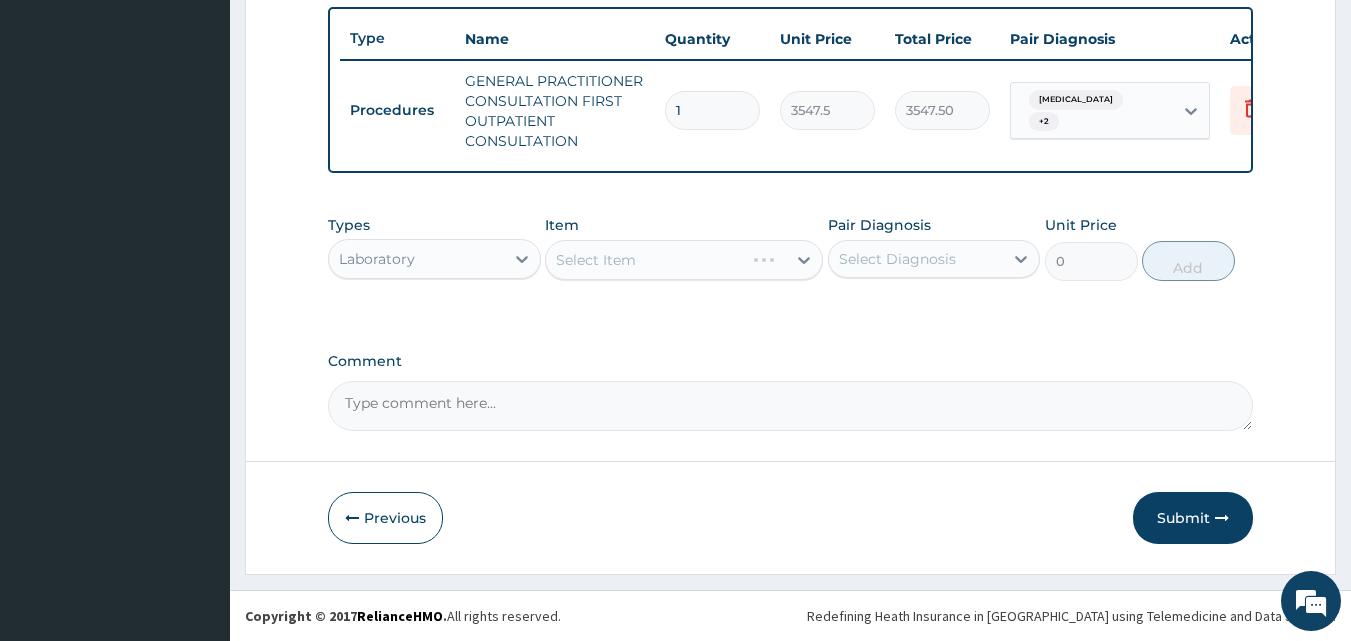 click on "Select Diagnosis" at bounding box center [897, 259] 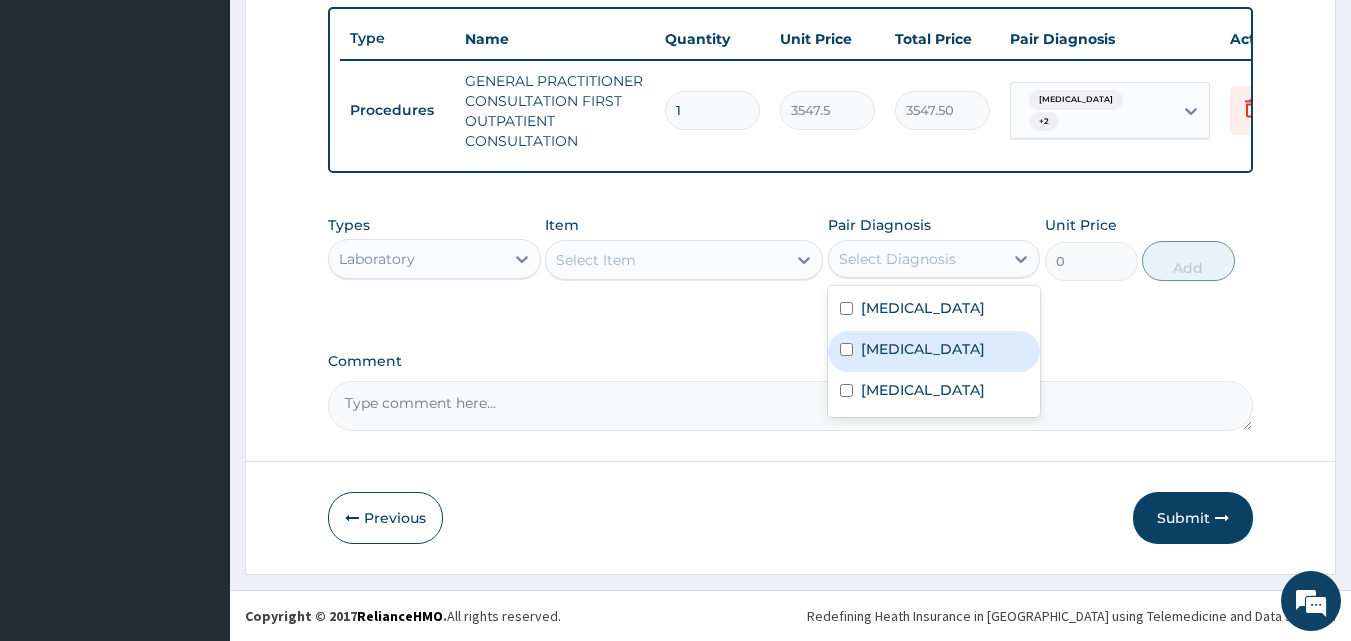 drag, startPoint x: 901, startPoint y: 344, endPoint x: 968, endPoint y: 321, distance: 70.837845 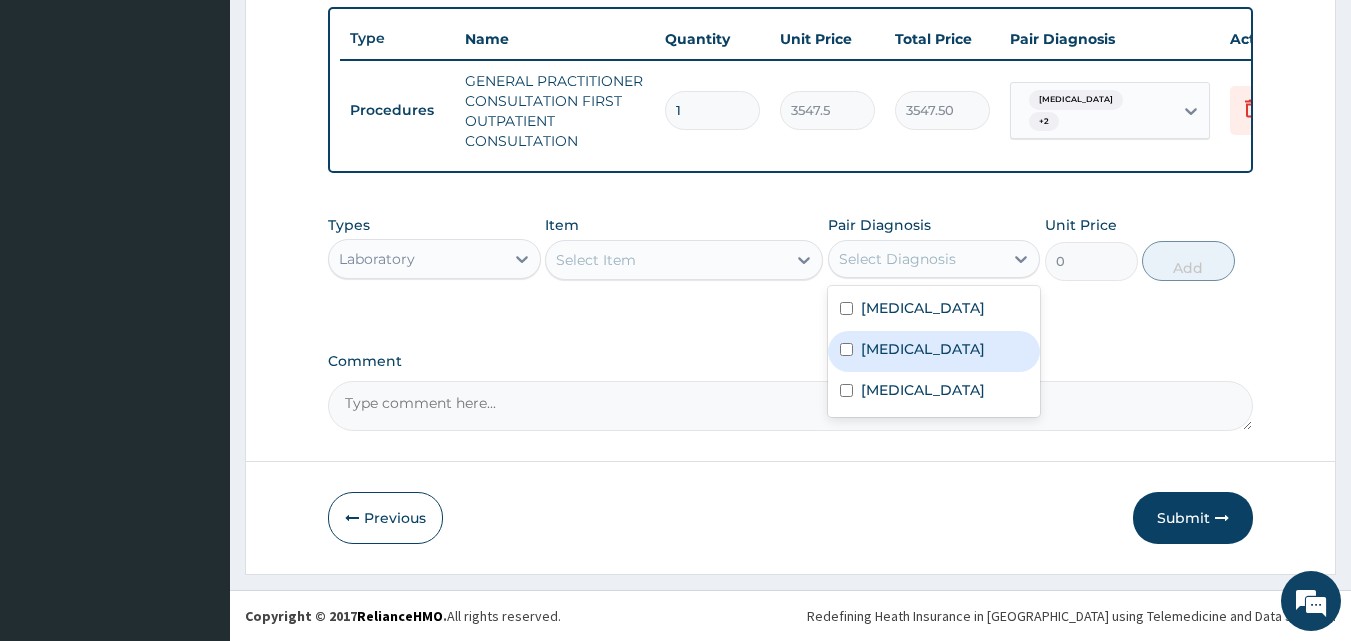 click on "[MEDICAL_DATA]" at bounding box center (923, 349) 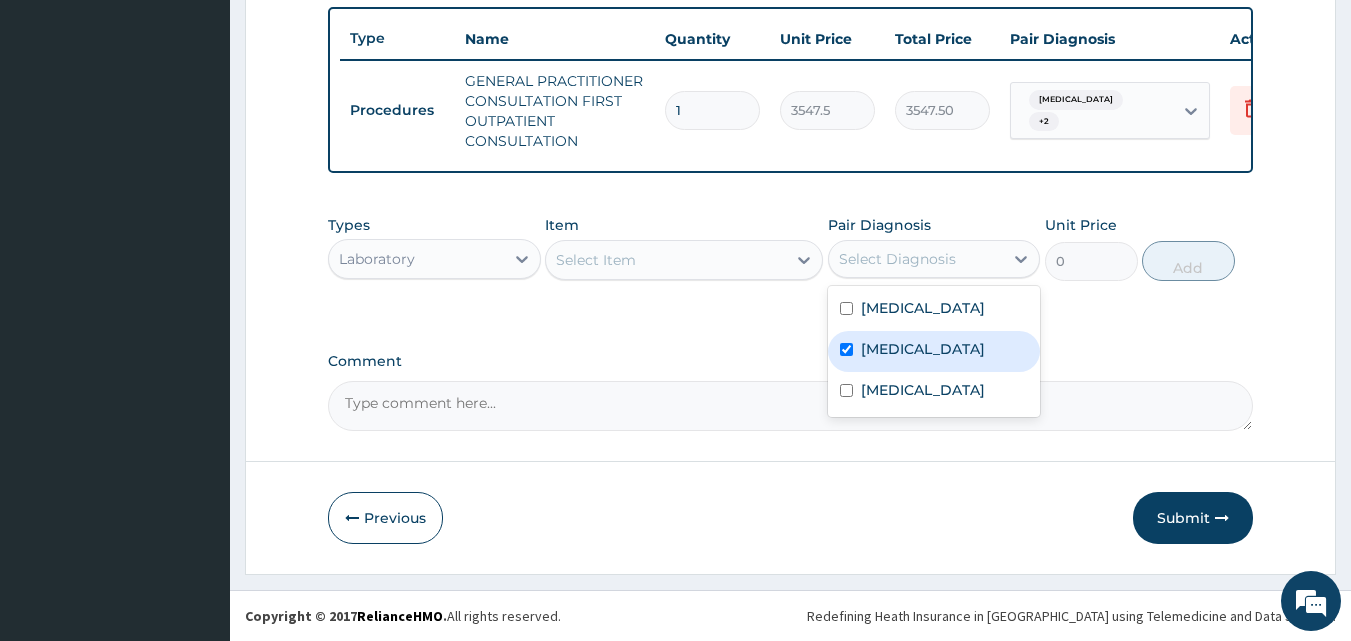 checkbox on "true" 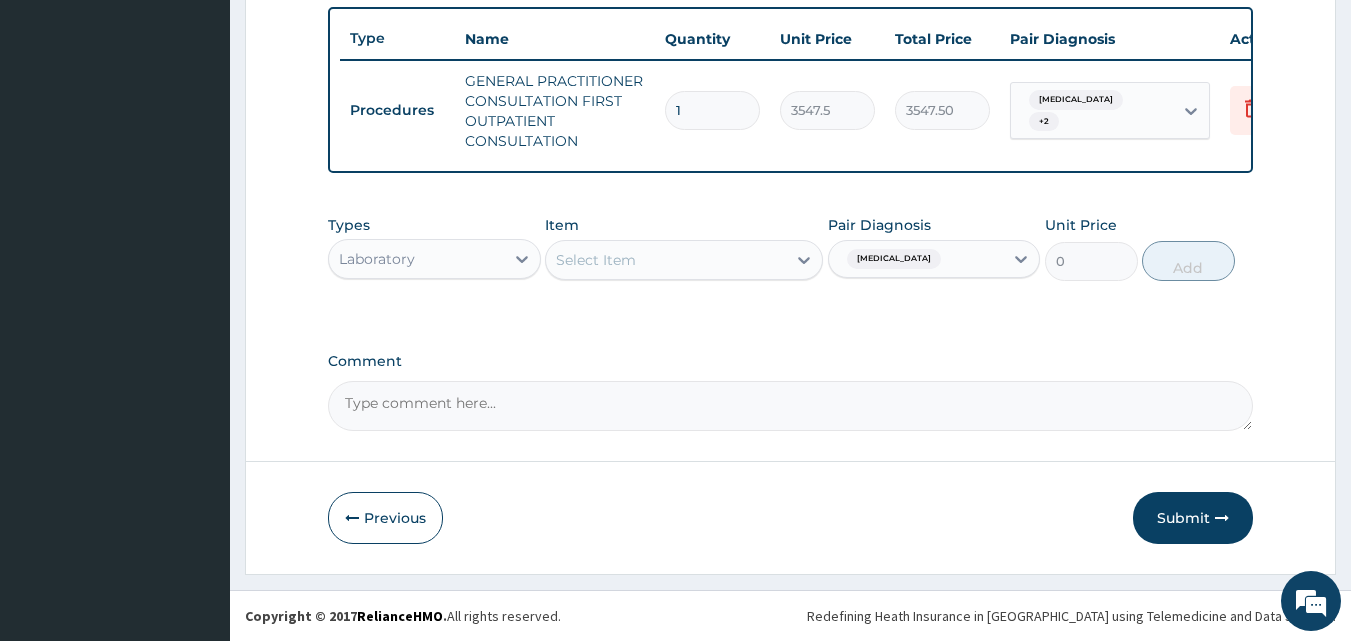 drag, startPoint x: 774, startPoint y: 318, endPoint x: 696, endPoint y: 234, distance: 114.62984 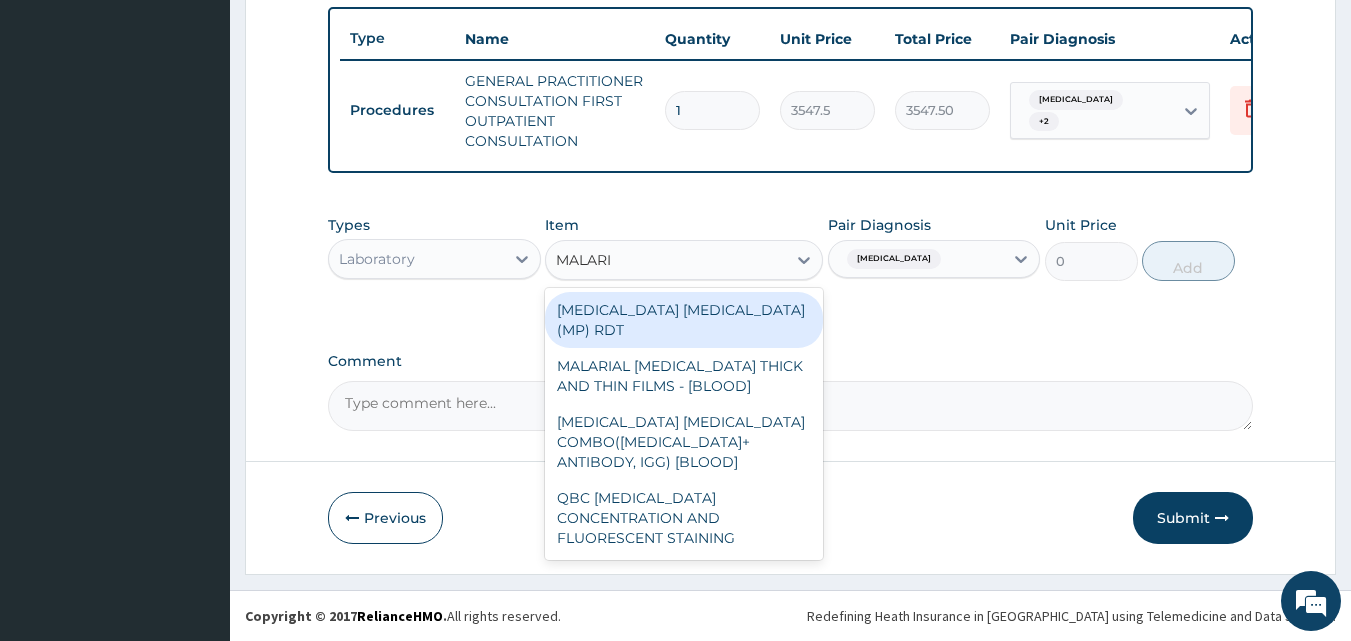 type on "[MEDICAL_DATA]" 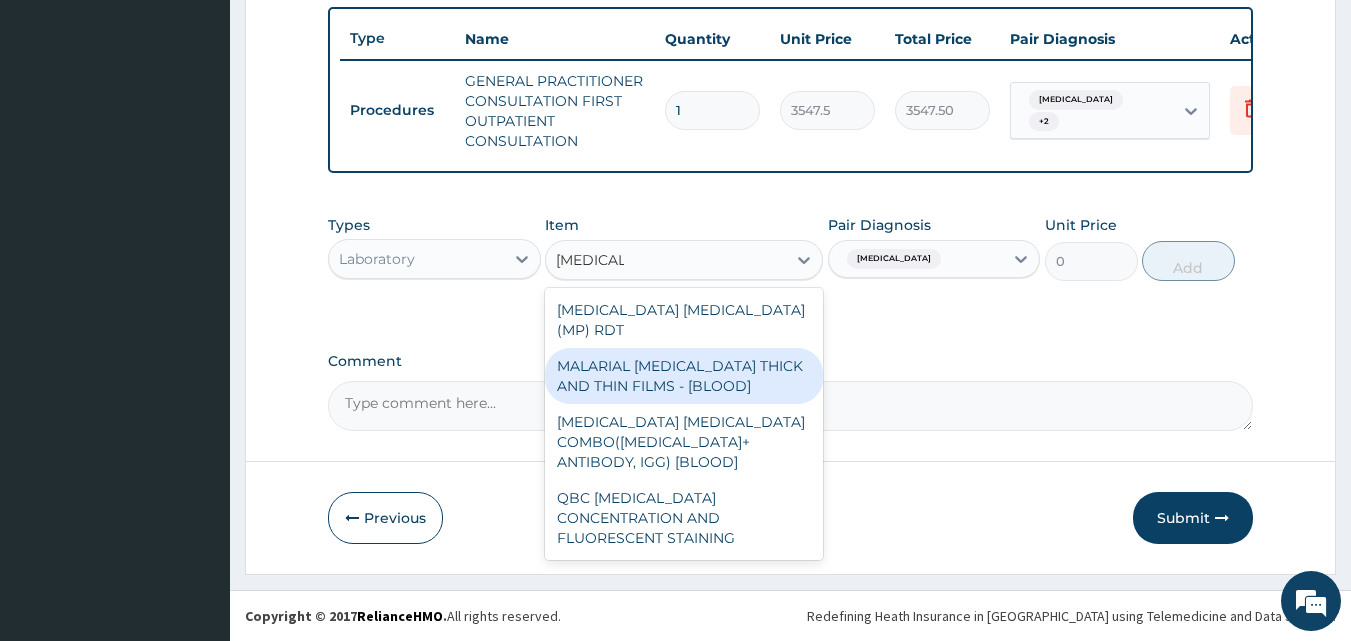 drag, startPoint x: 692, startPoint y: 344, endPoint x: 907, endPoint y: 309, distance: 217.83022 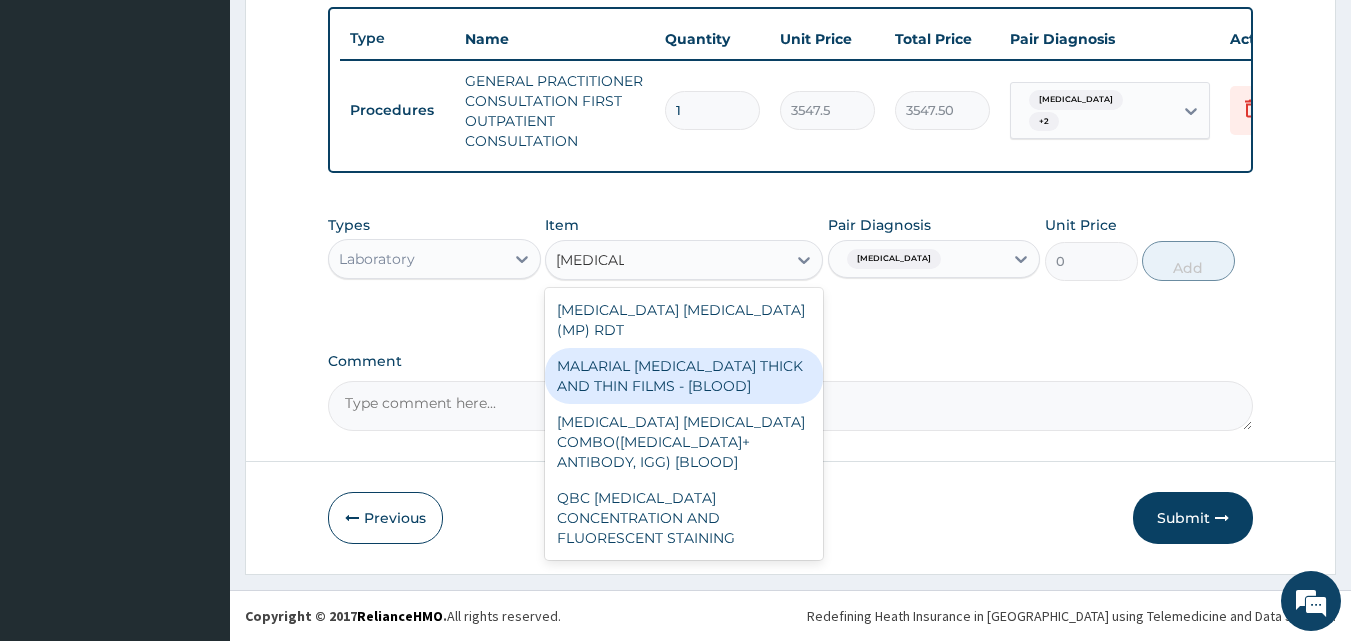 click on "MALARIAL [MEDICAL_DATA] THICK AND THIN FILMS - [BLOOD]" at bounding box center [684, 376] 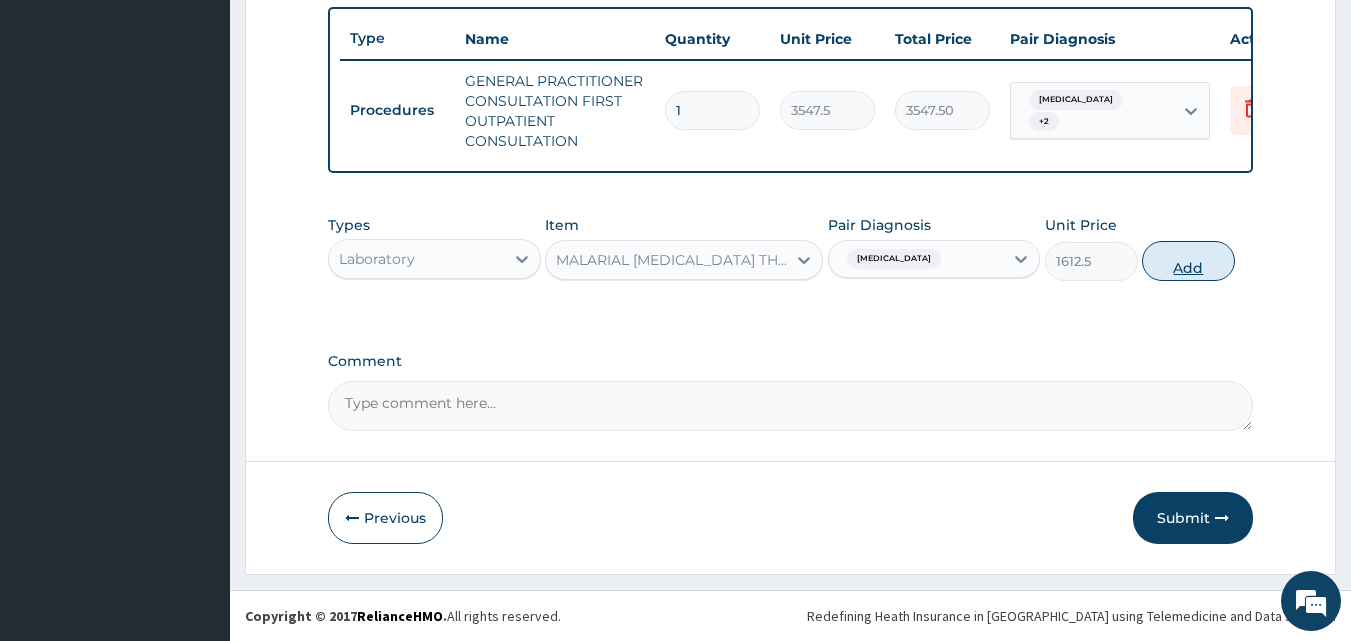 click on "Add" at bounding box center (1188, 261) 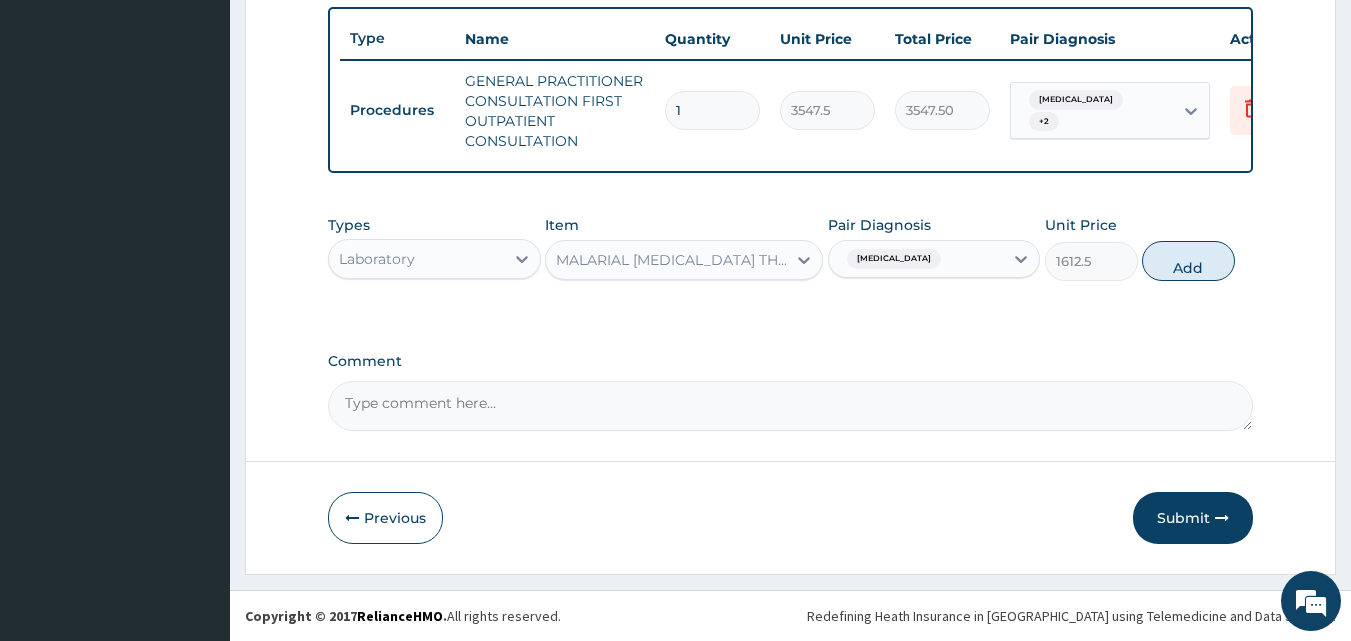 type on "0" 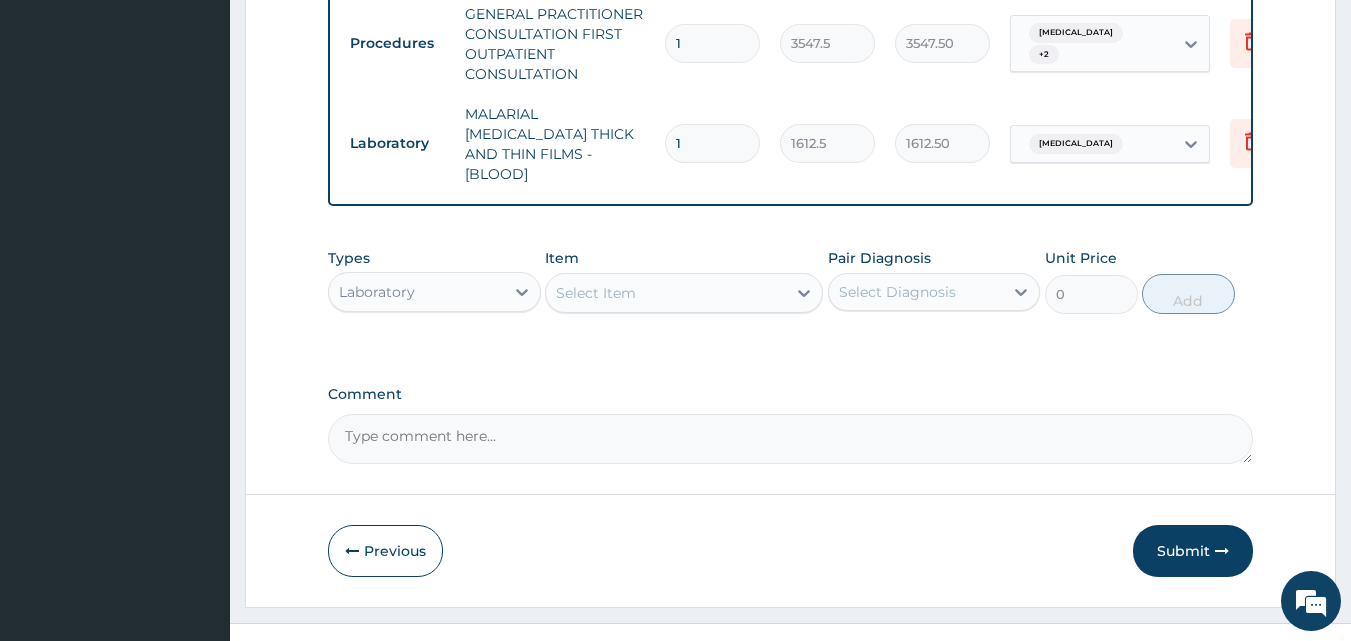 scroll, scrollTop: 832, scrollLeft: 0, axis: vertical 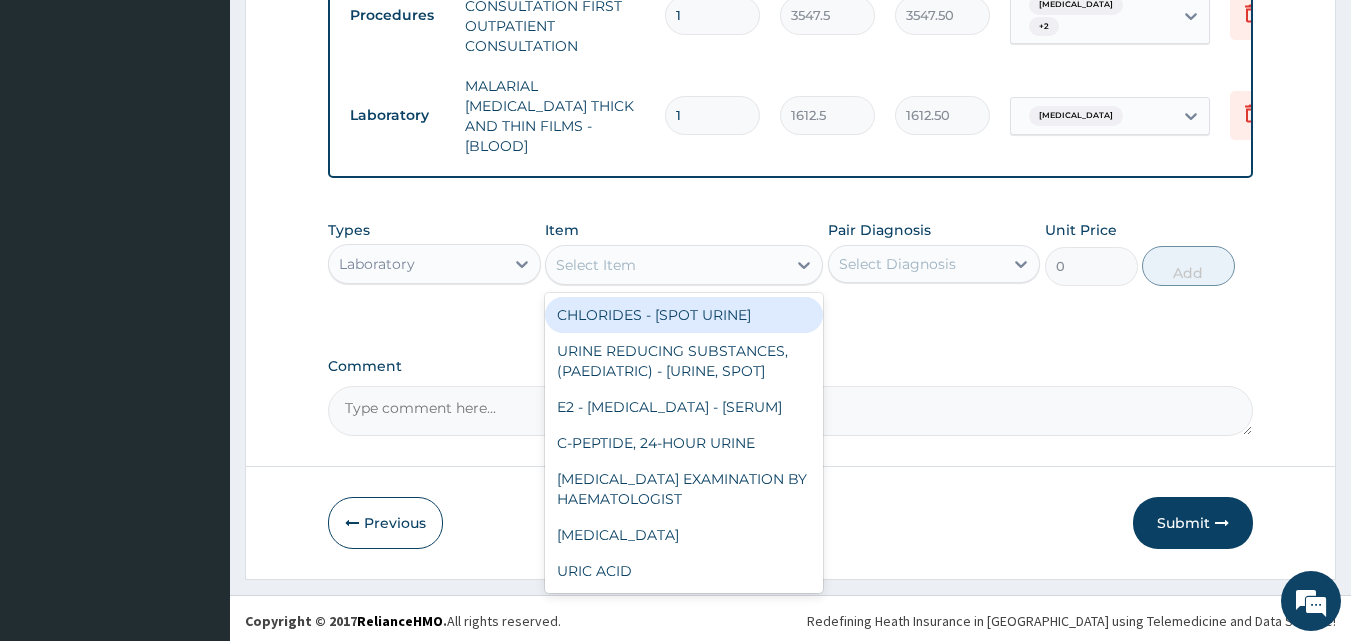 click on "Select Item" at bounding box center (666, 265) 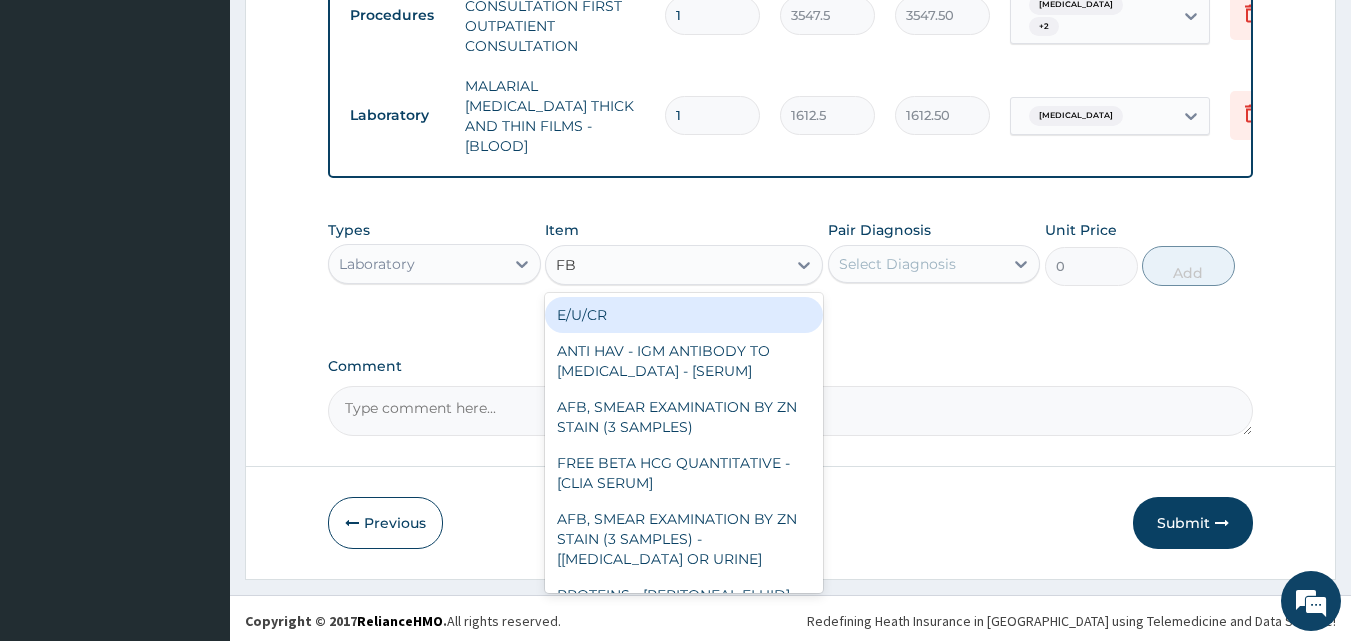 type on "FBC" 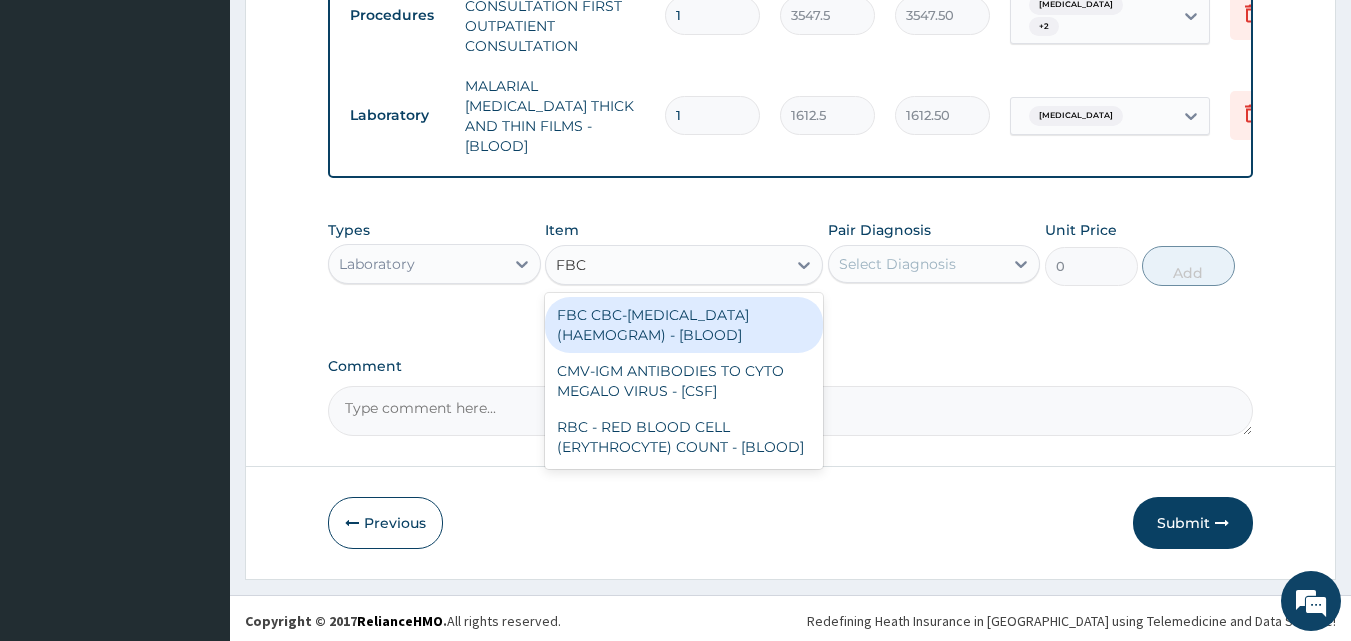 drag, startPoint x: 648, startPoint y: 320, endPoint x: 951, endPoint y: 262, distance: 308.50122 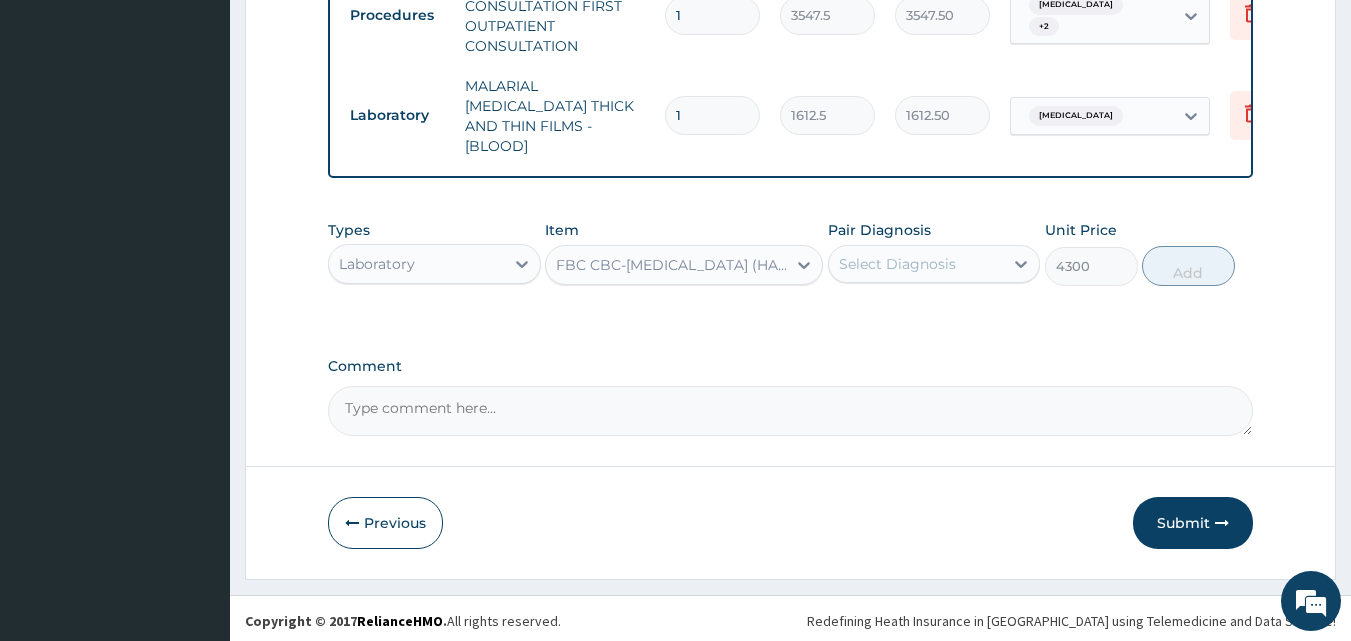 drag, startPoint x: 907, startPoint y: 261, endPoint x: 917, endPoint y: 246, distance: 18.027756 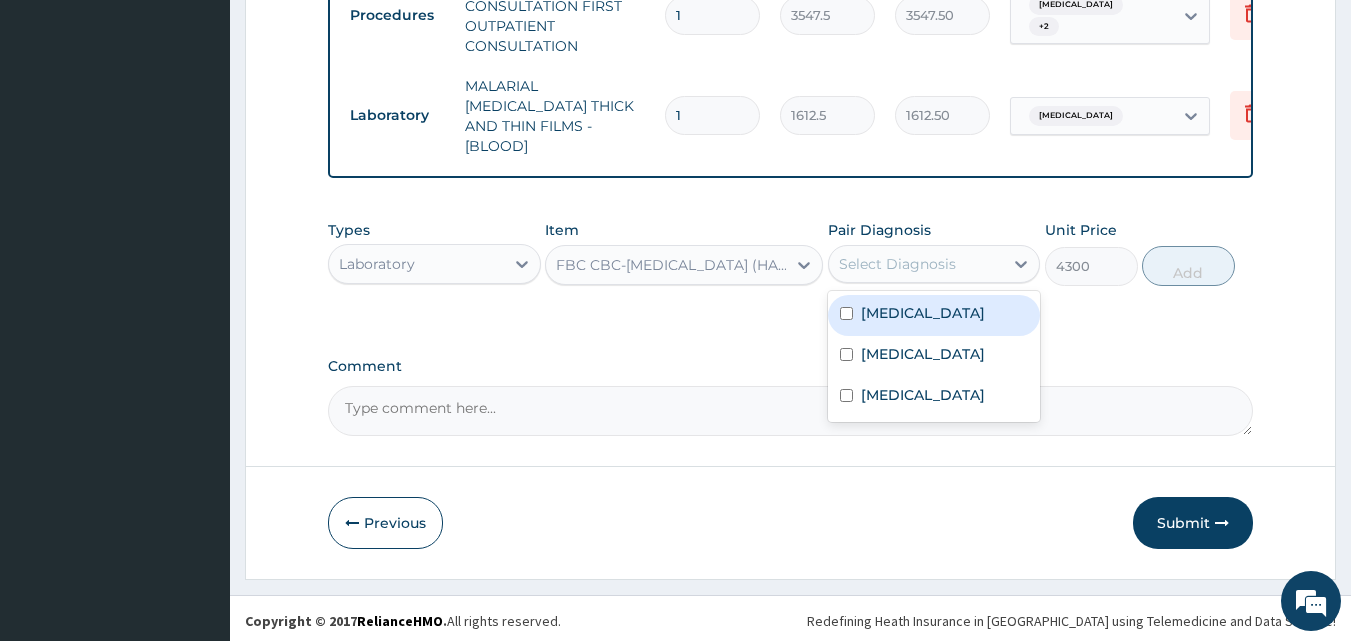 click on "[MEDICAL_DATA]" at bounding box center (923, 313) 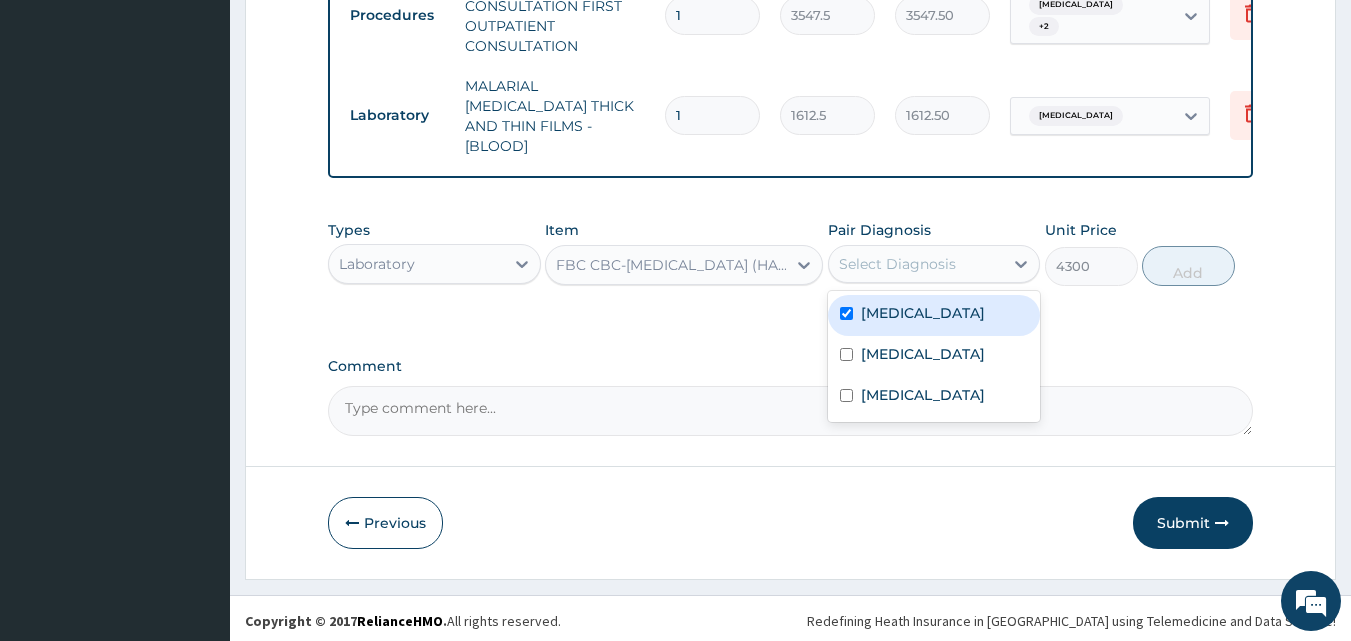 checkbox on "true" 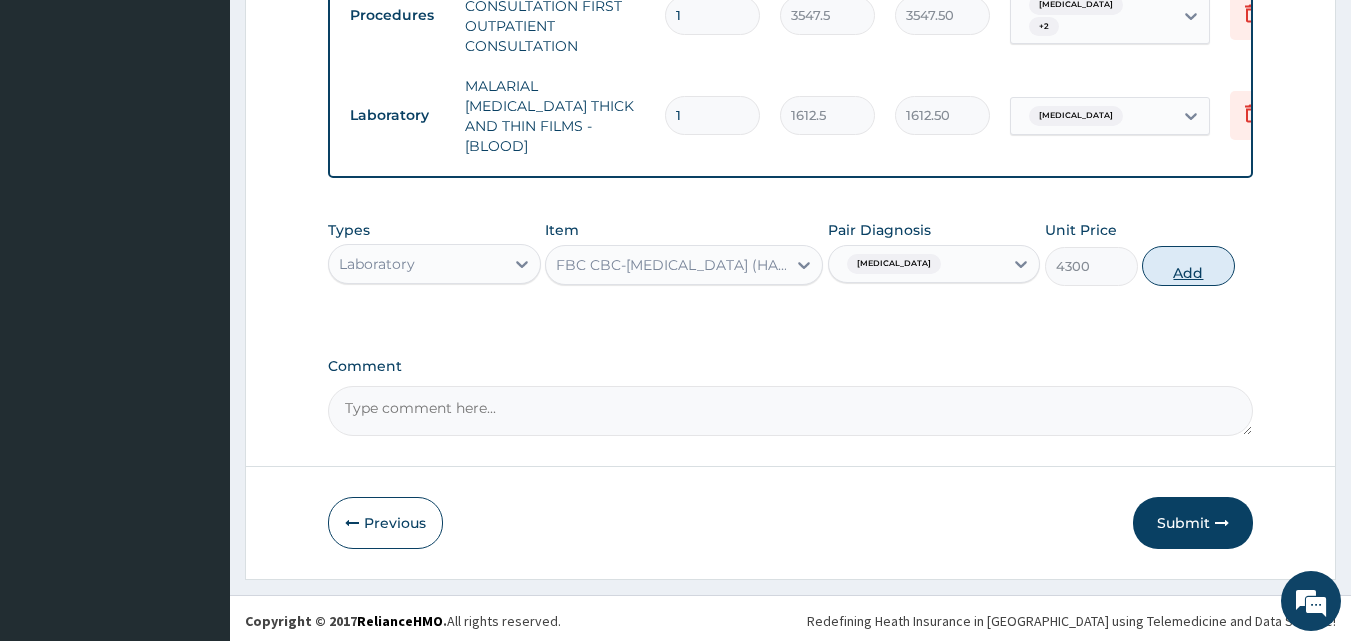 click on "Add" at bounding box center [1188, 266] 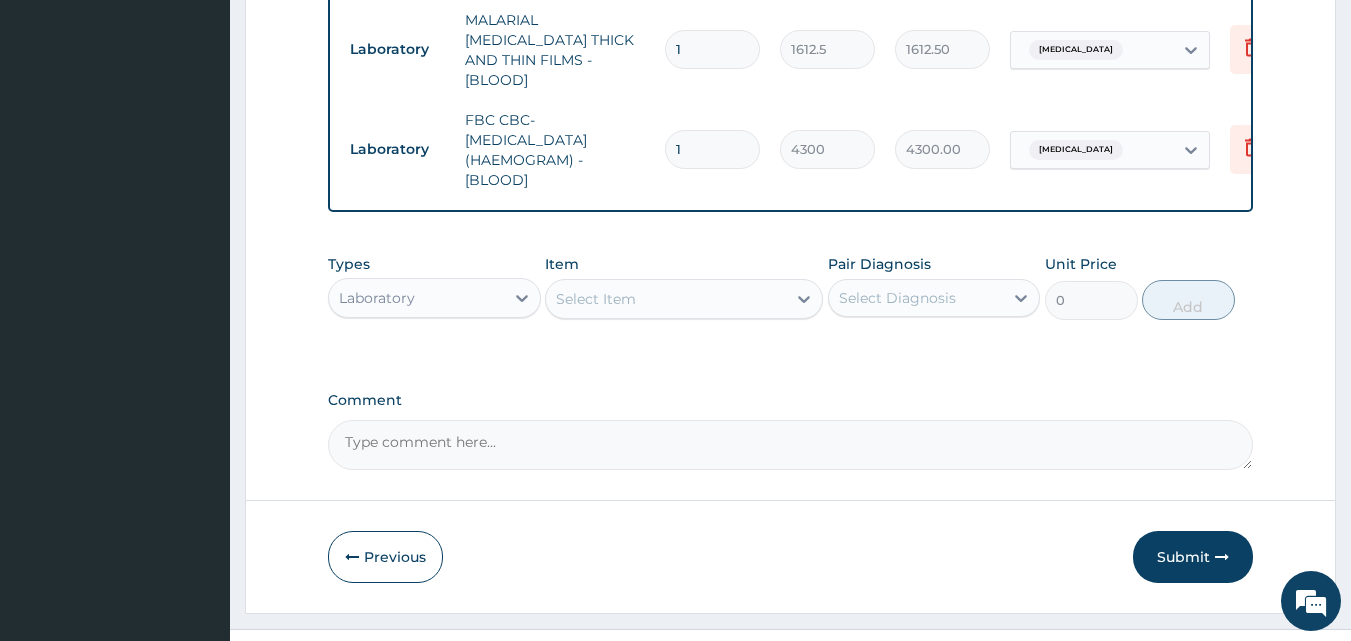 scroll, scrollTop: 932, scrollLeft: 0, axis: vertical 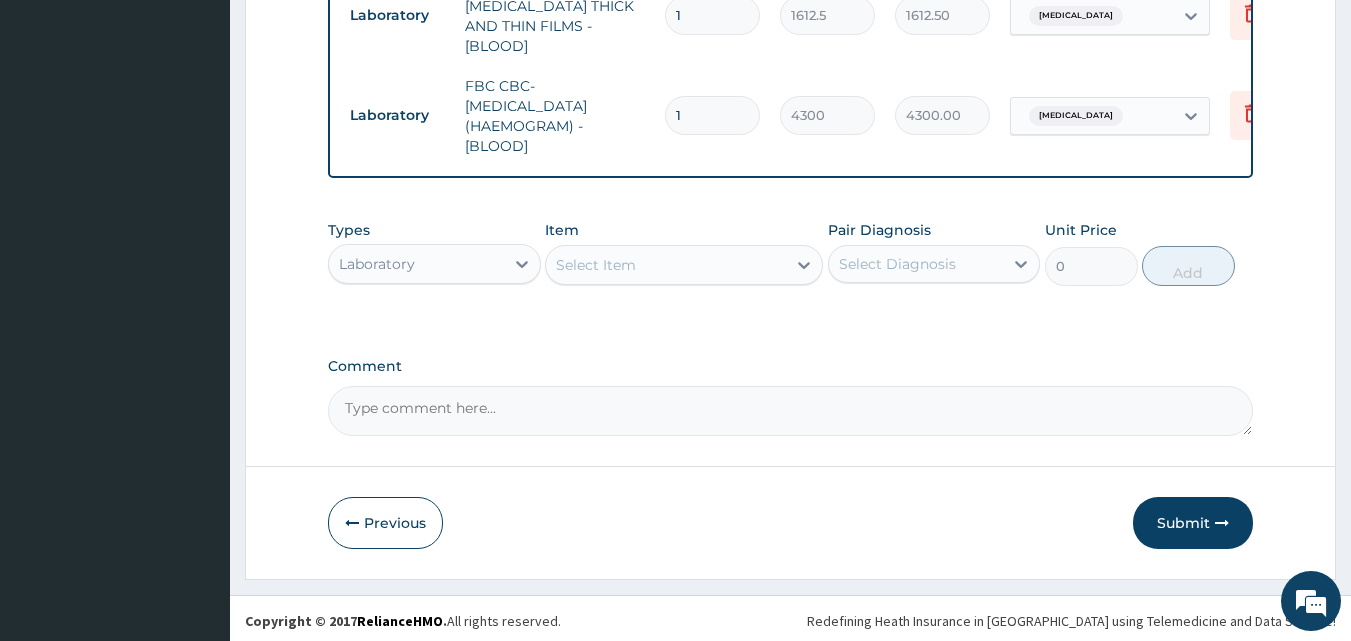 drag, startPoint x: 428, startPoint y: 265, endPoint x: 456, endPoint y: 162, distance: 106.738 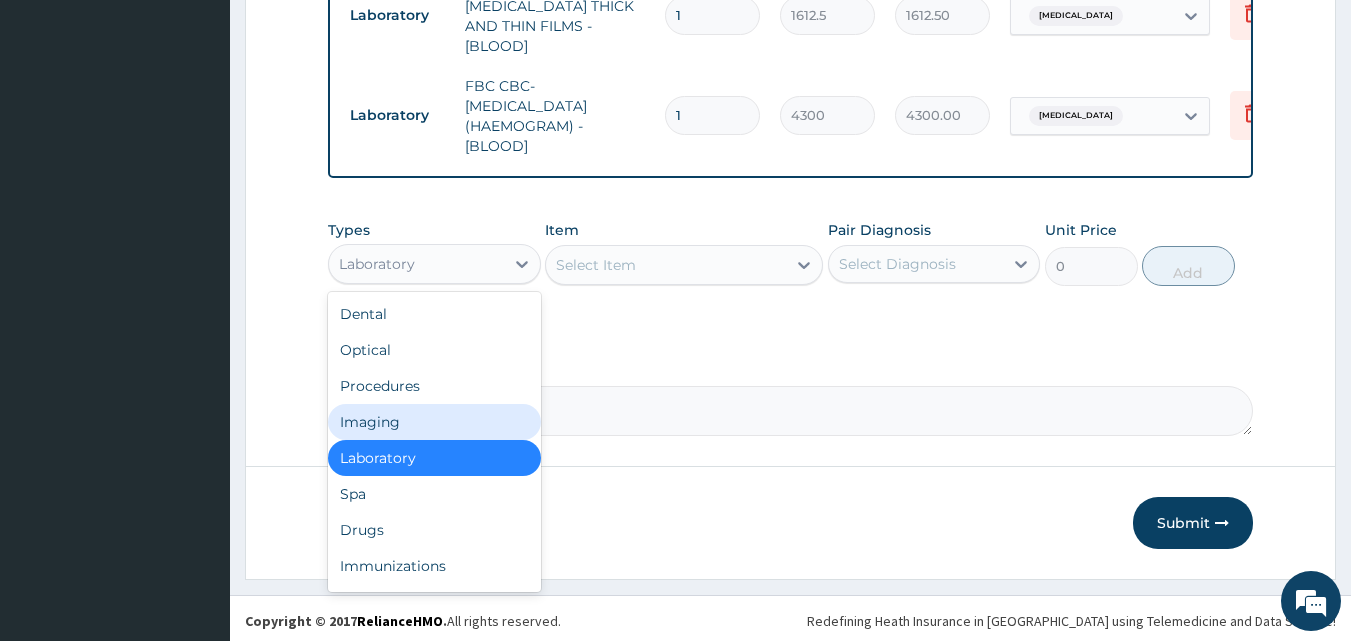 scroll, scrollTop: 68, scrollLeft: 0, axis: vertical 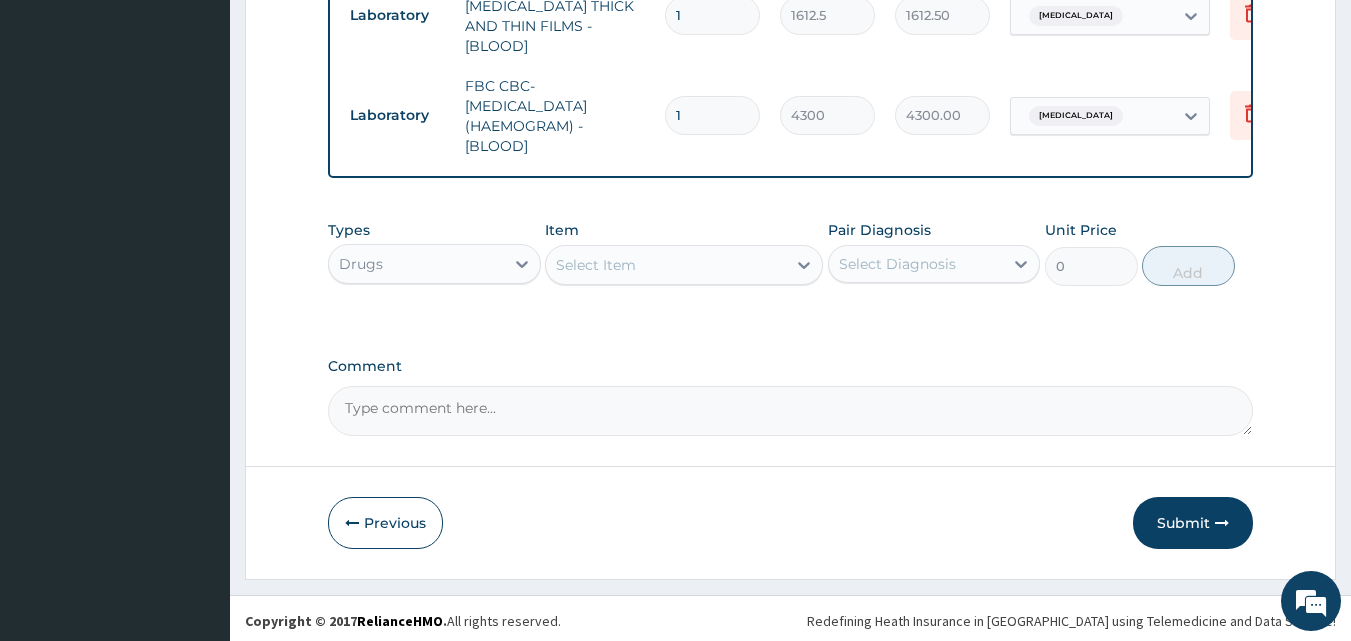 click on "Select Item" at bounding box center (596, 265) 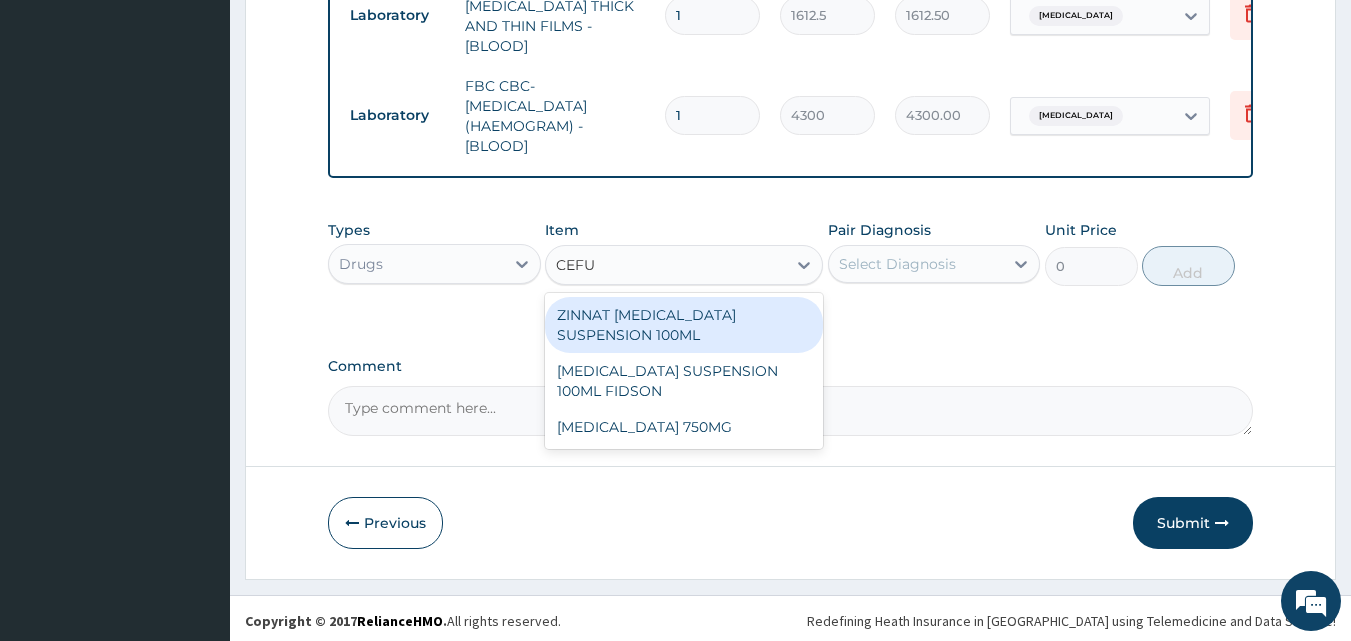 type on "CEFUR" 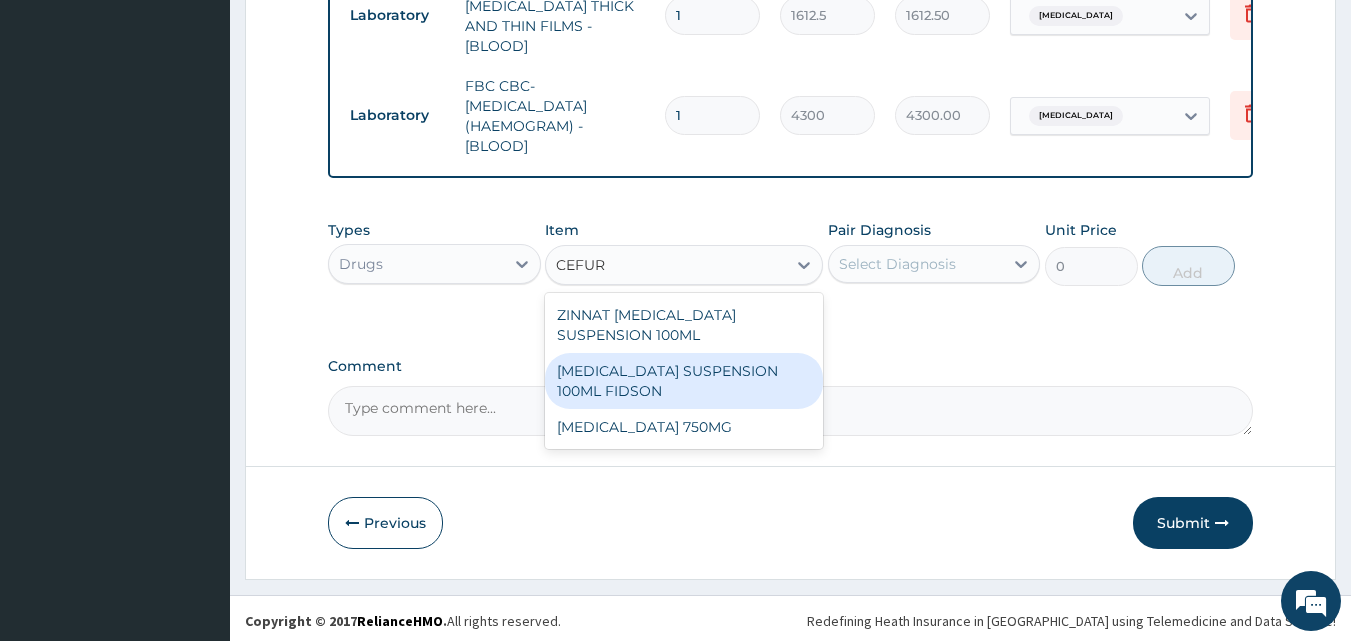 click on "[MEDICAL_DATA] SUSPENSION 100ML FIDSON" at bounding box center [684, 381] 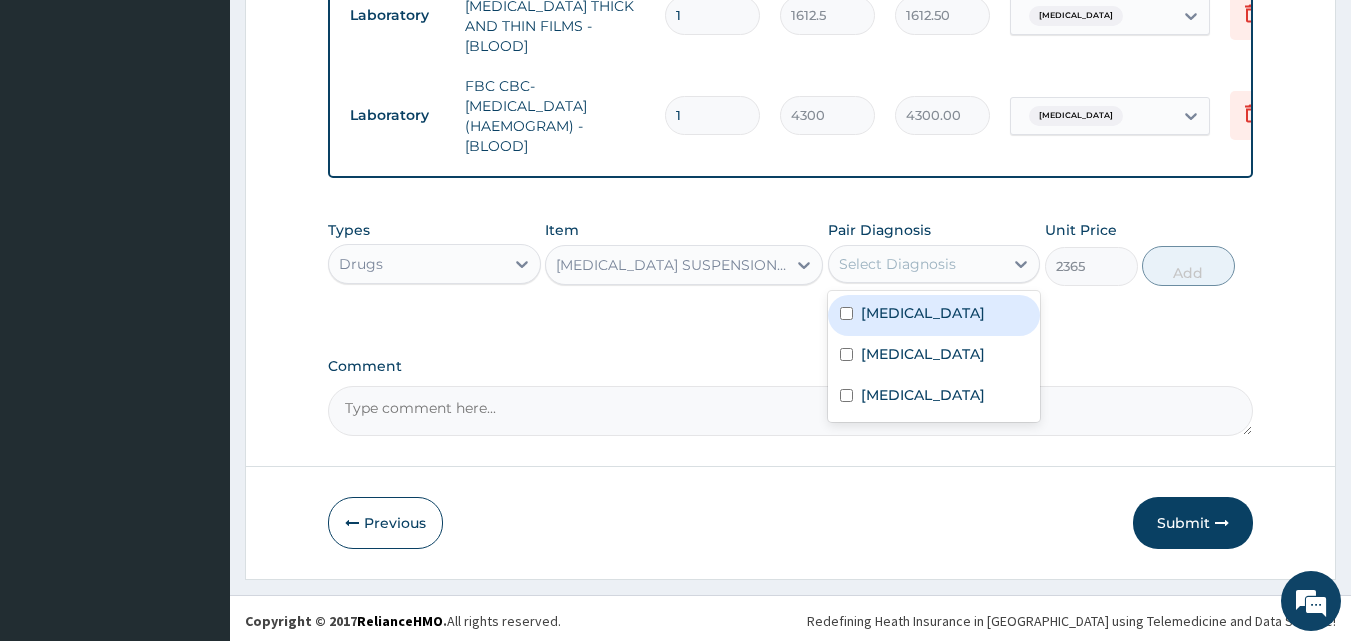 click on "Select Diagnosis" at bounding box center (916, 264) 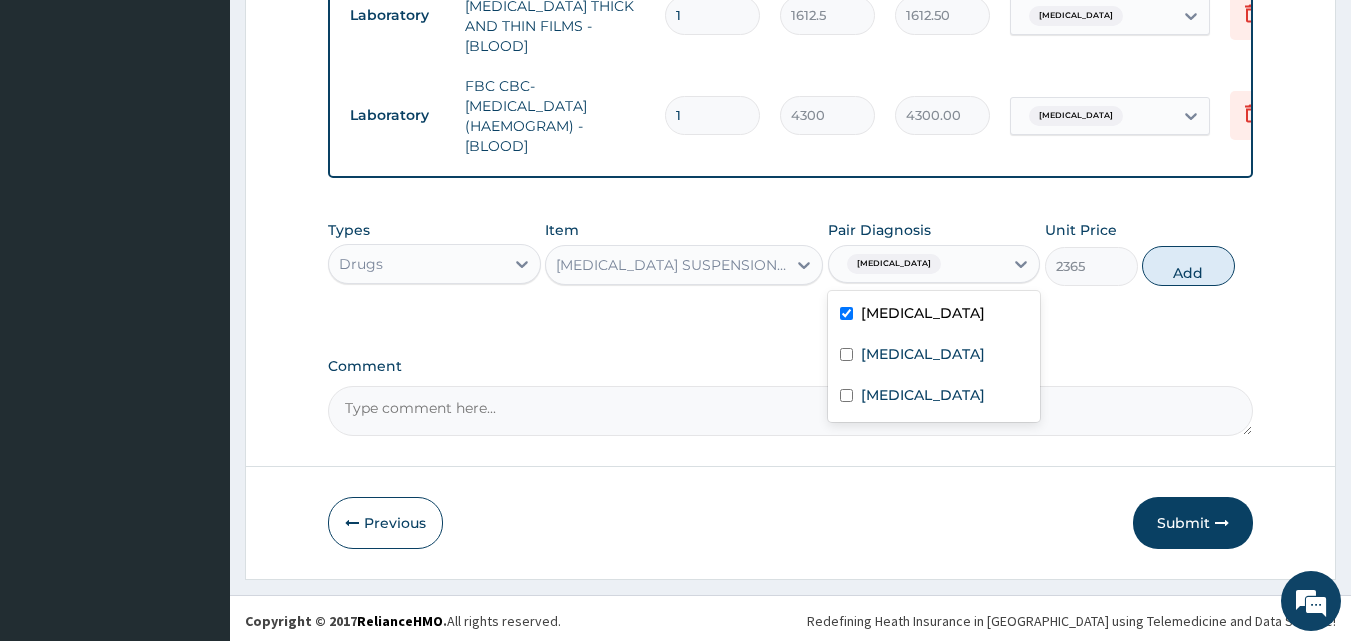checkbox on "true" 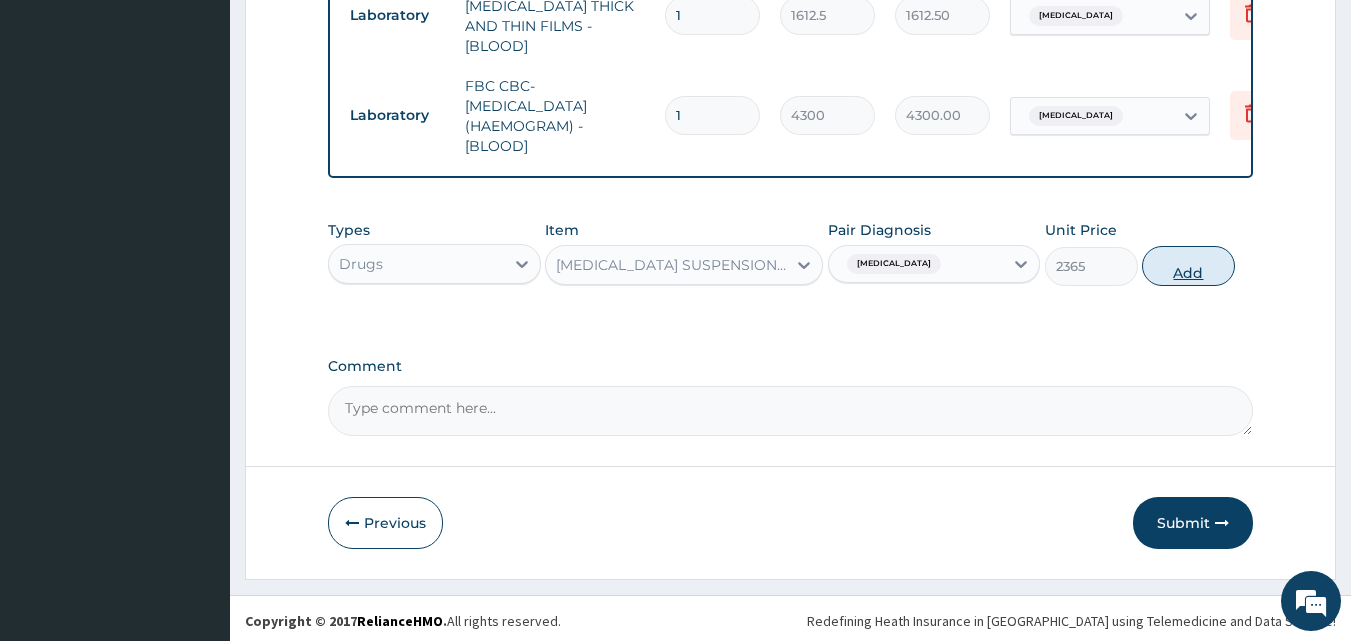 drag, startPoint x: 1158, startPoint y: 264, endPoint x: 1021, endPoint y: 260, distance: 137.05838 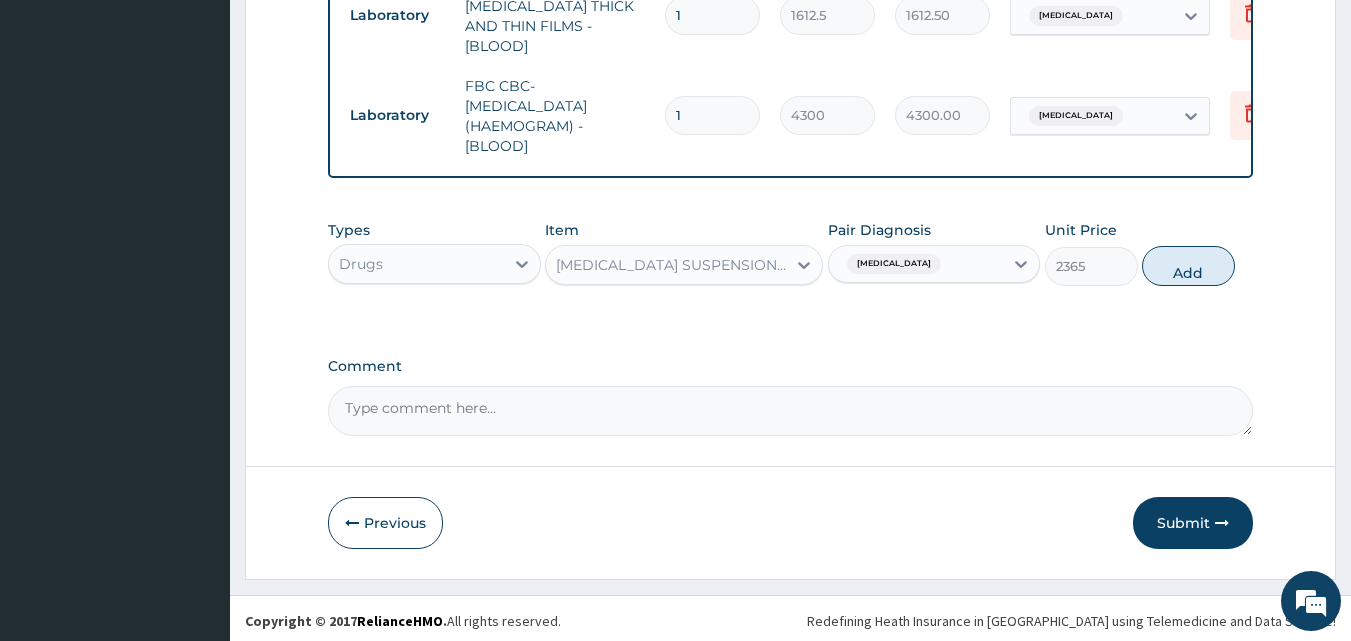 click on "Add" at bounding box center [1188, 266] 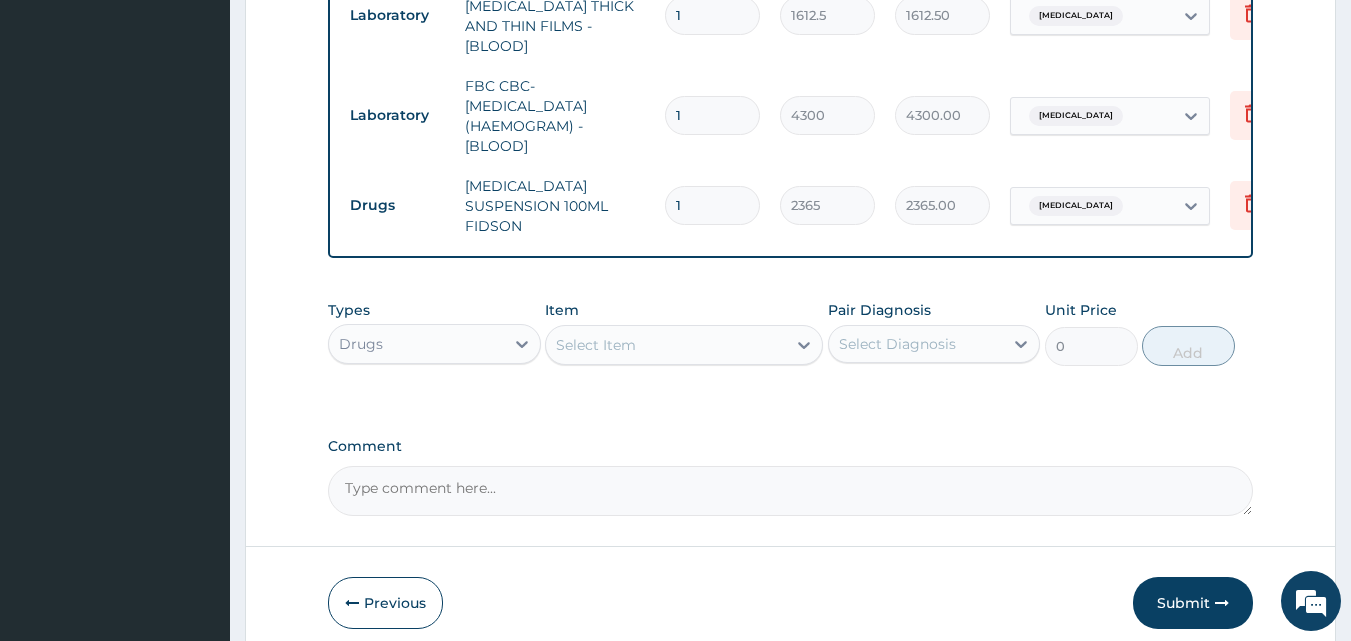 click on "Select Item" at bounding box center [596, 345] 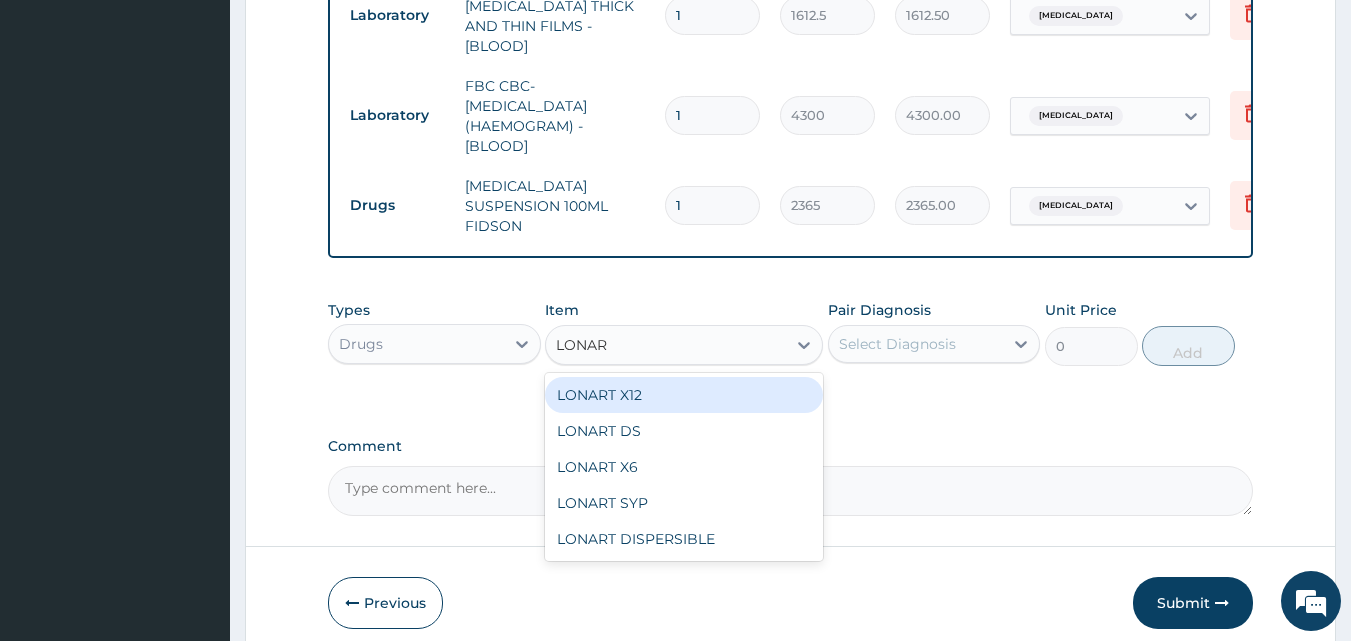 type on "LONART" 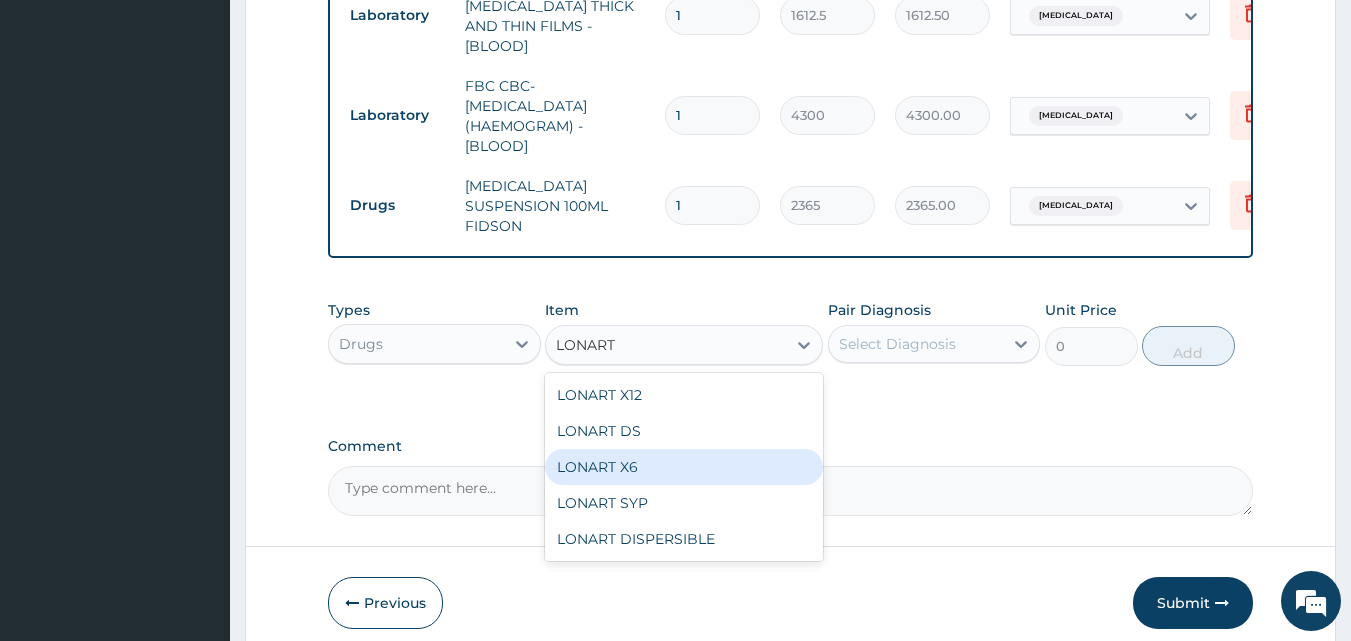 drag, startPoint x: 662, startPoint y: 456, endPoint x: 678, endPoint y: 424, distance: 35.77709 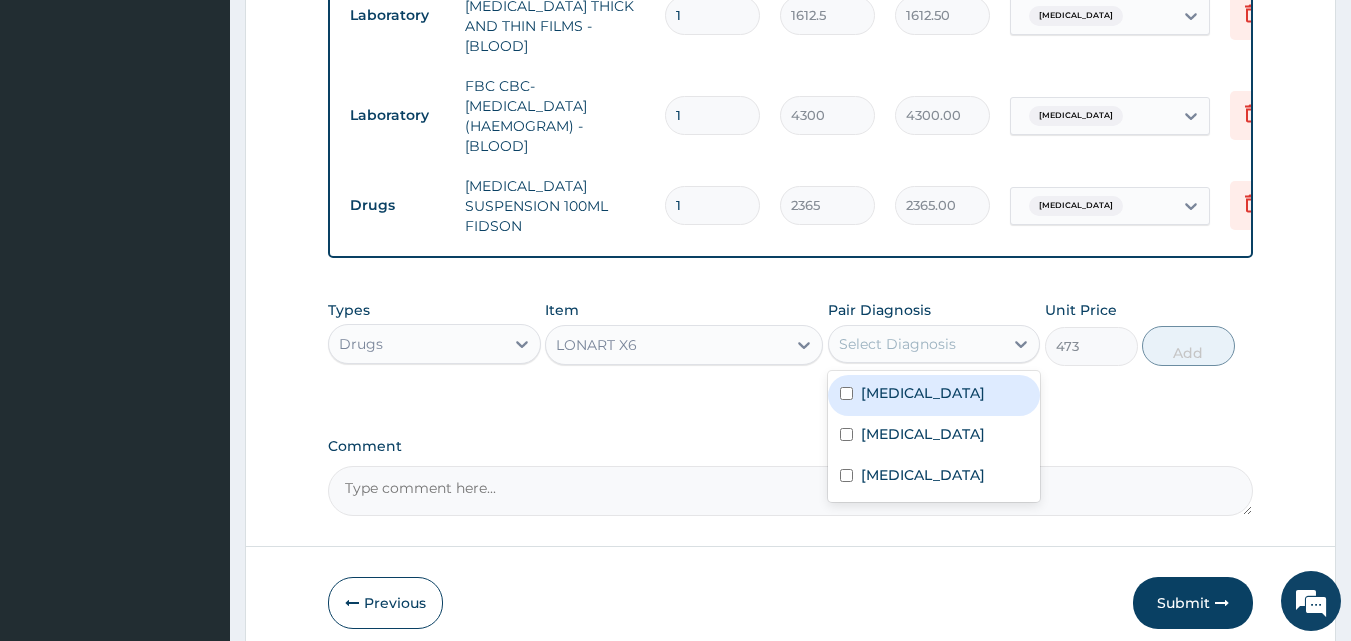 click on "Select Diagnosis" at bounding box center [897, 344] 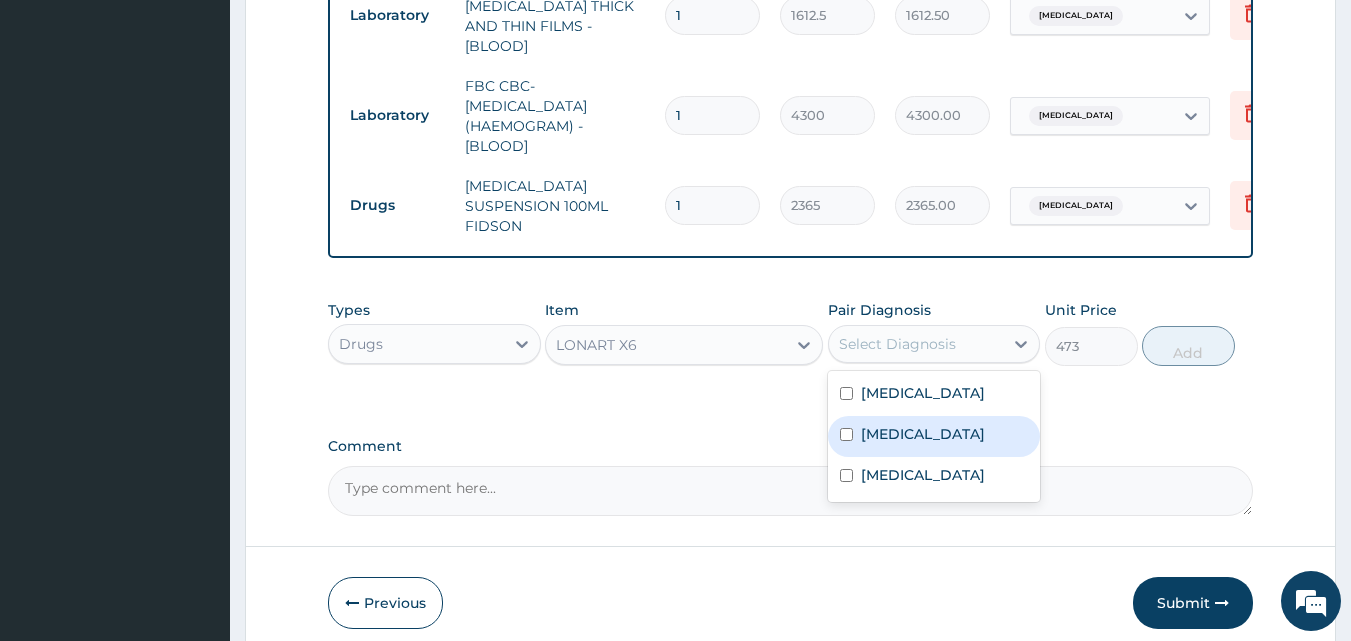 drag, startPoint x: 877, startPoint y: 440, endPoint x: 756, endPoint y: 331, distance: 162.85576 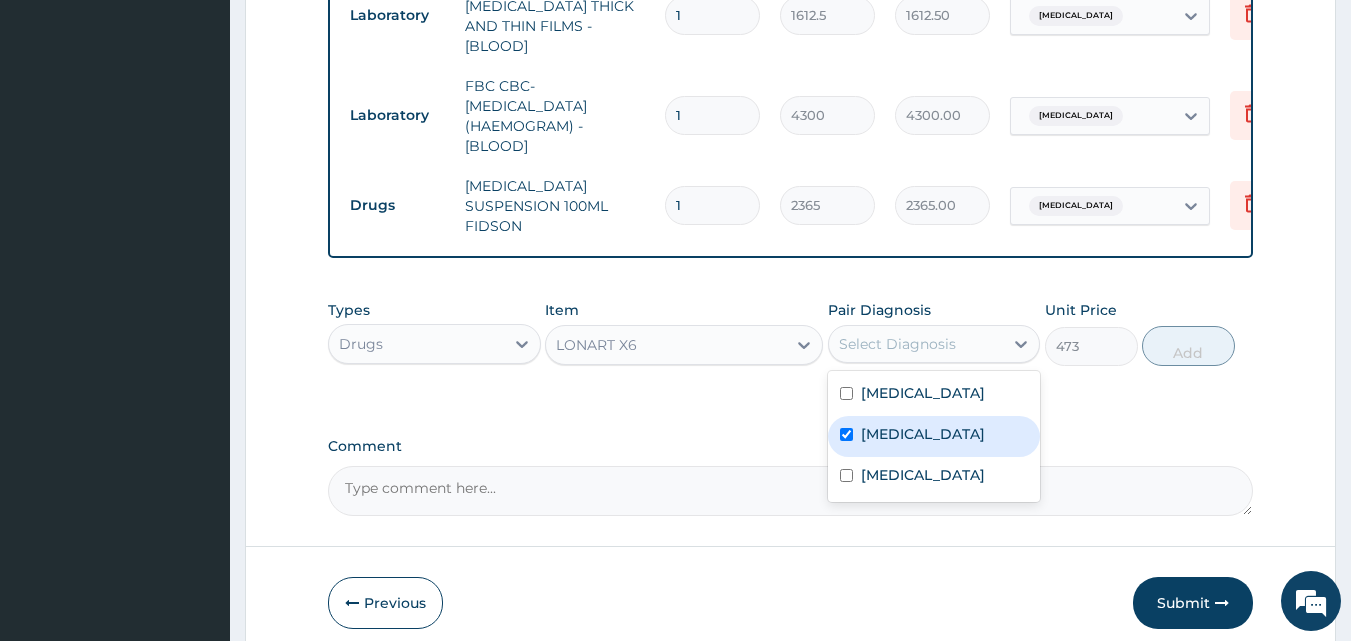checkbox on "true" 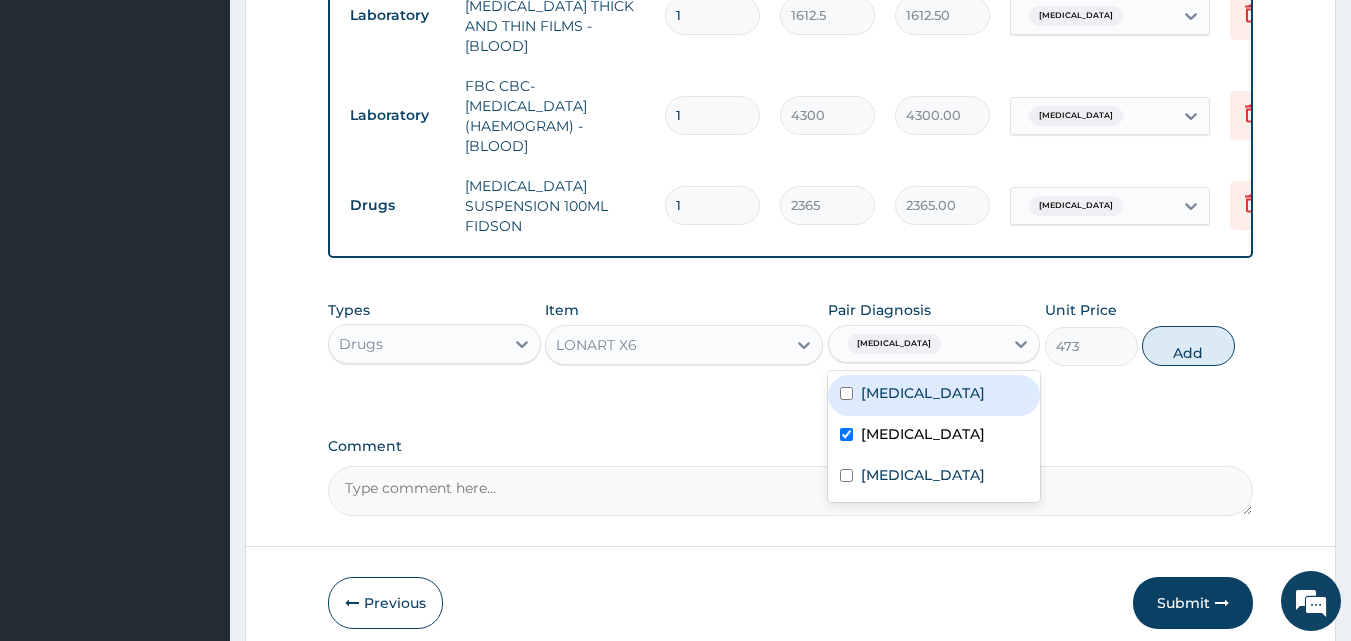 click on "Add" at bounding box center (1188, 346) 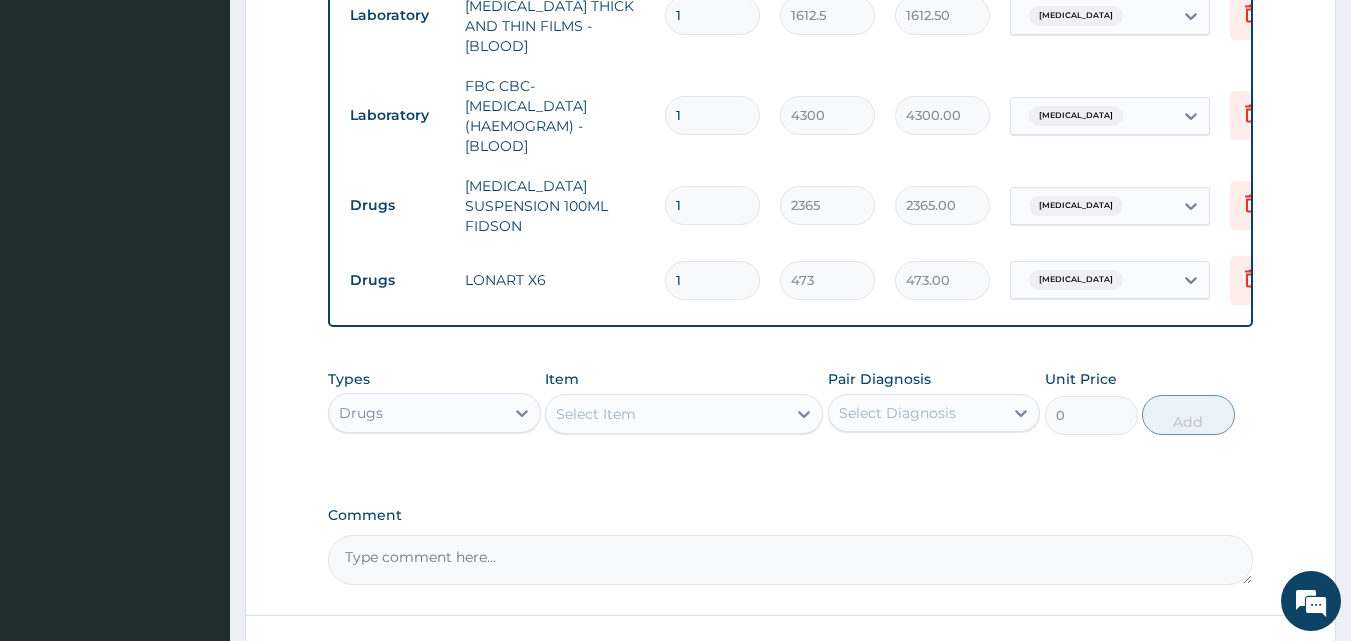 type 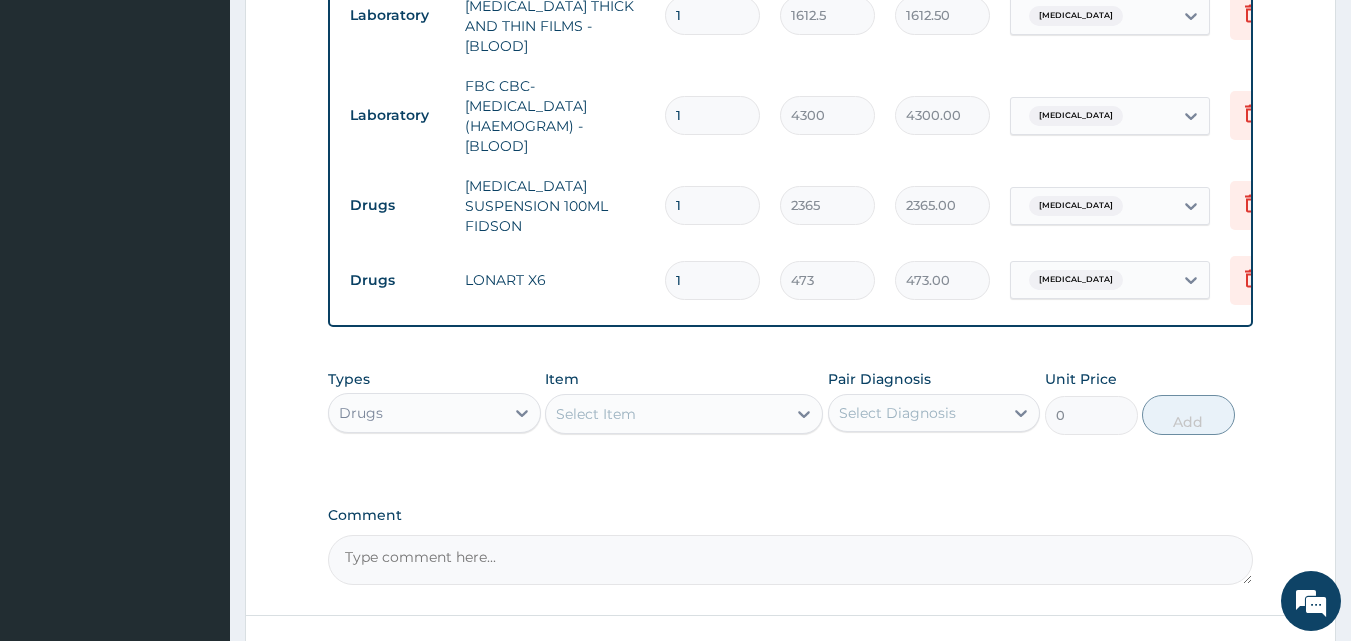 type on "0.00" 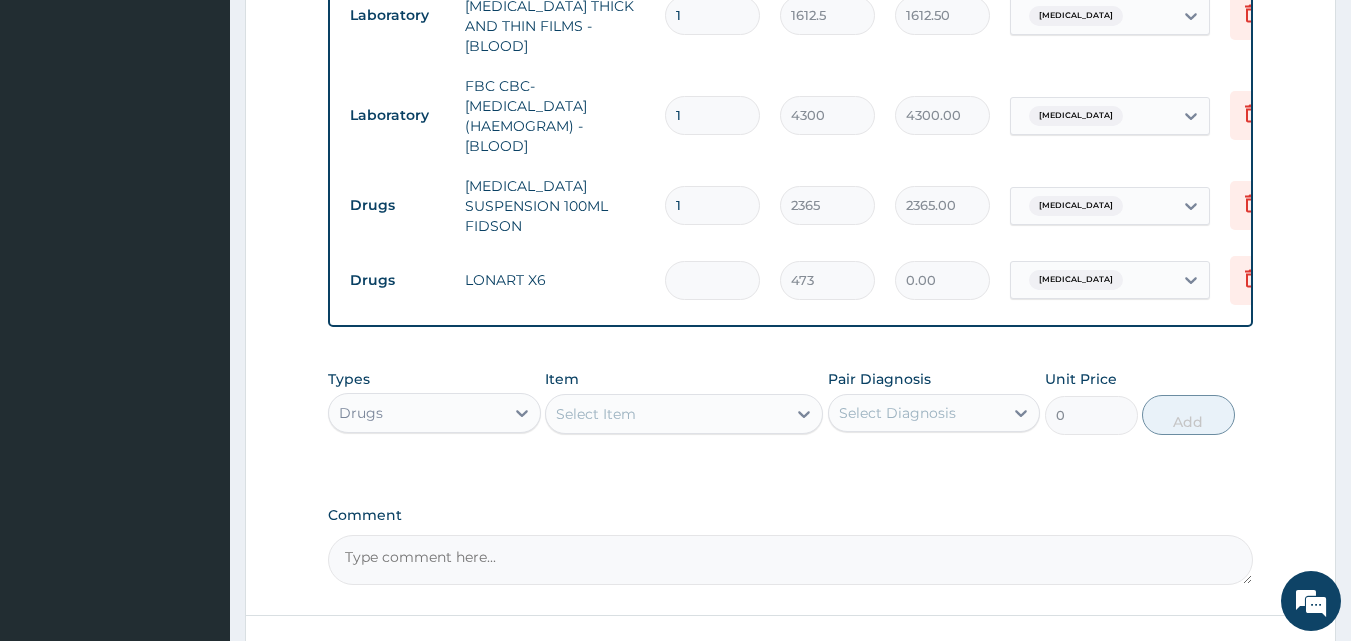 type on "6" 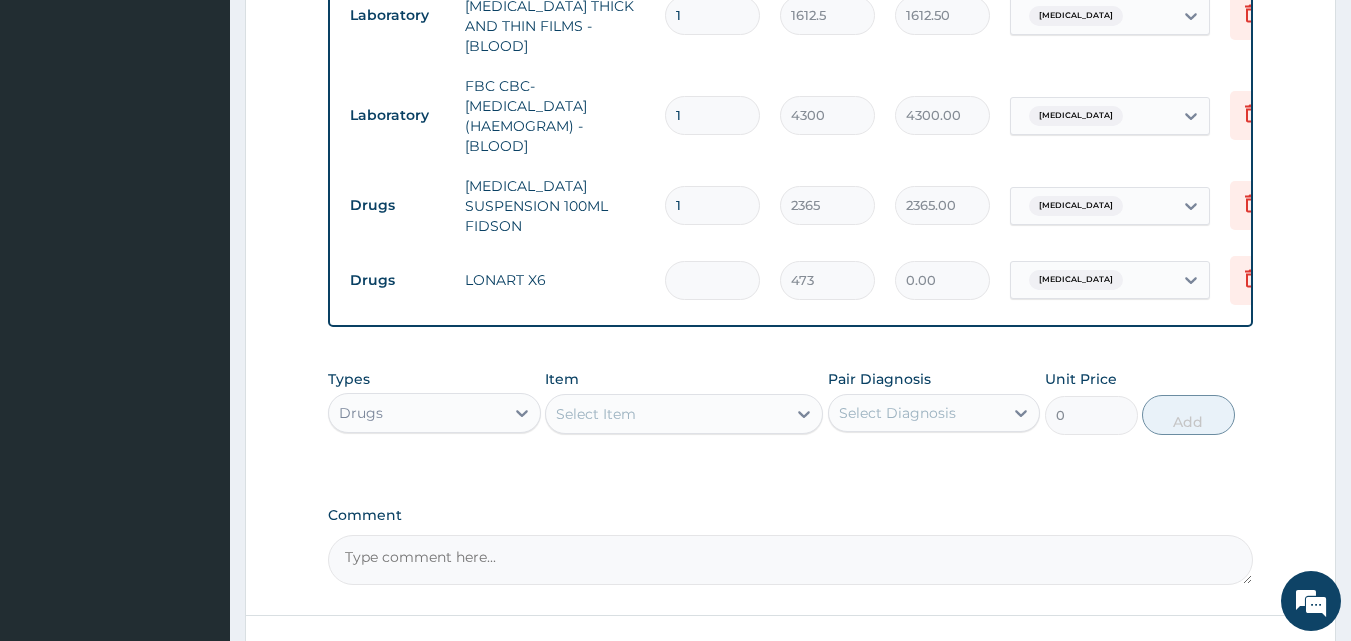type on "2838.00" 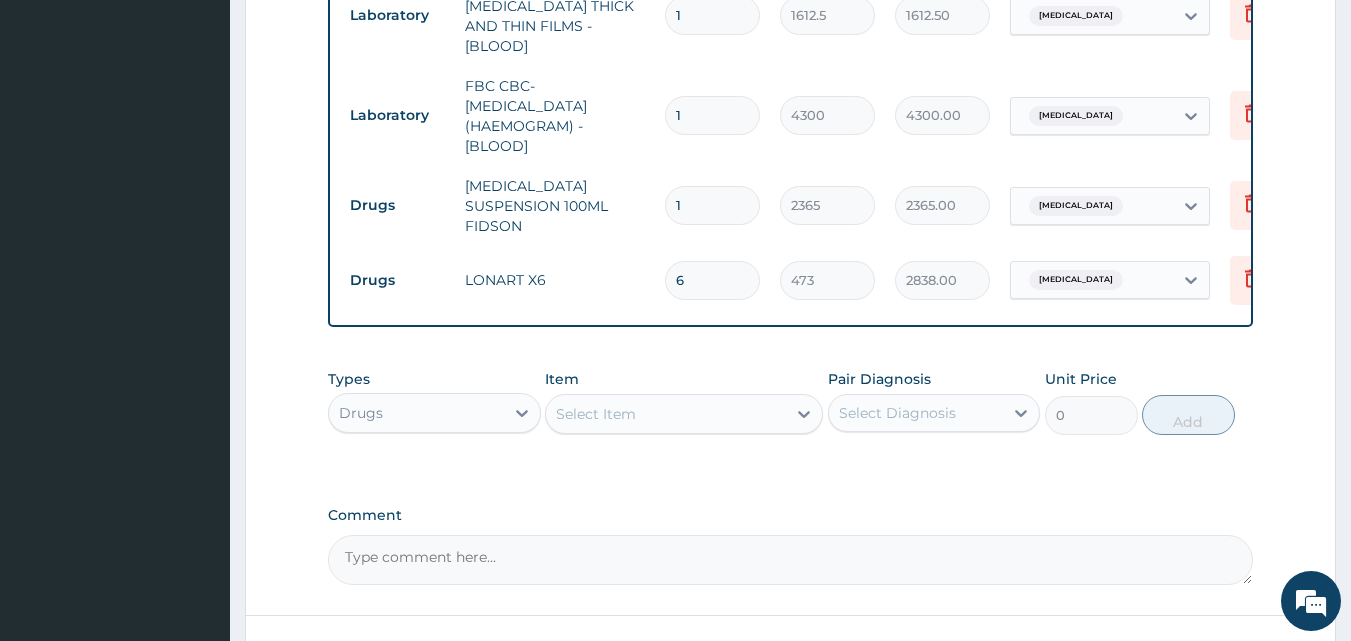 type on "5" 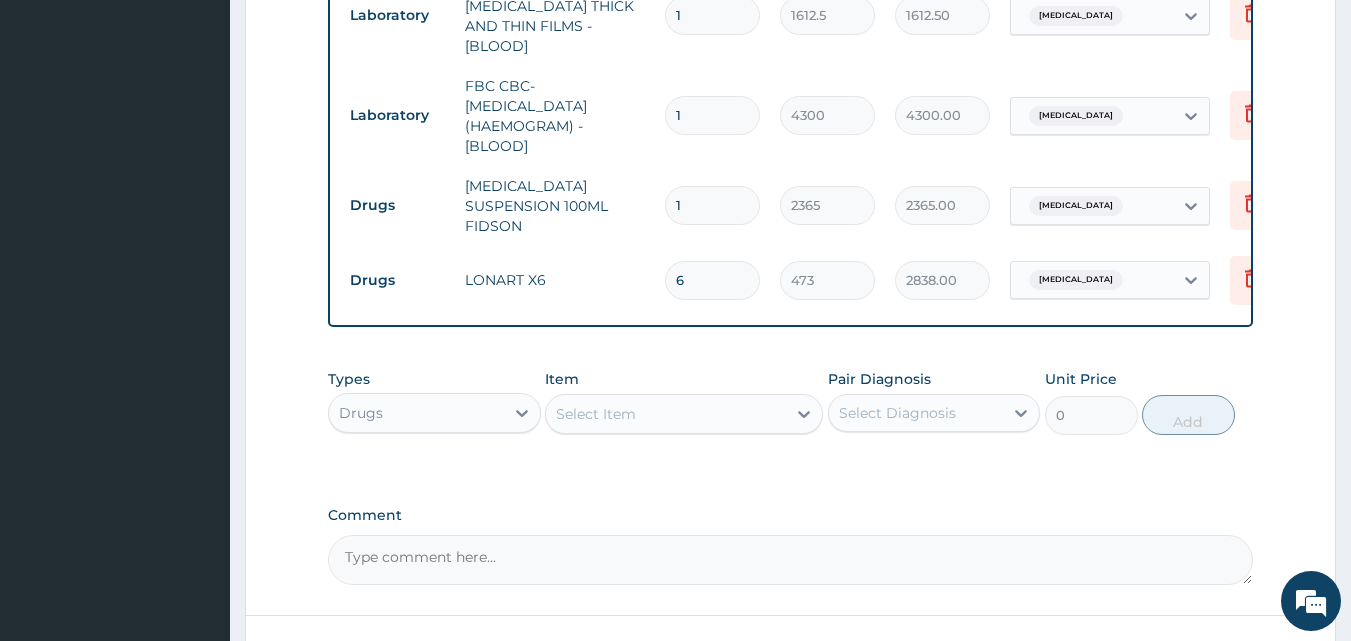 type on "2365.00" 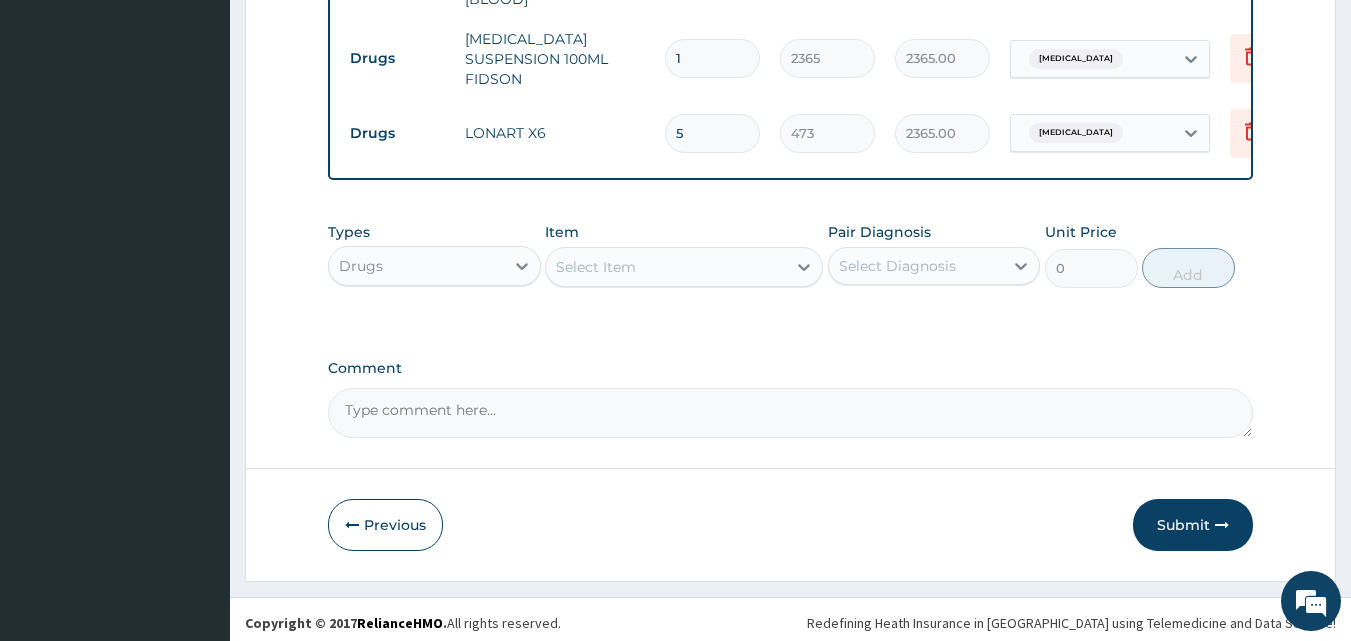 scroll, scrollTop: 1081, scrollLeft: 0, axis: vertical 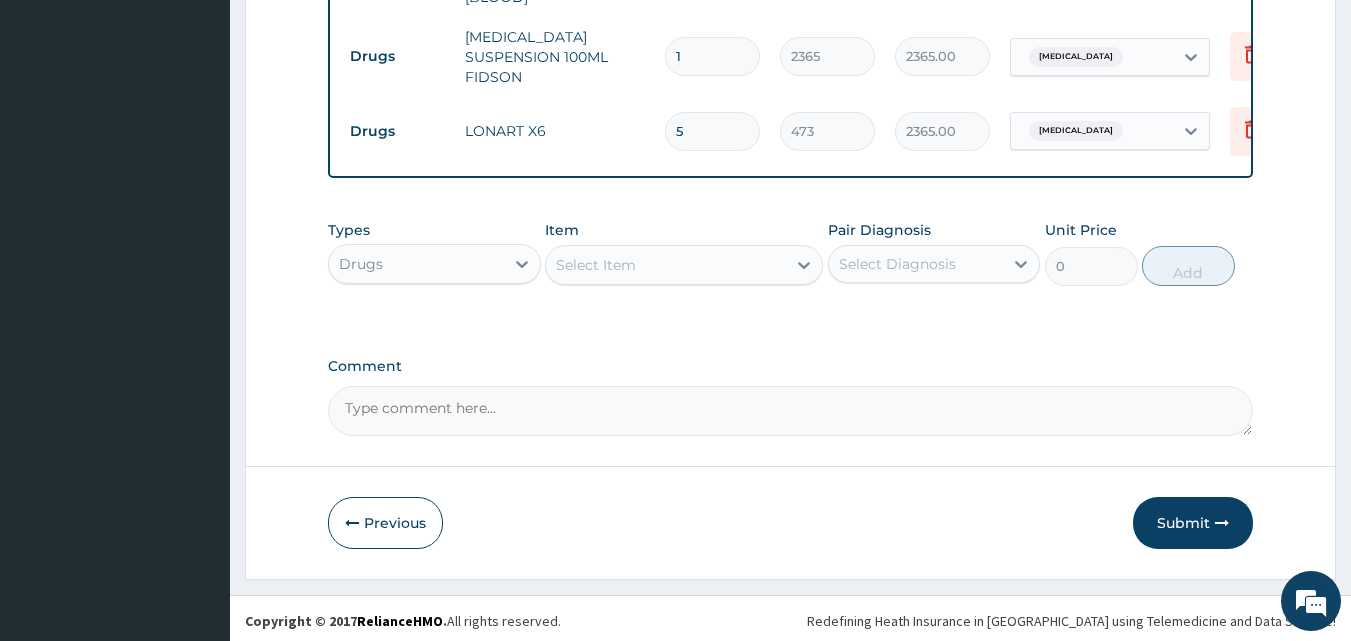 type on "5" 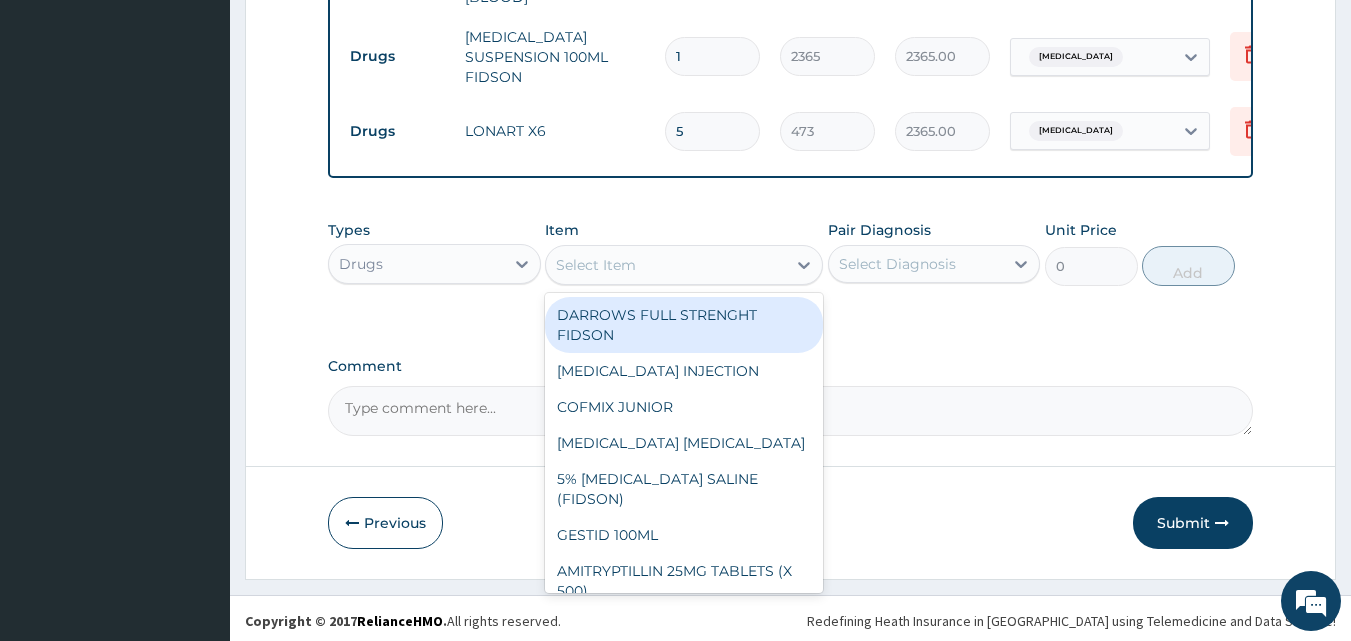 click on "Select Item" at bounding box center [596, 265] 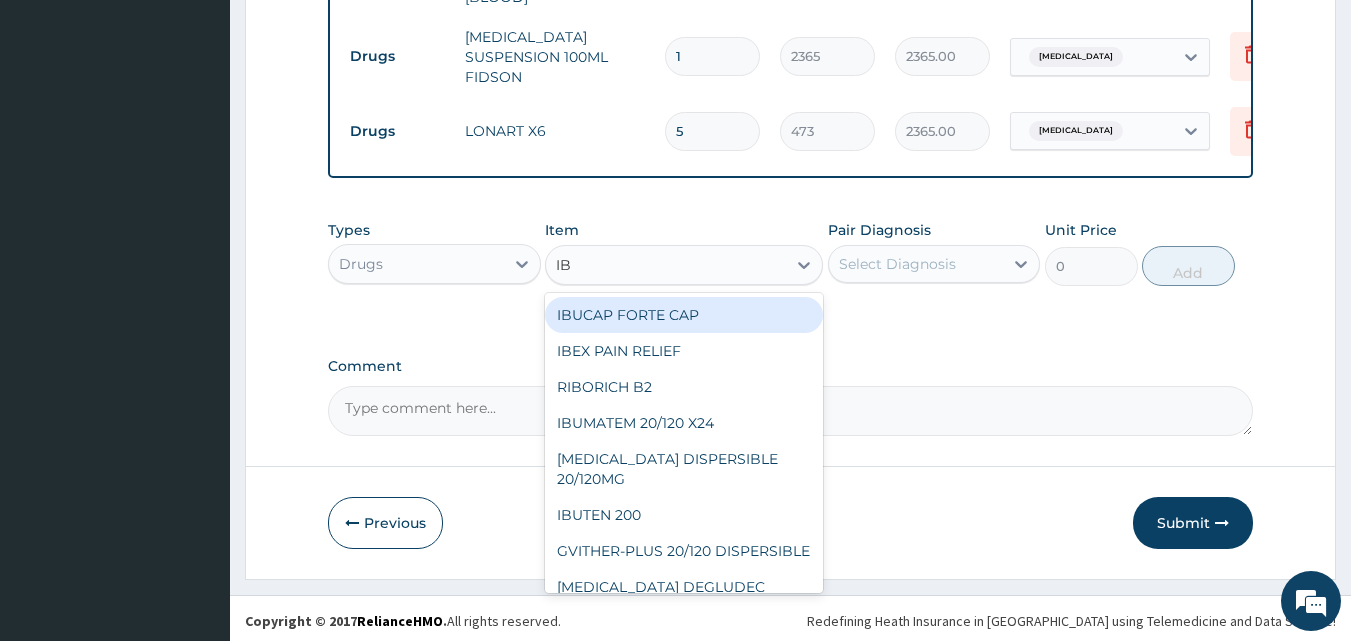 type on "IBU" 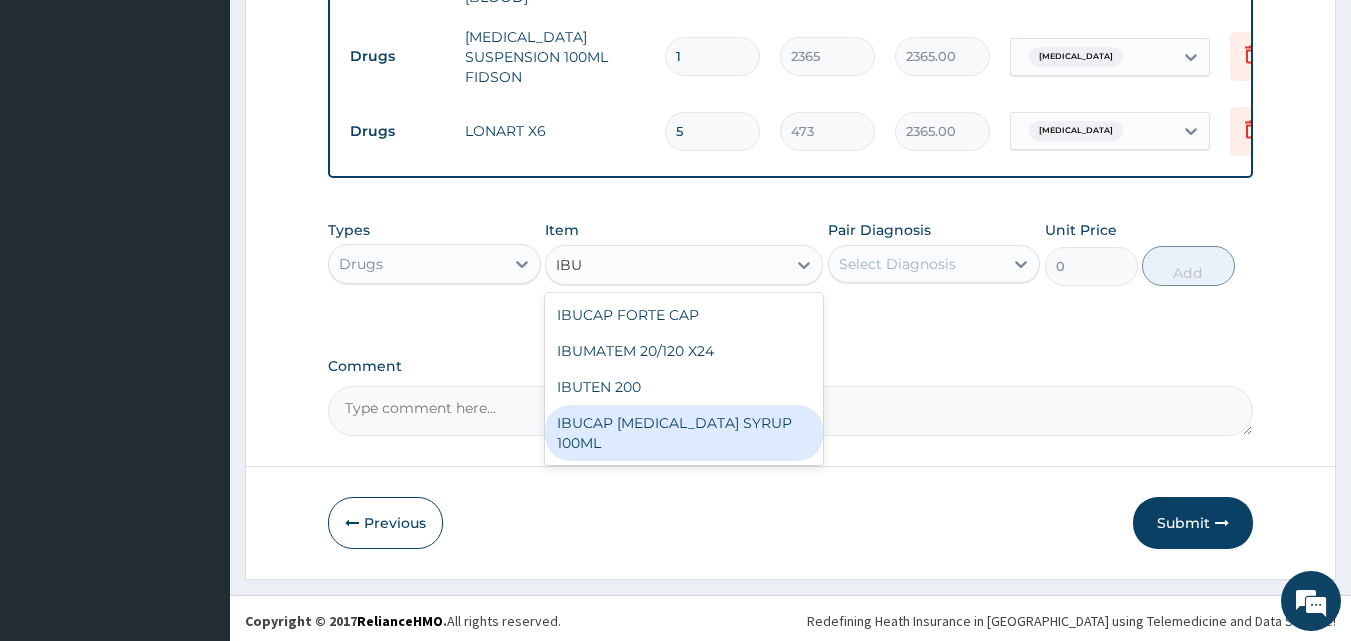 drag, startPoint x: 652, startPoint y: 417, endPoint x: 652, endPoint y: 395, distance: 22 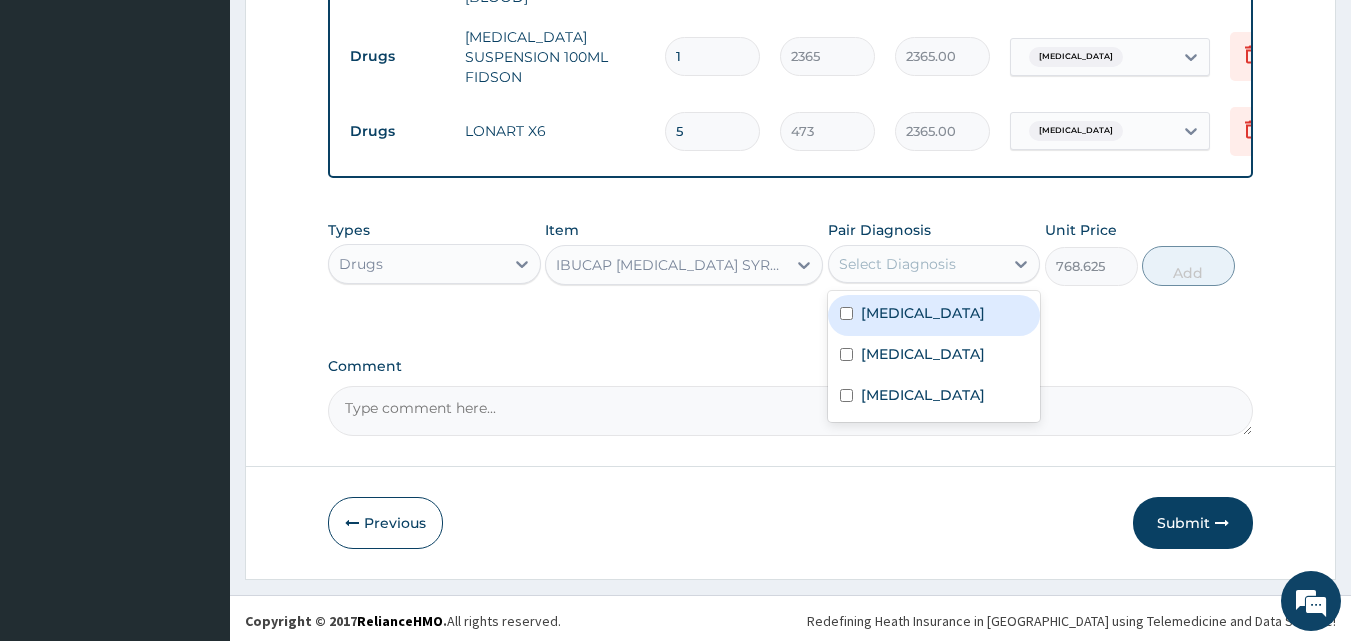 click on "Select Diagnosis" at bounding box center (916, 264) 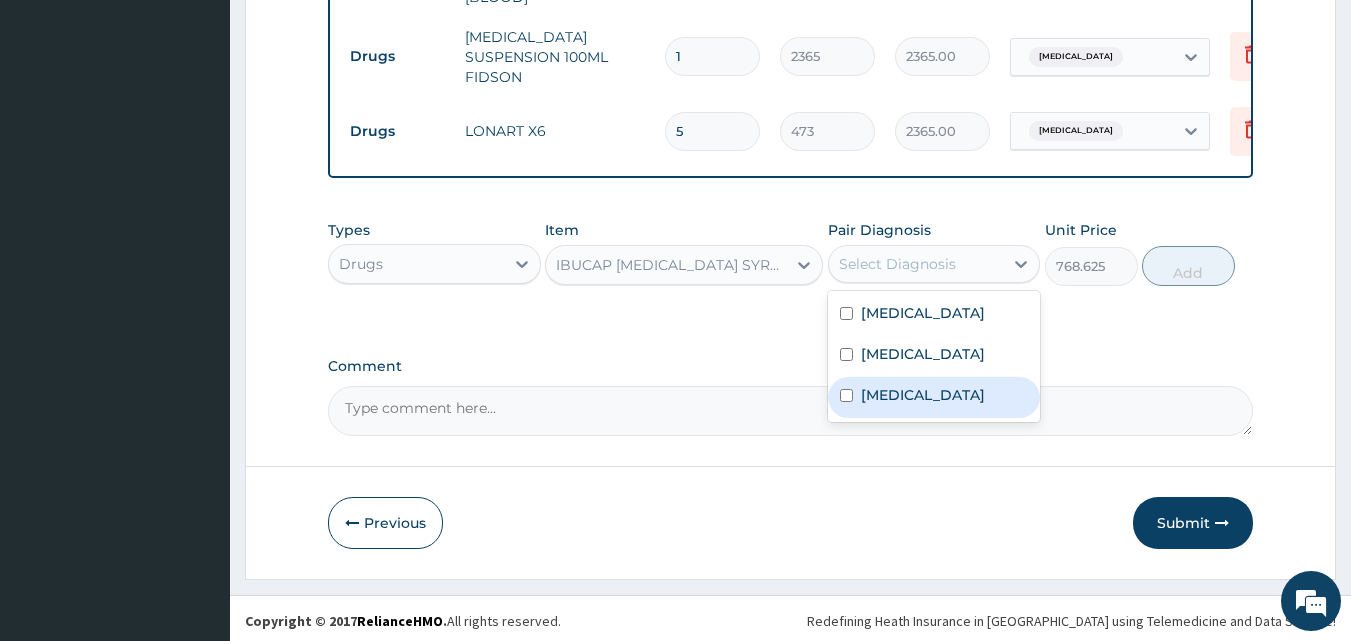 click on "[MEDICAL_DATA]" at bounding box center [923, 395] 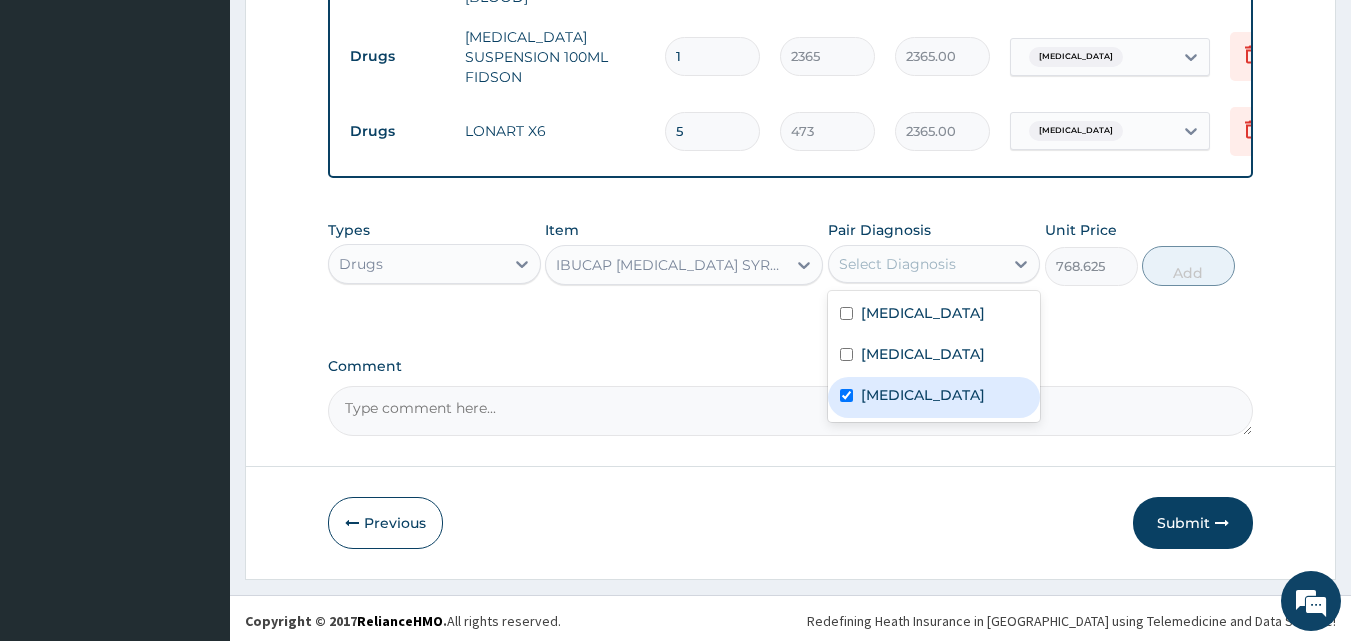 checkbox on "true" 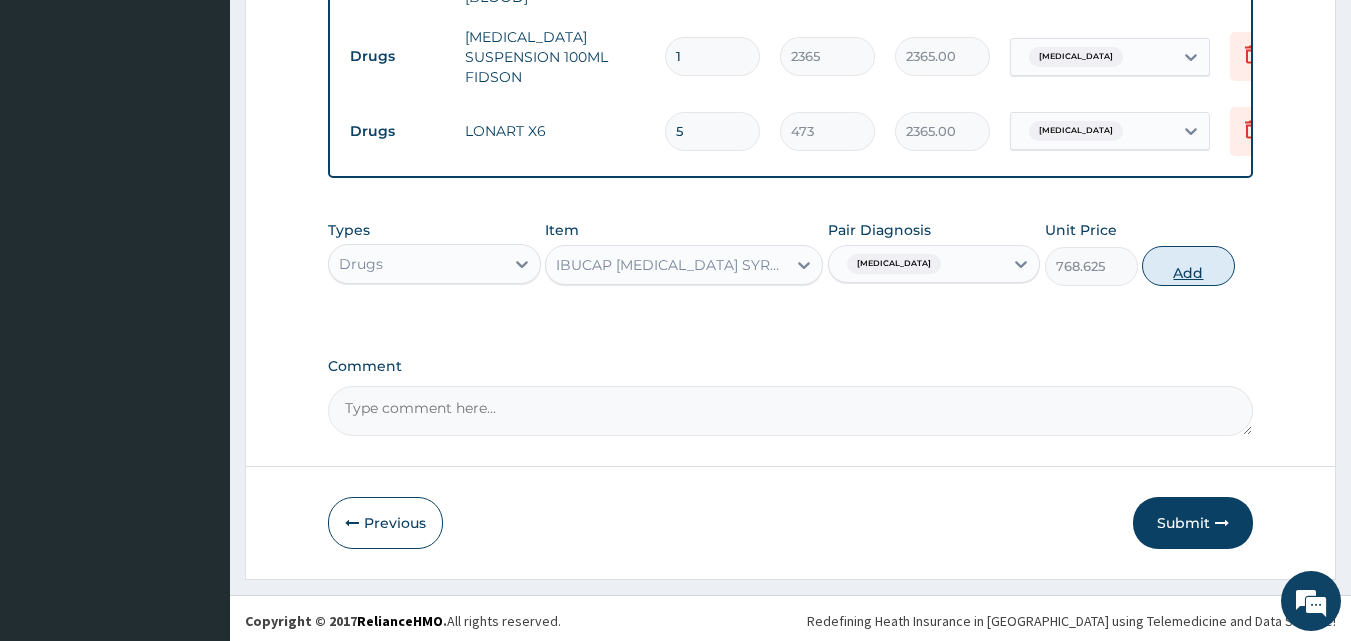click on "Add" at bounding box center [1188, 266] 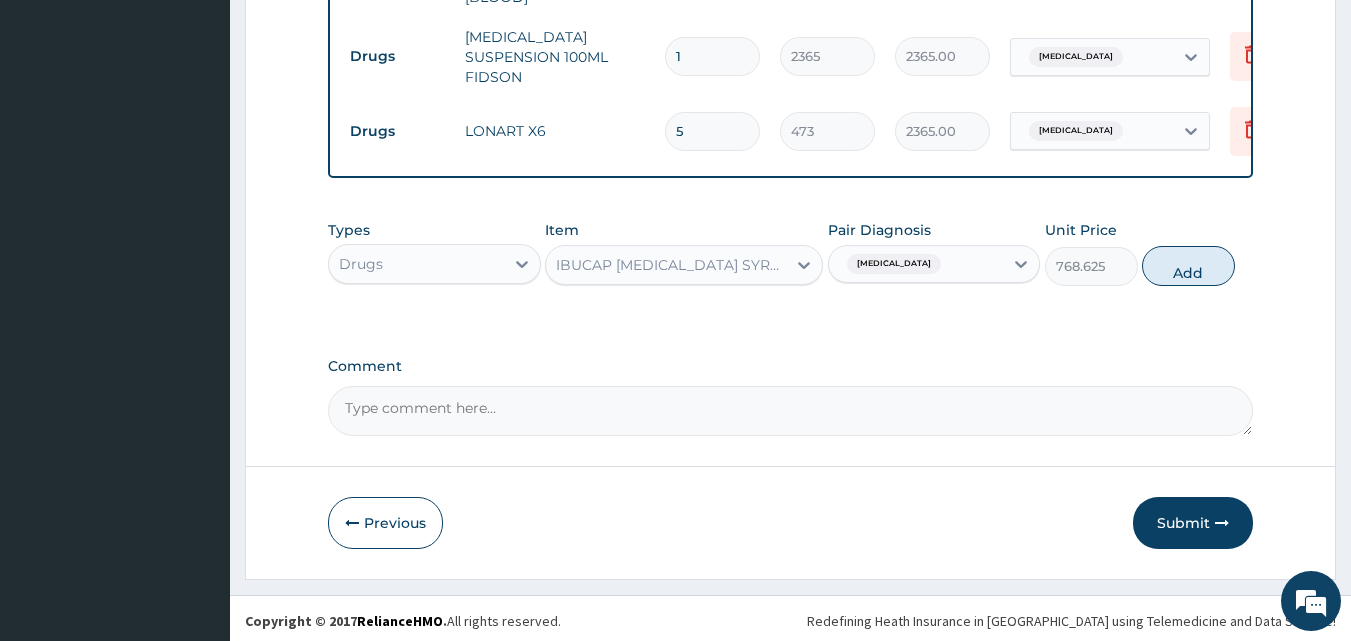 type on "0" 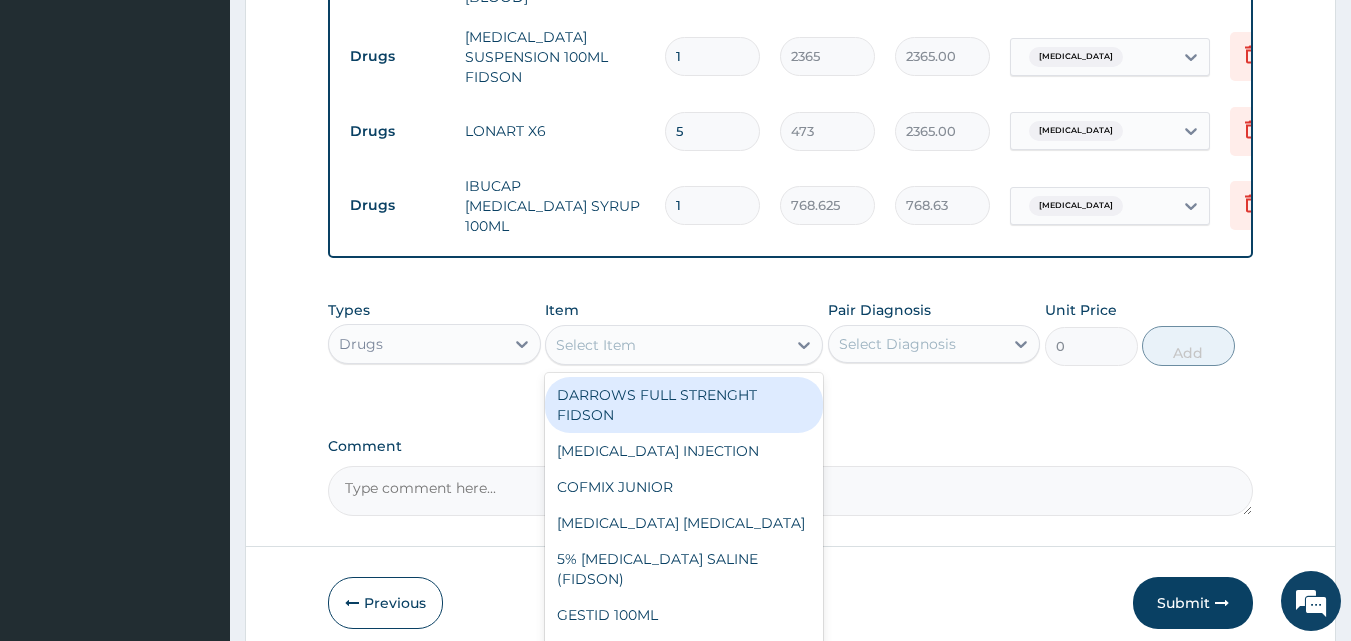 click on "Select Item" at bounding box center (596, 345) 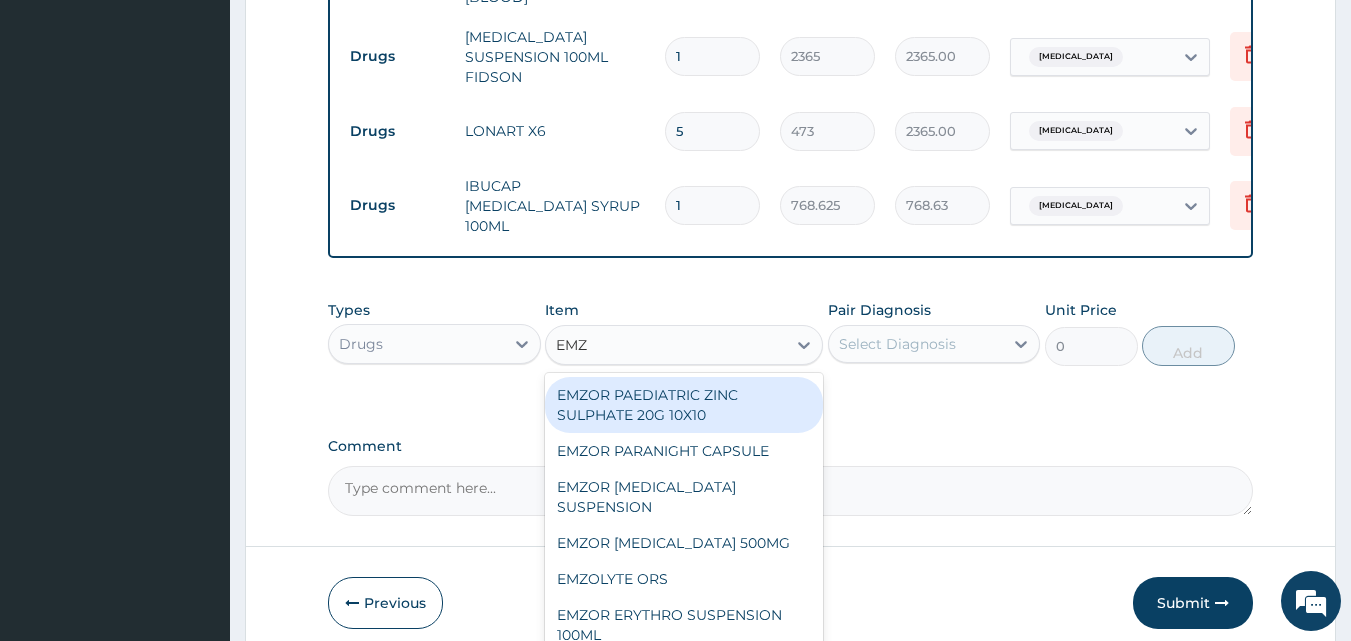 type on "EMZO" 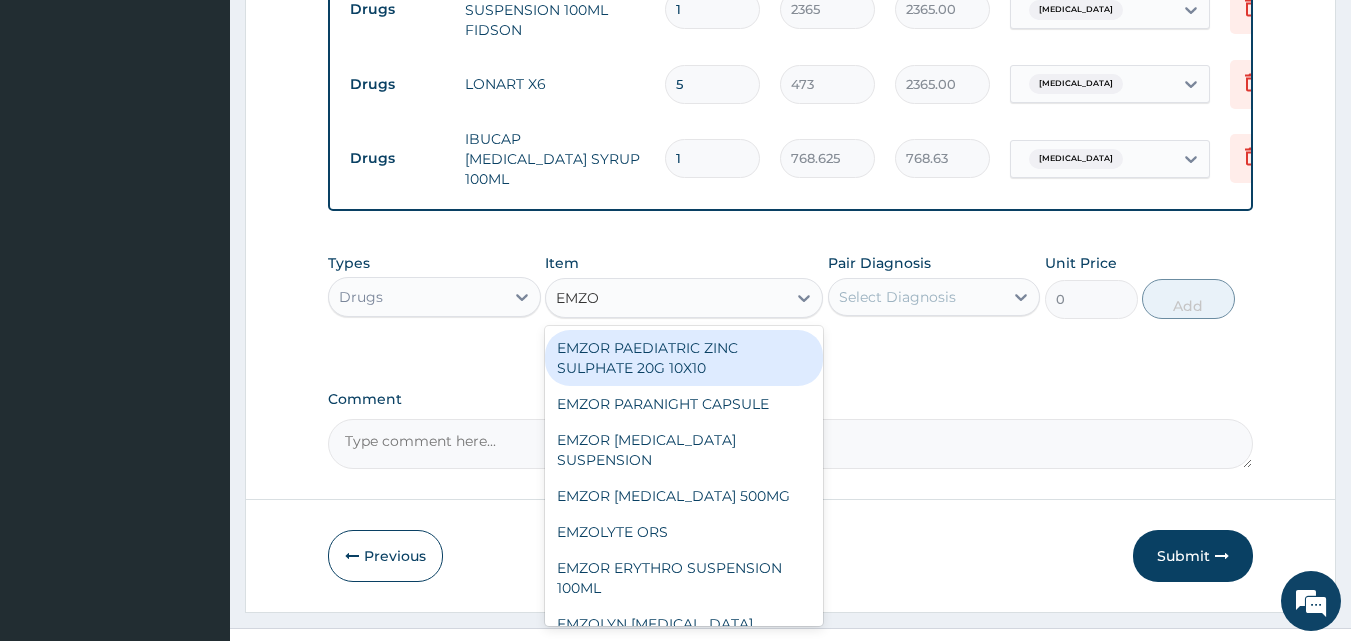 scroll, scrollTop: 1150, scrollLeft: 0, axis: vertical 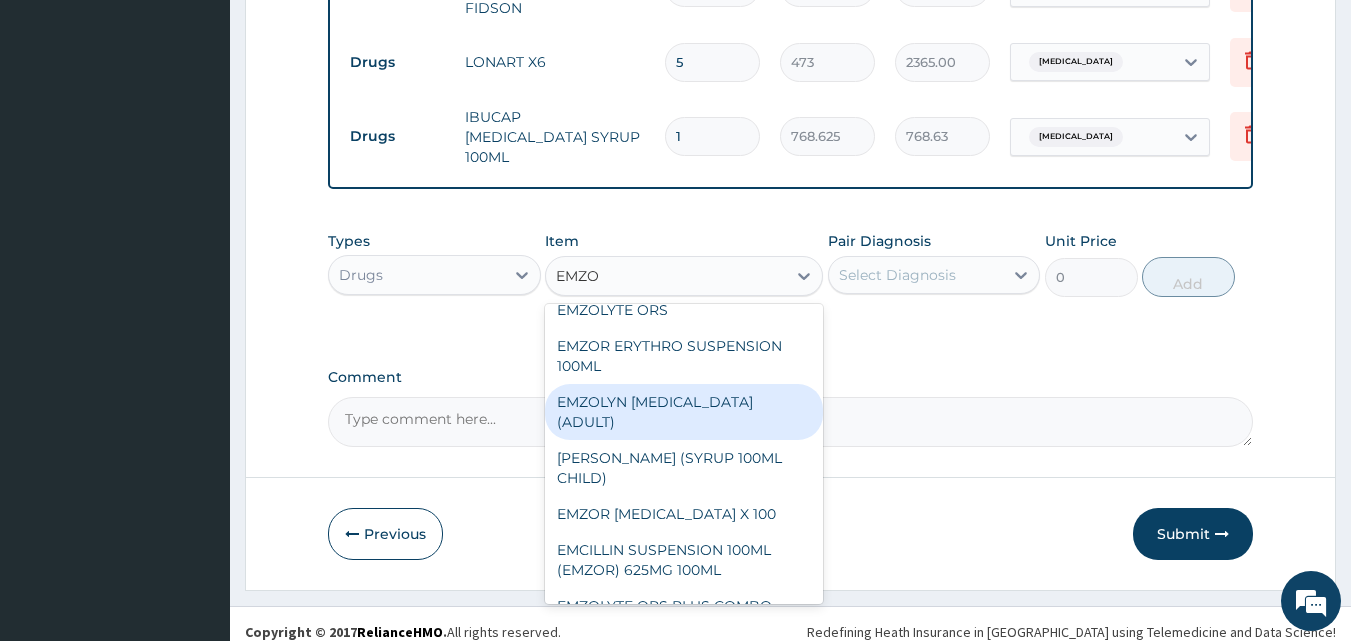 drag, startPoint x: 752, startPoint y: 381, endPoint x: 777, endPoint y: 333, distance: 54.120235 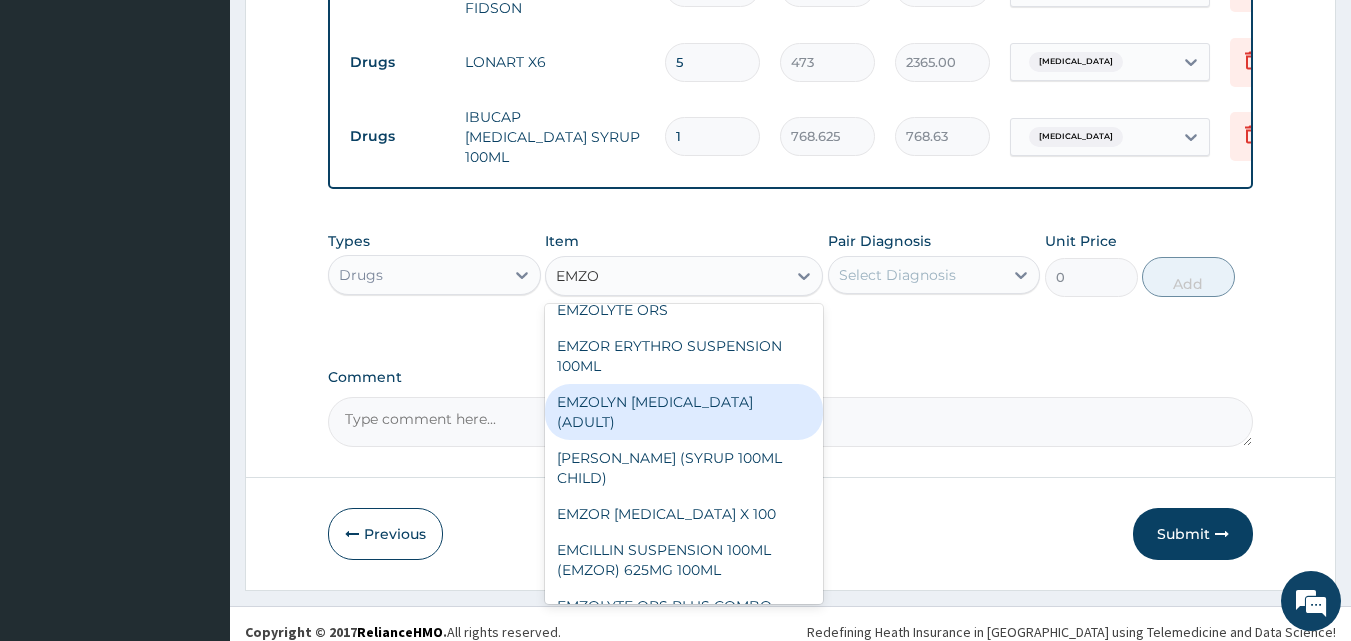 click on "EMZOLYN EXPECTORANT (ADULT)" at bounding box center (684, 412) 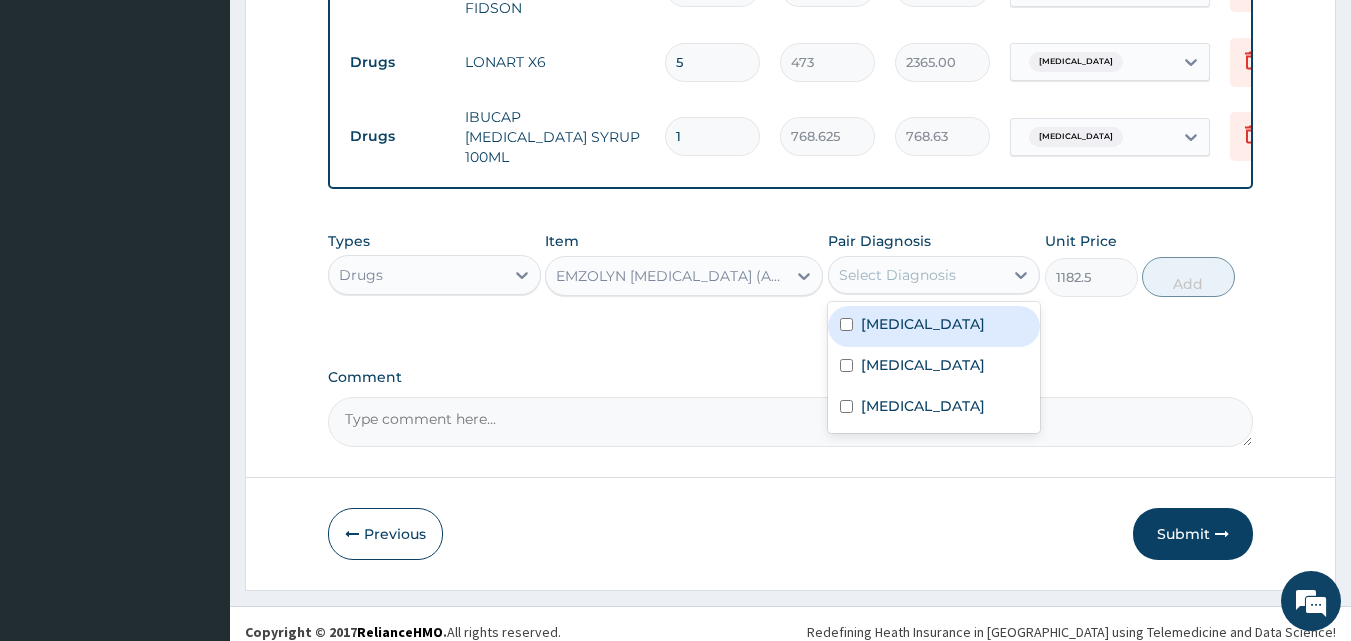 click on "Select Diagnosis" at bounding box center [897, 275] 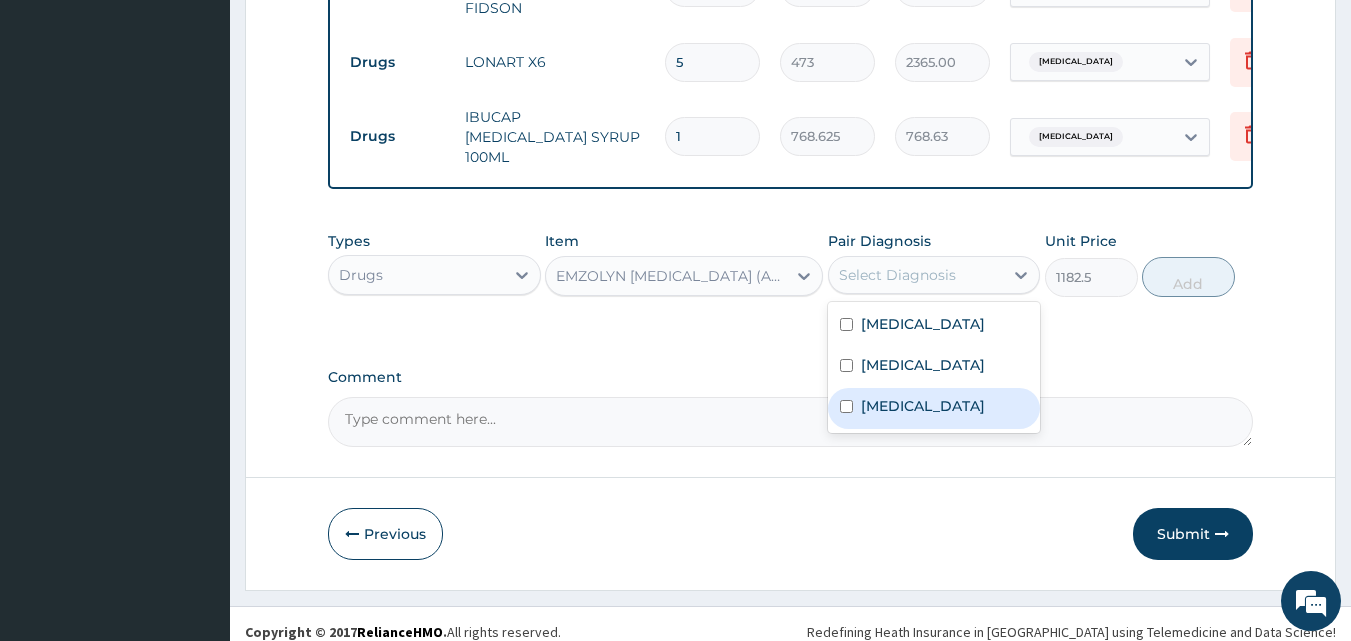 click on "Urticaria" at bounding box center (934, 408) 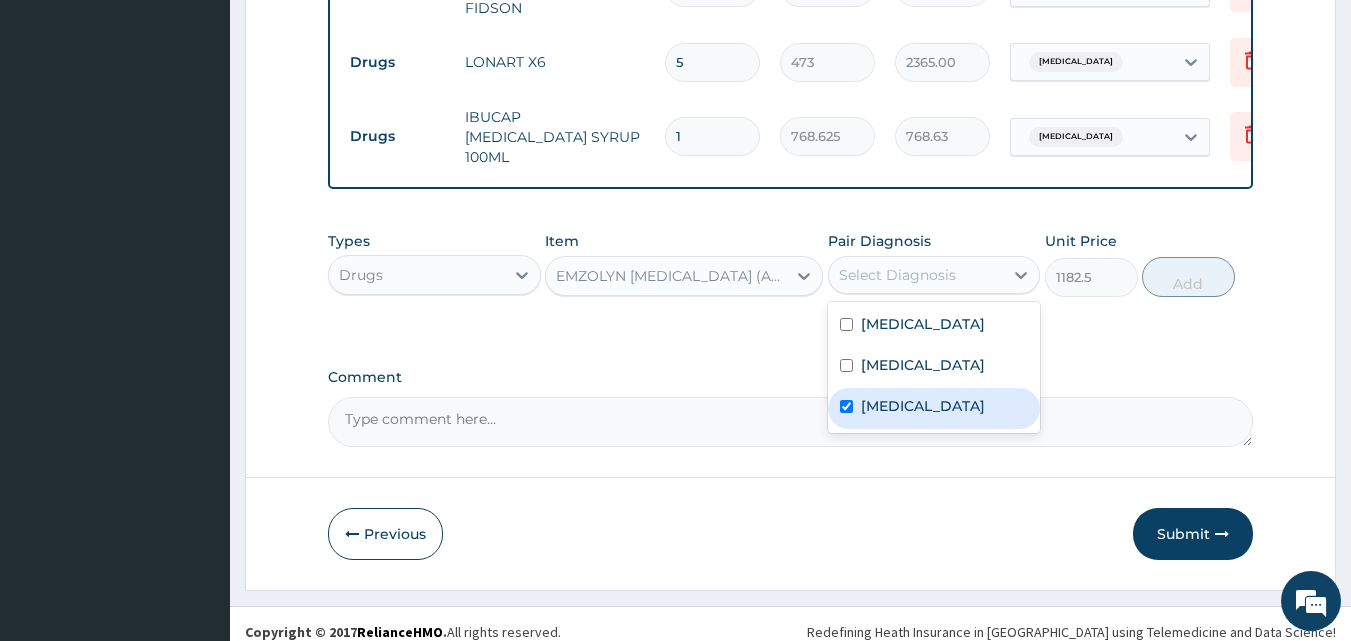 checkbox on "true" 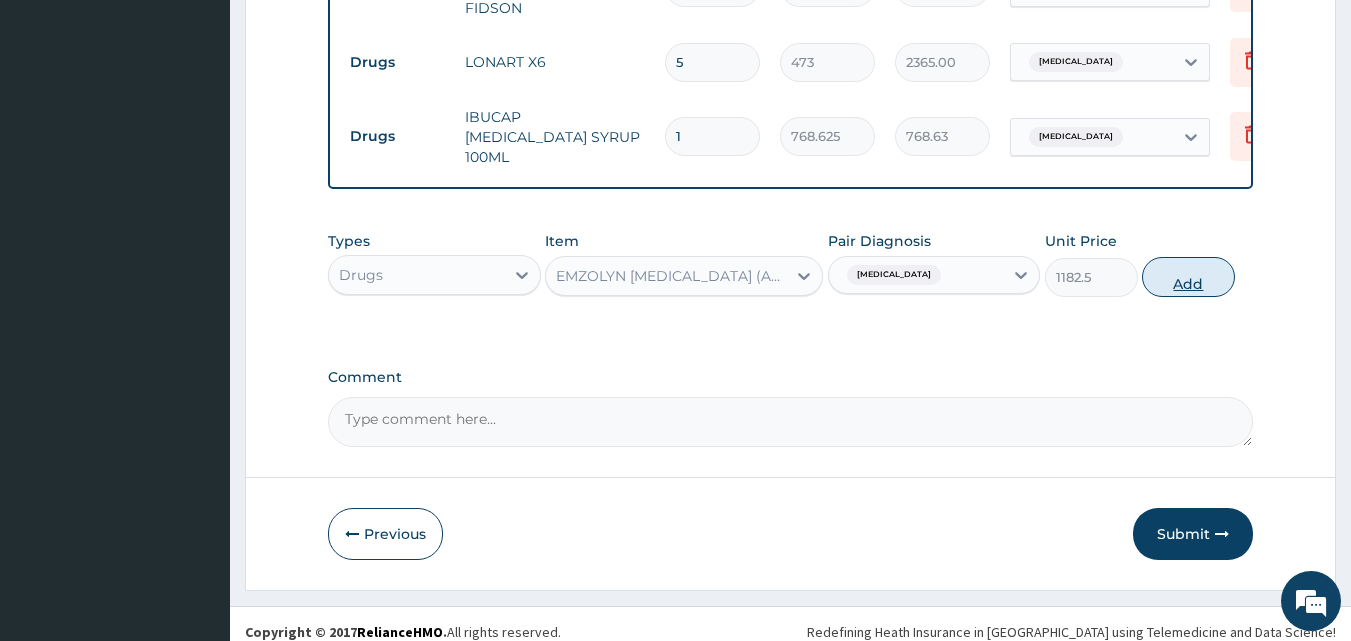 click on "Add" at bounding box center [1188, 277] 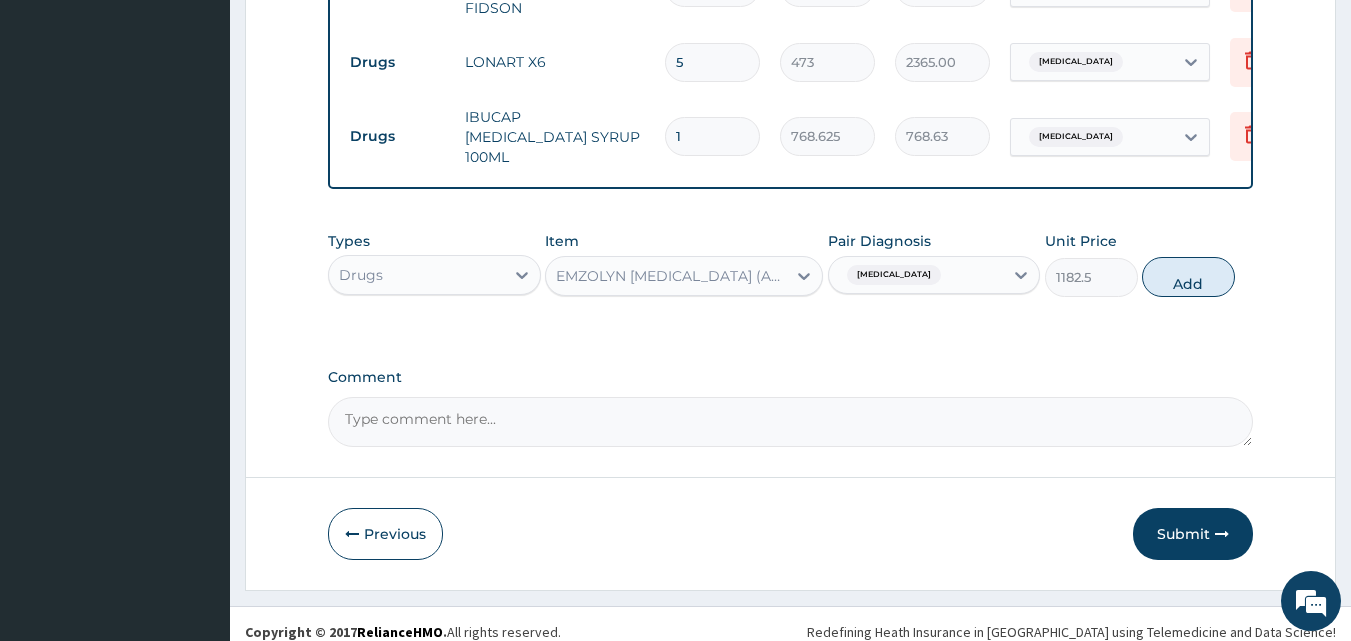 type on "0" 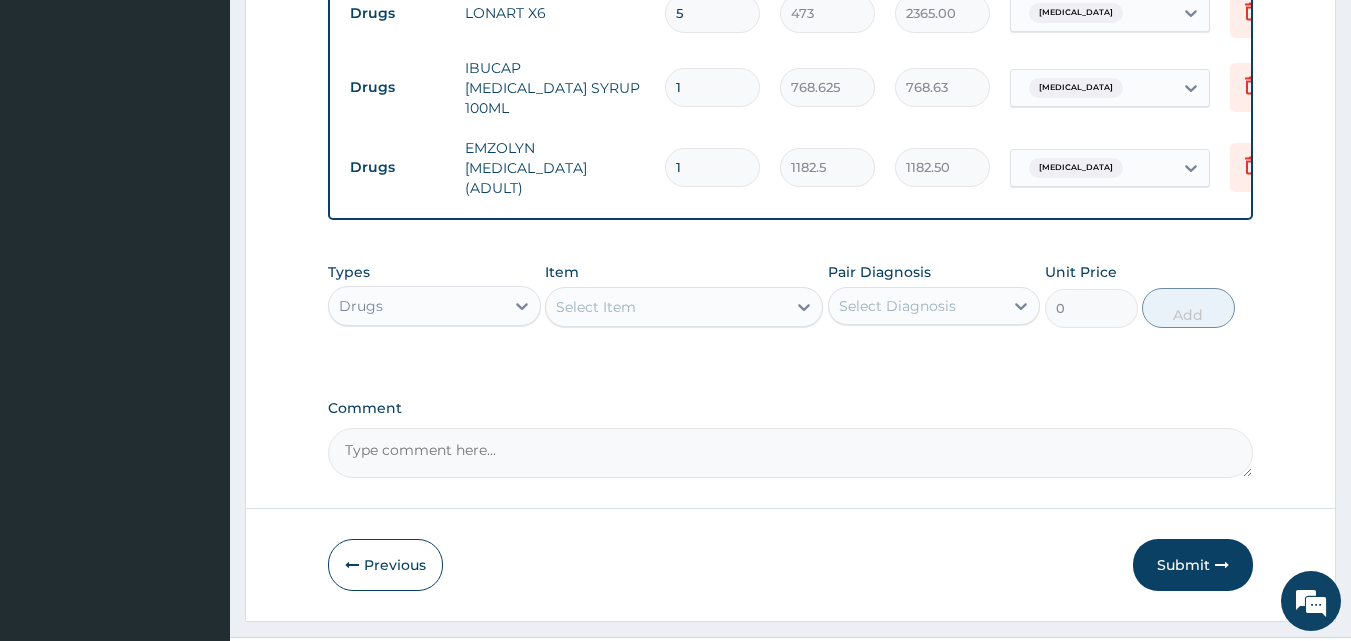 scroll, scrollTop: 1219, scrollLeft: 0, axis: vertical 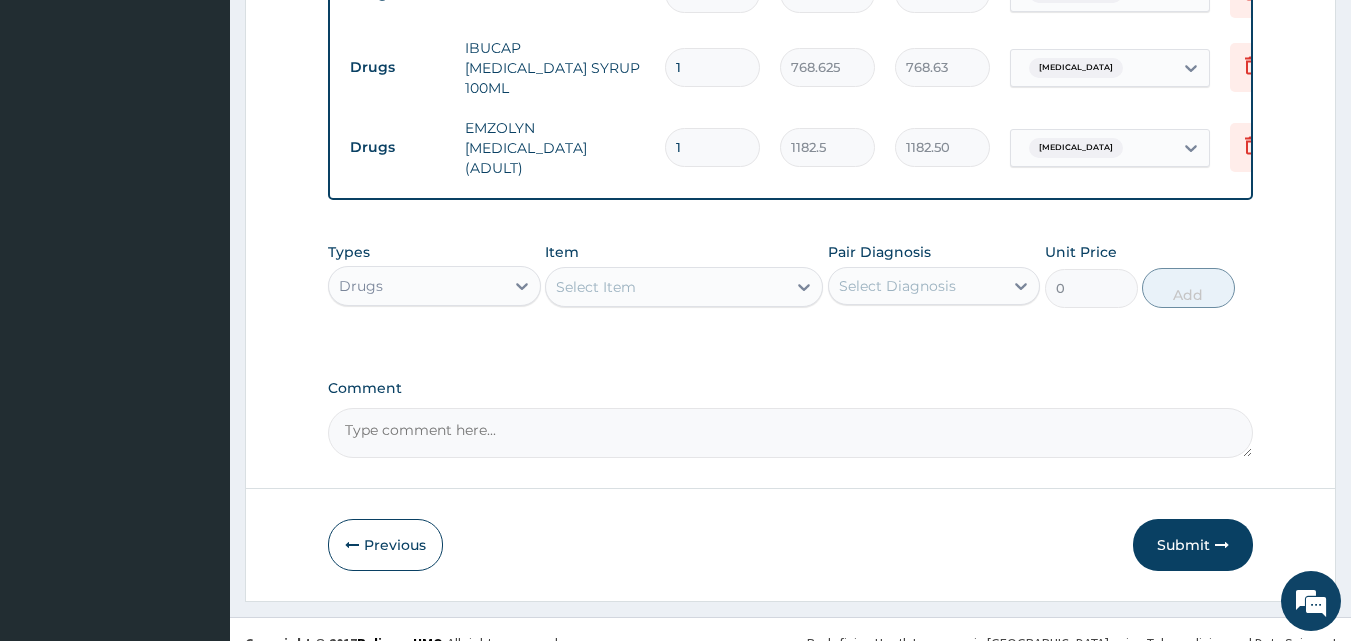 click on "Submit" at bounding box center [1193, 545] 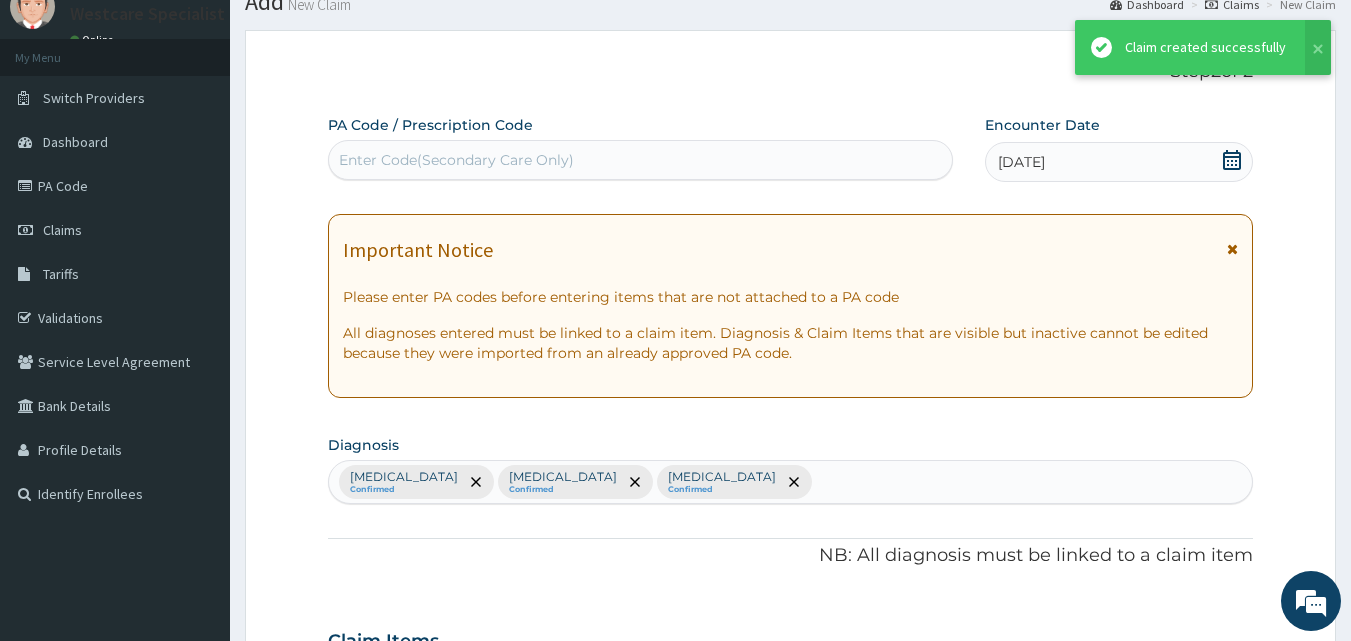 scroll, scrollTop: 1219, scrollLeft: 0, axis: vertical 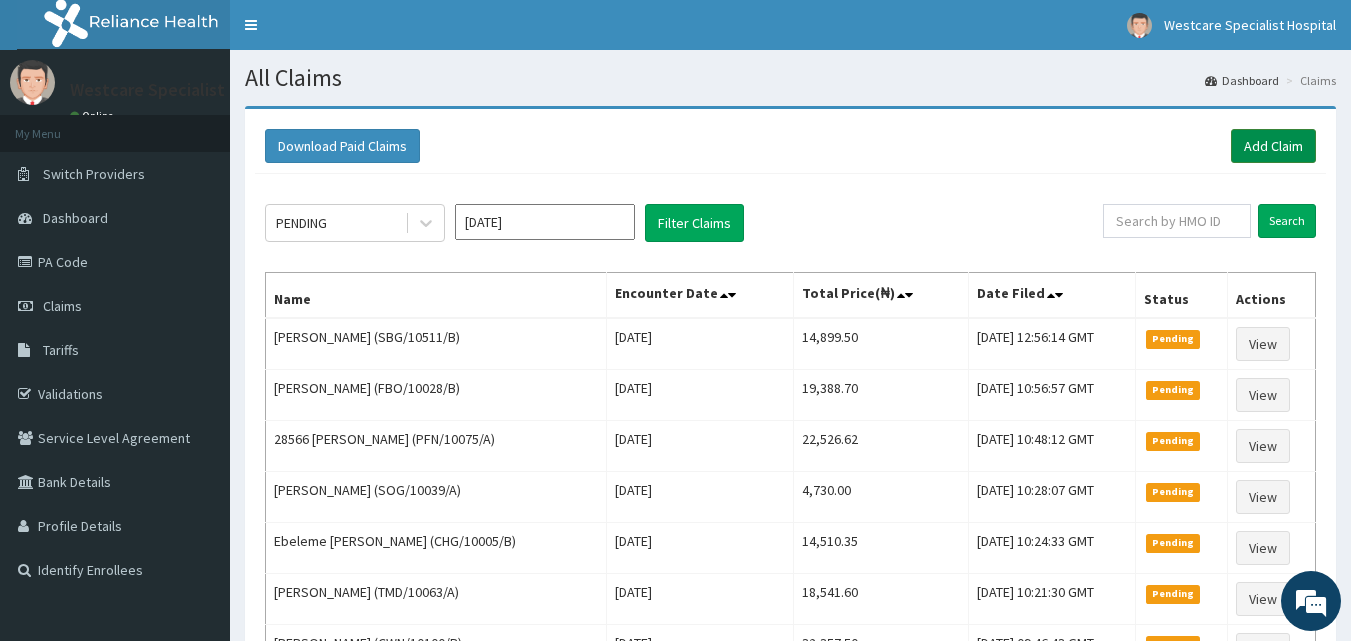 click on "Add Claim" at bounding box center (1273, 146) 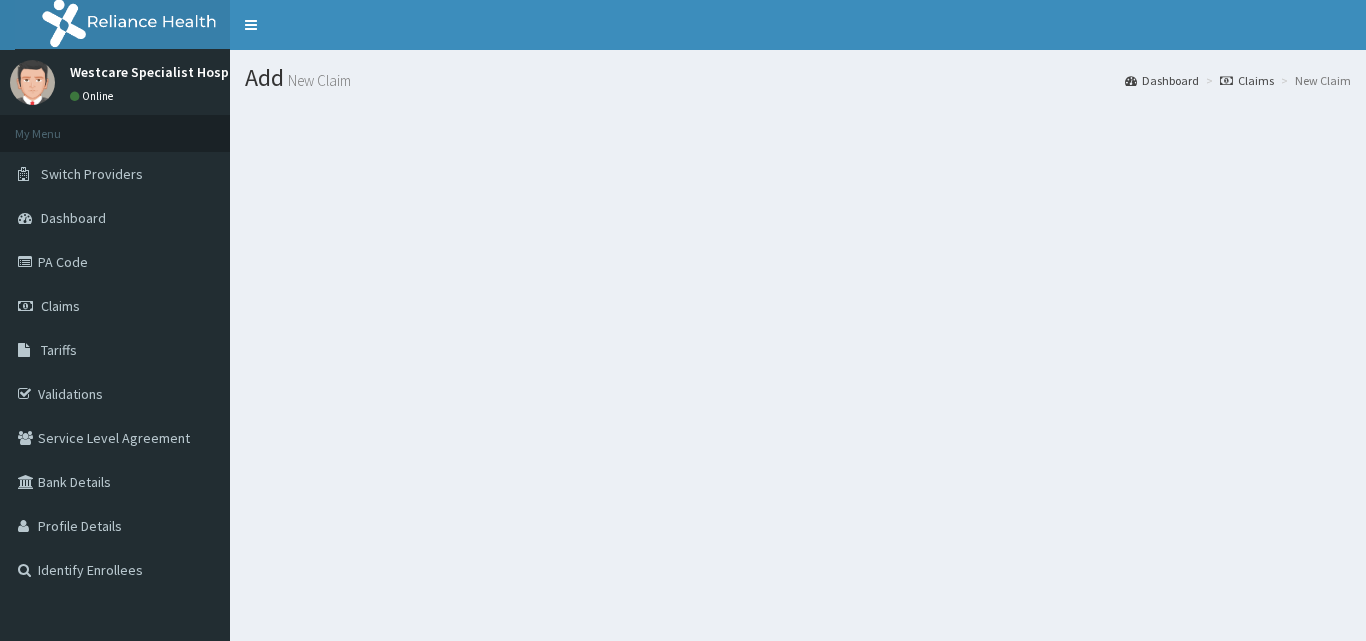 scroll, scrollTop: 0, scrollLeft: 0, axis: both 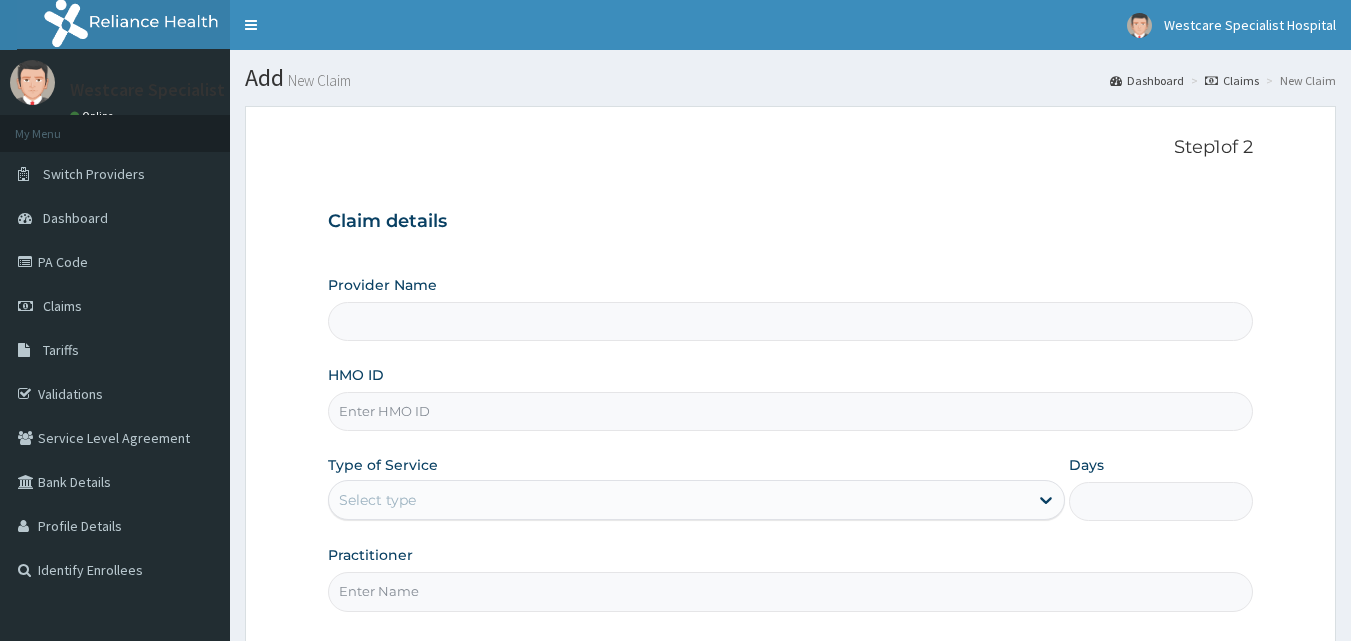 type on "WestCare Specialist Hospital" 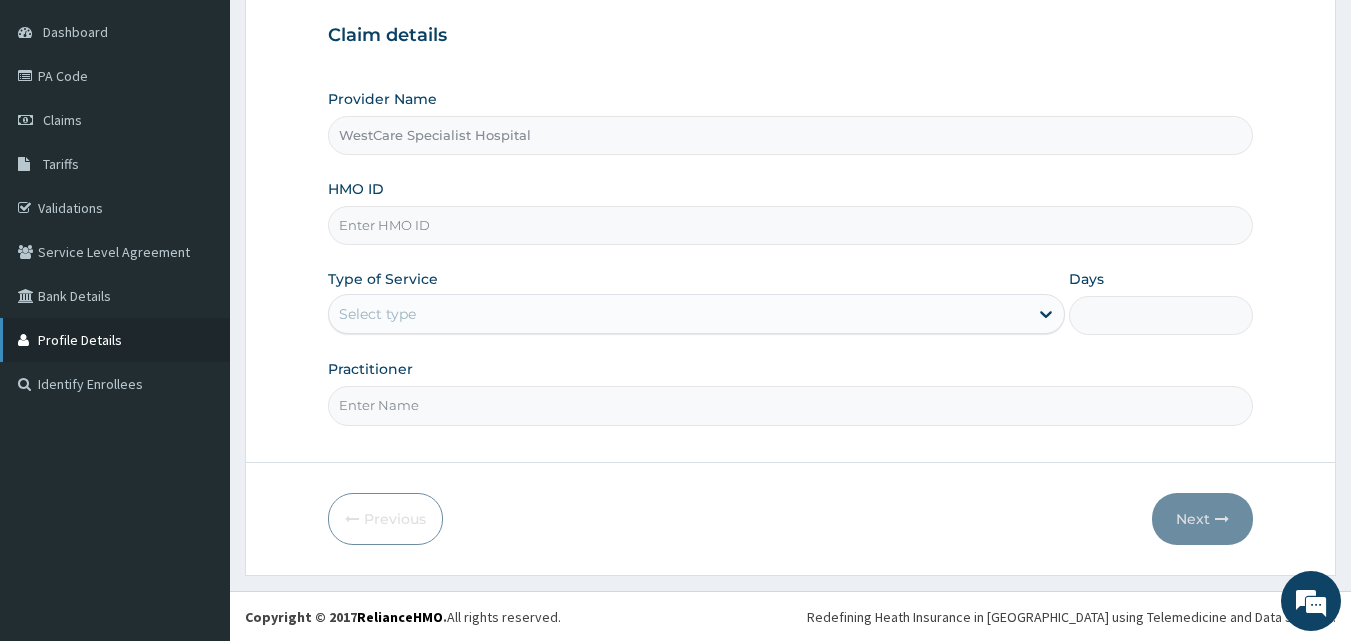 scroll, scrollTop: 187, scrollLeft: 0, axis: vertical 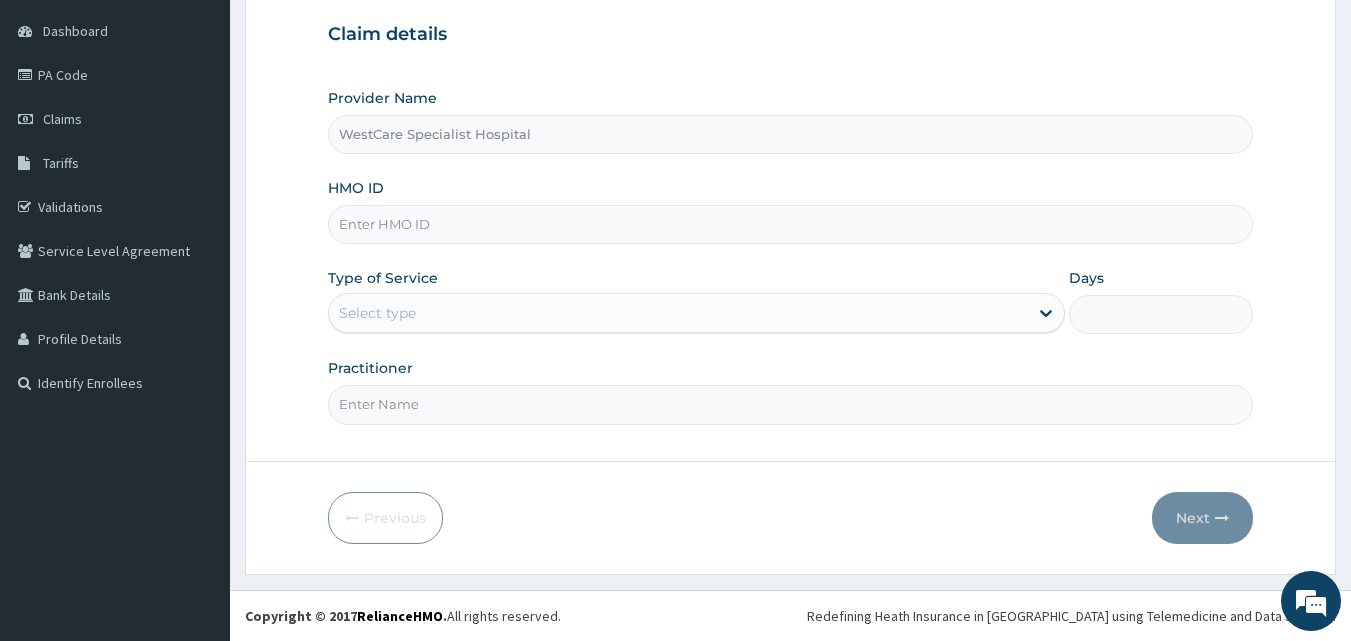 click on "HMO ID" at bounding box center (791, 224) 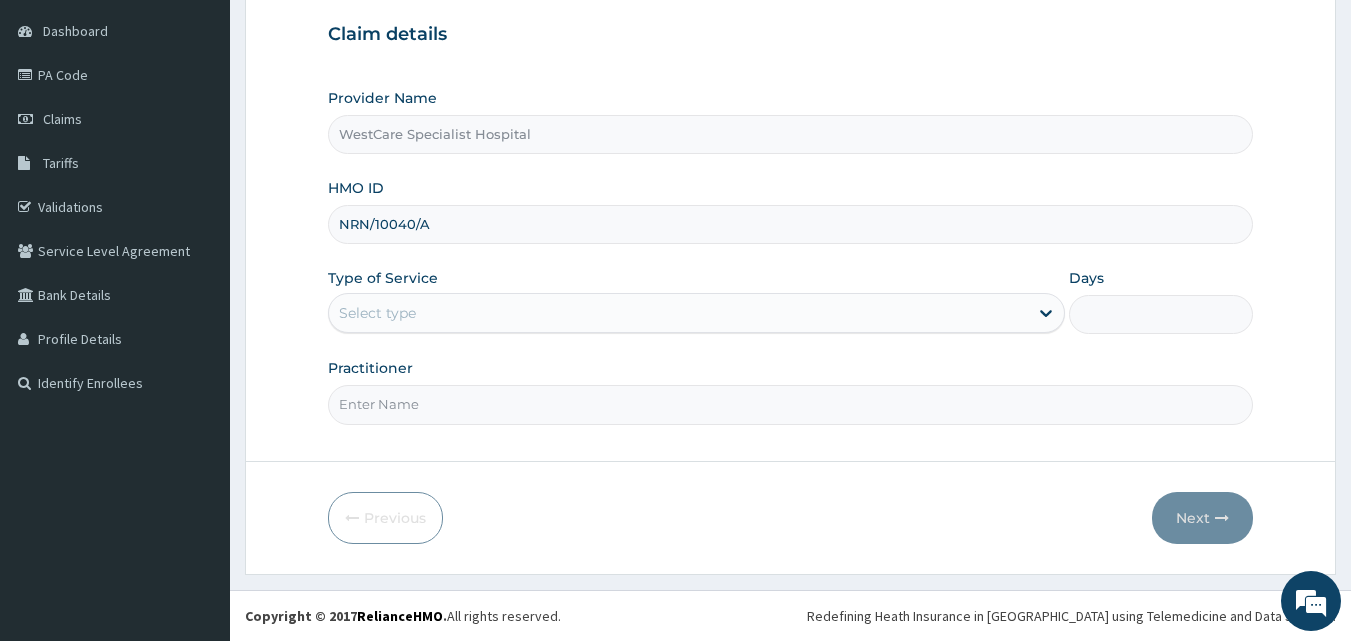 type on "NRN/10040/A" 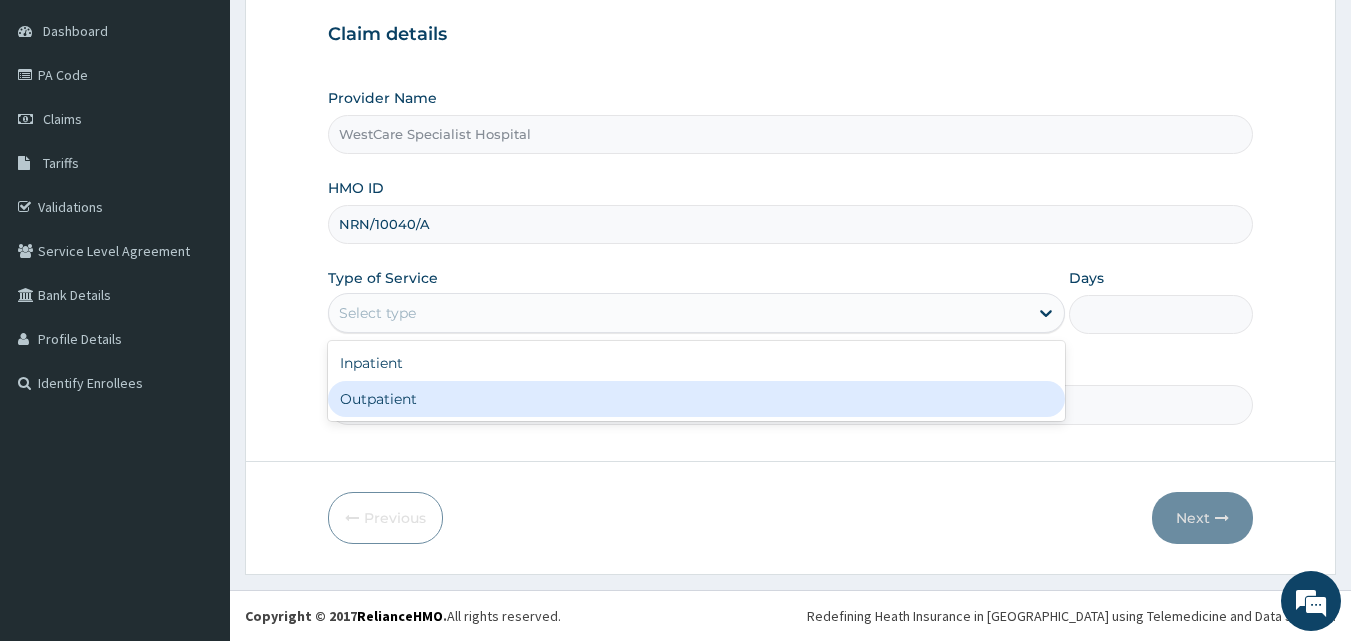 click on "Outpatient" at bounding box center [696, 399] 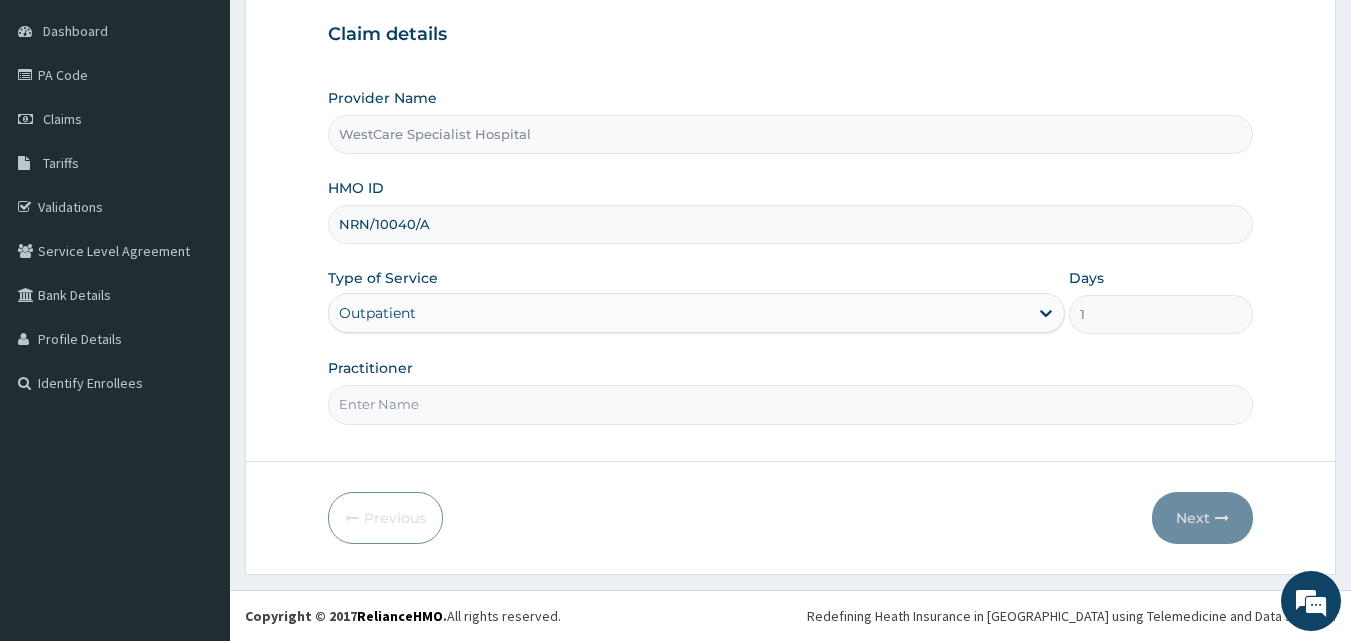 click on "Practitioner" at bounding box center [791, 404] 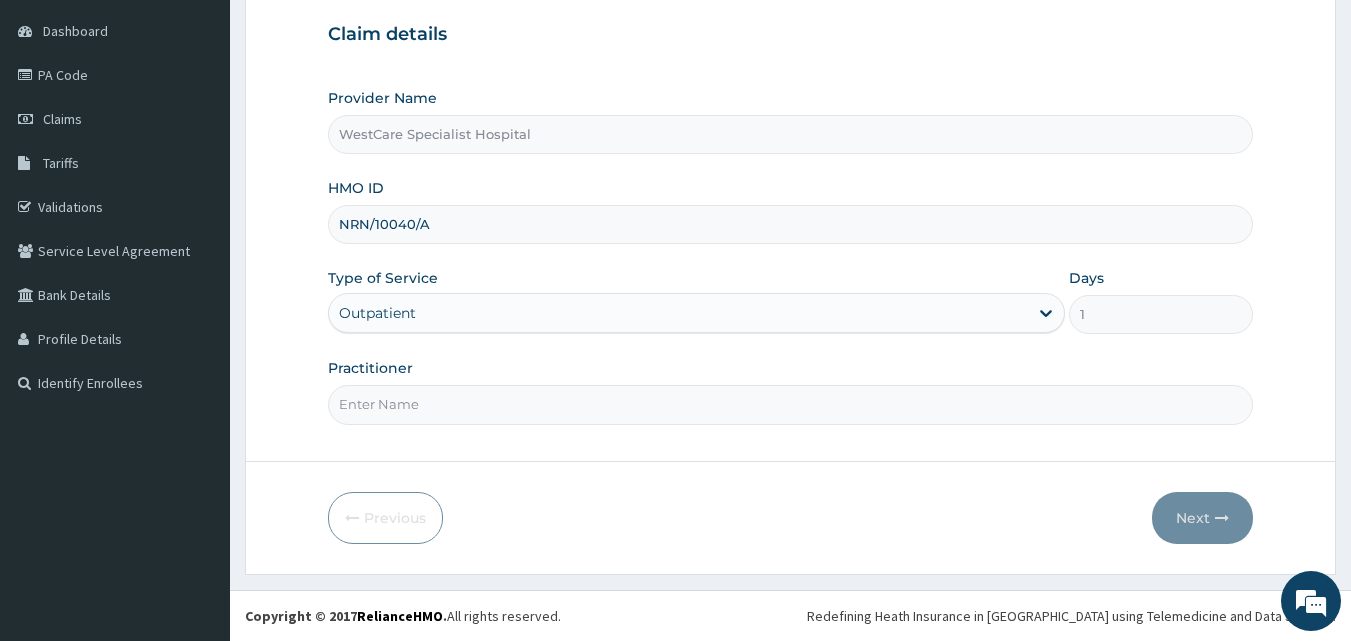 click on "Practitioner" at bounding box center (791, 404) 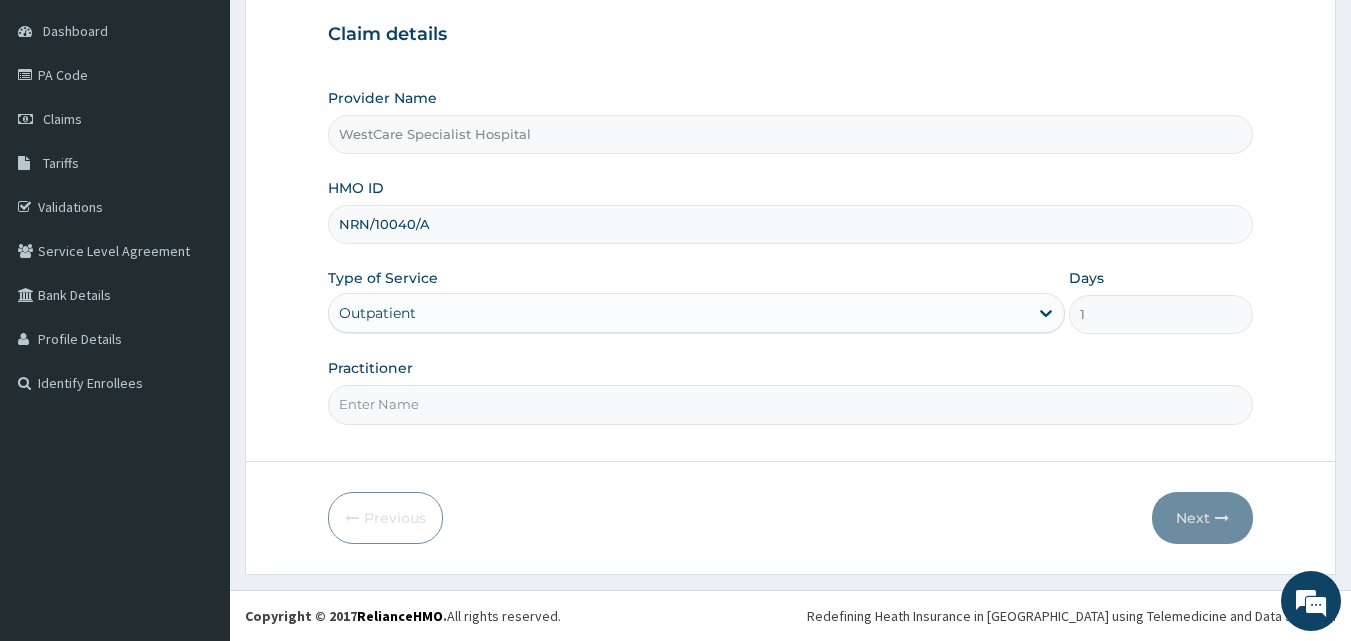 type on "DR.ONAH" 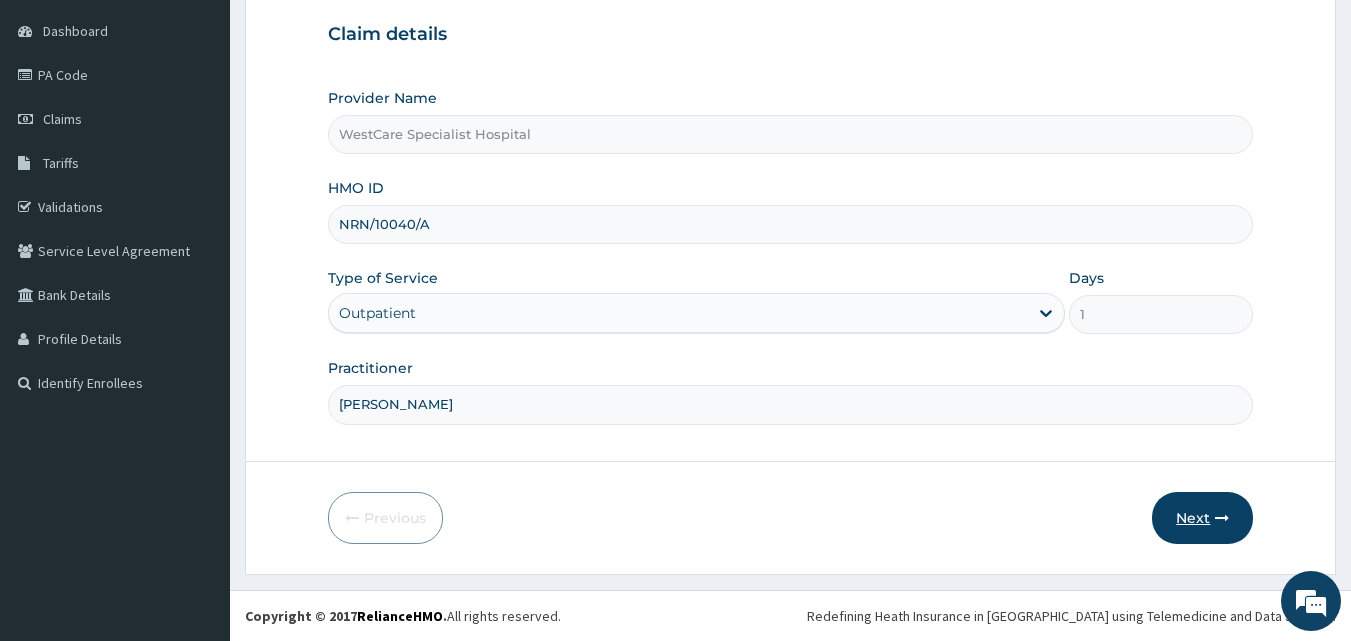 click on "Next" at bounding box center [1202, 518] 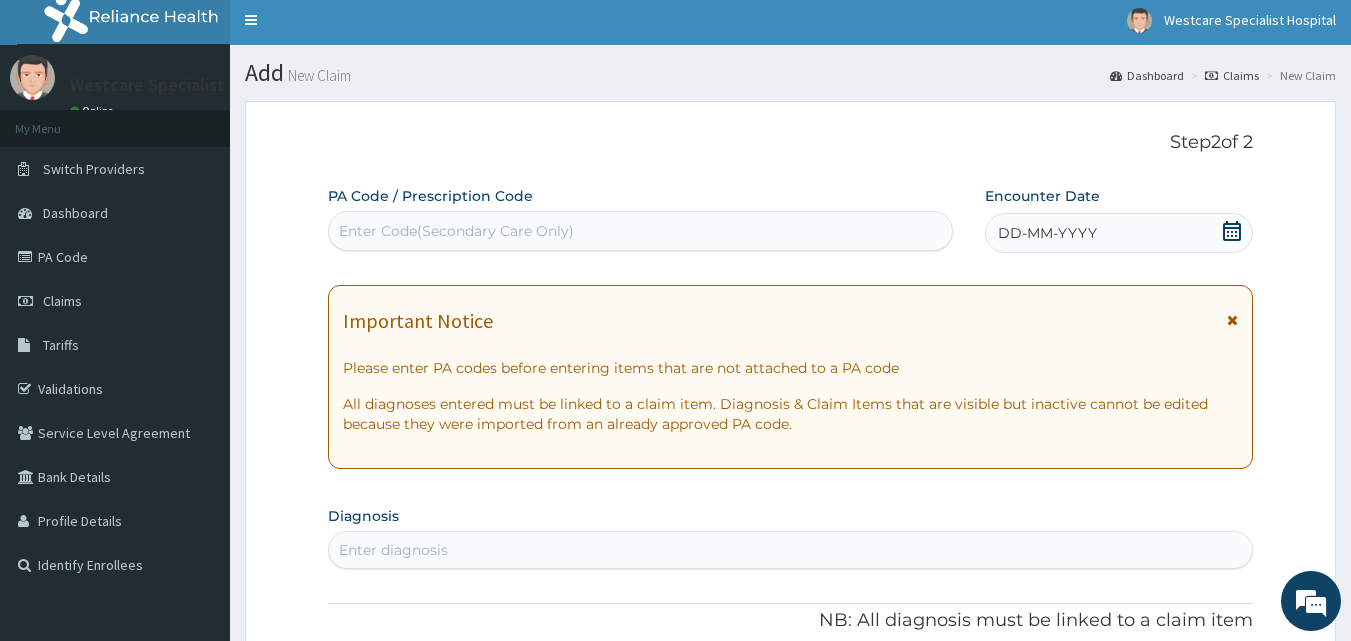 scroll, scrollTop: 0, scrollLeft: 0, axis: both 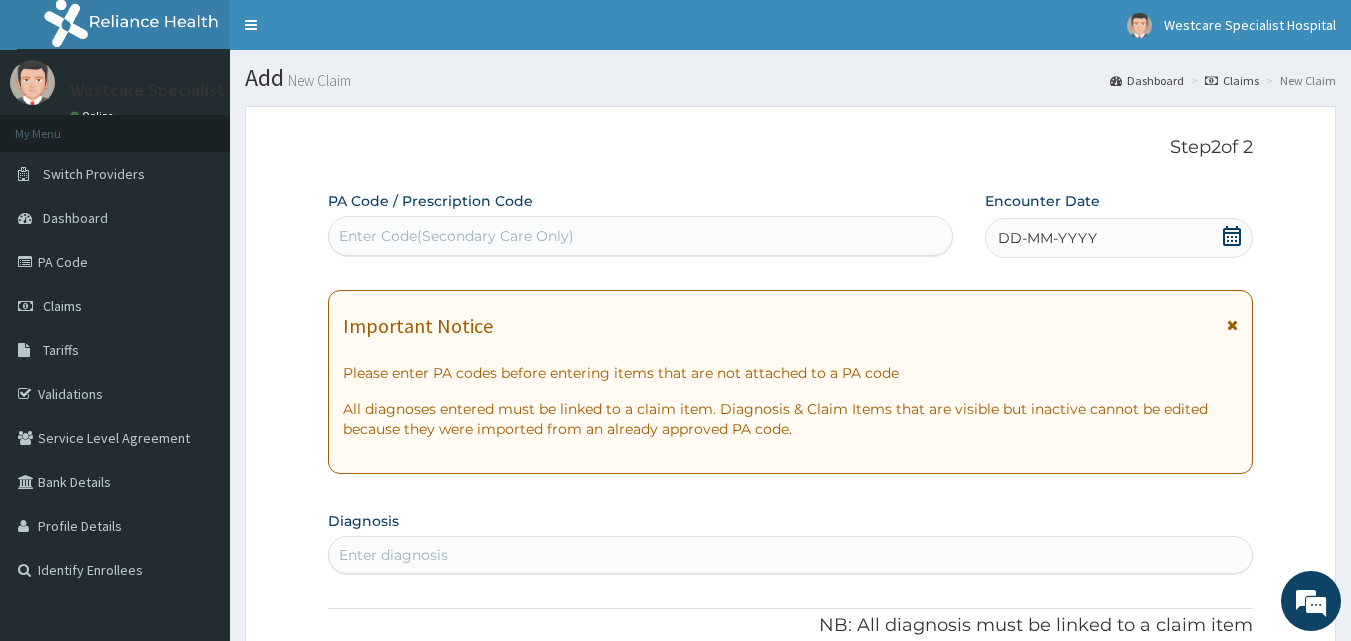 click on "Enter Code(Secondary Care Only)" at bounding box center [641, 236] 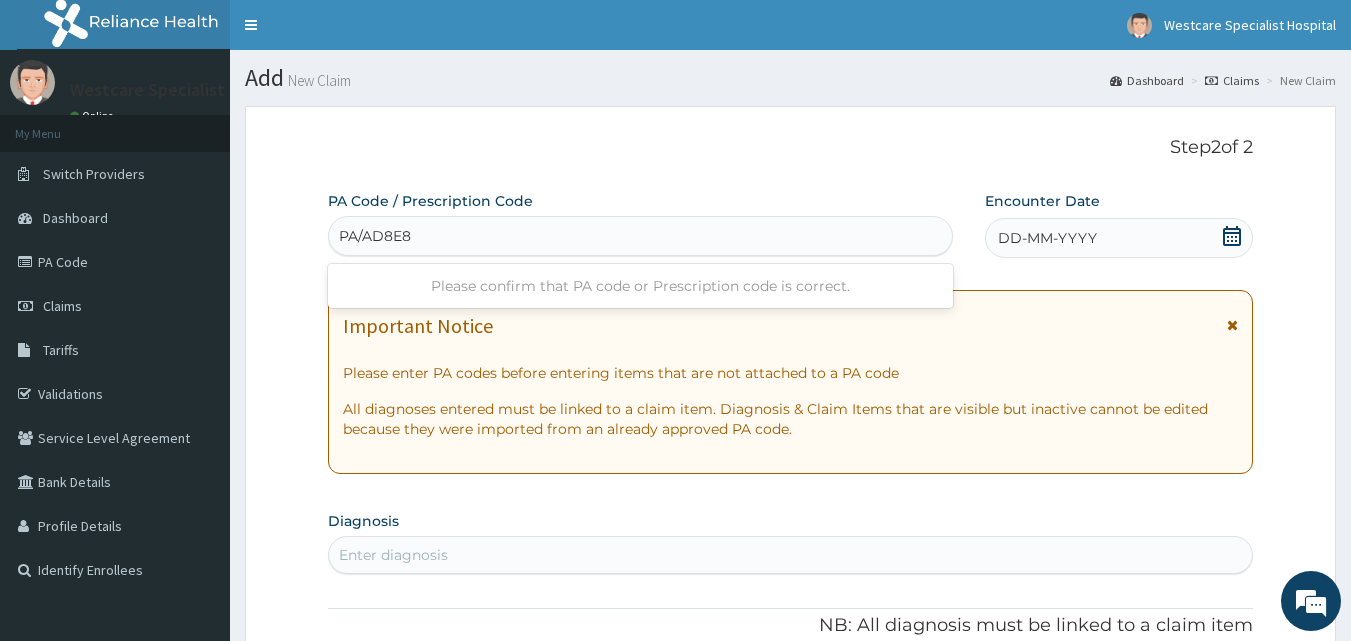 type on "PA/AD8E82" 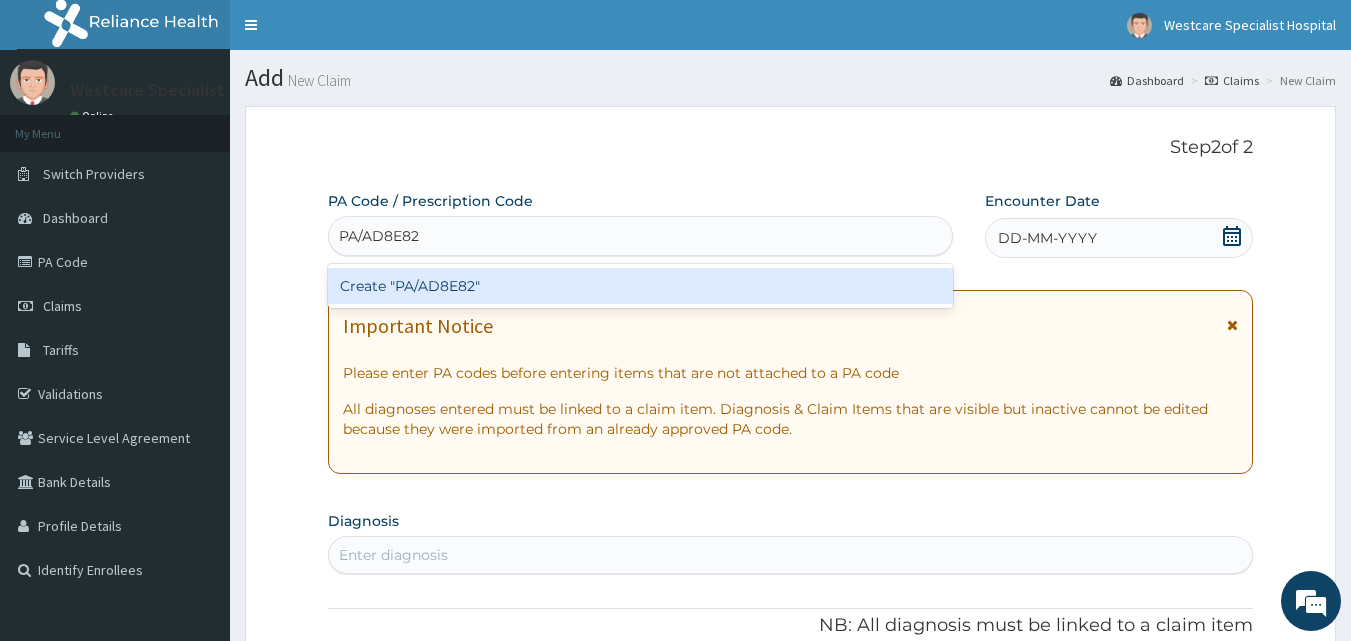 click on "Create "PA/AD8E82"" at bounding box center (641, 286) 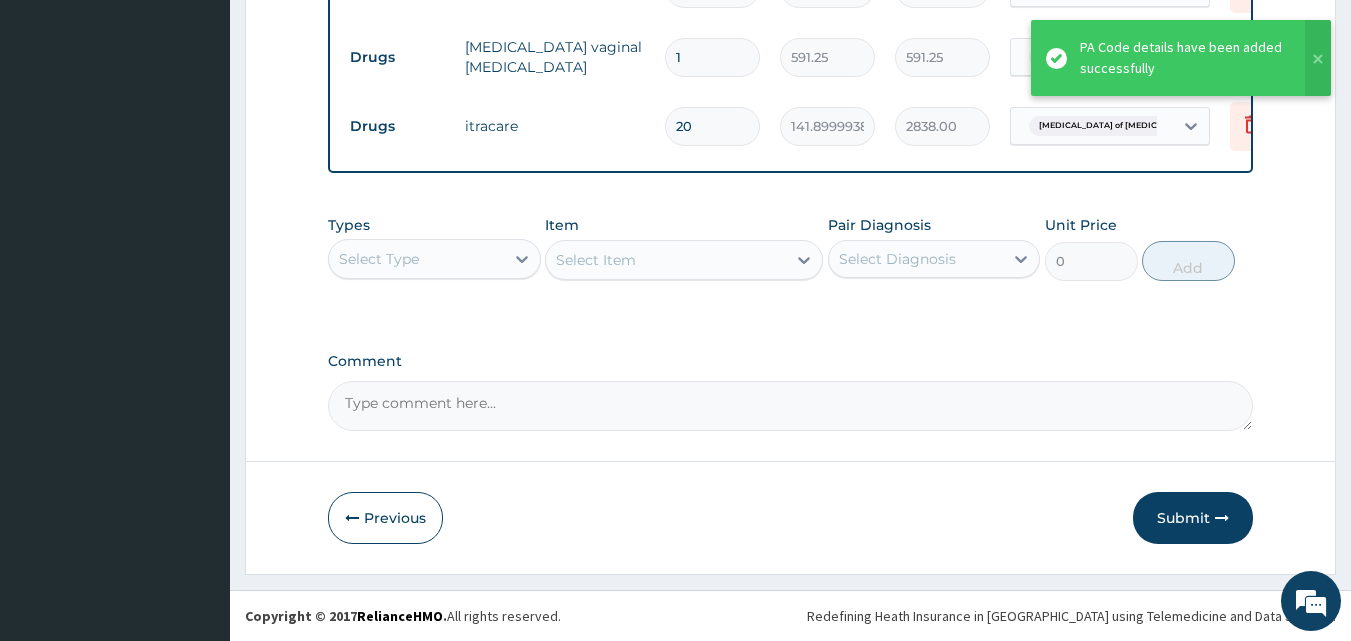 scroll, scrollTop: 859, scrollLeft: 0, axis: vertical 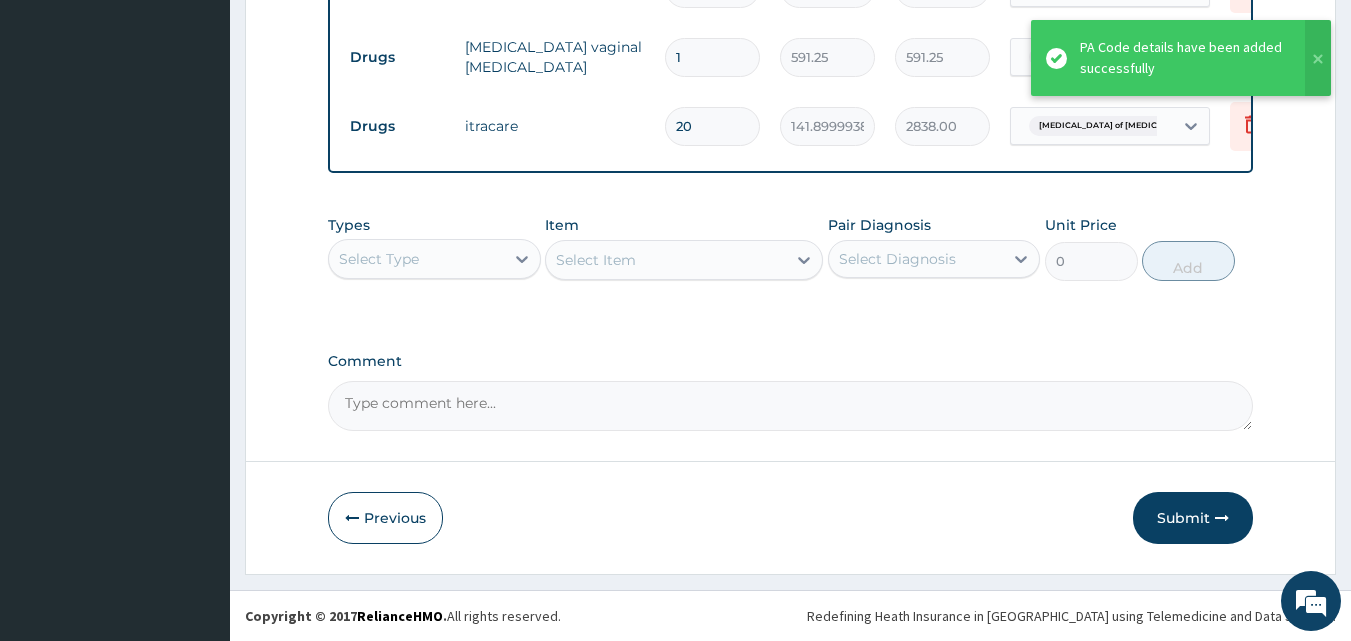 click on "Select Type" at bounding box center (379, 259) 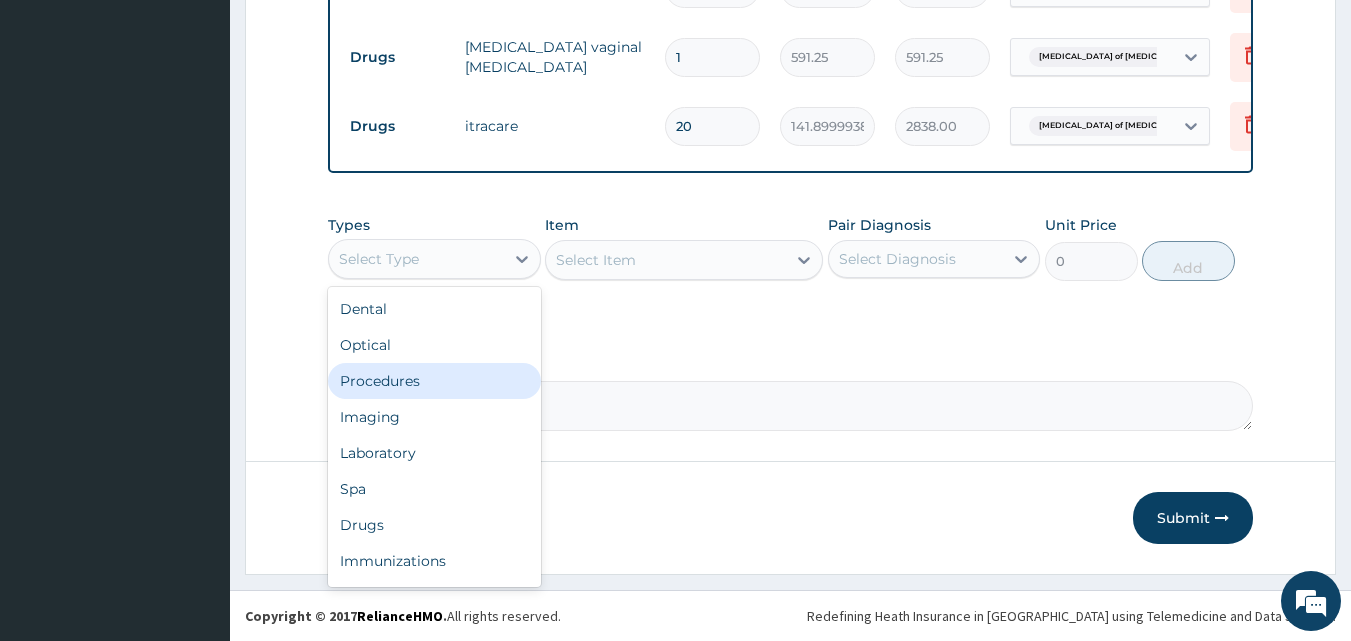 click on "Procedures" at bounding box center (434, 381) 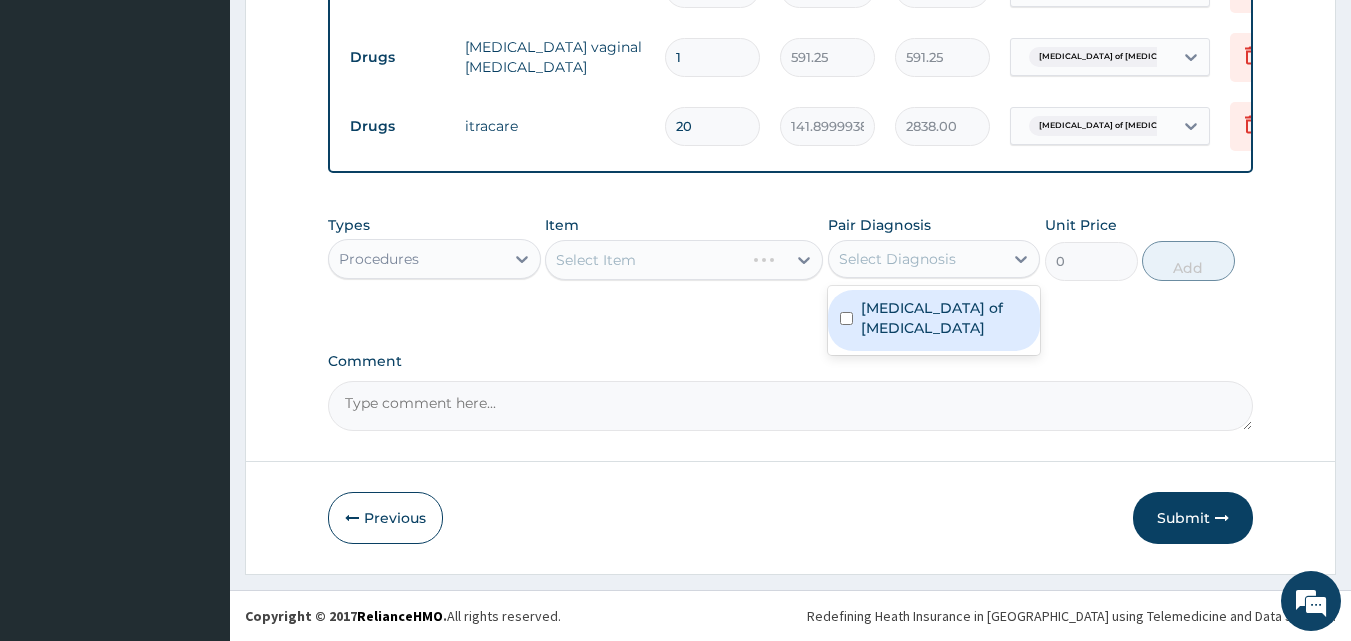drag, startPoint x: 890, startPoint y: 254, endPoint x: 890, endPoint y: 275, distance: 21 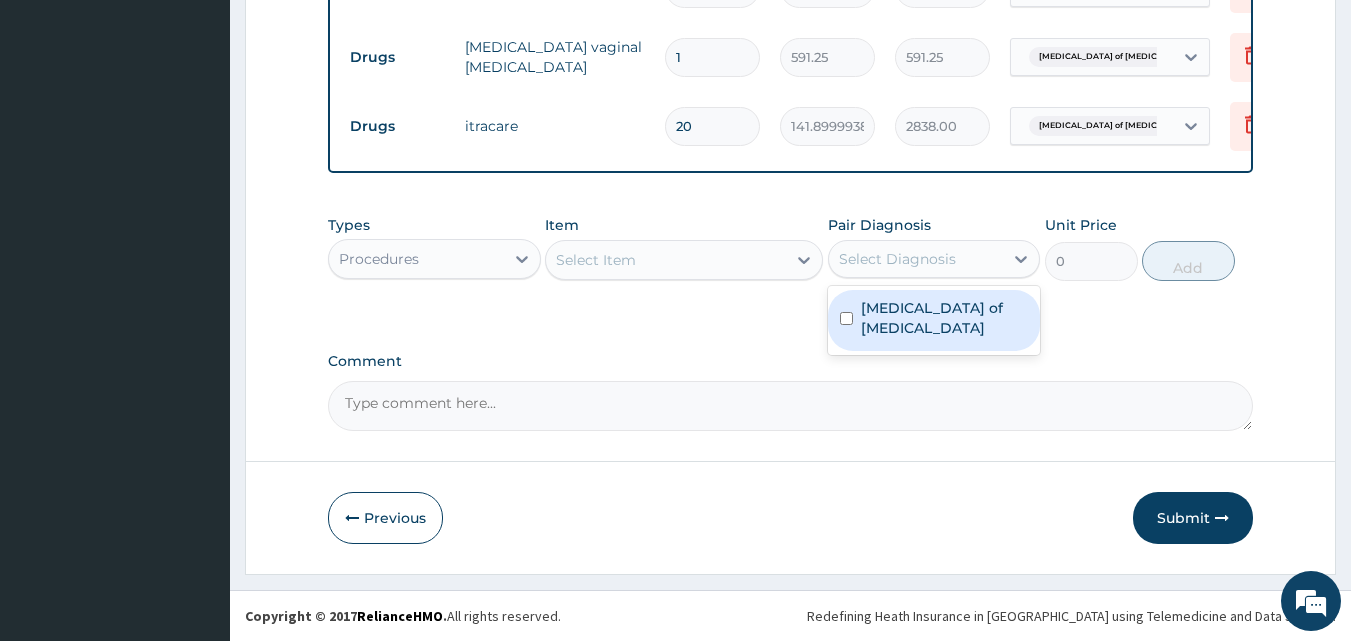 click on "Candidiasis of vulva" at bounding box center [945, 318] 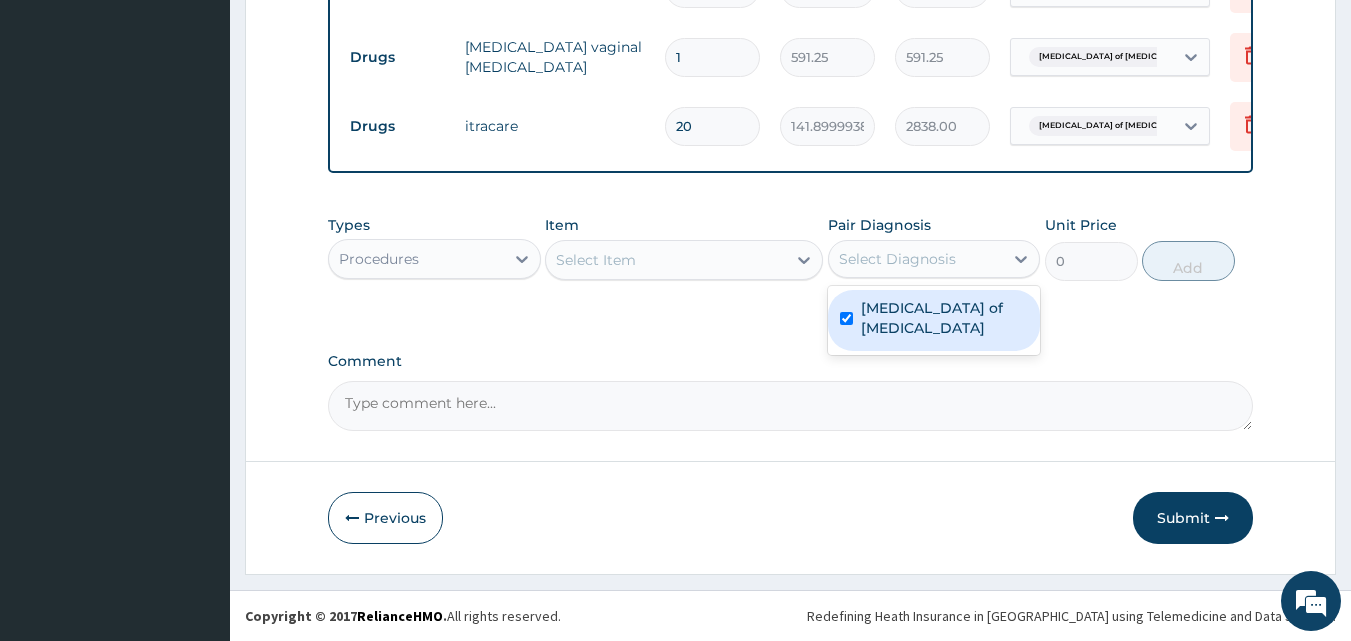 checkbox on "true" 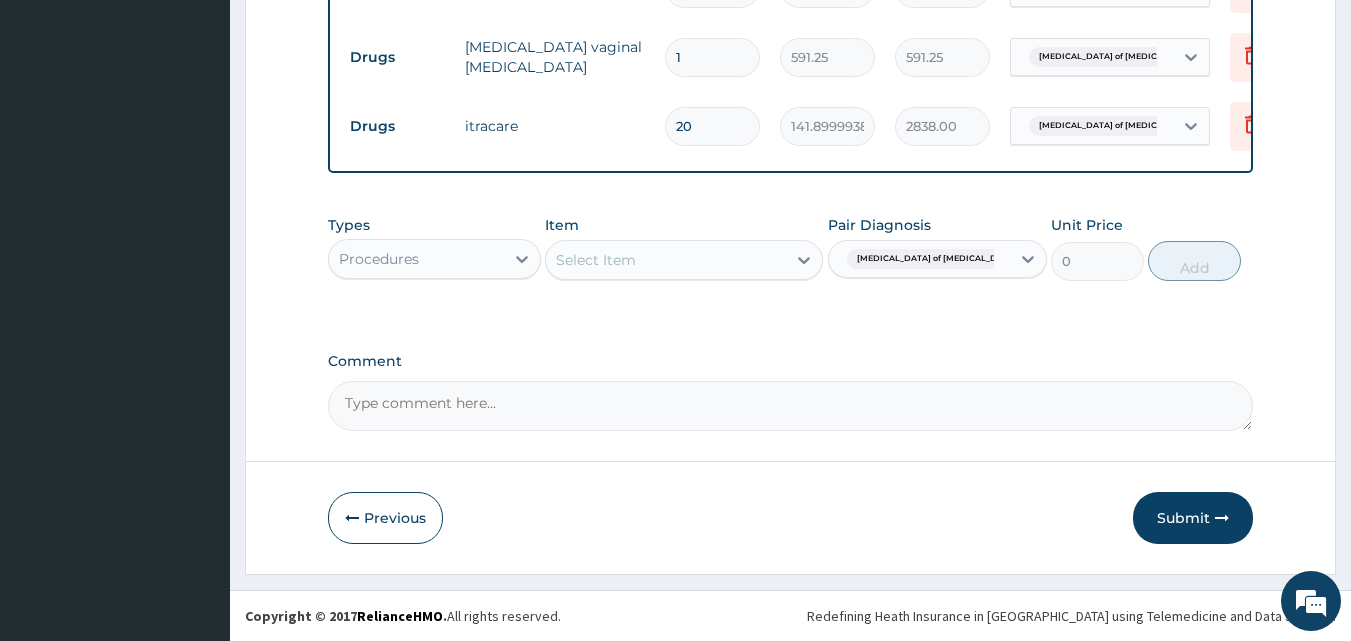 click on "PA Code / Prescription Code PA/AD8E82 Encounter Date 09-07-2025 Important Notice Please enter PA codes before entering items that are not attached to a PA code   All diagnoses entered must be linked to a claim item. Diagnosis & Claim Items that are visible but inactive cannot be edited because they were imported from an already approved PA code. Diagnosis Candidiasis of vulva confirmed NB: All diagnosis must be linked to a claim item Claim Items Type Name Quantity Unit Price Total Price Pair Diagnosis Actions Drugs levofloxacin 500mg 10 236.5 2365.00 Candidiasis of vulva Delete Drugs clotrimazole vaginal pessary 1 591.25 591.25 Candidiasis of vulva Delete Drugs itracare 20 141.8999938964844 2838.00 Candidiasis of vulva Delete Types Procedures Item Select Item Pair Diagnosis Candidiasis of vulva Unit Price 0 Add Comment" at bounding box center [791, -111] 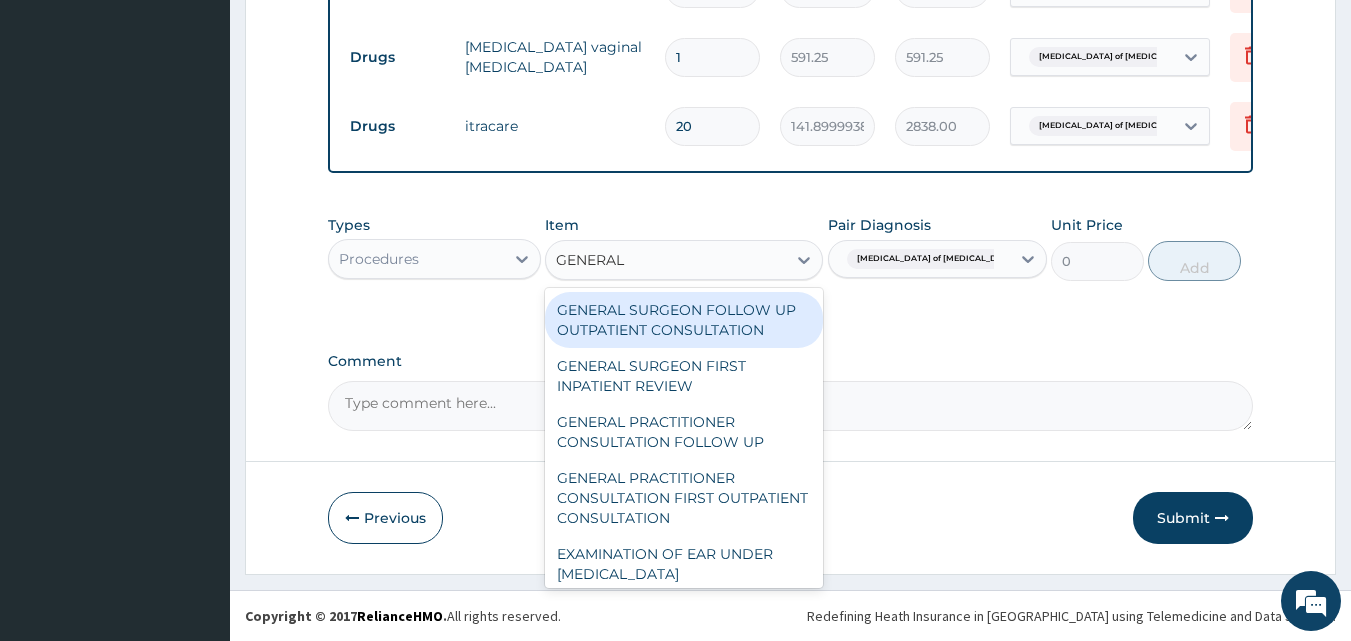 type on "GENERAL P" 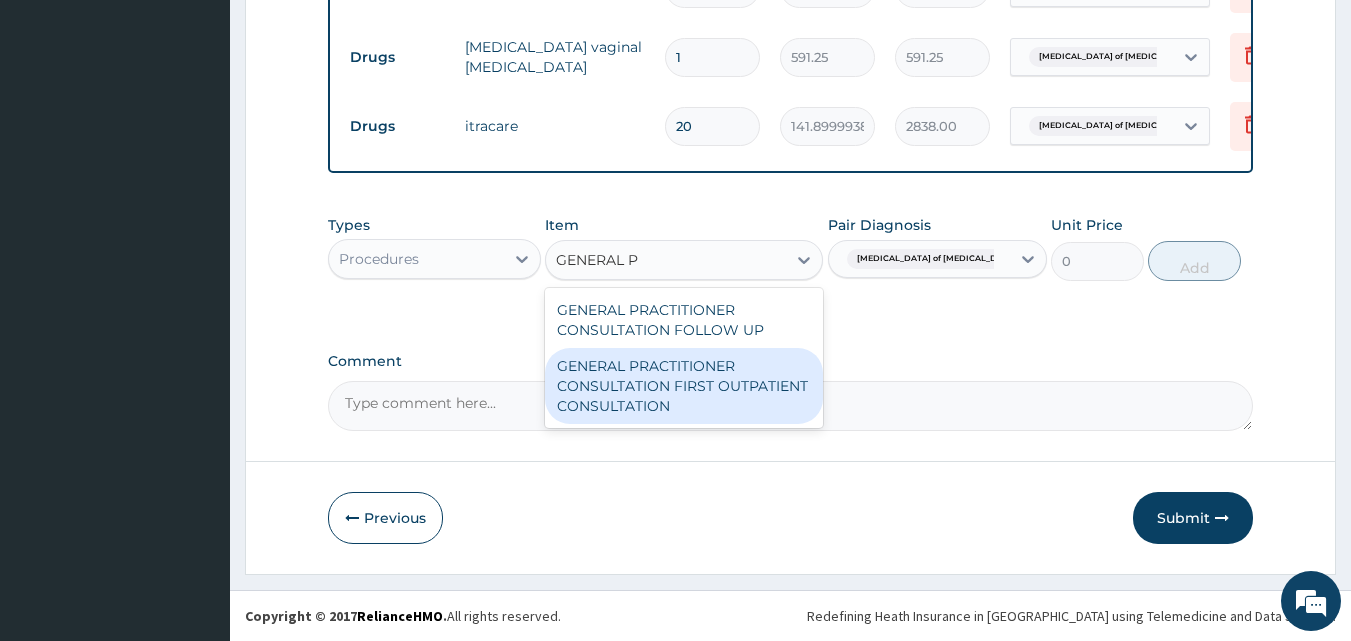 drag, startPoint x: 691, startPoint y: 377, endPoint x: 1004, endPoint y: 311, distance: 319.88278 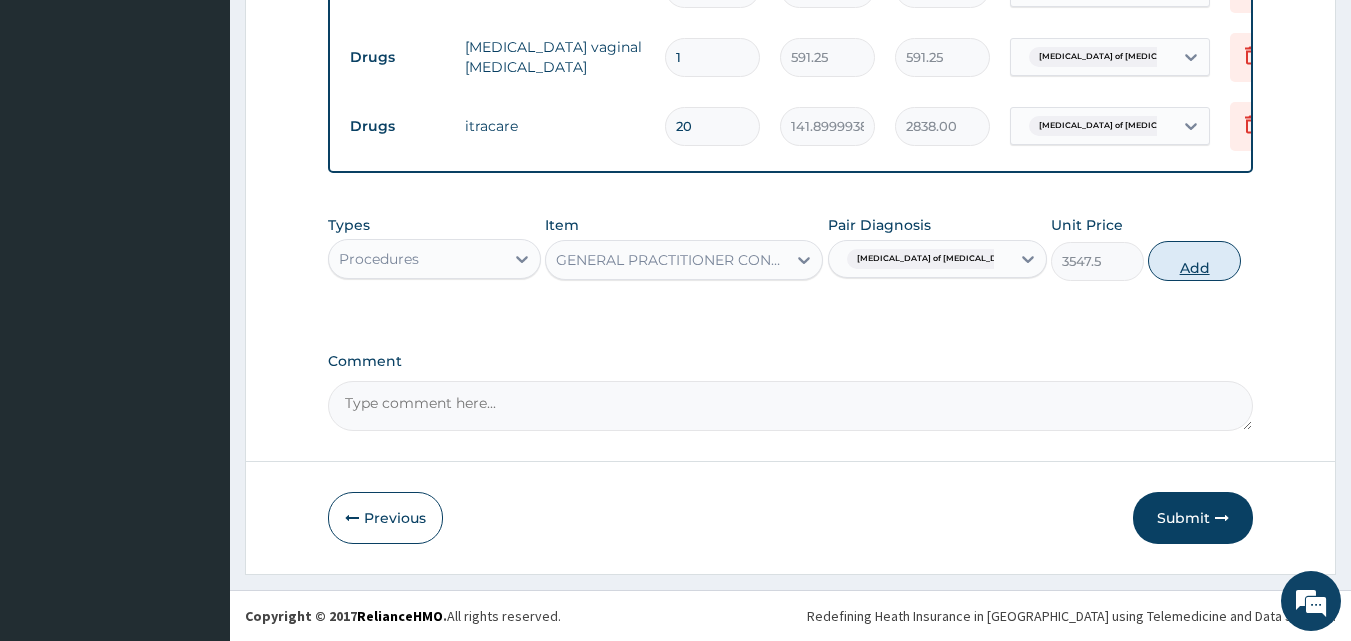 click on "Add" at bounding box center (1194, 261) 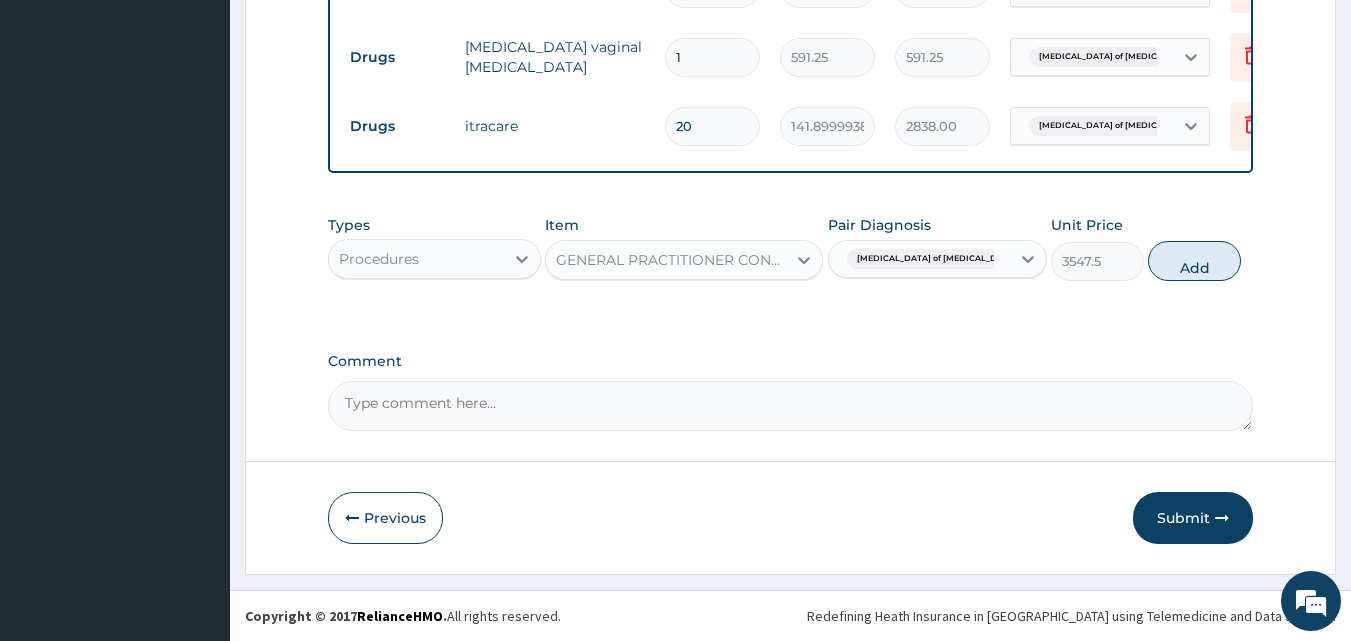 type on "0" 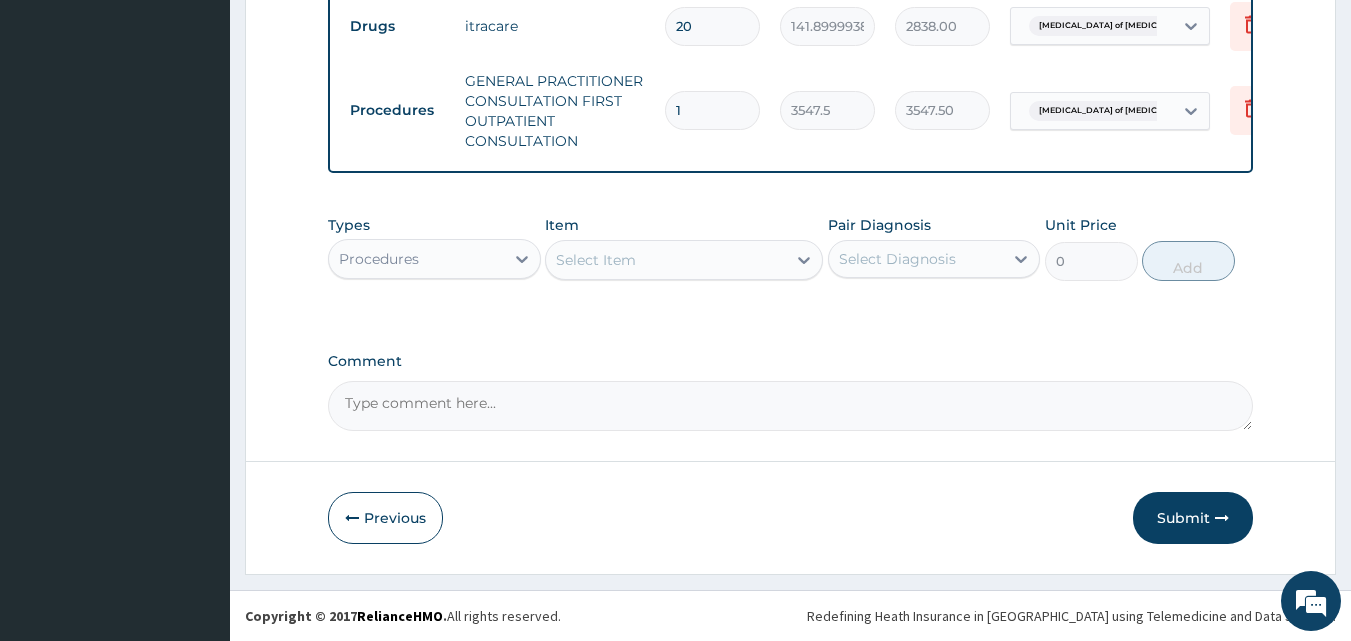 drag, startPoint x: 1204, startPoint y: 518, endPoint x: 1152, endPoint y: 455, distance: 81.68843 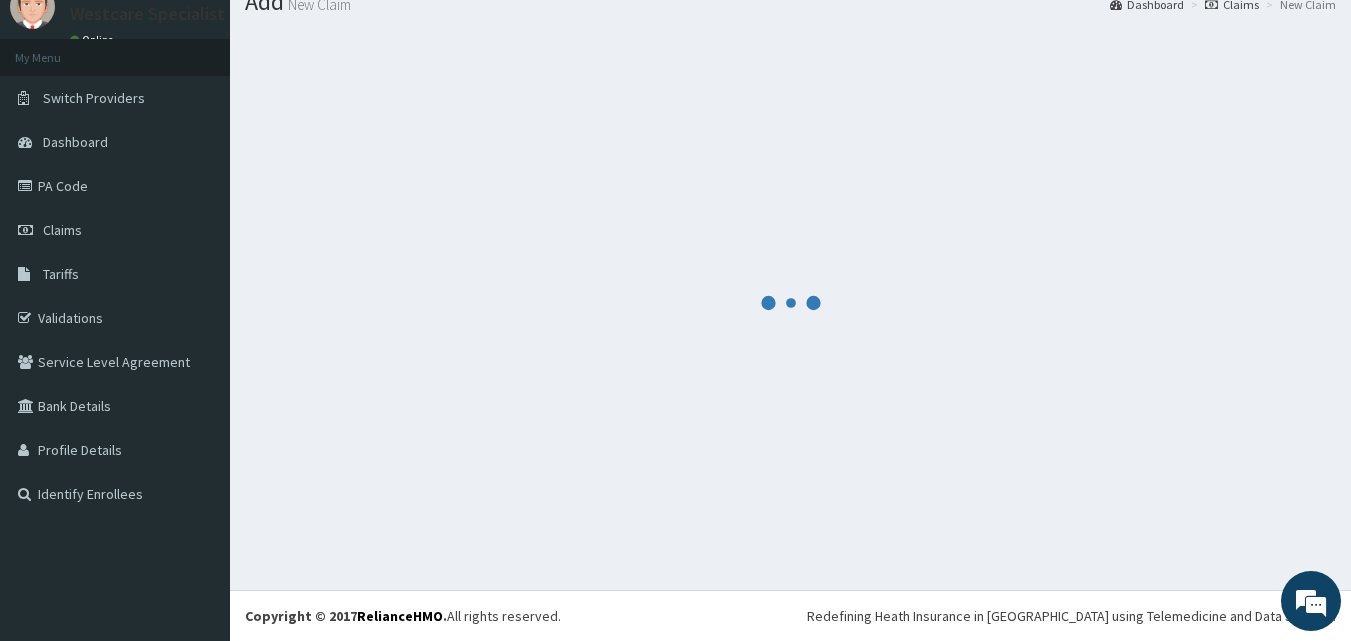 scroll, scrollTop: 959, scrollLeft: 0, axis: vertical 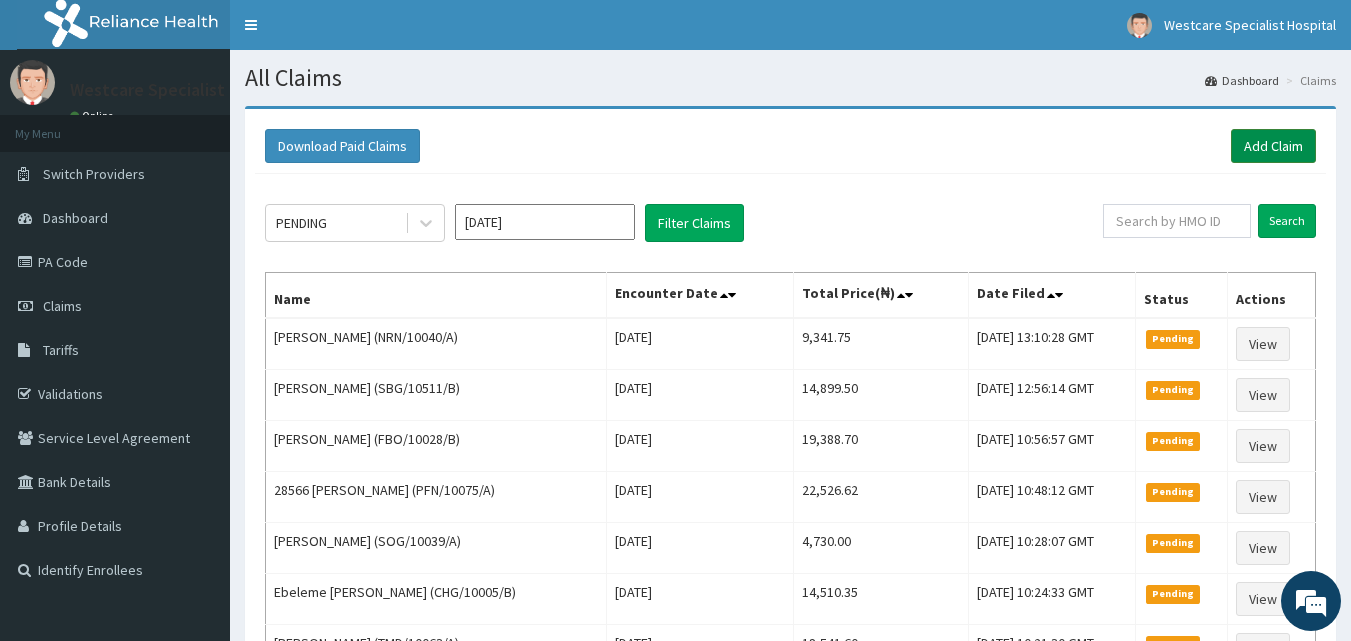 click on "Add Claim" at bounding box center (1273, 146) 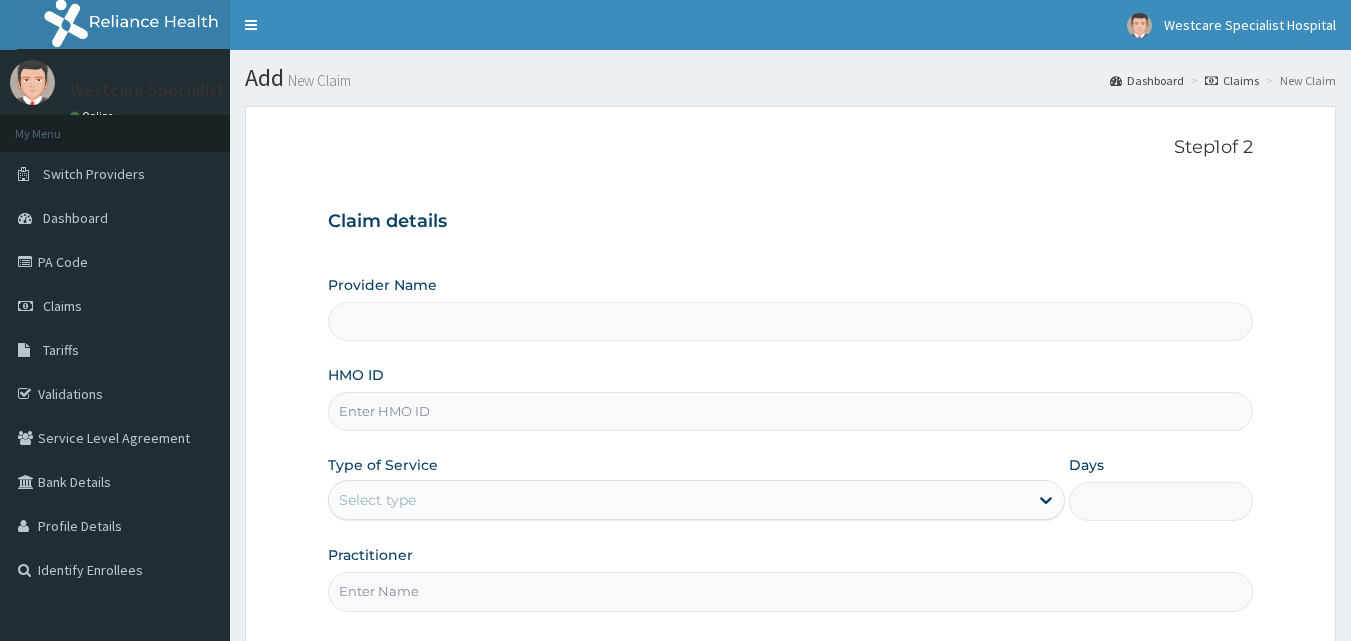 scroll, scrollTop: 0, scrollLeft: 0, axis: both 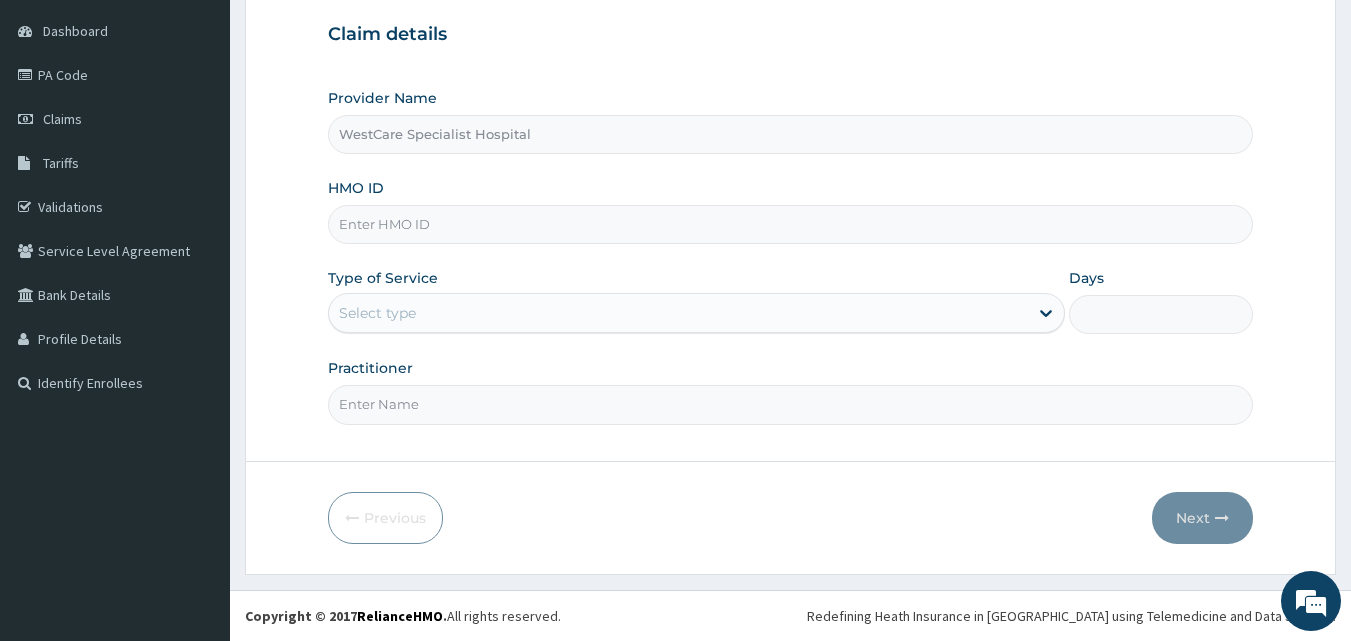 click on "HMO ID" at bounding box center (791, 224) 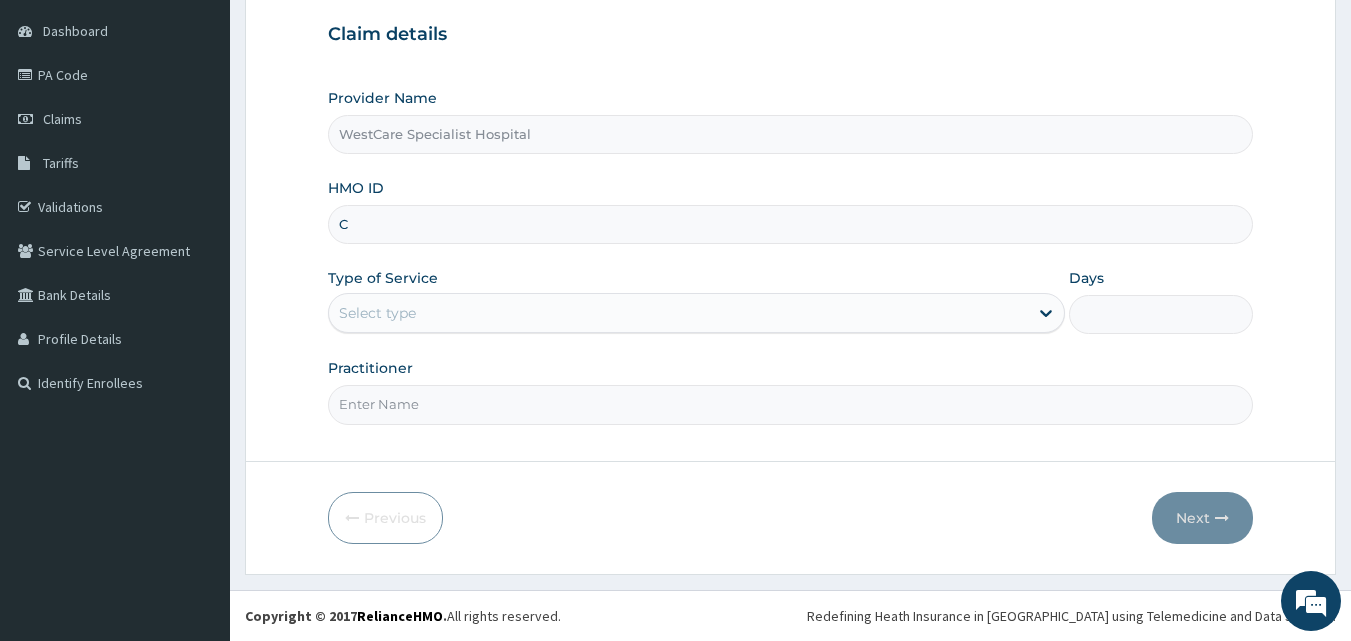 scroll, scrollTop: 0, scrollLeft: 0, axis: both 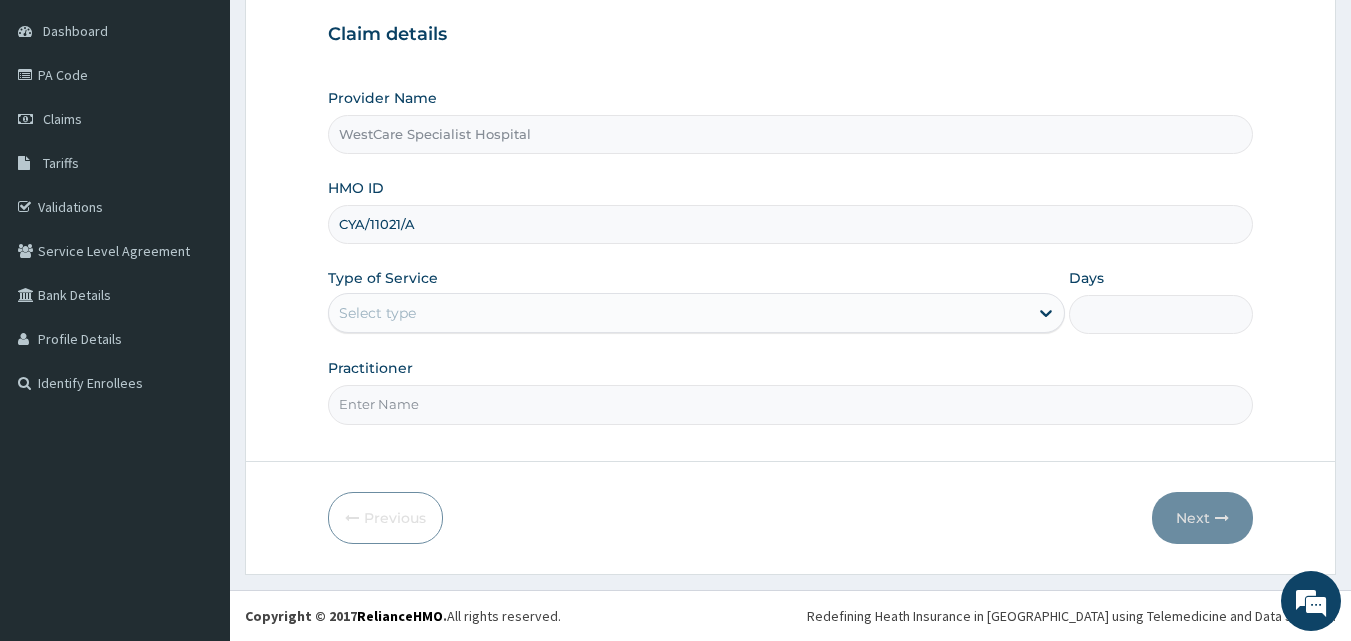 type on "CYA/11021/A" 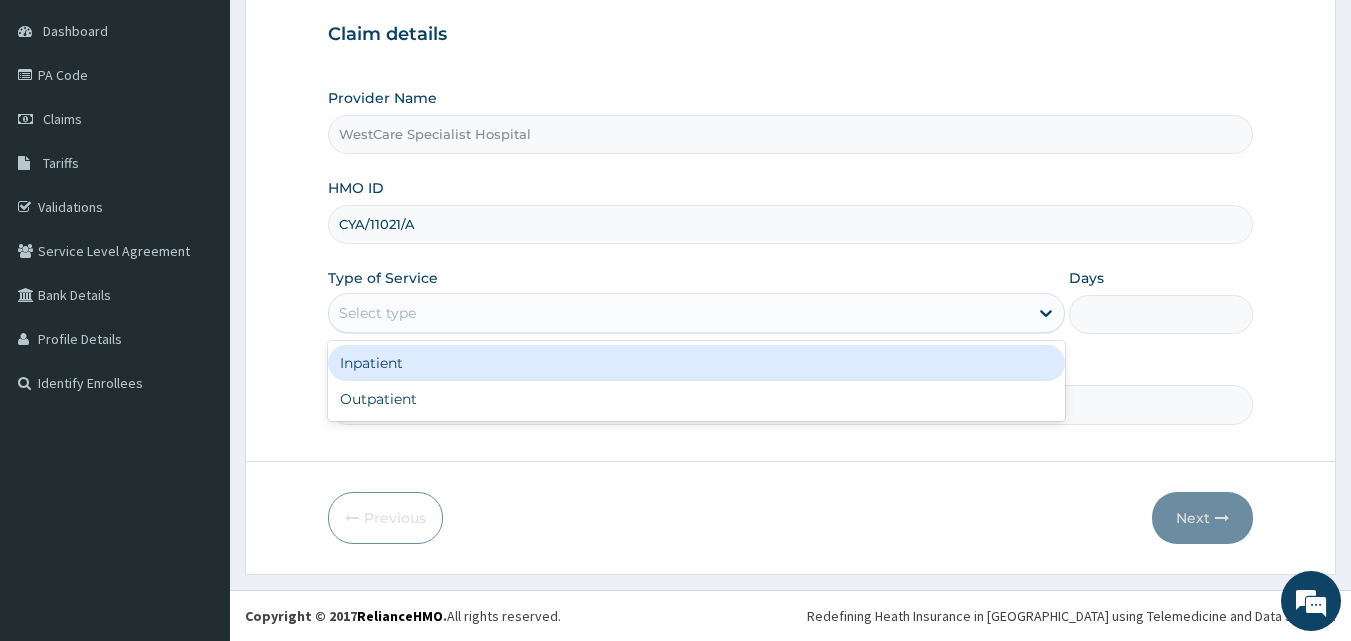 click on "Select type" at bounding box center [377, 313] 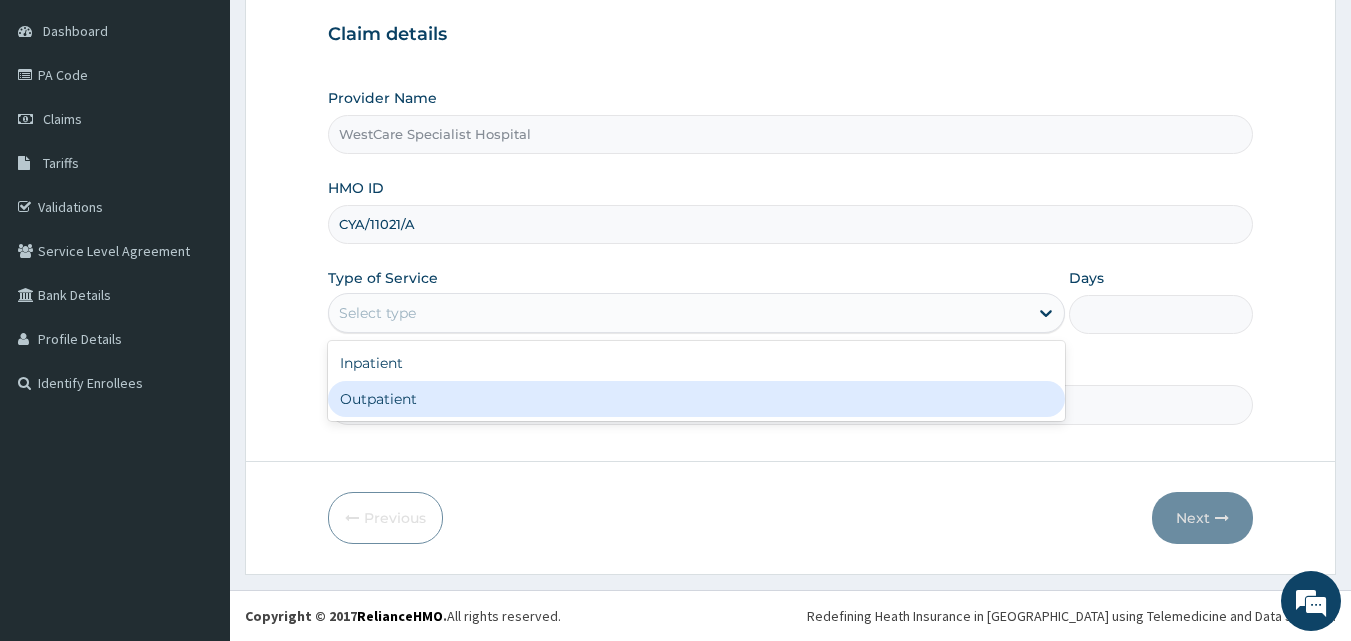 click on "Outpatient" at bounding box center [696, 399] 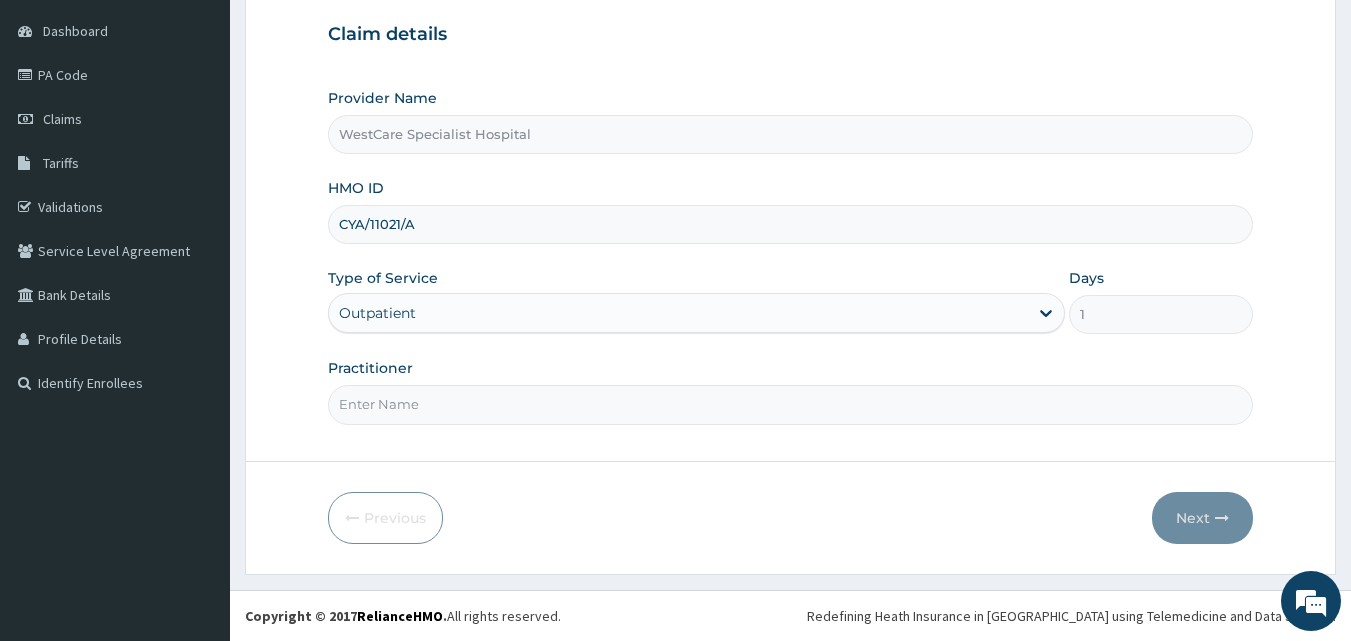 click on "Practitioner" at bounding box center (791, 404) 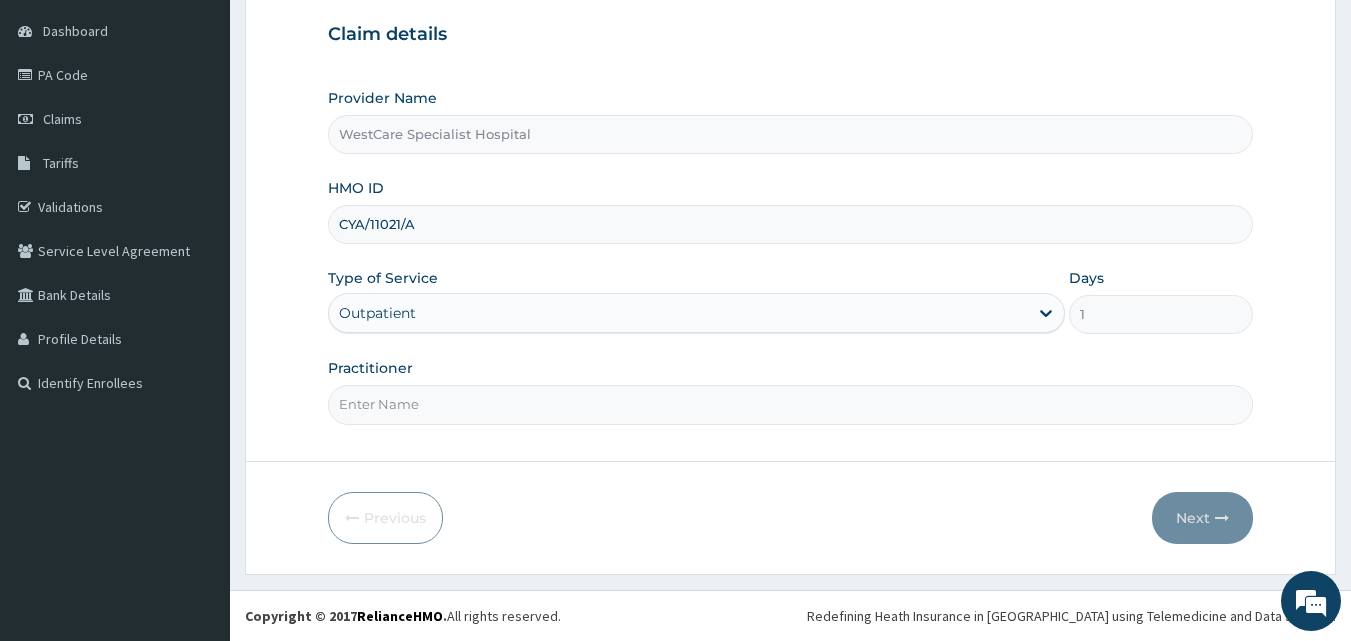 type on "[PERSON_NAME]" 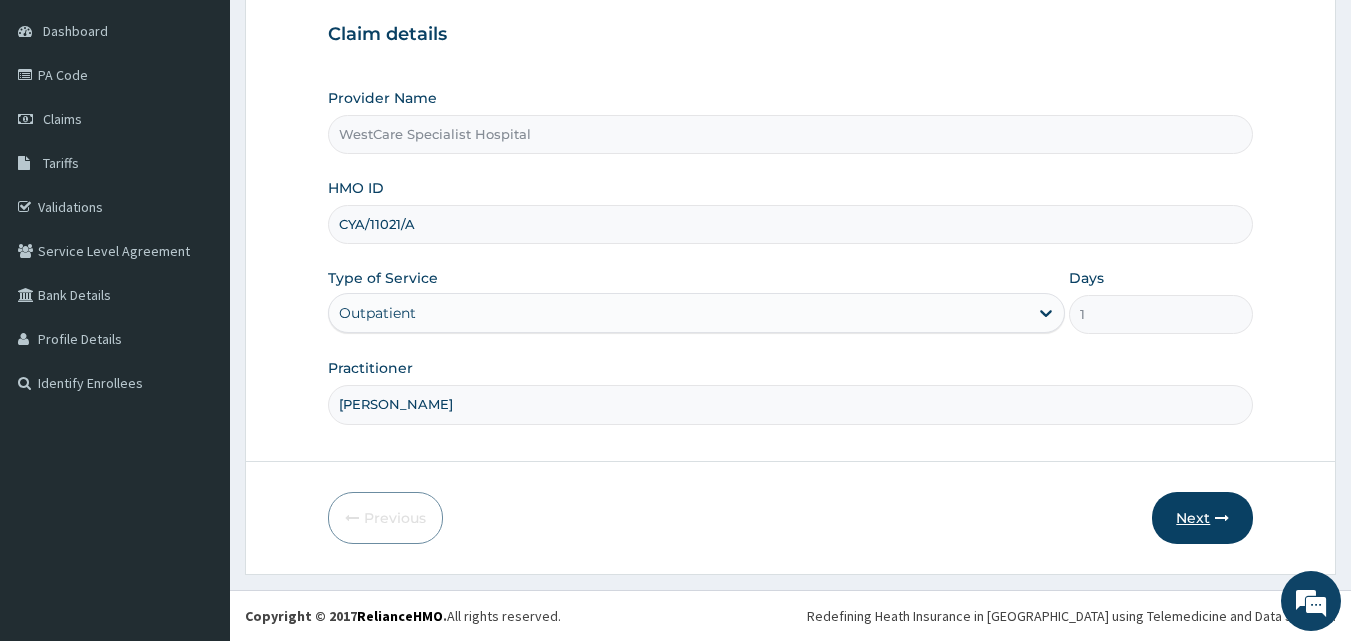 click on "Next" at bounding box center (1202, 518) 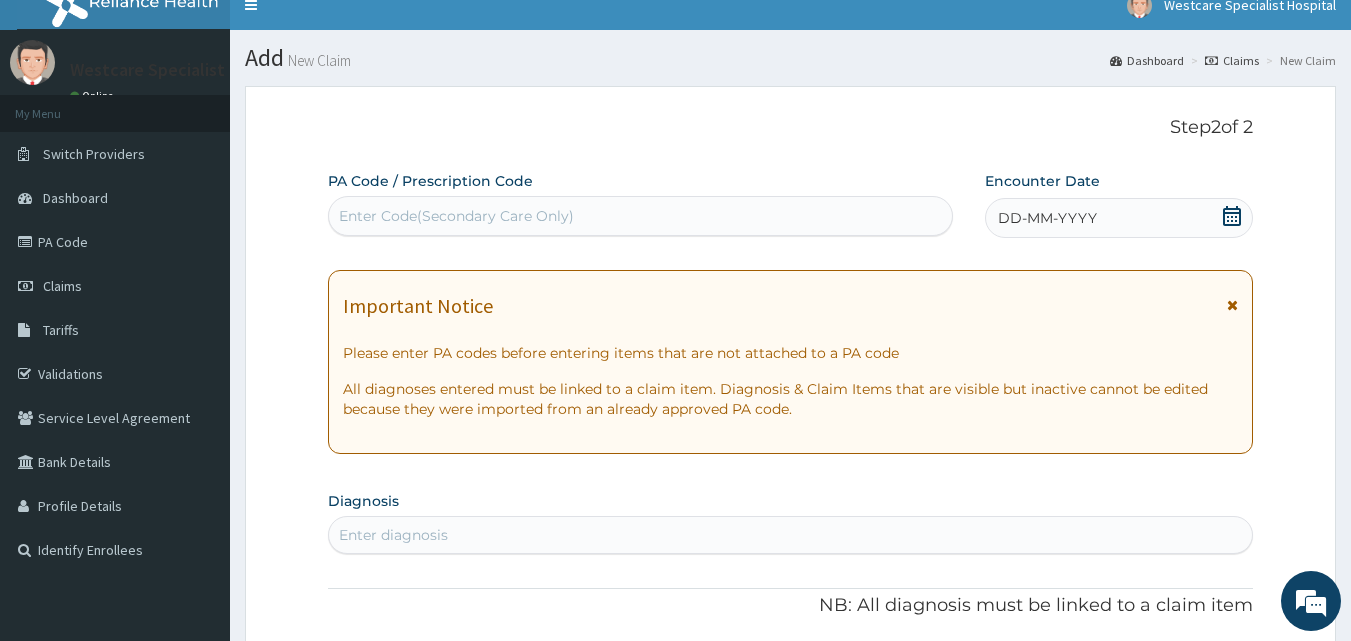 scroll, scrollTop: 0, scrollLeft: 0, axis: both 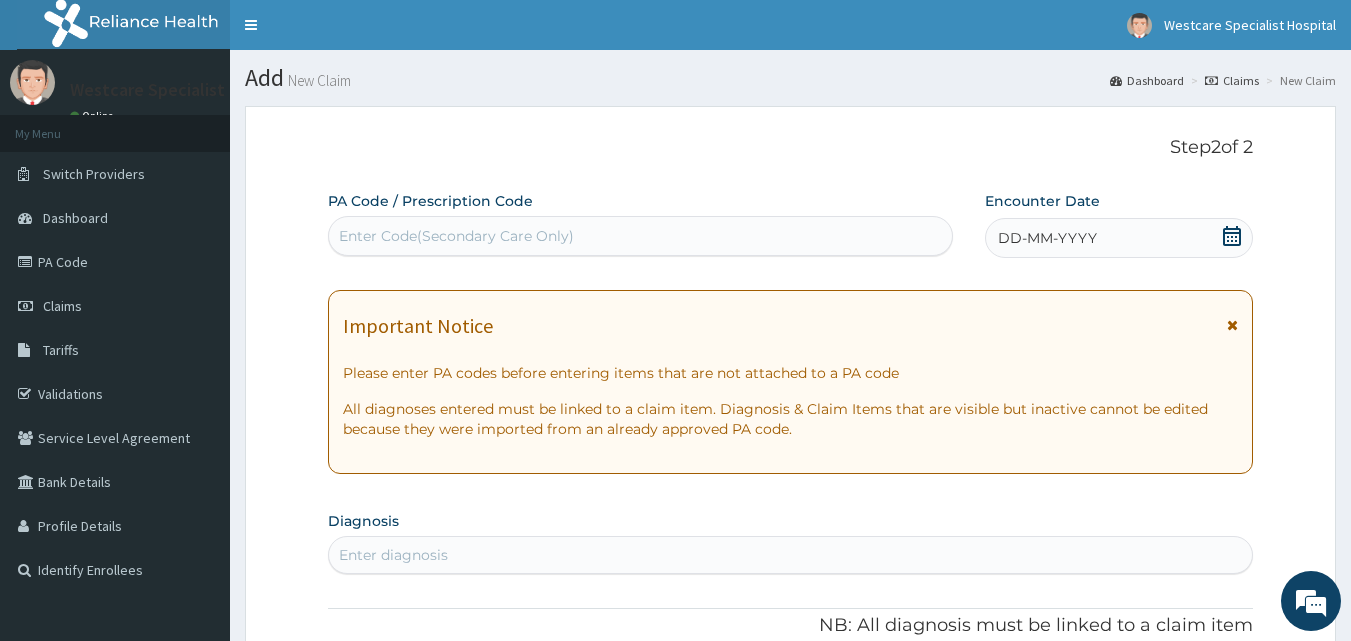 click on "DD-MM-YYYY" at bounding box center [1047, 238] 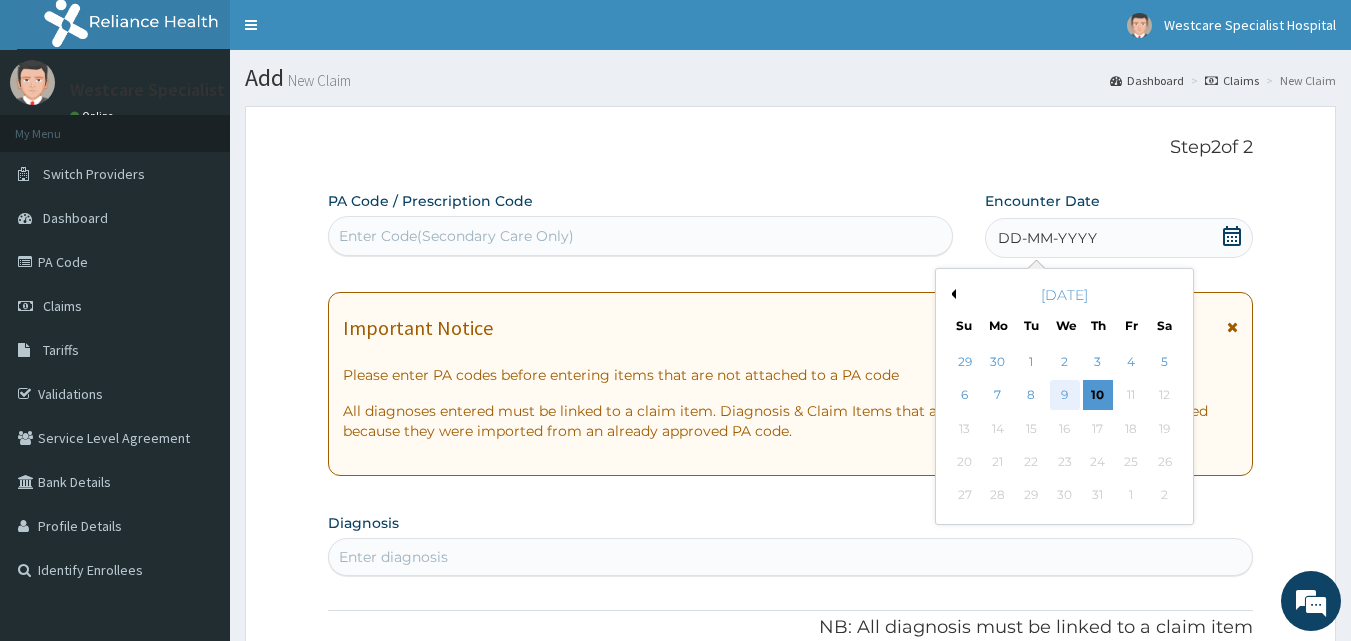click on "9" at bounding box center (1065, 396) 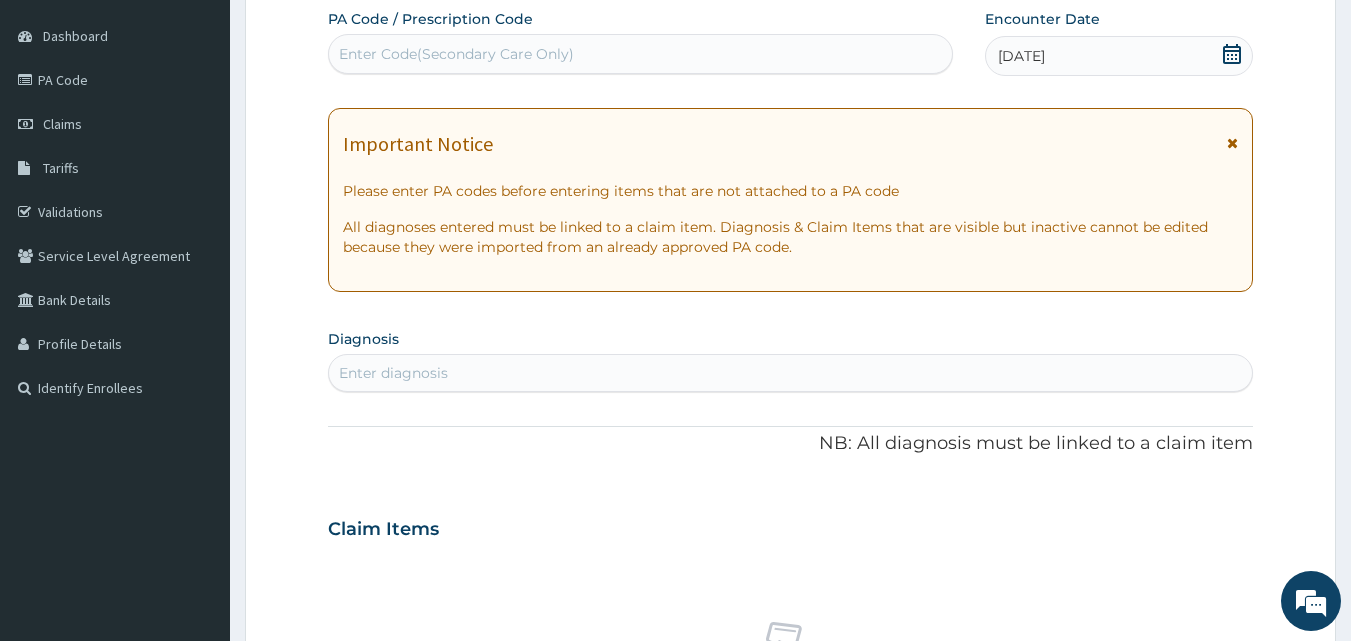 scroll, scrollTop: 500, scrollLeft: 0, axis: vertical 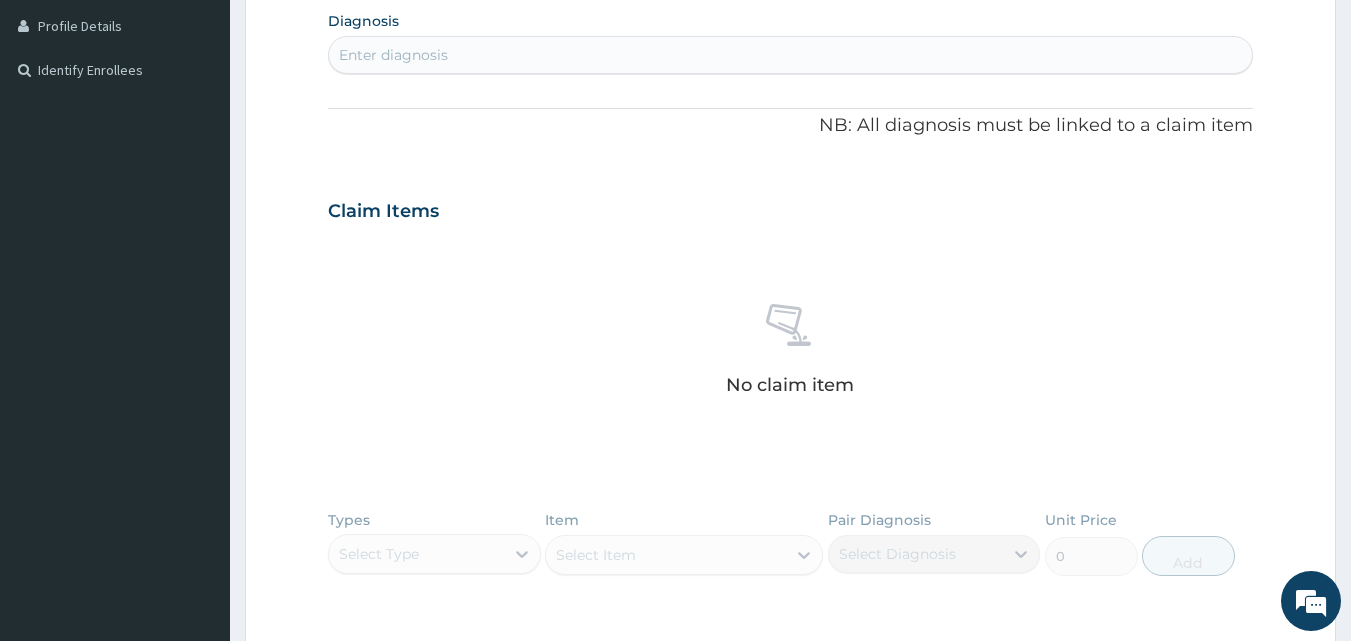 click on "Enter diagnosis" at bounding box center (791, 55) 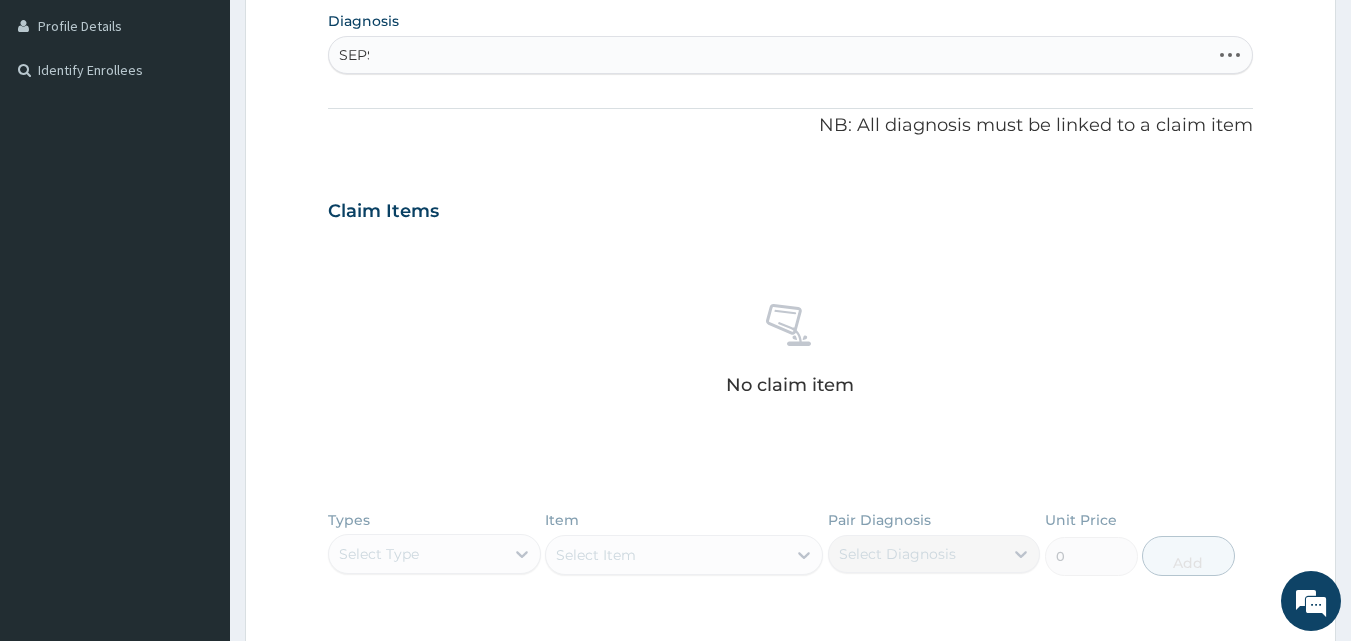type on "SEPSIS" 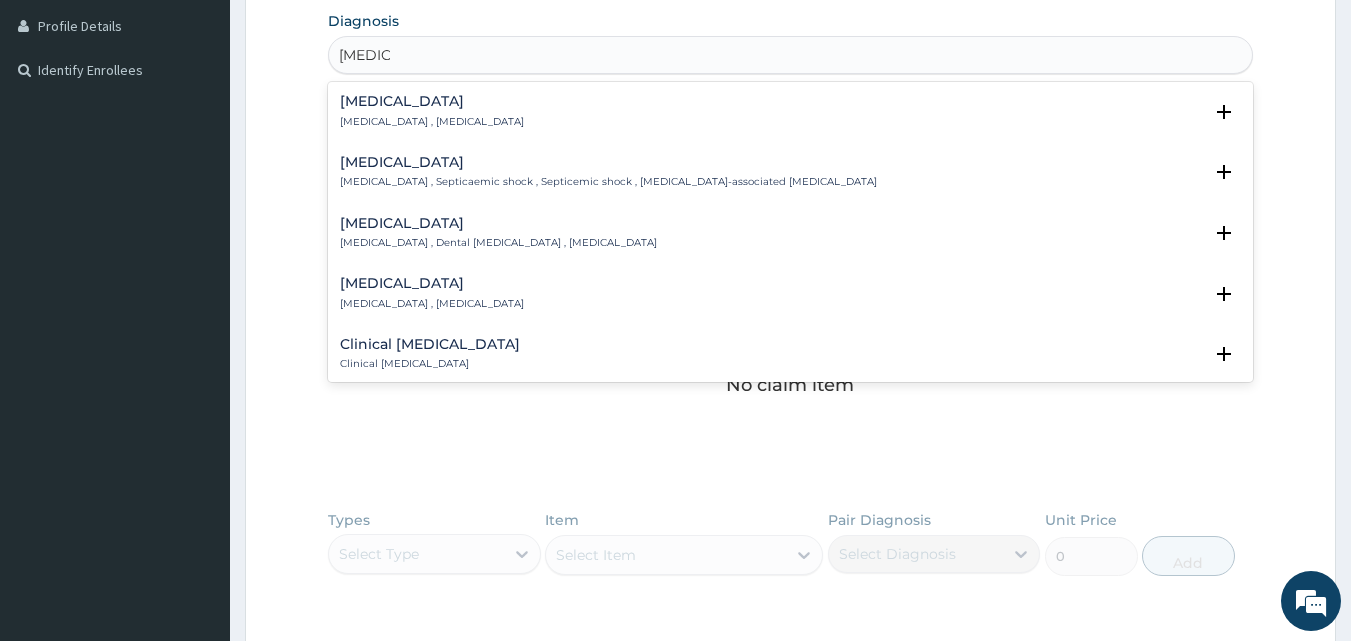 click on "Systemic infection , Sepsis" at bounding box center (432, 122) 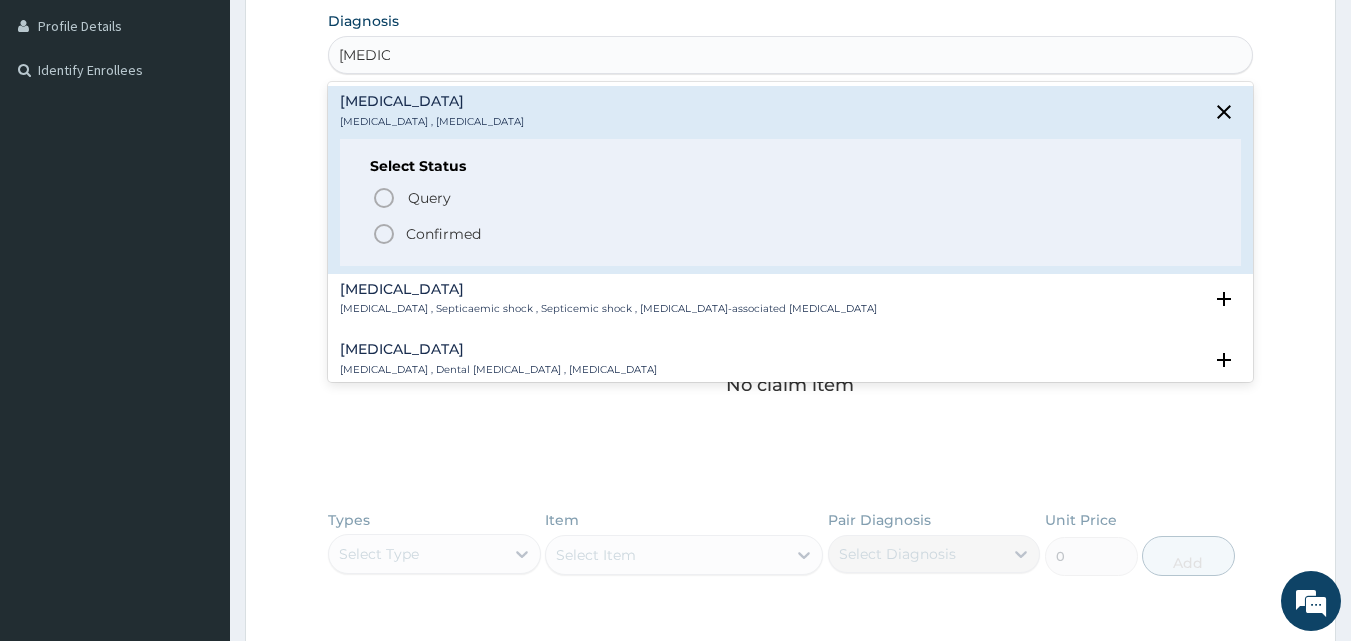 click 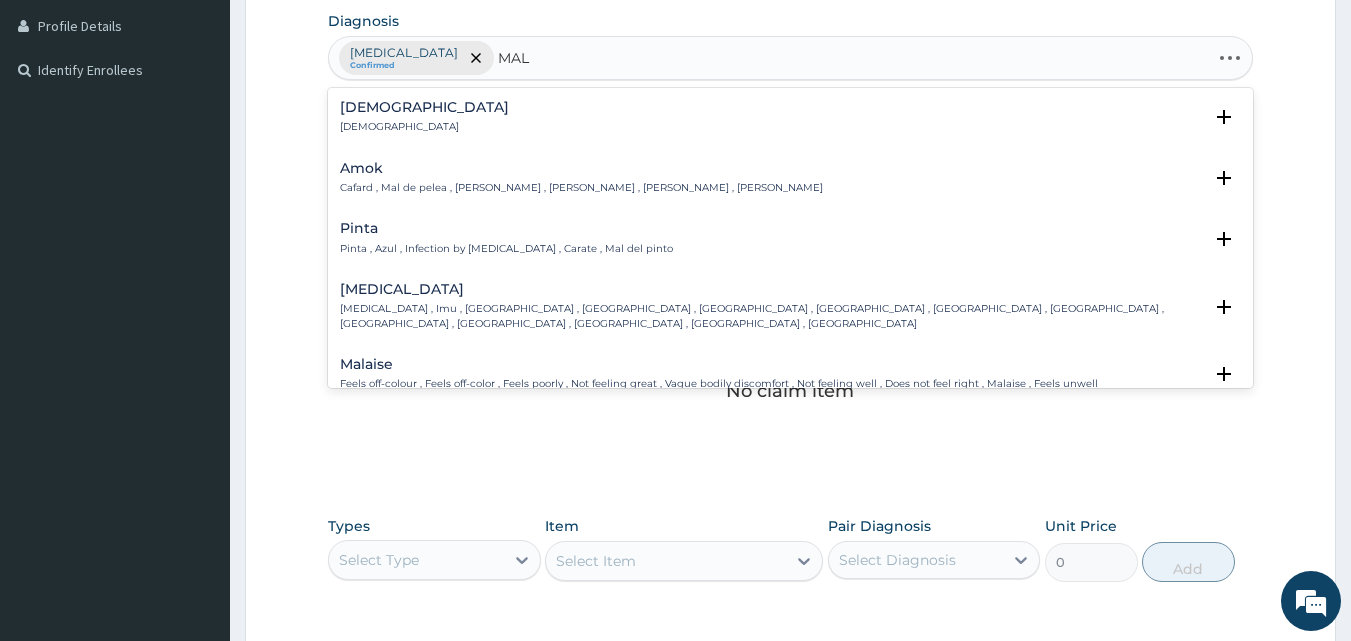 type on "MALA" 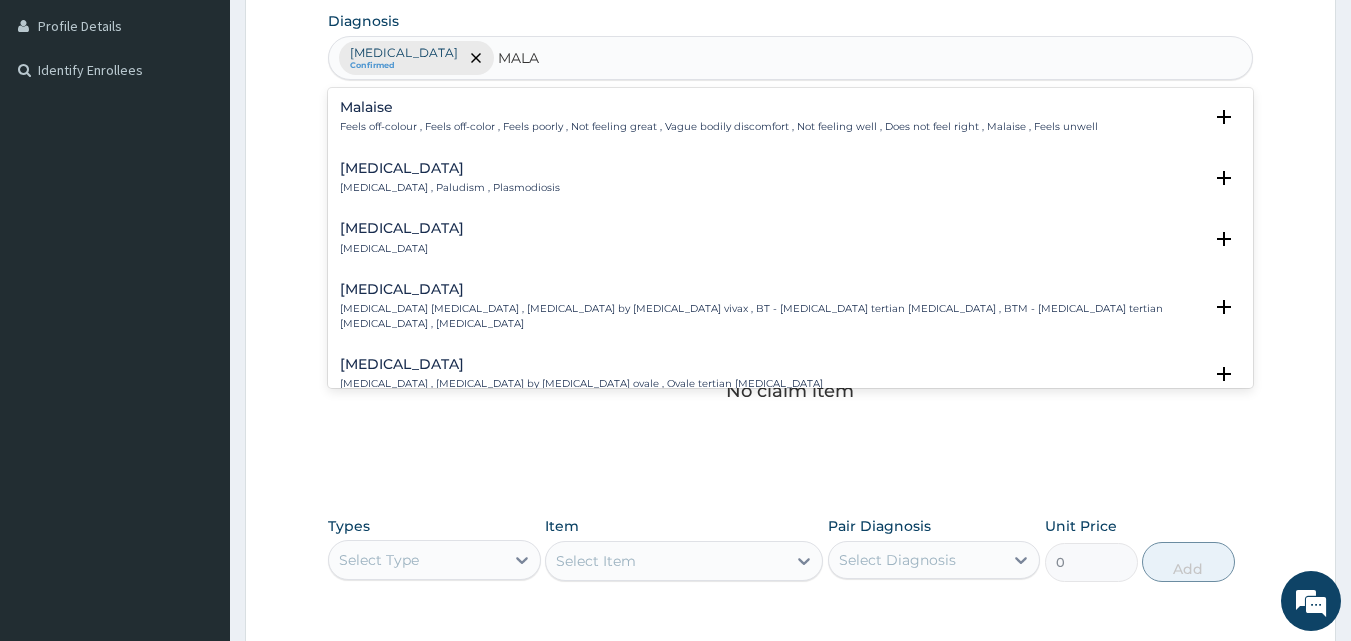 click on "[MEDICAL_DATA]" at bounding box center [450, 168] 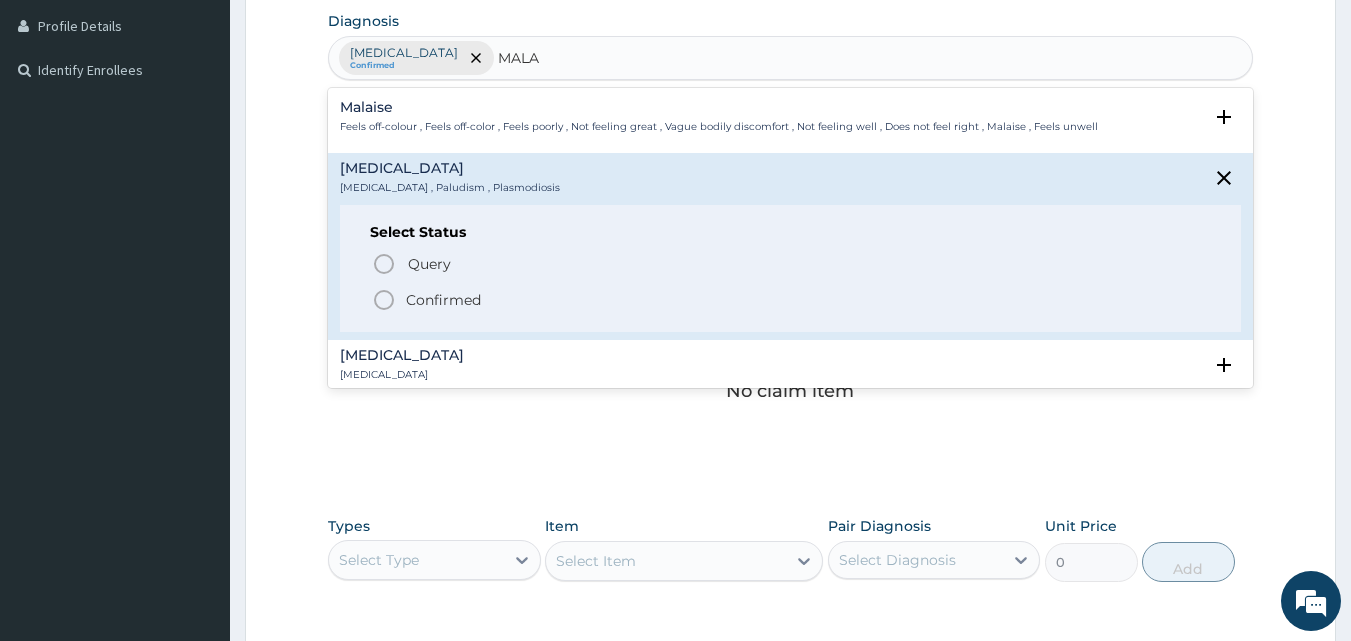 click 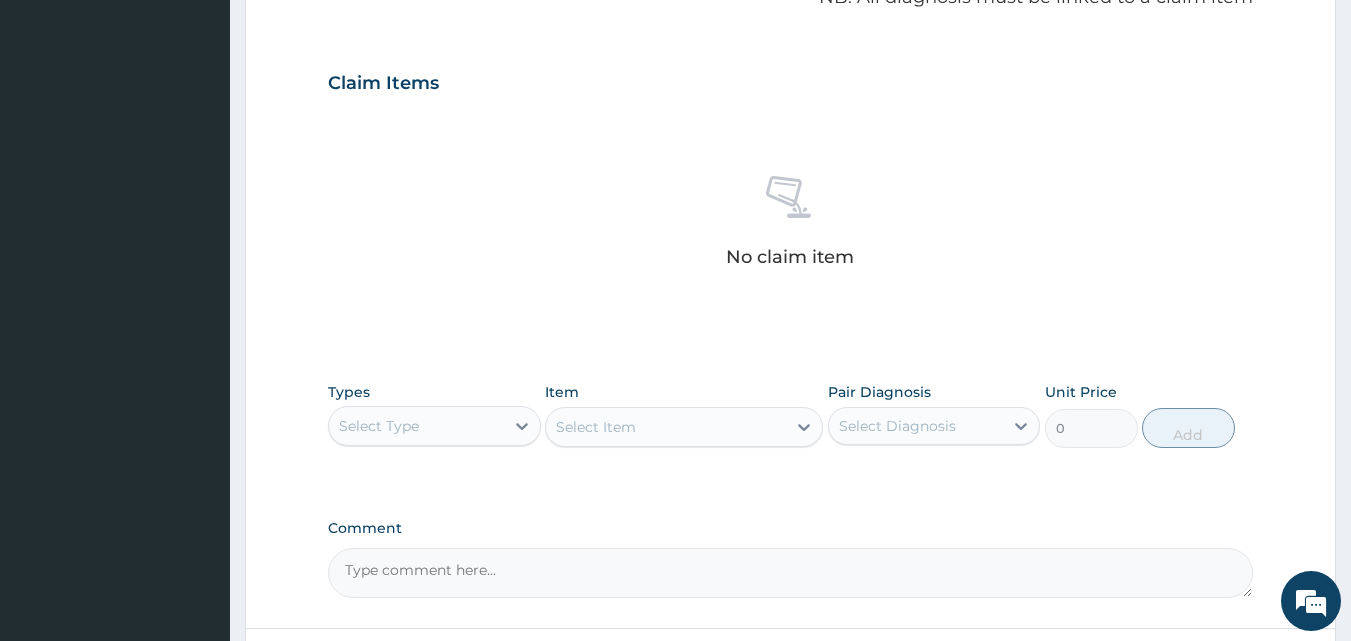 scroll, scrollTop: 801, scrollLeft: 0, axis: vertical 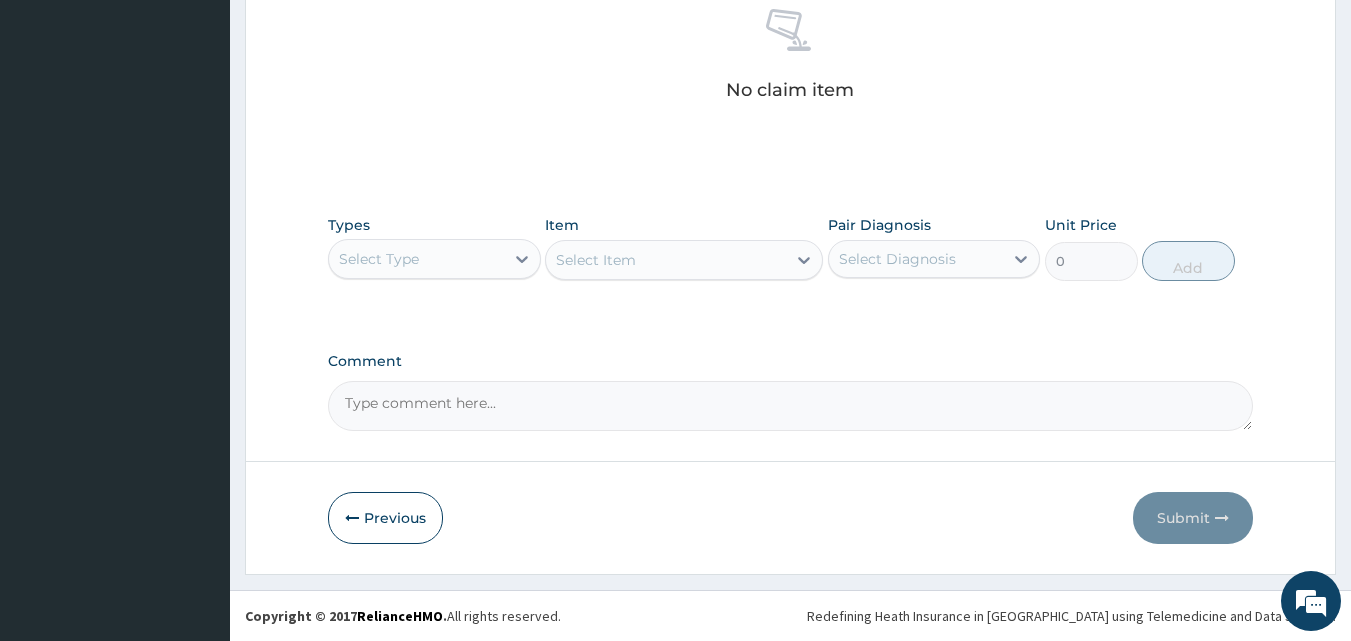 click on "Select Type" at bounding box center [416, 259] 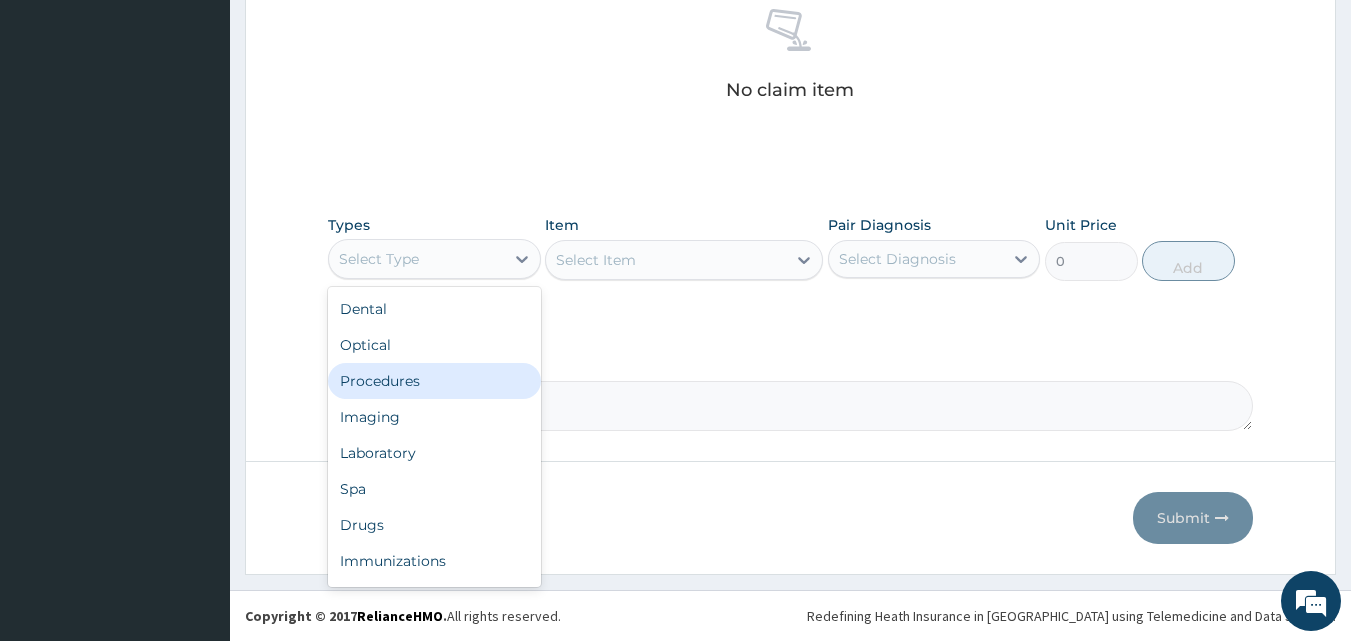 click on "Procedures" at bounding box center (434, 381) 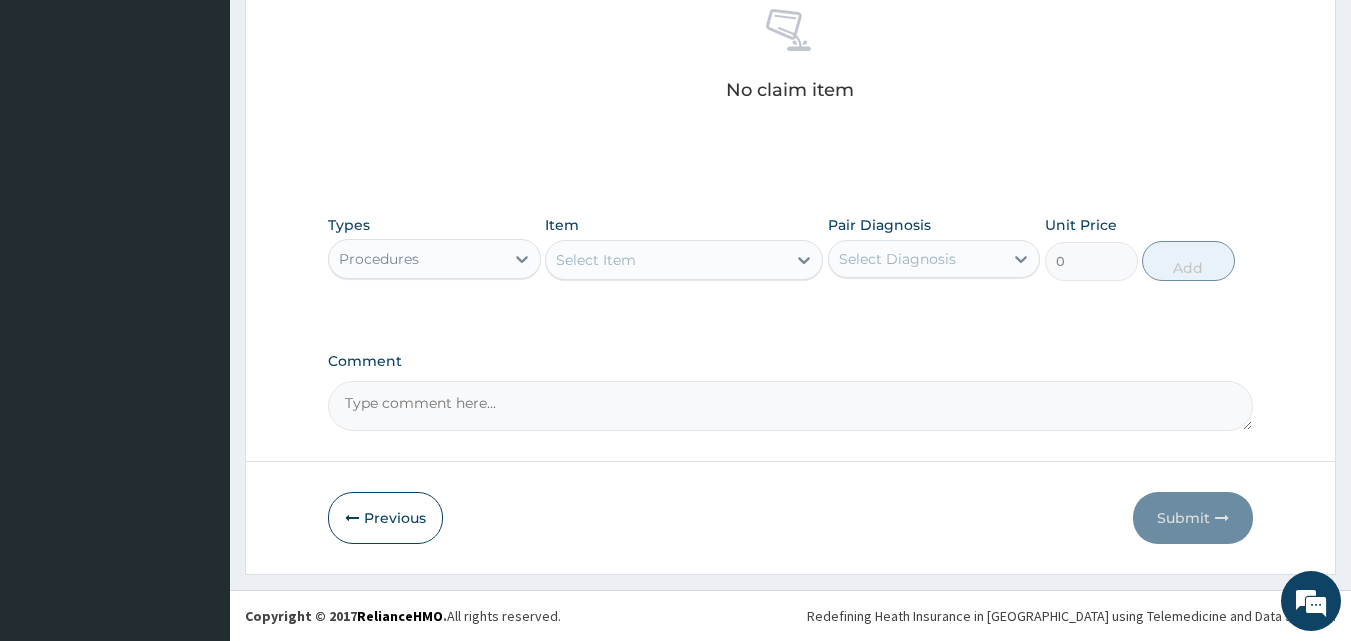 click on "Select Item" at bounding box center (596, 260) 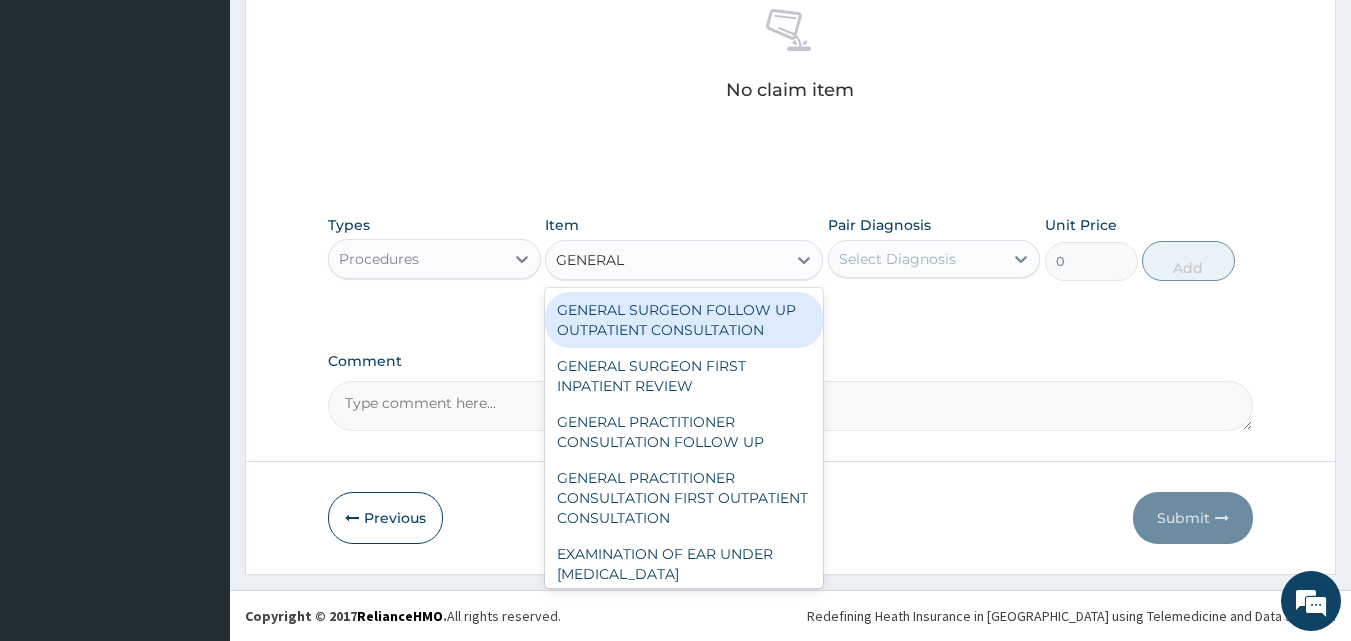 type on "GENERAL P" 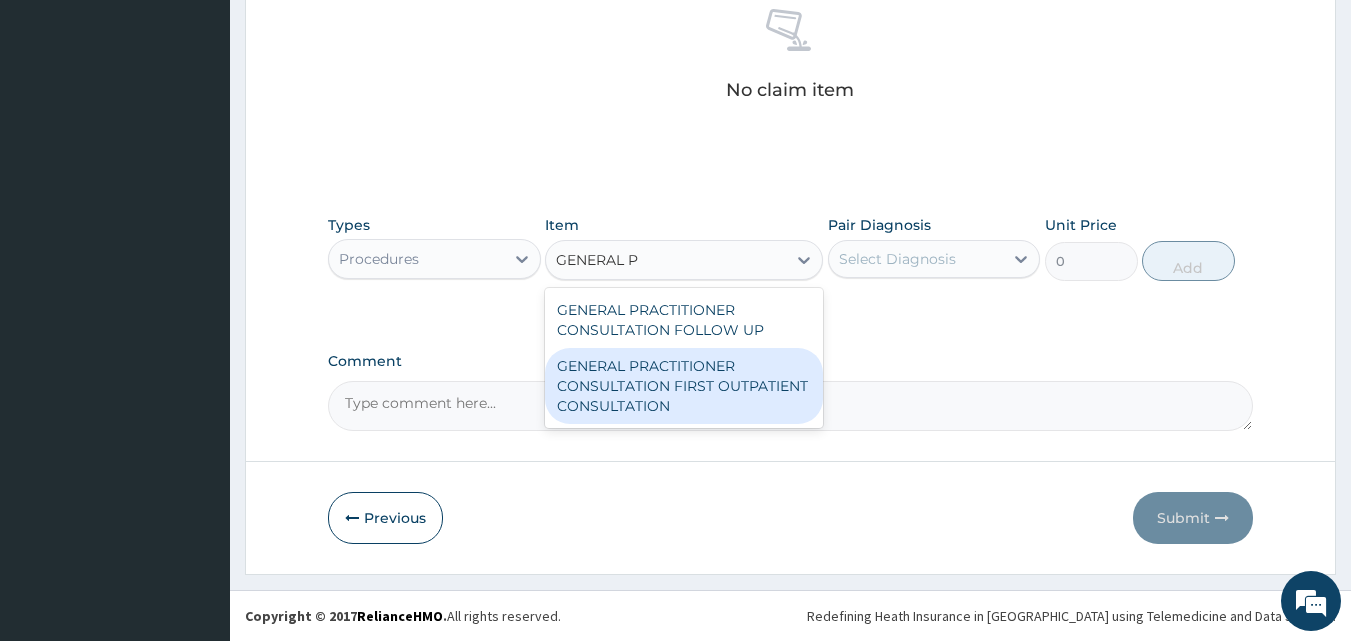 drag, startPoint x: 661, startPoint y: 372, endPoint x: 679, endPoint y: 363, distance: 20.12461 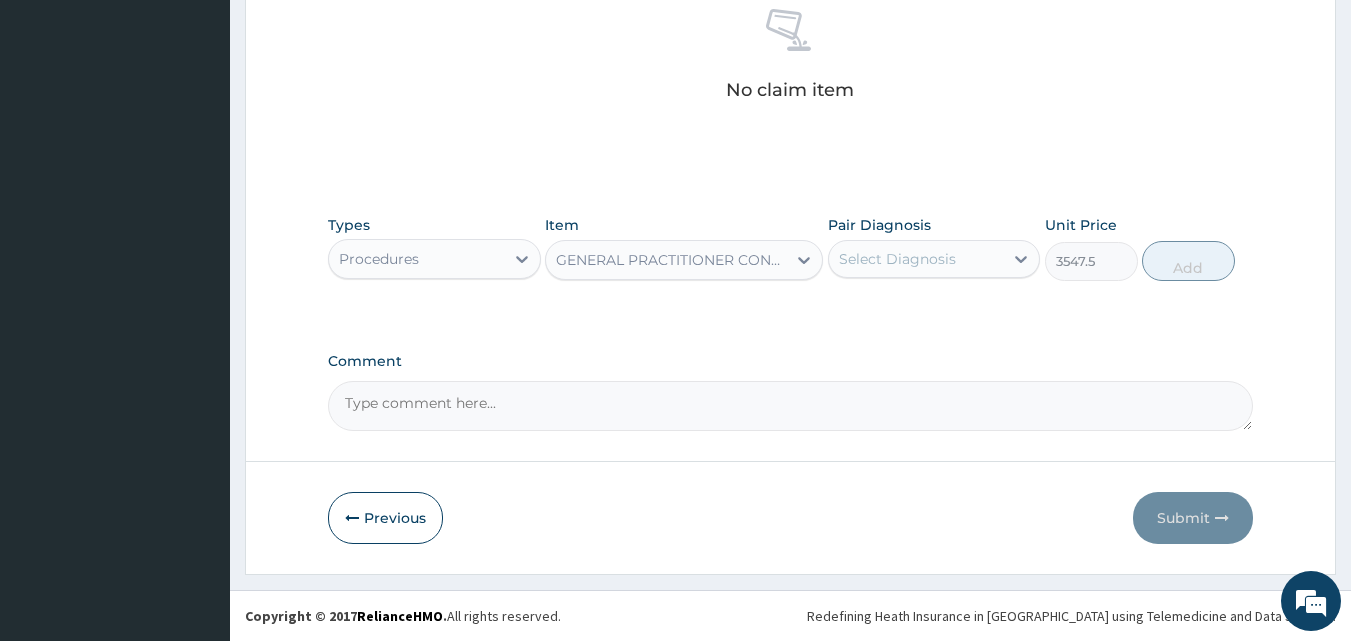 click on "Select Diagnosis" at bounding box center [897, 259] 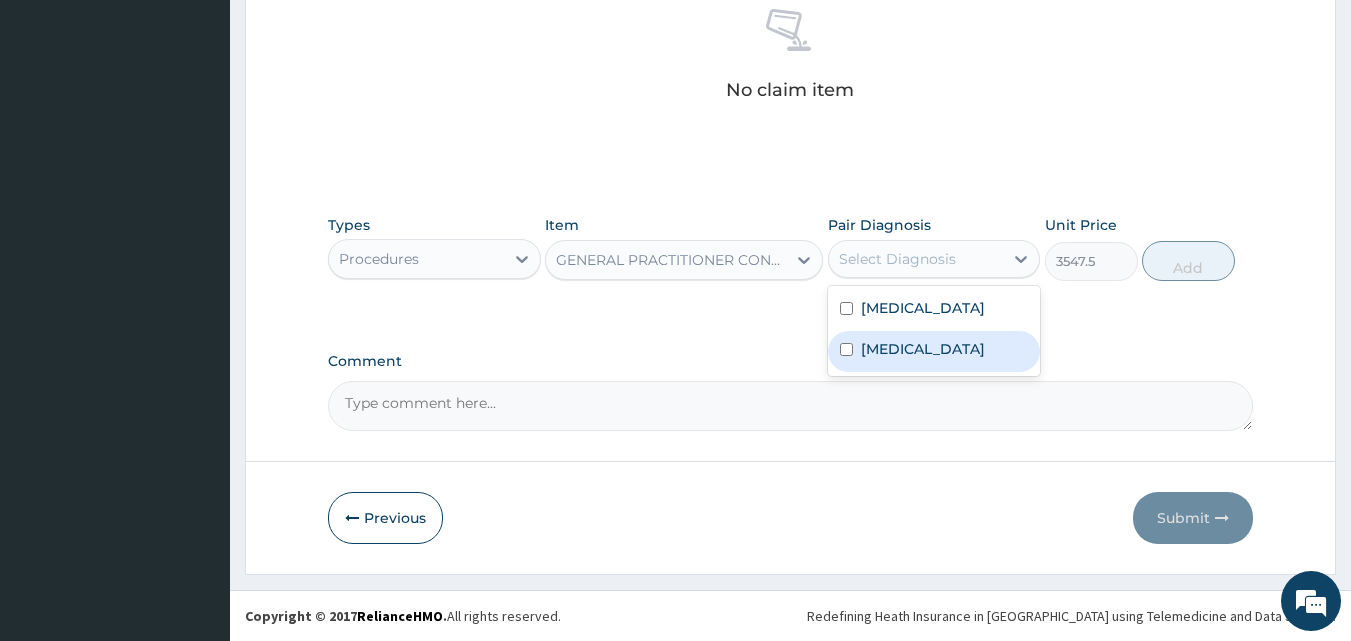drag, startPoint x: 881, startPoint y: 347, endPoint x: 905, endPoint y: 306, distance: 47.507893 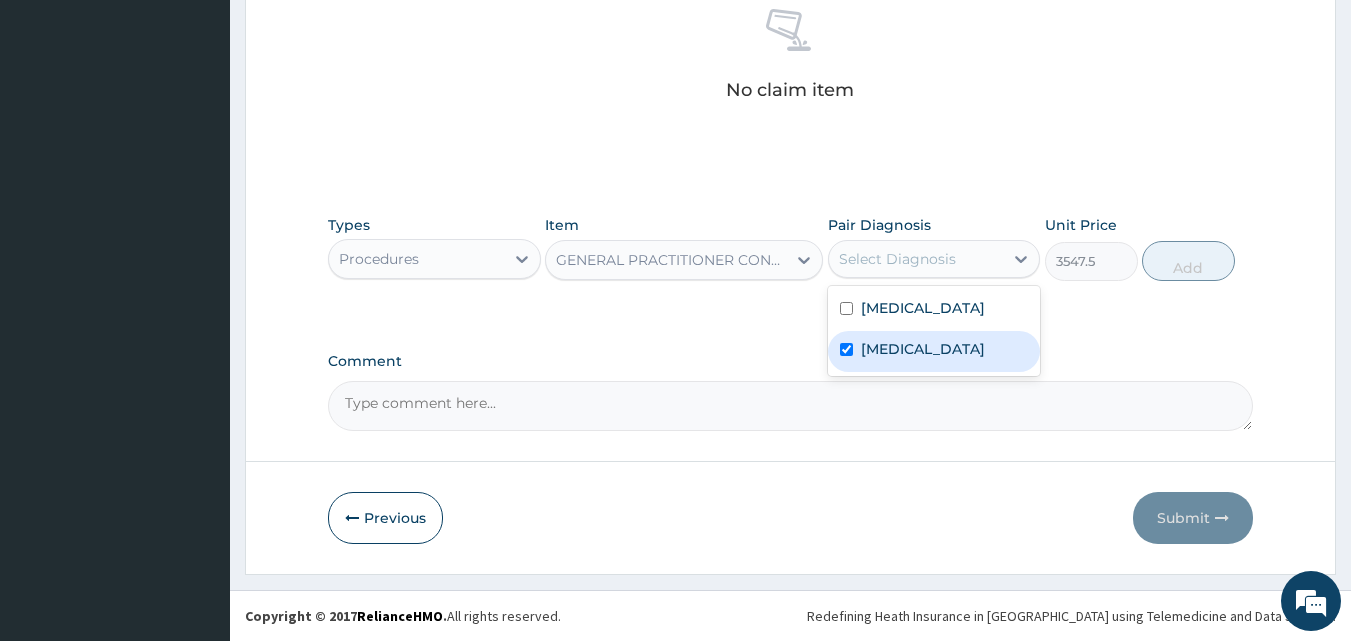 checkbox on "true" 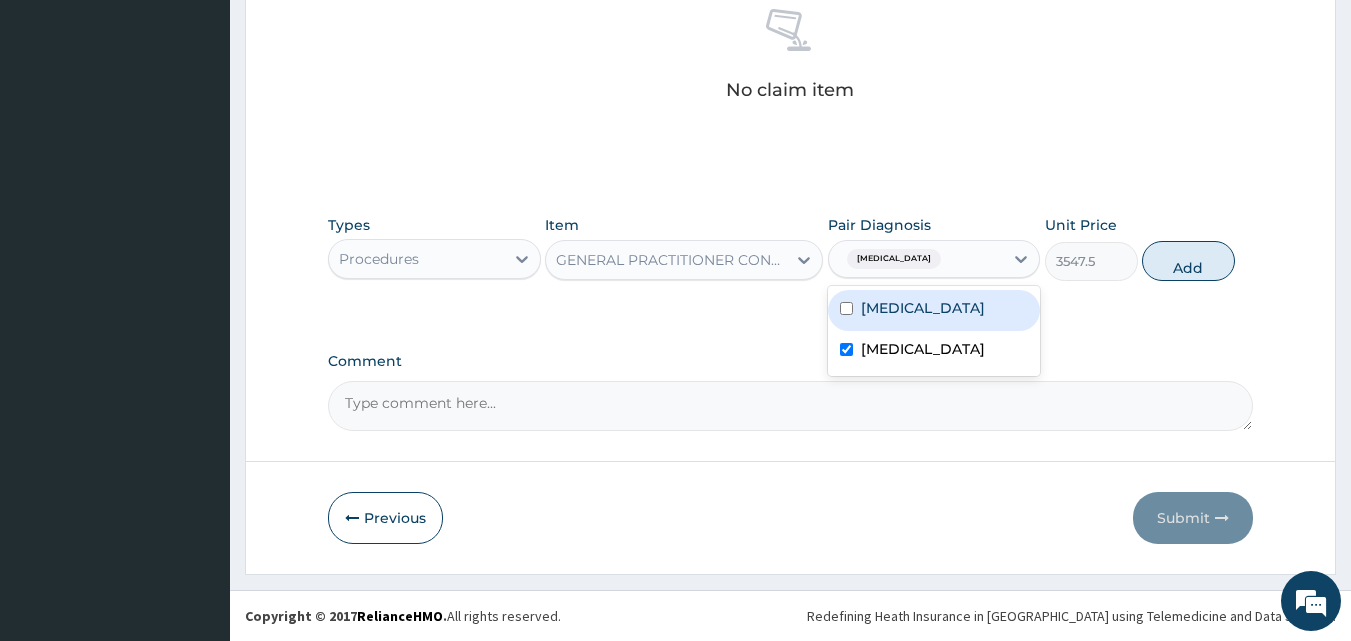 drag, startPoint x: 905, startPoint y: 306, endPoint x: 550, endPoint y: 122, distance: 399.85123 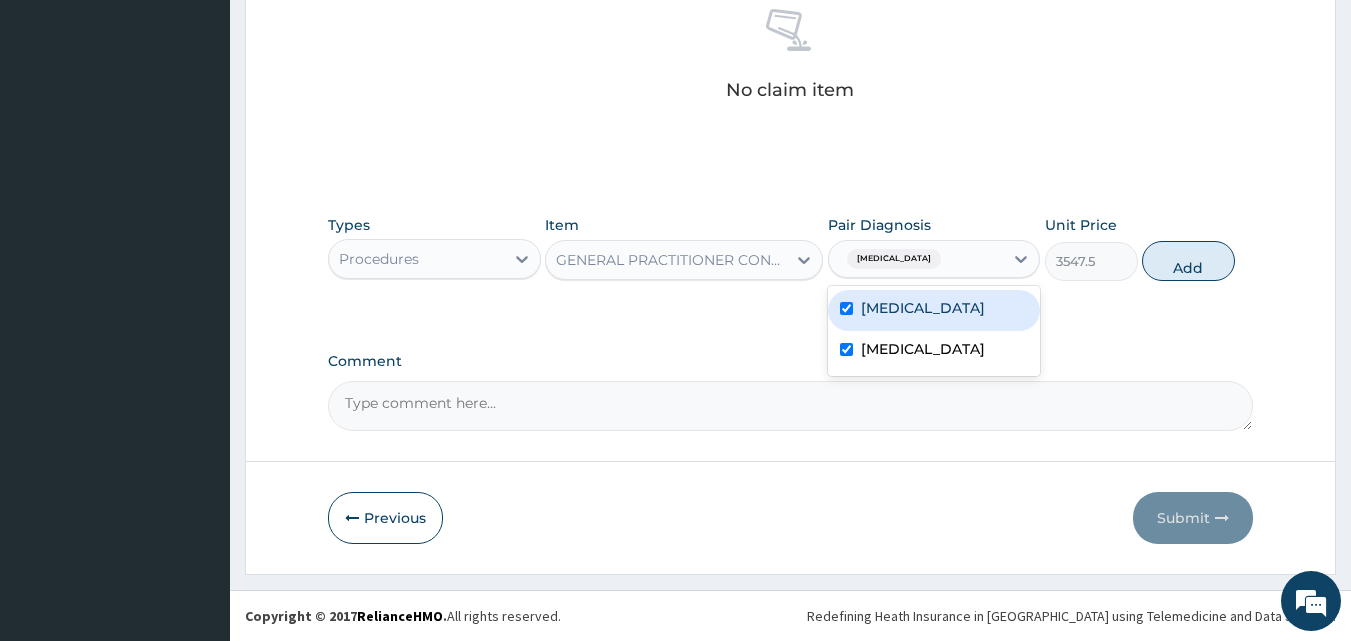 checkbox on "true" 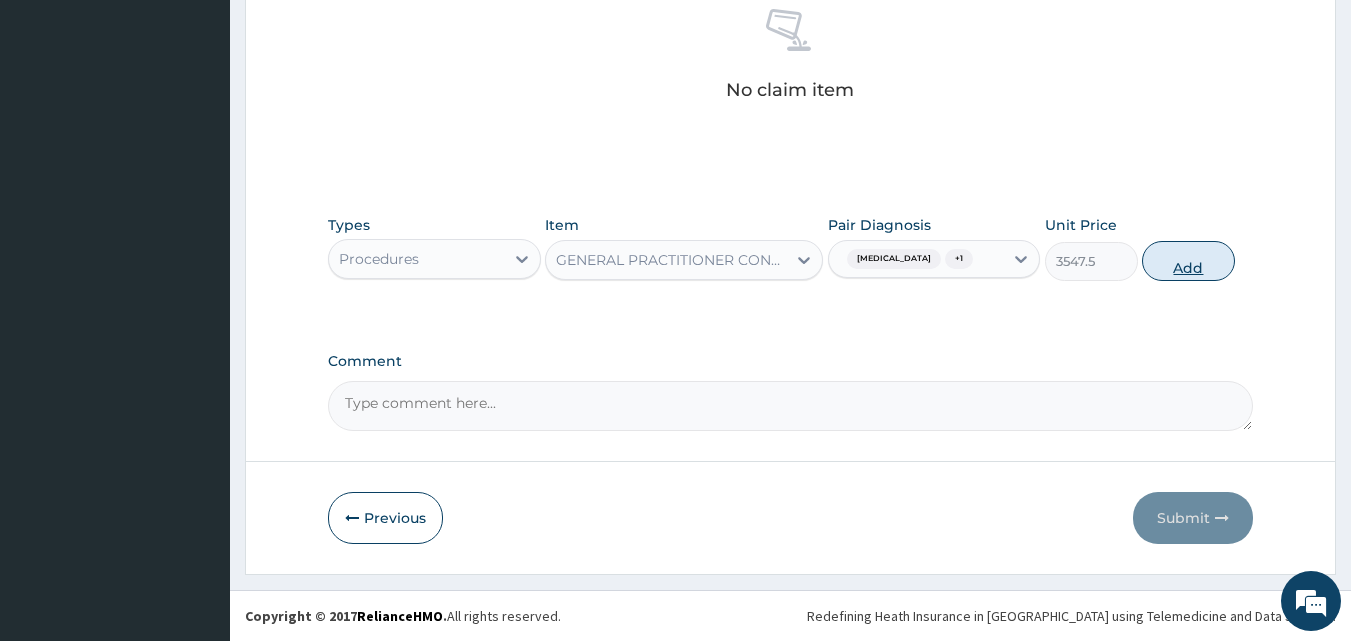 click on "Add" at bounding box center [1188, 261] 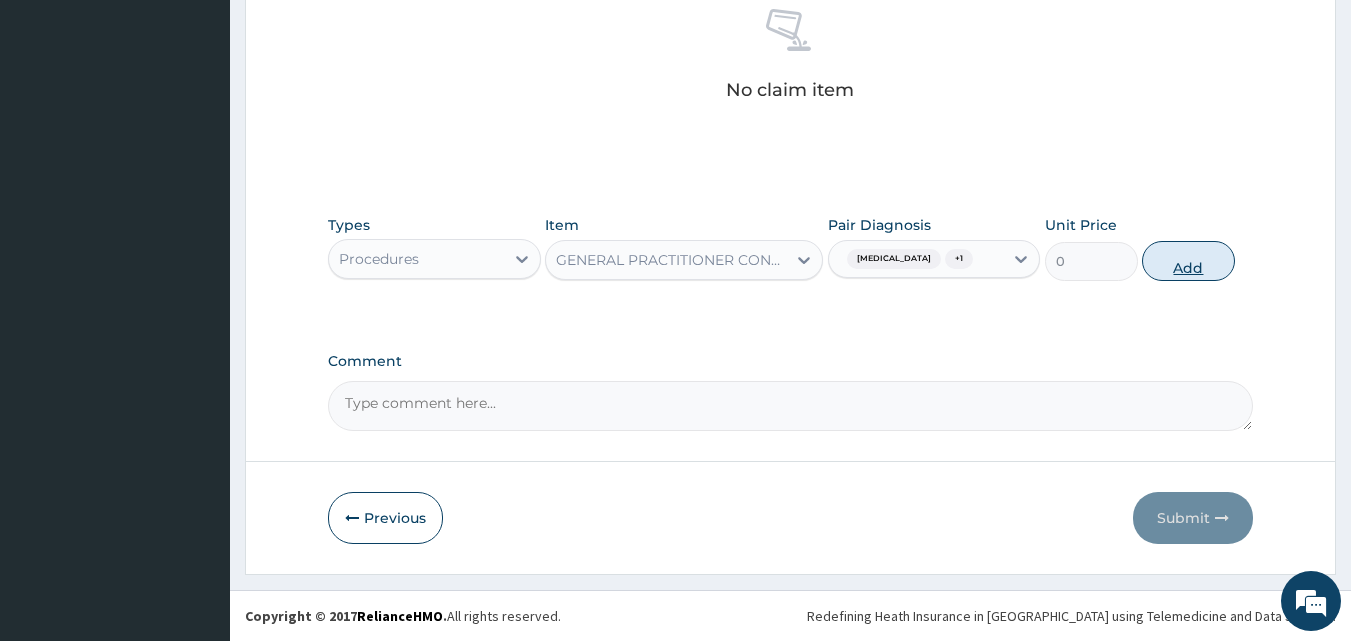 scroll, scrollTop: 752, scrollLeft: 0, axis: vertical 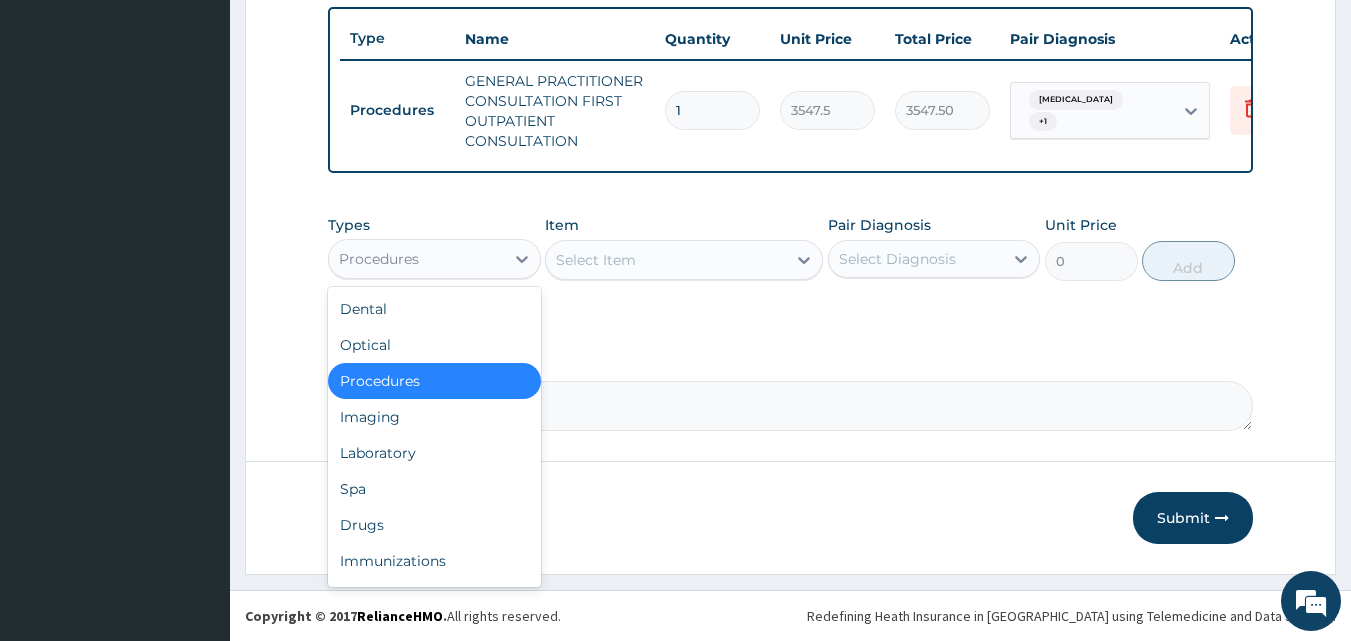 click on "Procedures" at bounding box center (379, 259) 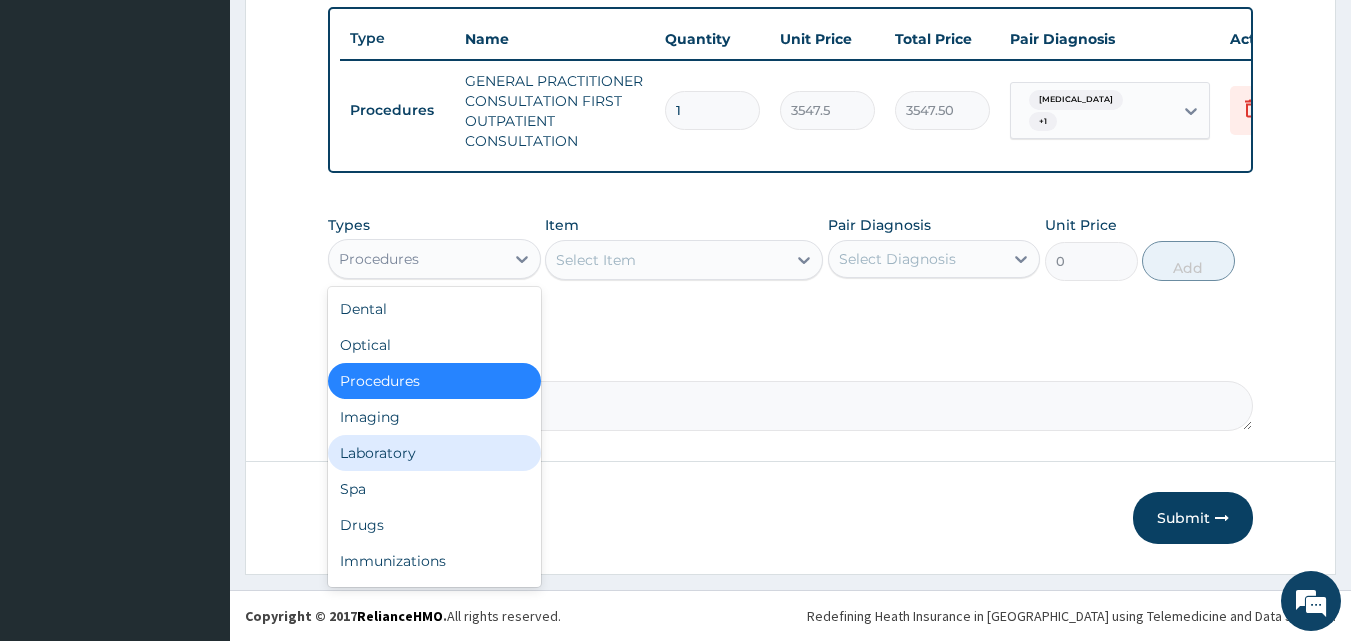 click on "Laboratory" at bounding box center [434, 453] 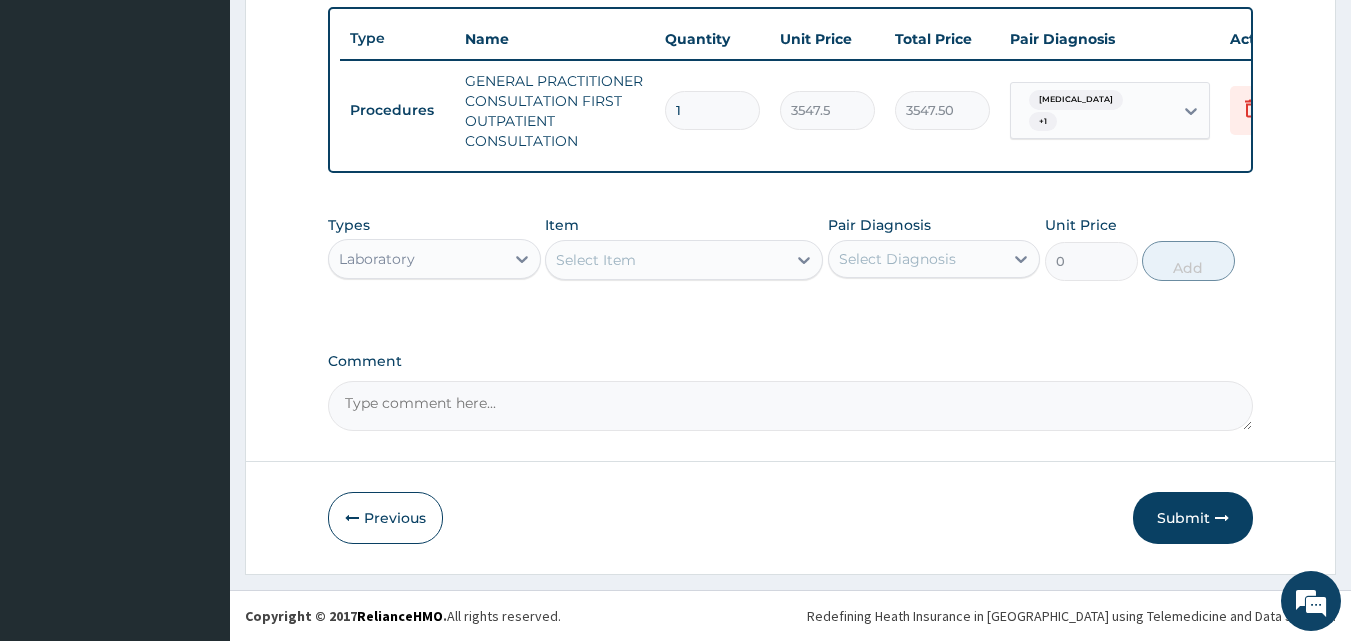 click on "Select Item" at bounding box center [666, 260] 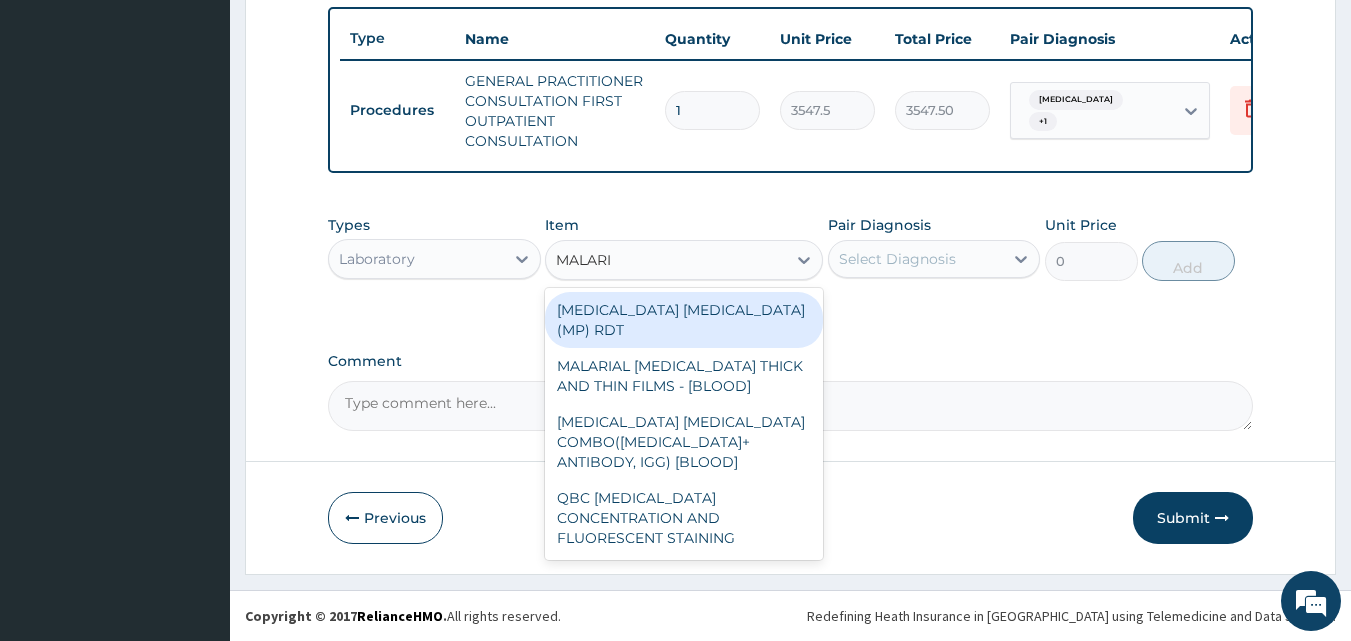 type on "[MEDICAL_DATA]" 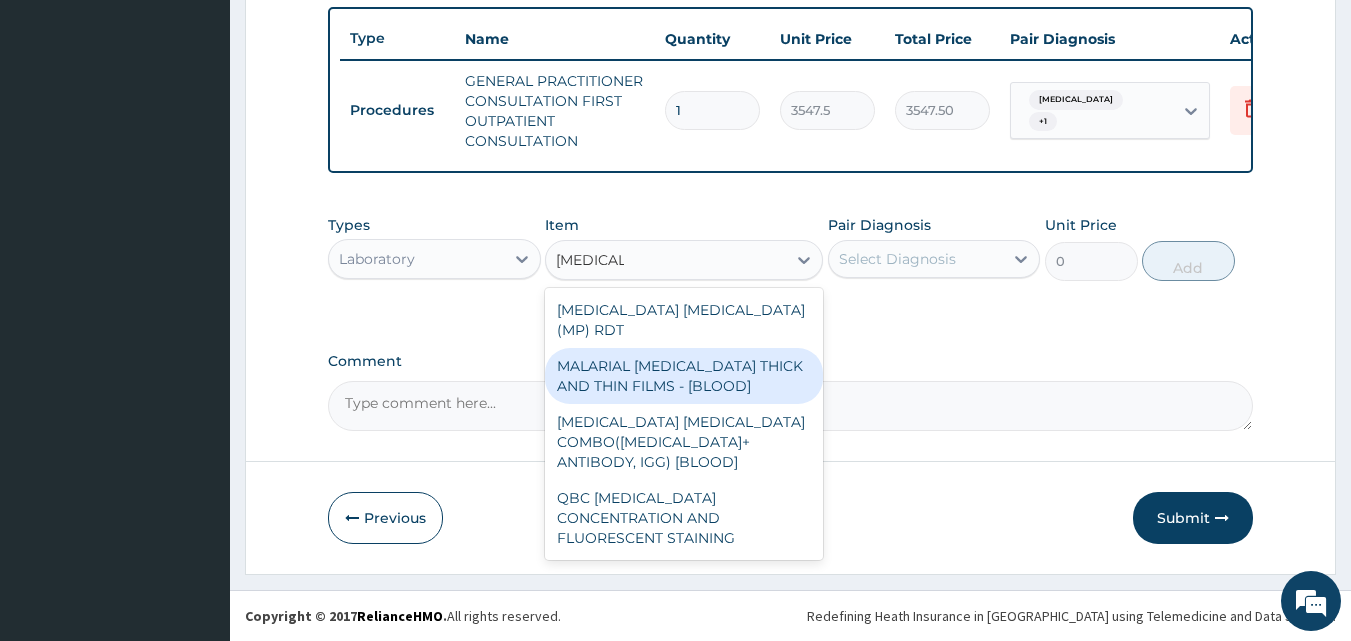 click on "MALARIAL [MEDICAL_DATA] THICK AND THIN FILMS - [BLOOD]" at bounding box center [684, 376] 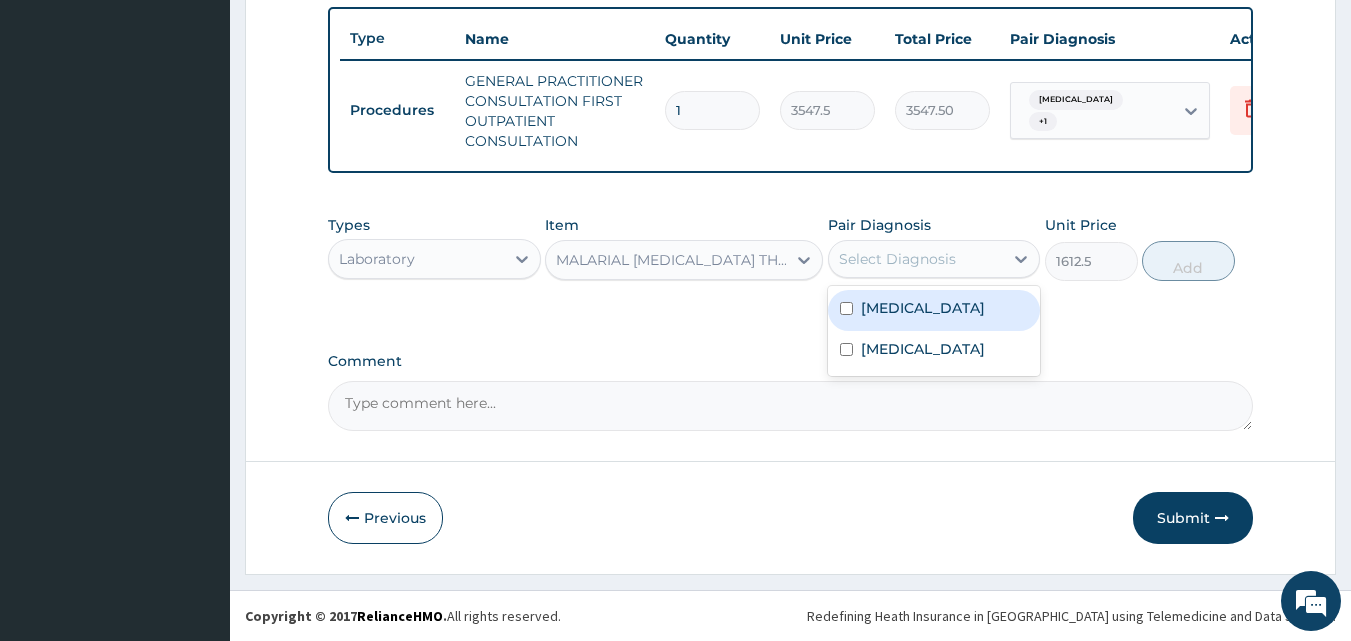 click on "Select Diagnosis" at bounding box center [897, 259] 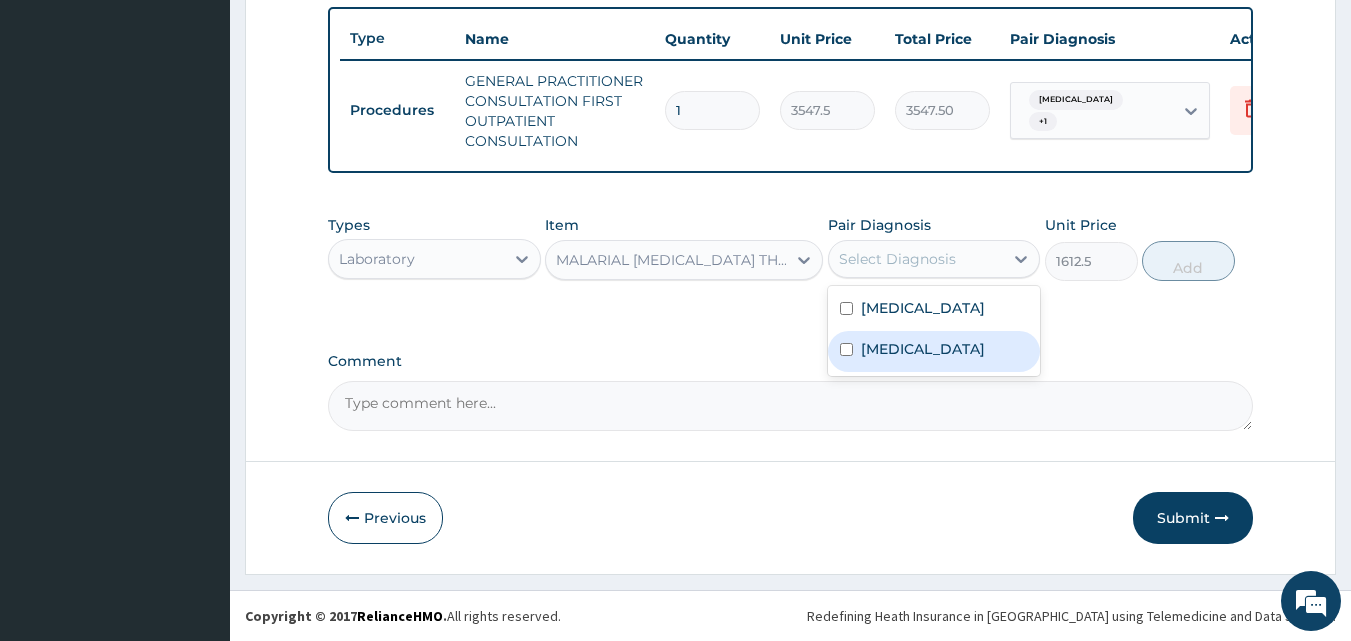 click on "Malaria" at bounding box center [923, 349] 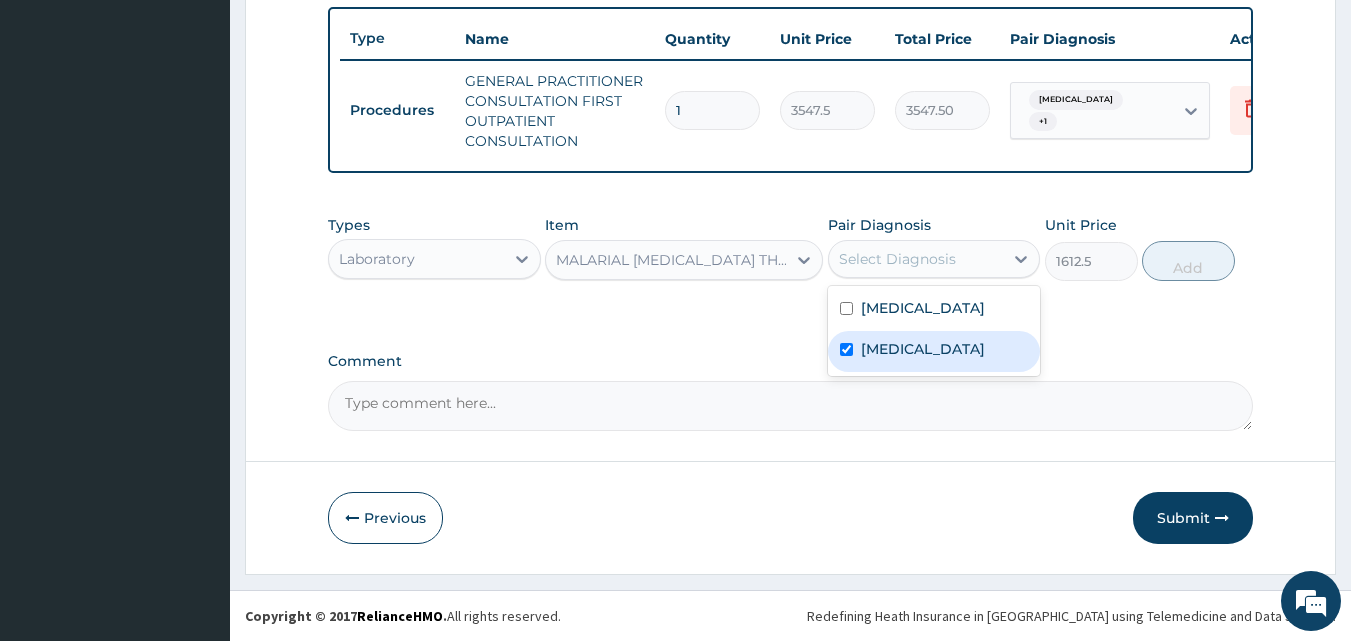 checkbox on "true" 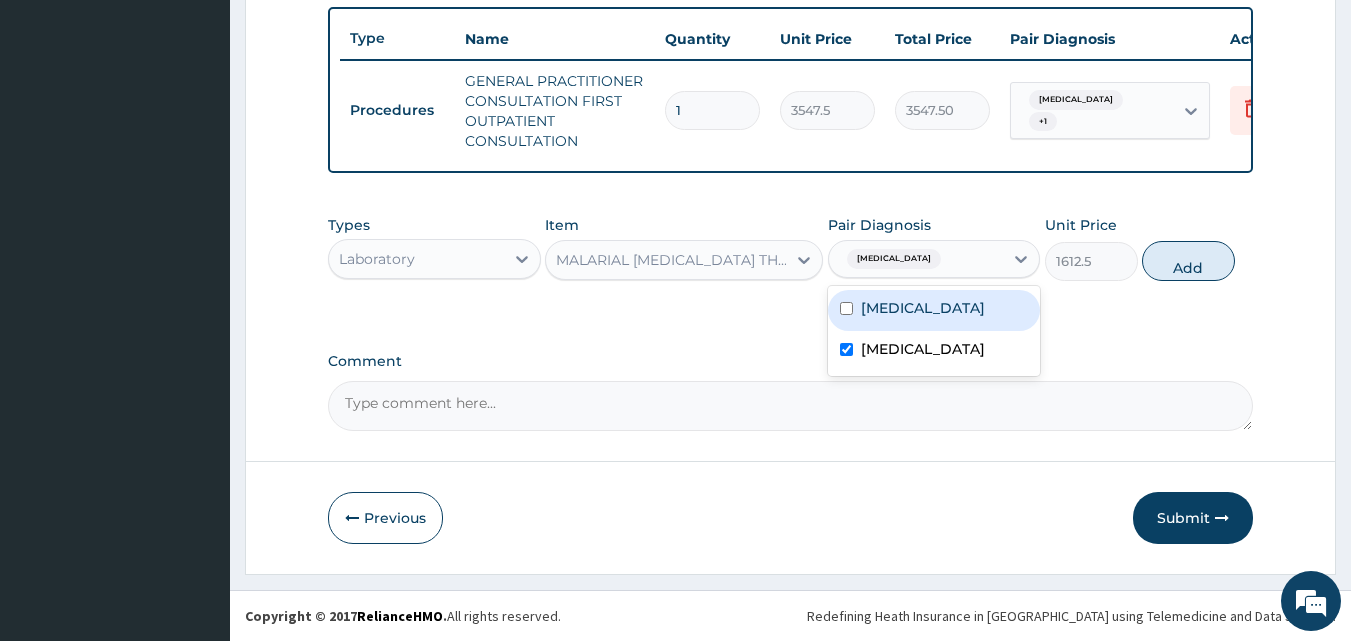 click on "Add" at bounding box center (1188, 261) 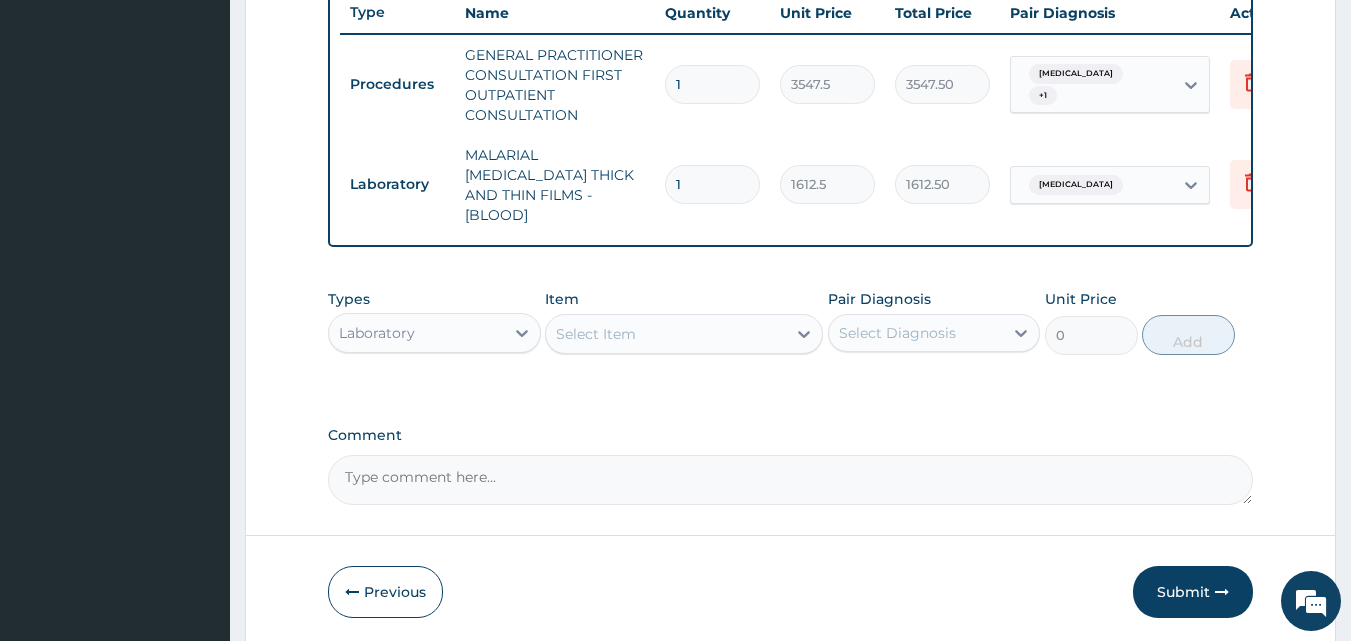 scroll, scrollTop: 832, scrollLeft: 0, axis: vertical 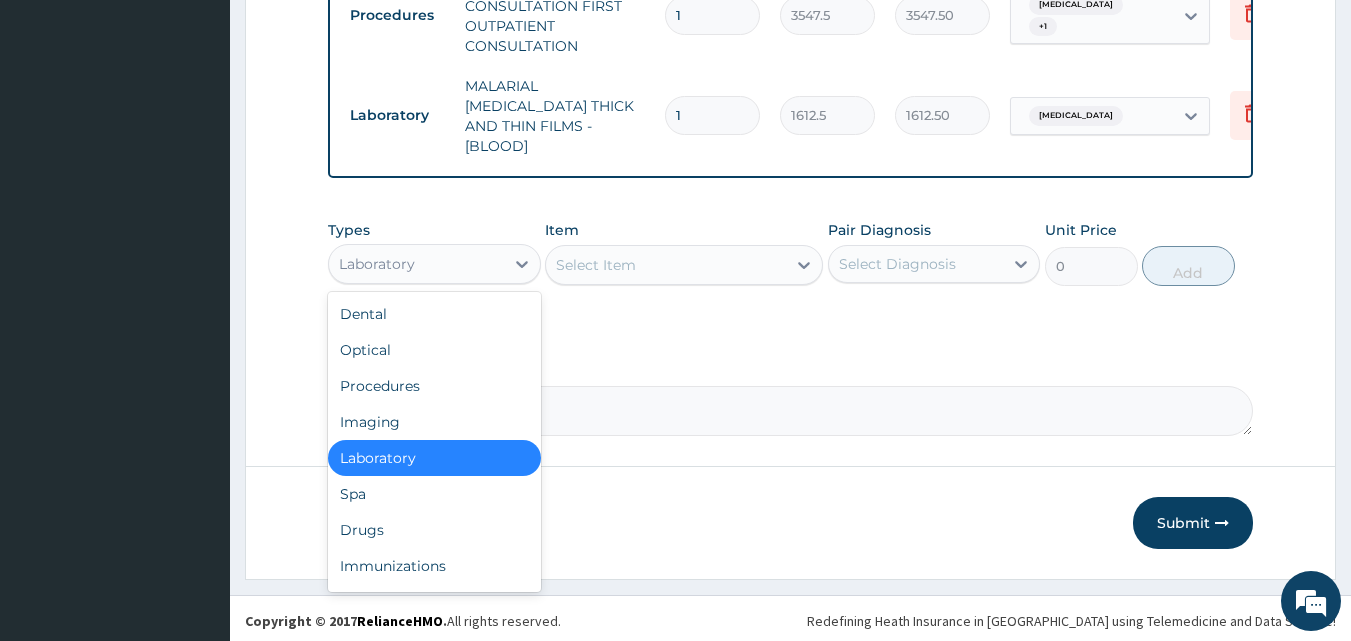 click on "Laboratory" at bounding box center (416, 264) 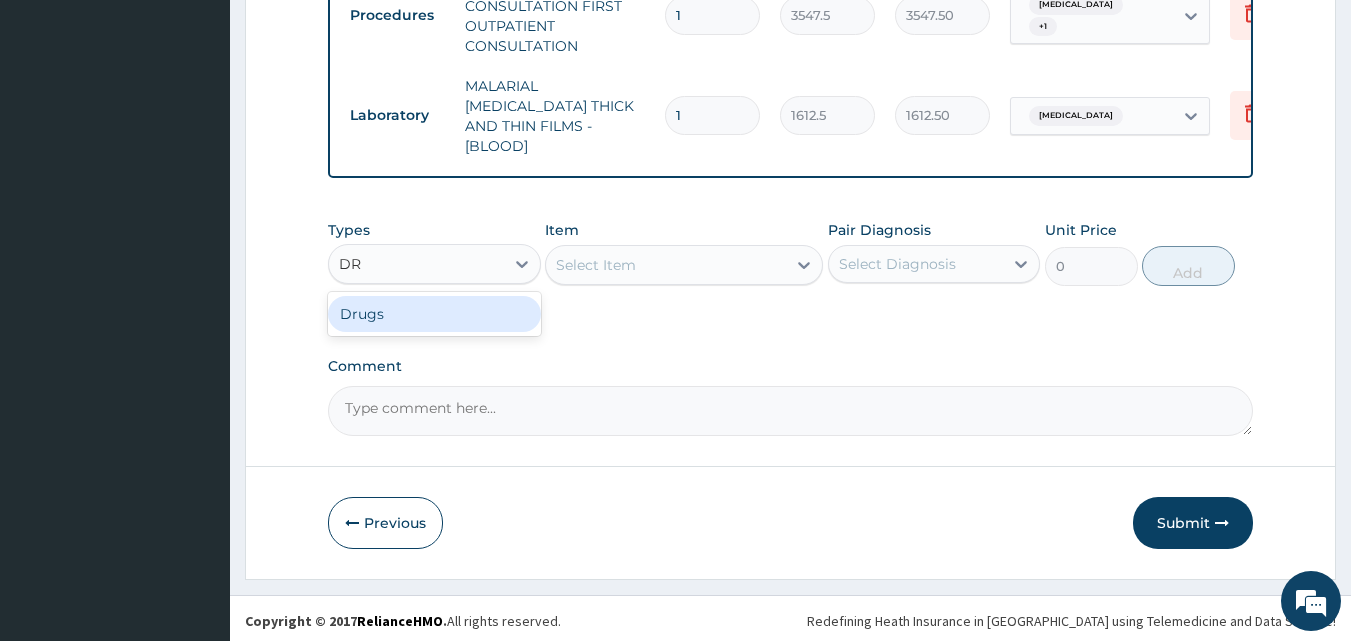 type on "DRU" 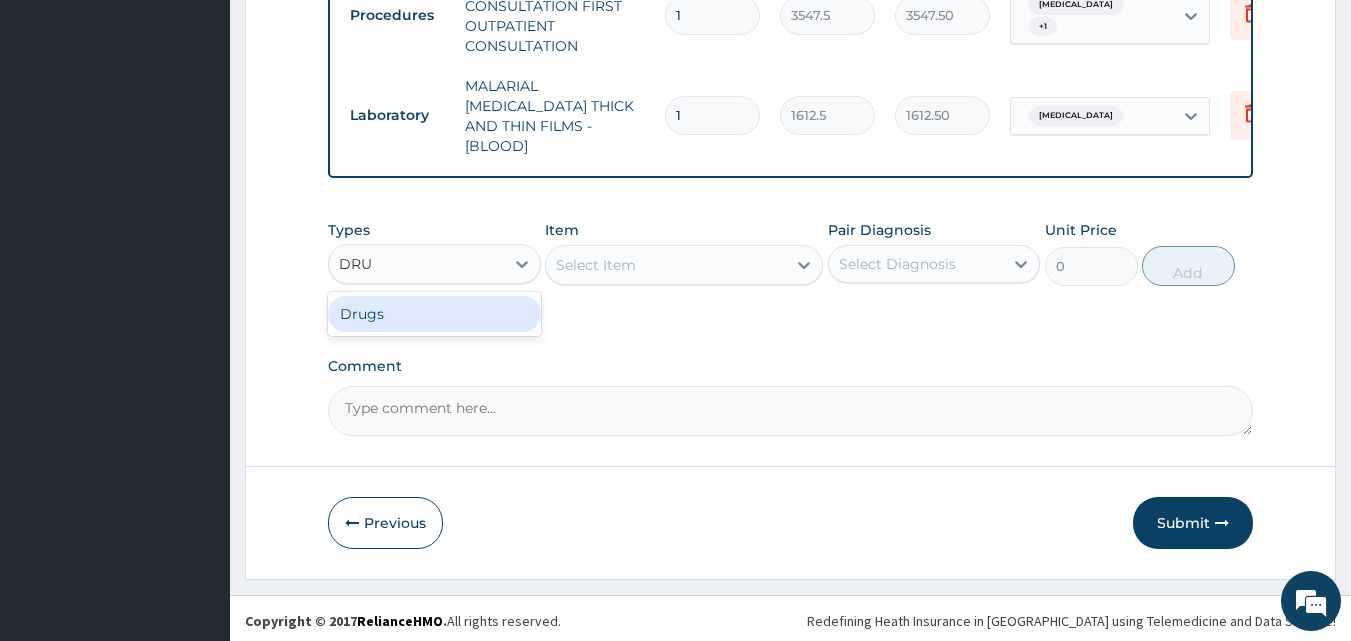 click on "Drugs" at bounding box center (434, 314) 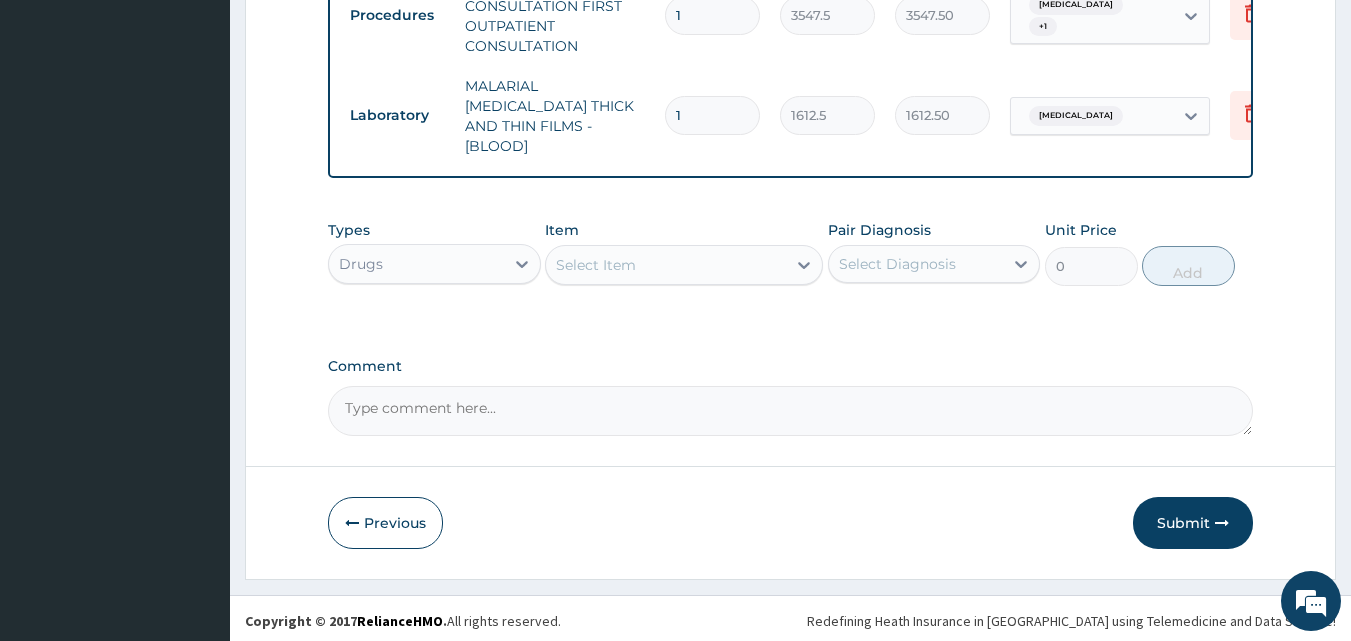 click on "Select Item" at bounding box center (596, 265) 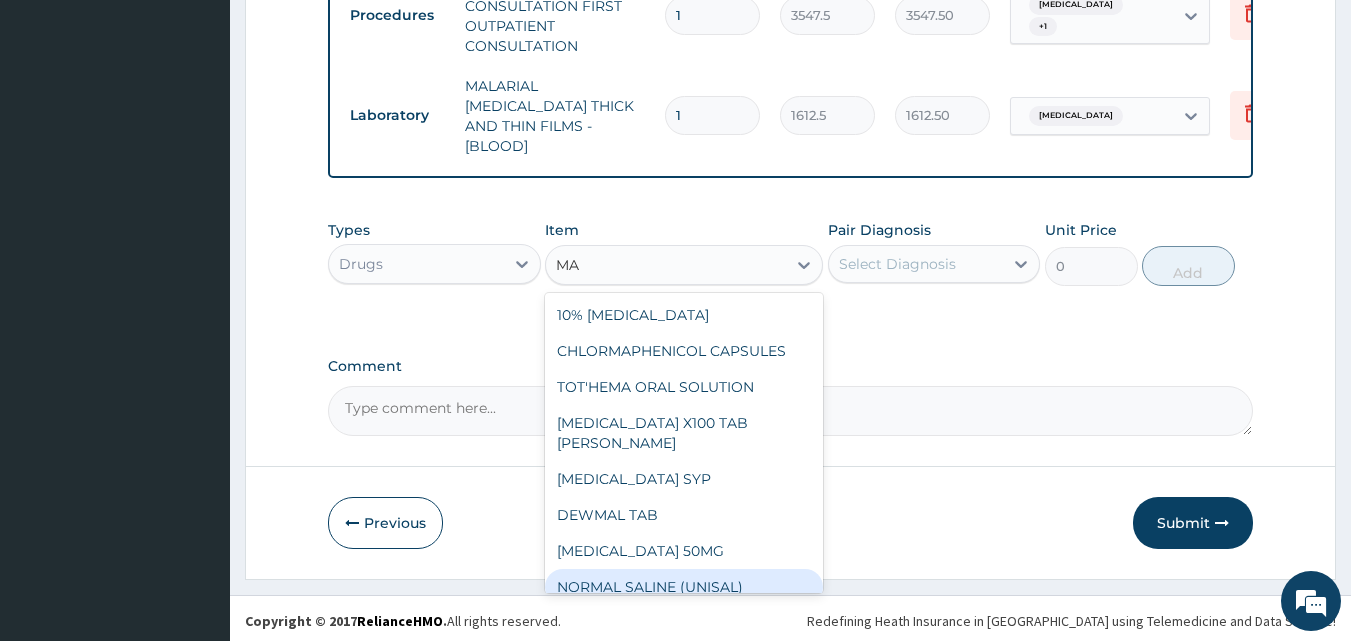type on "M" 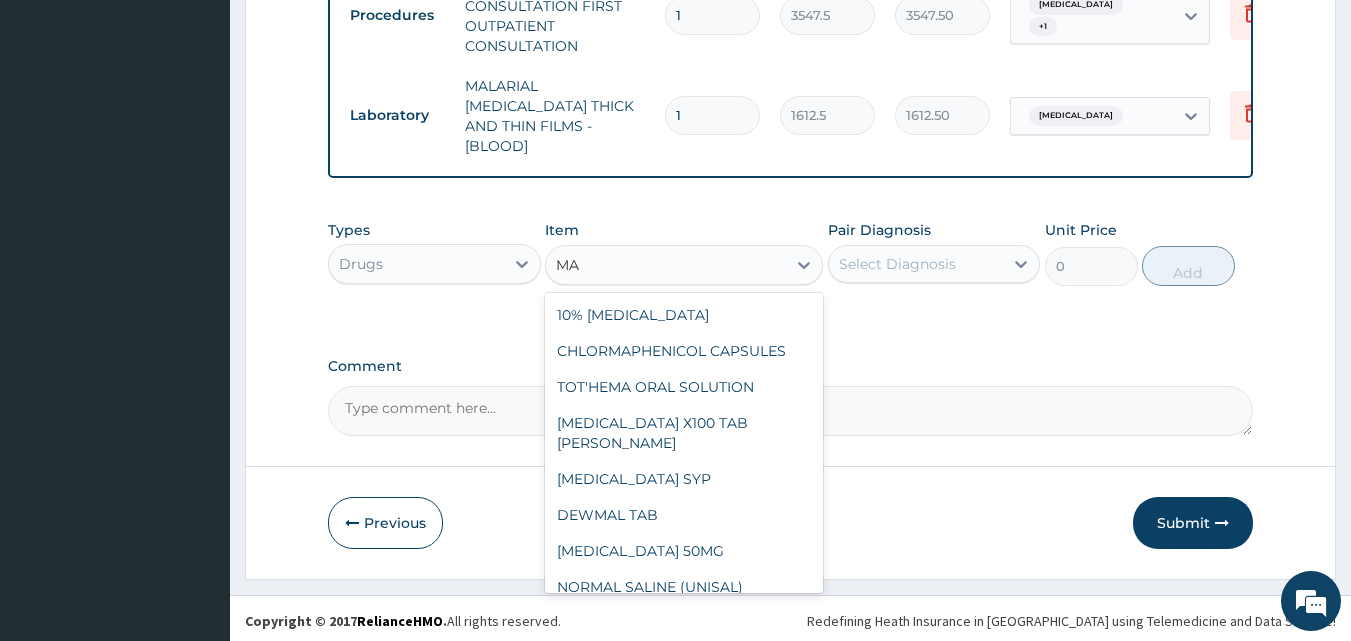 type on "M" 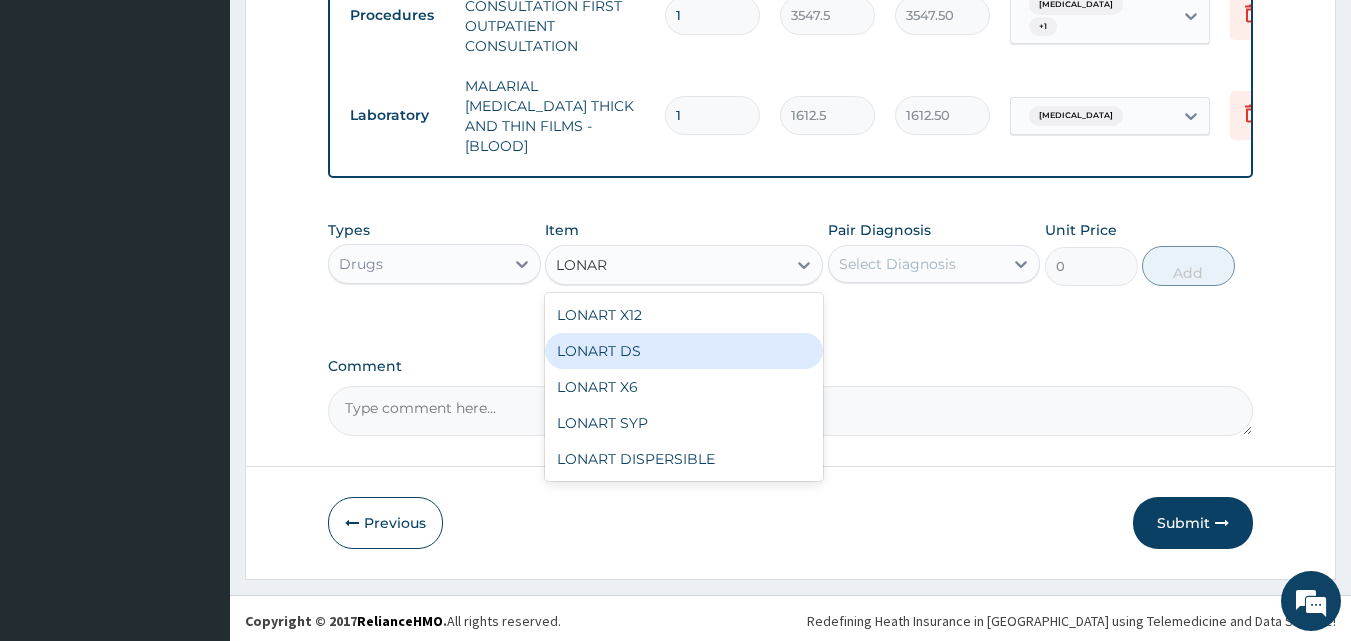 type on "LONART" 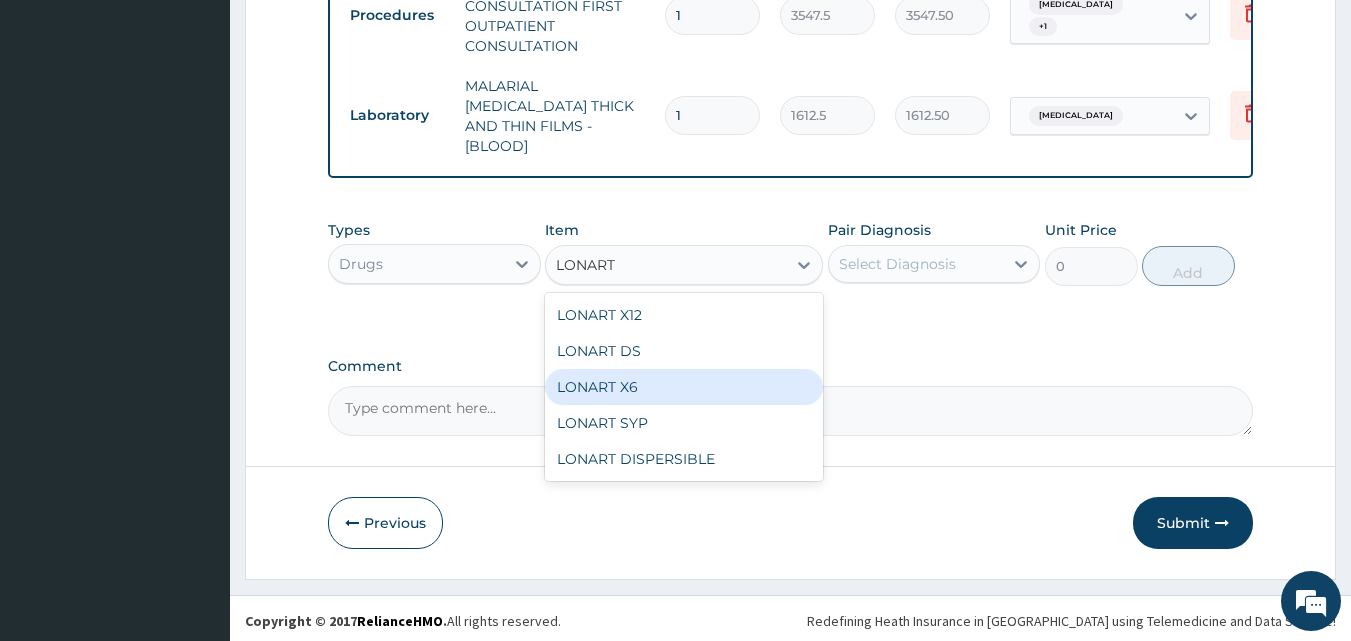 click on "LONART X6" at bounding box center (684, 387) 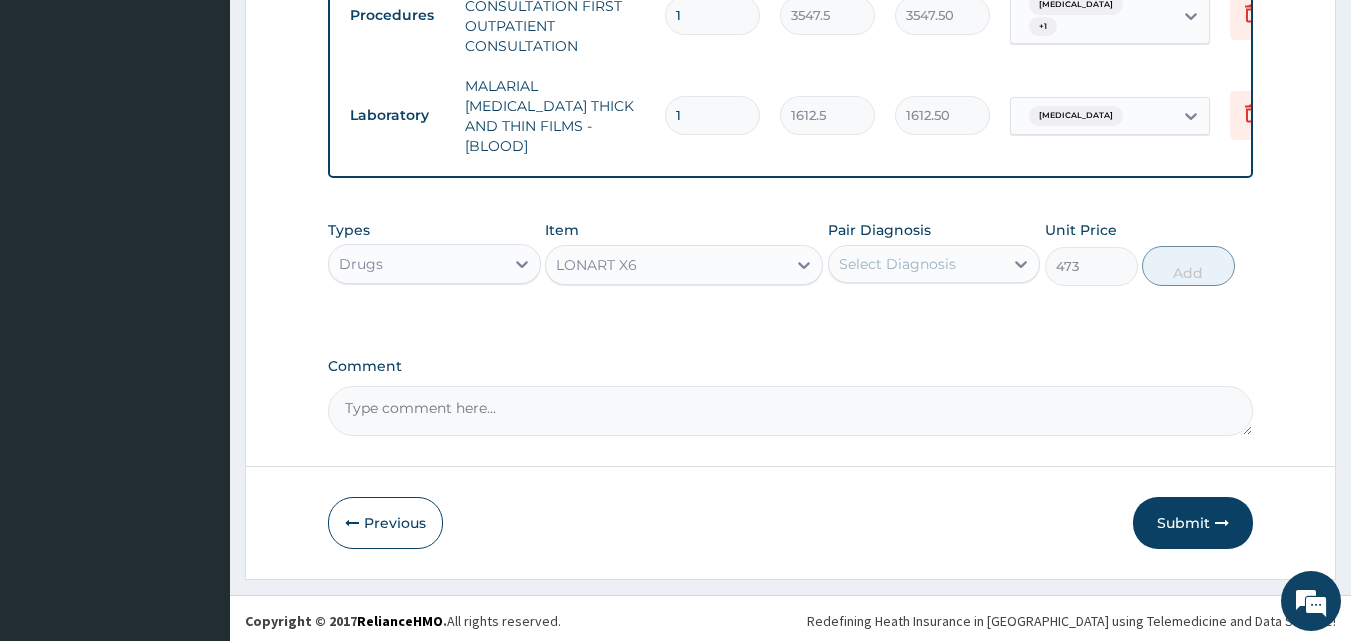 click on "Select Diagnosis" at bounding box center [897, 264] 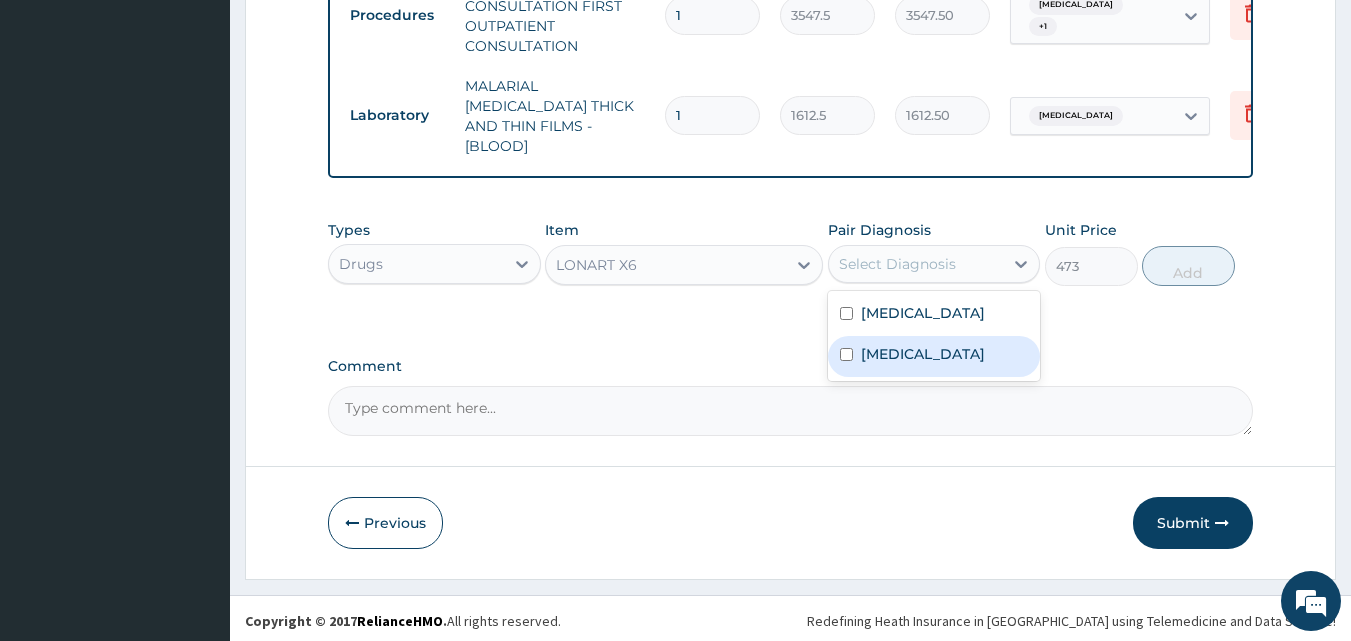 click on "Malaria" at bounding box center [923, 354] 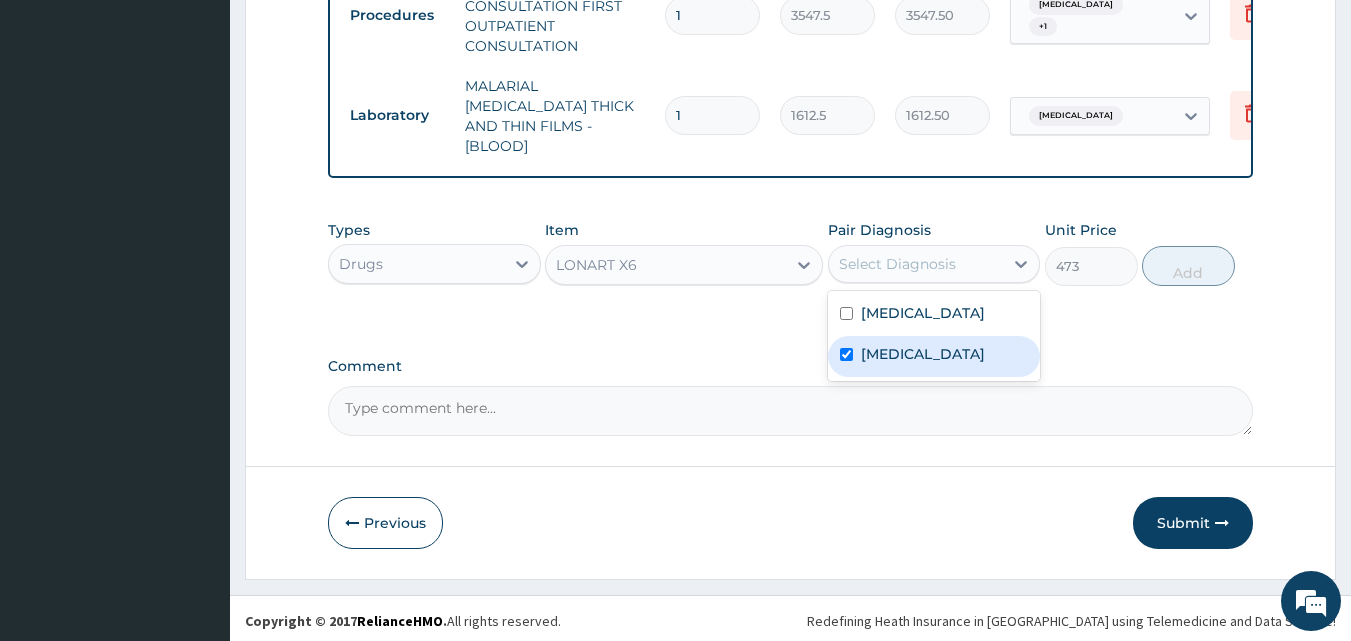 checkbox on "true" 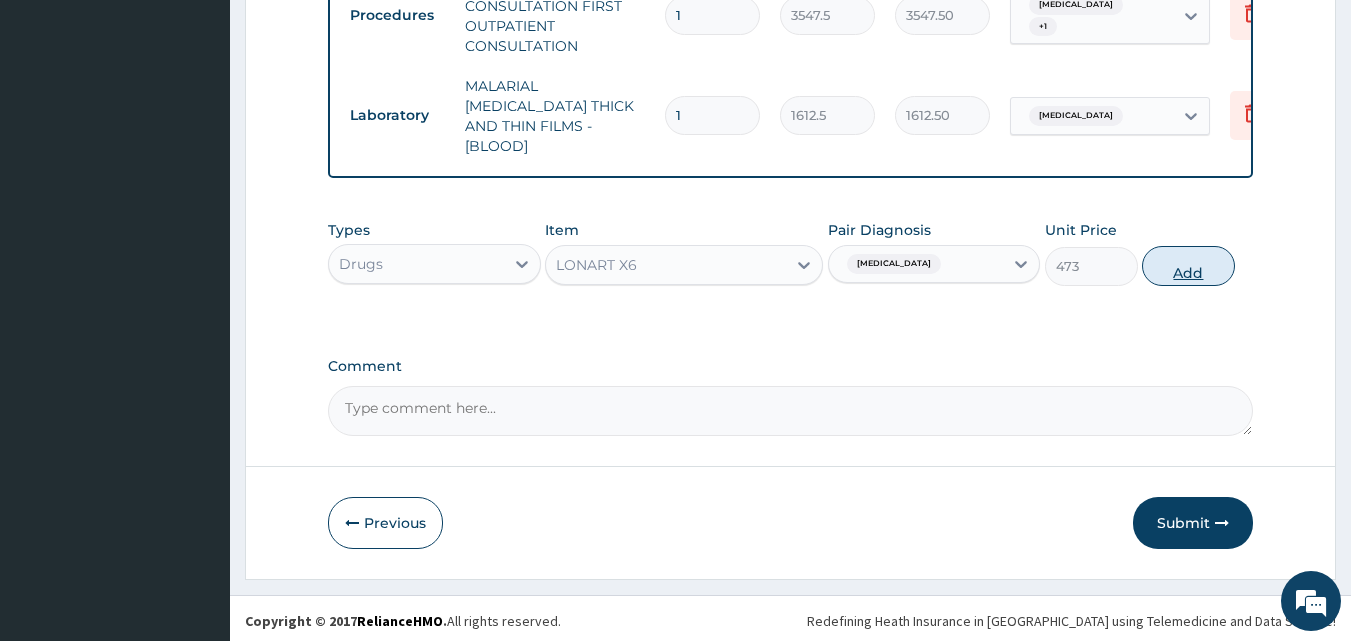 click on "Add" at bounding box center [1188, 266] 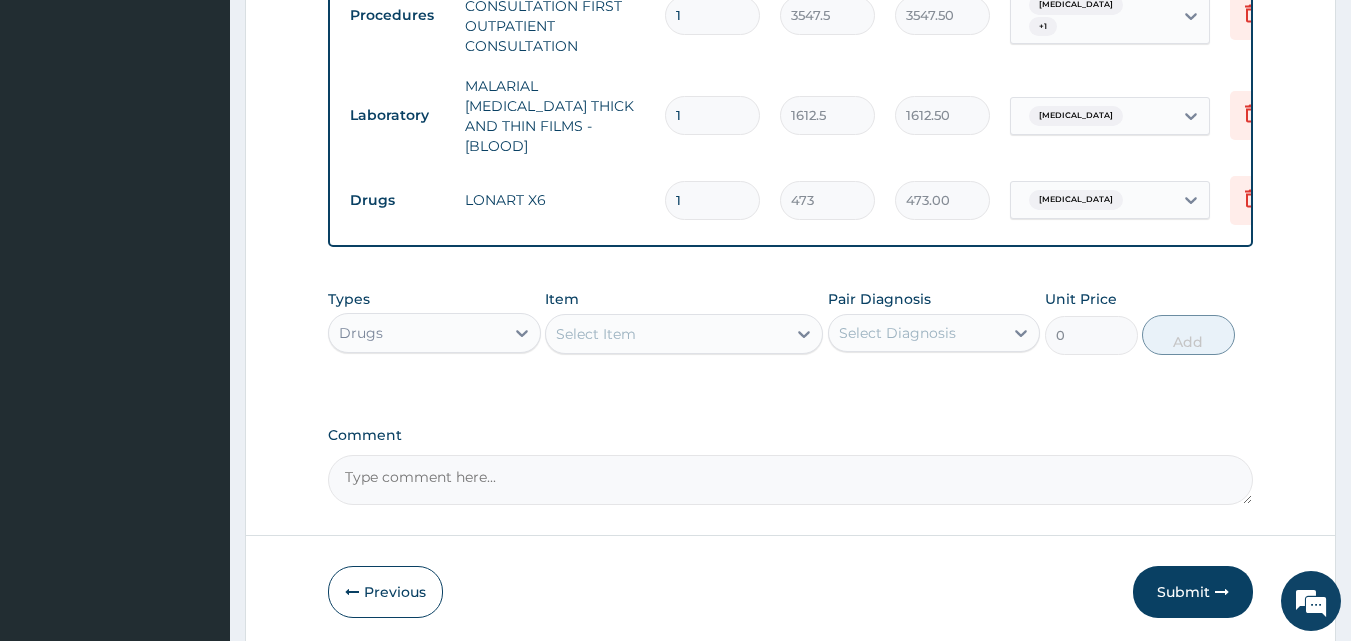 type 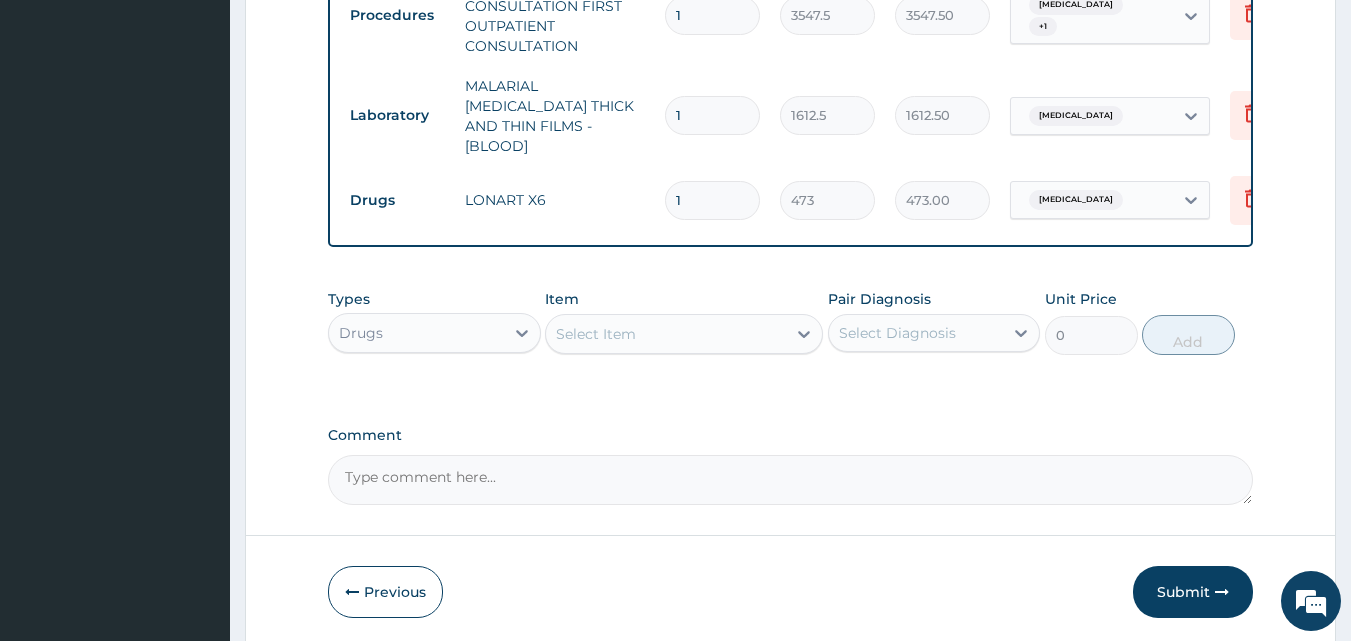 type on "0.00" 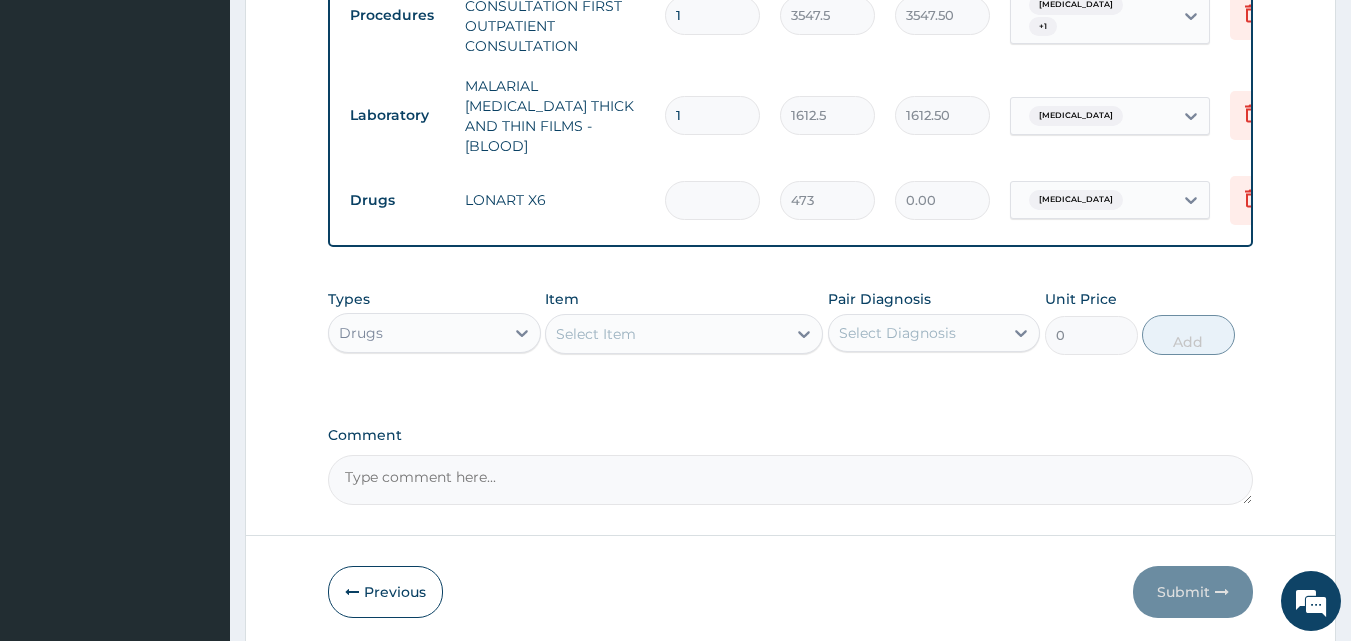 type on "6" 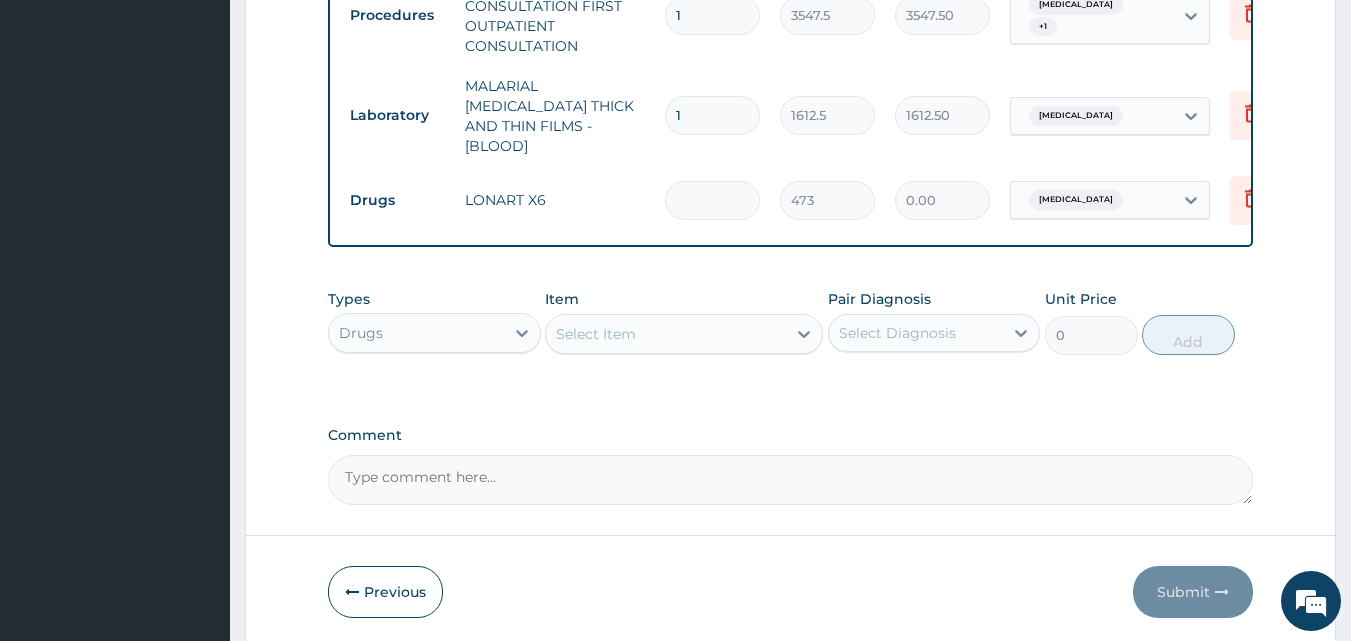 type on "2838.00" 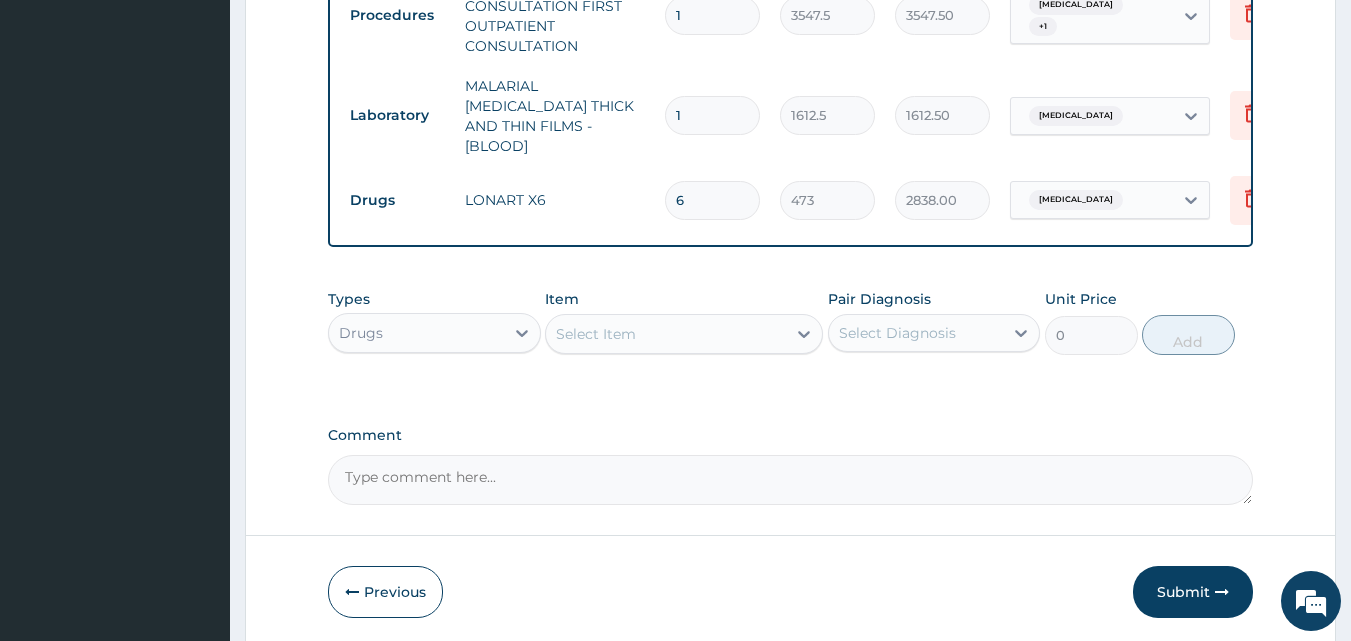 type on "5" 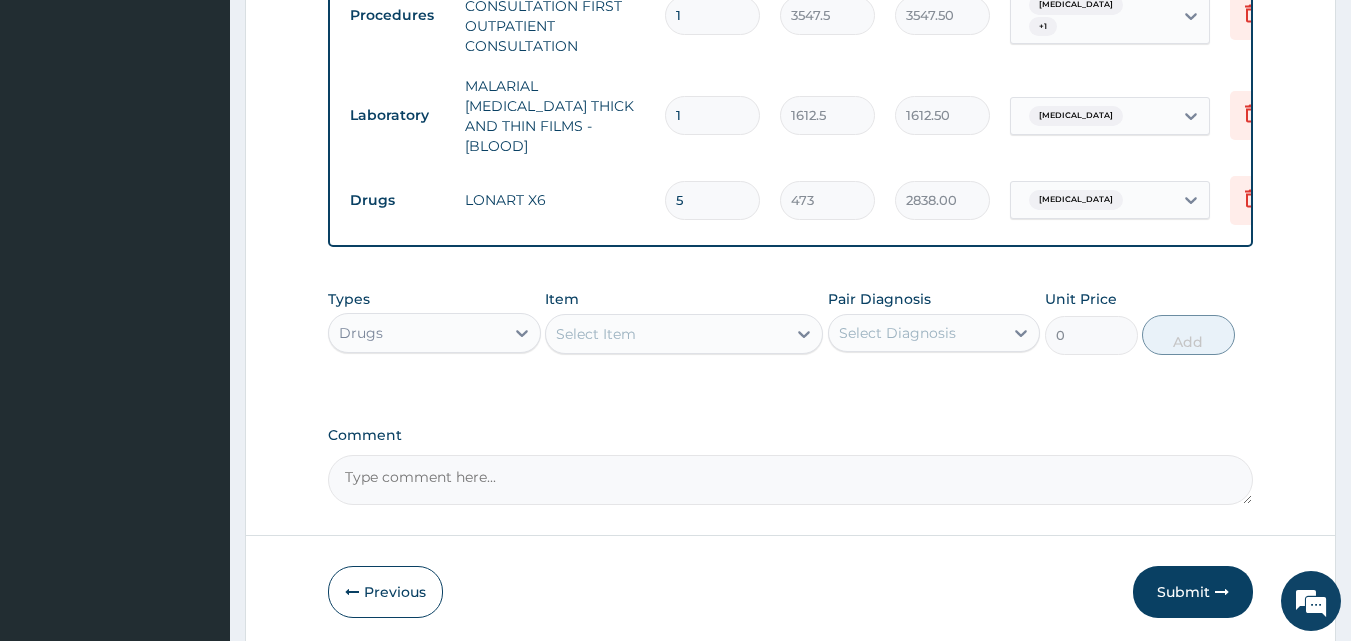 type on "2365.00" 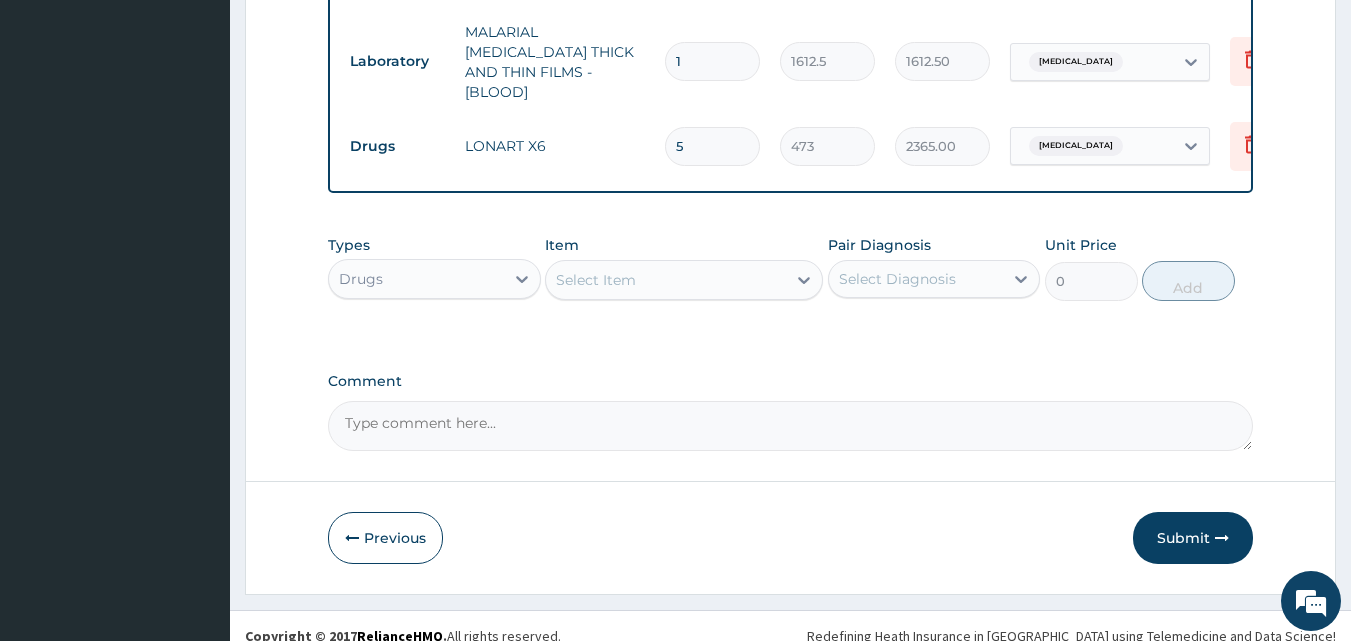 scroll, scrollTop: 901, scrollLeft: 0, axis: vertical 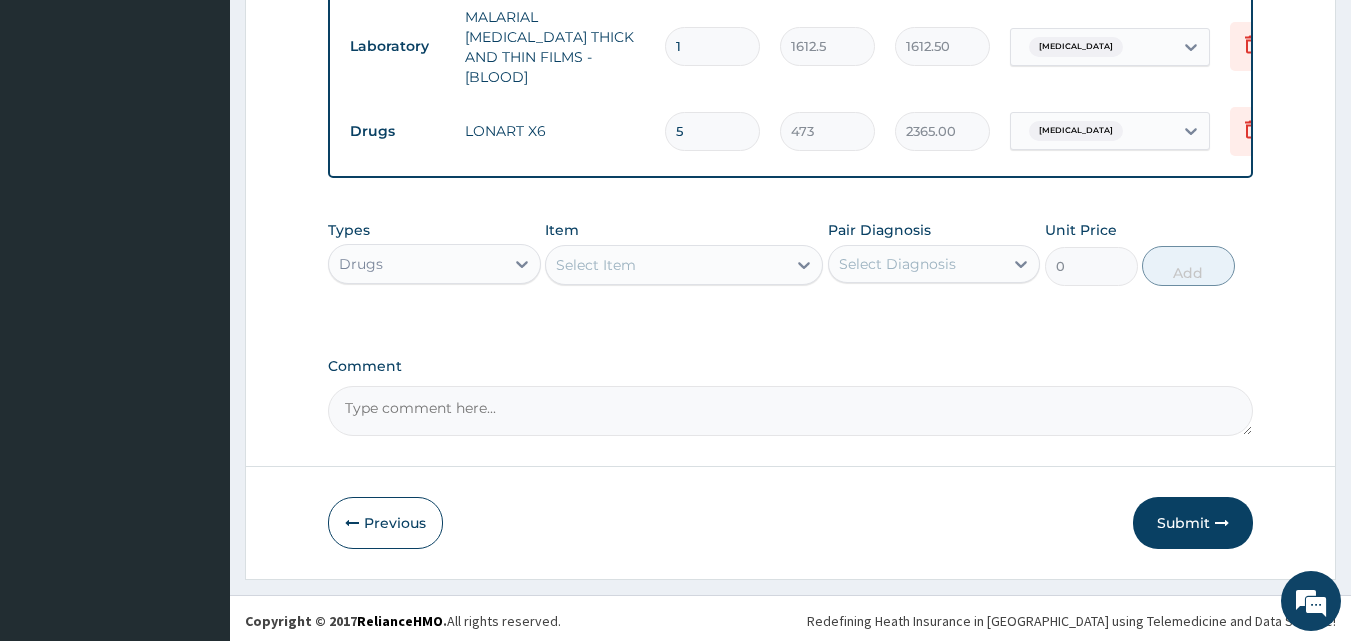 type on "5" 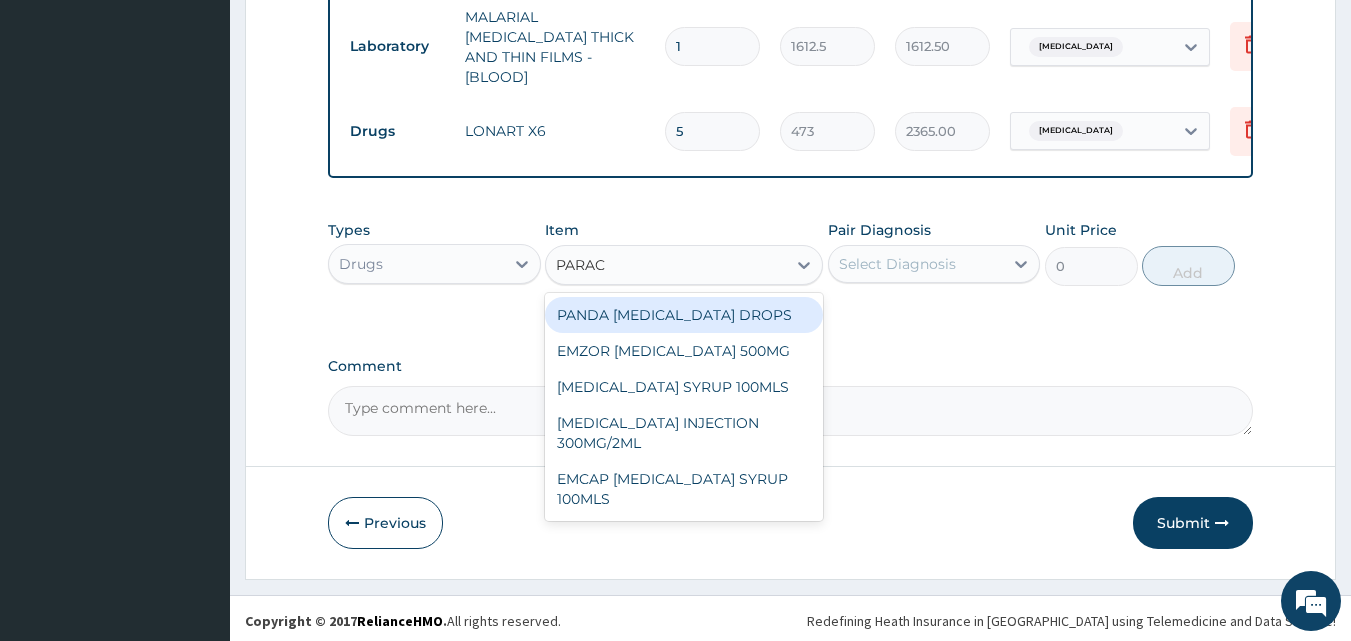 type on "PARACE" 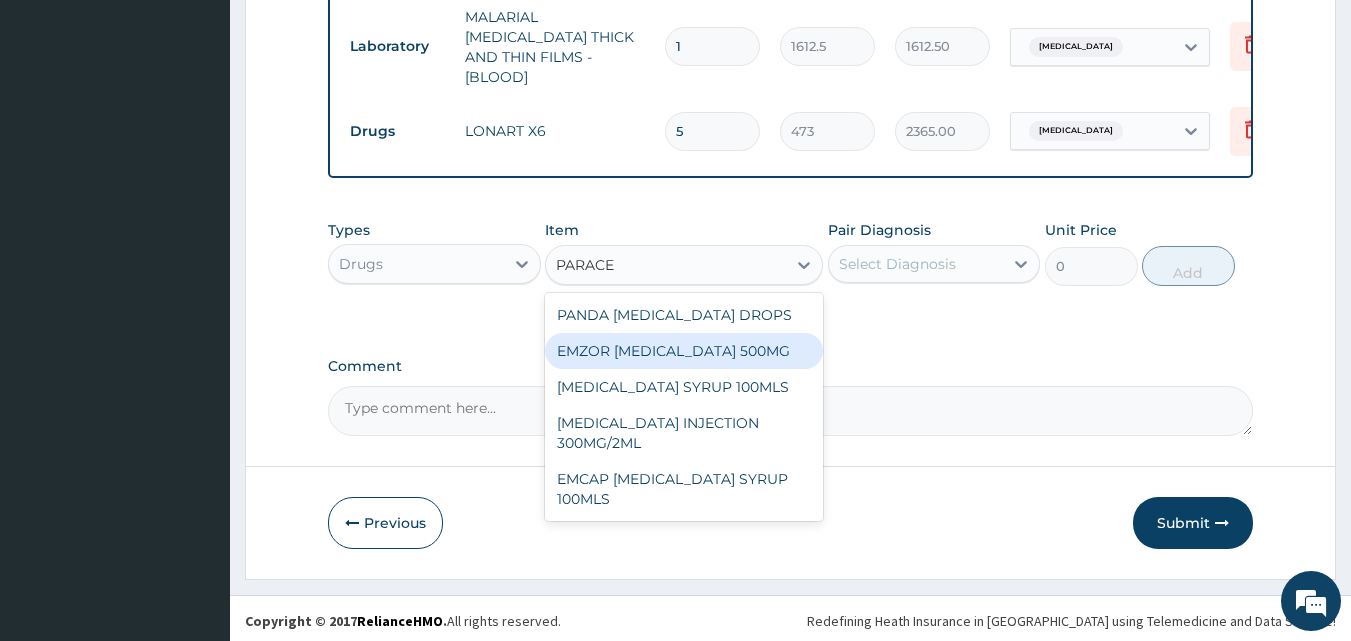 click on "EMZOR PARACETAMOL 500MG" at bounding box center [684, 351] 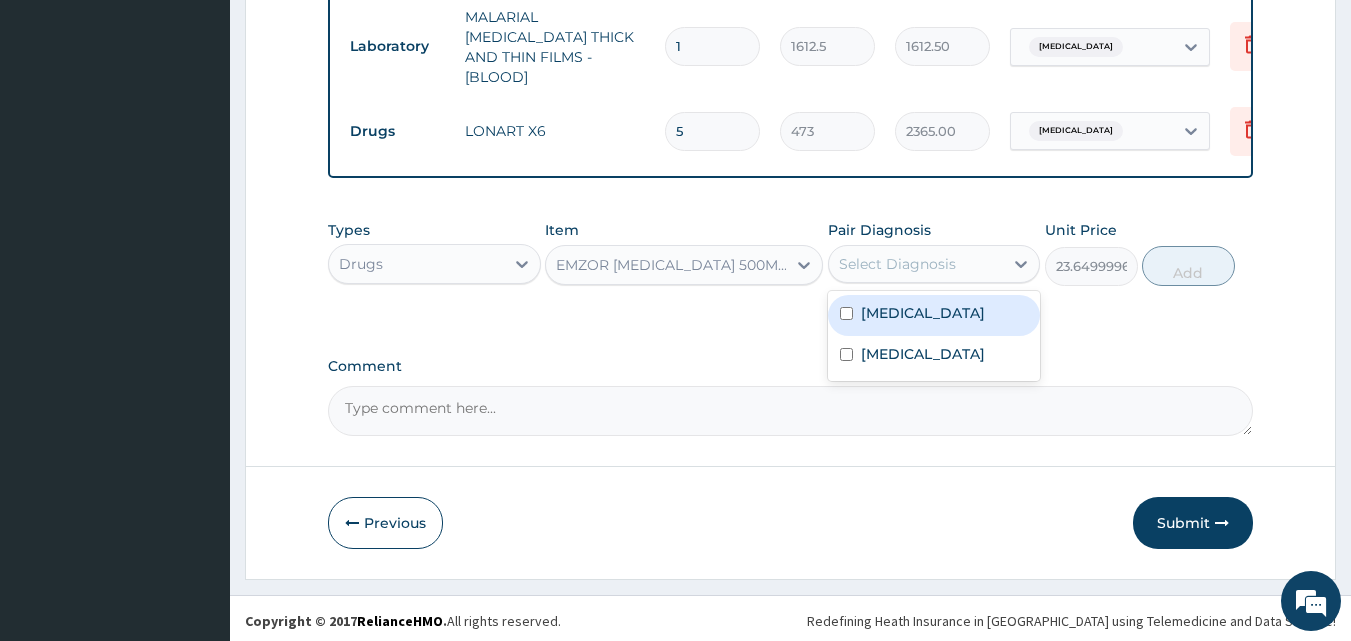 click on "Select Diagnosis" at bounding box center [897, 264] 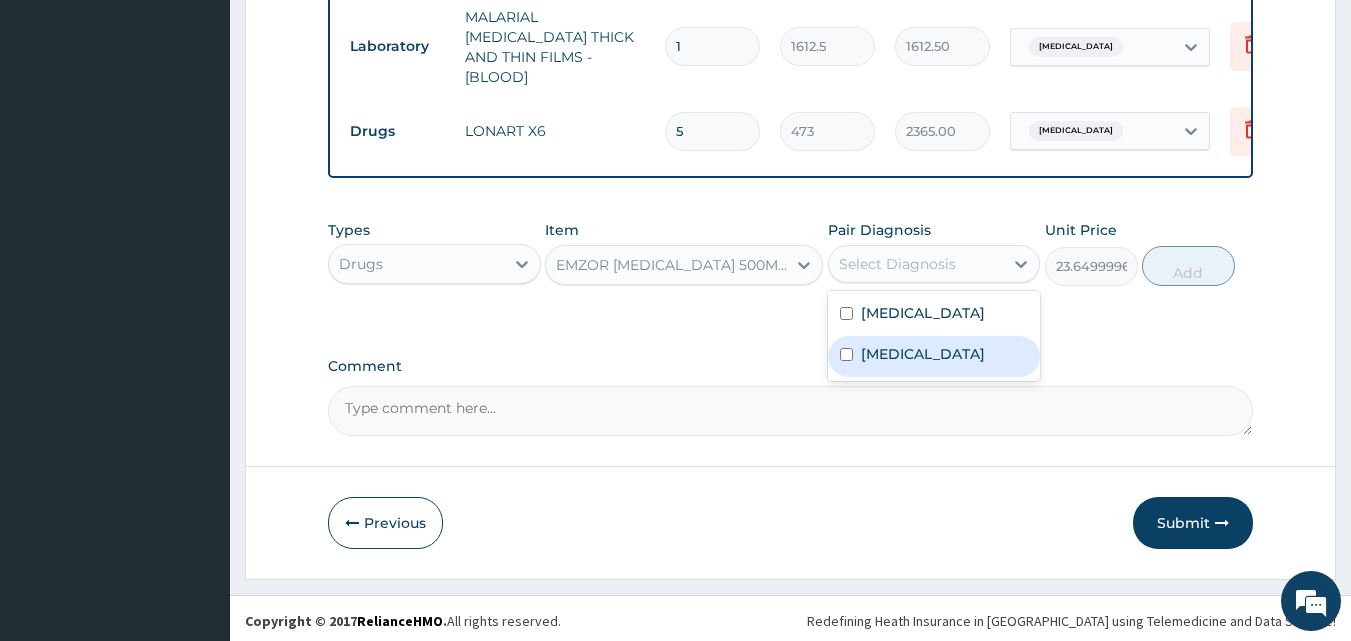 click on "Malaria" at bounding box center [923, 354] 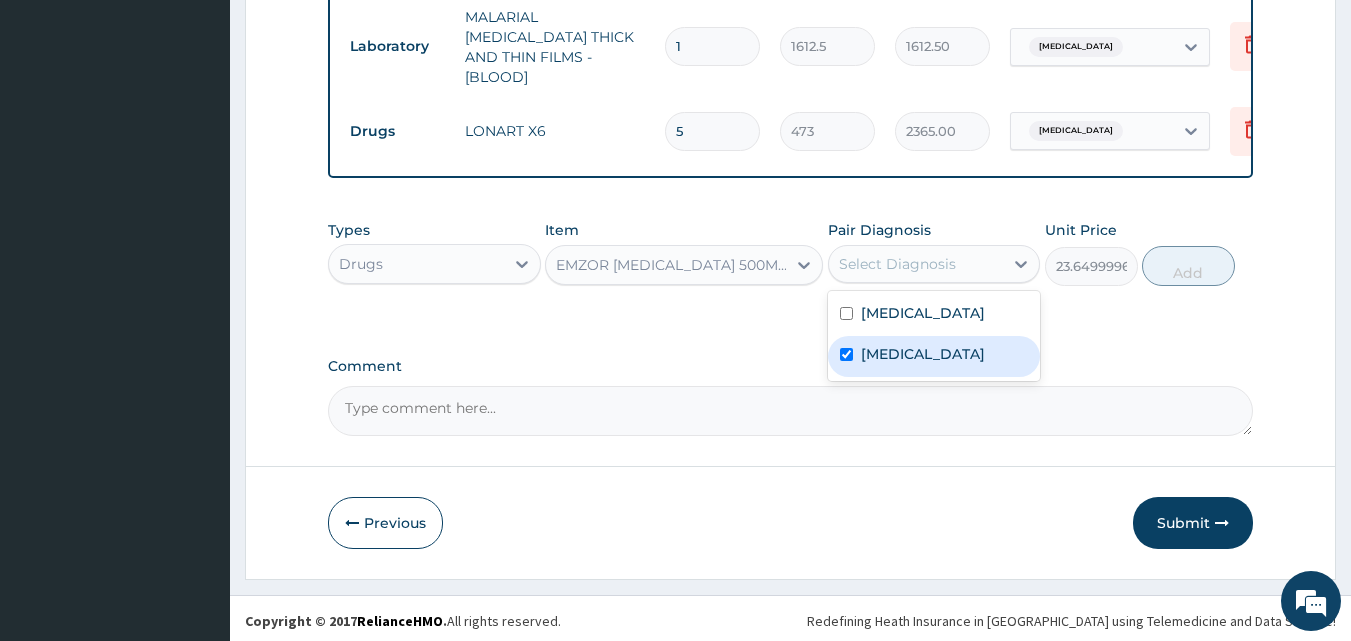 checkbox on "true" 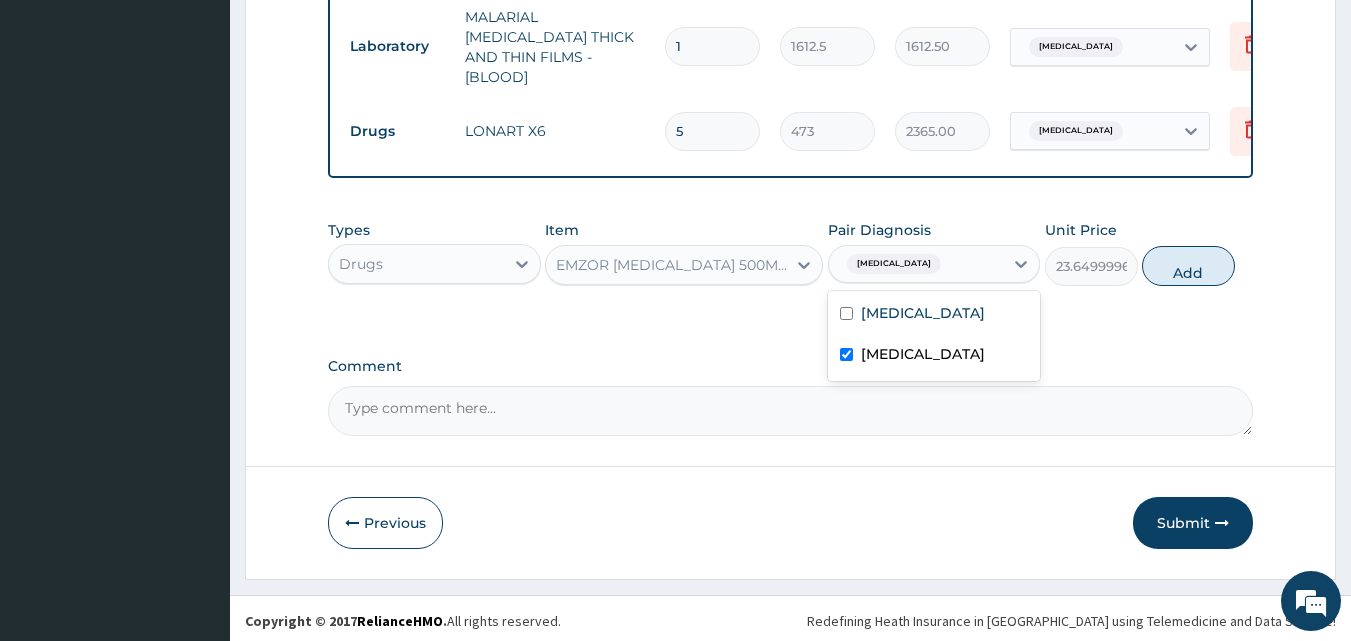 click on "Add" at bounding box center [1188, 266] 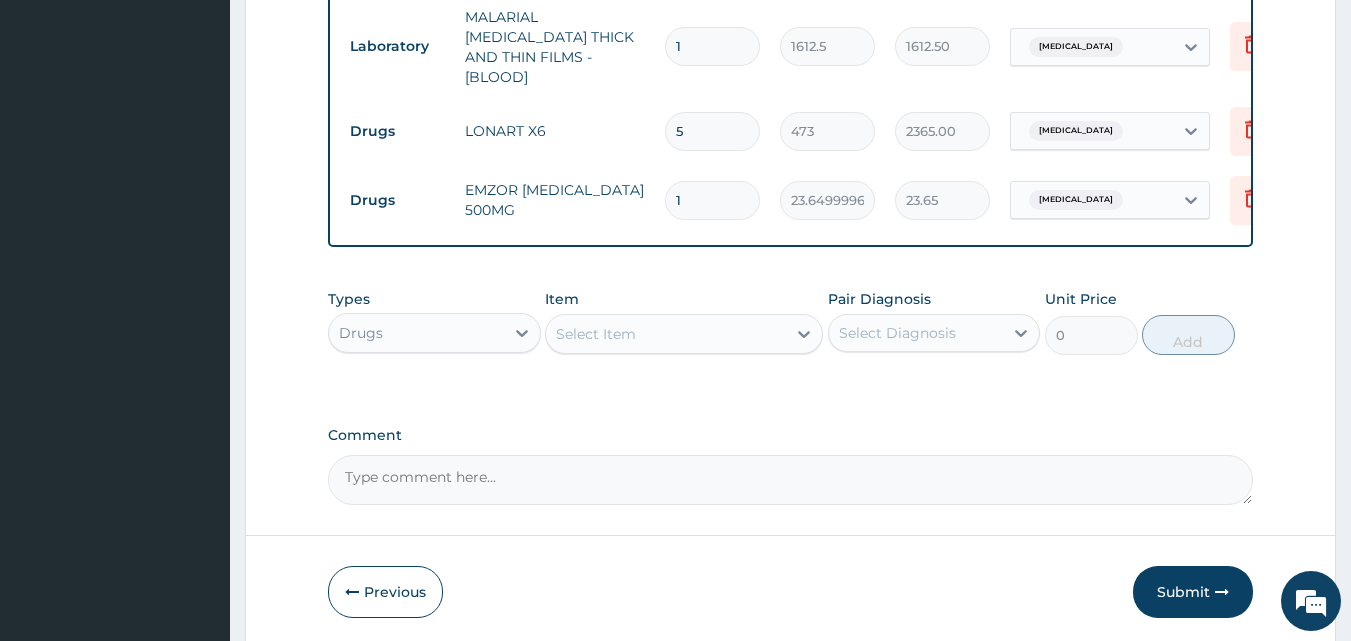 type on "18" 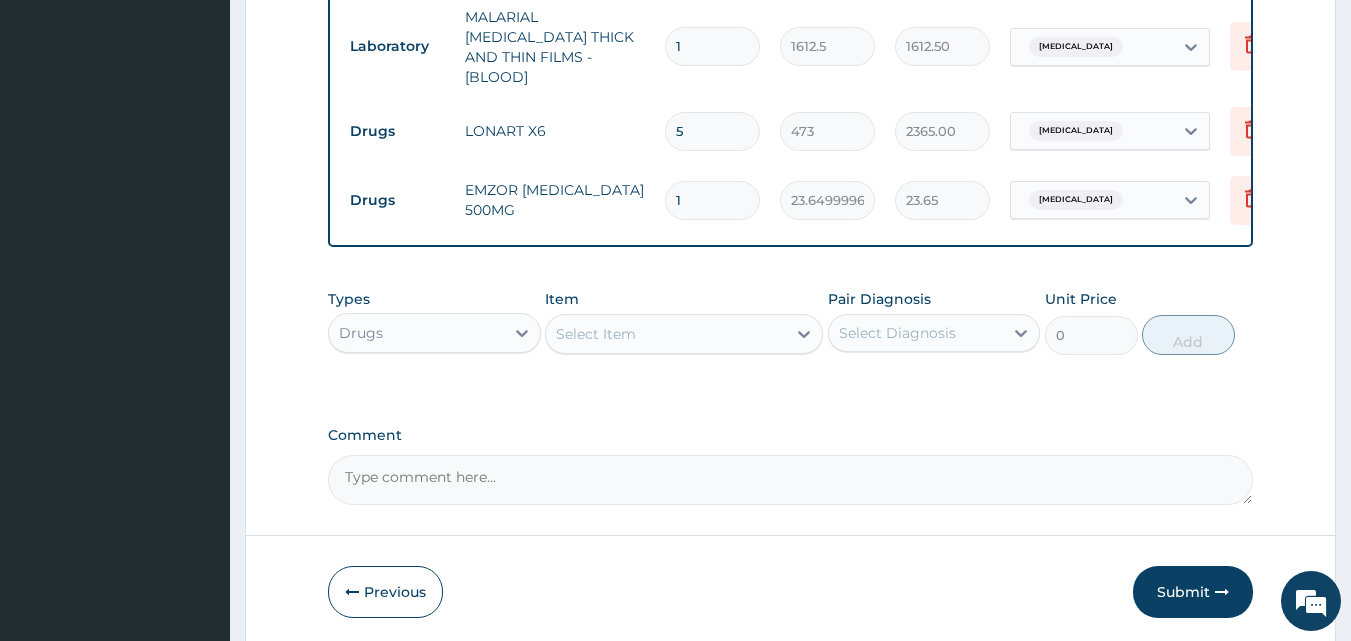 type on "425.70" 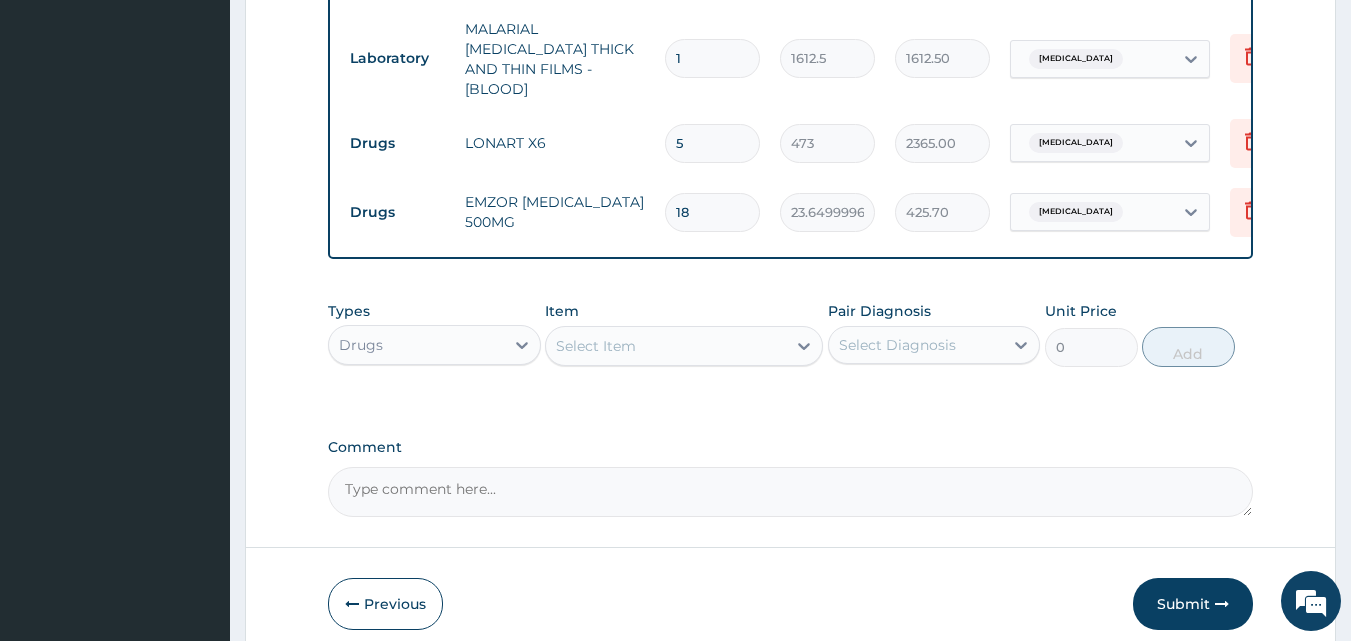 scroll, scrollTop: 970, scrollLeft: 0, axis: vertical 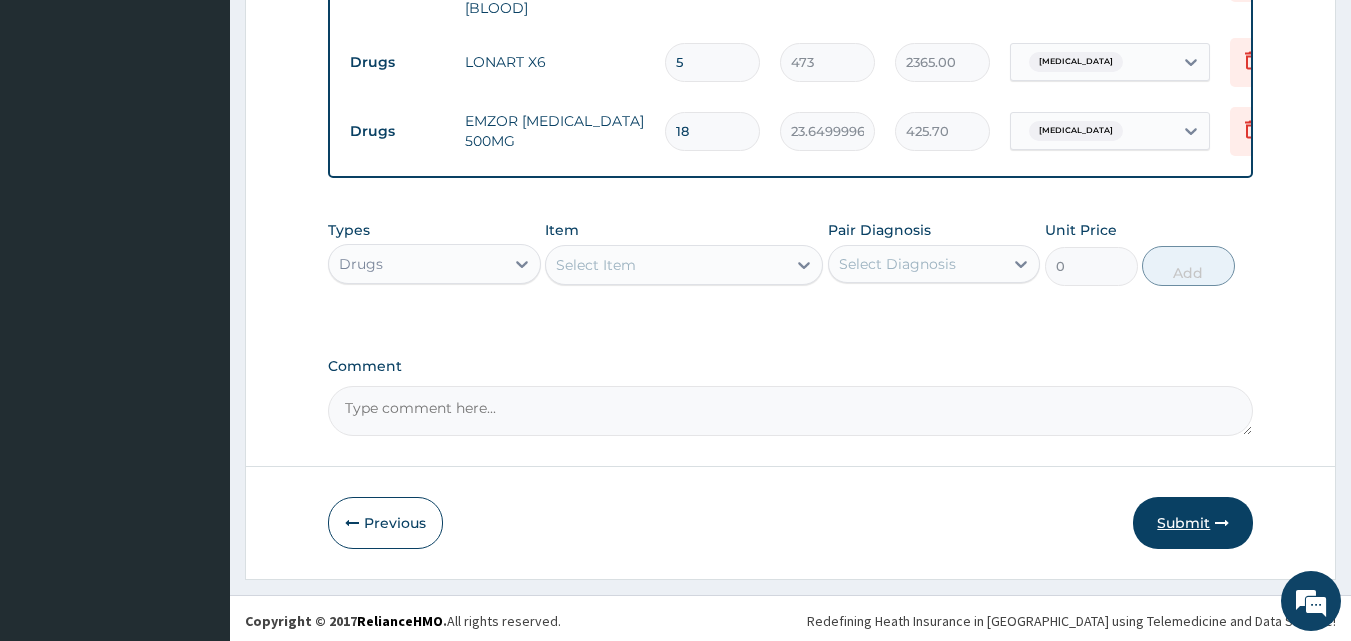 type on "18" 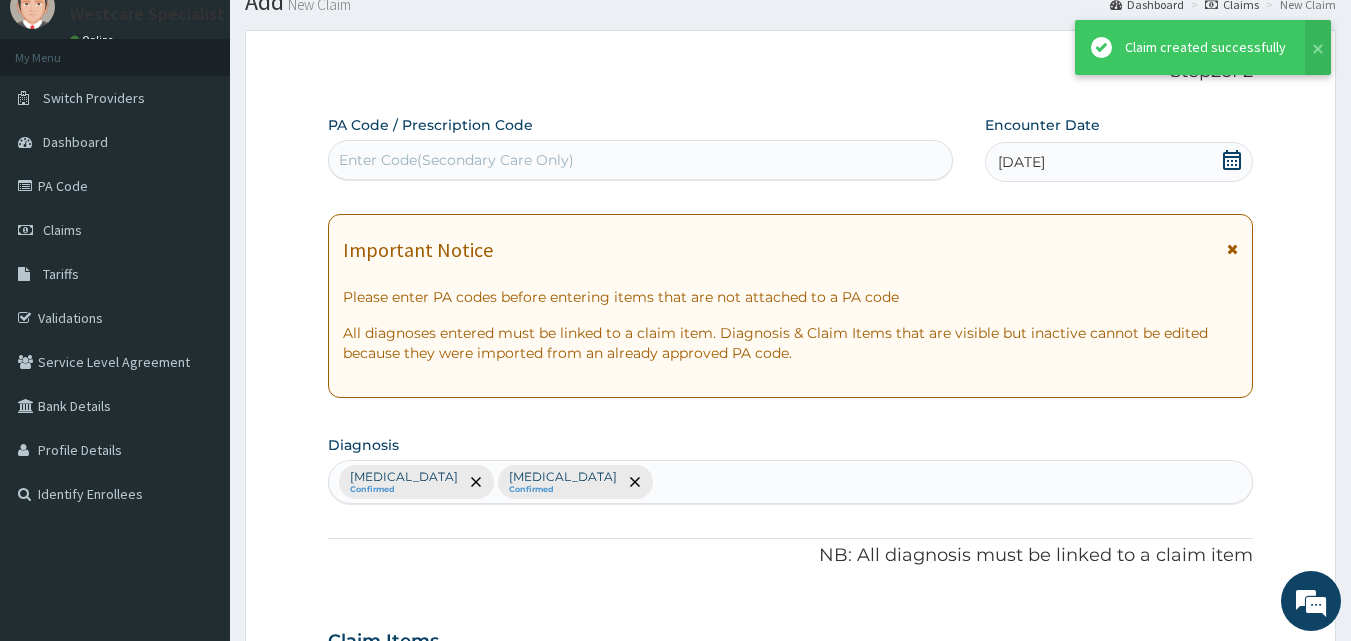 scroll, scrollTop: 970, scrollLeft: 0, axis: vertical 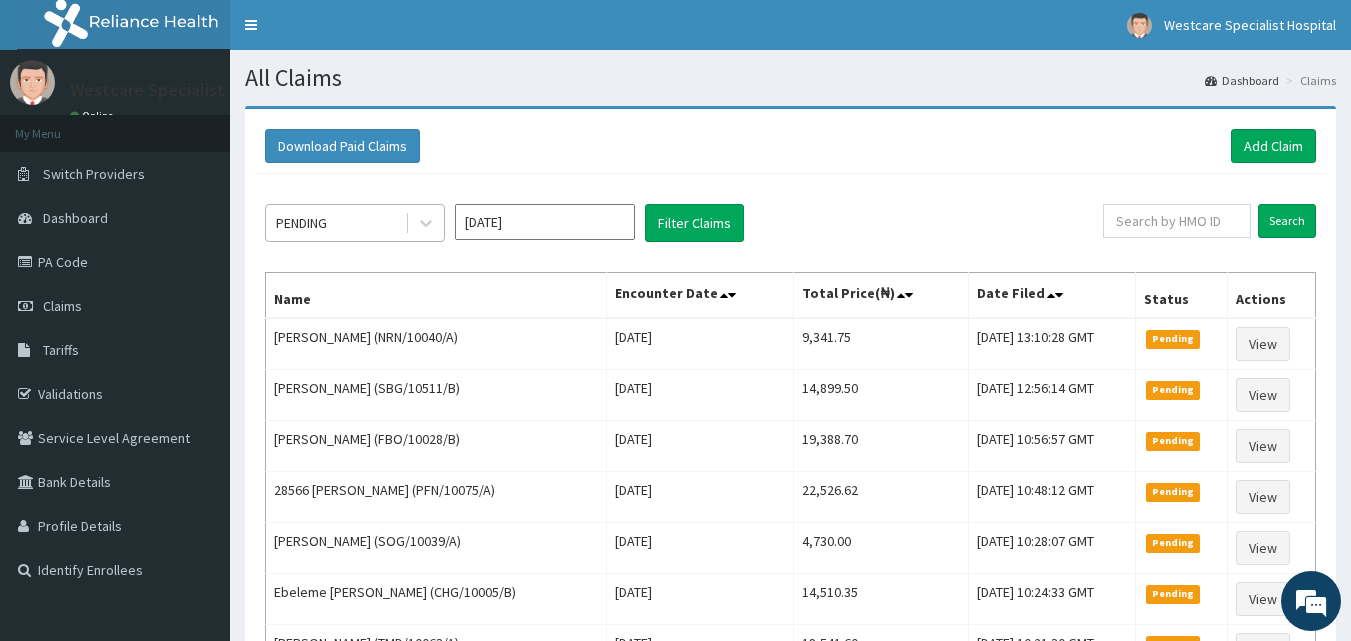 click on "PENDING" at bounding box center [335, 223] 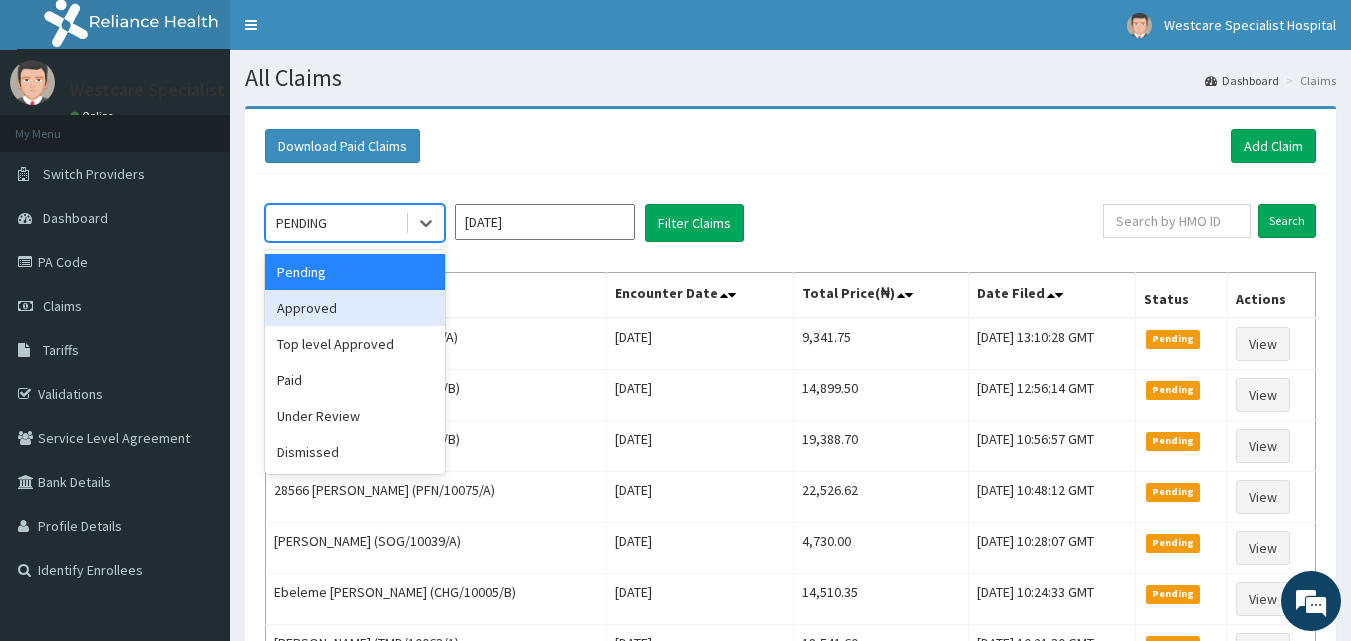 click on "Approved" at bounding box center (355, 308) 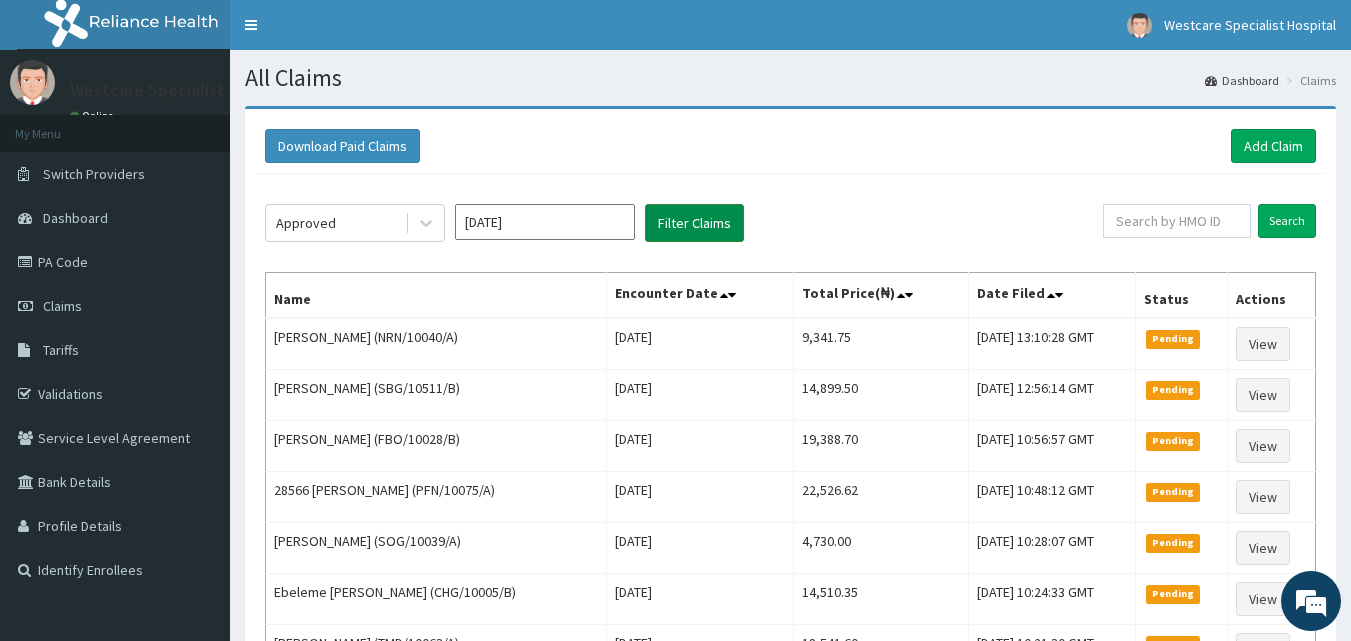 click on "Filter Claims" at bounding box center (694, 223) 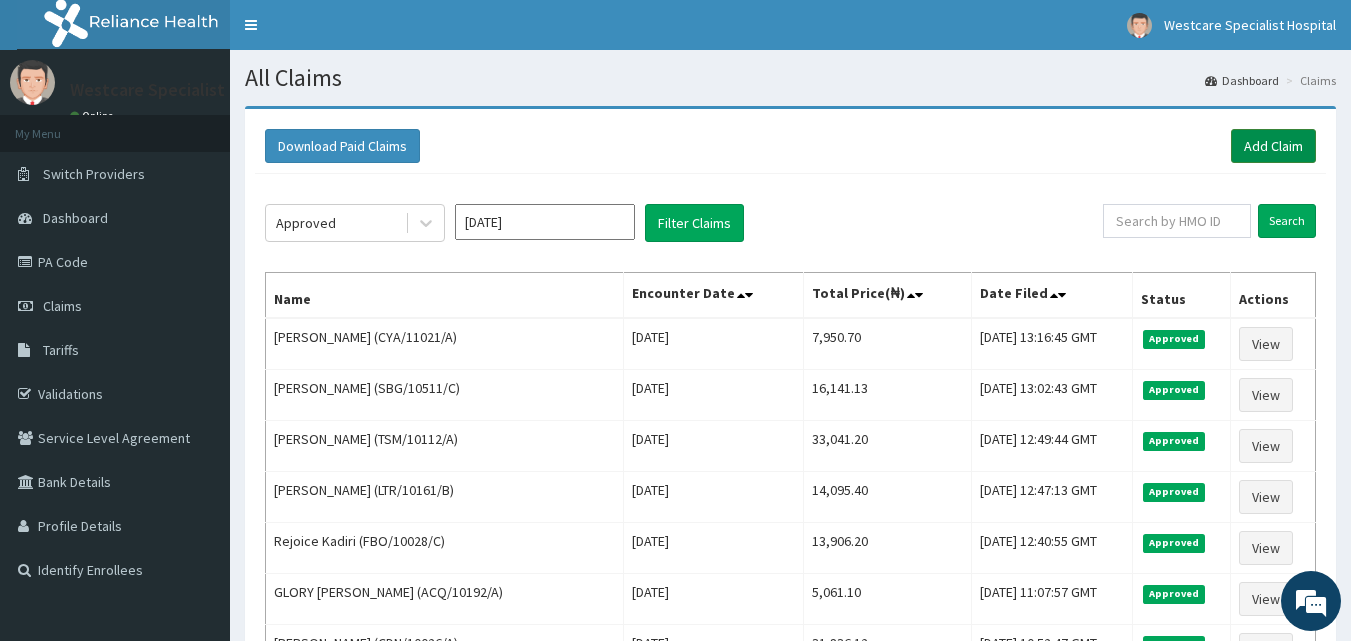 click on "Add Claim" at bounding box center (1273, 146) 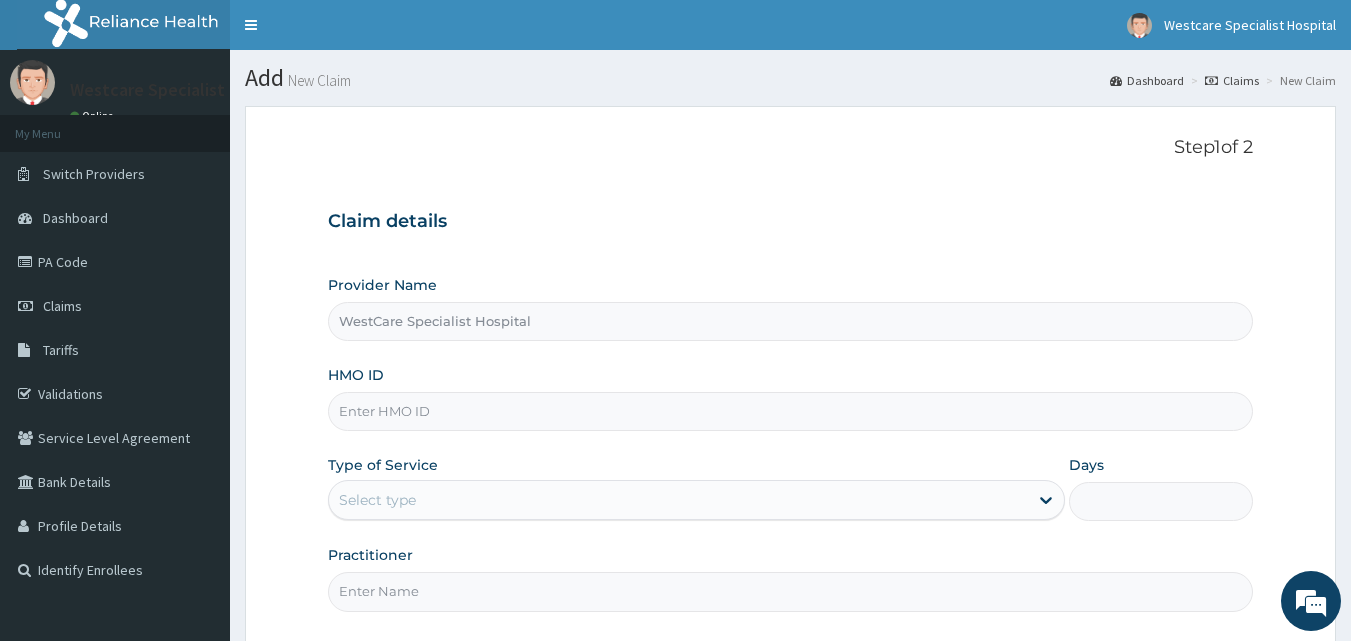 scroll, scrollTop: 0, scrollLeft: 0, axis: both 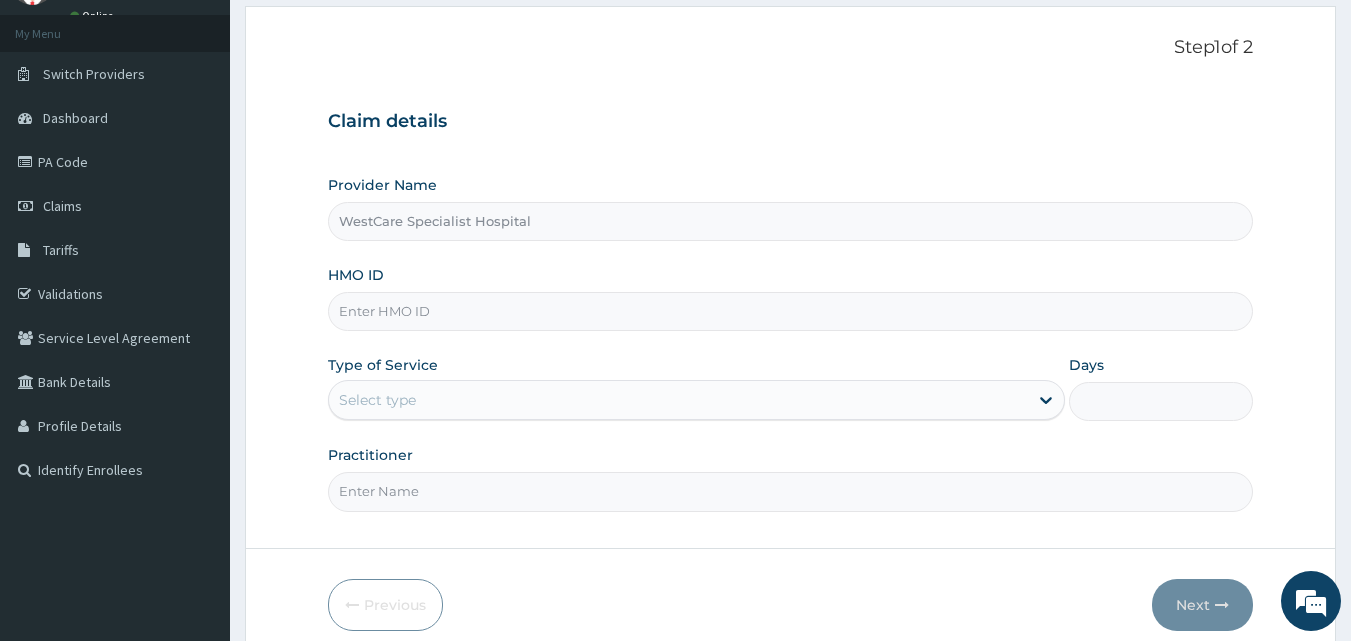 click on "HMO ID" at bounding box center [791, 311] 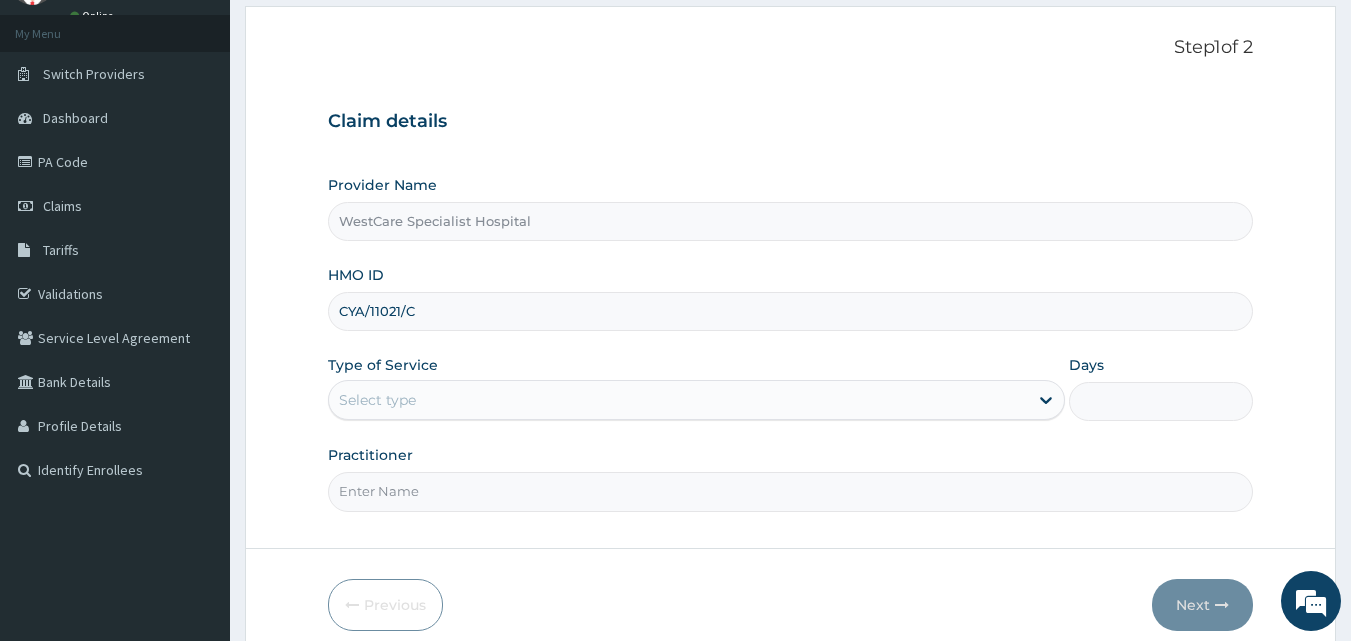 type on "CYA/11021/C" 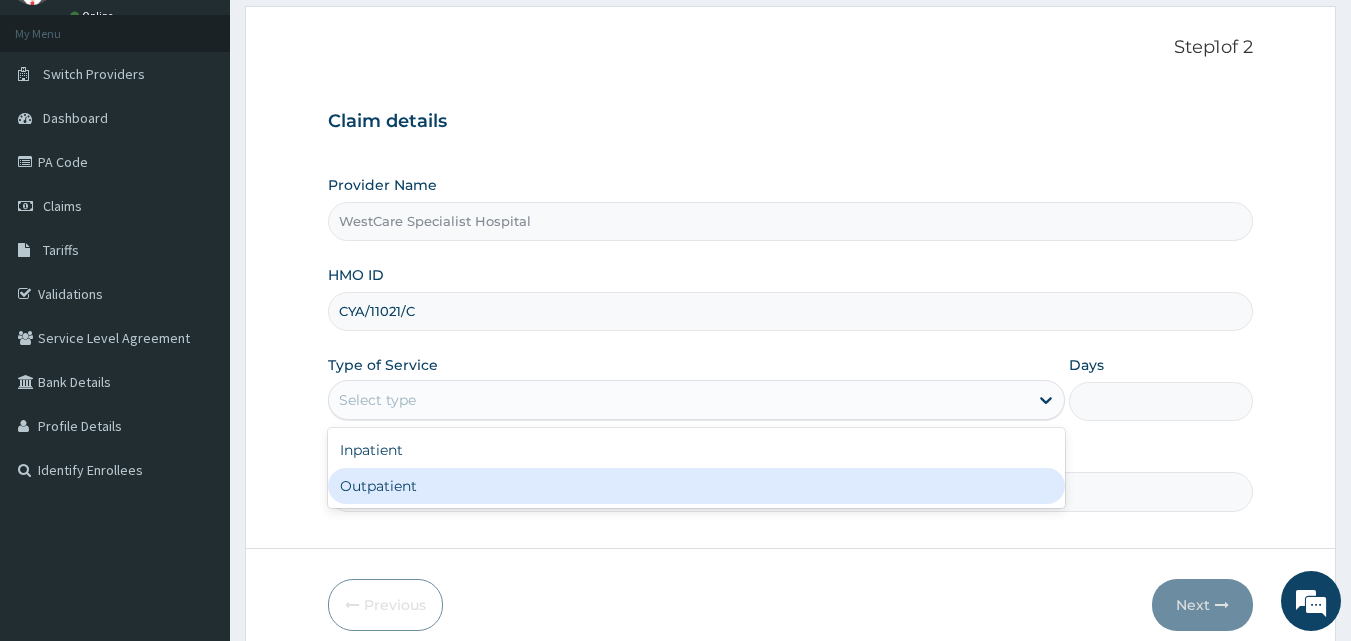 click on "Outpatient" at bounding box center (696, 486) 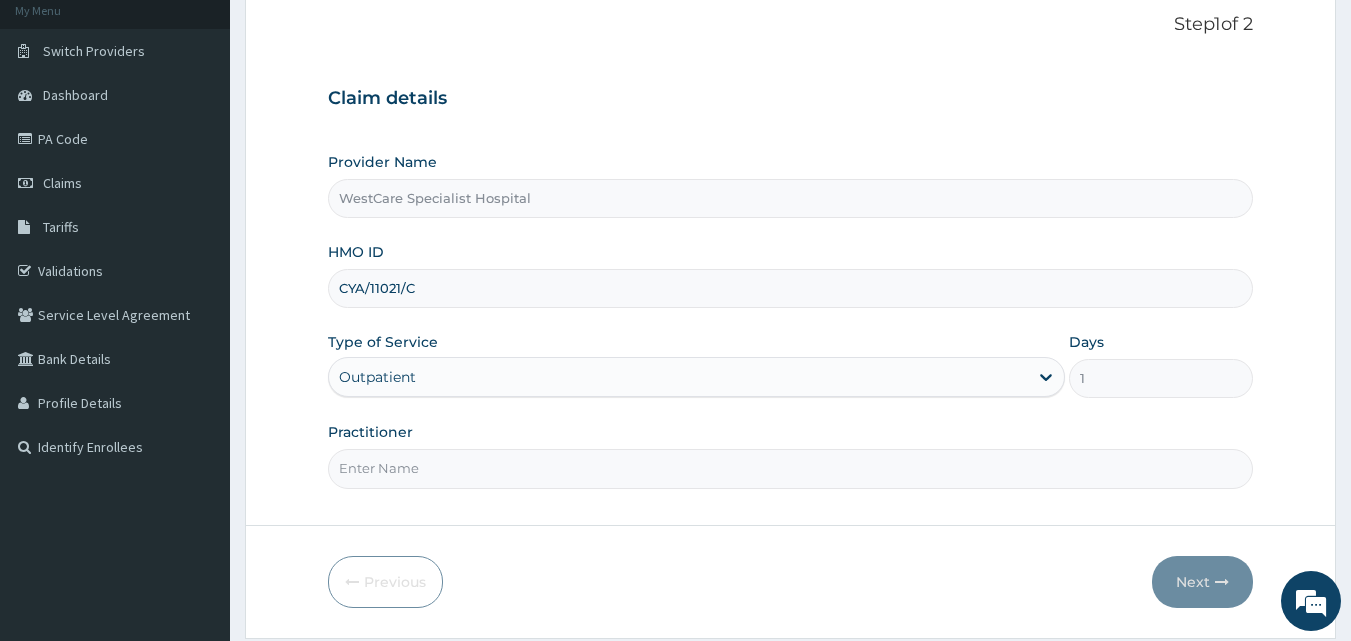 scroll, scrollTop: 187, scrollLeft: 0, axis: vertical 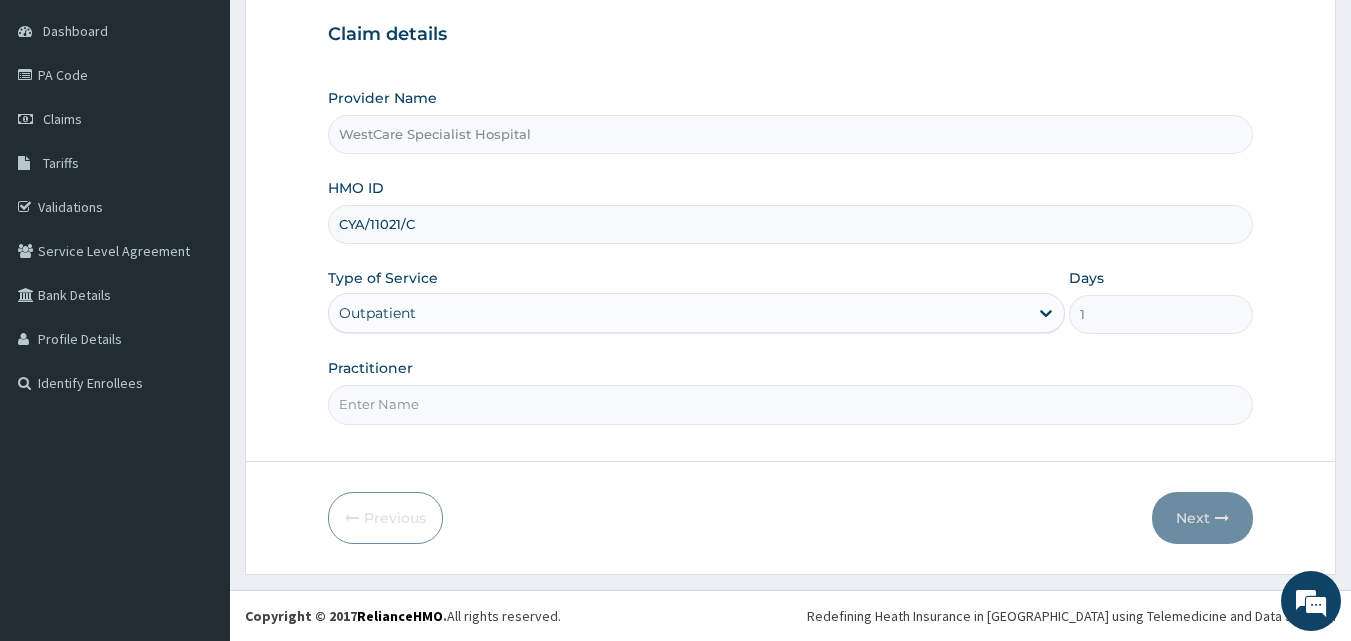 drag, startPoint x: 410, startPoint y: 410, endPoint x: 421, endPoint y: 383, distance: 29.15476 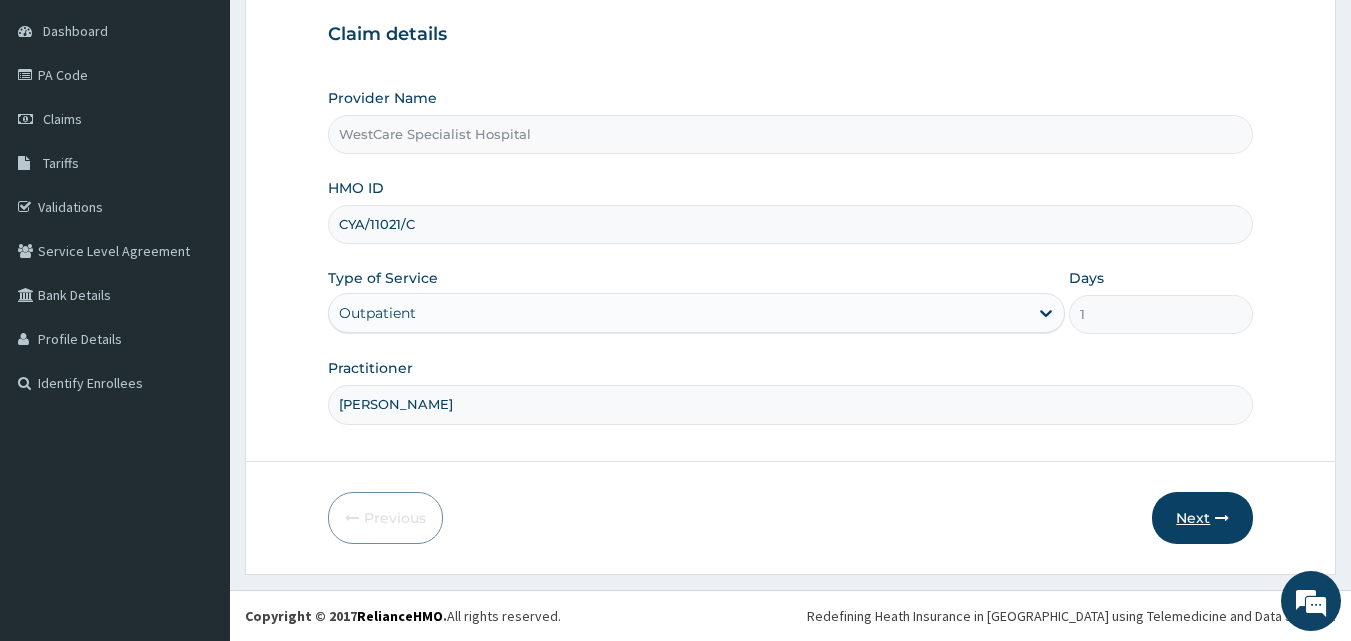 click on "Next" at bounding box center (1202, 518) 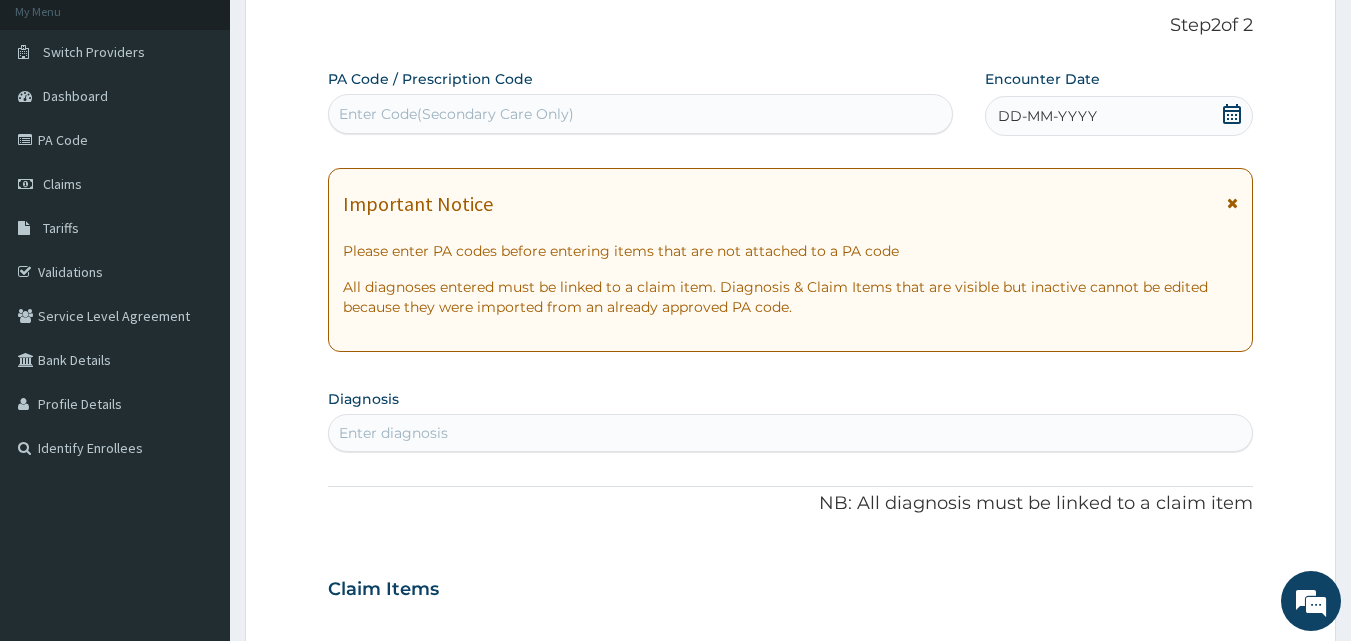 scroll, scrollTop: 87, scrollLeft: 0, axis: vertical 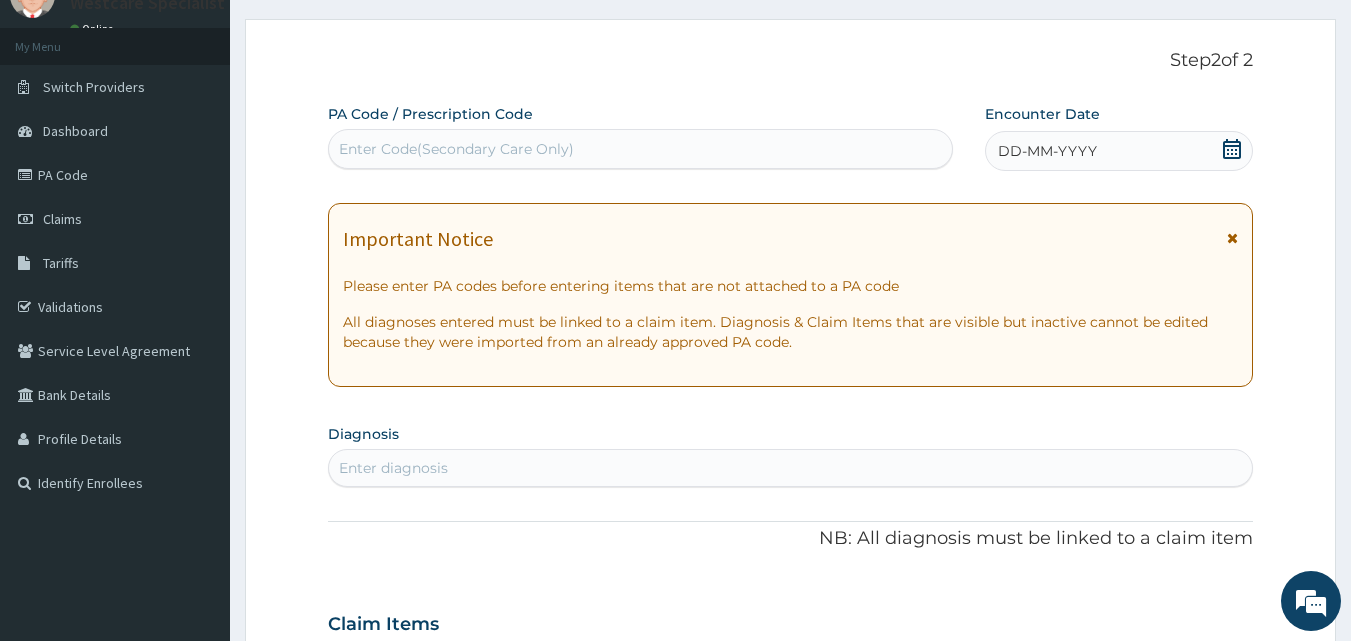 click on "Enter Code(Secondary Care Only)" at bounding box center (641, 149) 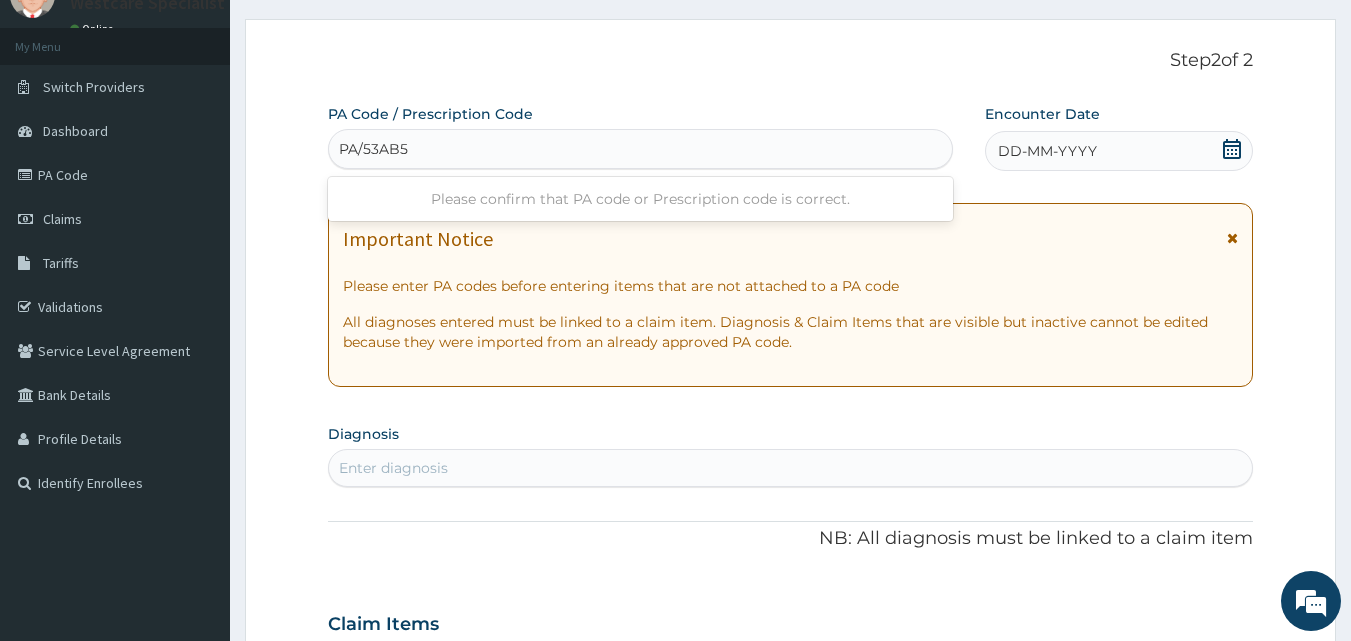 type on "PA/53AB5B" 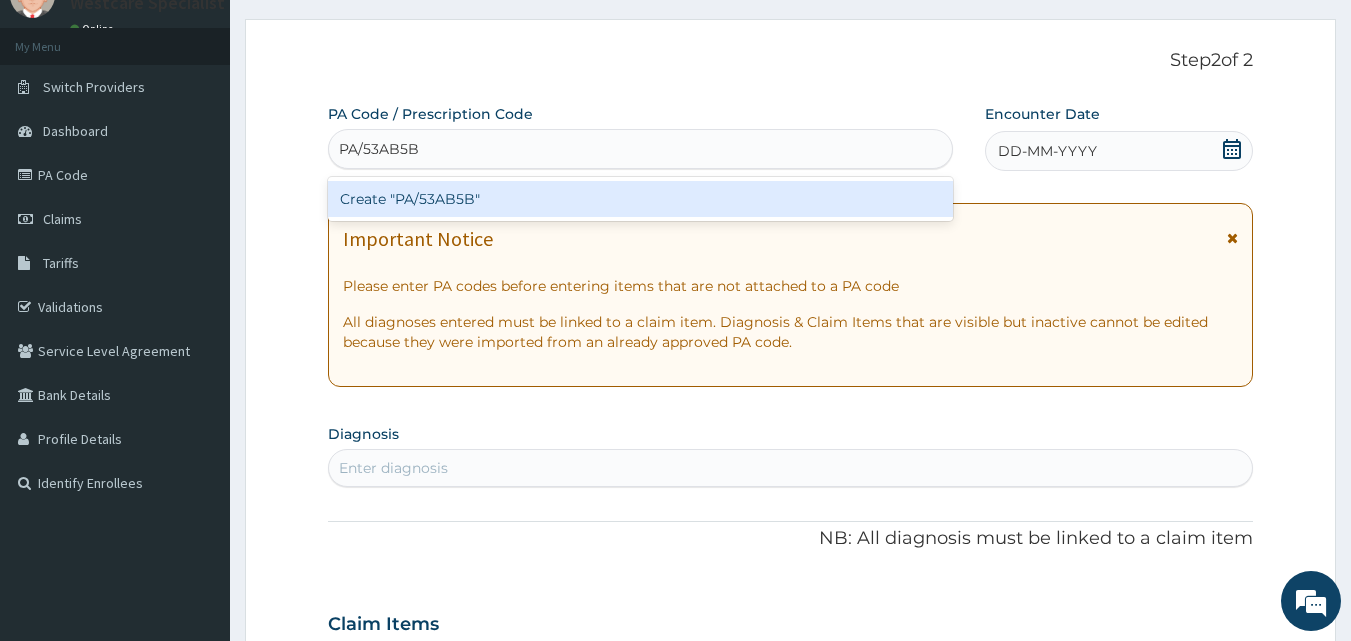 click on "Create "PA/53AB5B"" at bounding box center (641, 199) 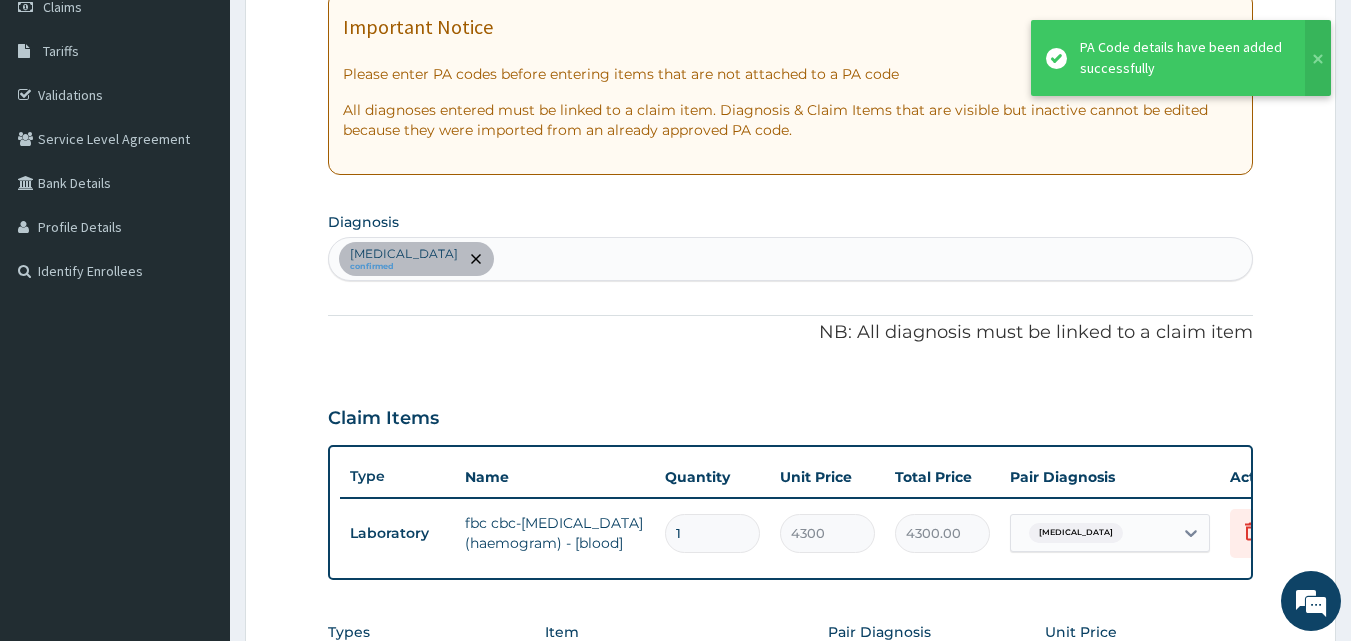 scroll, scrollTop: 317, scrollLeft: 0, axis: vertical 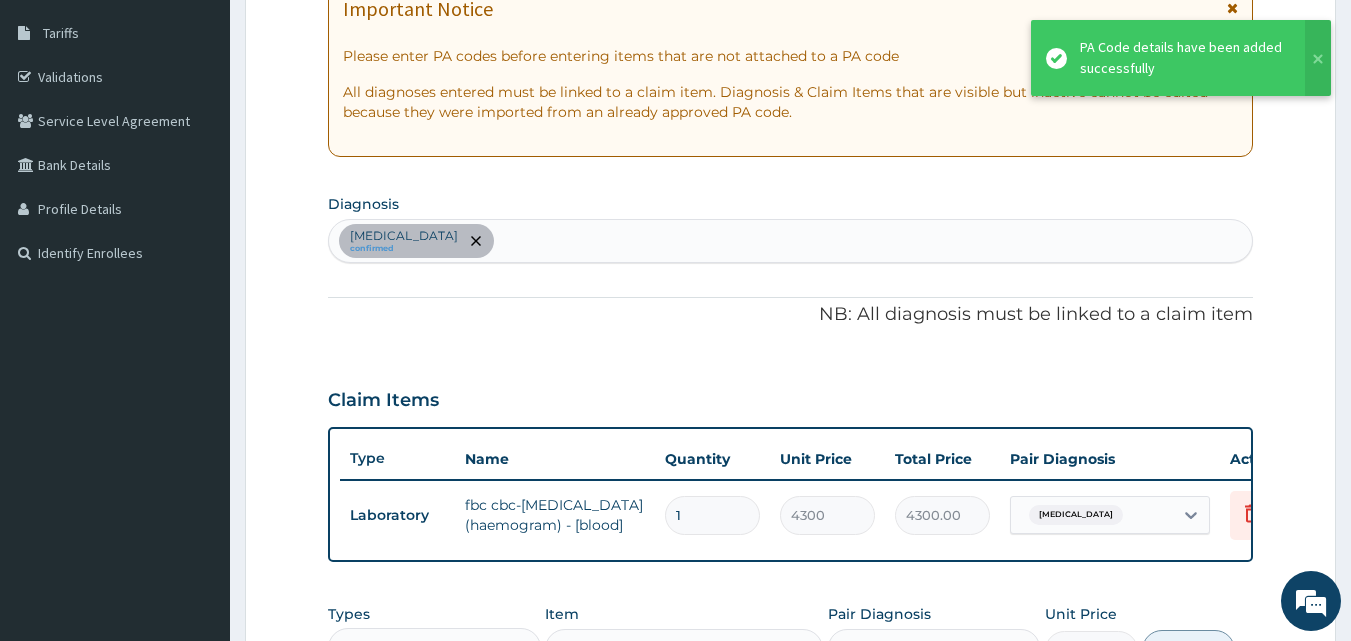 click on "[MEDICAL_DATA] confirmed" at bounding box center (791, 241) 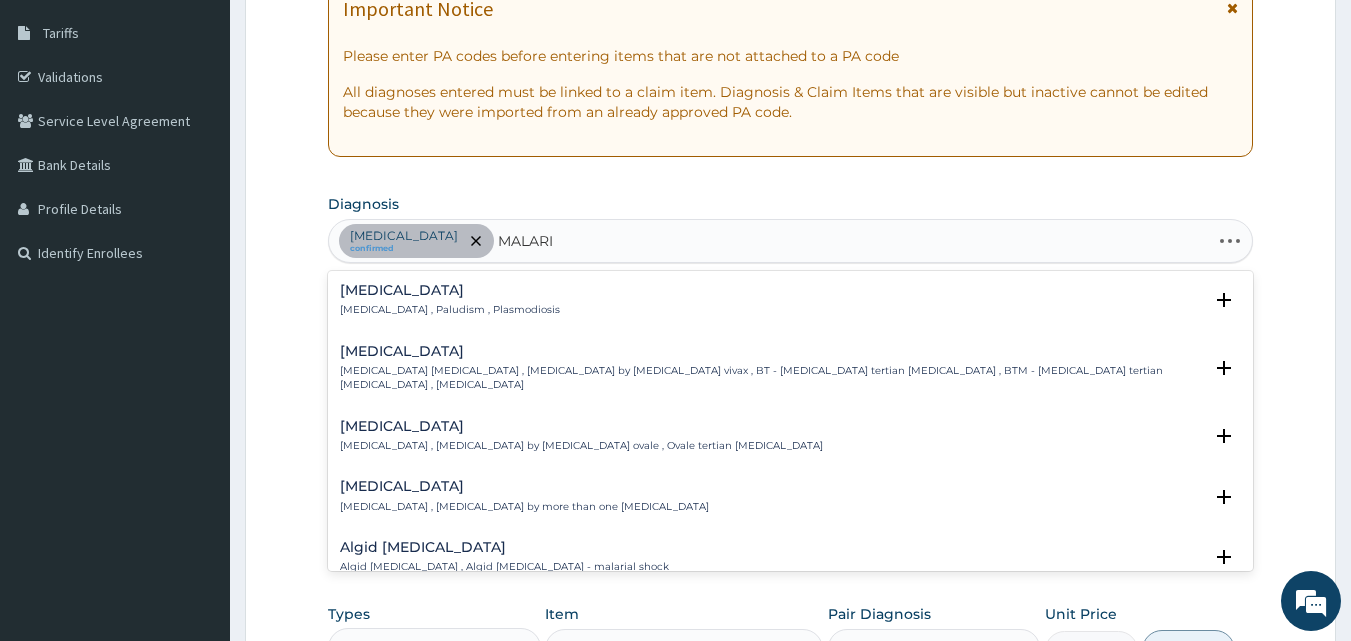 type on "[MEDICAL_DATA]" 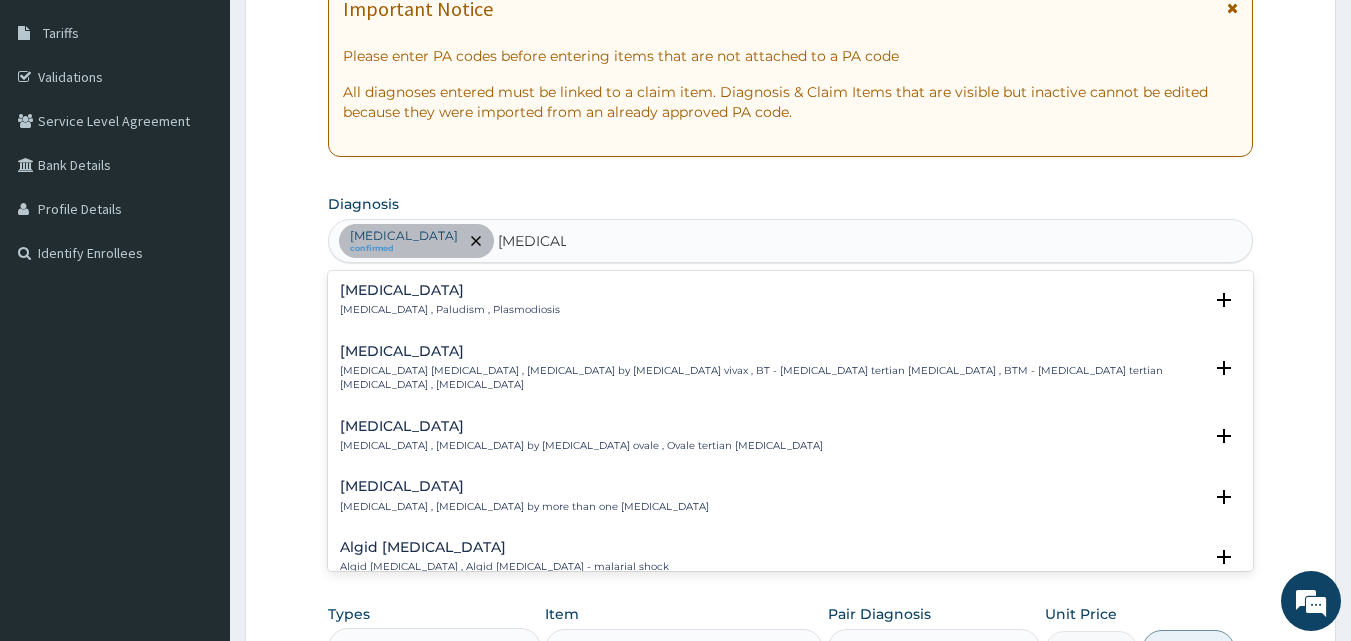 click on "[MEDICAL_DATA]" at bounding box center [450, 290] 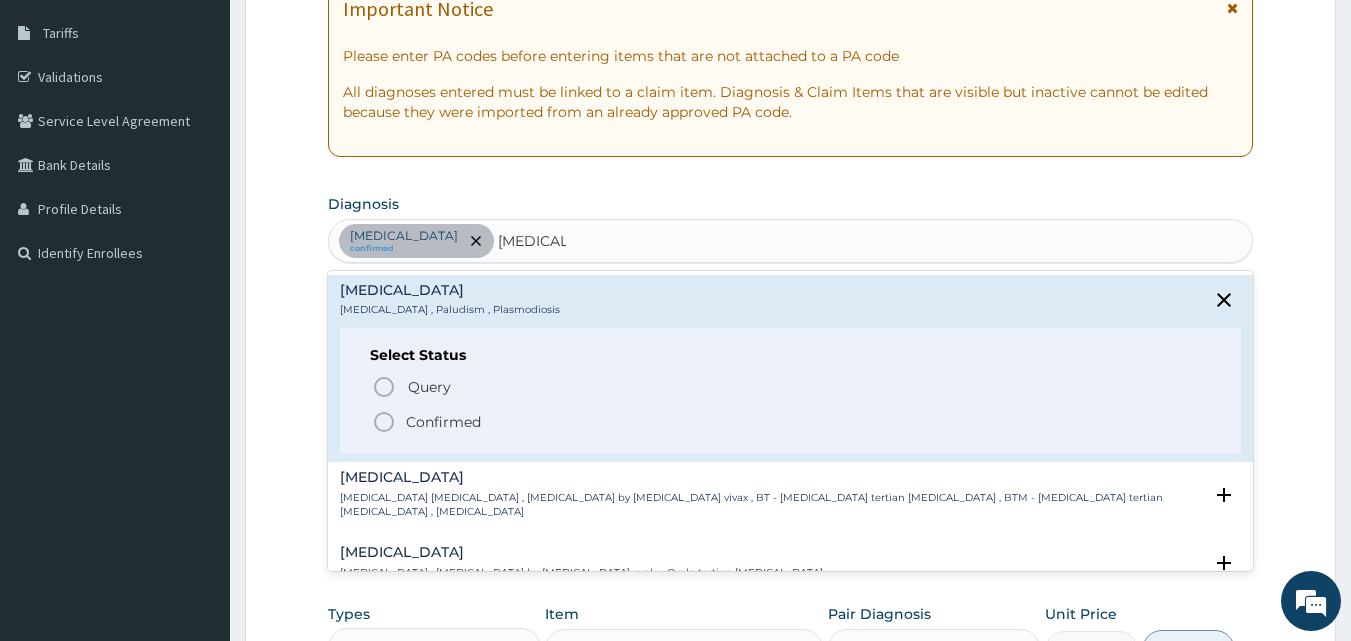 drag, startPoint x: 382, startPoint y: 418, endPoint x: 398, endPoint y: 397, distance: 26.400757 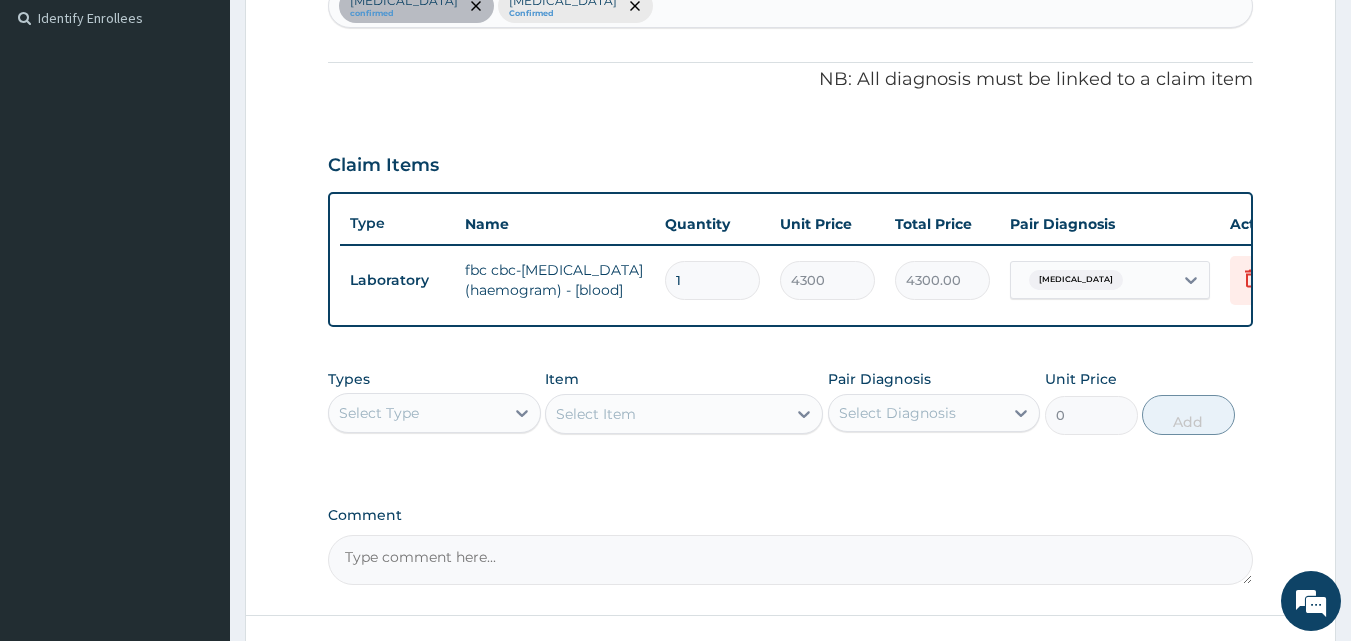 scroll, scrollTop: 532, scrollLeft: 0, axis: vertical 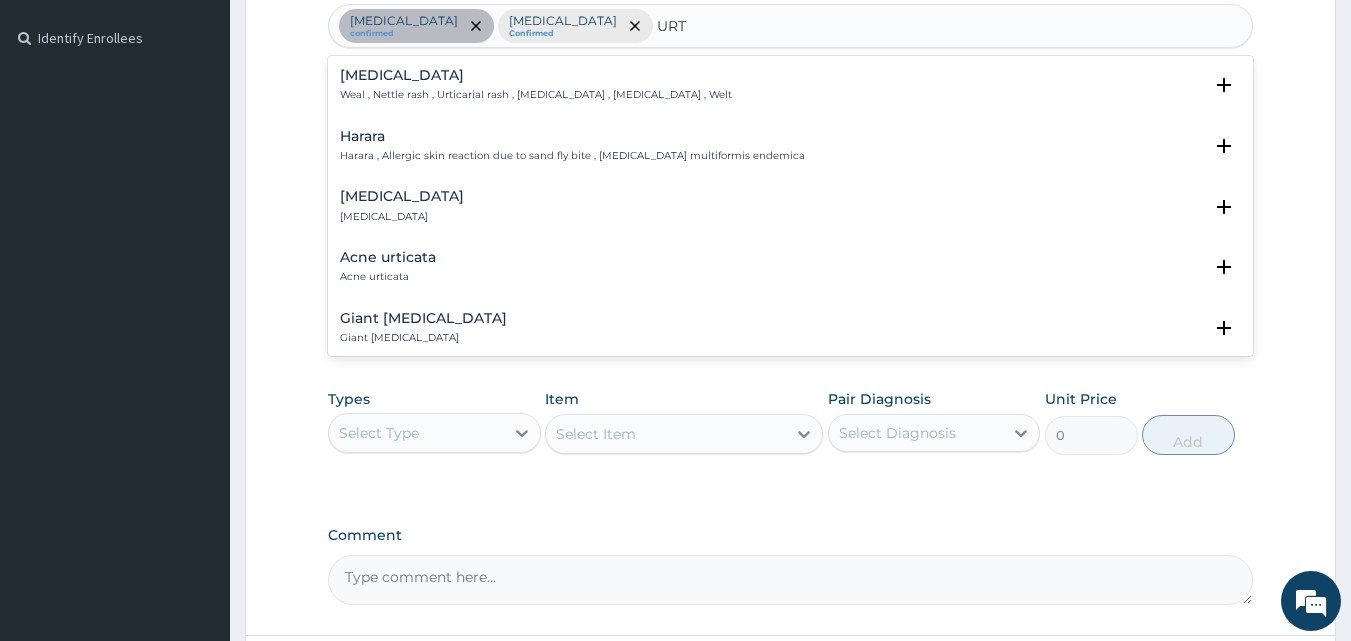 type on "URTI" 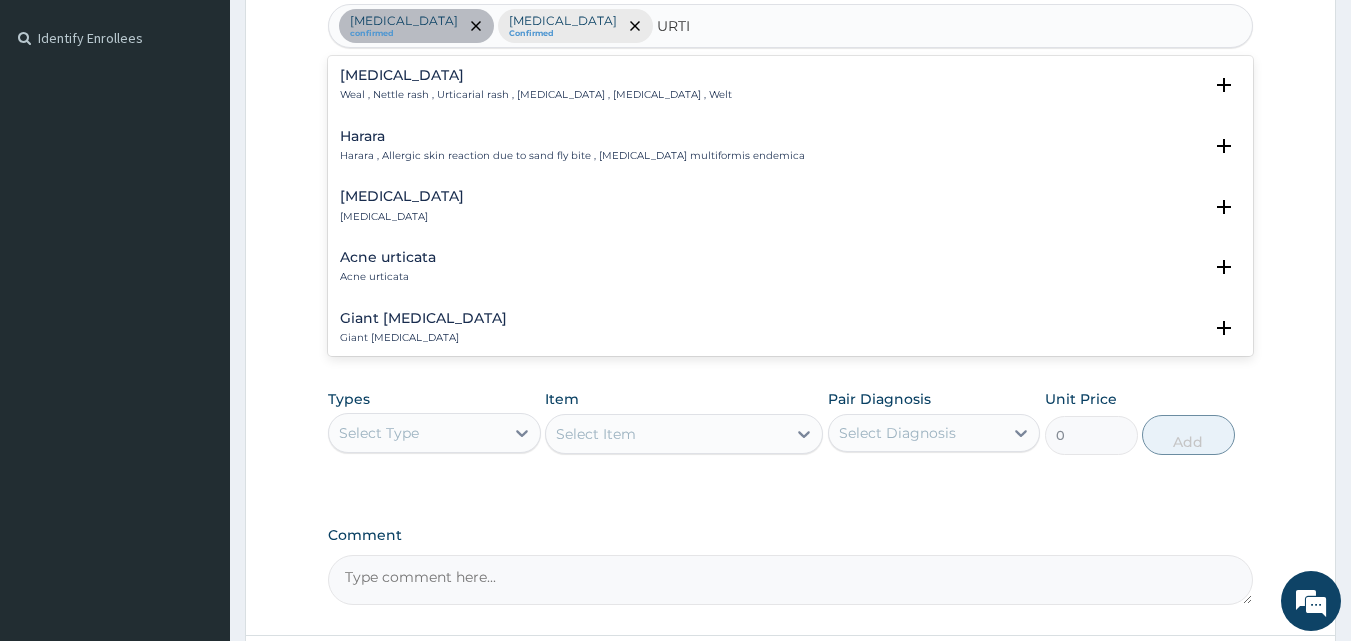 click on "[MEDICAL_DATA]" at bounding box center (402, 196) 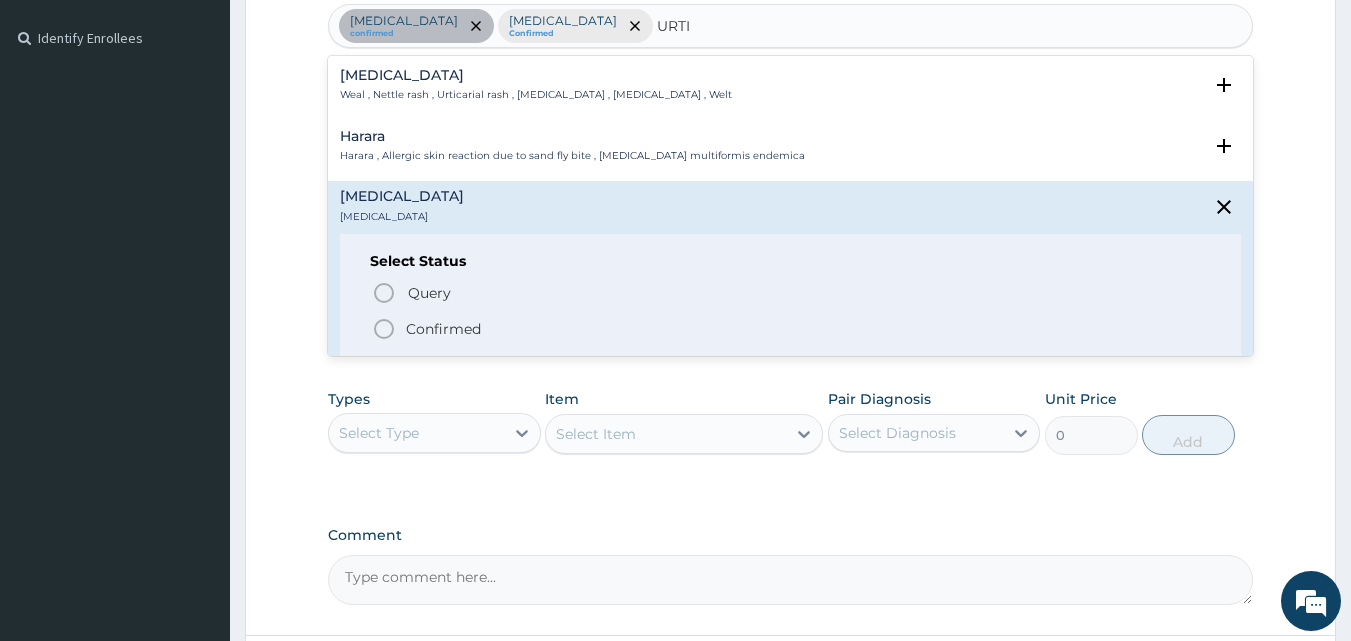 click 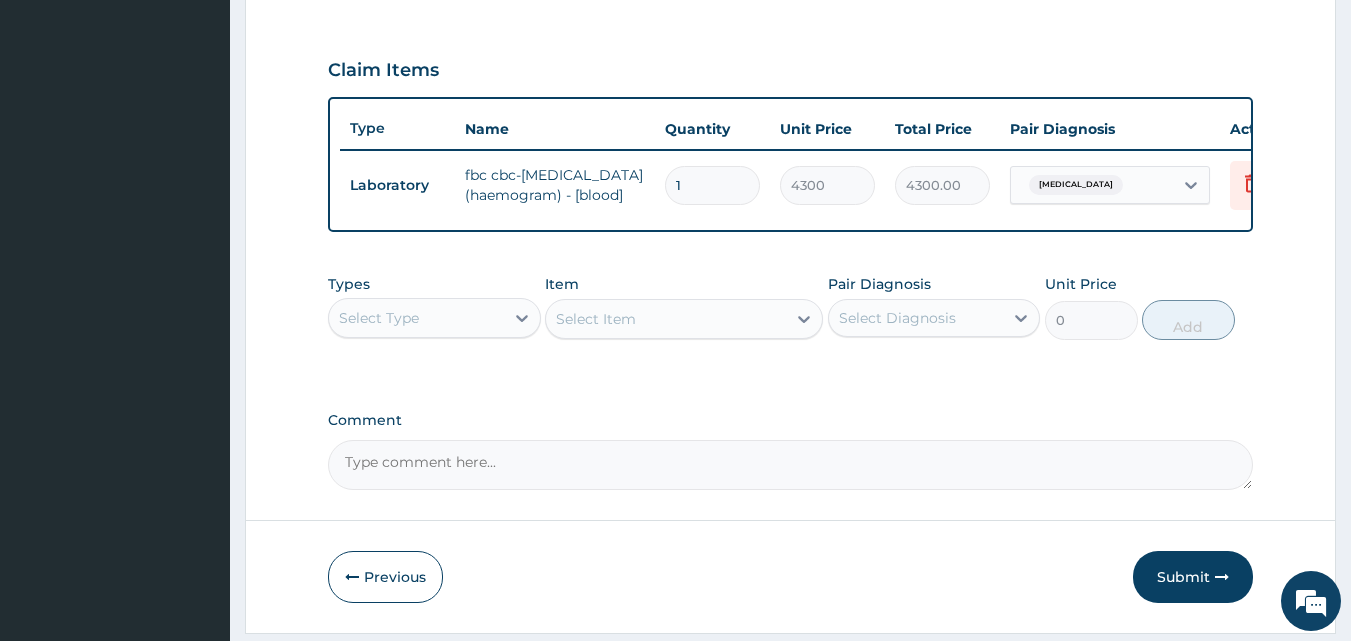 scroll, scrollTop: 732, scrollLeft: 0, axis: vertical 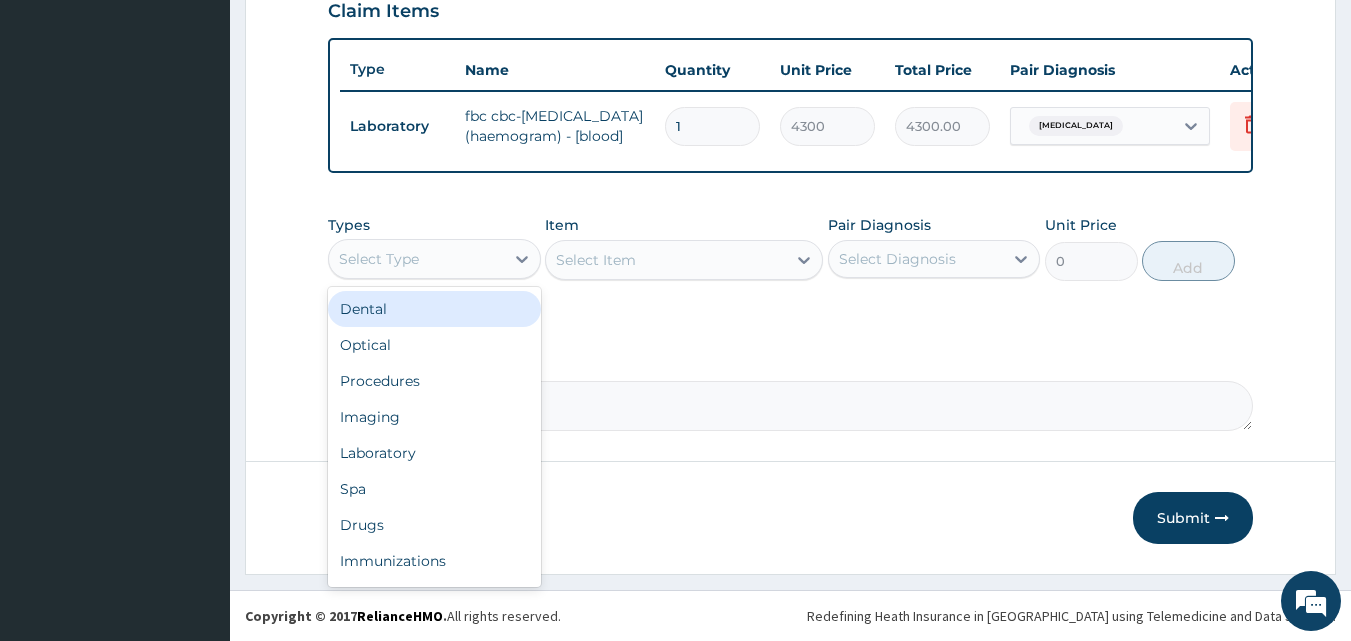 click on "Select Type" at bounding box center [416, 259] 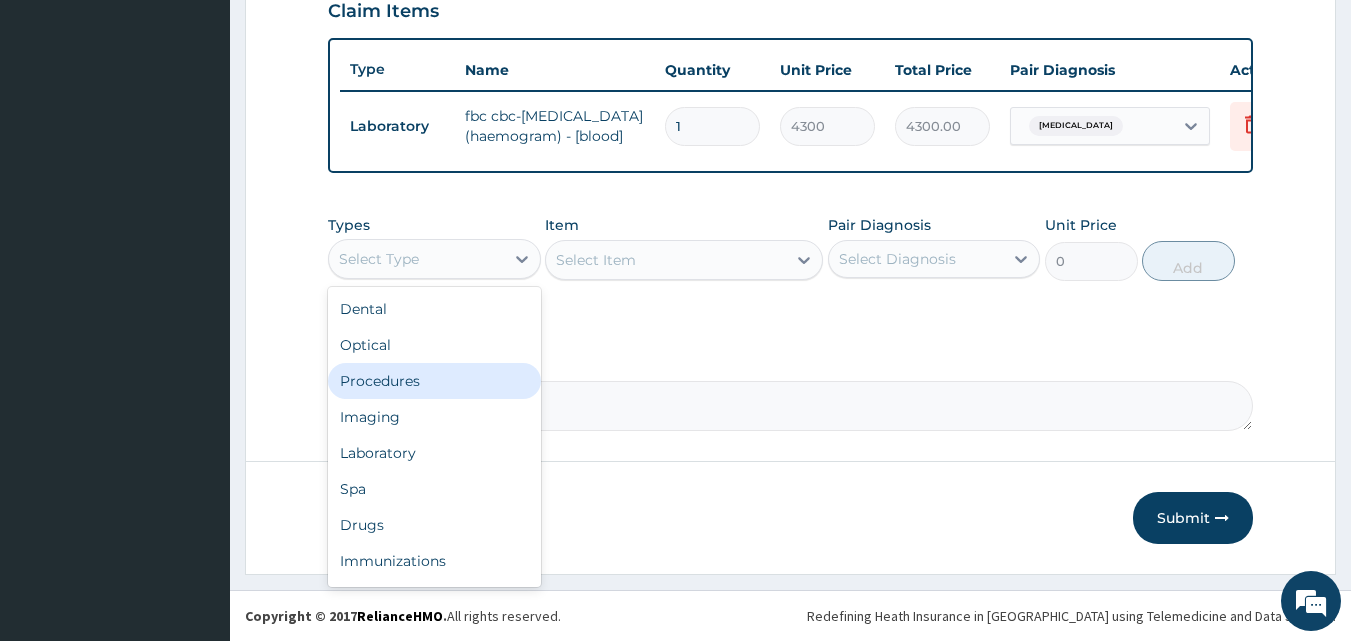 drag, startPoint x: 414, startPoint y: 382, endPoint x: 441, endPoint y: 366, distance: 31.38471 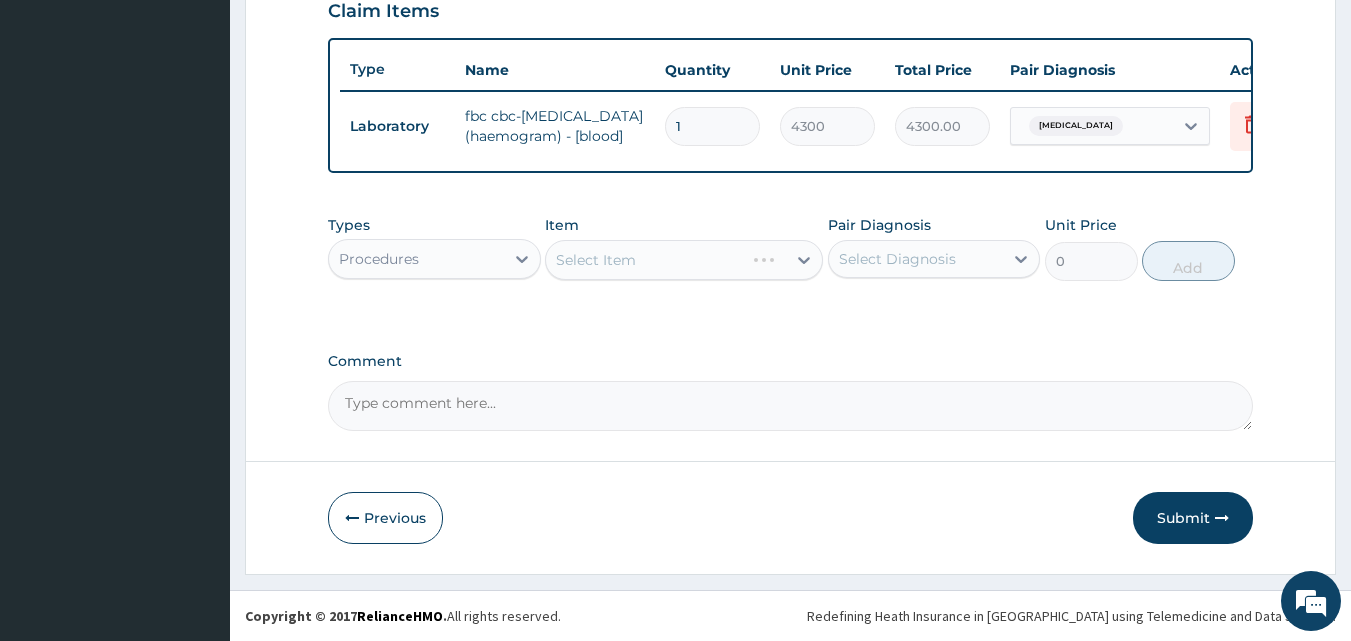 click on "Select Diagnosis" at bounding box center (897, 259) 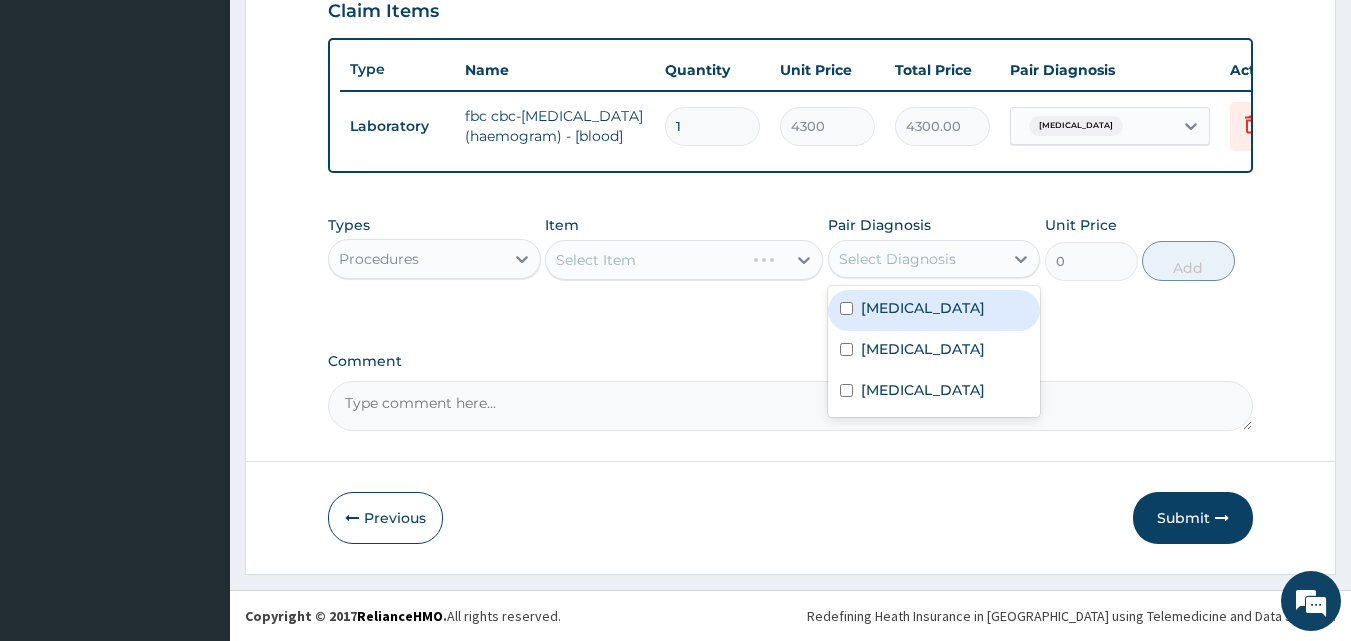 click on "Sepsis" at bounding box center [923, 308] 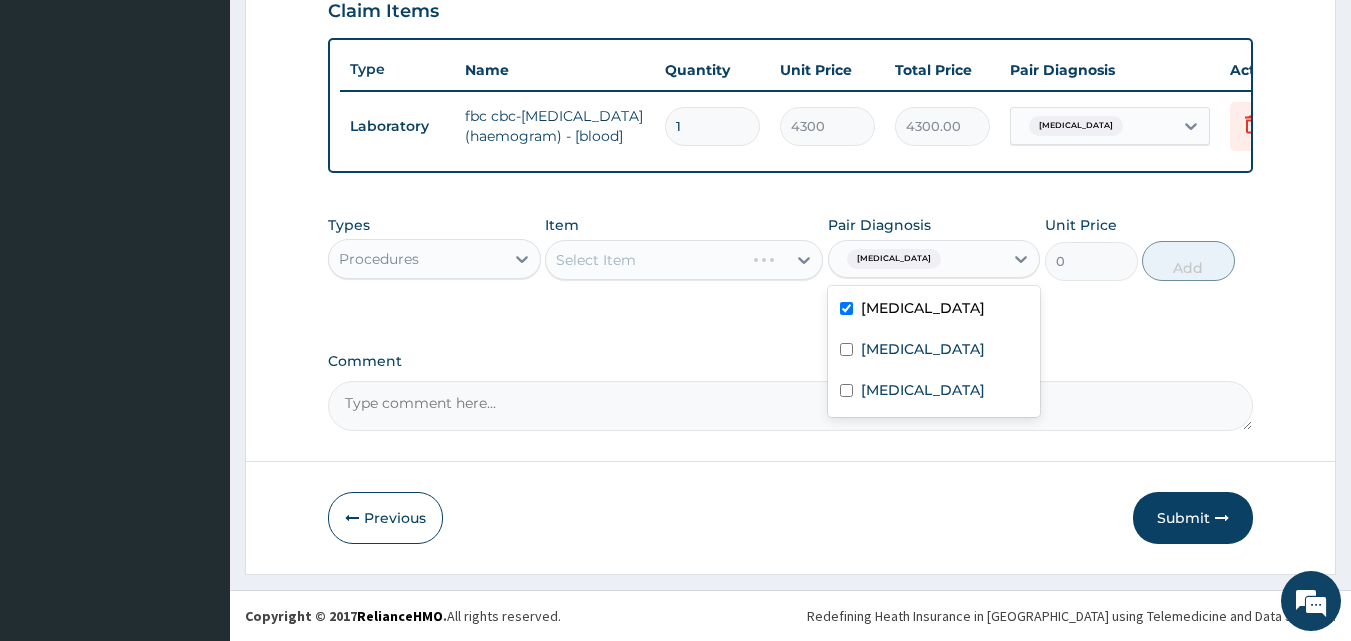 checkbox on "true" 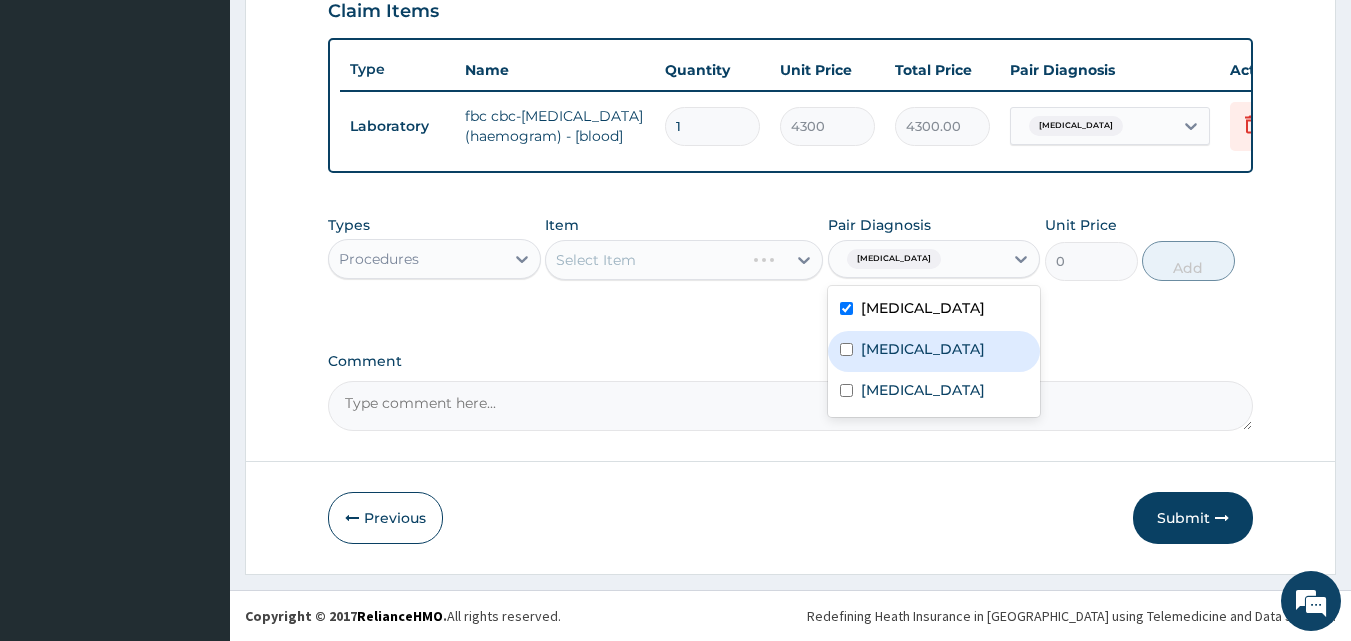 click on "Malaria" at bounding box center [923, 349] 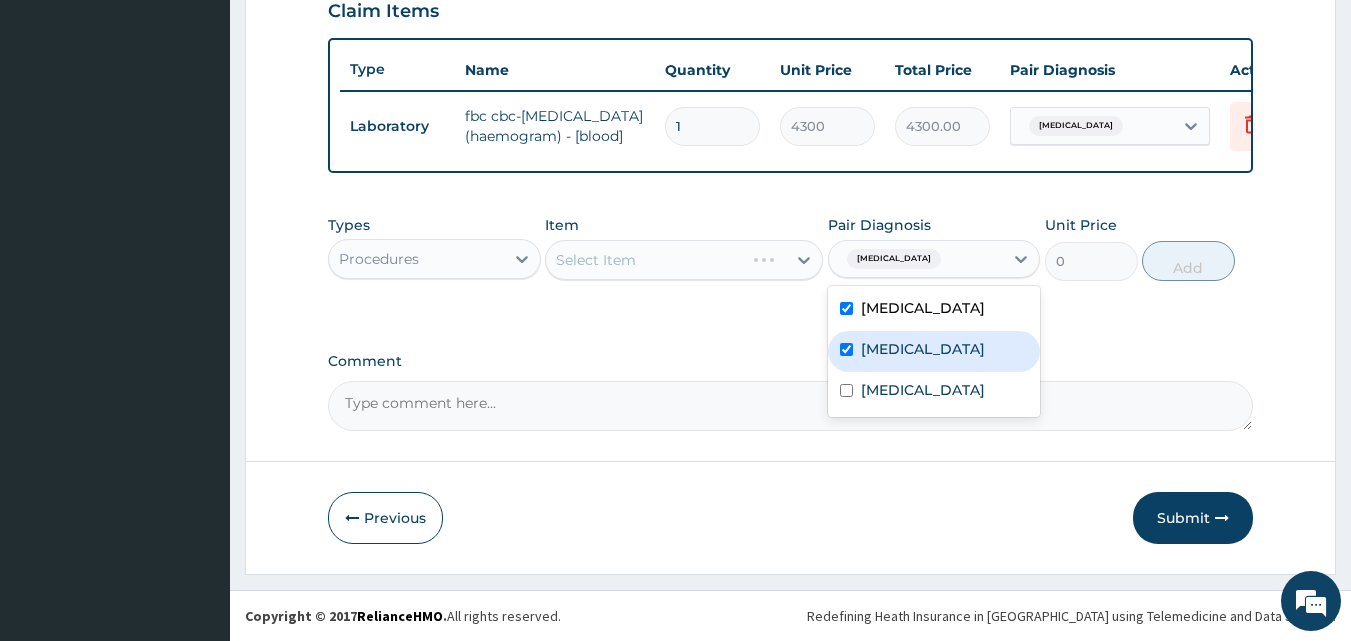 checkbox on "true" 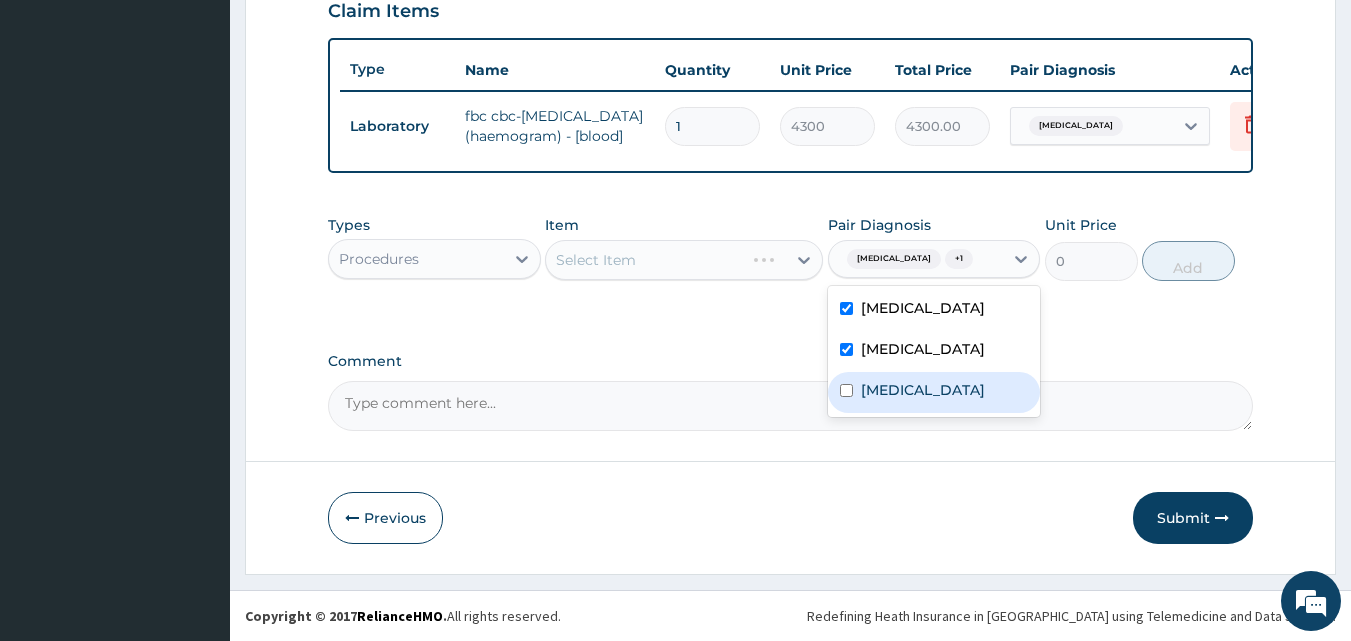 click on "Urticaria" at bounding box center [923, 390] 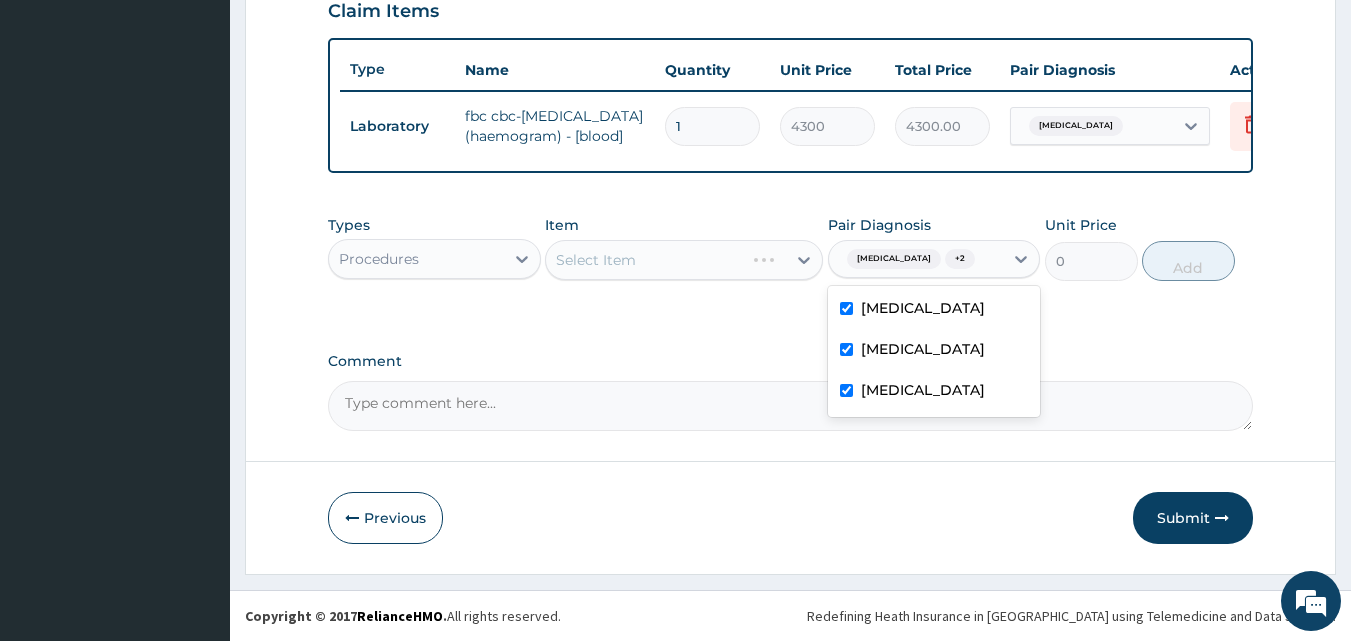 checkbox on "true" 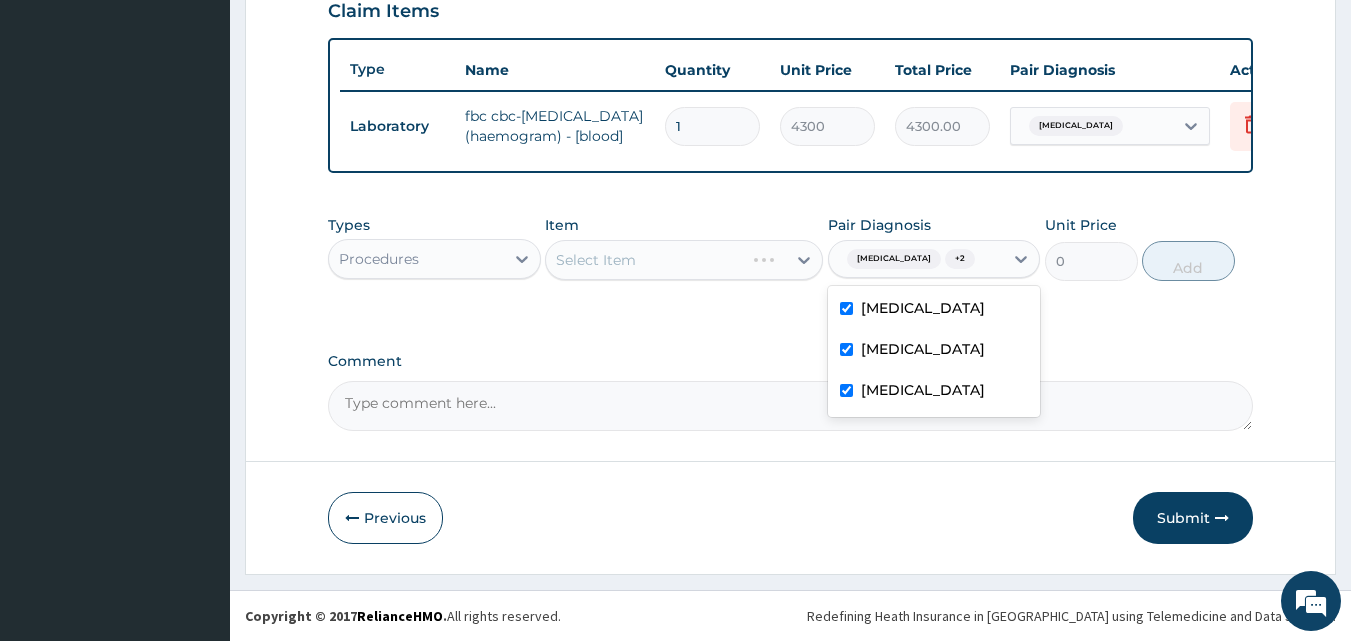 drag, startPoint x: 738, startPoint y: 360, endPoint x: 695, endPoint y: 300, distance: 73.817345 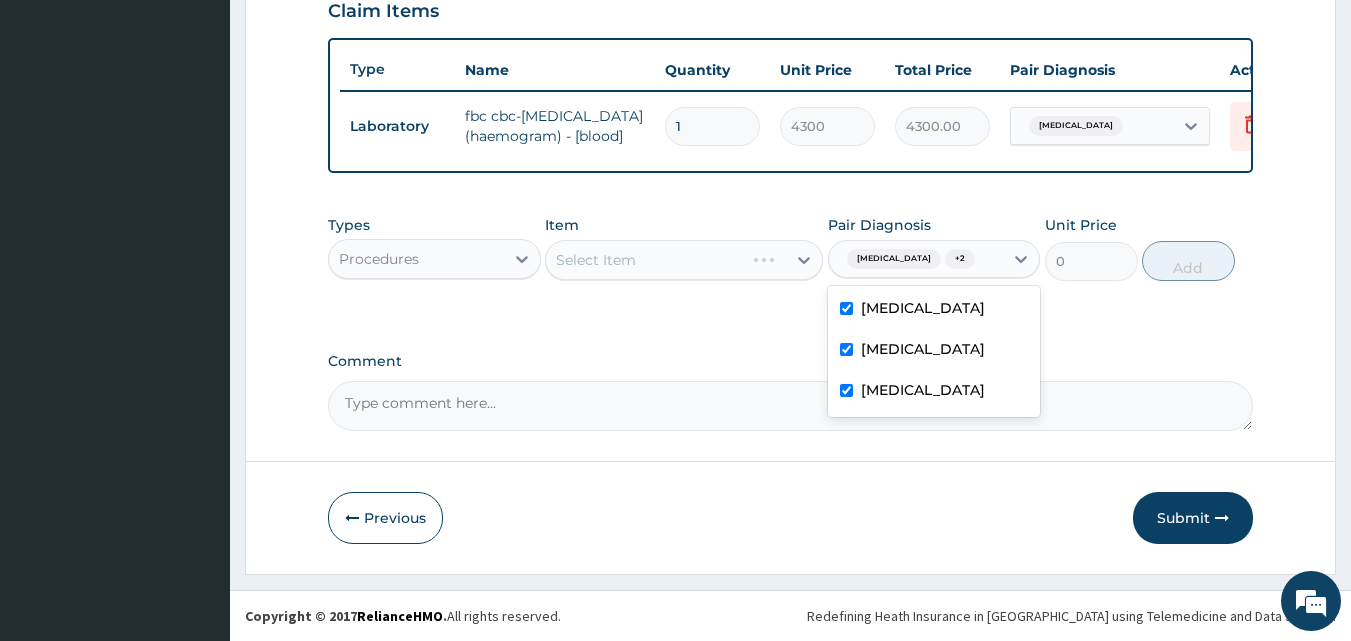 click on "Comment" at bounding box center [791, 361] 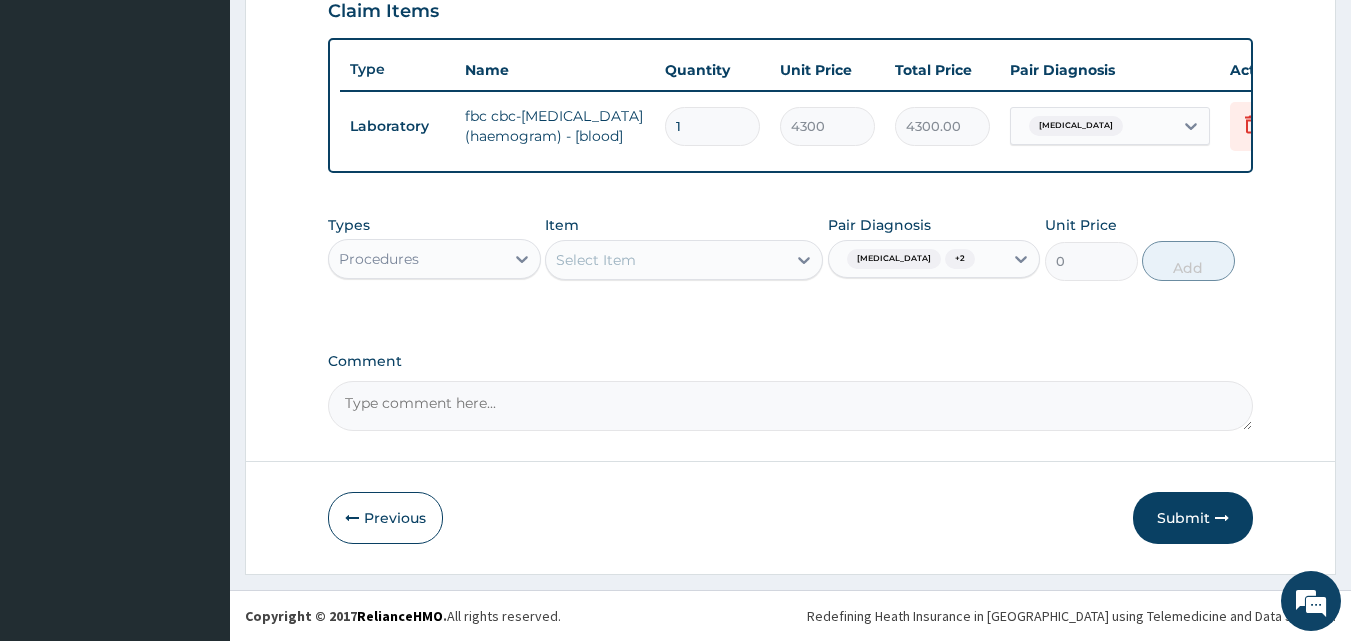 click on "Select Item" at bounding box center (666, 260) 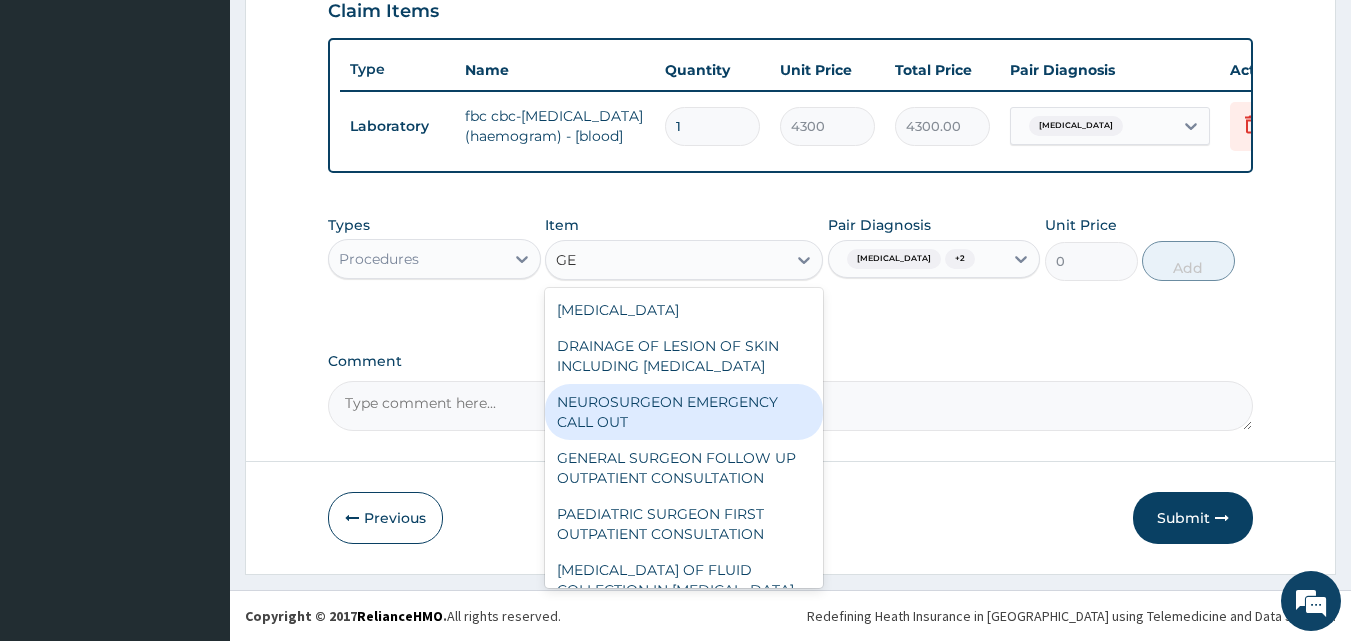 type on "G" 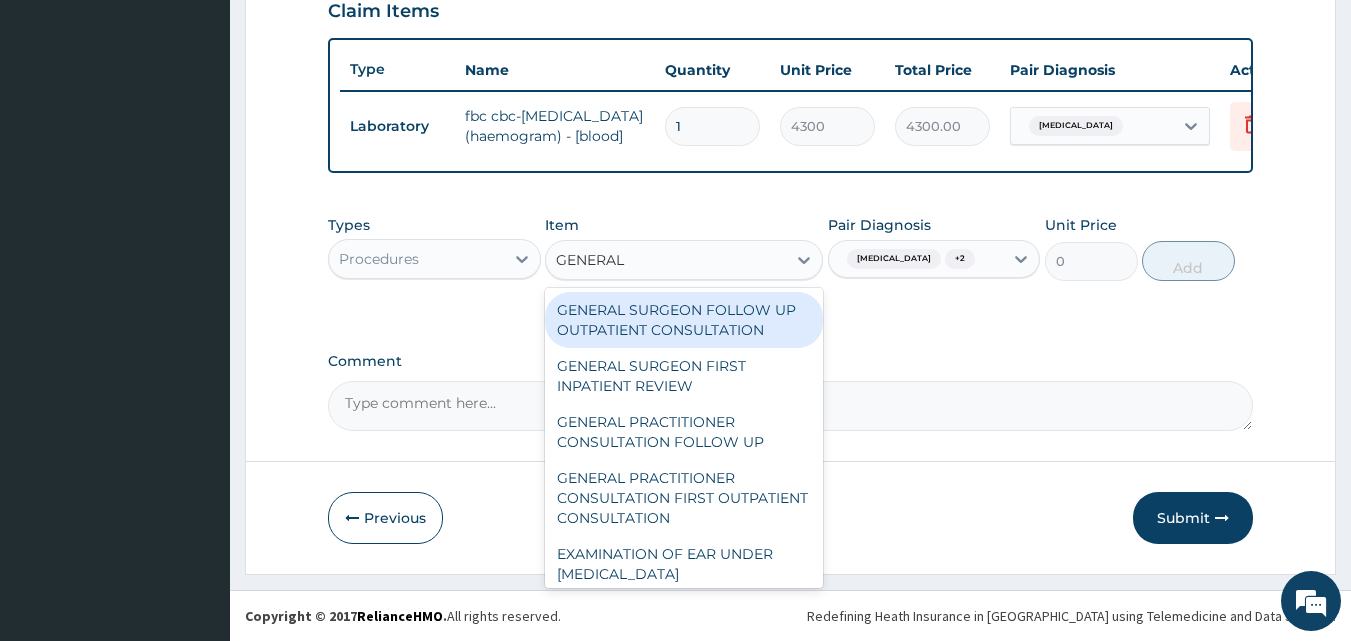 type on "GENERAL P" 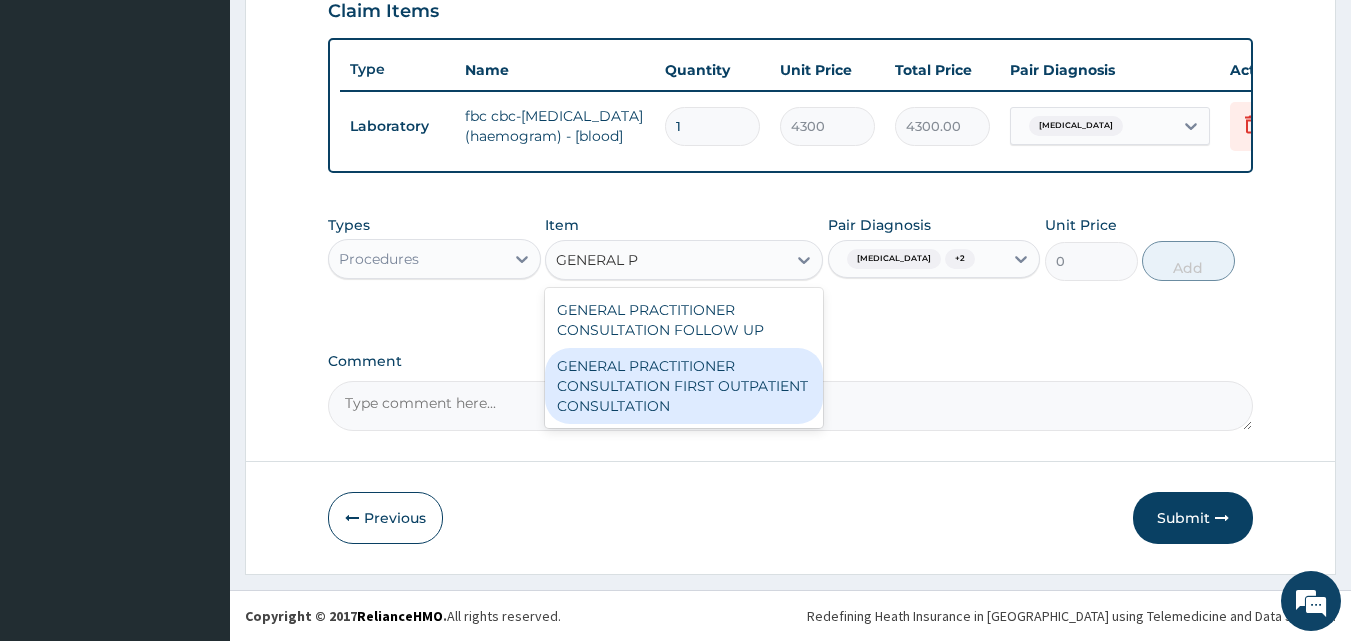 click on "GENERAL PRACTITIONER CONSULTATION FIRST OUTPATIENT CONSULTATION" at bounding box center (684, 386) 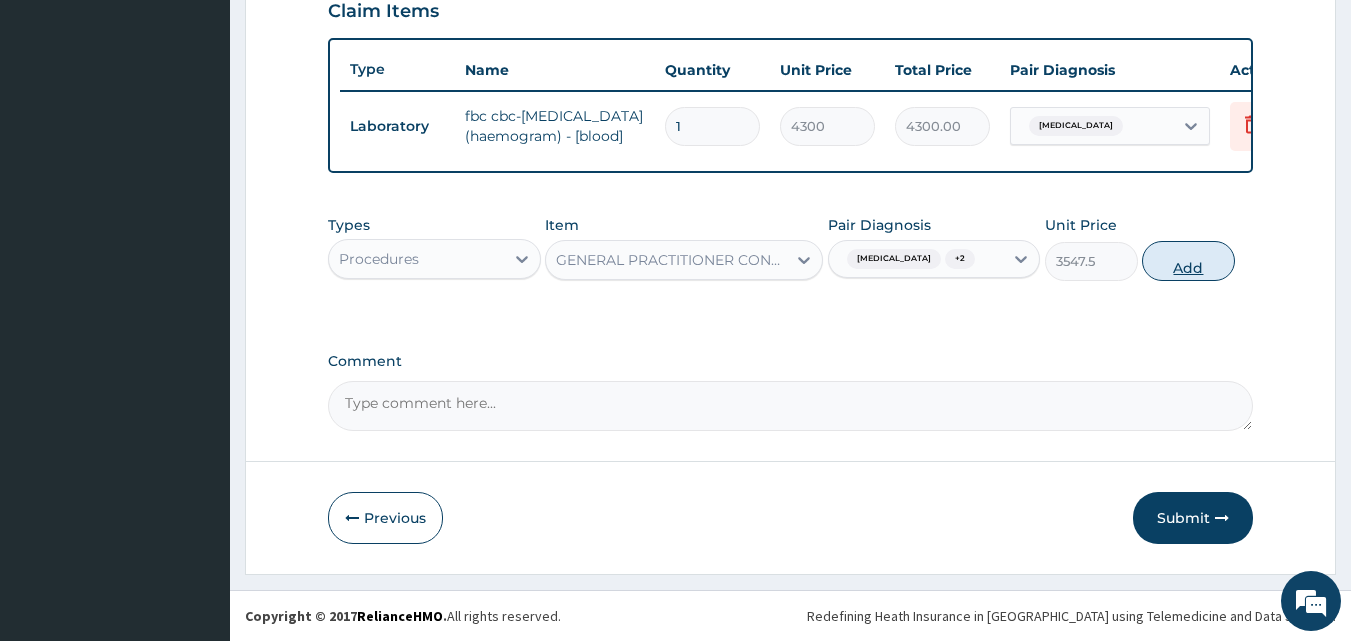 click on "Add" at bounding box center [1188, 261] 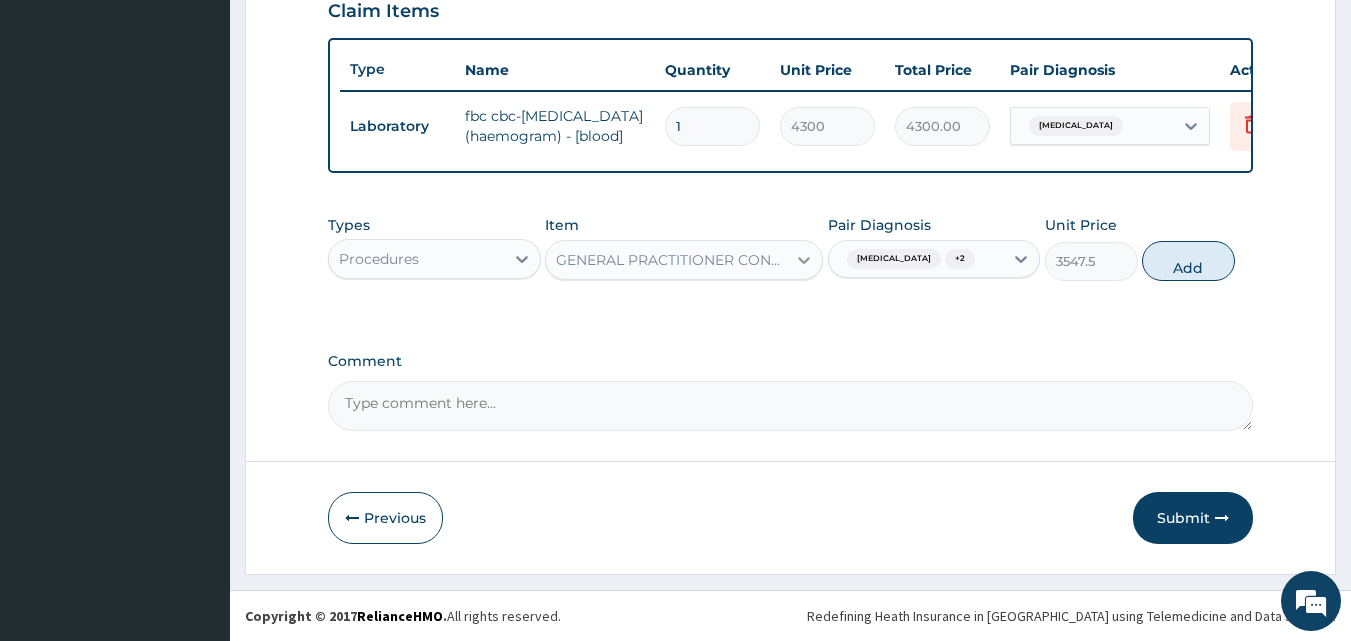 type on "0" 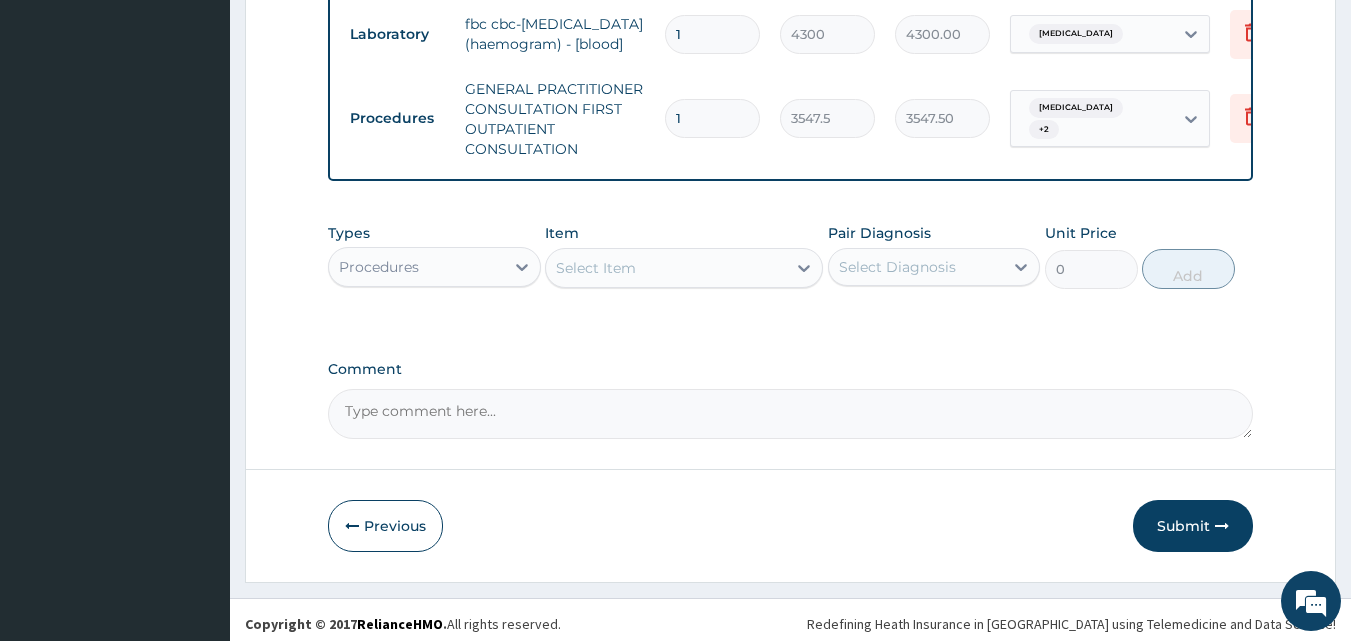 scroll, scrollTop: 832, scrollLeft: 0, axis: vertical 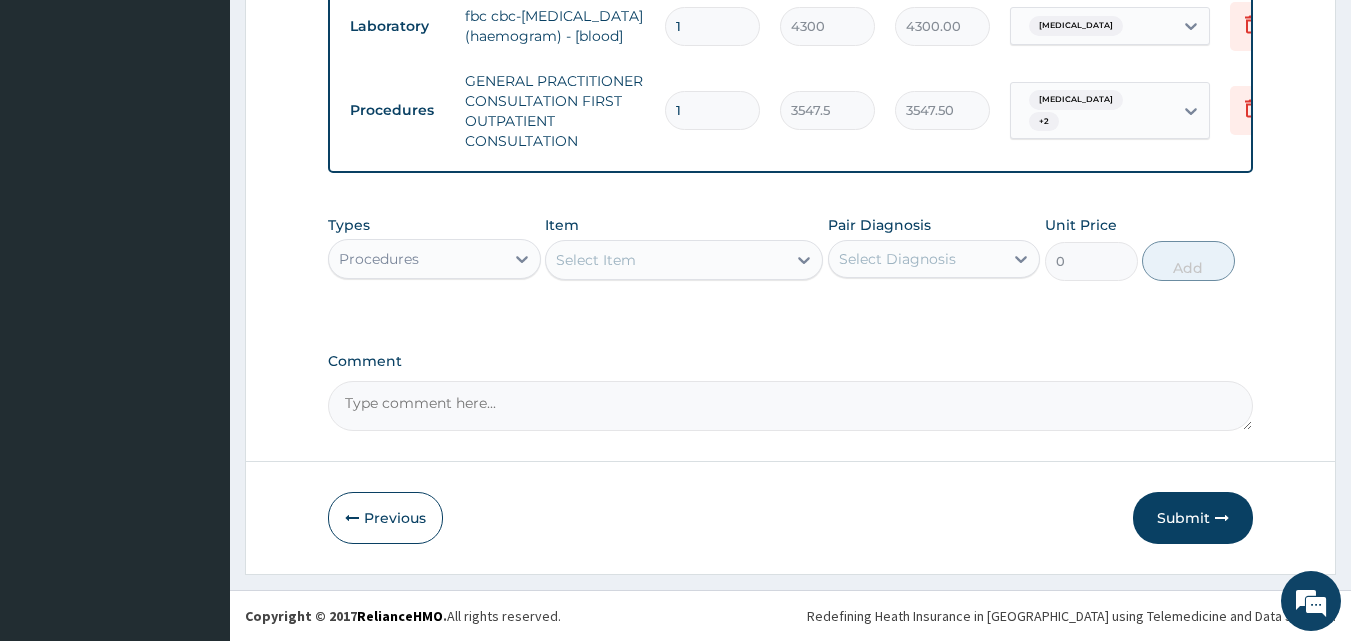 drag, startPoint x: 380, startPoint y: 256, endPoint x: 387, endPoint y: 268, distance: 13.892444 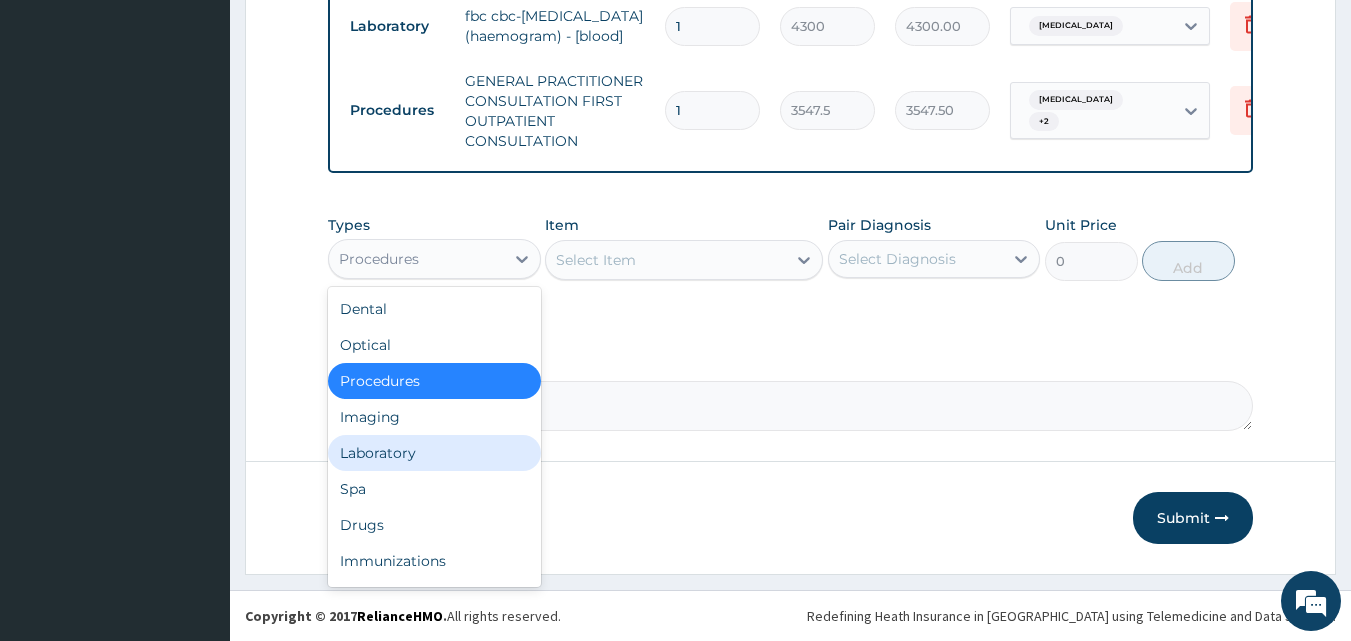 click on "Laboratory" at bounding box center [434, 453] 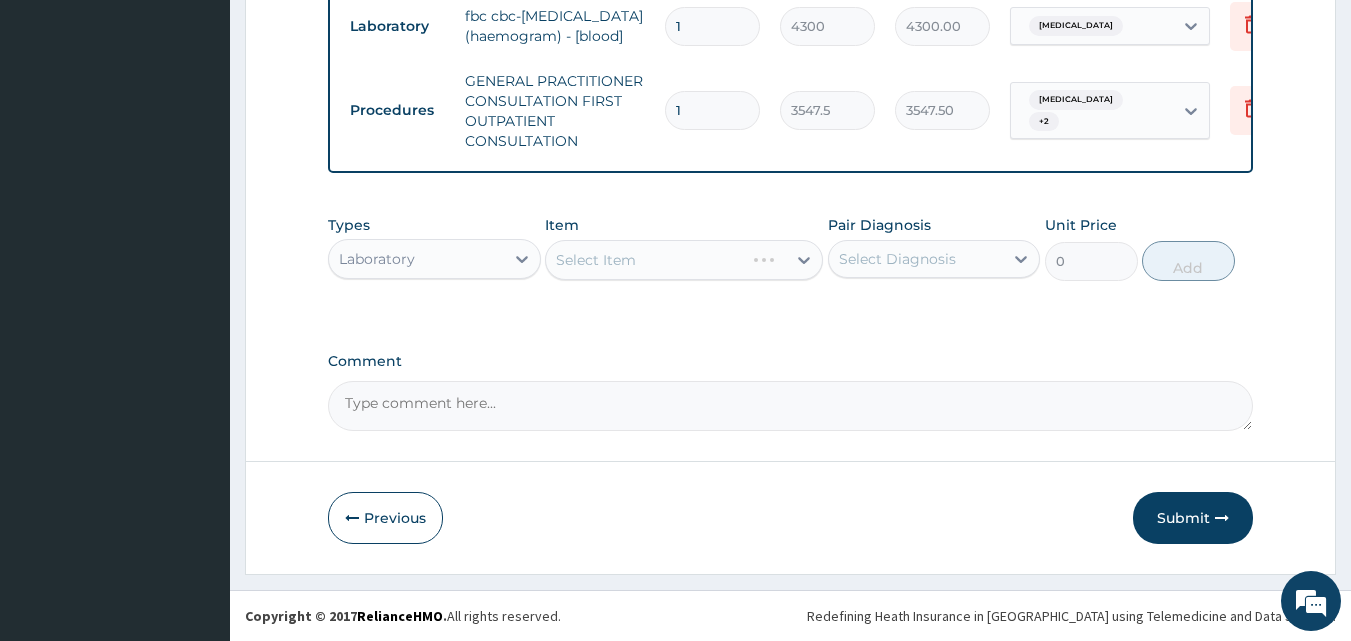 click on "Select Diagnosis" at bounding box center [897, 259] 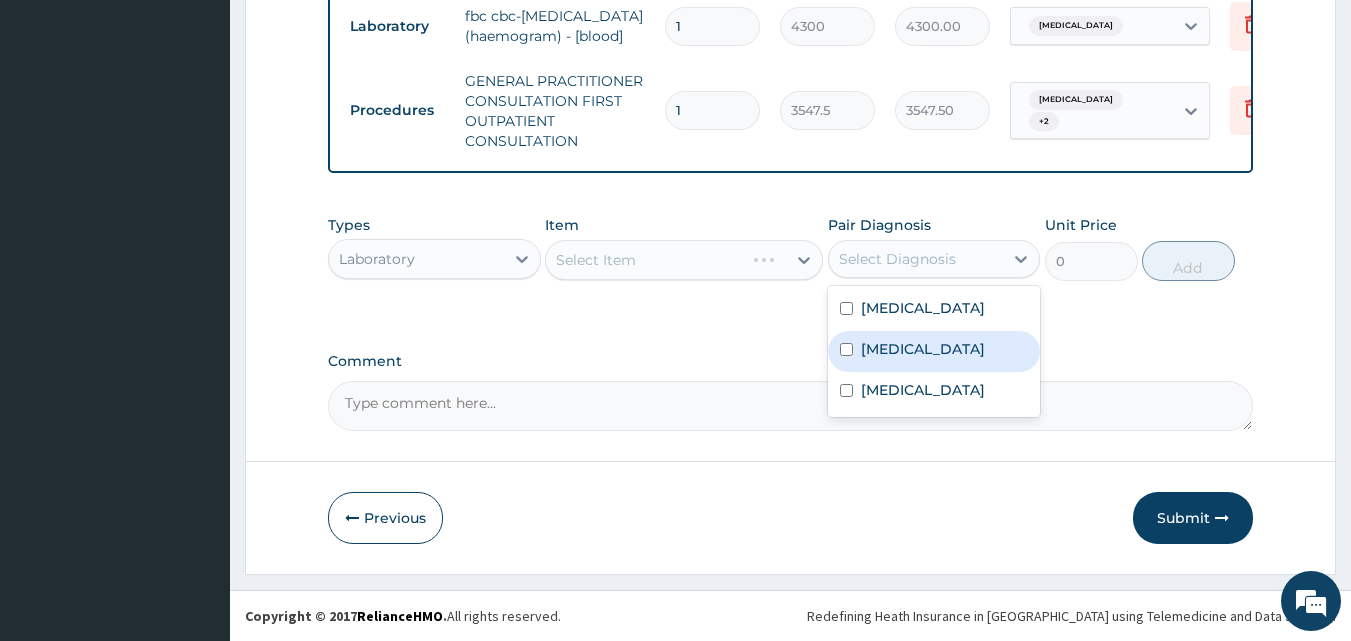 click on "Malaria" at bounding box center [923, 349] 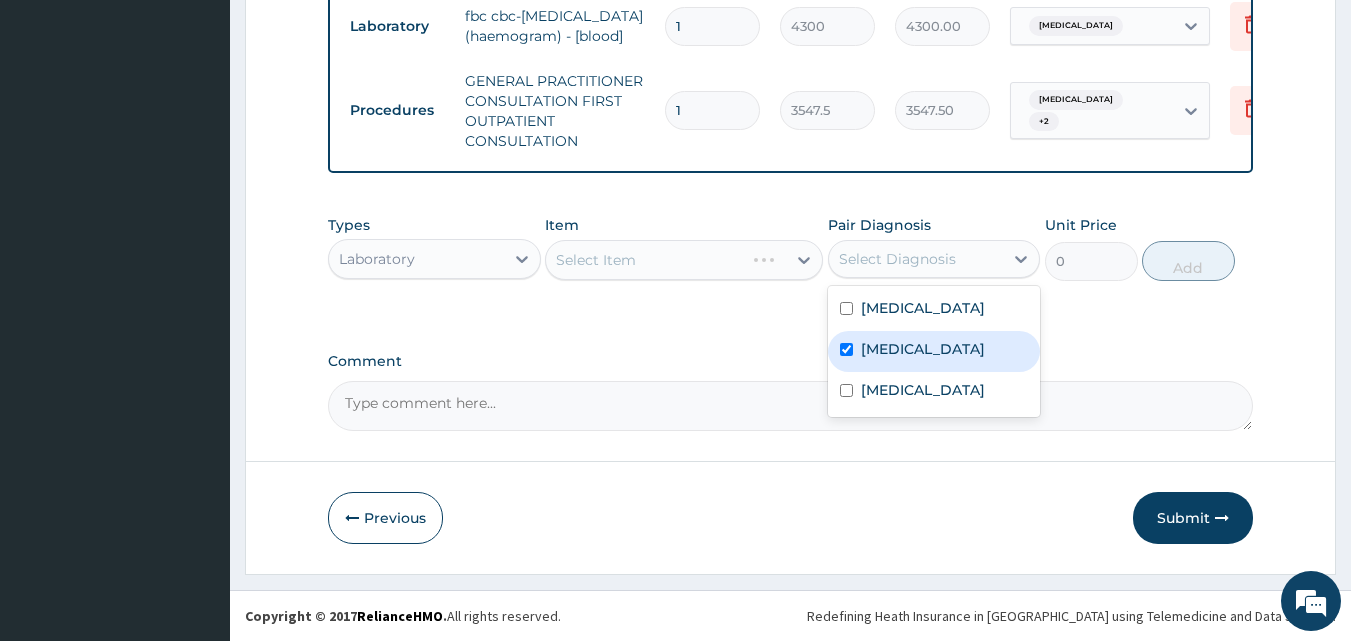 checkbox on "true" 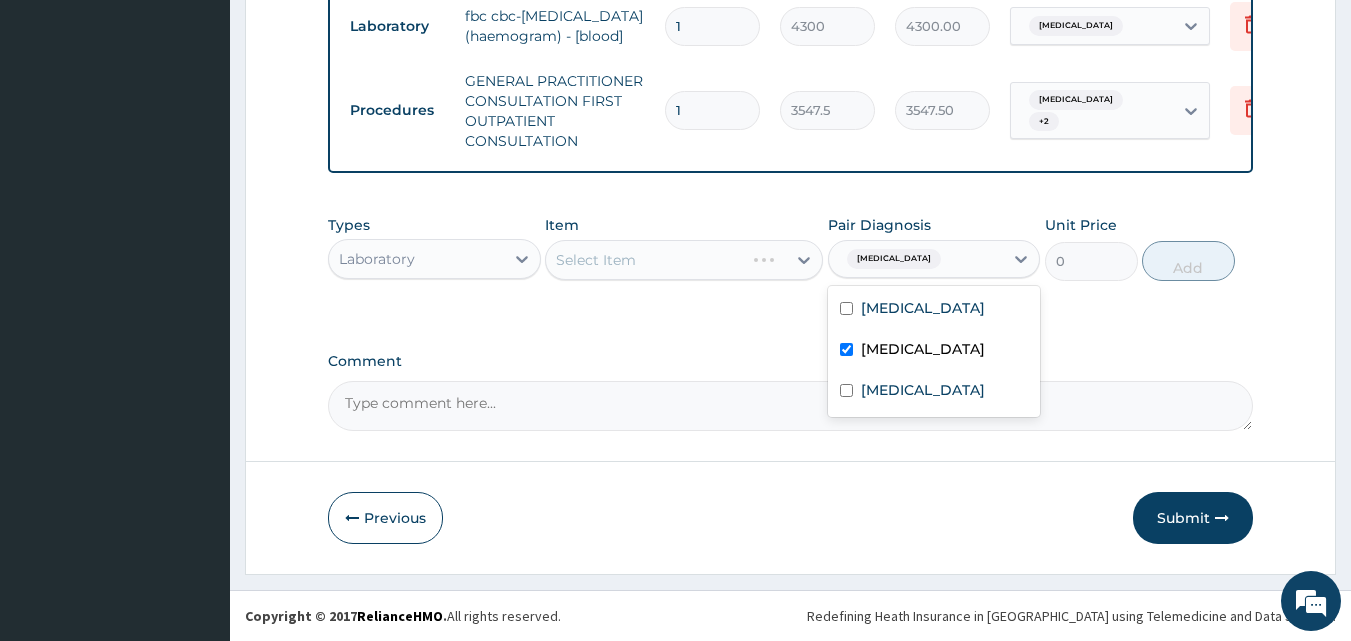 click on "PA Code / Prescription Code PA/53AB5B Encounter Date 09-07-2025 Important Notice Please enter PA codes before entering items that are not attached to a PA code   All diagnoses entered must be linked to a claim item. Diagnosis & Claim Items that are visible but inactive cannot be edited because they were imported from an already approved PA code. Diagnosis Sepsis confirmed Malaria Confirmed Urticaria Confirmed NB: All diagnosis must be linked to a claim item Claim Items Type Name Quantity Unit Price Total Price Pair Diagnosis Actions Laboratory fbc cbc-complete blood count (haemogram) - [blood] 1 4300 4300.00 Sepsis Delete Procedures GENERAL PRACTITIONER CONSULTATION FIRST OUTPATIENT CONSULTATION 1 3547.5 3547.50 Sepsis  + 2 Delete Types Laboratory Item Select Item Pair Diagnosis option Malaria, selected. Malaria Sepsis Malaria Urticaria Unit Price 0 Add Comment" at bounding box center (791, -92) 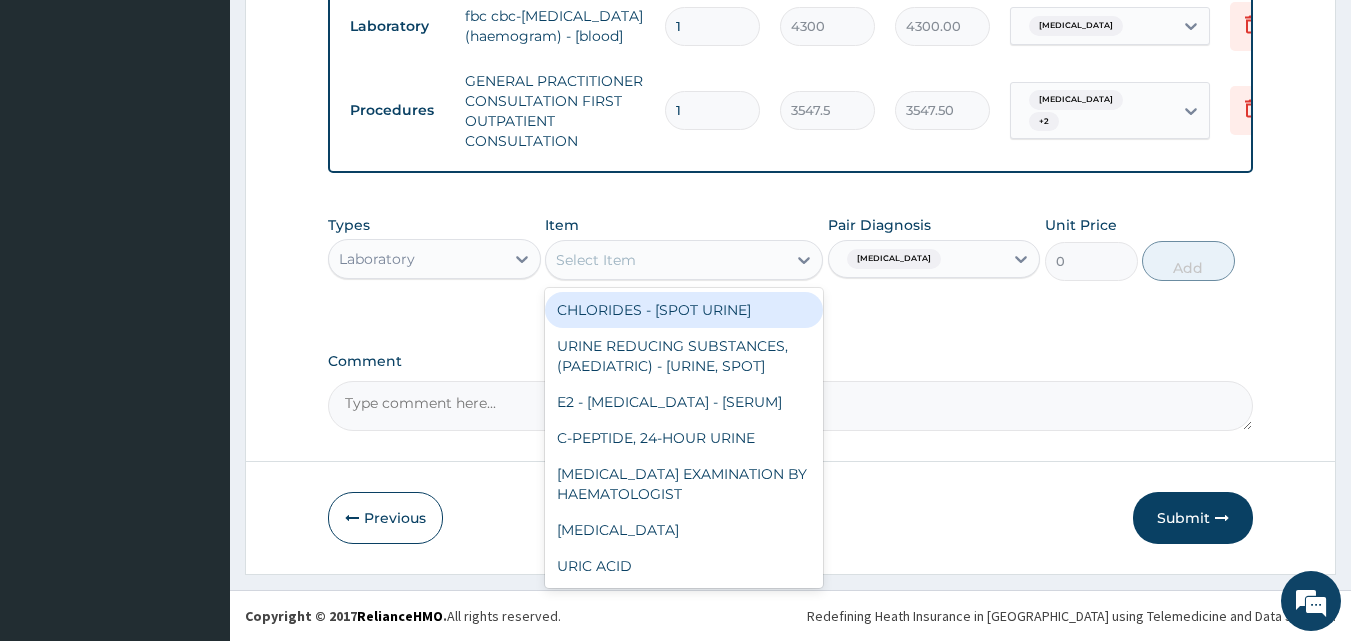 click on "Select Item" at bounding box center (666, 260) 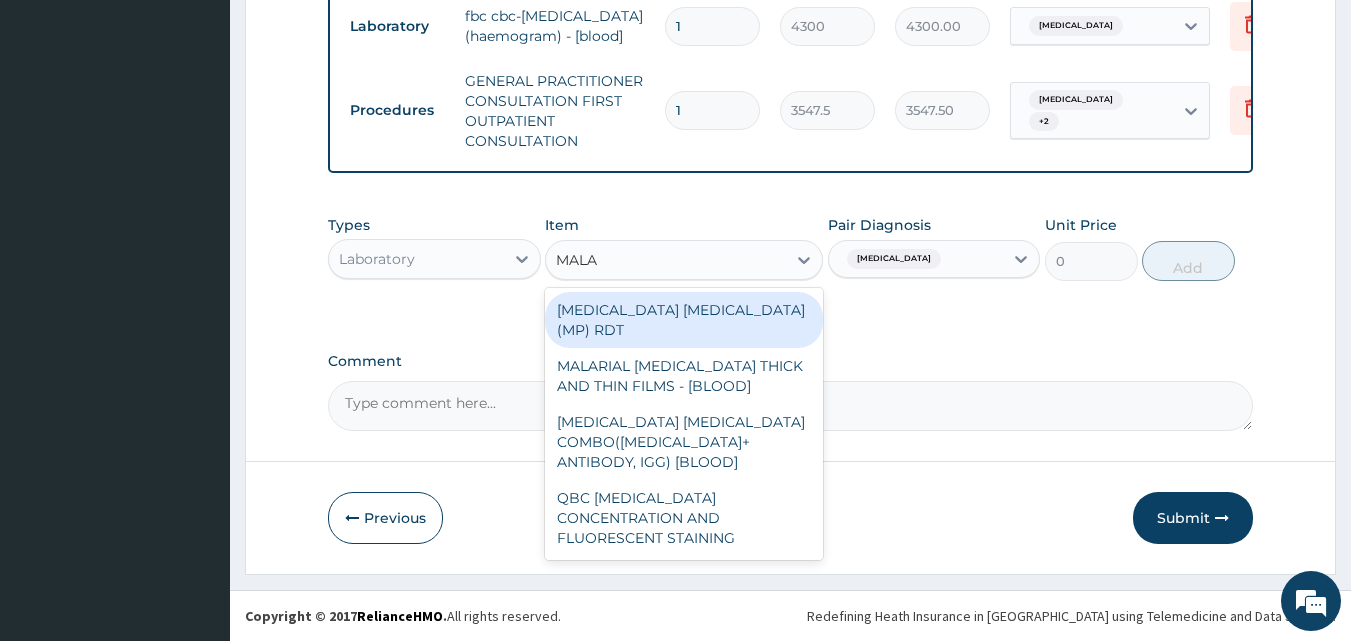 type on "MALAR" 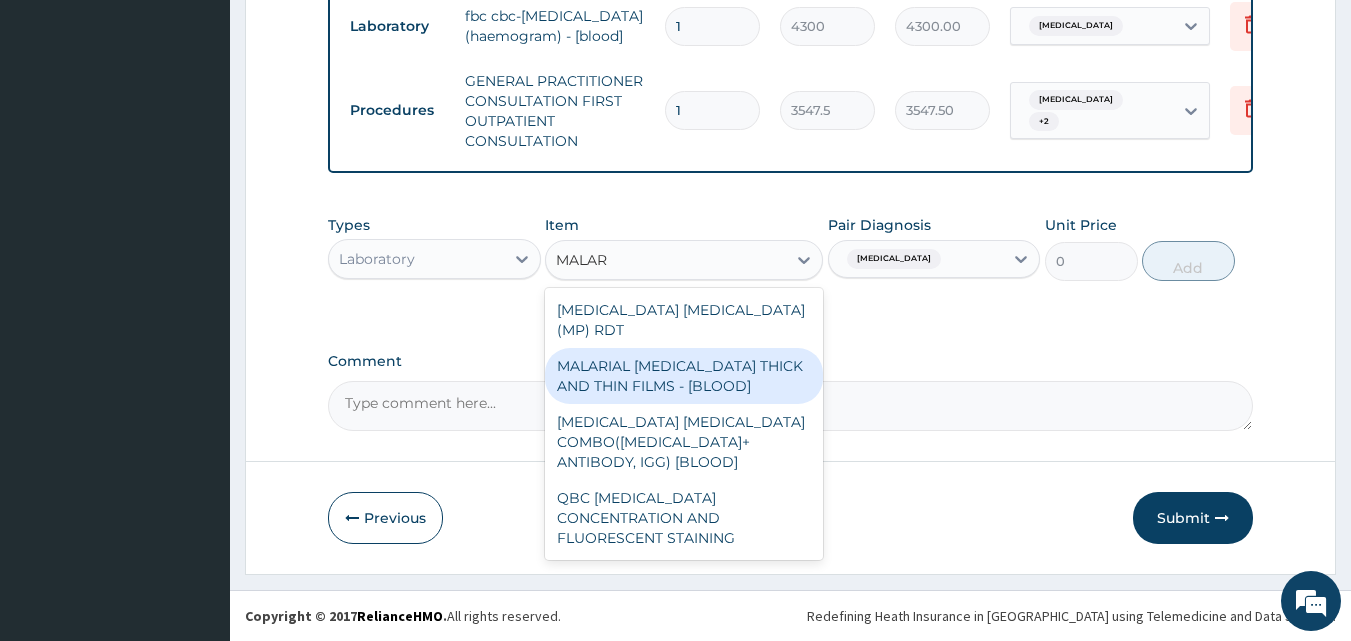click on "MALARIAL PARASITE THICK AND THIN FILMS - [BLOOD]" at bounding box center (684, 376) 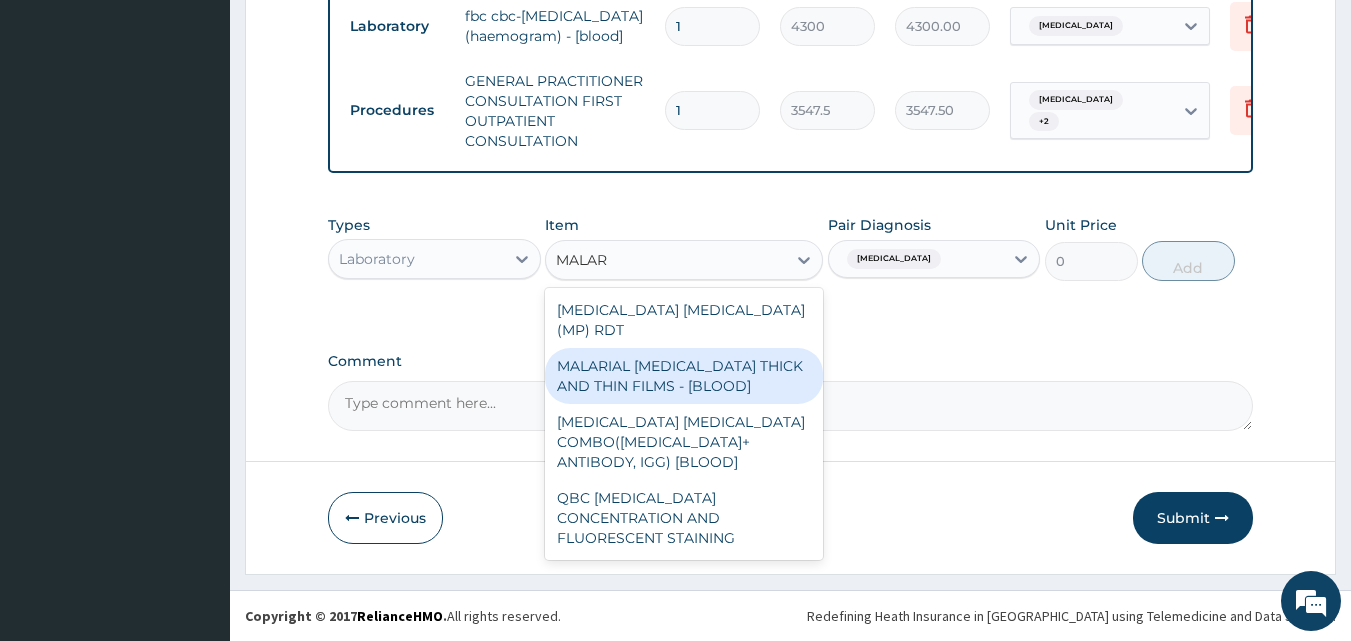 type 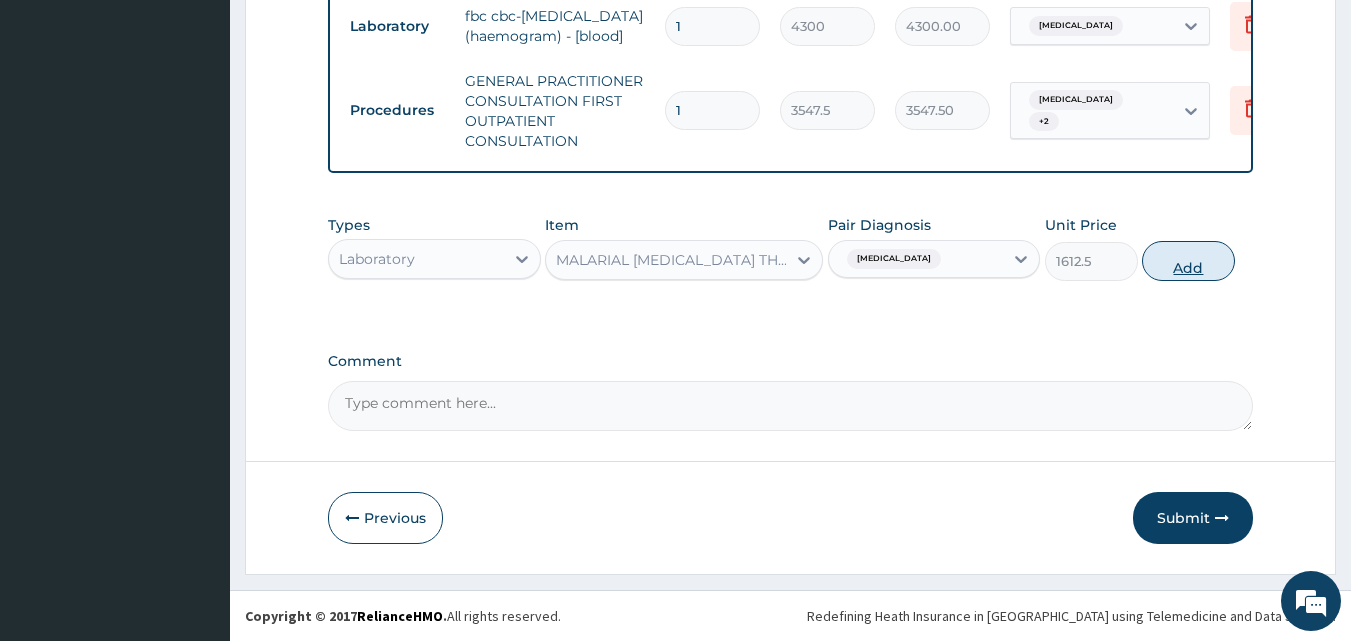 click on "Add" at bounding box center (1188, 261) 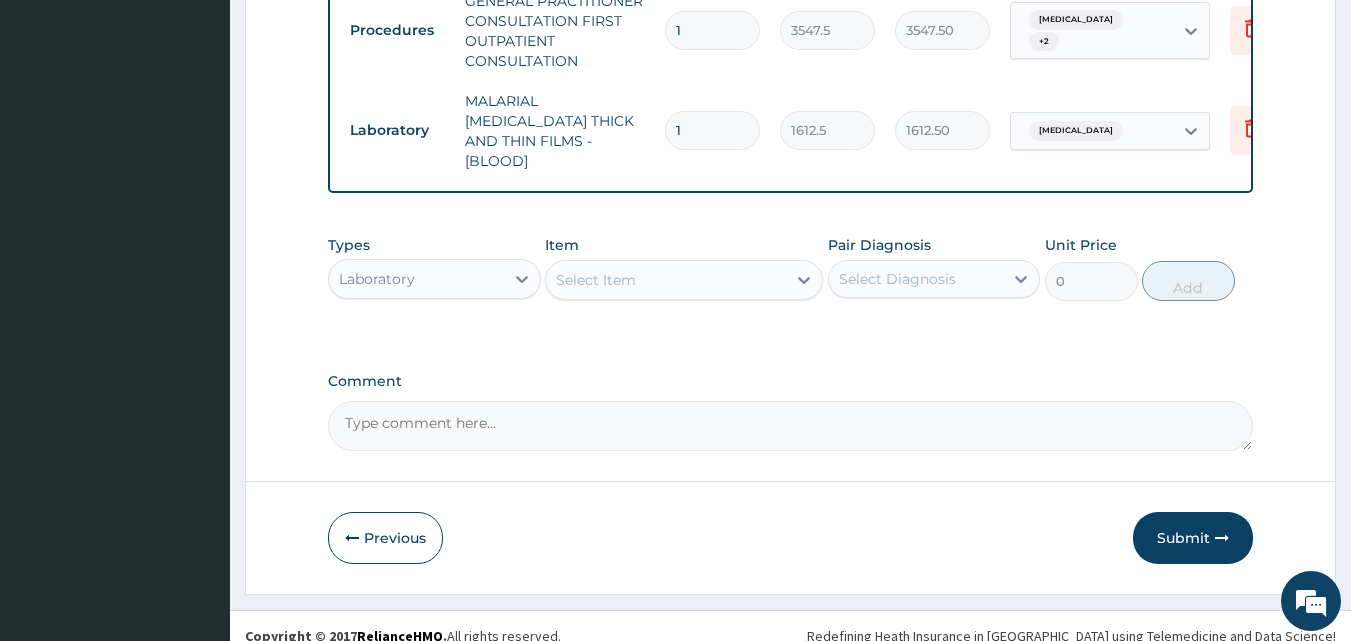 scroll, scrollTop: 912, scrollLeft: 0, axis: vertical 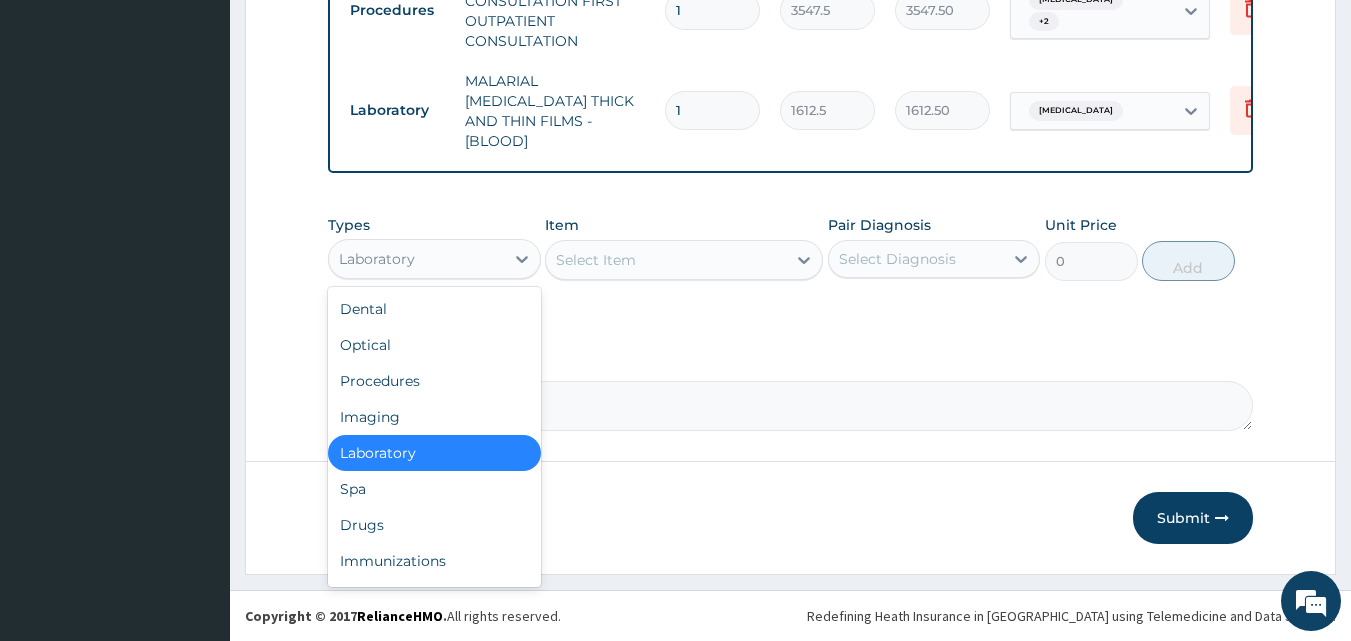 click on "Laboratory" at bounding box center (416, 259) 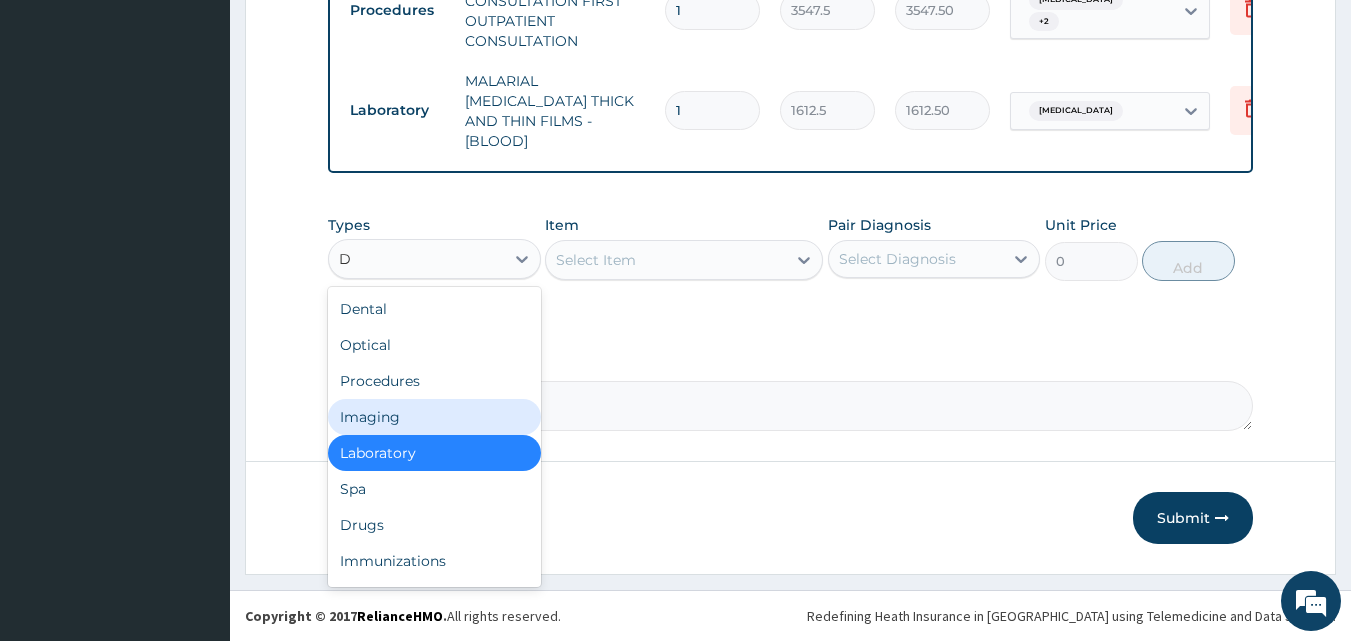 type on "DR" 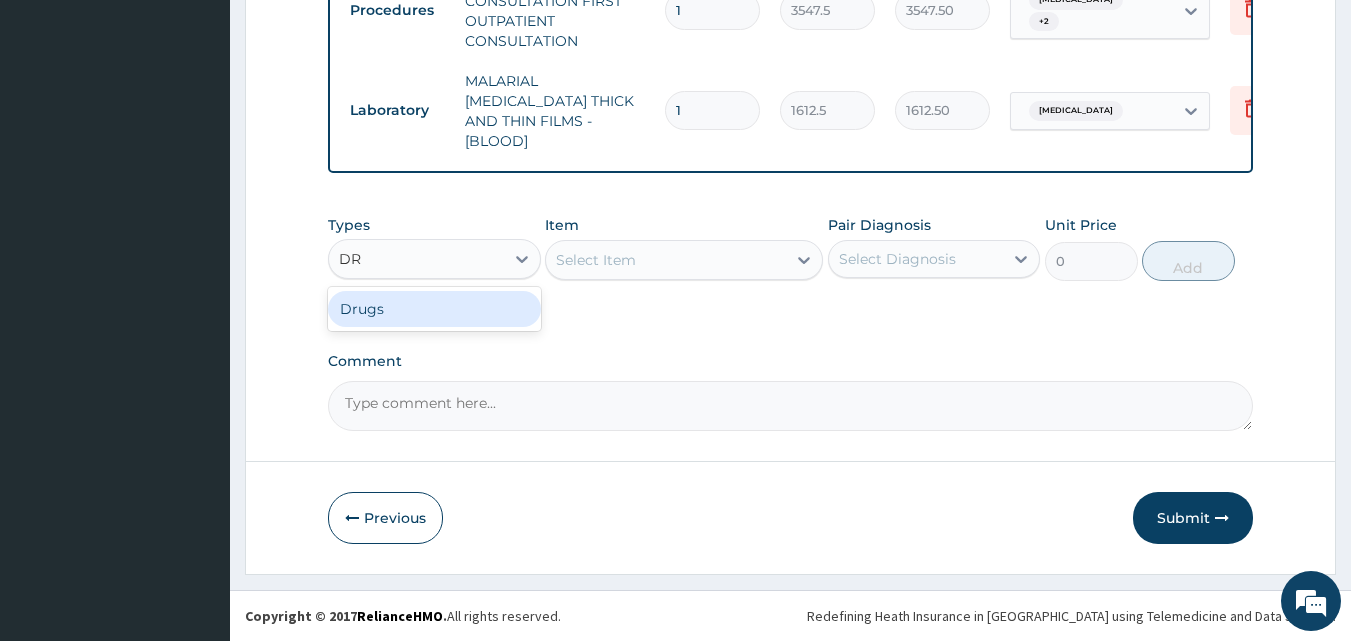 click on "Drugs" at bounding box center [434, 309] 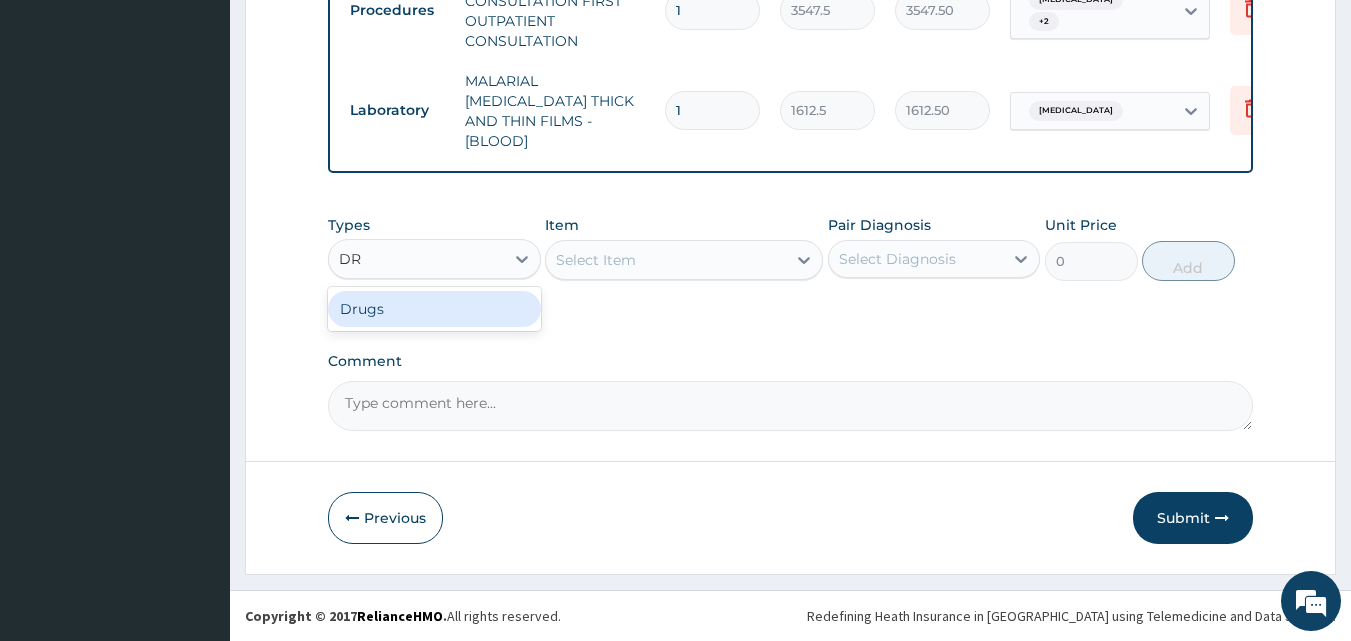type 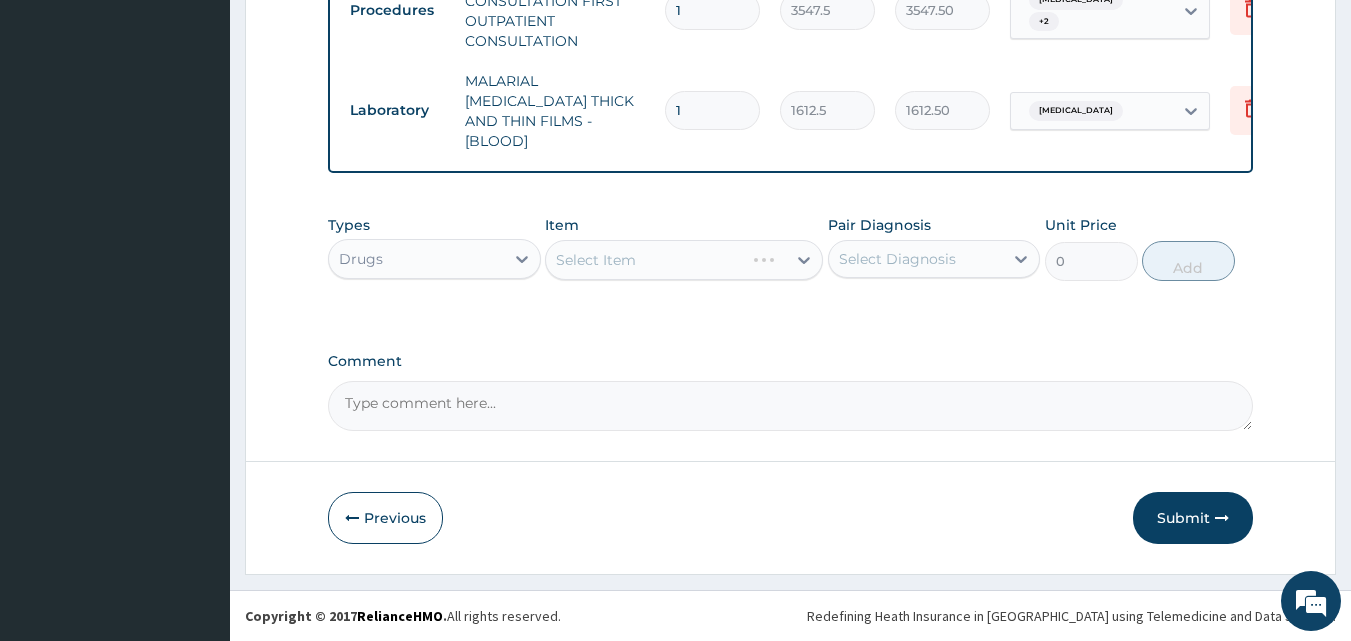 click on "Select Item" at bounding box center [684, 260] 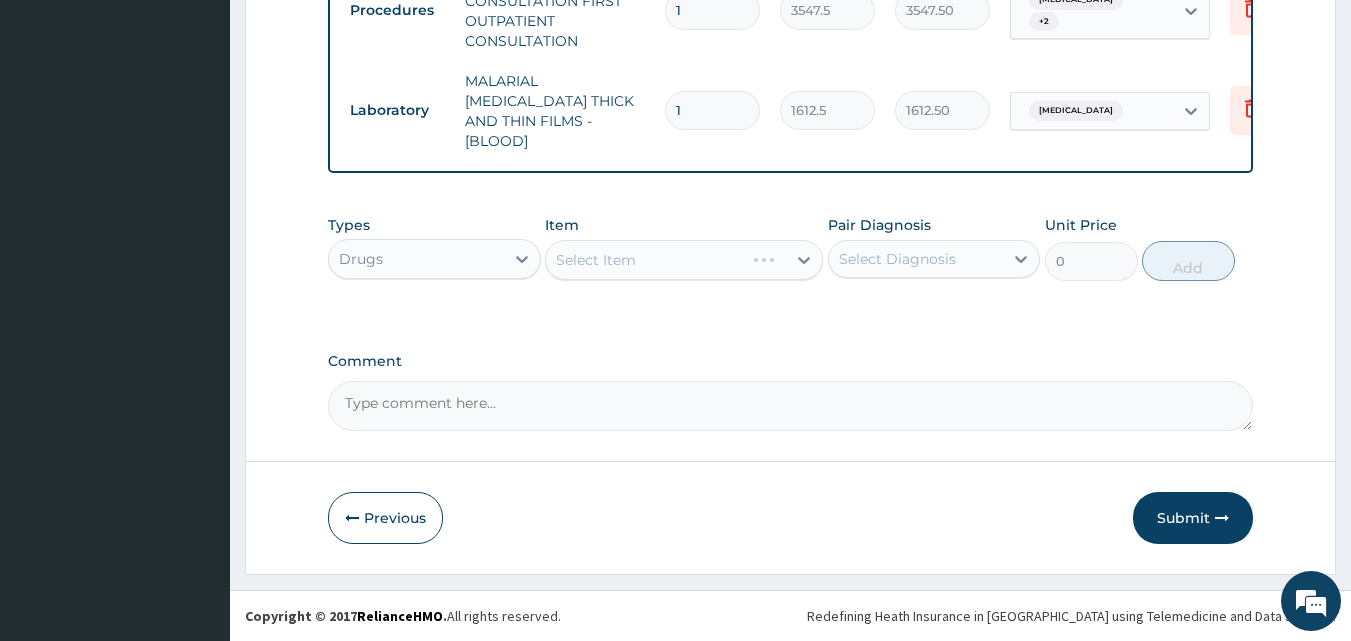 click on "Select Item" at bounding box center (684, 260) 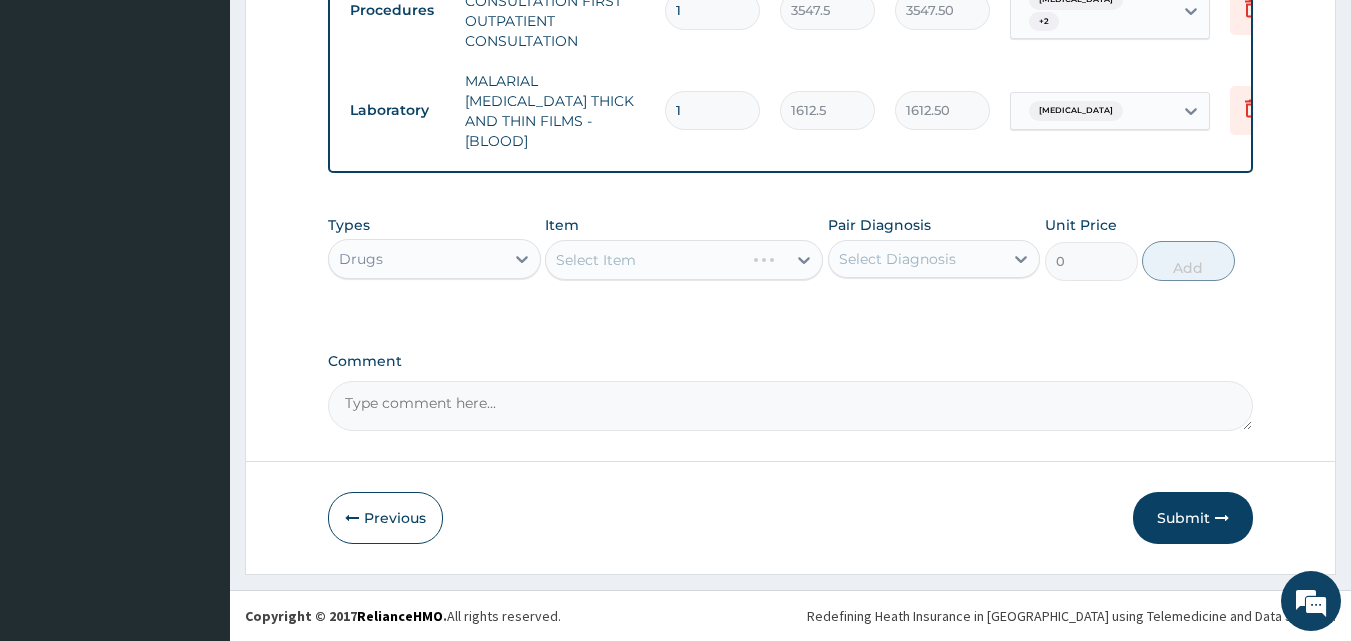 click on "Types Drugs Item Select Item Pair Diagnosis Select Diagnosis Unit Price 0 Add" at bounding box center (791, 263) 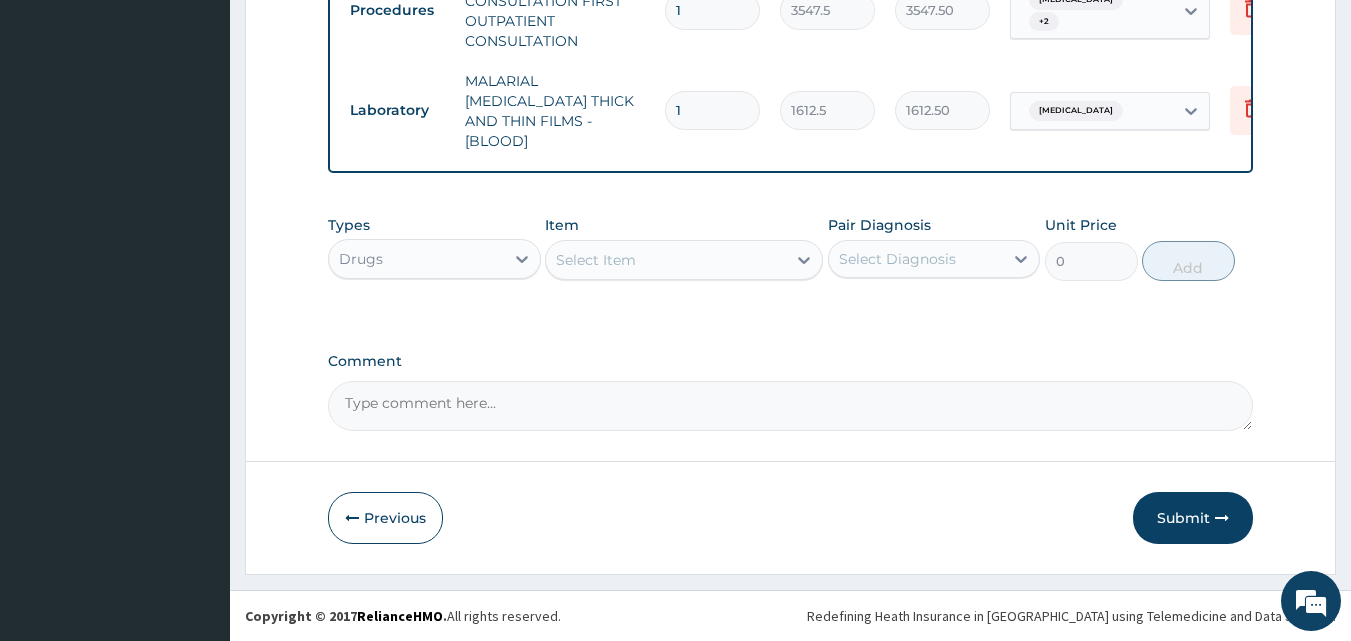 click on "Select Item" at bounding box center [666, 260] 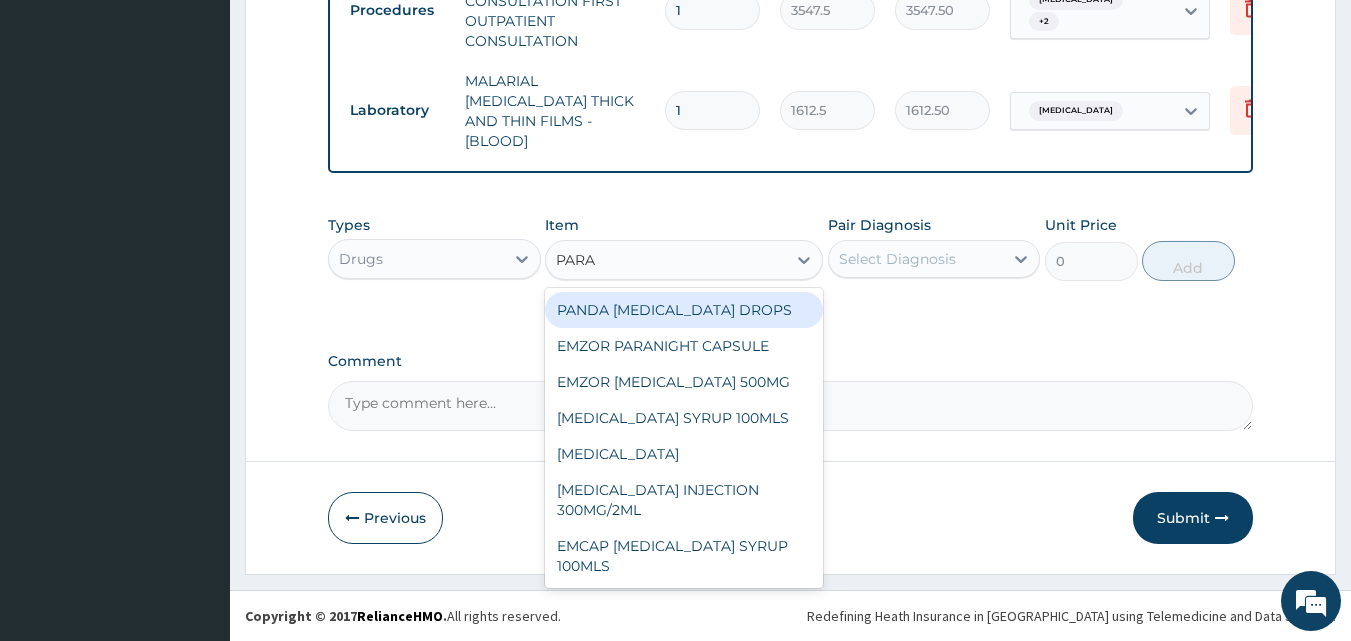 type on "PARAC" 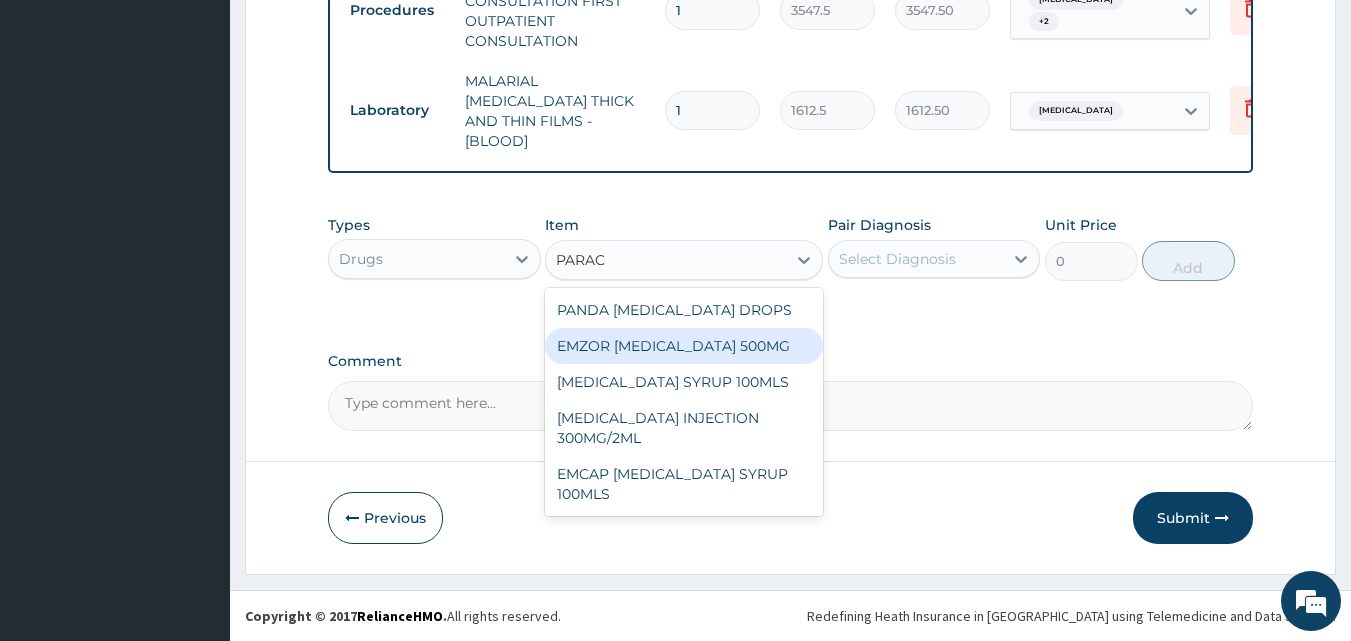 click on "EMZOR PARACETAMOL 500MG" at bounding box center (684, 346) 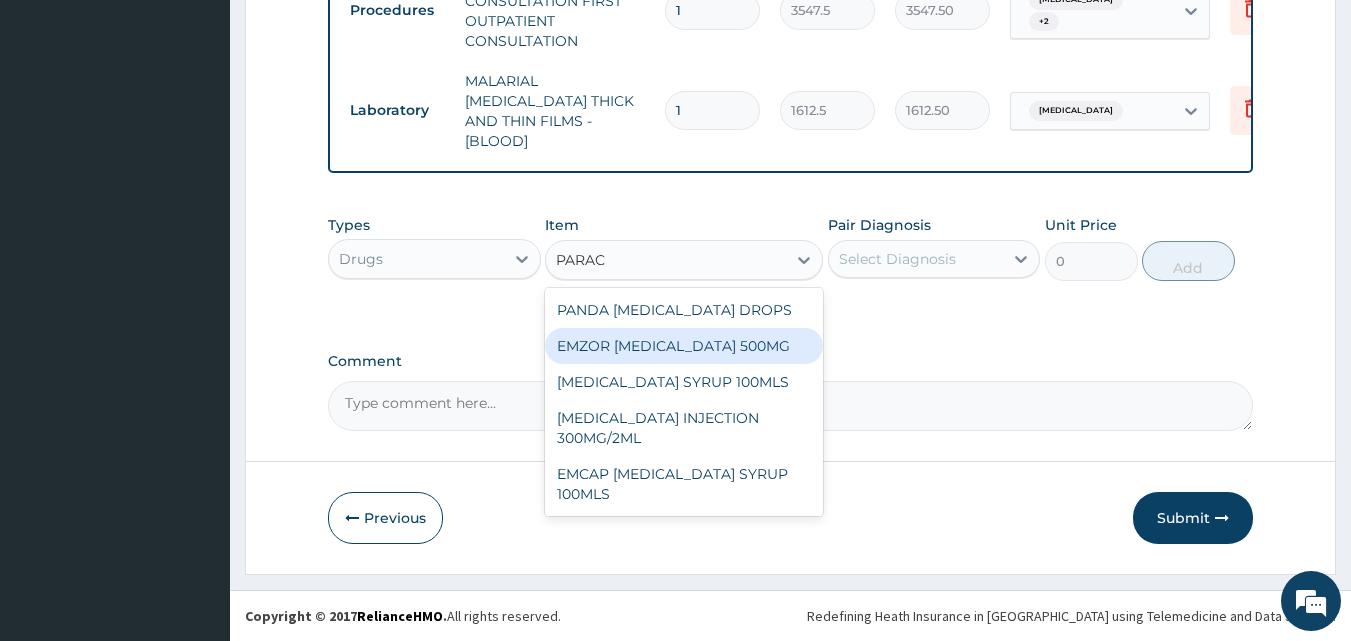 type 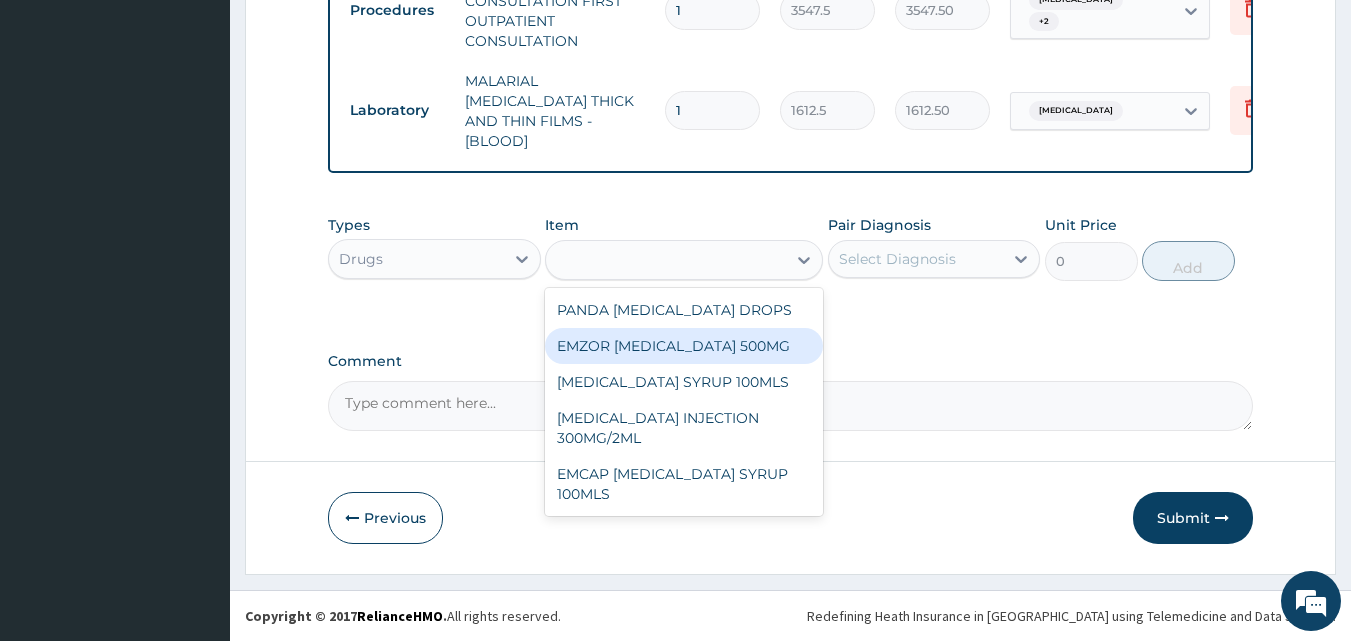 type on "23.64999961853027" 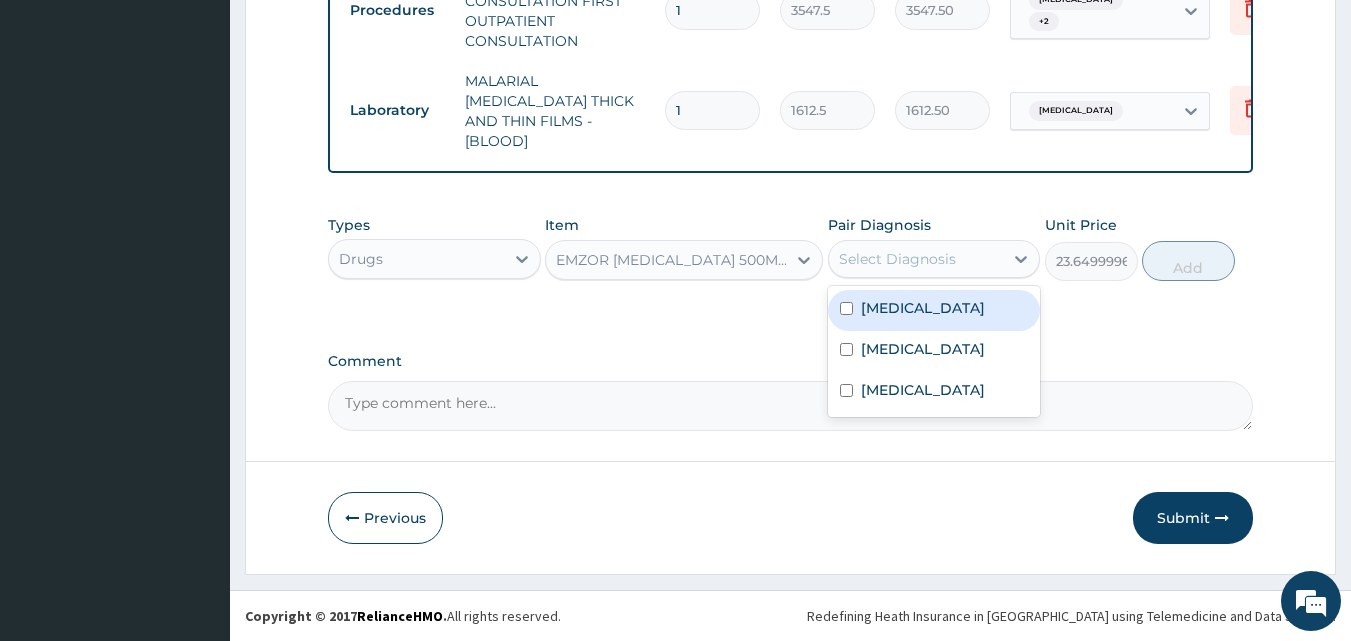 click on "Select Diagnosis" at bounding box center [897, 259] 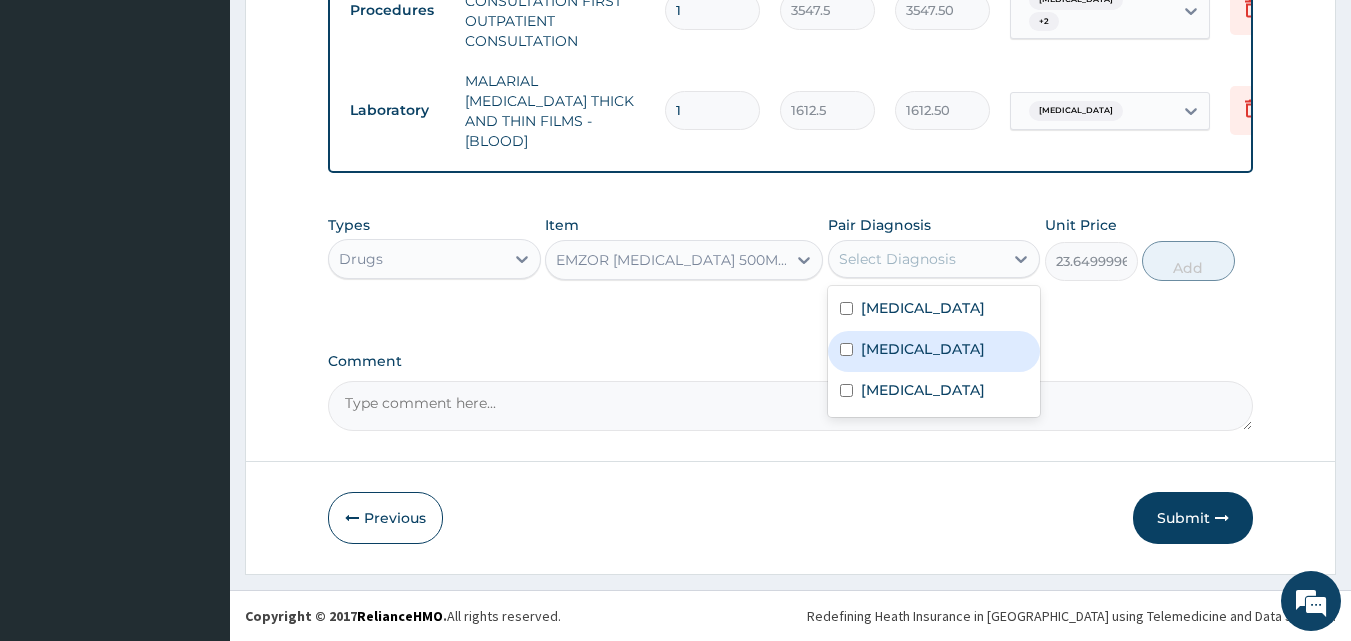 click on "Malaria" at bounding box center (923, 349) 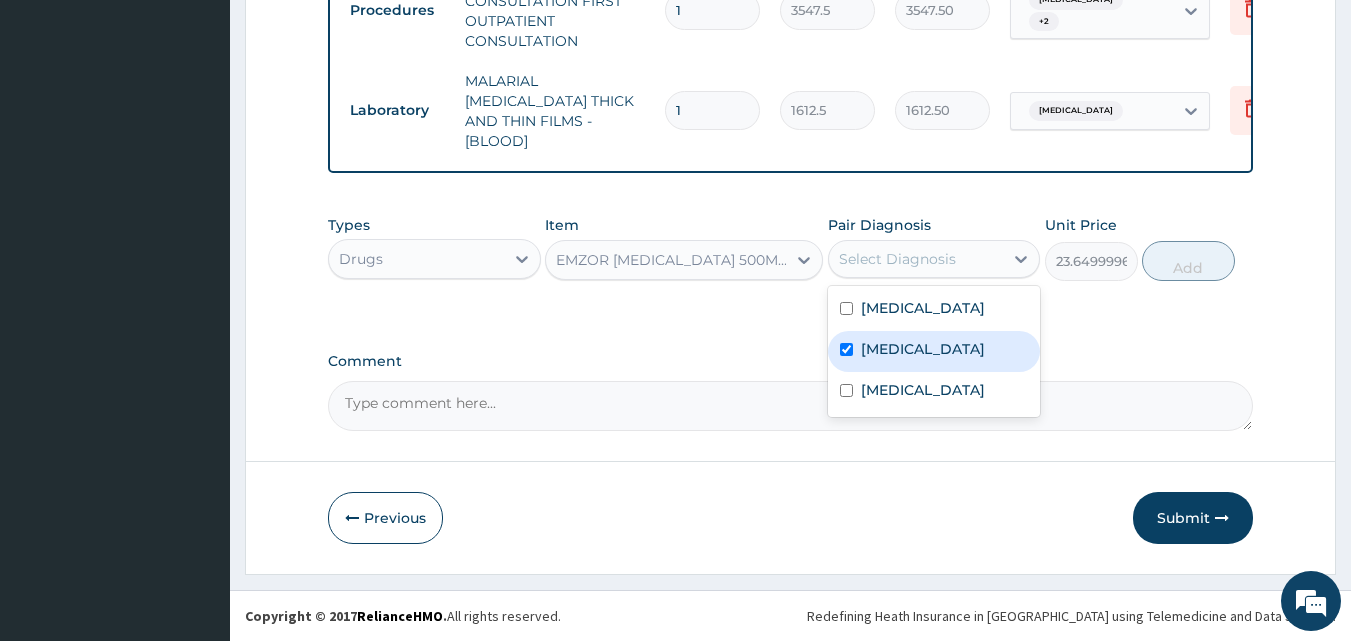 checkbox on "true" 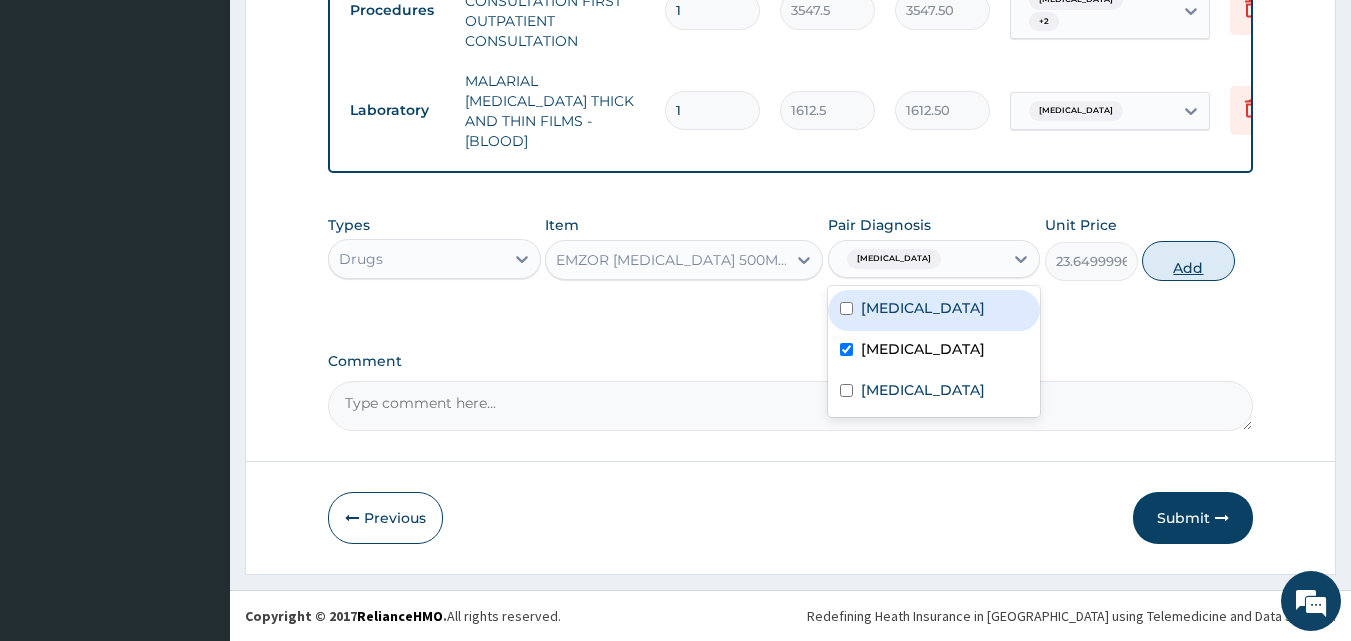 click on "Add" at bounding box center (1188, 261) 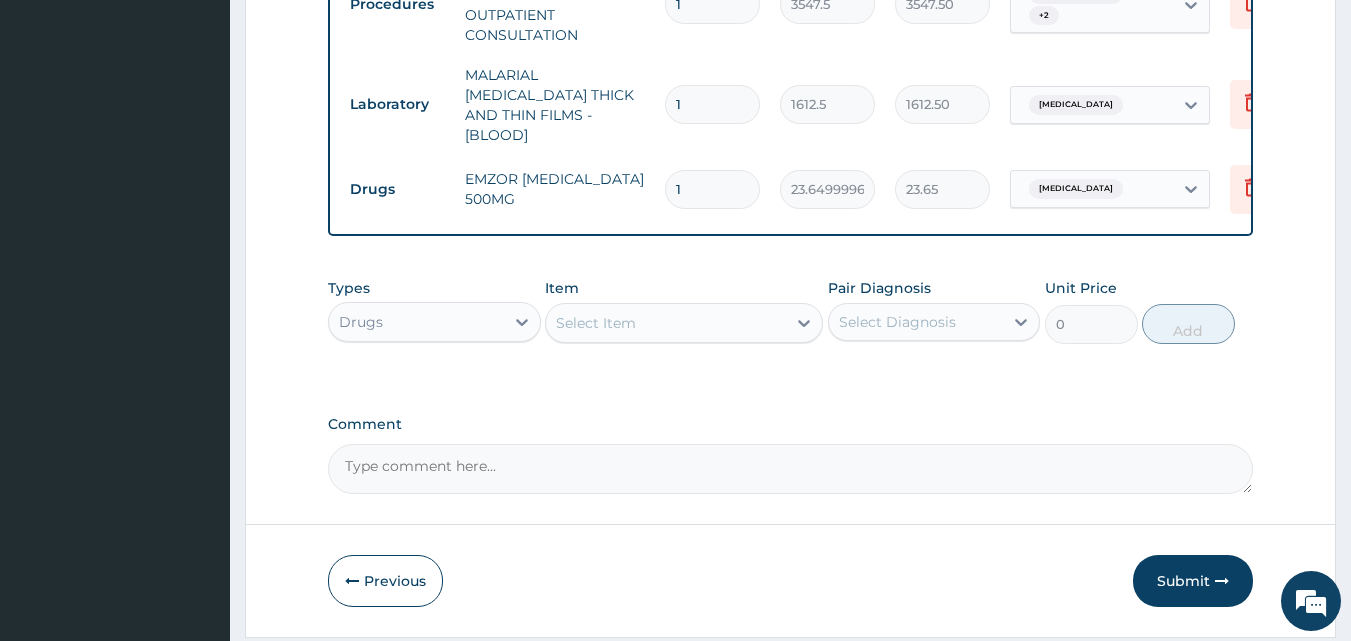 type on "18" 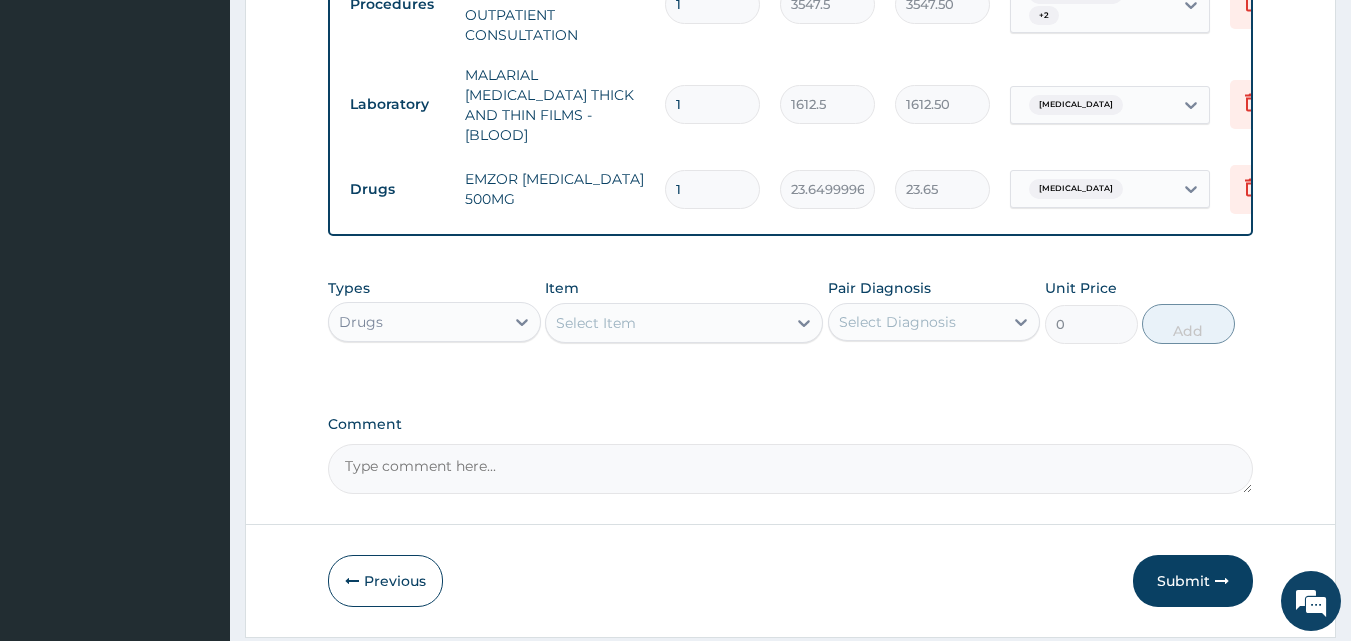 type on "425.70" 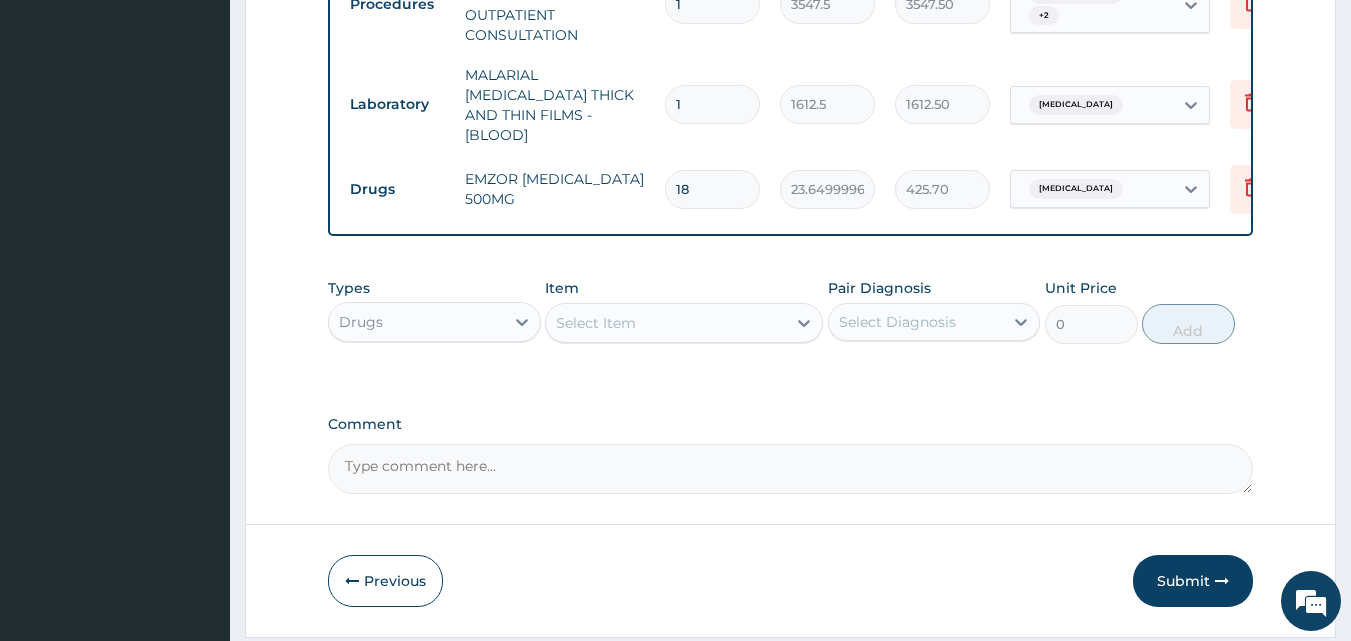 scroll, scrollTop: 981, scrollLeft: 0, axis: vertical 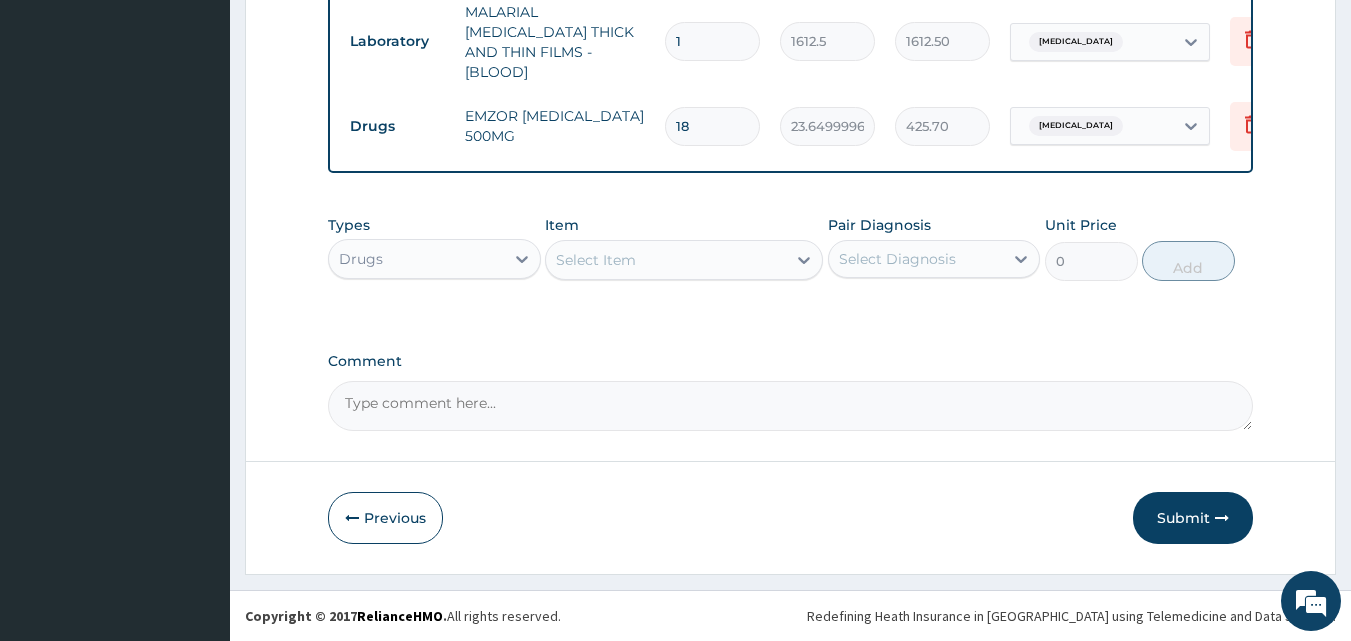 type on "18" 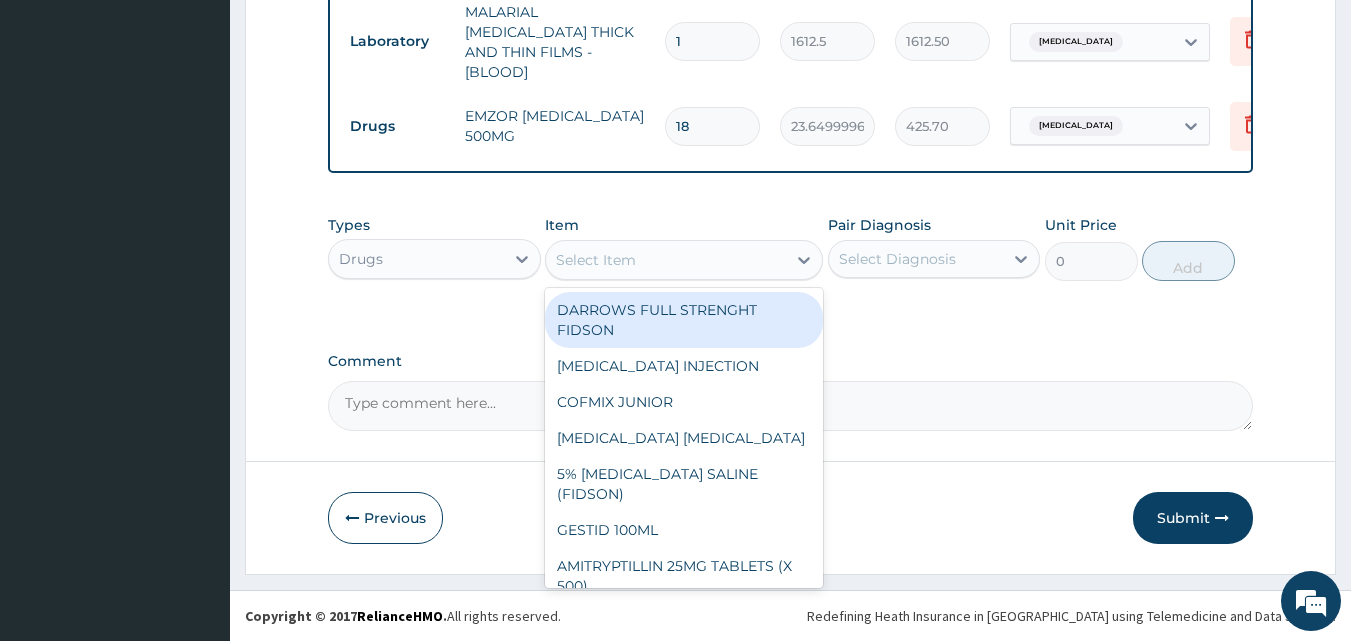 click on "Select Item" at bounding box center (596, 260) 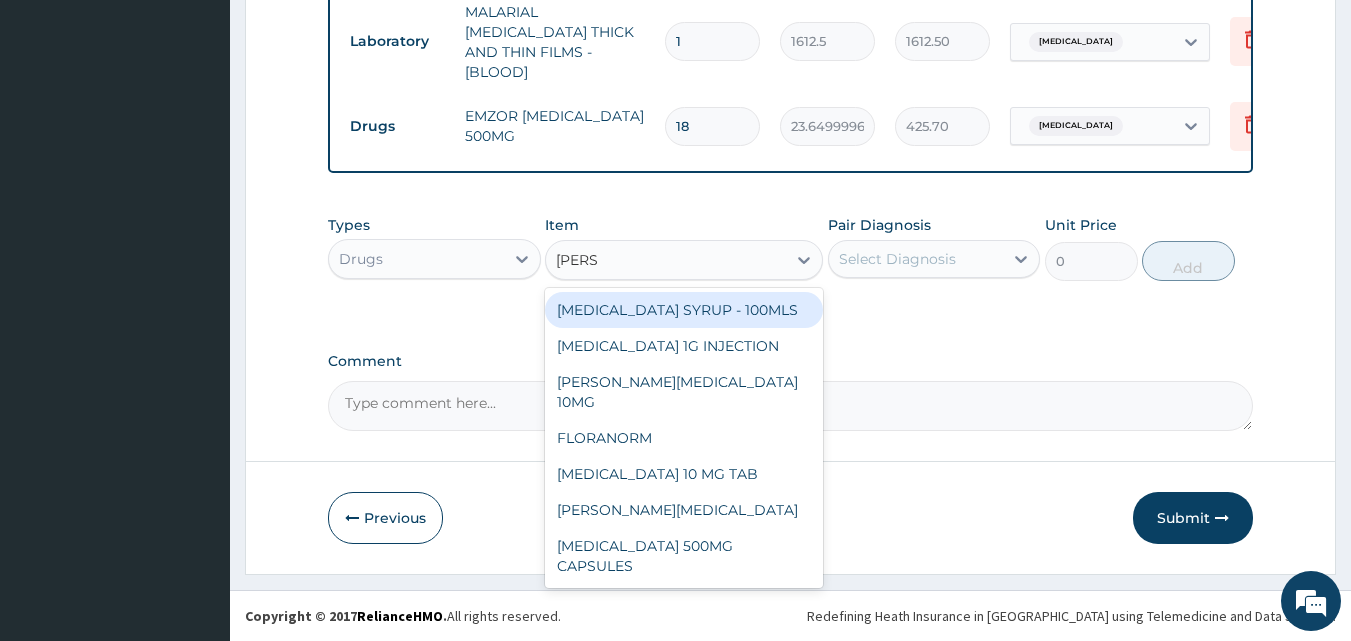 type on "LORAT" 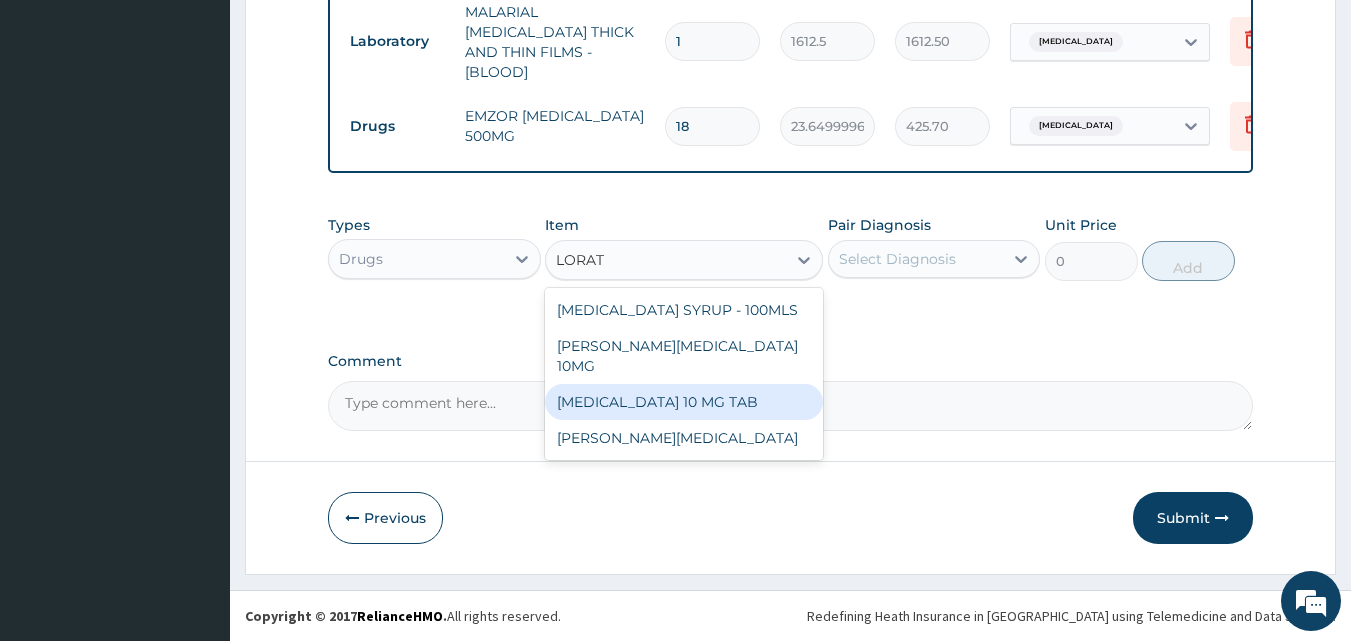 click on "LORATADINE 10 MG TAB" at bounding box center (684, 402) 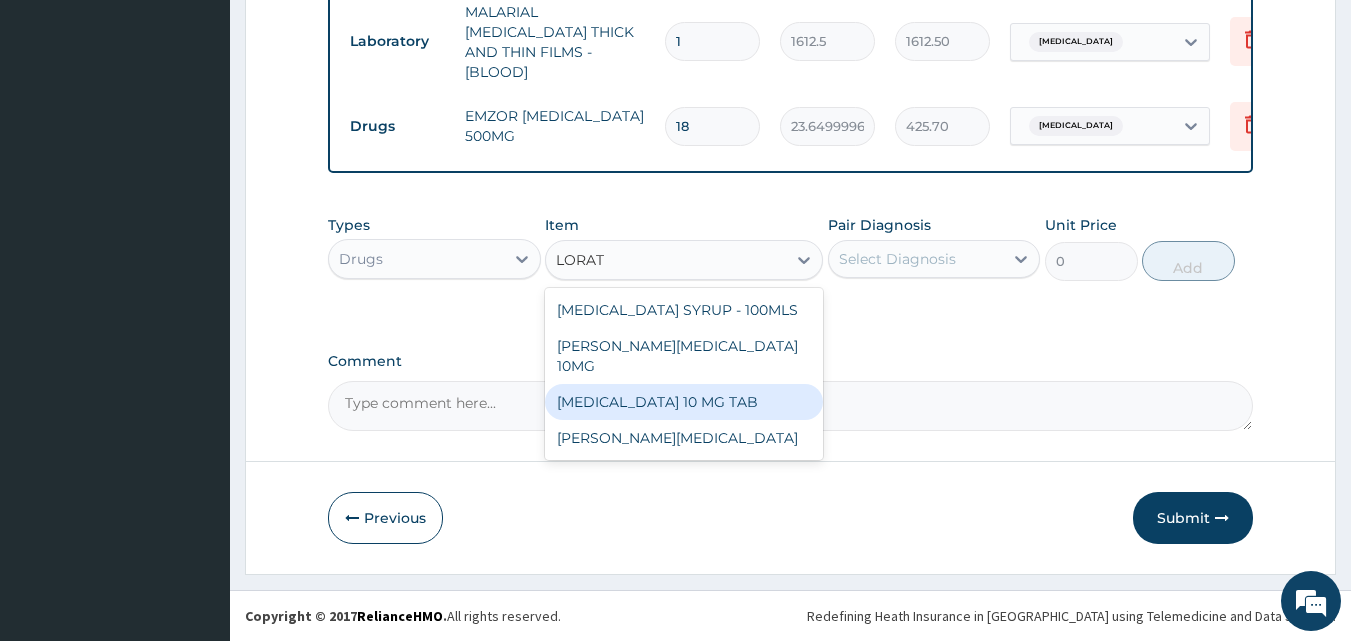 type 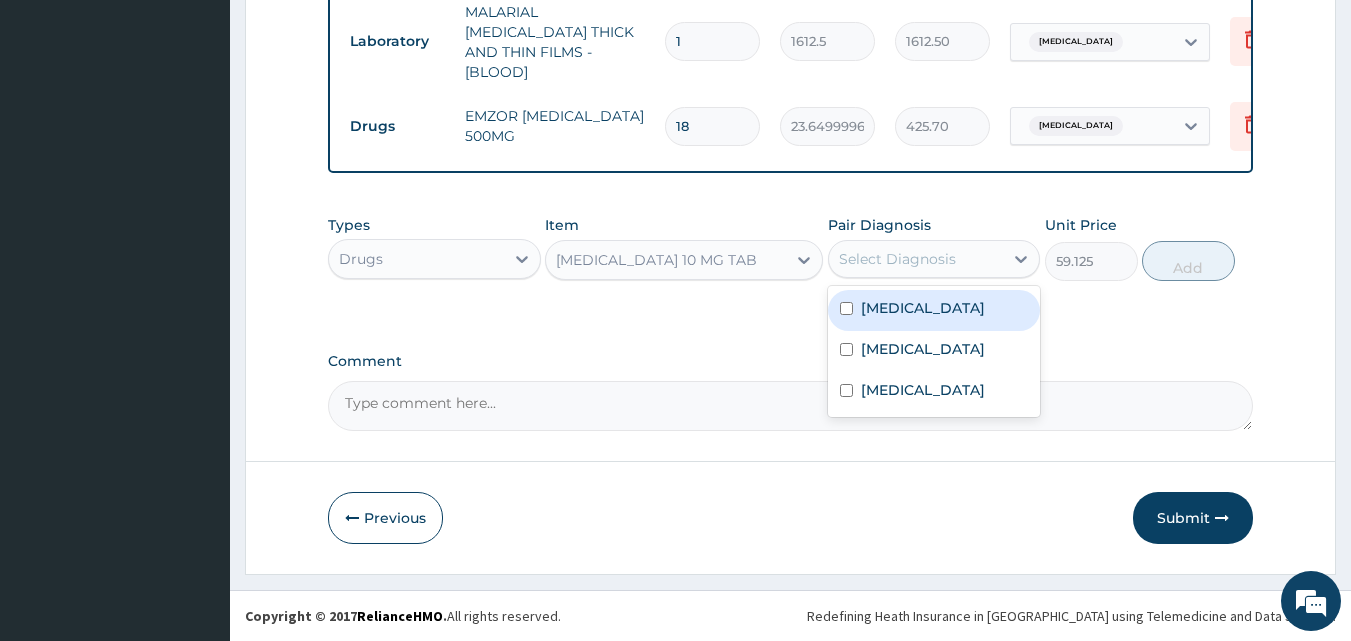 click on "Select Diagnosis" at bounding box center (897, 259) 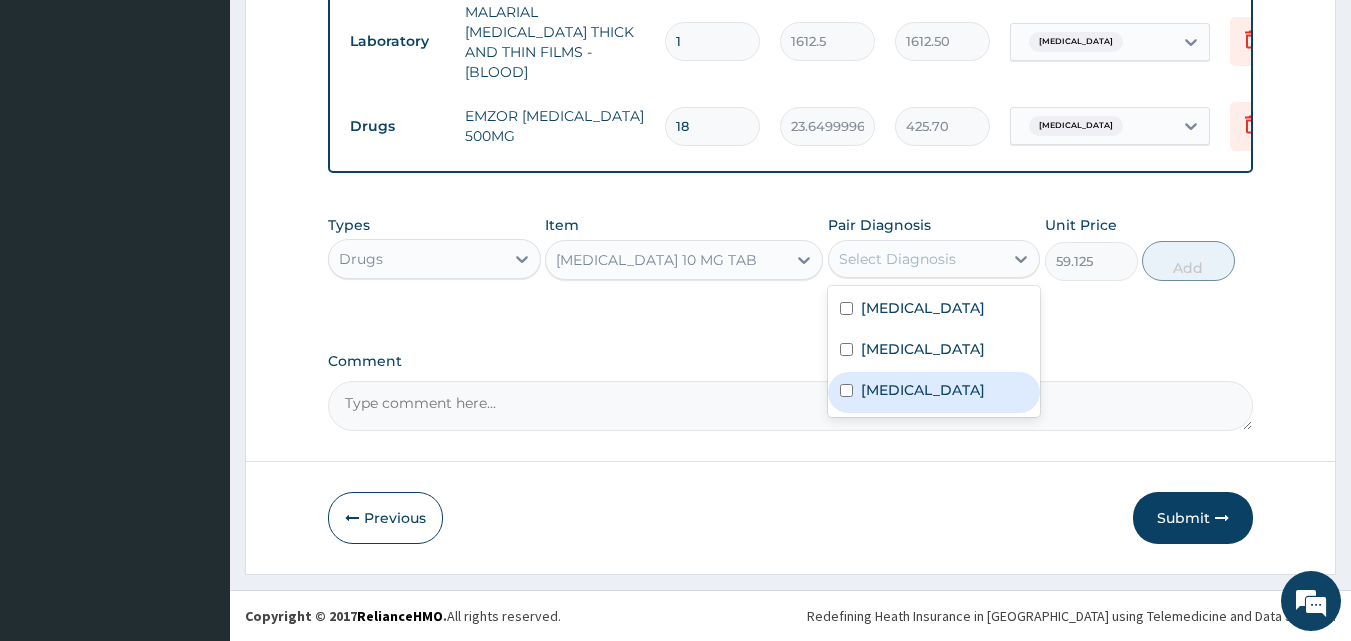 click on "Urticaria" at bounding box center (923, 390) 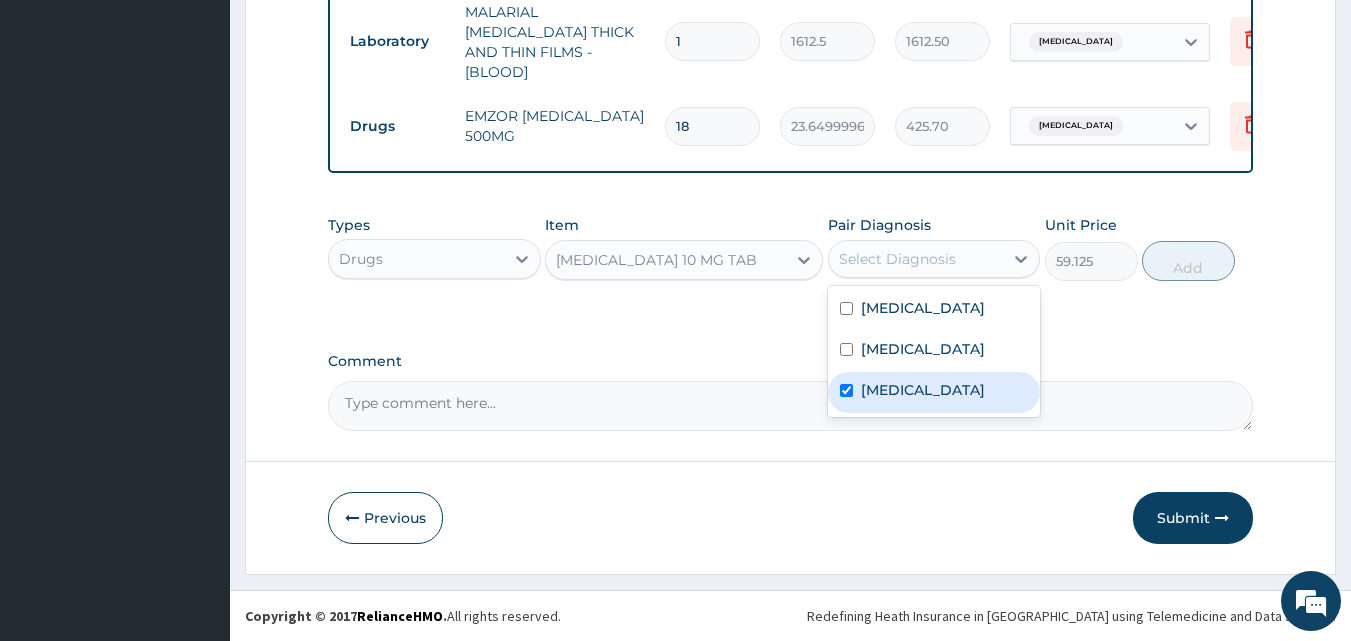 checkbox on "true" 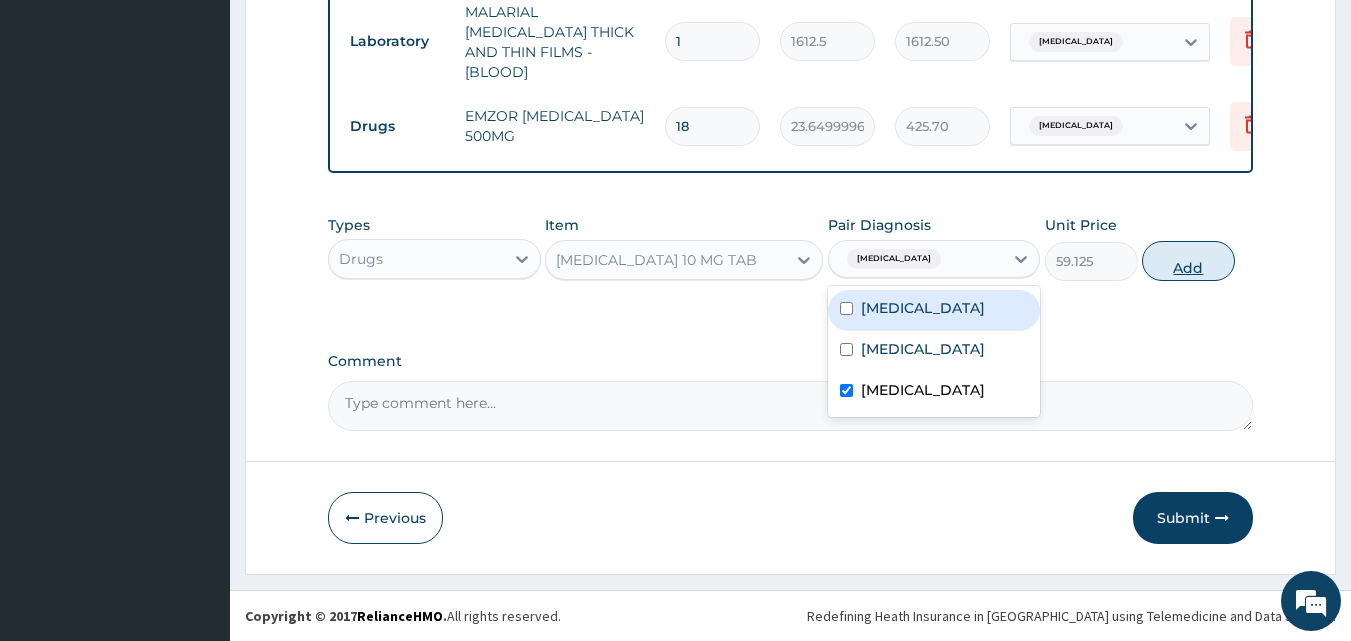 click on "Add" at bounding box center [1188, 261] 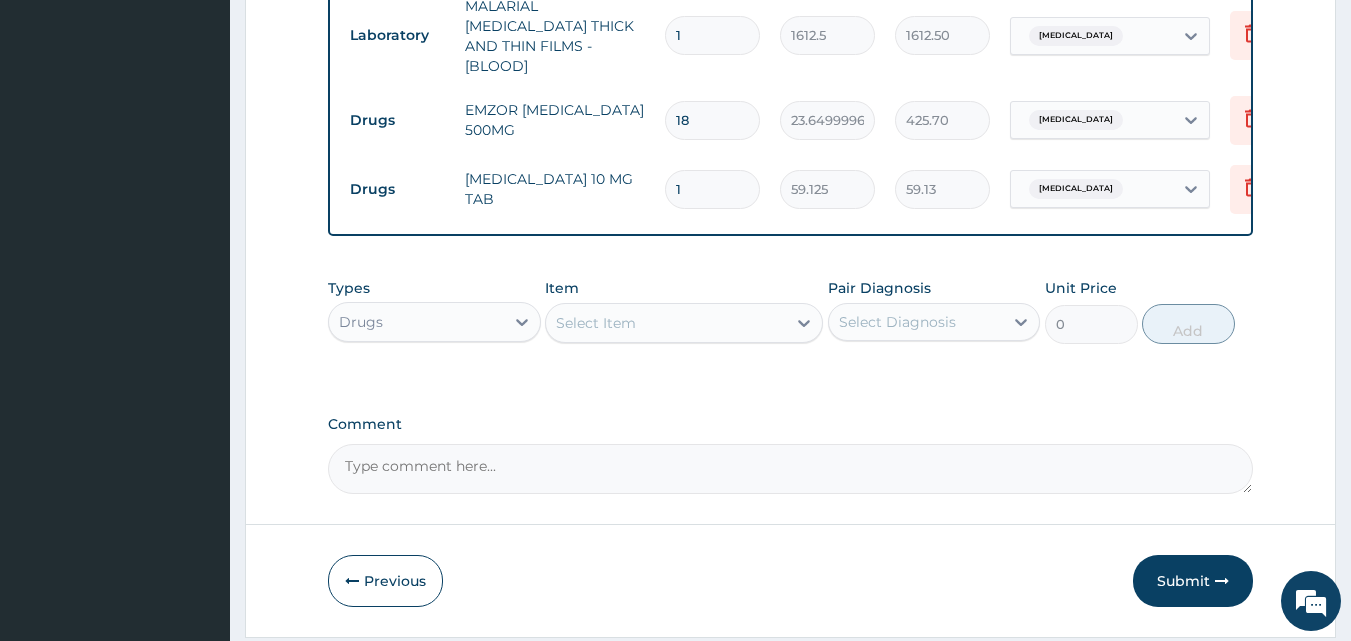type 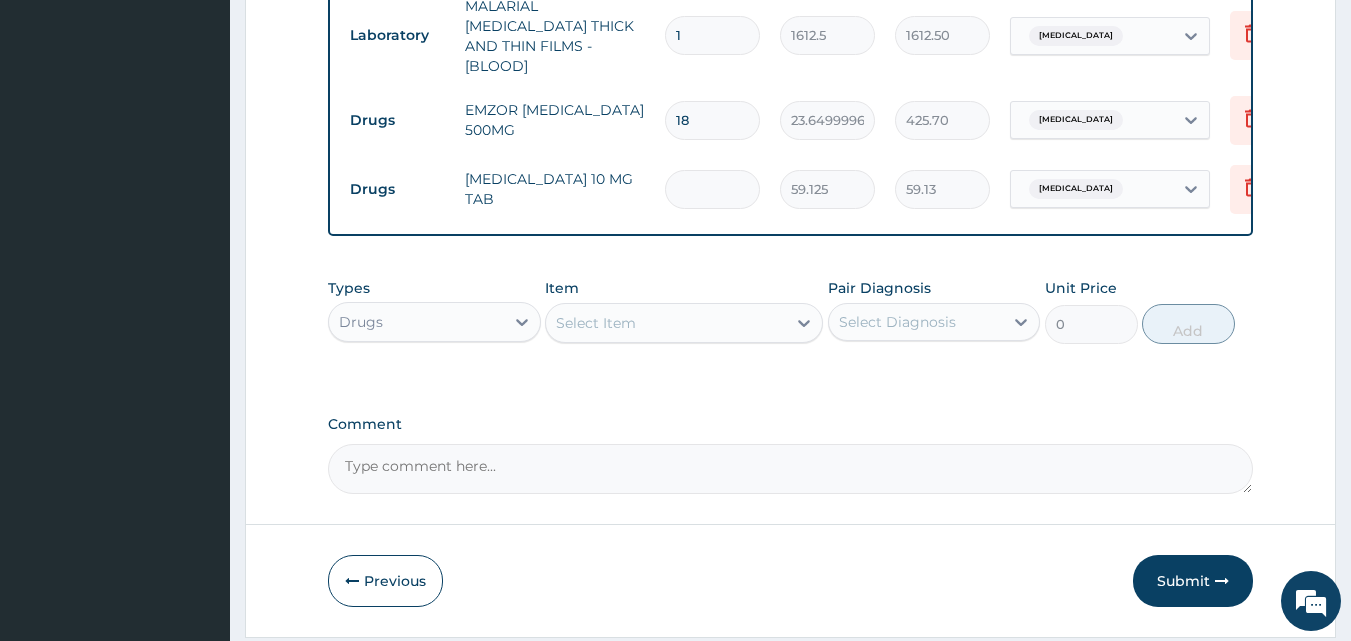 type on "0.00" 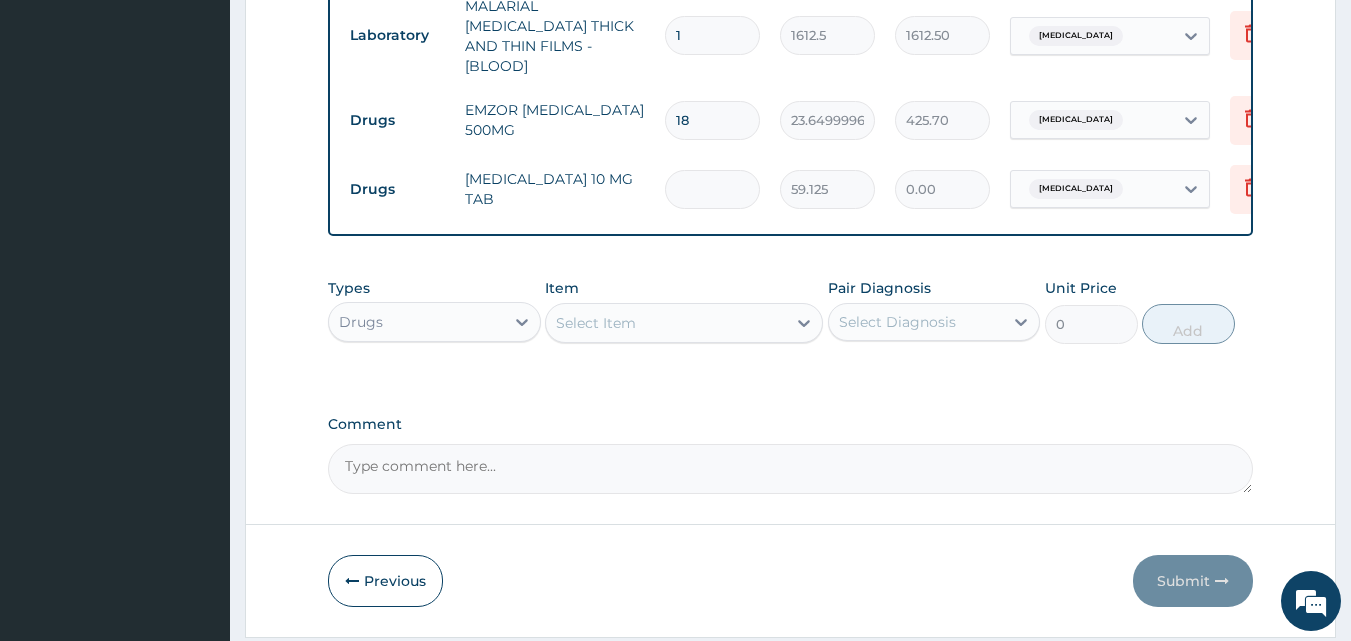 type on "5" 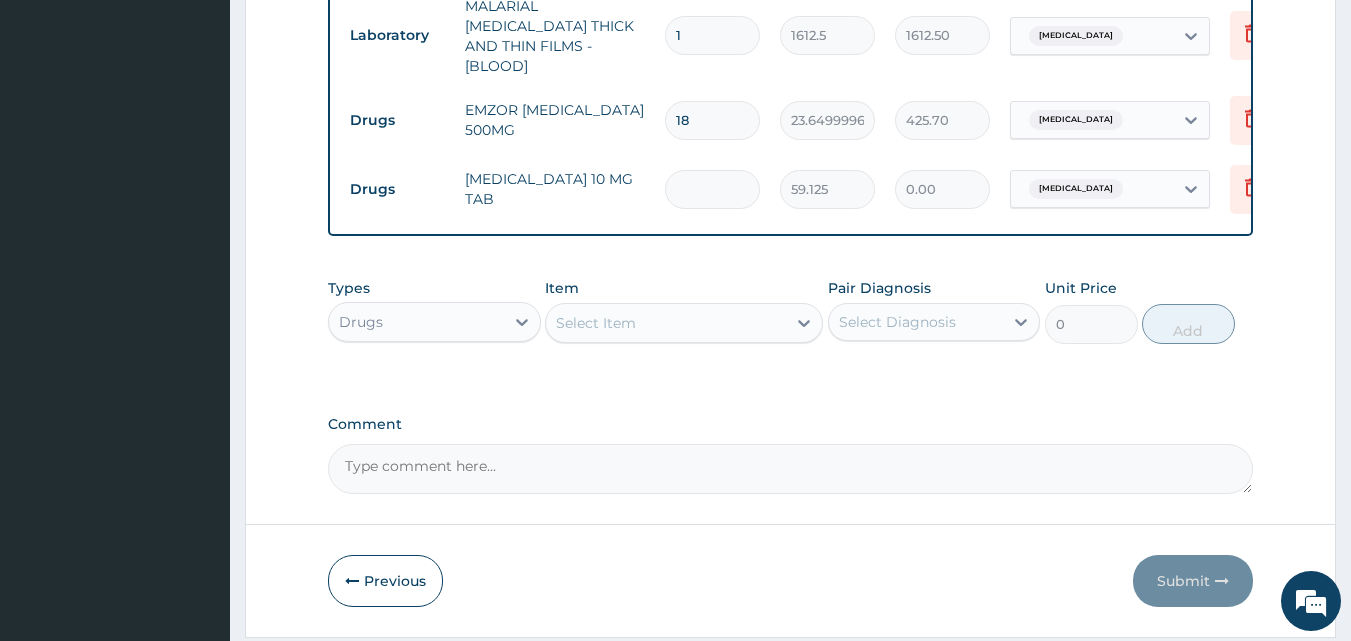 type on "295.63" 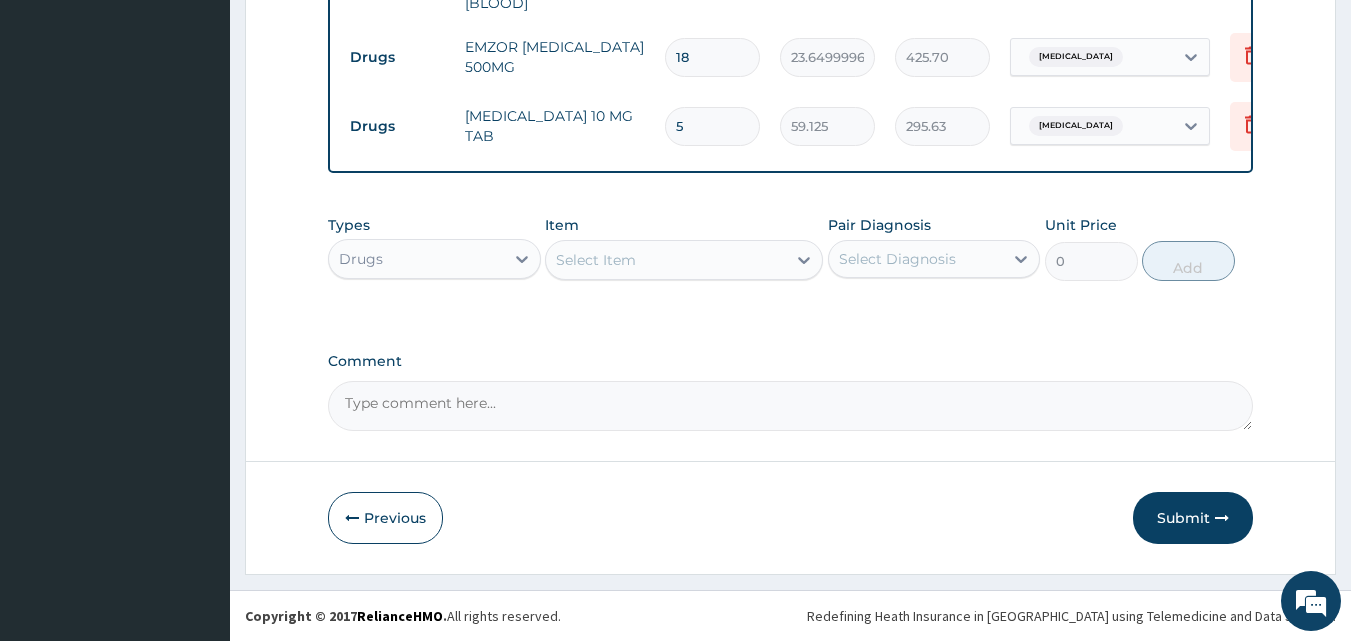 scroll, scrollTop: 1050, scrollLeft: 0, axis: vertical 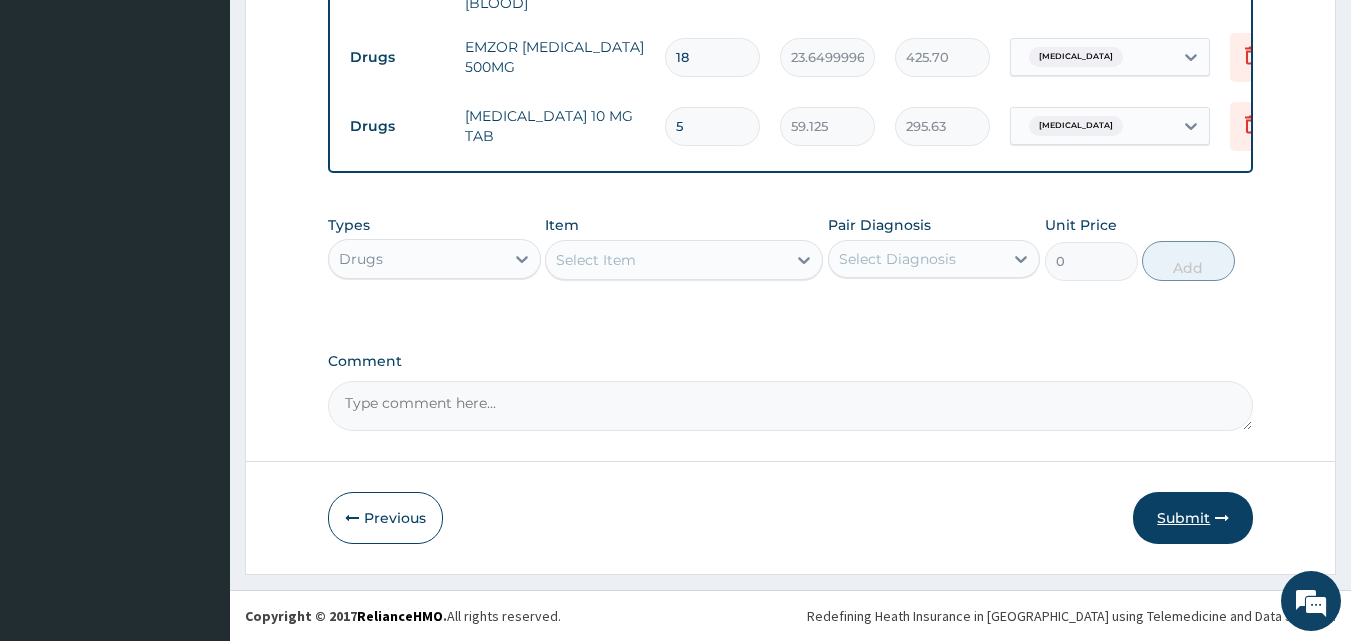 type on "5" 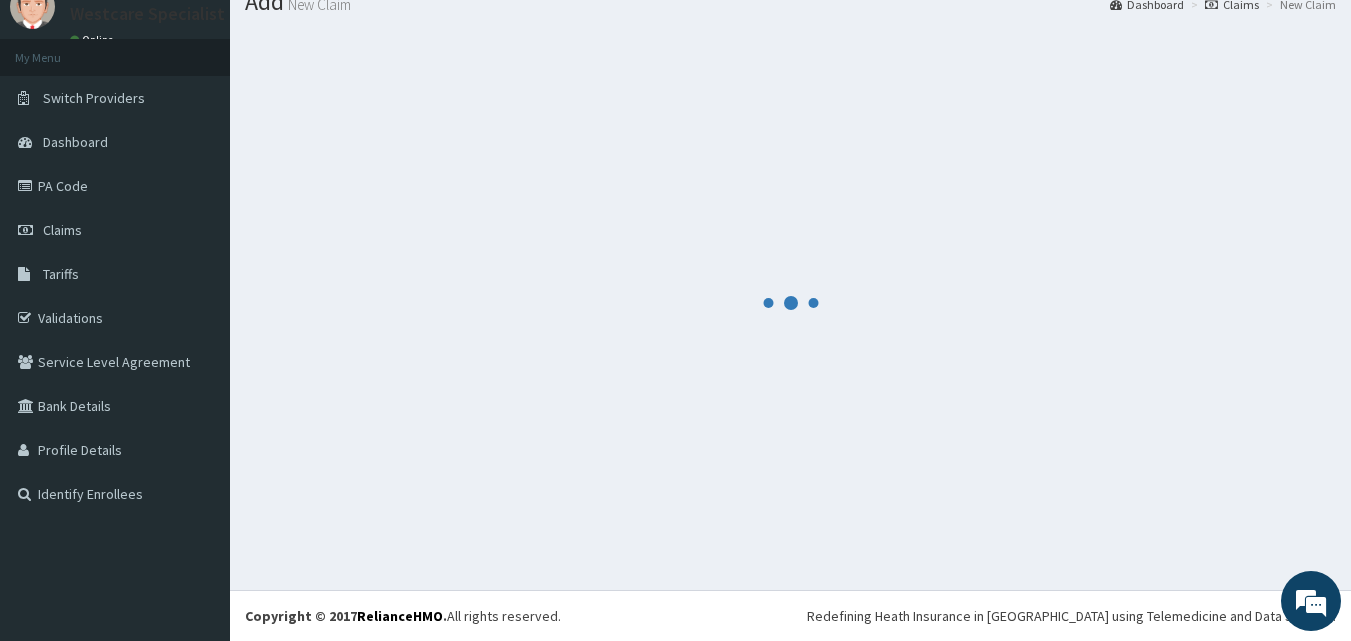 scroll, scrollTop: 1050, scrollLeft: 0, axis: vertical 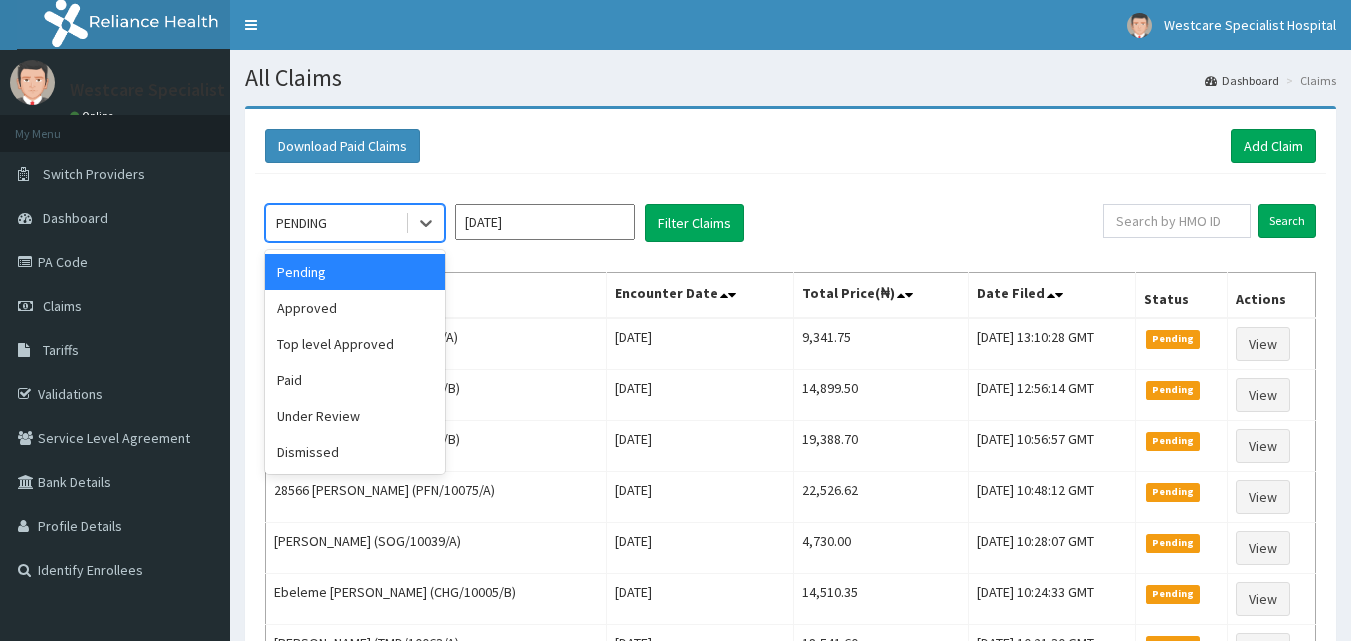 click on "PENDING" at bounding box center [301, 223] 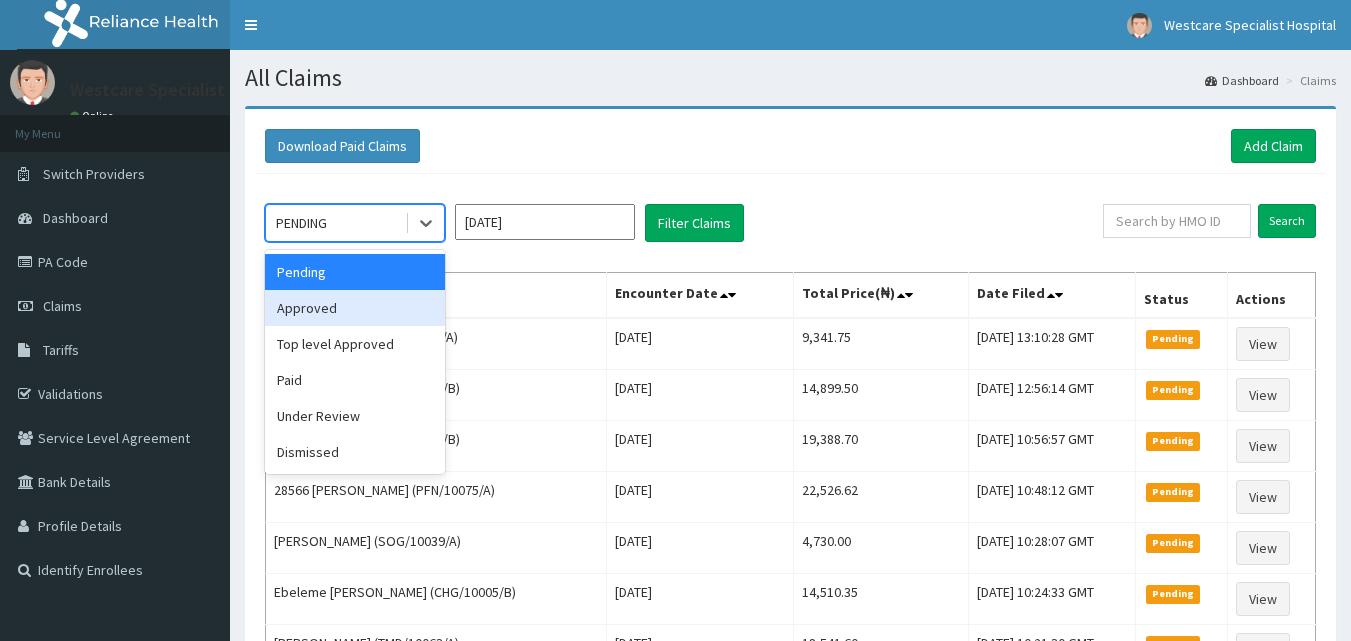 click on "Approved" at bounding box center [355, 308] 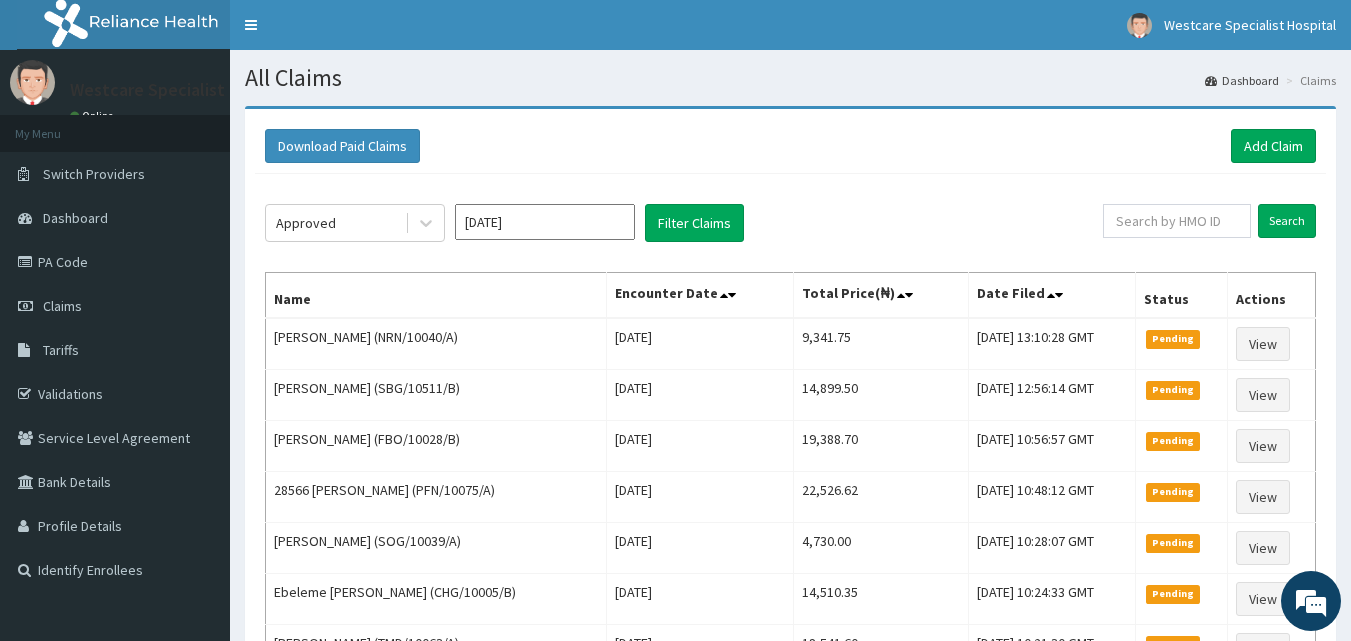 click on "Approved [DATE] Filter Claims Search Name Encounter Date Total Price(₦) Date Filed Status Actions [PERSON_NAME] (NRN/10040/A) [DATE] 9,341.75 [DATE] 13:10:28 GMT Pending View [PERSON_NAME] (SBG/10511/B) [DATE] 14,899.50 [DATE] 12:56:14 GMT Pending View [PERSON_NAME] (FBO/10028/B) [DATE] 19,388.70 [DATE] 10:56:57 GMT Pending View 28566 [PERSON_NAME] (PFN/10075/A) [DATE] 22,526.62 [DATE] 10:48:12 GMT Pending View BLESSING [PERSON_NAME] (SOG/10039/A) [DATE] 4,730.00 [DATE] 10:28:07 GMT Pending View Ebeleme [PERSON_NAME] (CHG/10005/B) [DATE] 14,510.35 [DATE] 10:24:33 GMT Pending View [PERSON_NAME] (TMD/10063/A) [DATE] 18,541.60 [DATE] 10:21:30 GMT Pending View [PERSON_NAME] (CWN/10100/B) [DATE] 32,357.50 [DATE] 09:46:43 GMT Pending View Iyanuoluwa AINDERO (ndk/10075/b) [DATE] 20,747.50 [DATE] 09:37:38 GMT Pending View [DATE] View" 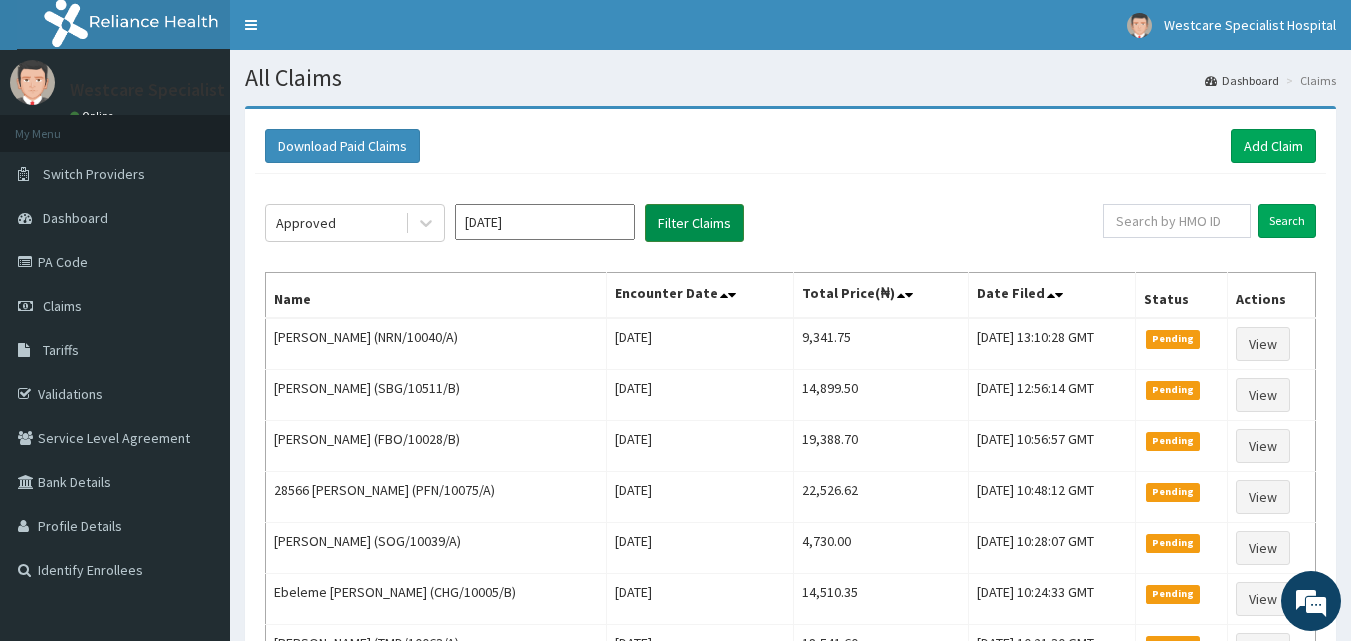click on "Filter Claims" at bounding box center (694, 223) 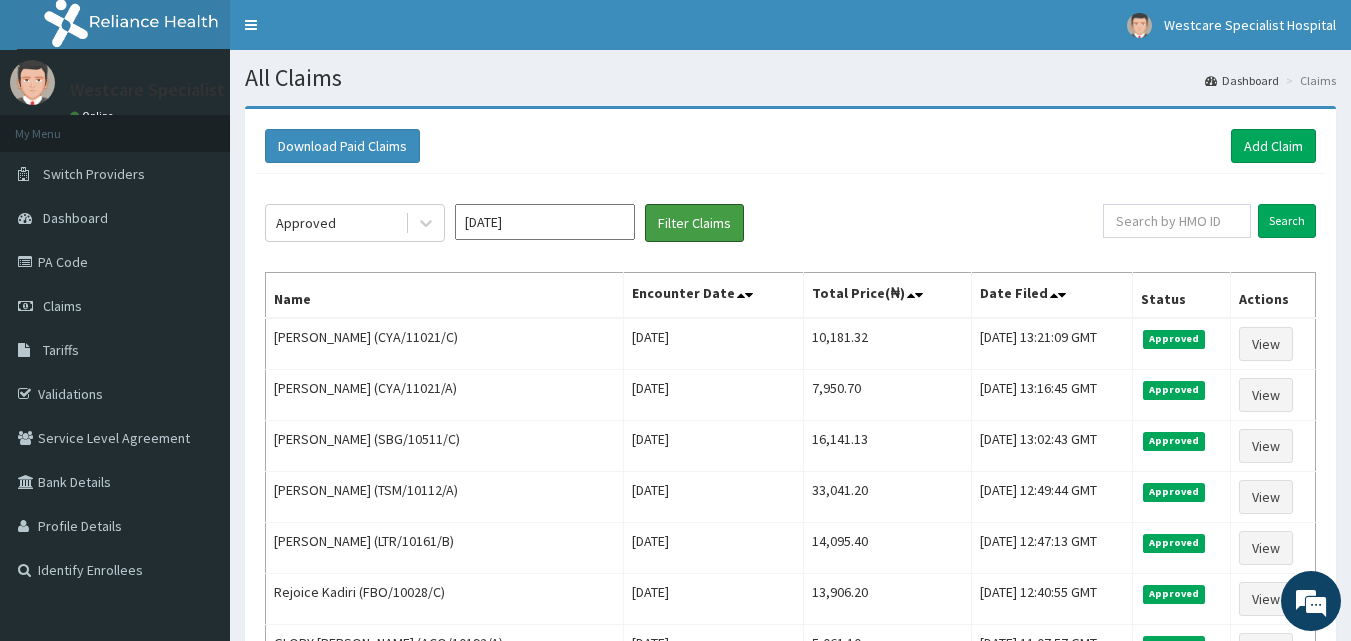 scroll, scrollTop: 0, scrollLeft: 0, axis: both 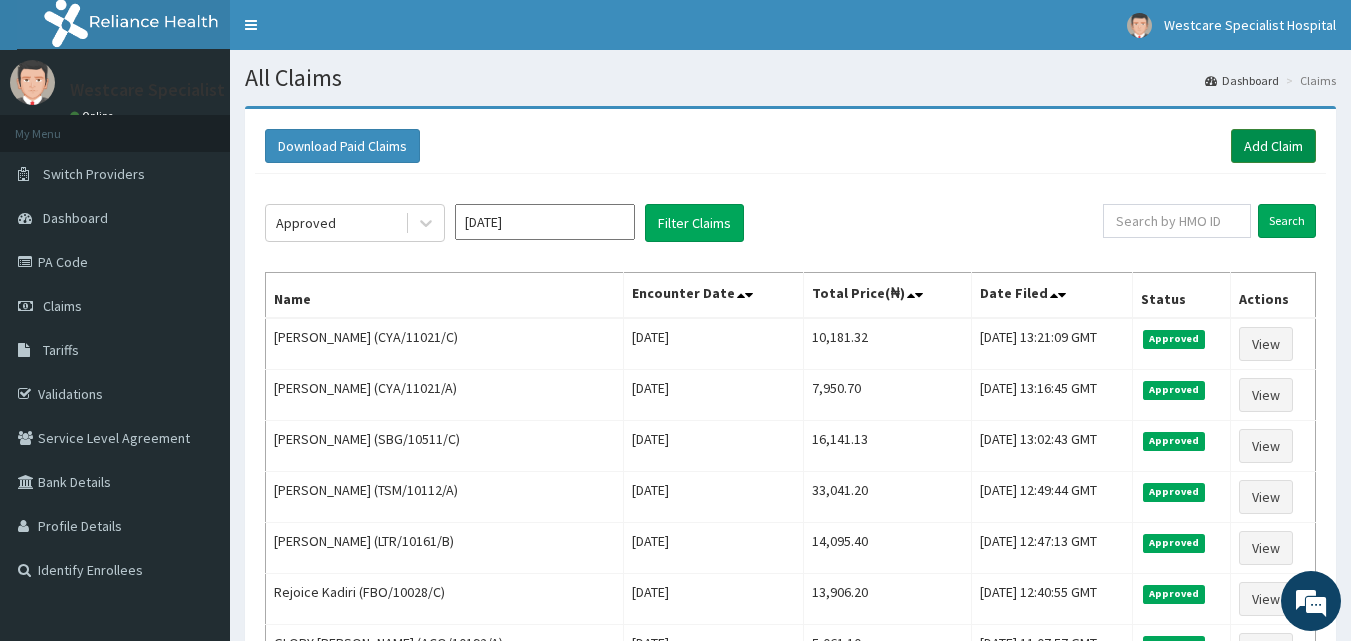 click on "Add Claim" at bounding box center [1273, 146] 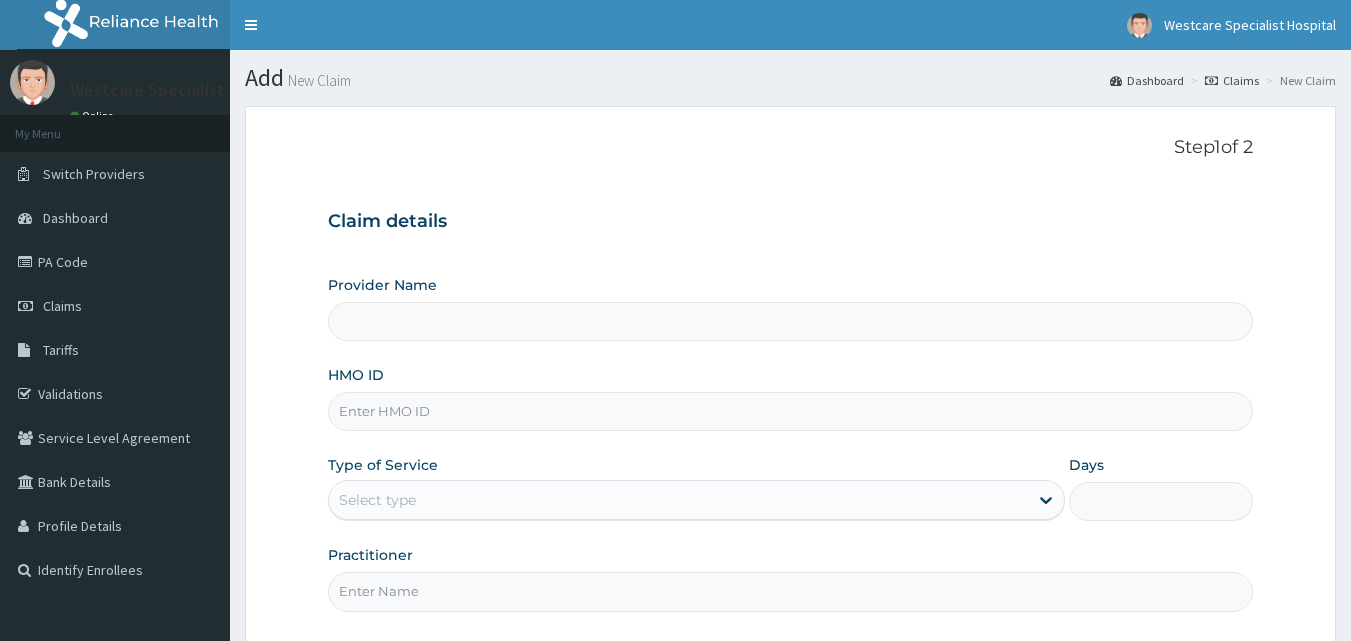 scroll, scrollTop: 0, scrollLeft: 0, axis: both 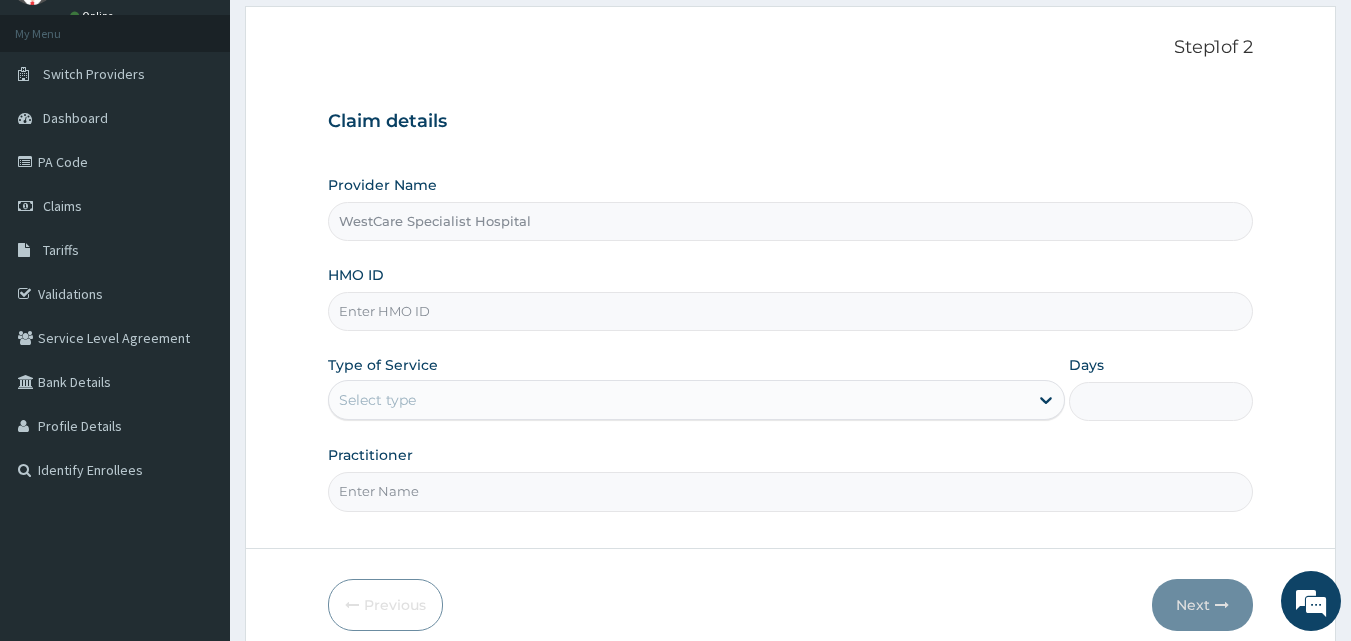 click on "HMO ID" at bounding box center (791, 311) 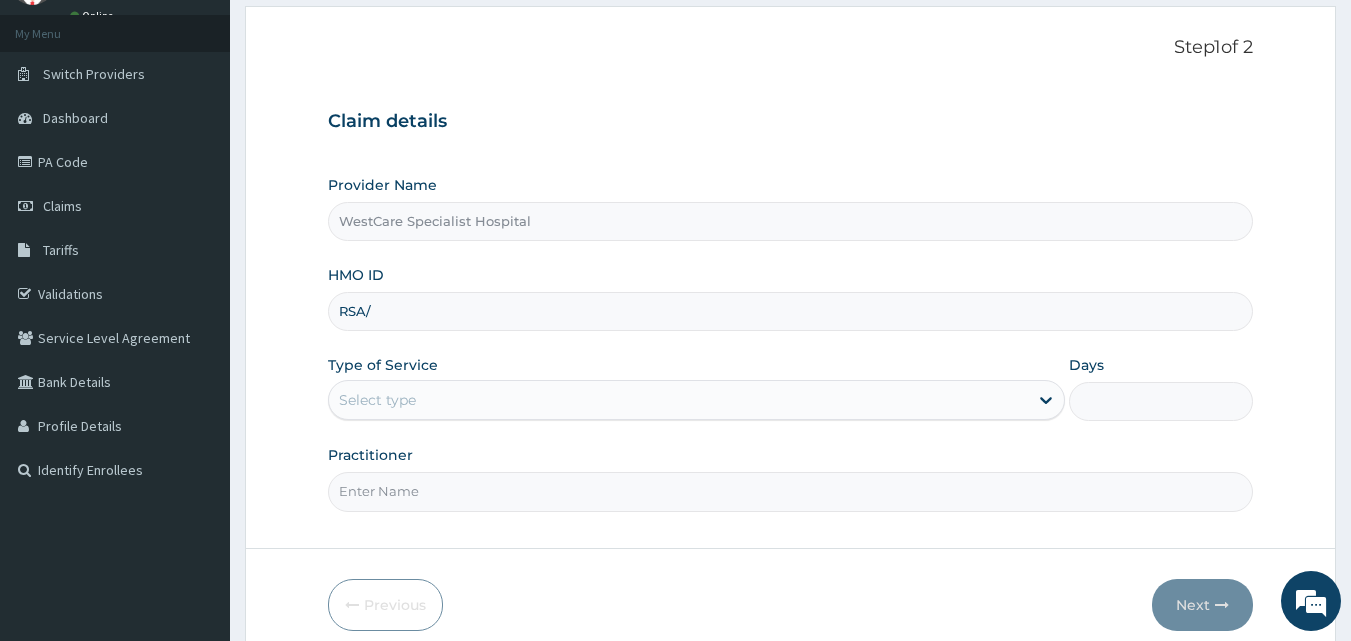 scroll, scrollTop: 0, scrollLeft: 0, axis: both 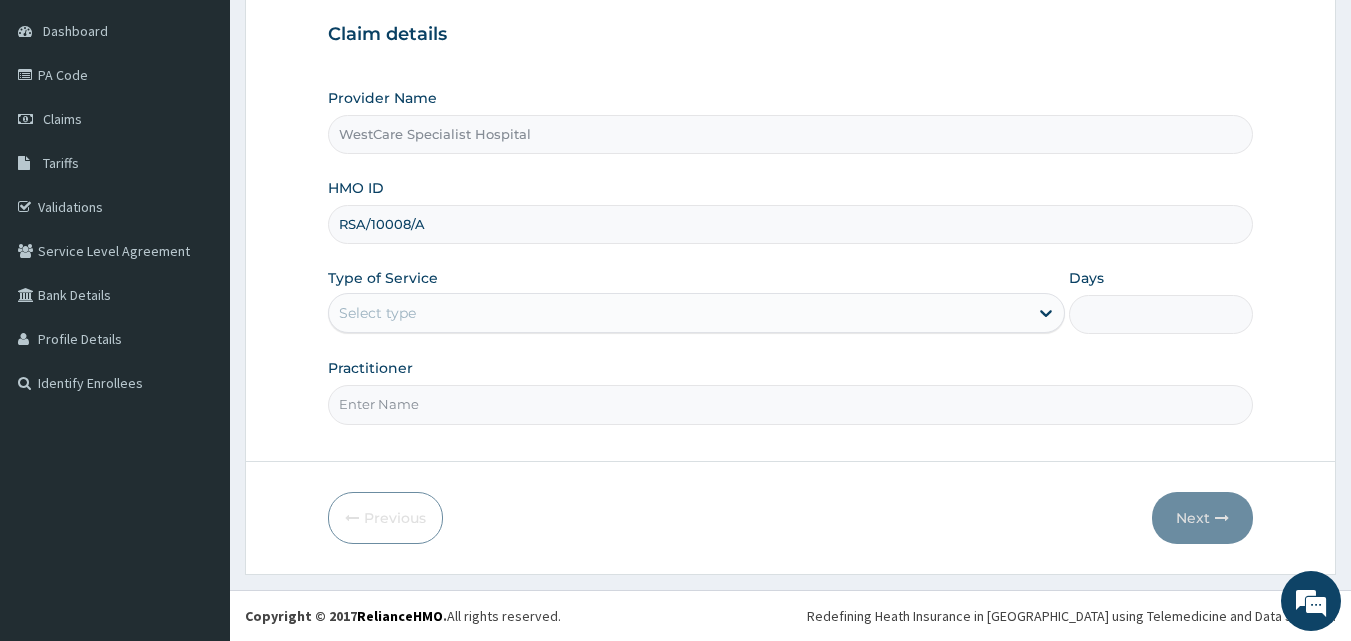 type on "RSA/10008/A" 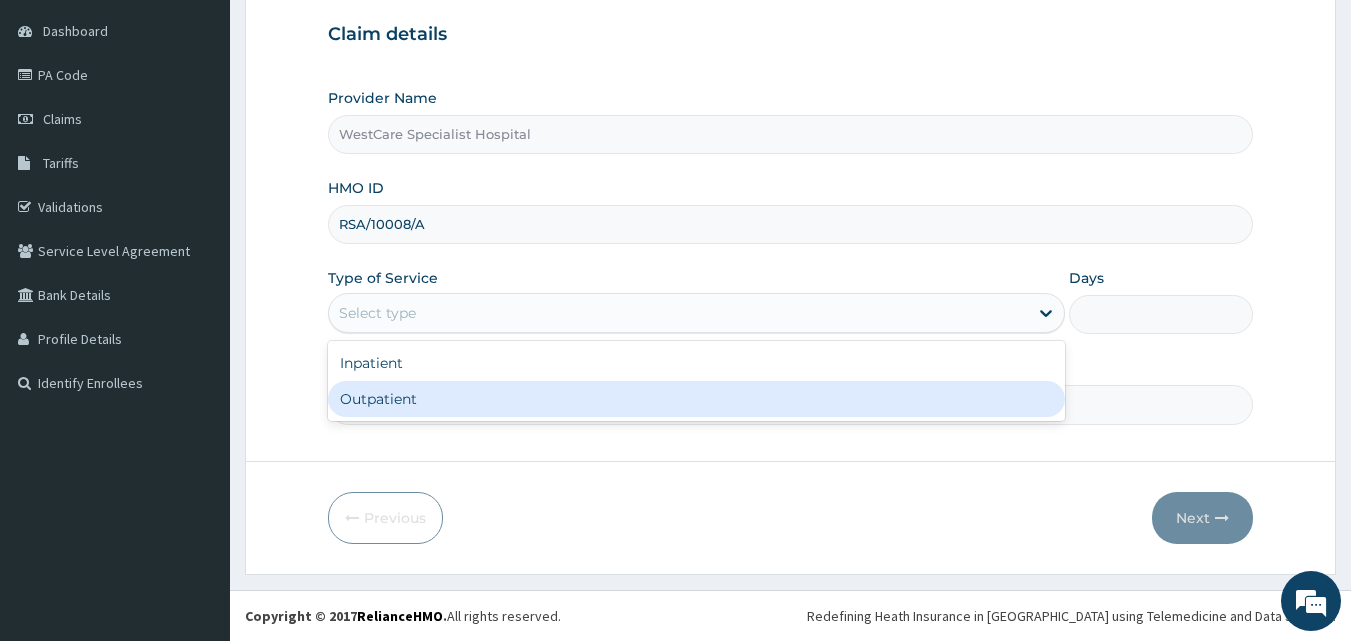 click on "Outpatient" at bounding box center [696, 399] 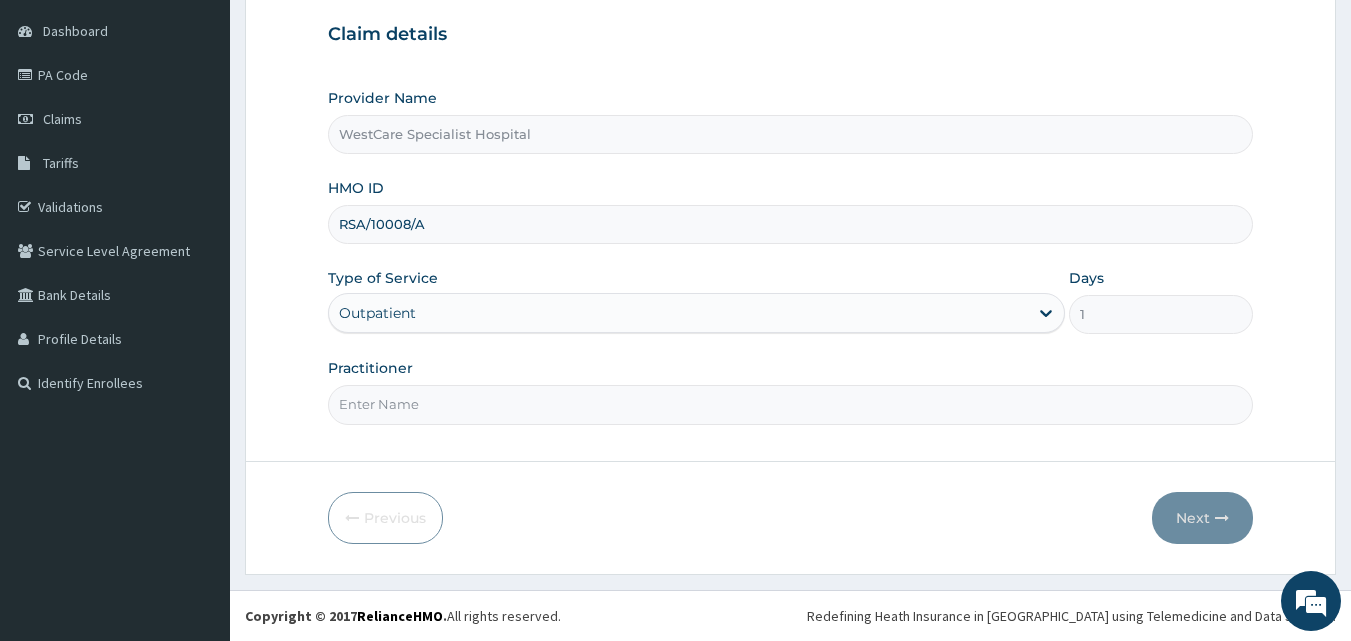 click on "Practitioner" at bounding box center (791, 404) 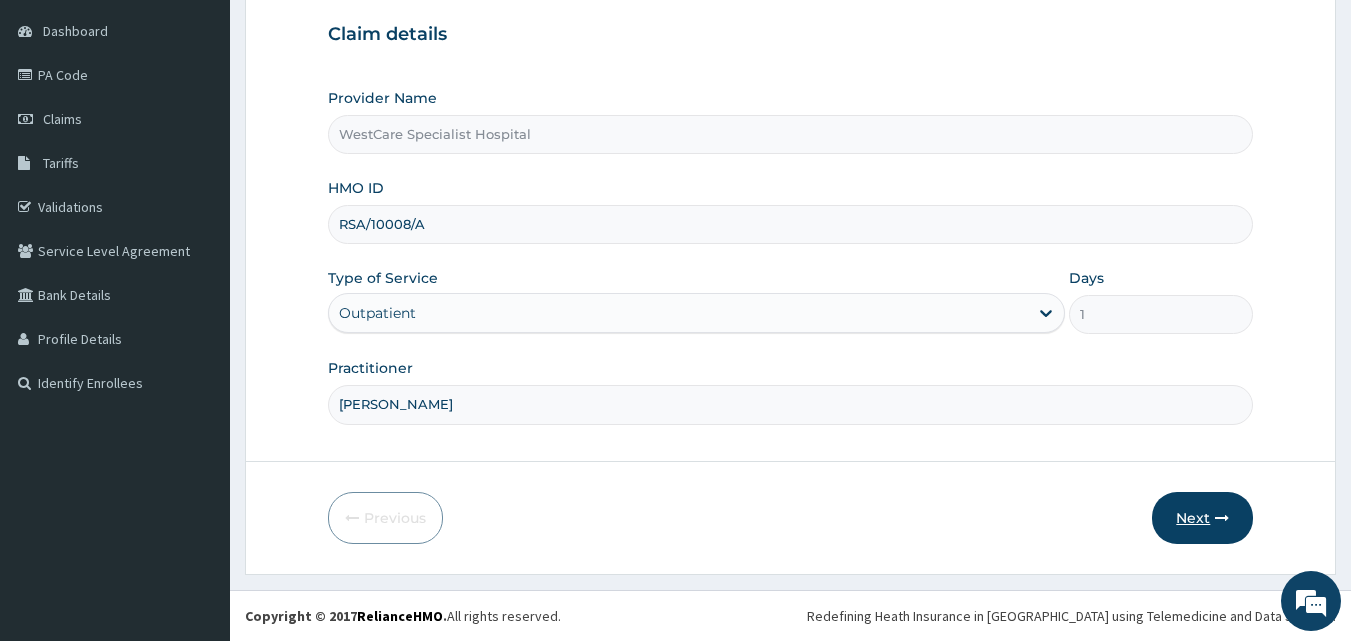 click on "Next" at bounding box center (1202, 518) 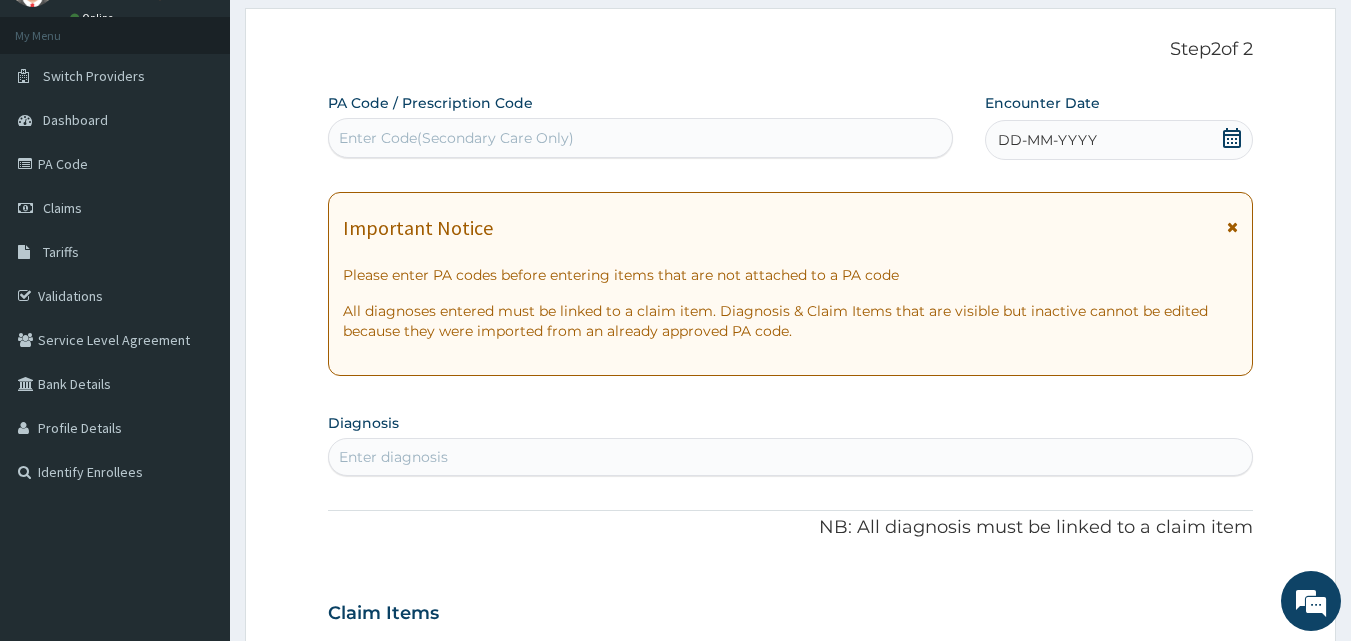 scroll, scrollTop: 0, scrollLeft: 0, axis: both 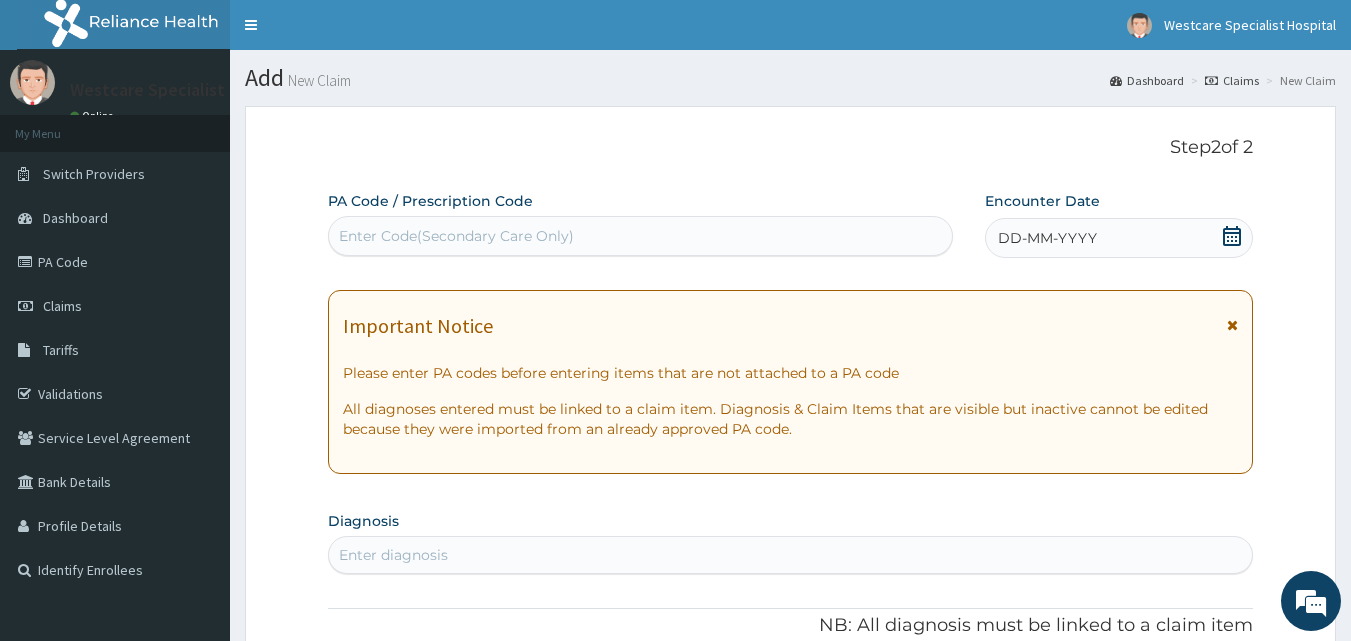 click on "Enter Code(Secondary Care Only)" at bounding box center [641, 236] 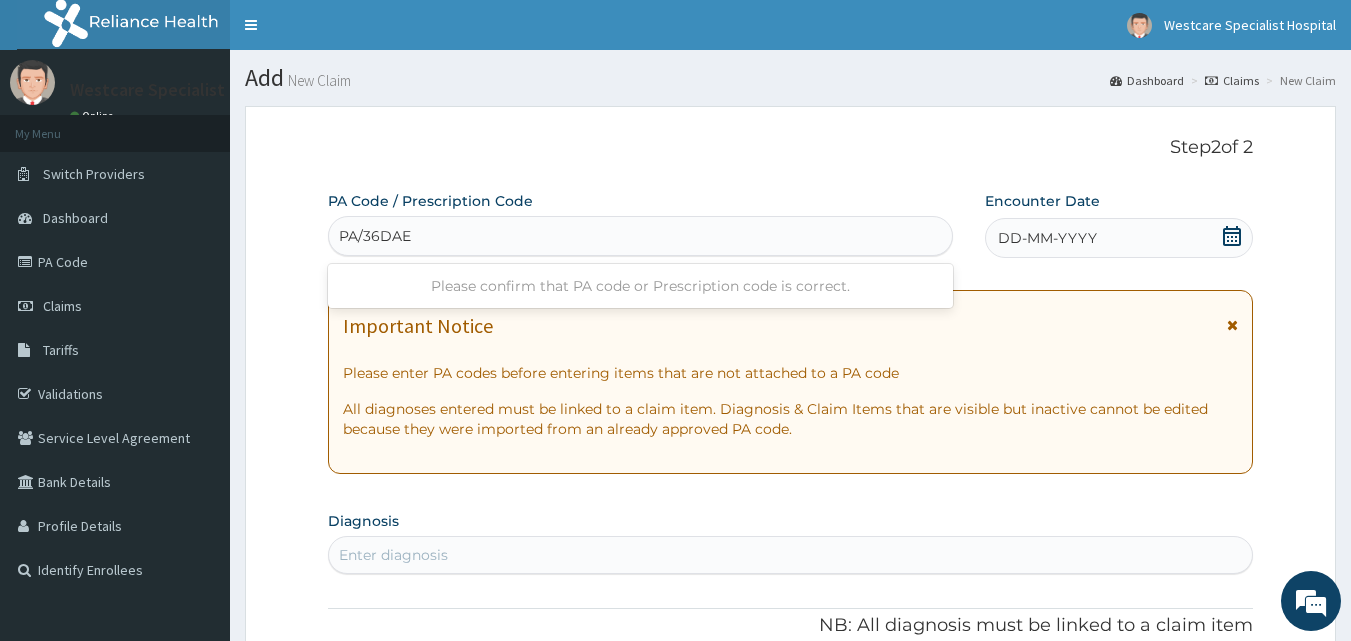 type on "PA/36DAE5" 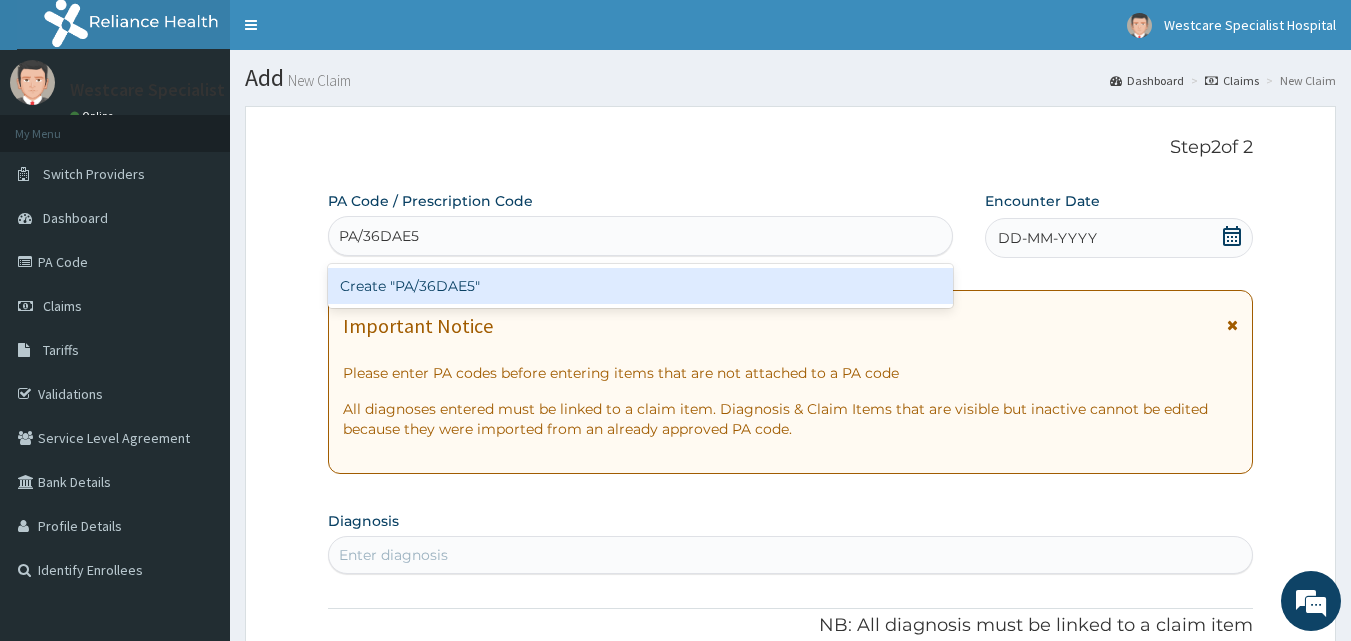 click on "Create "PA/36DAE5"" at bounding box center (641, 286) 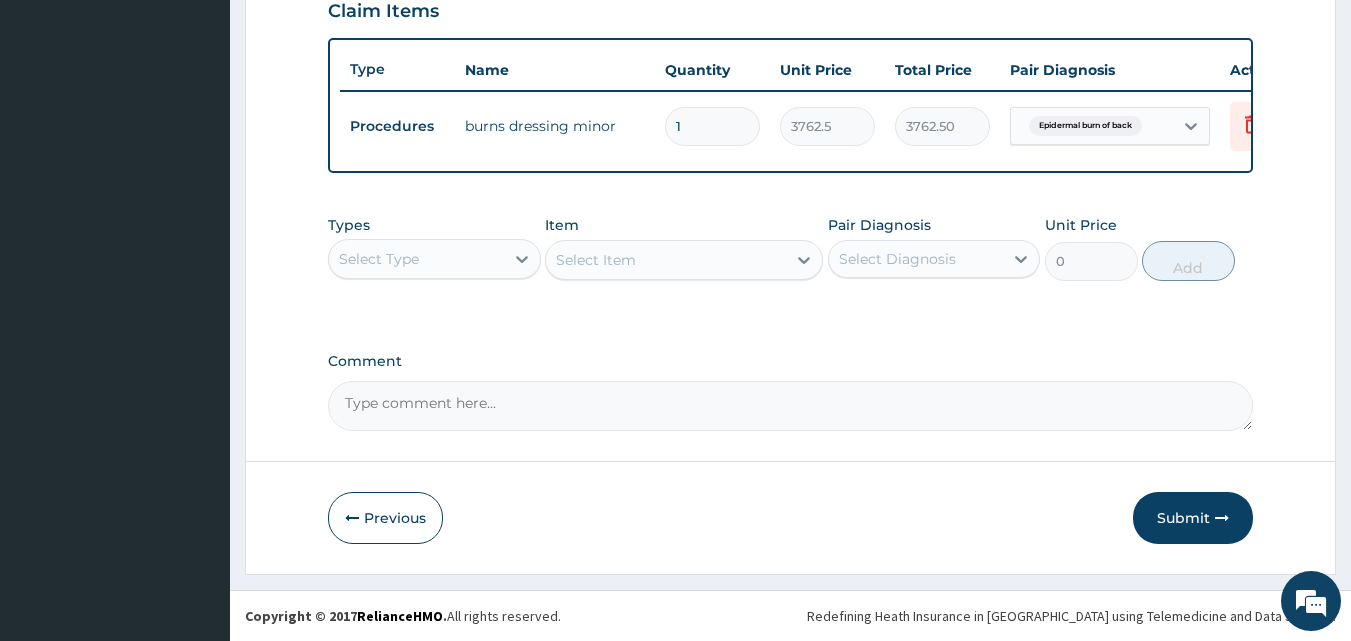 scroll, scrollTop: 721, scrollLeft: 0, axis: vertical 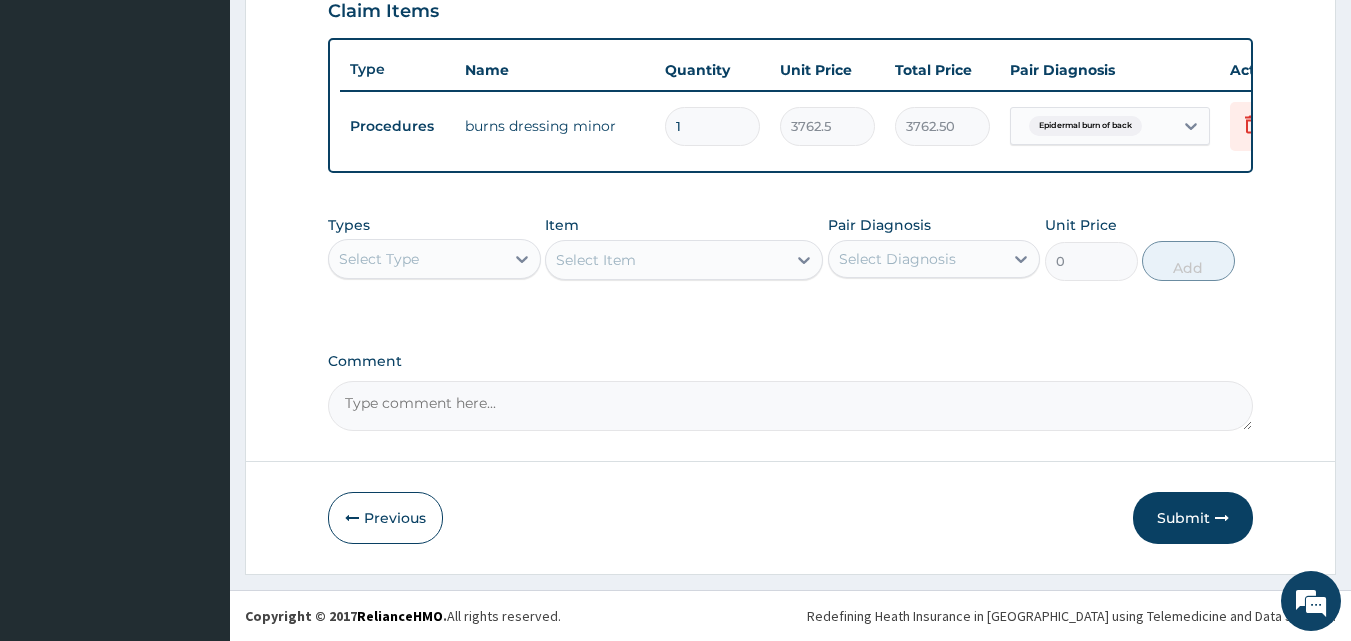 drag, startPoint x: 1222, startPoint y: 521, endPoint x: 1204, endPoint y: 493, distance: 33.286633 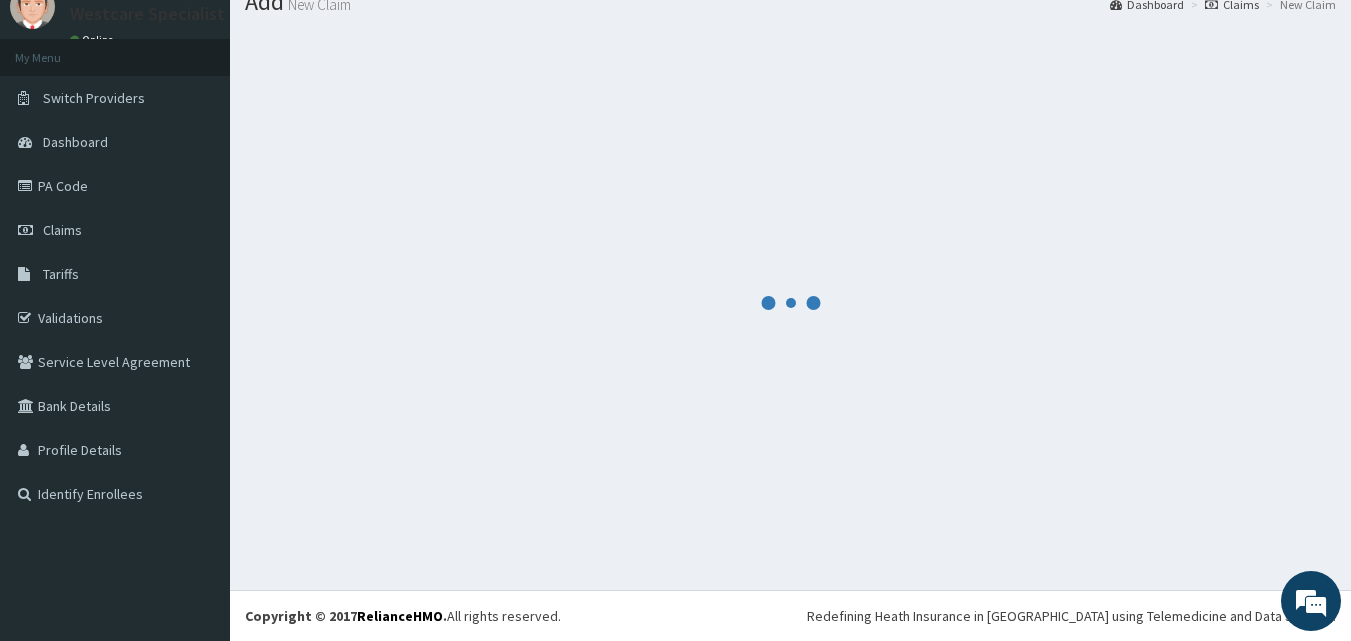 scroll, scrollTop: 721, scrollLeft: 0, axis: vertical 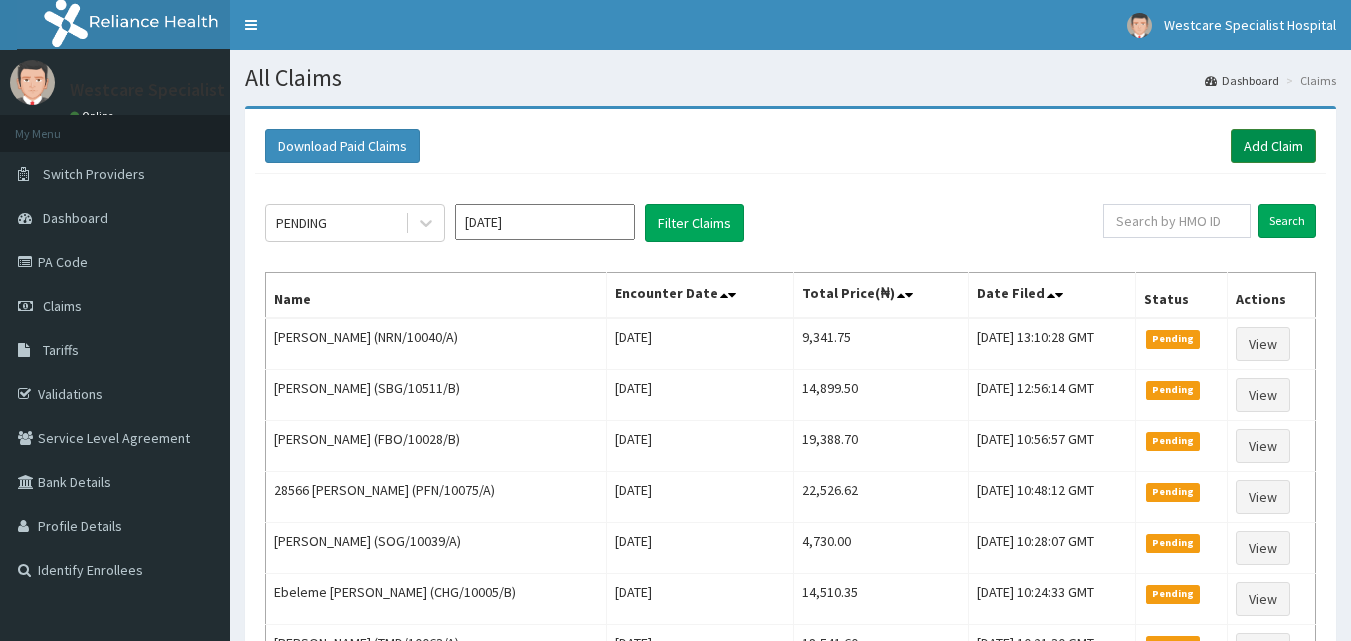click on "Add Claim" at bounding box center (1273, 146) 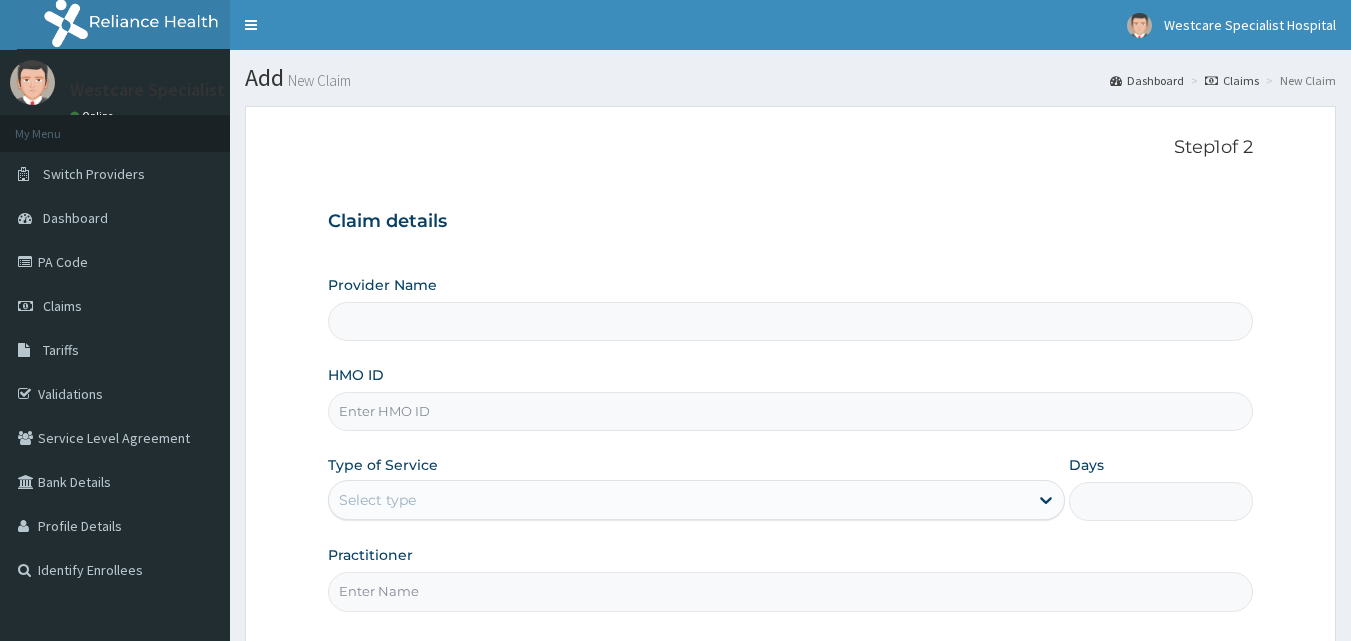 scroll, scrollTop: 0, scrollLeft: 0, axis: both 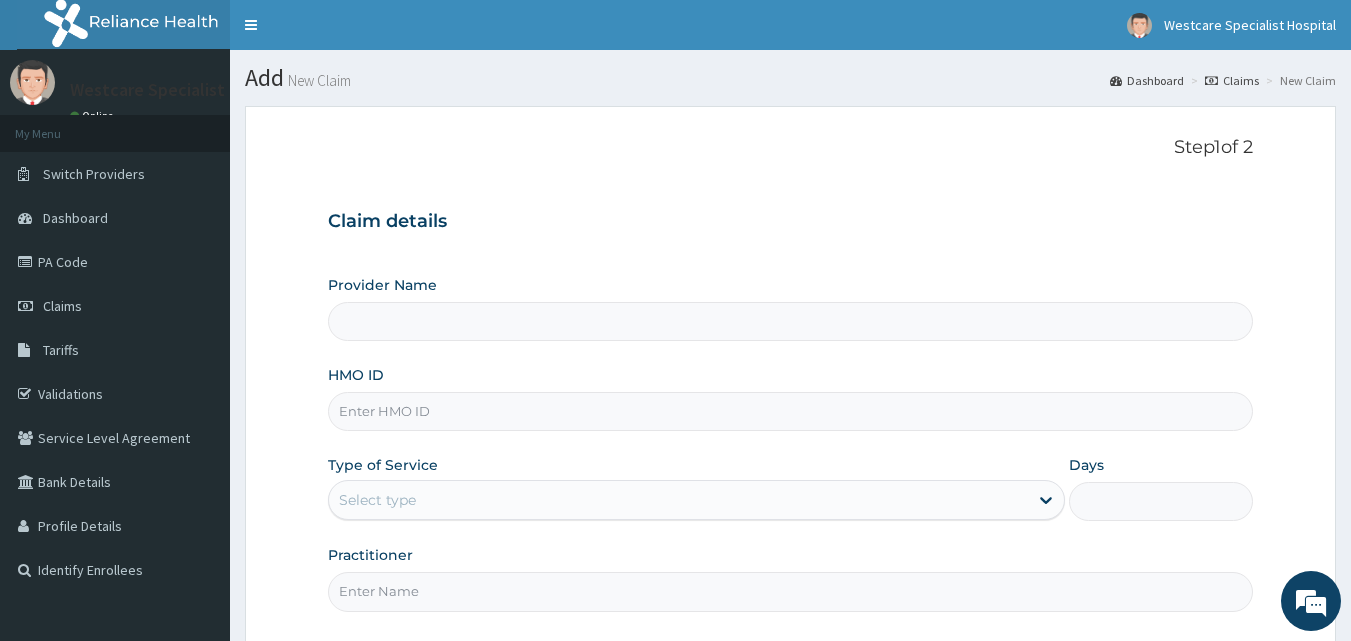 type on "WestCare Specialist Hospital" 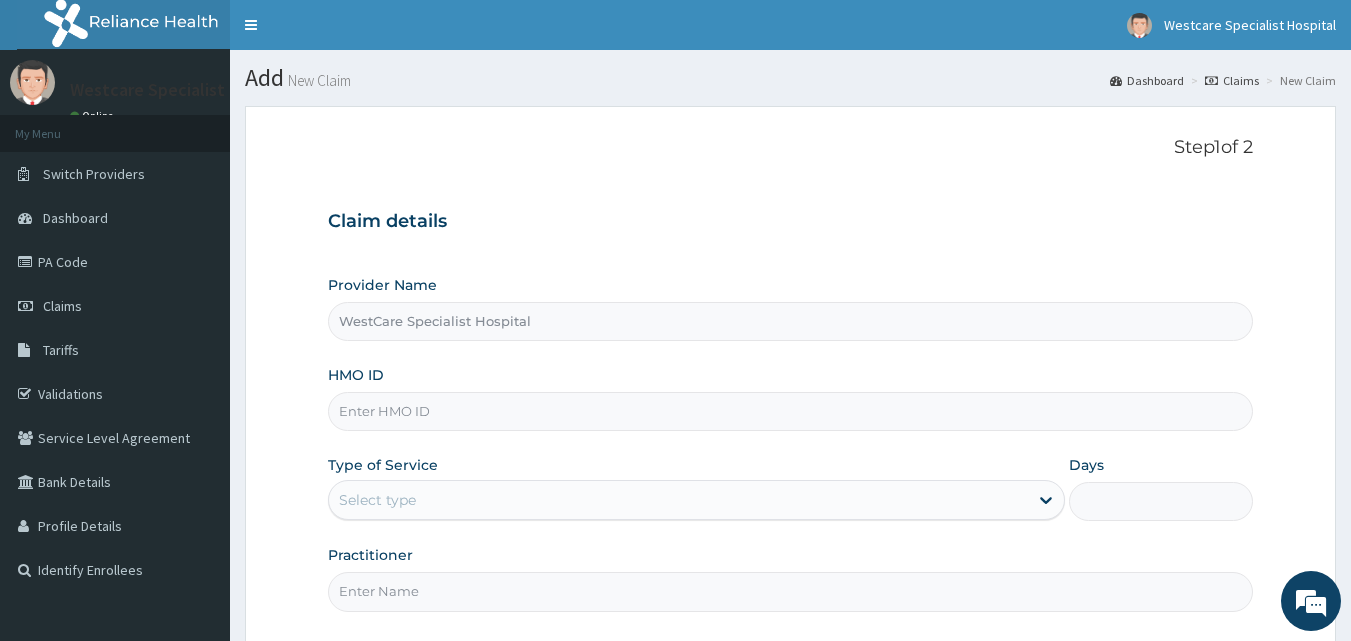 click on "HMO ID" at bounding box center [791, 411] 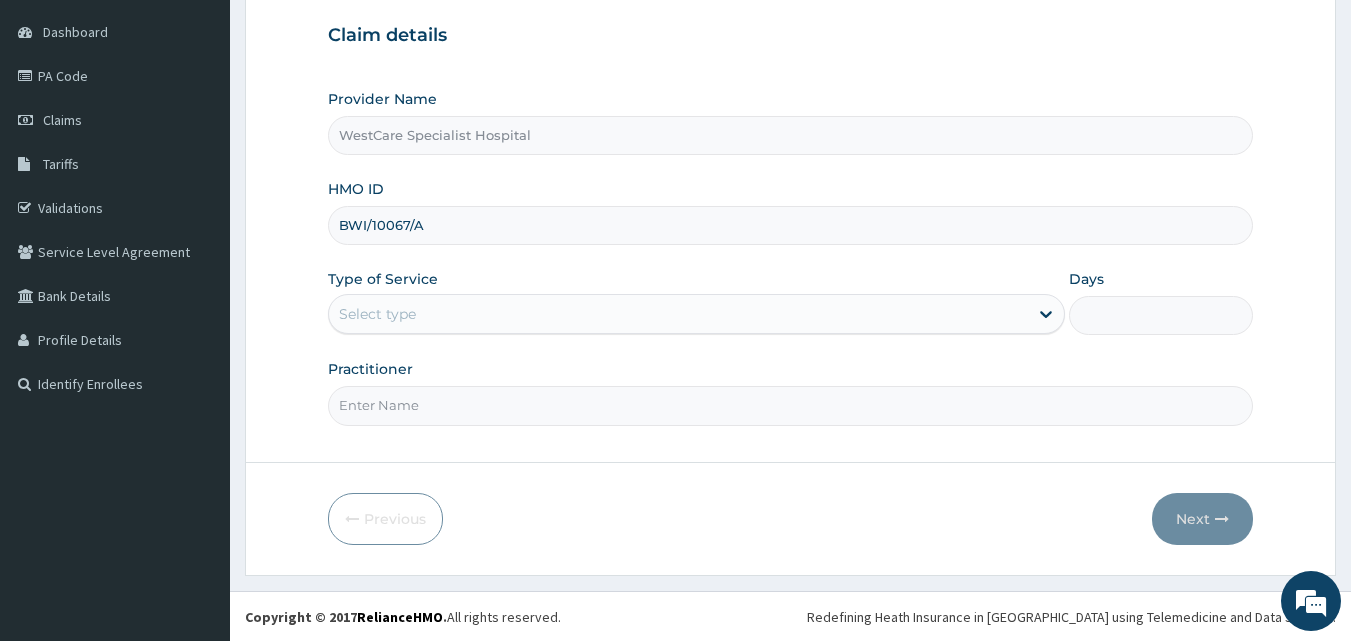 scroll, scrollTop: 187, scrollLeft: 0, axis: vertical 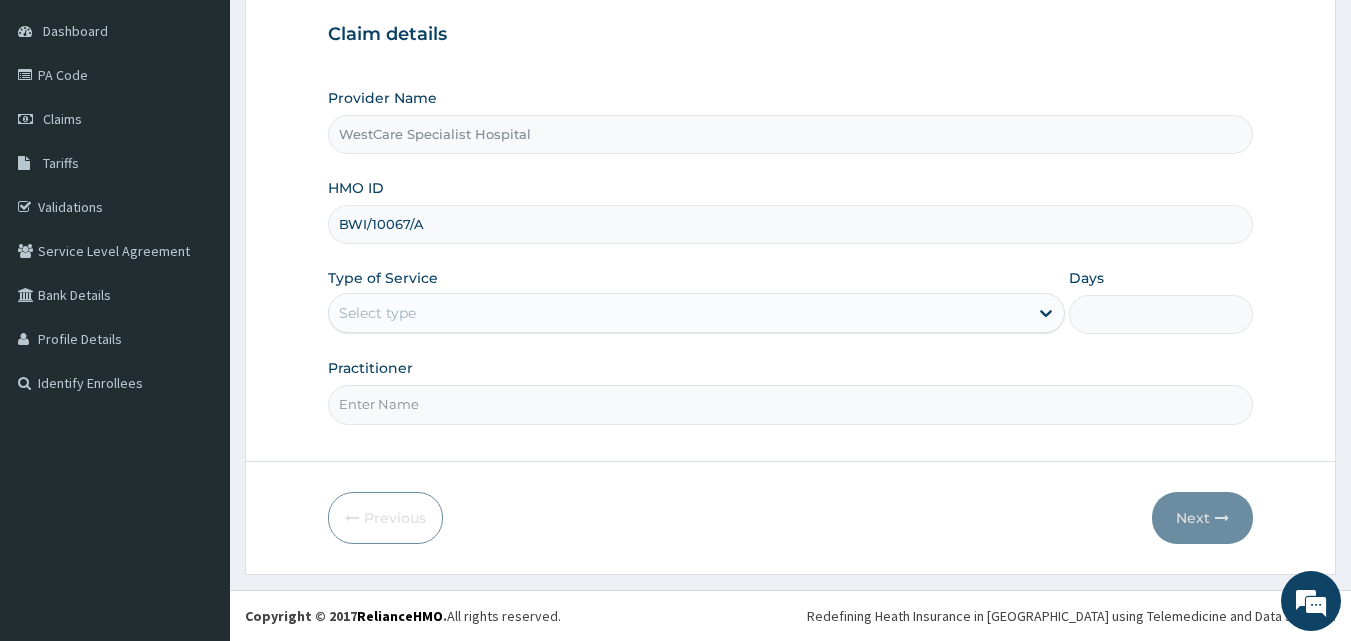 type on "BWI/10067/A" 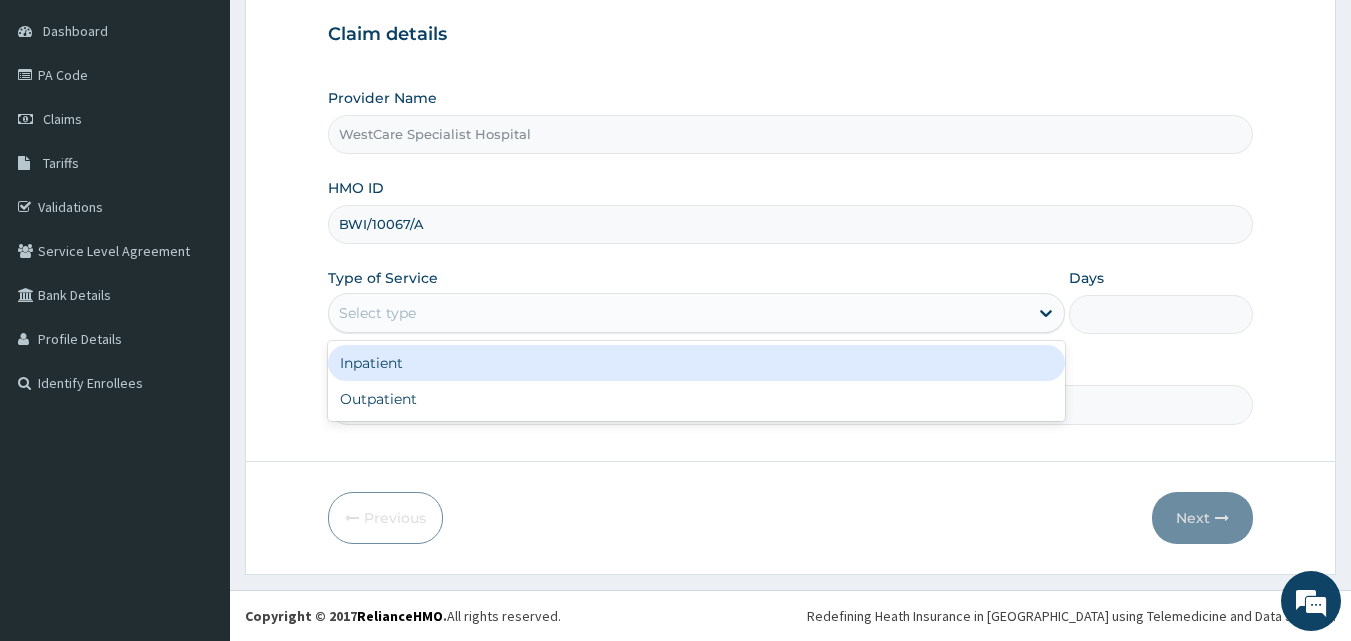 click on "Select type" at bounding box center [377, 313] 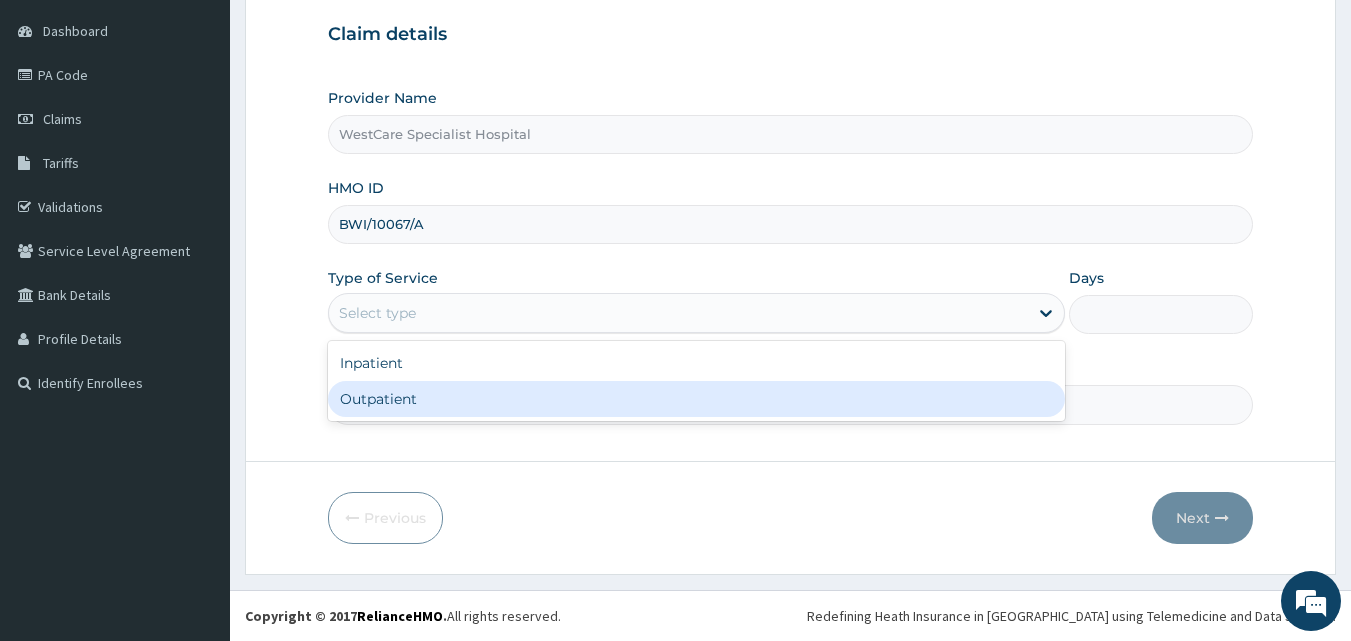 scroll, scrollTop: 0, scrollLeft: 0, axis: both 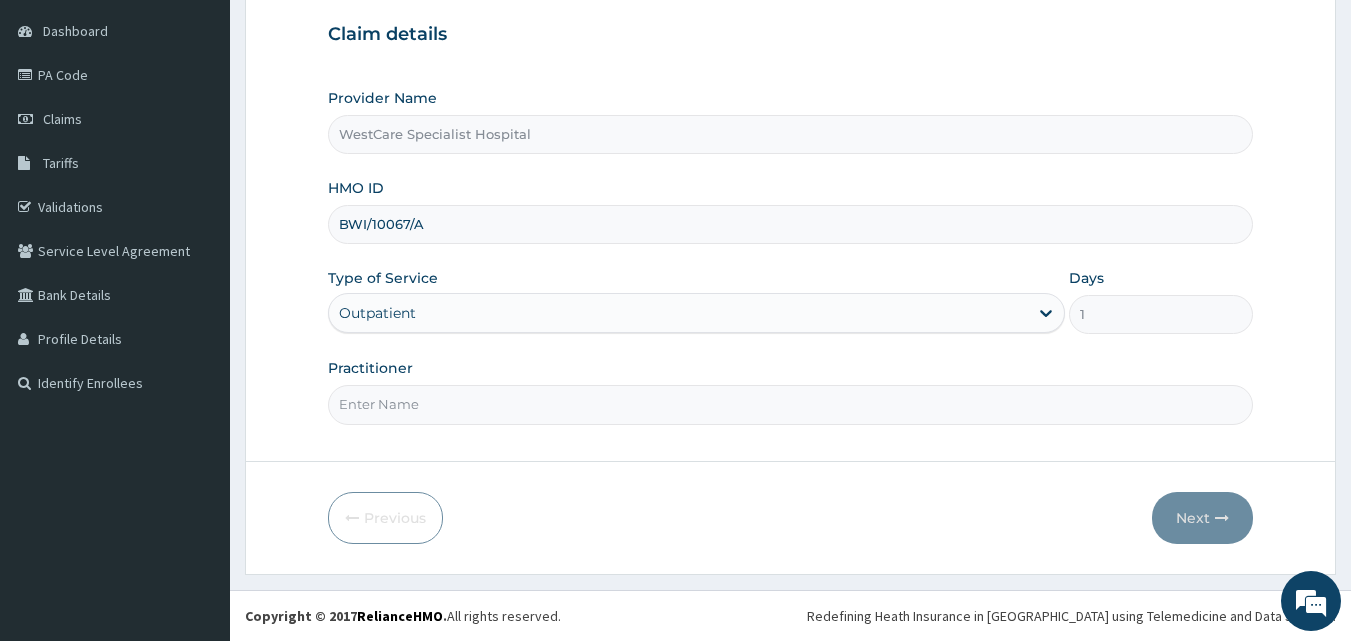 click on "Practitioner" at bounding box center [791, 404] 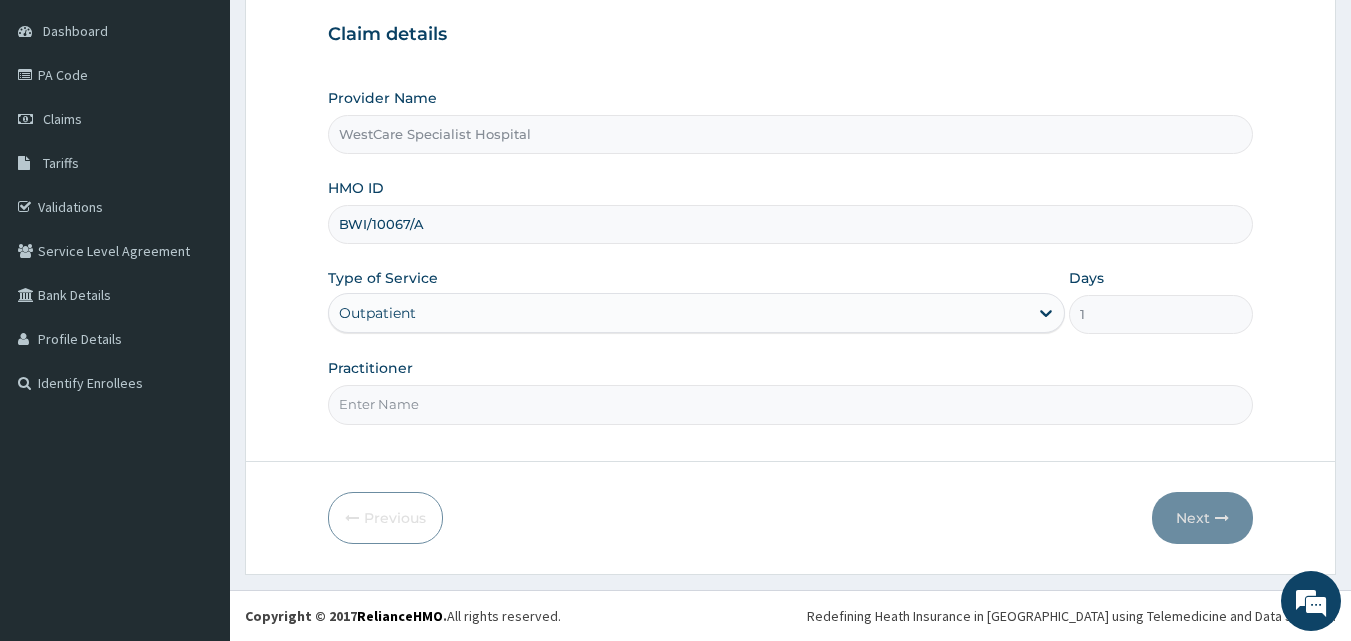 type on "DR EKPENYOUNG" 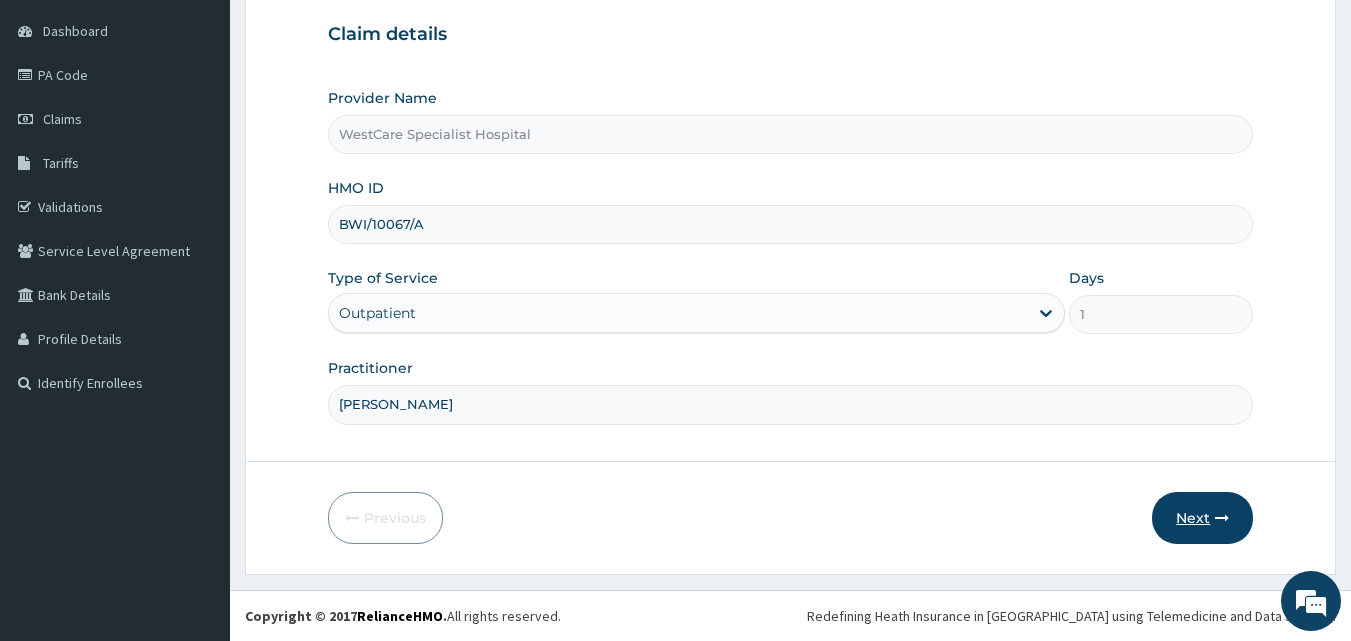 click on "Next" at bounding box center [1202, 518] 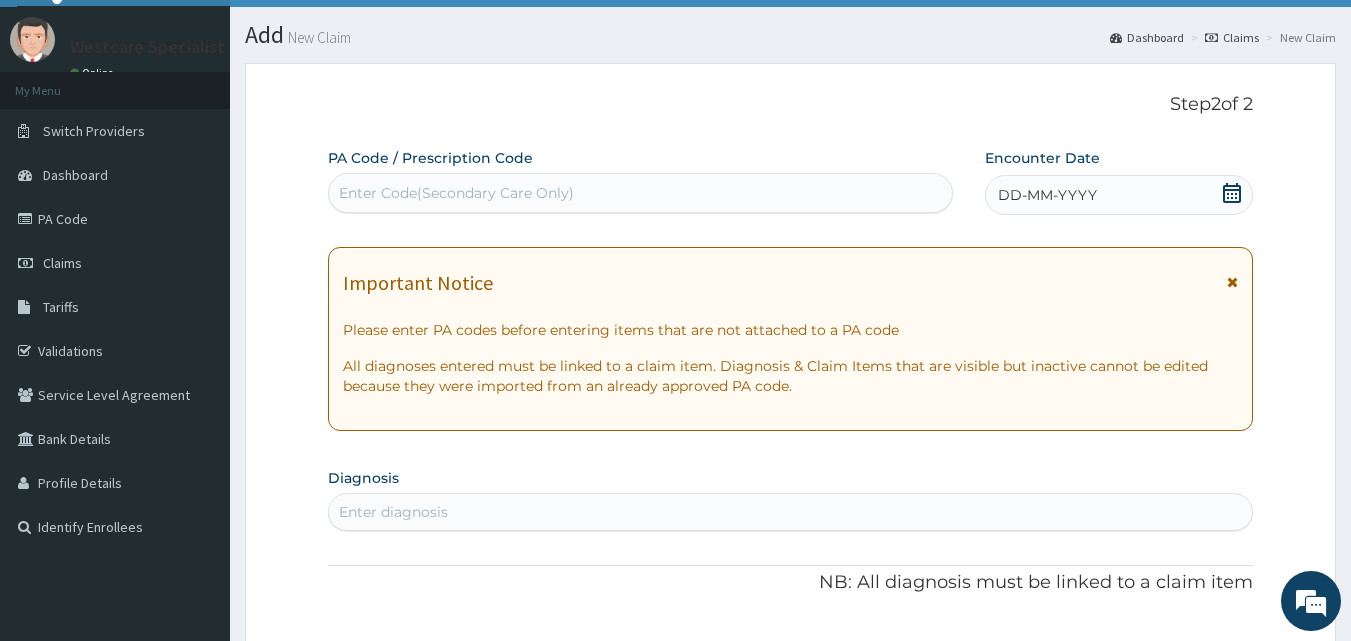 scroll, scrollTop: 0, scrollLeft: 0, axis: both 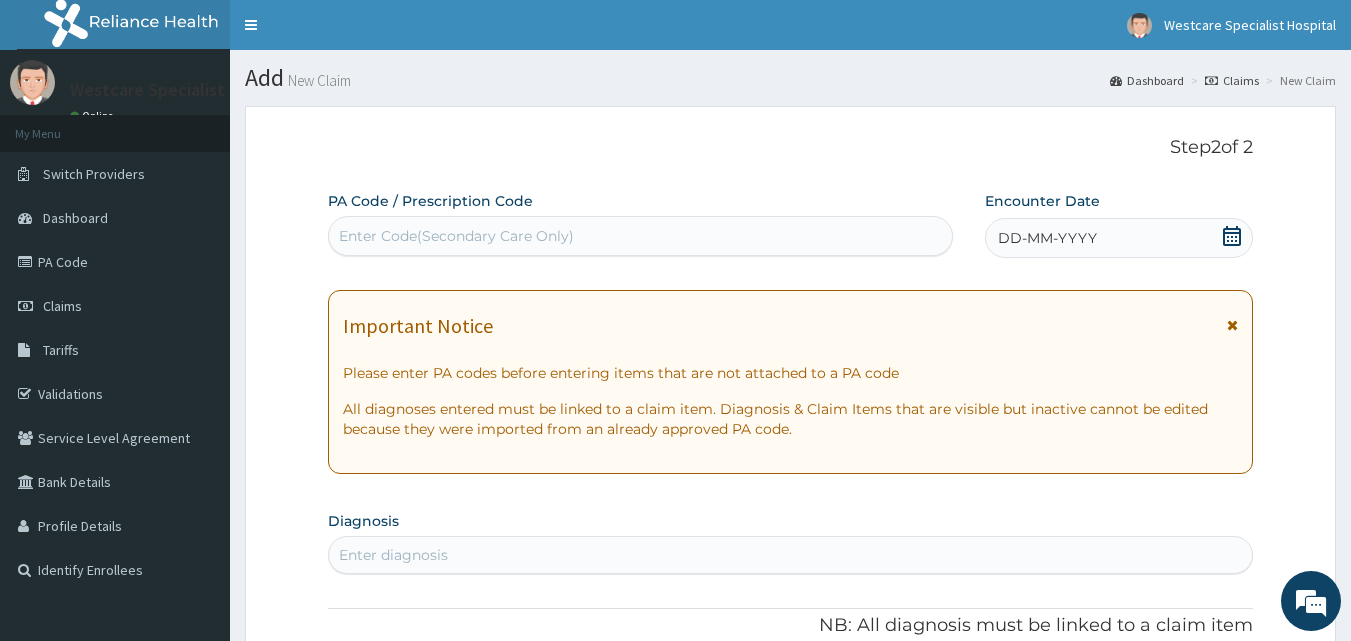 click on "Enter Code(Secondary Care Only)" at bounding box center [456, 236] 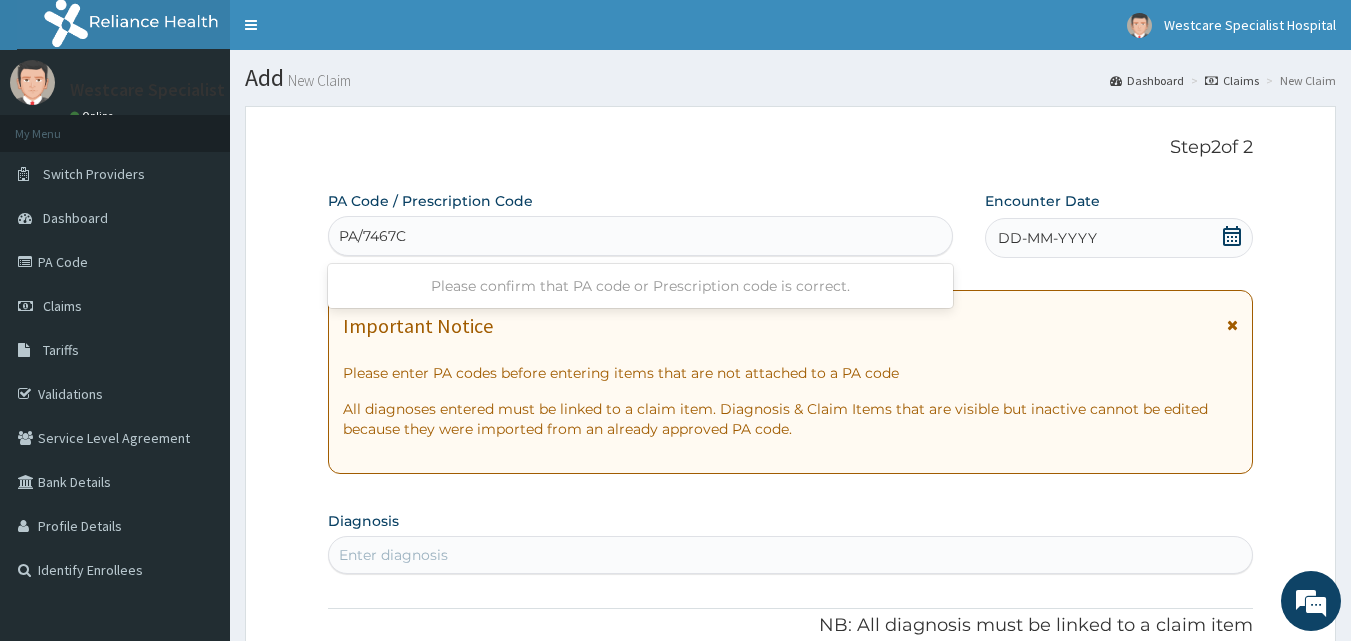 type on "PA/7467C8" 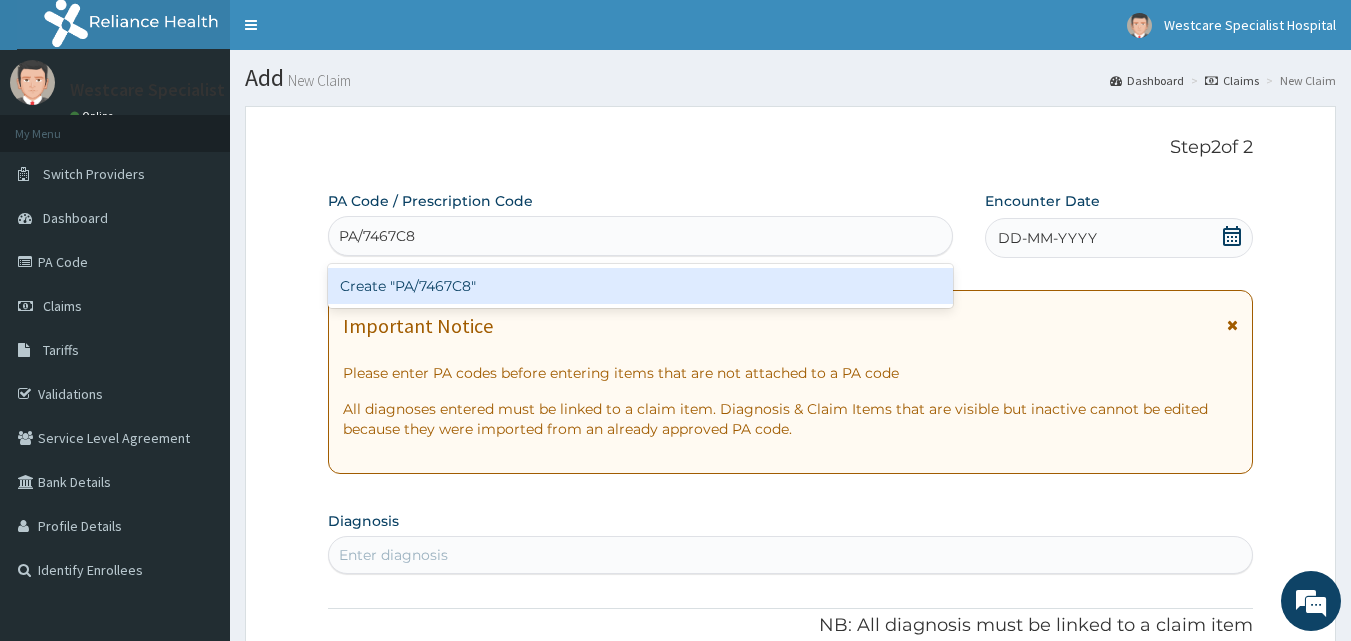 click on "Create "PA/7467C8"" at bounding box center [641, 286] 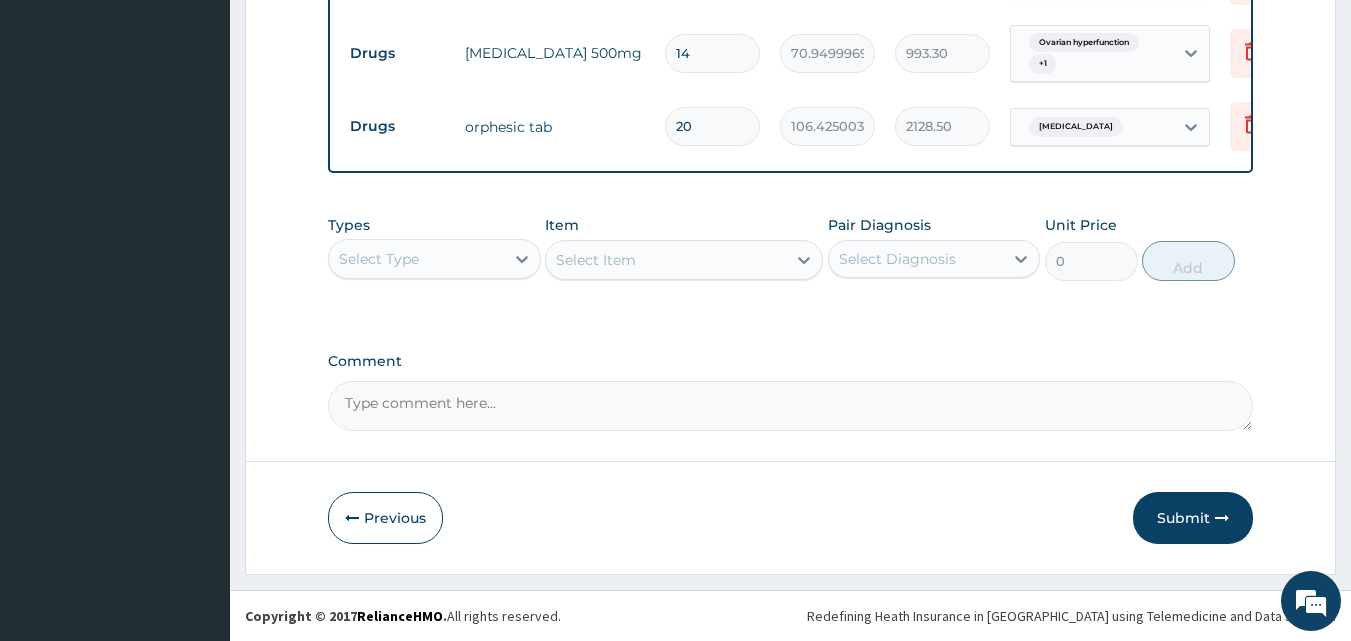 scroll, scrollTop: 927, scrollLeft: 0, axis: vertical 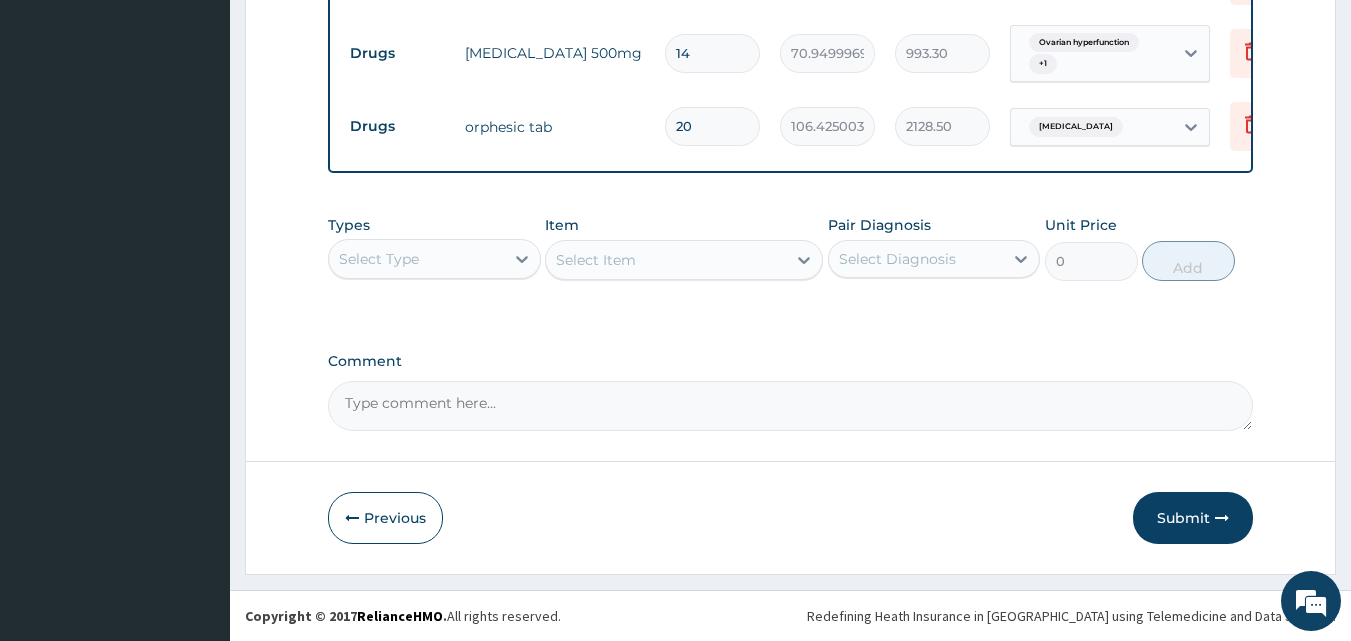 click on "Select Type" at bounding box center [379, 259] 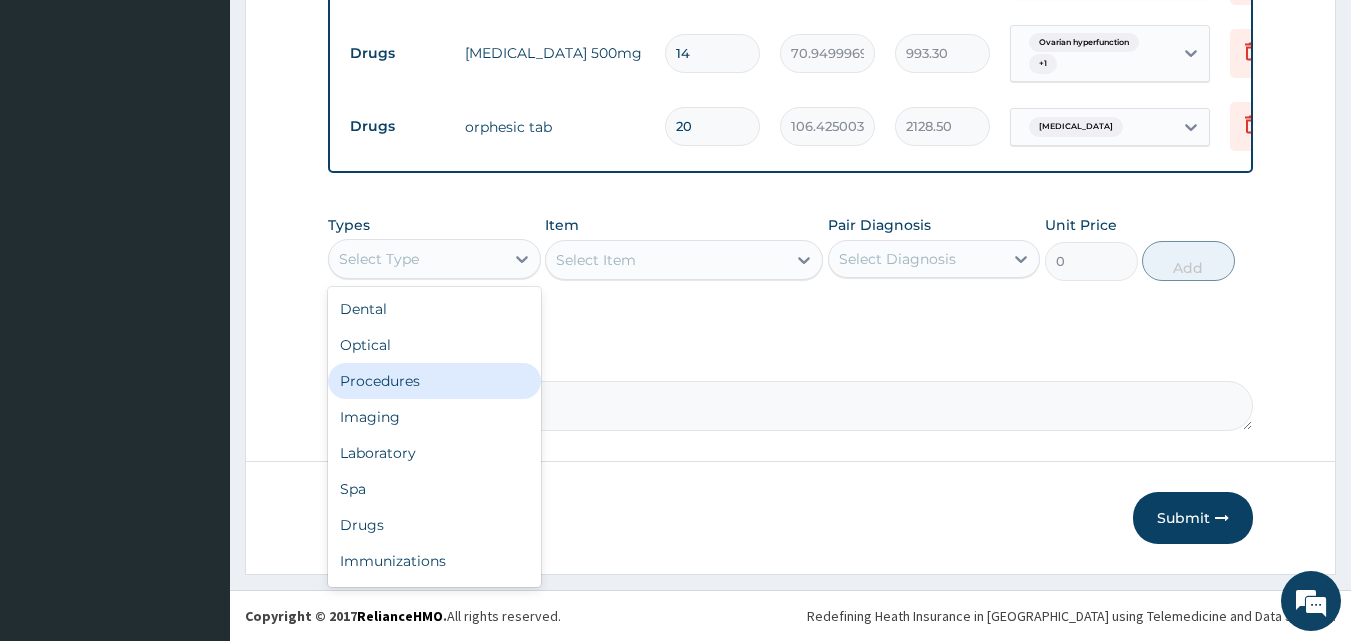 click on "Procedures" at bounding box center (434, 381) 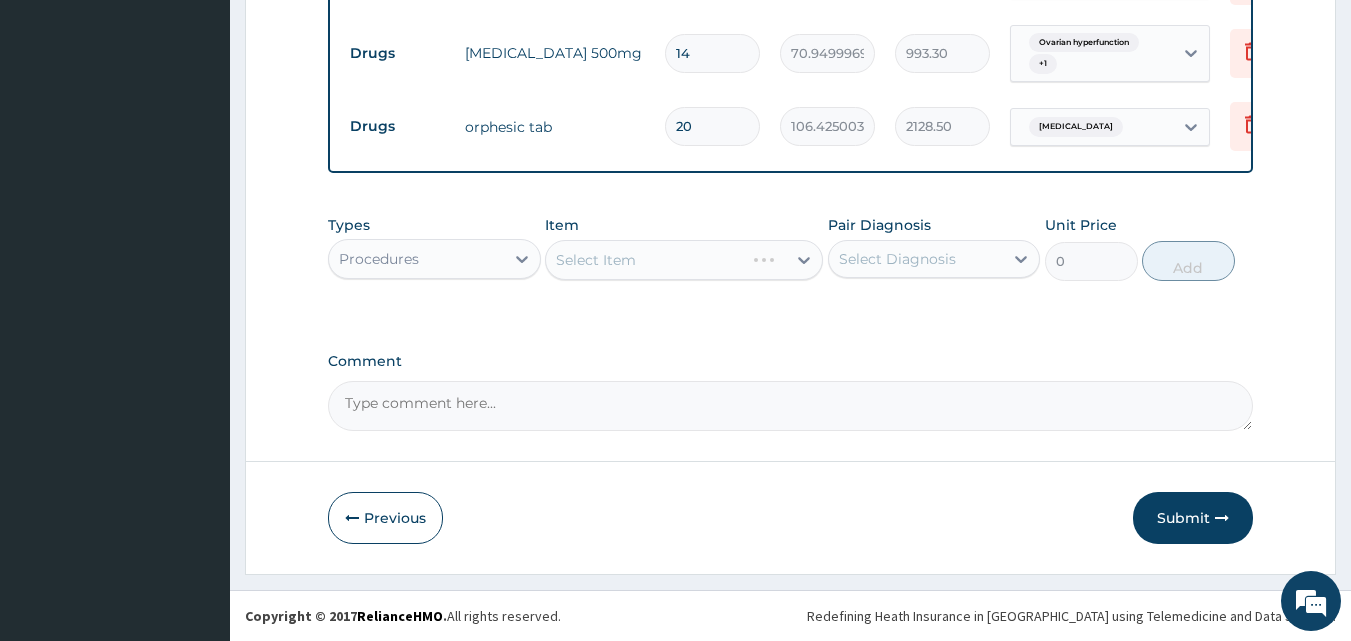scroll, scrollTop: 936, scrollLeft: 0, axis: vertical 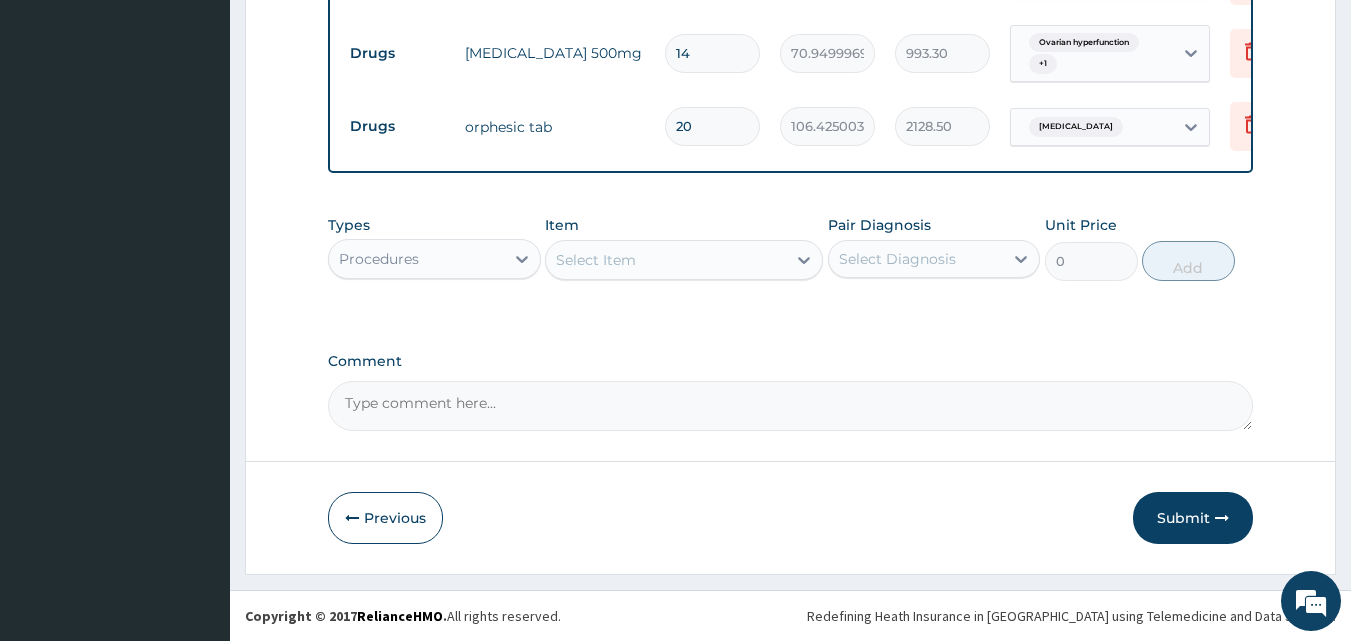 click on "Select Diagnosis" at bounding box center (934, 259) 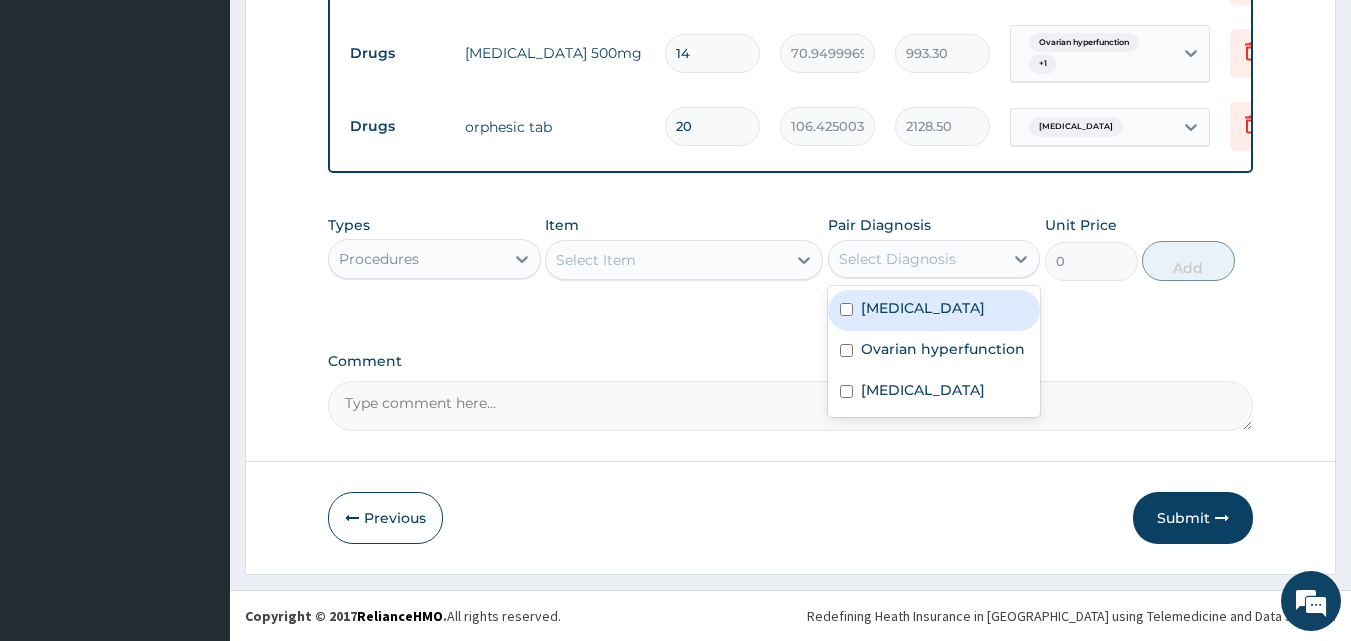 click on "Gastritis" at bounding box center [923, 308] 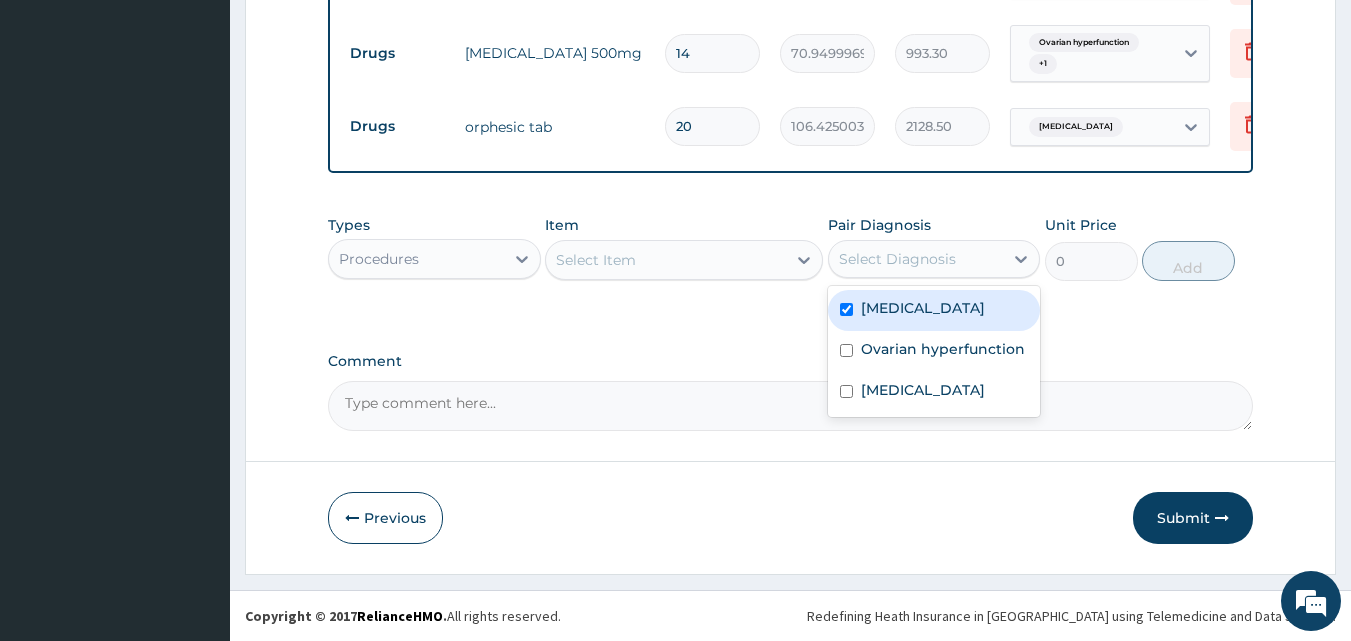 checkbox on "true" 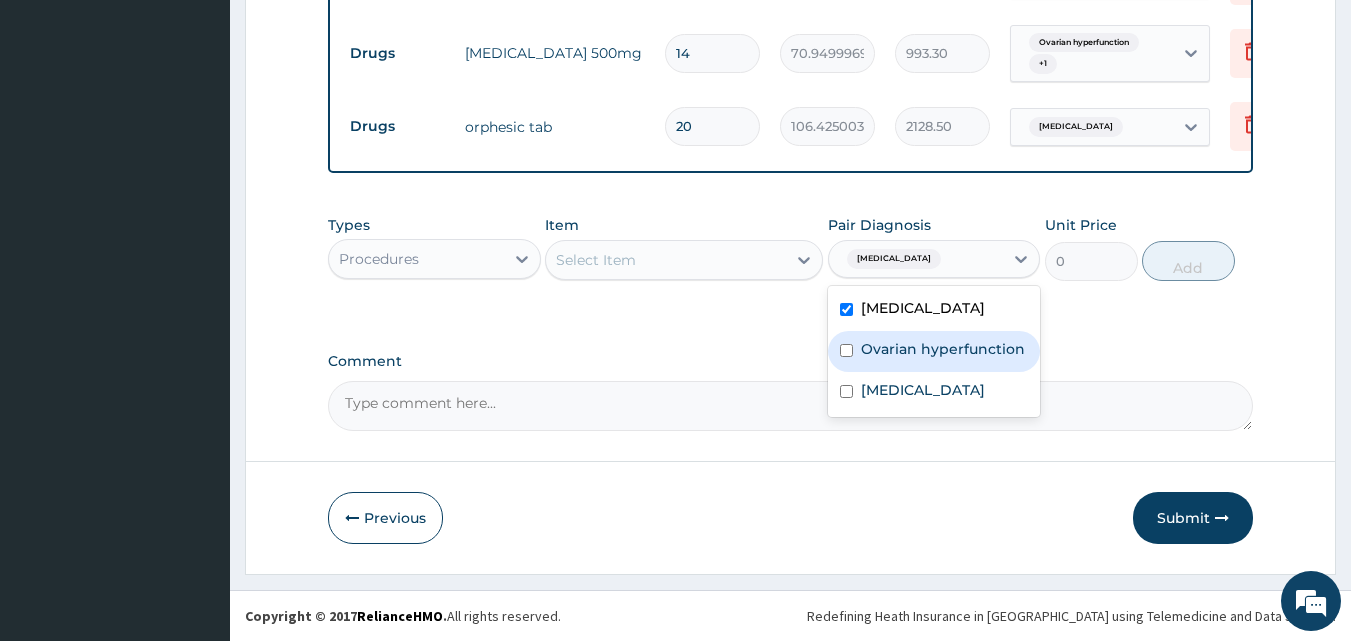 click on "Ovarian hyperfunction" at bounding box center [934, 351] 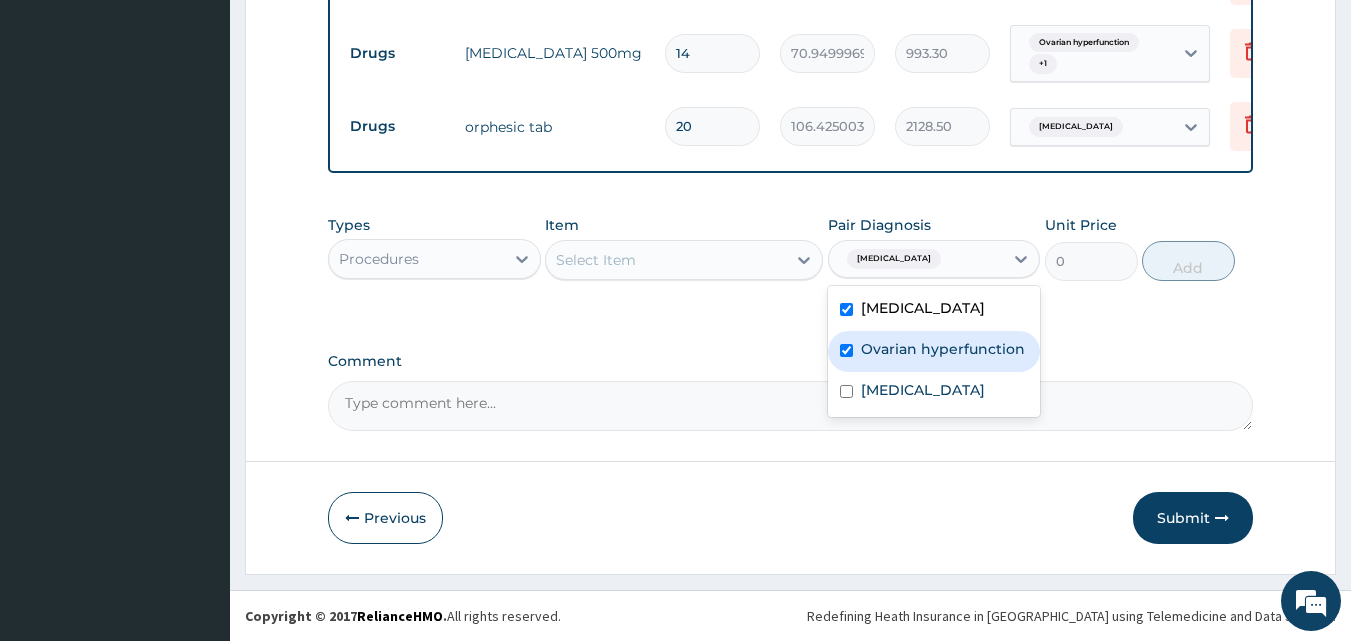checkbox on "true" 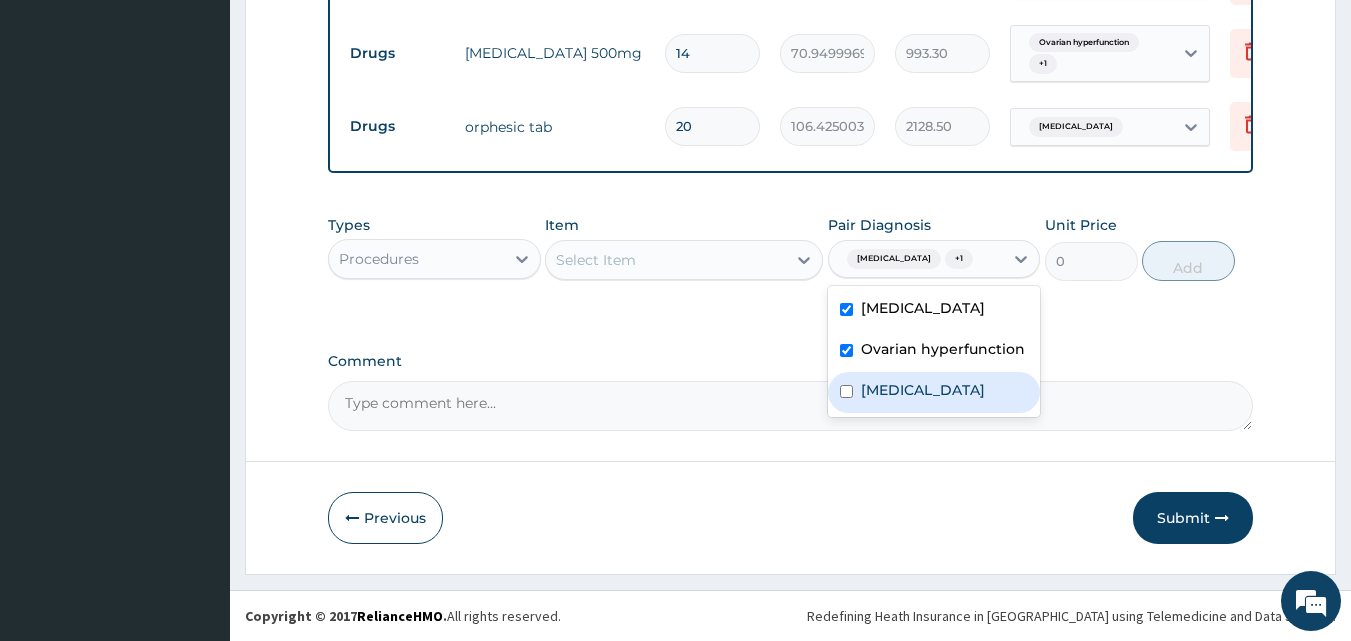 click on "Spasm" at bounding box center (923, 390) 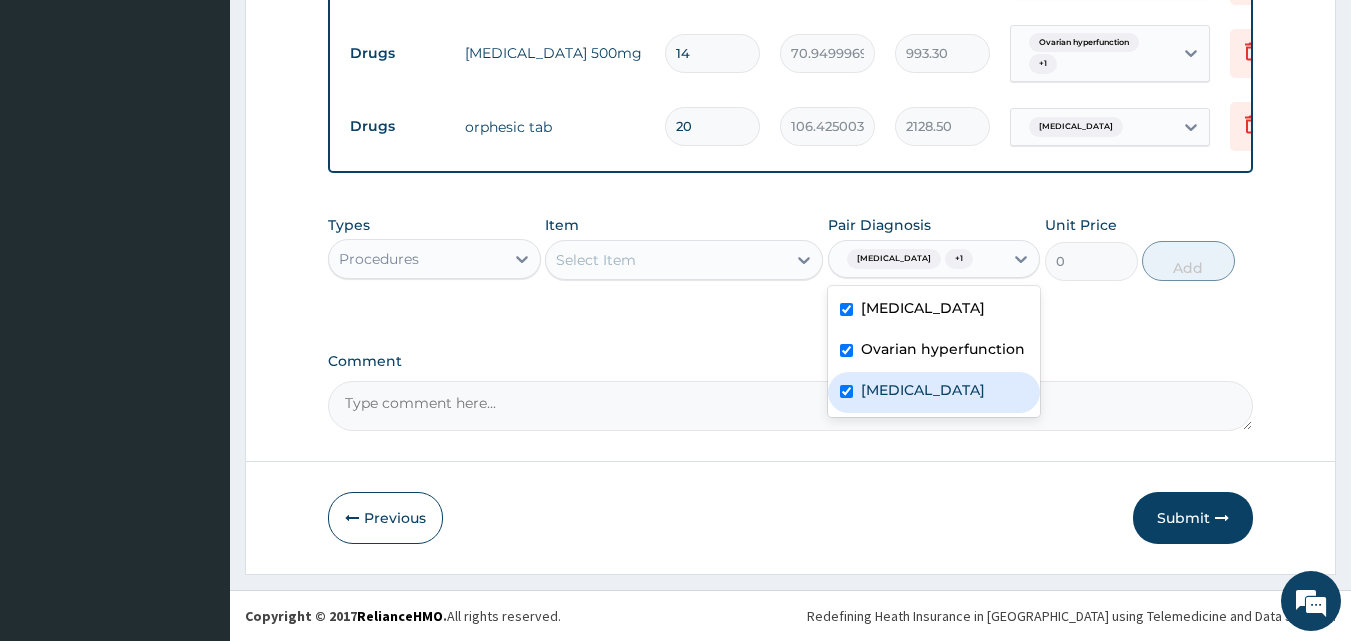 checkbox on "true" 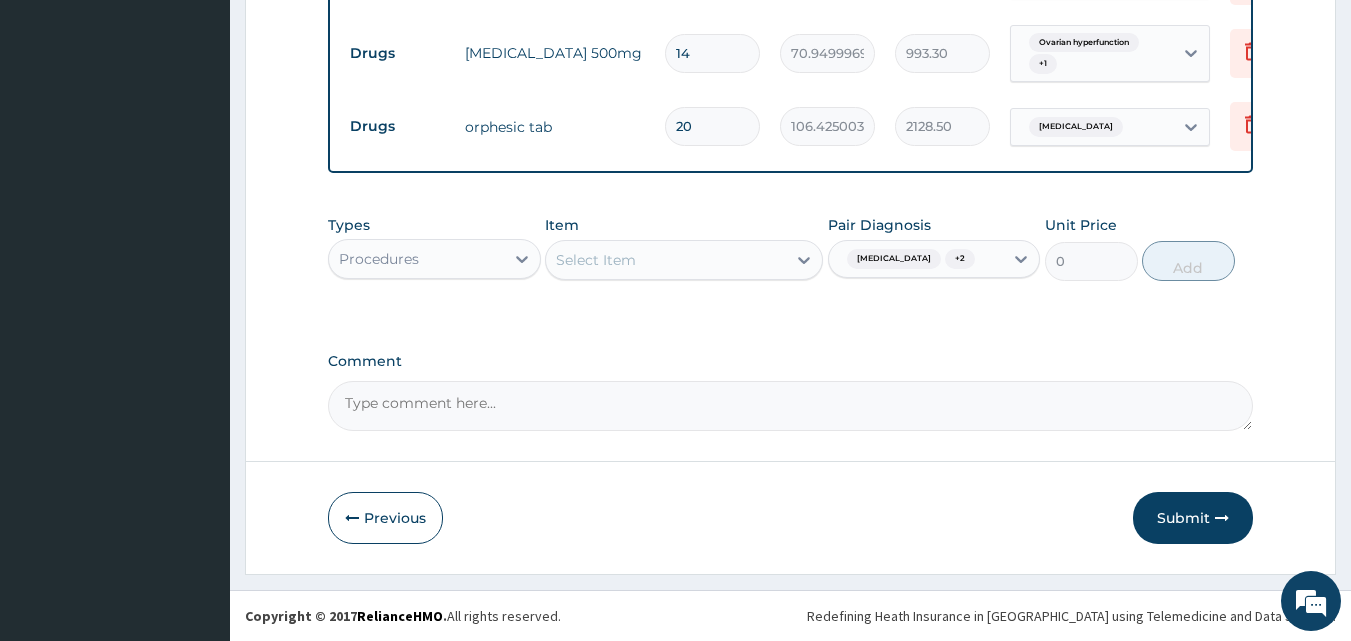 click on "PA Code / Prescription Code PA/7467C8 Encounter Date 09-07-2025 Important Notice Please enter PA codes before entering items that are not attached to a PA code   All diagnoses entered must be linked to a claim item. Diagnosis & Claim Items that are visible but inactive cannot be edited because they were imported from an already approved PA code. Diagnosis Gastritis confirmed Ovarian hyperfunction confirmed Spasm confirmed NB: All diagnosis must be linked to a claim item Claim Items Type Name Quantity Unit Price Total Price Pair Diagnosis Actions Drugs gestid 200ml 1 1064.25 1064.25 Gastritis Delete Drugs omeprazole 20mg (omefast) 14 82.7750015258789 1158.85 Gastritis Delete Drugs amoxicillin 500mg 14 70.94999694824219 993.30 Ovarian hyperfunction  + 1 Delete Drugs orphesic tab 20 106.4250030517578 2128.50 Spasm Delete Types Procedures Item Select Item Pair Diagnosis Gastritis  + 2 Unit Price 0 Add Comment" at bounding box center [791, -150] 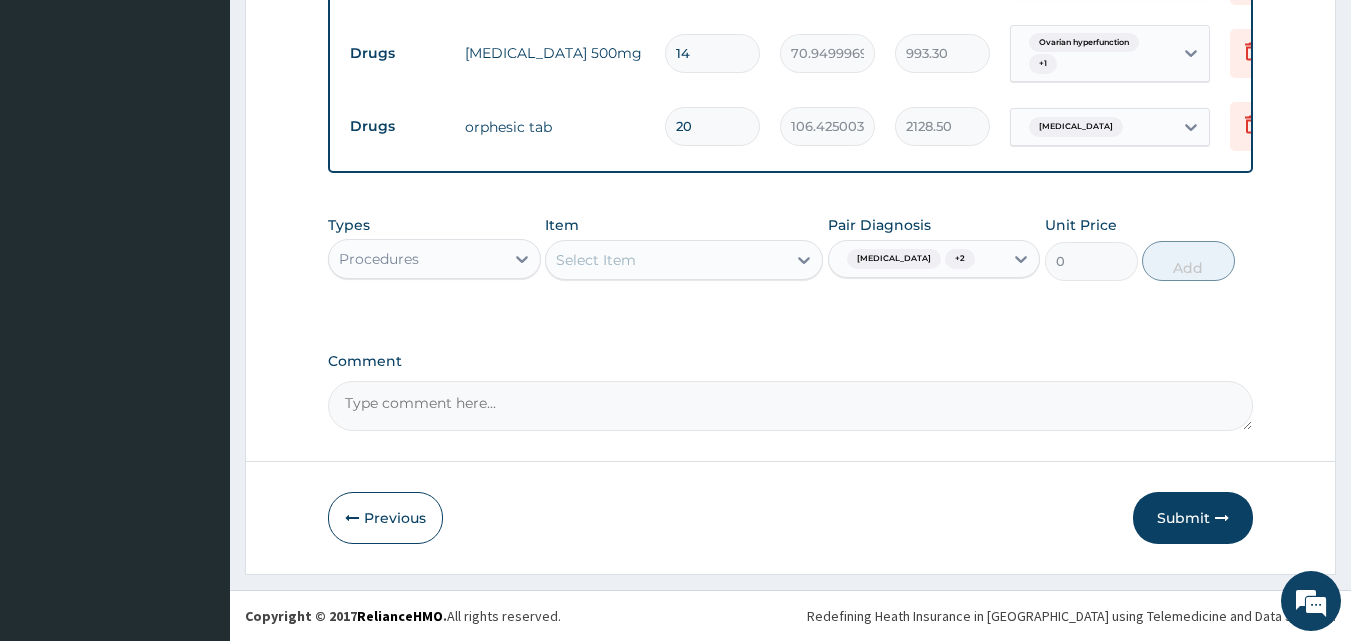 click on "Select Item" at bounding box center [596, 260] 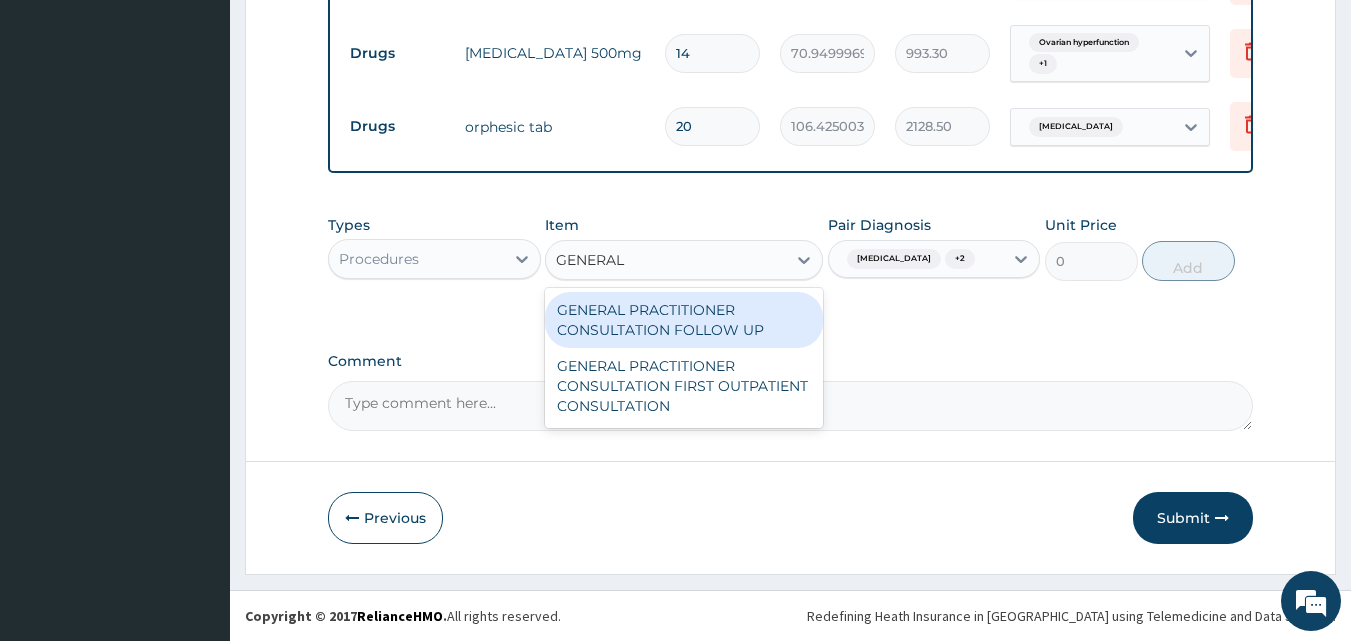 type on "GENERAL P" 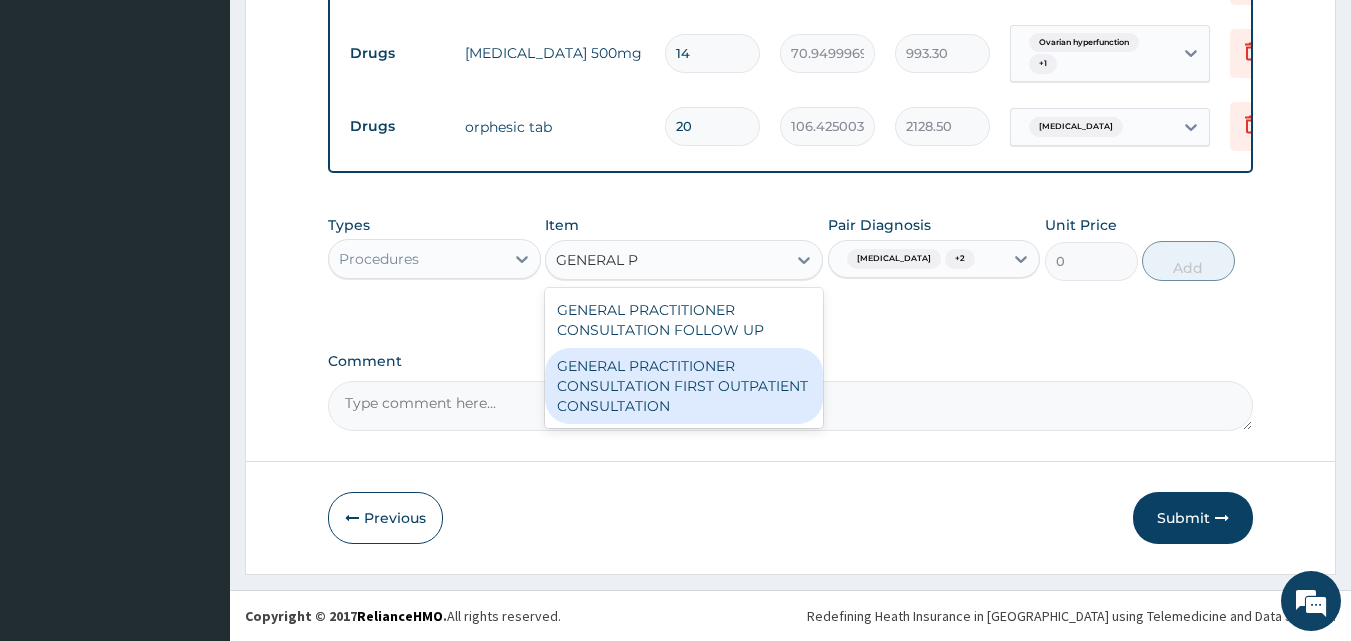 click on "GENERAL PRACTITIONER CONSULTATION FIRST OUTPATIENT CONSULTATION" at bounding box center (684, 386) 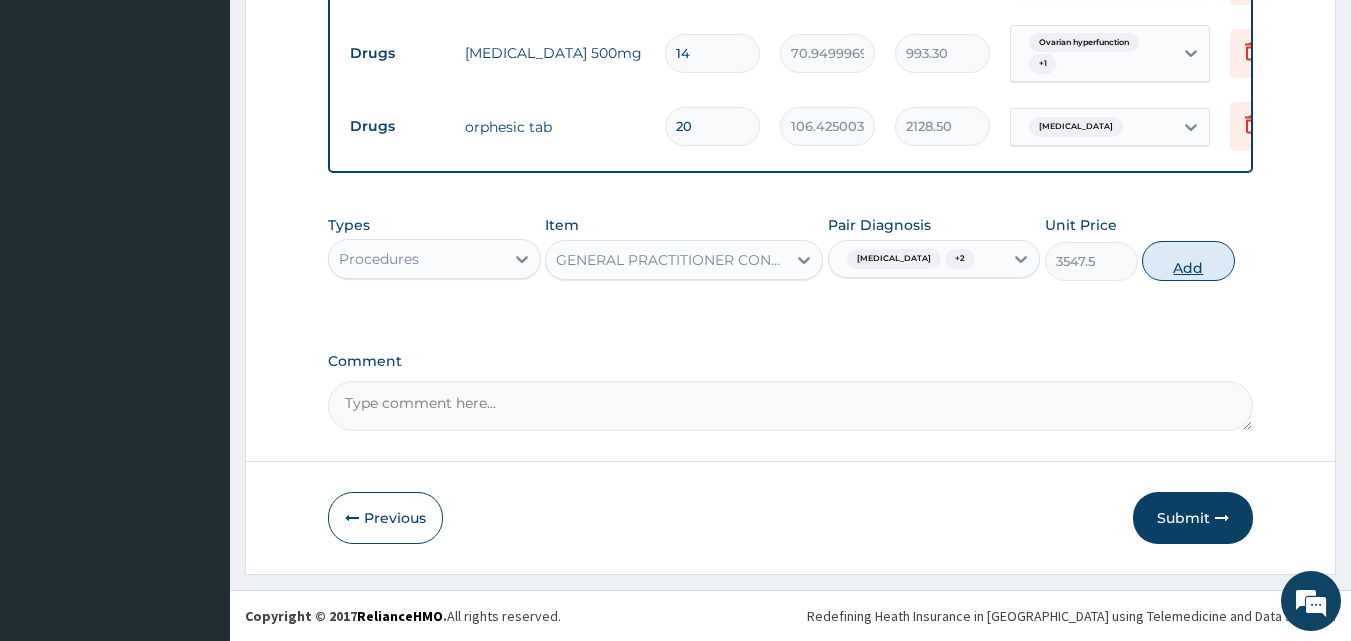 click on "Add" at bounding box center [1188, 261] 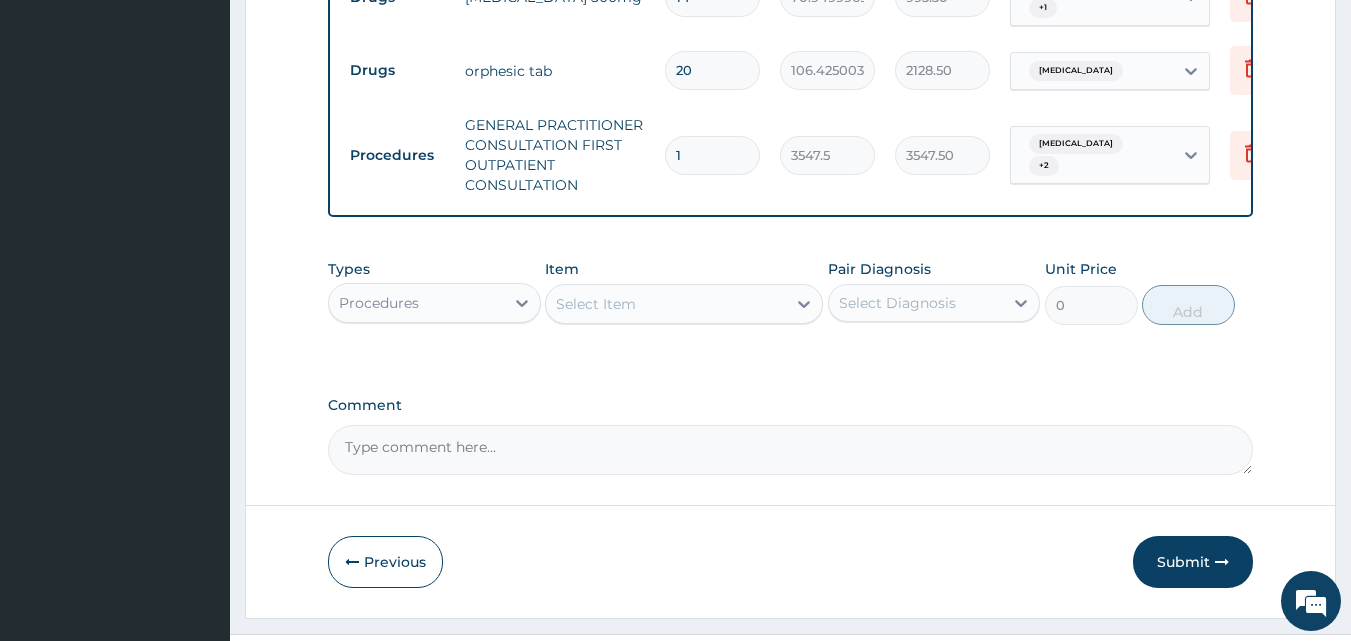 scroll, scrollTop: 1036, scrollLeft: 0, axis: vertical 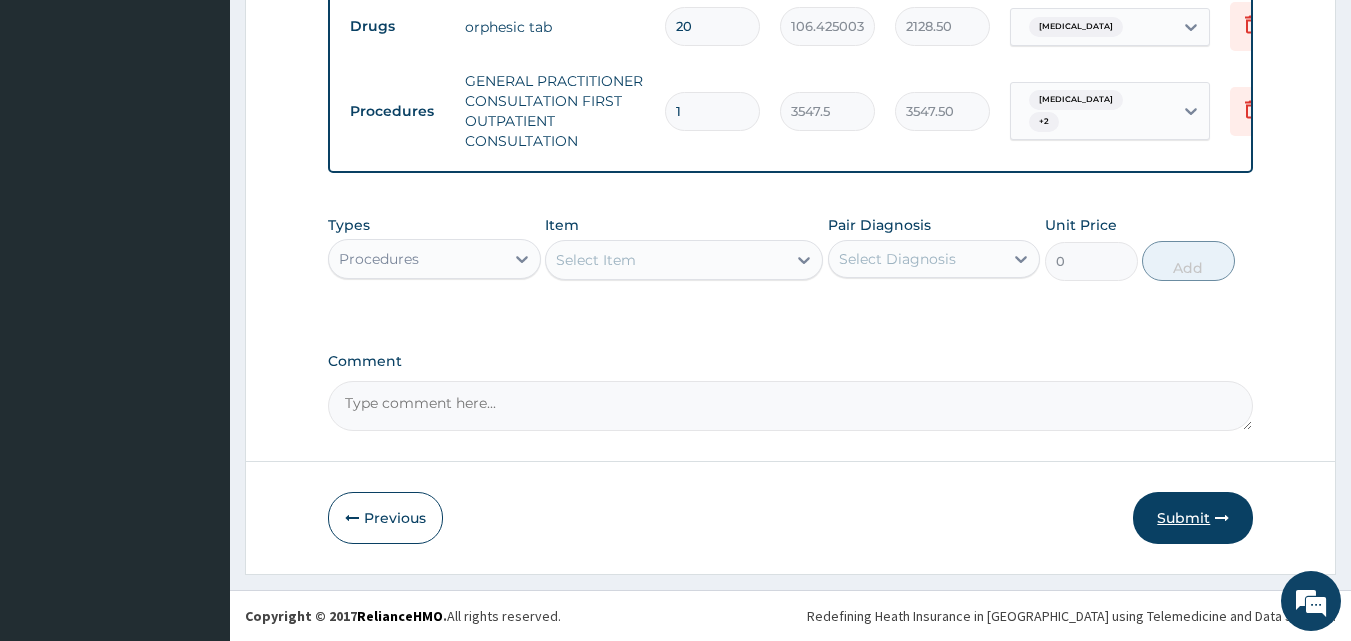 click at bounding box center (1222, 518) 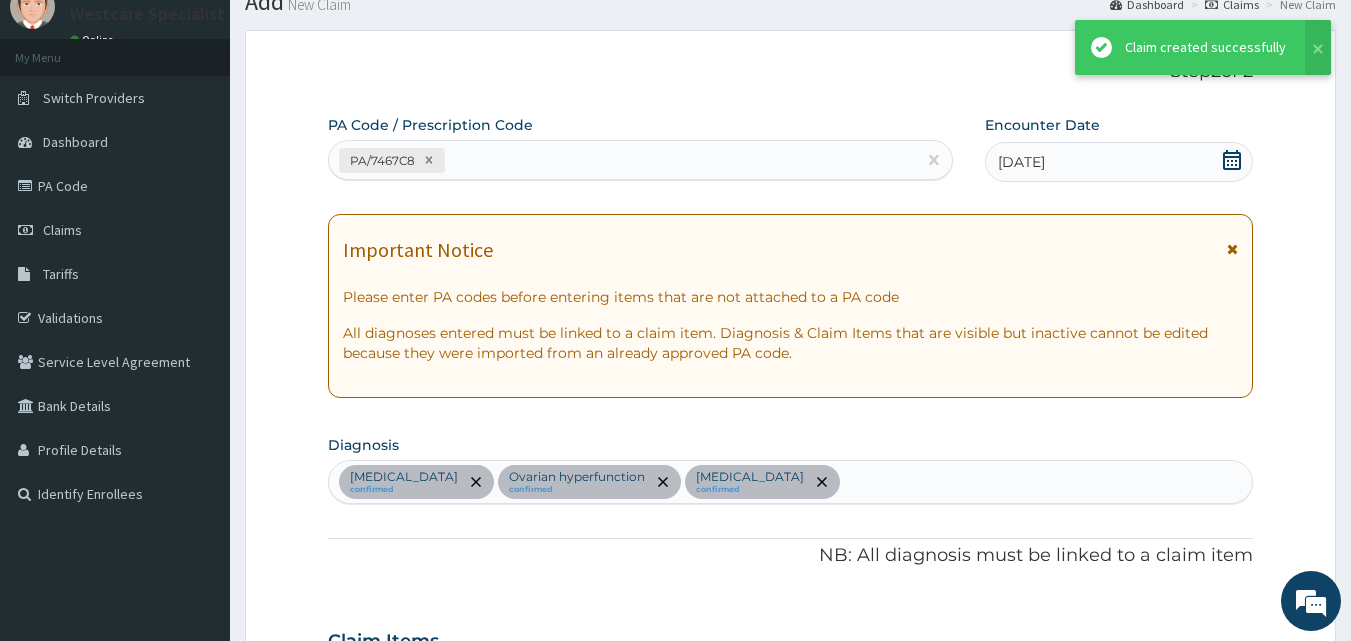 scroll, scrollTop: 1036, scrollLeft: 0, axis: vertical 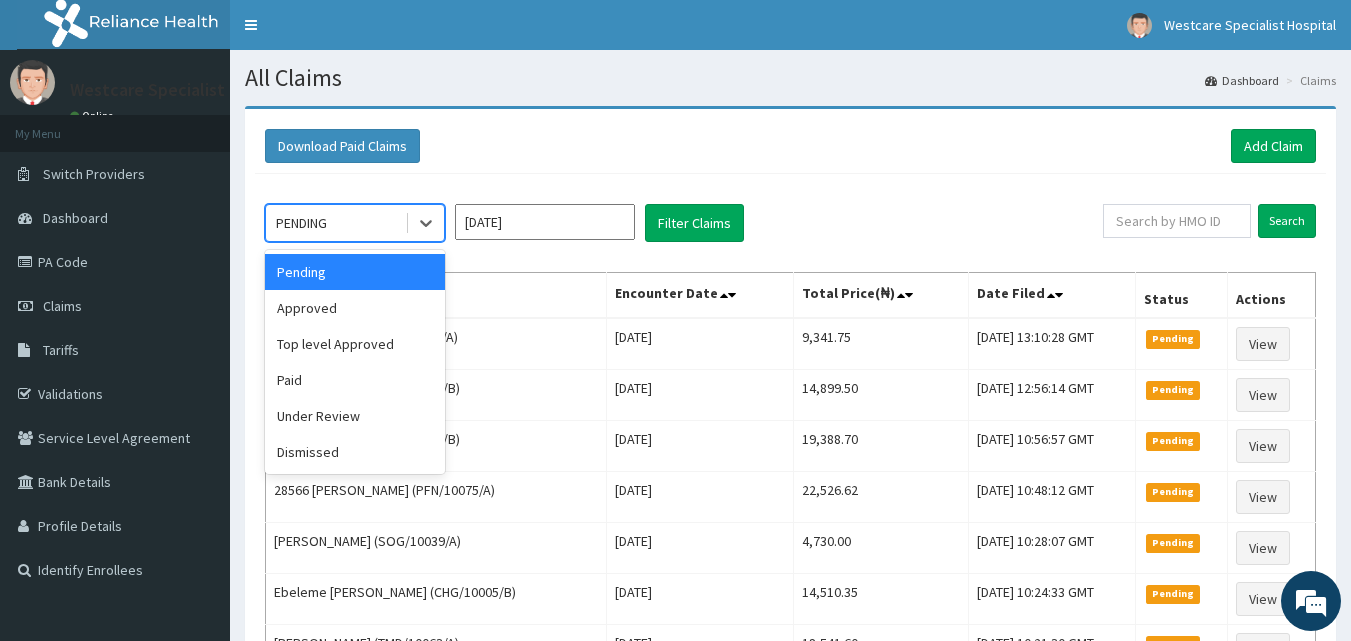 click on "PENDING" at bounding box center [301, 223] 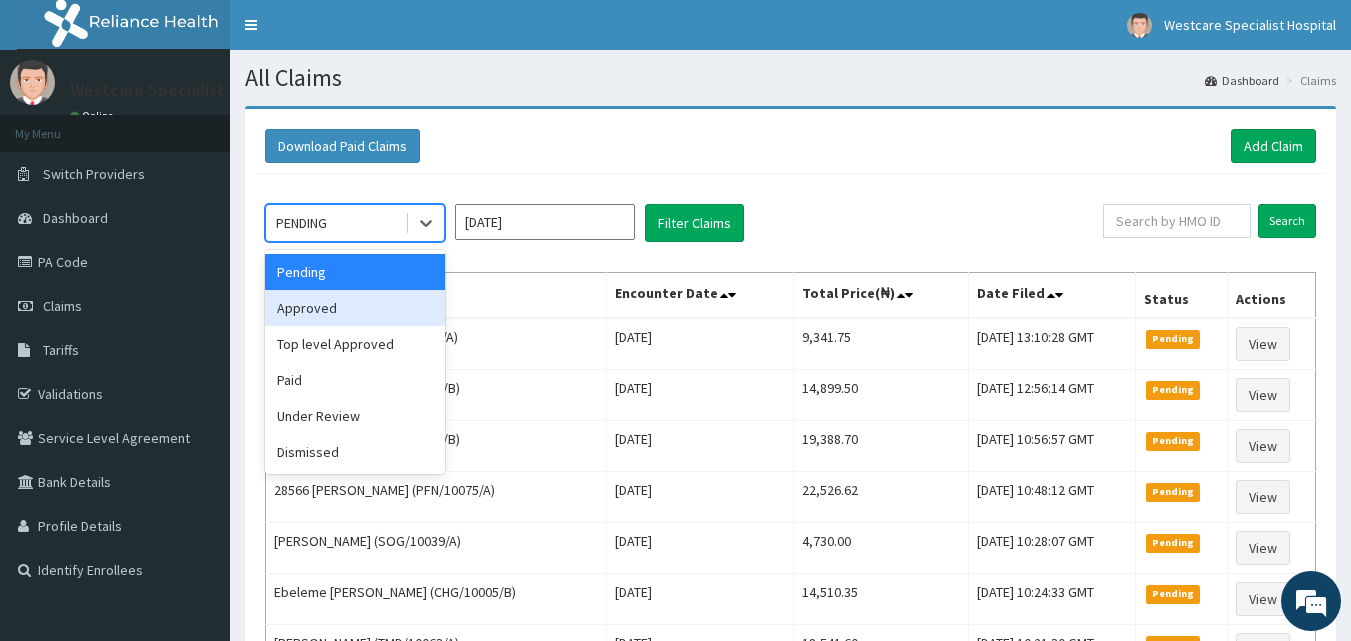 click on "Approved" at bounding box center [355, 308] 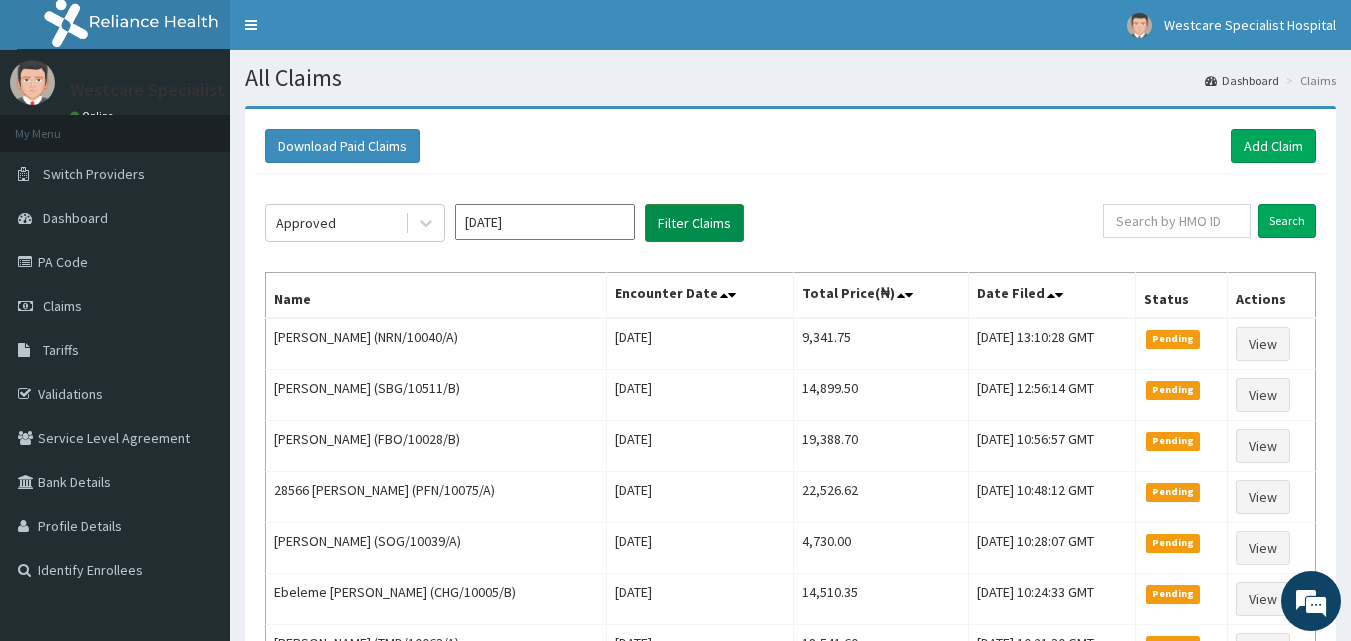 click on "Filter Claims" at bounding box center (694, 223) 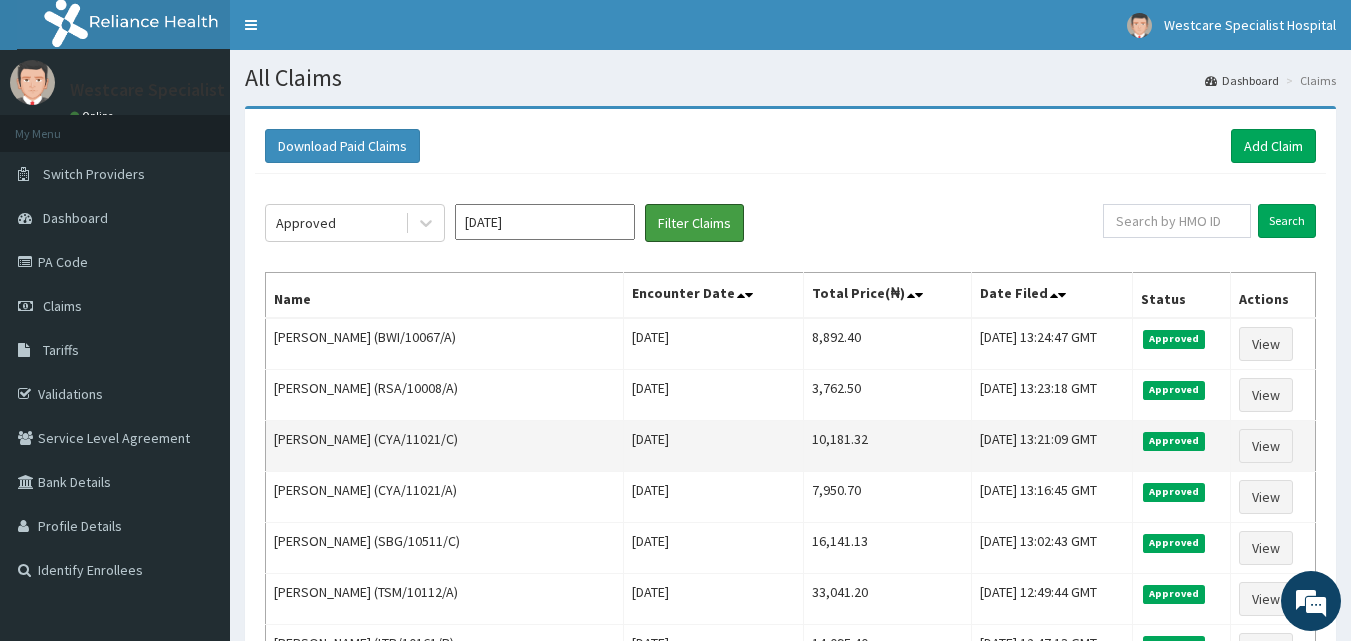 scroll, scrollTop: 0, scrollLeft: 0, axis: both 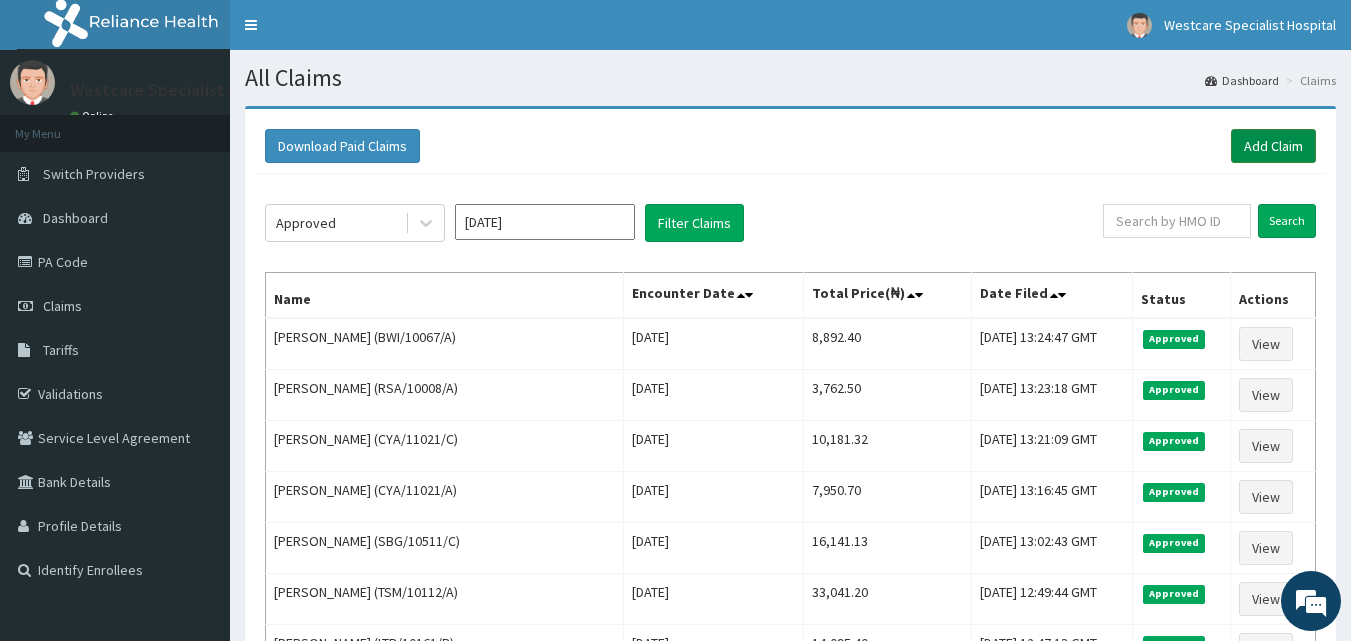 click on "Add Claim" at bounding box center [1273, 146] 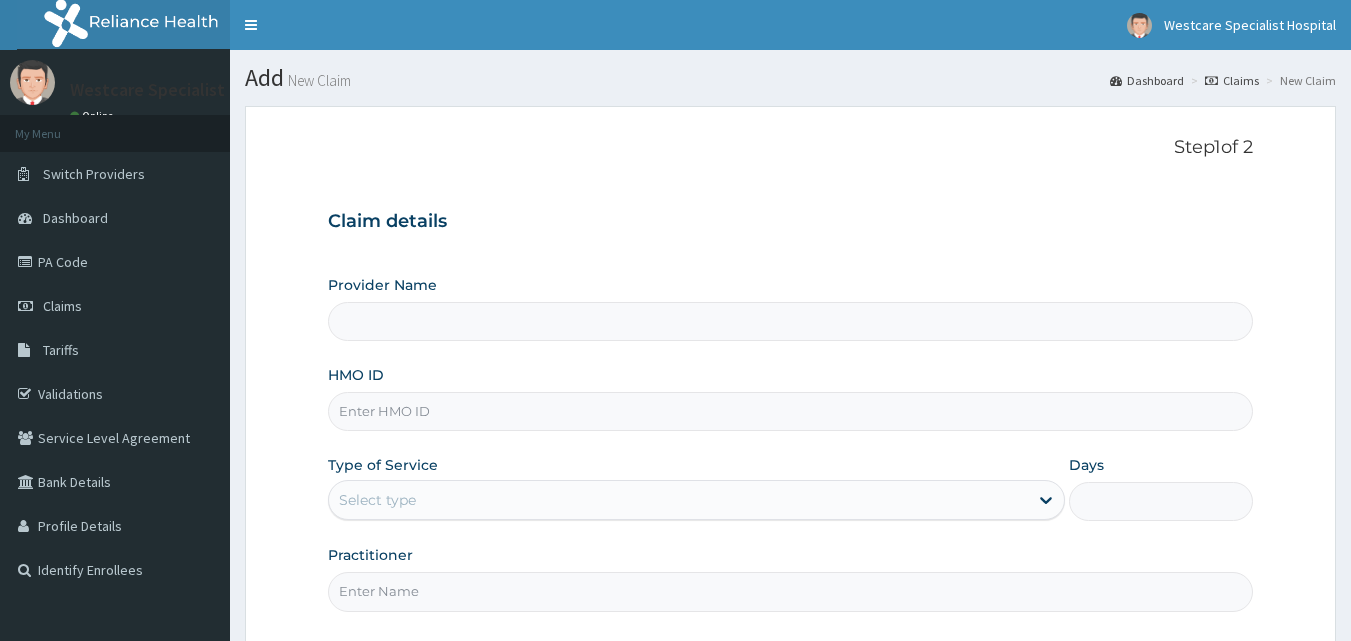 scroll, scrollTop: 0, scrollLeft: 0, axis: both 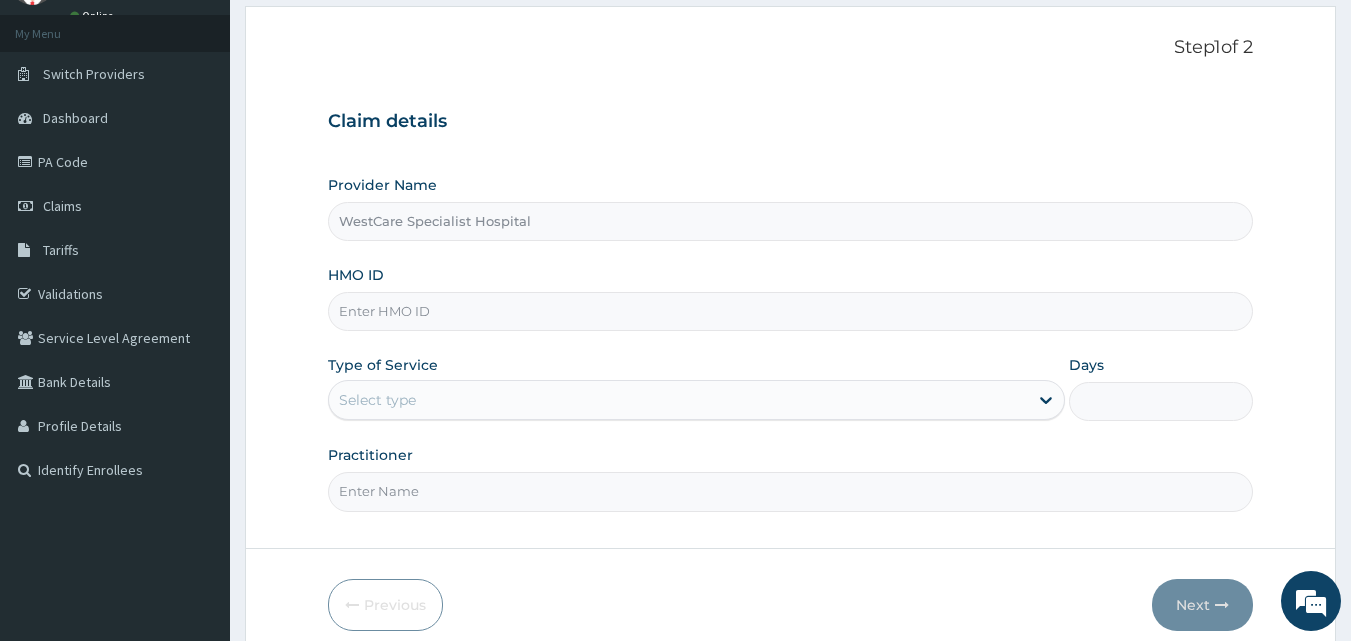 click on "HMO ID" at bounding box center [791, 311] 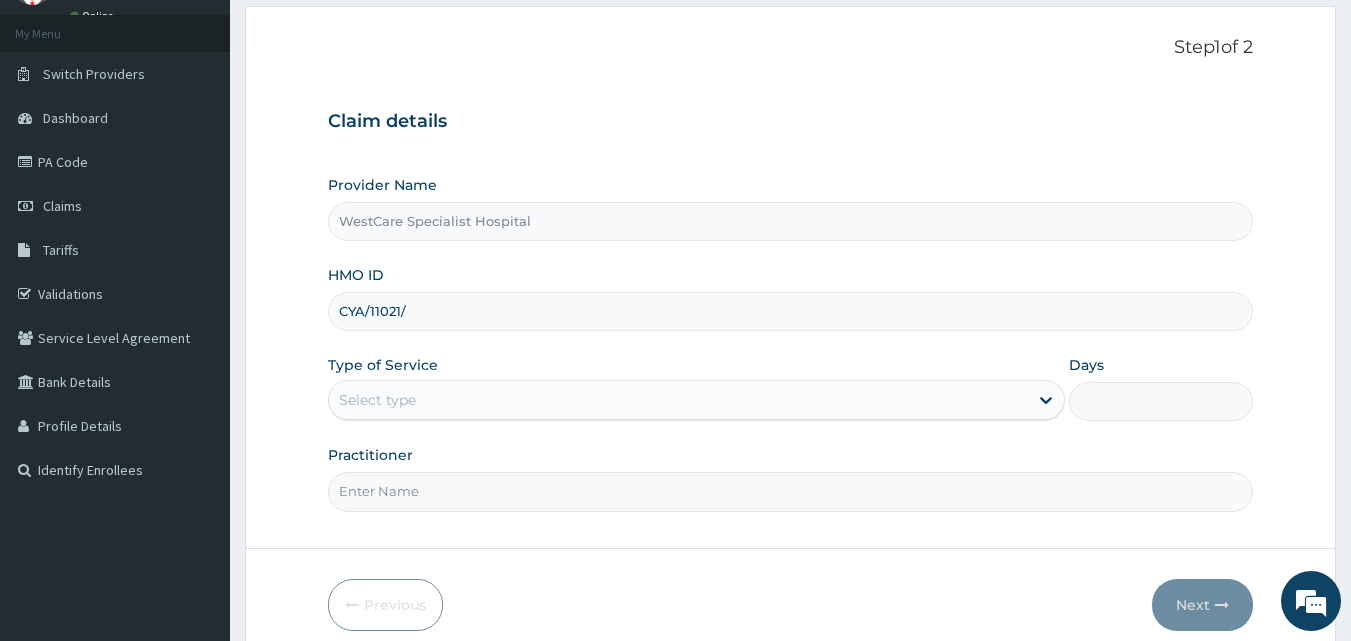 scroll, scrollTop: 0, scrollLeft: 0, axis: both 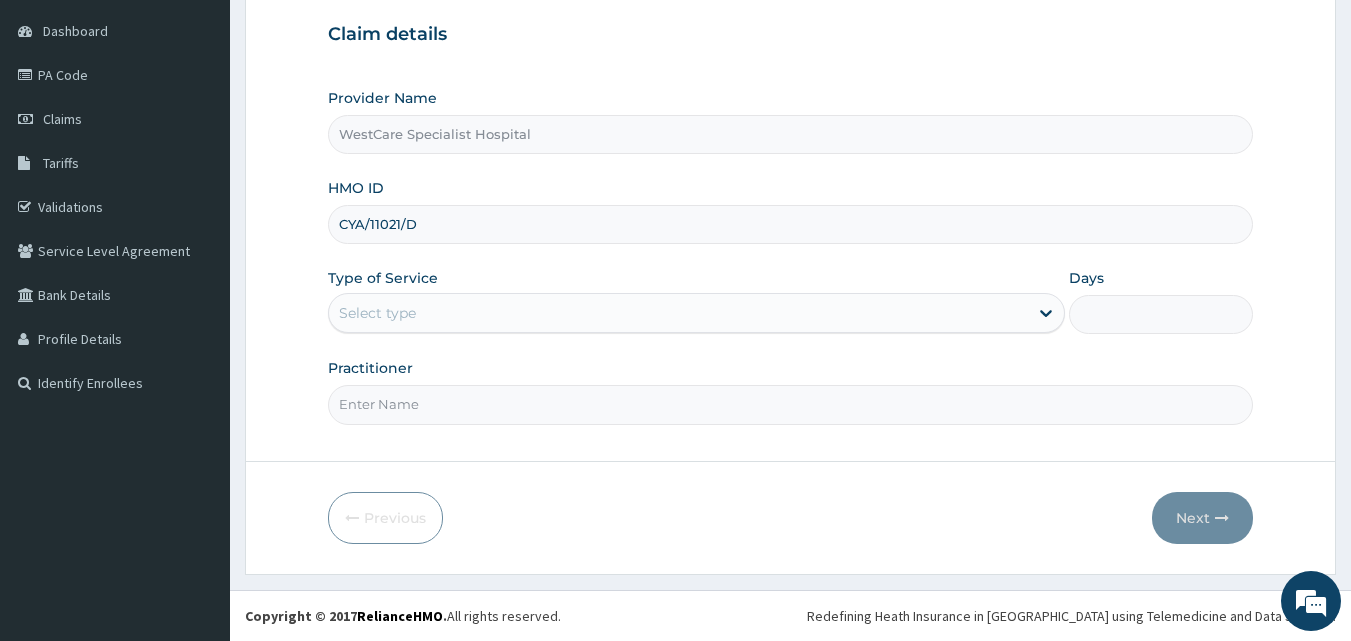 type on "CYA/11021/D" 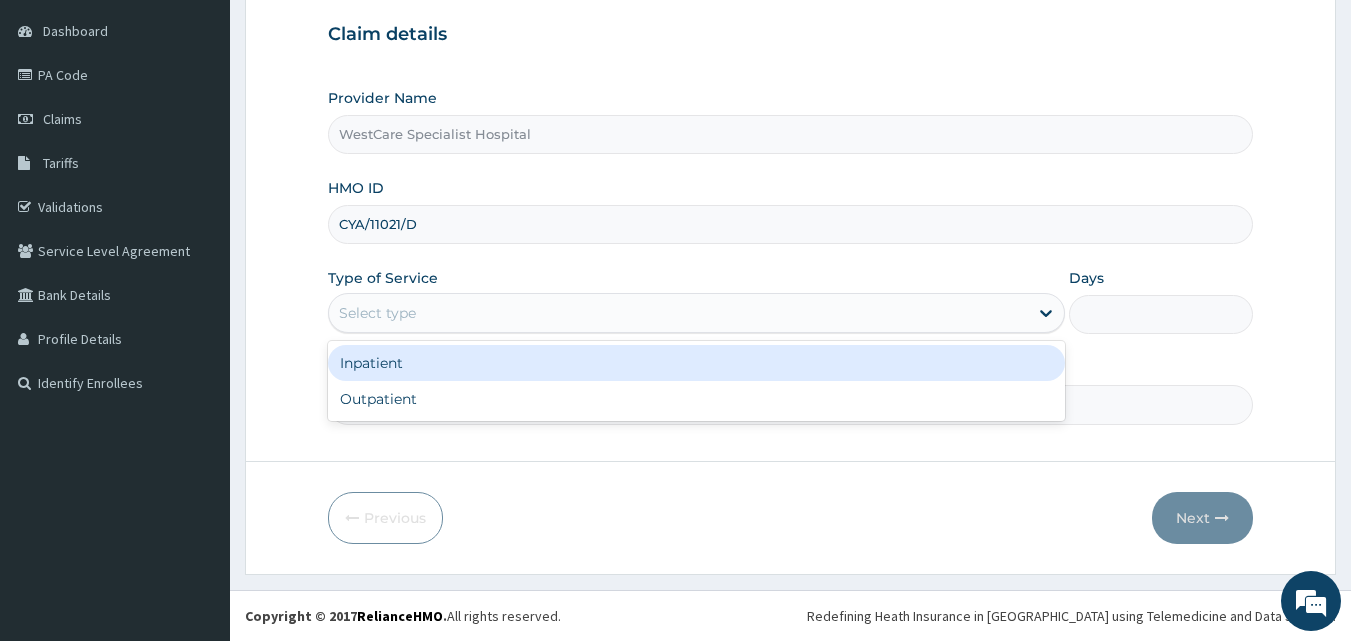 click on "Select type" at bounding box center [678, 313] 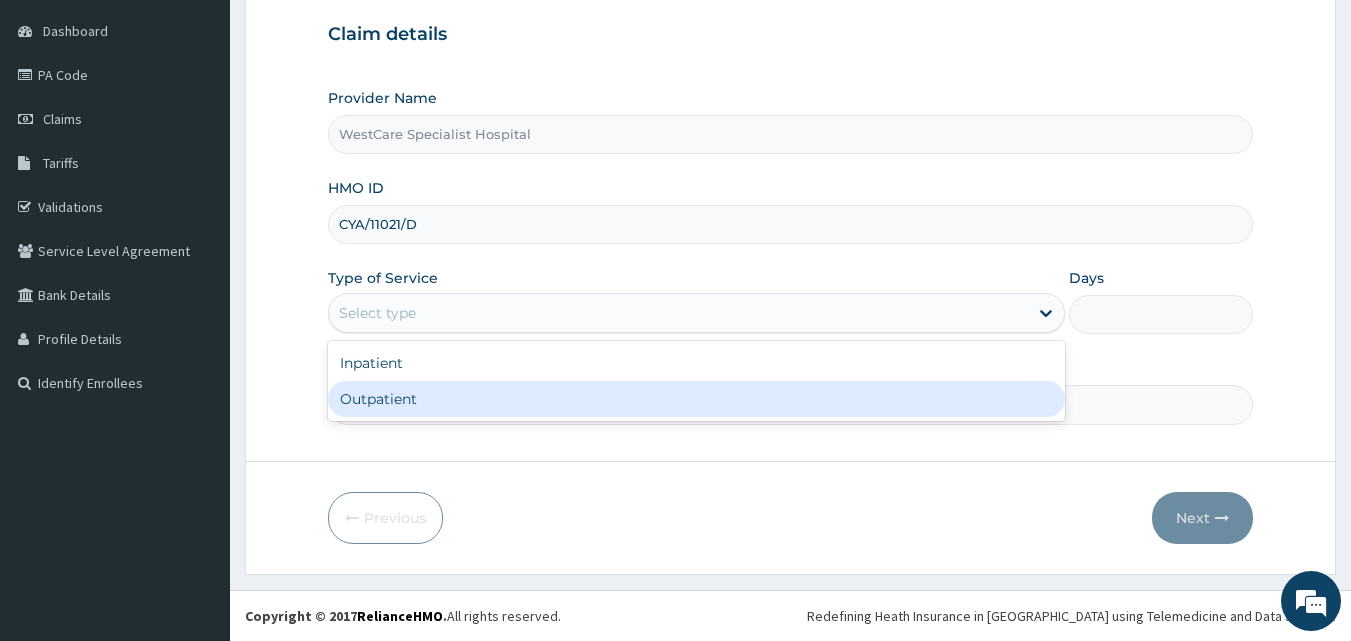 click on "Outpatient" at bounding box center (696, 399) 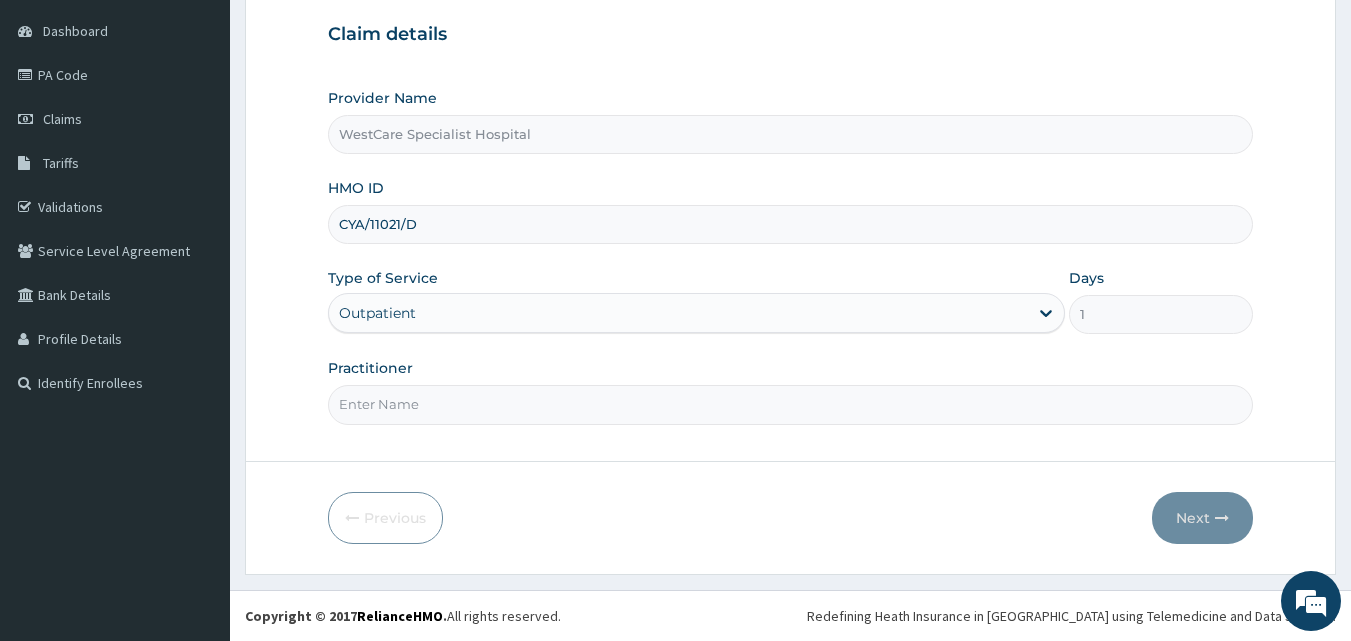 click on "Practitioner" at bounding box center (791, 404) 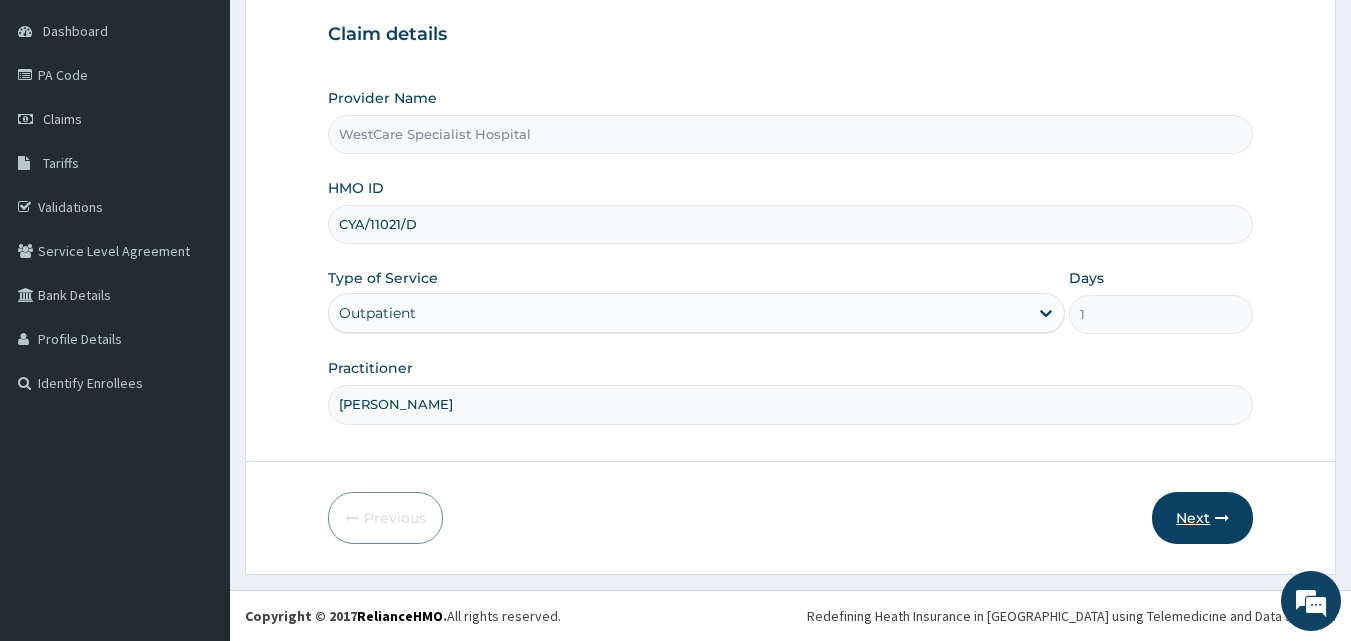 click on "Next" at bounding box center (1202, 518) 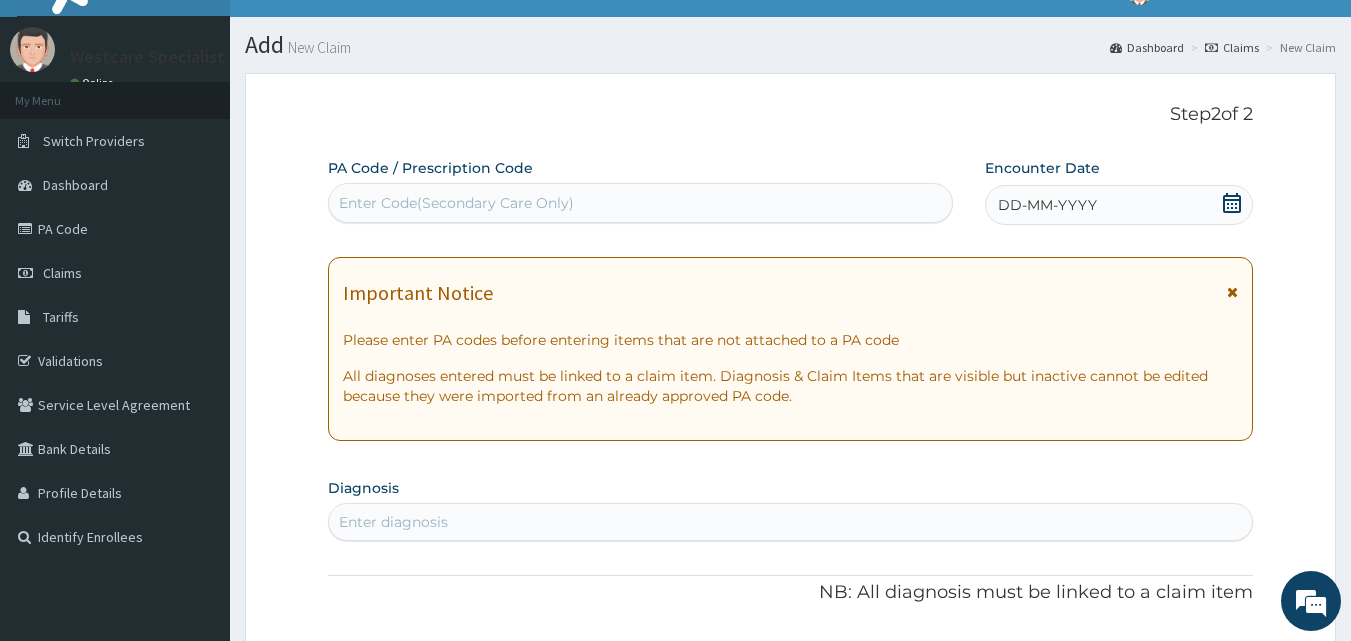 scroll, scrollTop: 0, scrollLeft: 0, axis: both 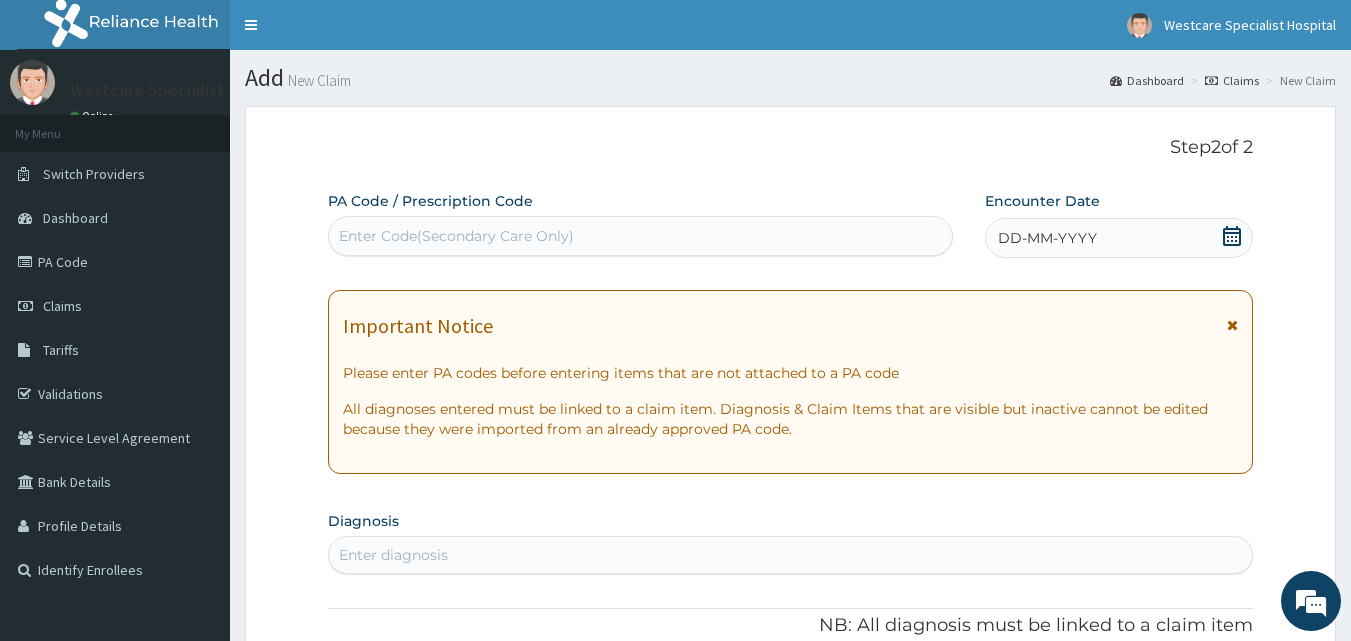 click on "Enter Code(Secondary Care Only)" at bounding box center [456, 236] 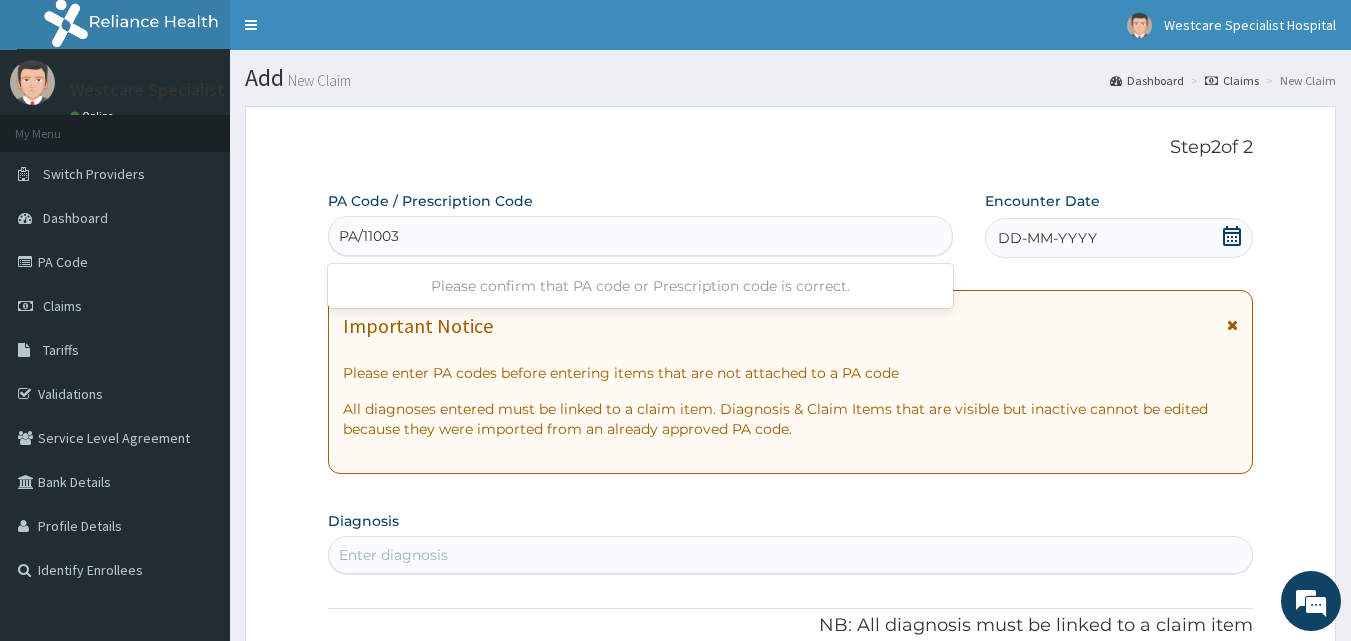 type on "PA/11003C" 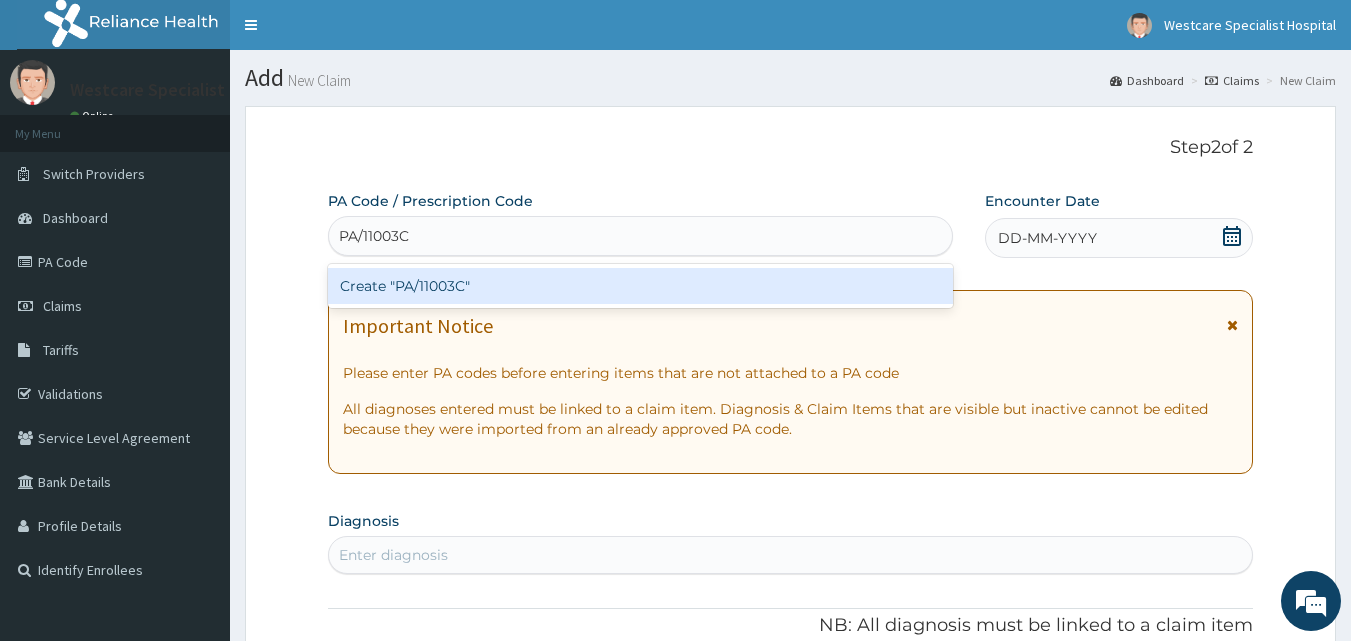 click on "Create "PA/11003C"" at bounding box center [641, 286] 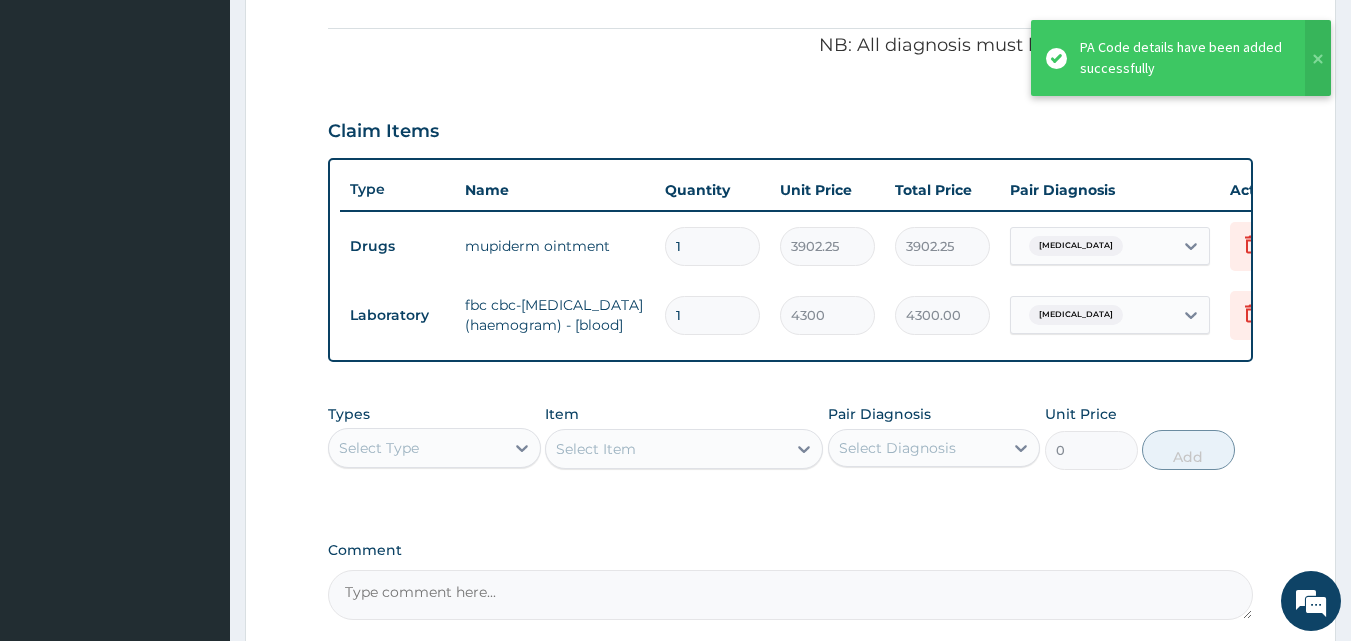 scroll, scrollTop: 286, scrollLeft: 0, axis: vertical 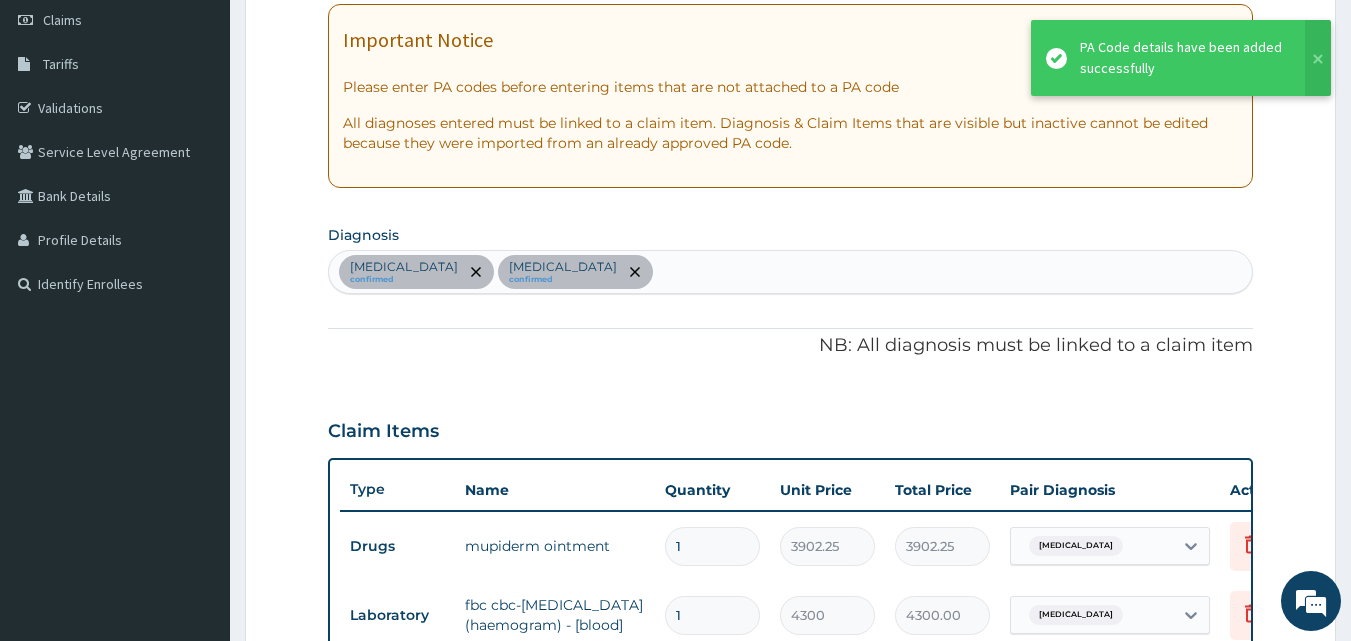 click on "Impetigo confirmed Sepsis confirmed" at bounding box center (791, 272) 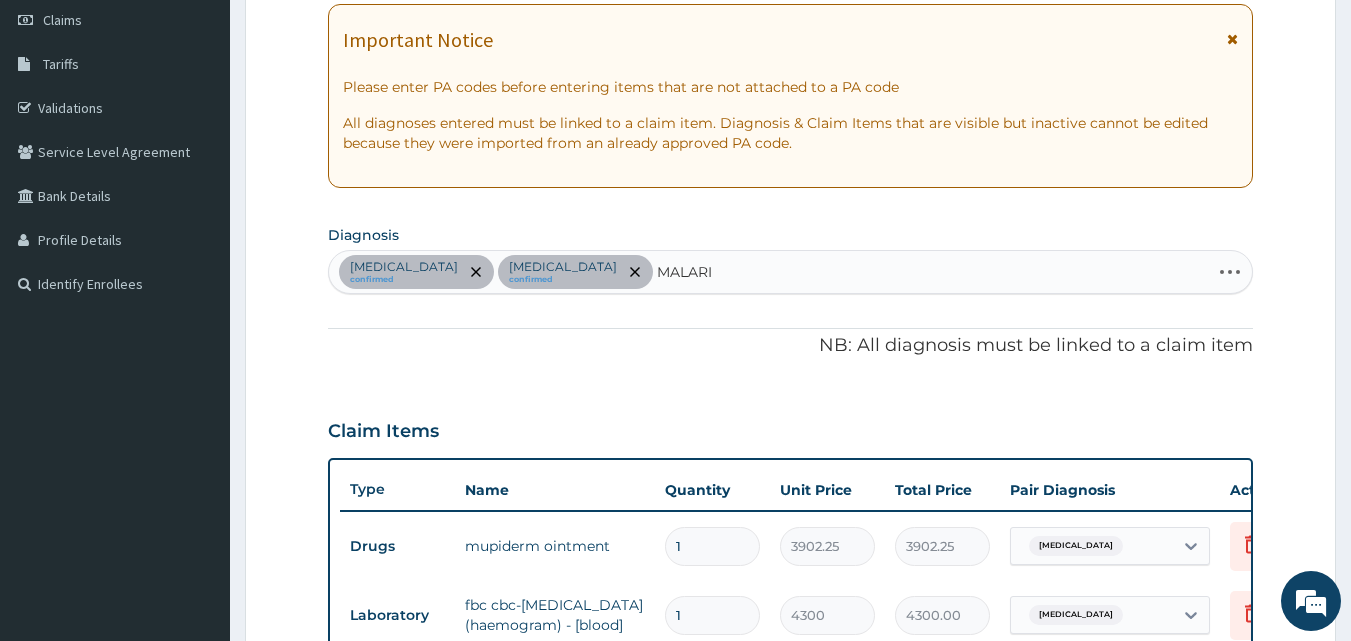 type on "MALARIA" 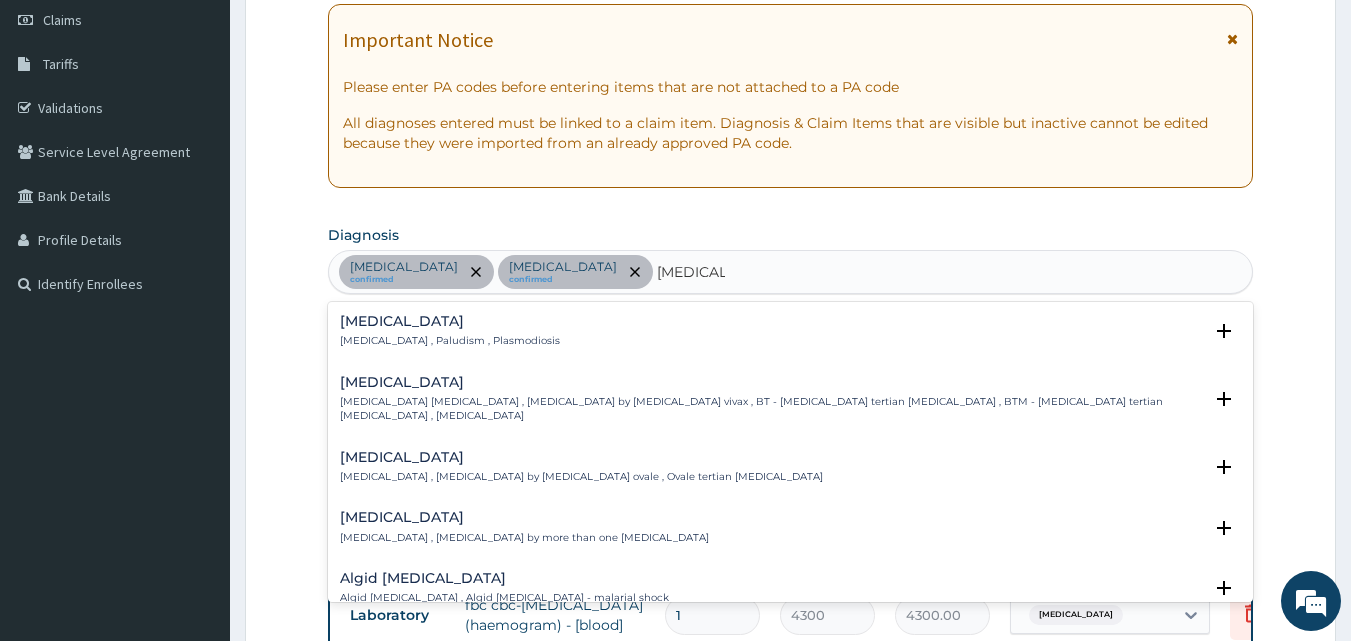 click on "Malaria" at bounding box center (450, 321) 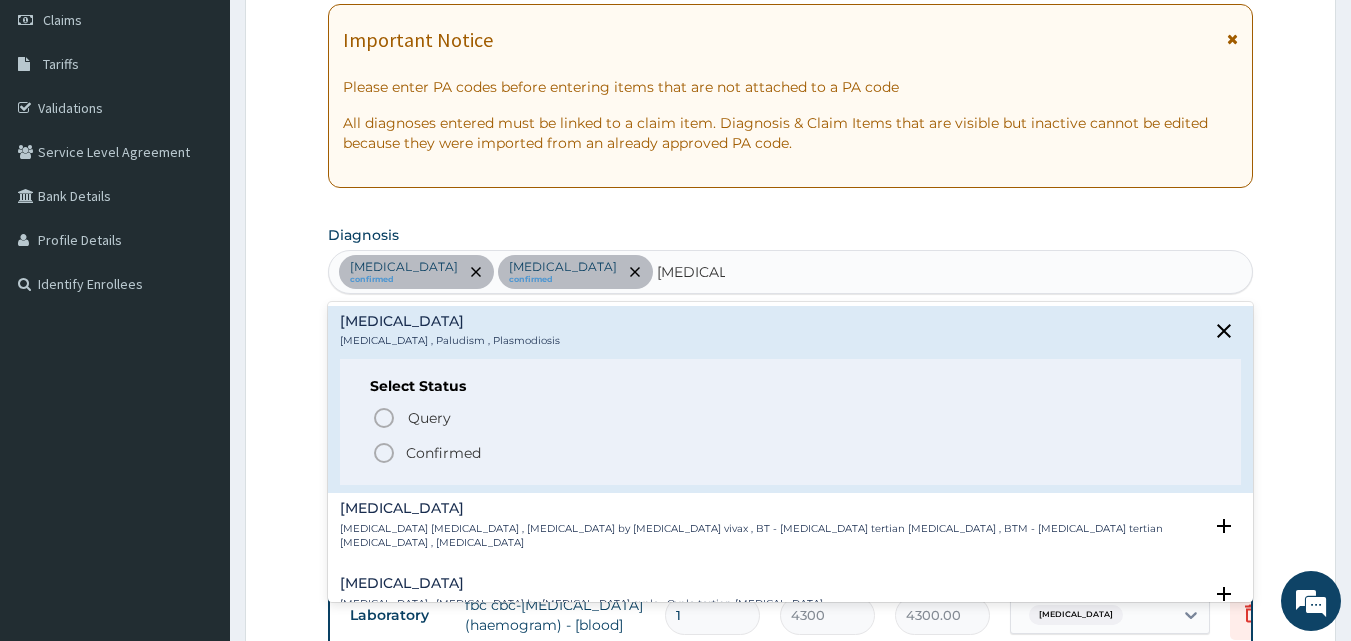 click 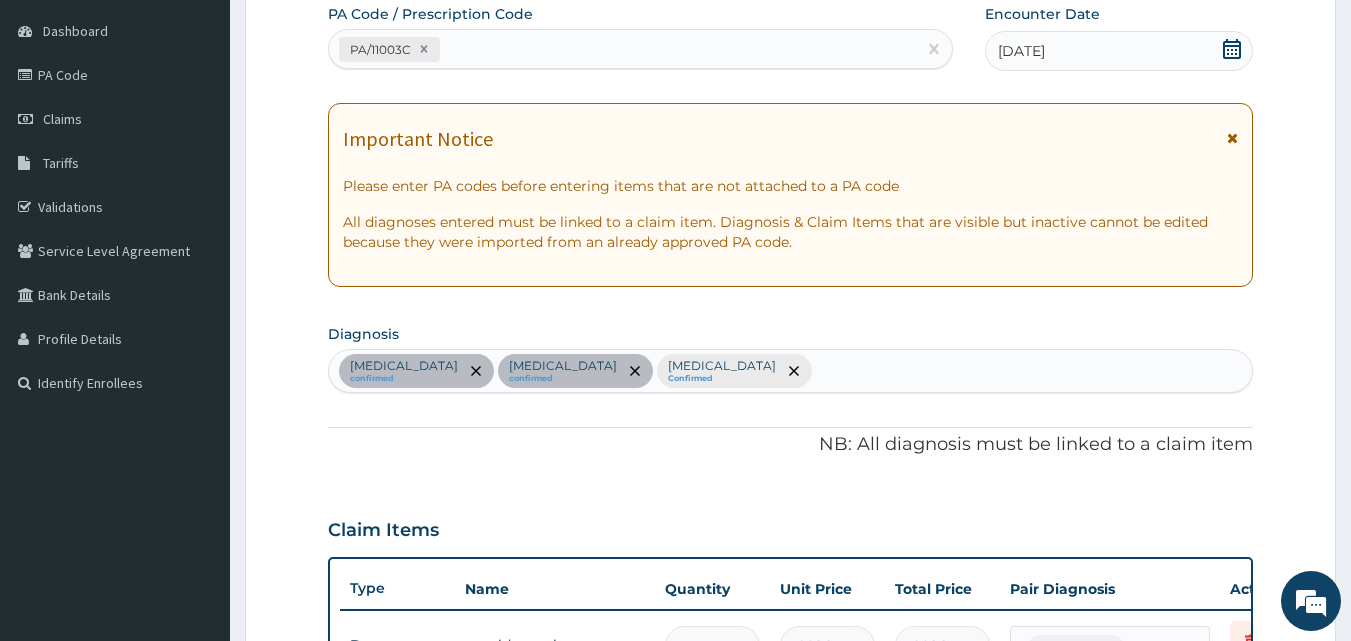 scroll, scrollTop: 186, scrollLeft: 0, axis: vertical 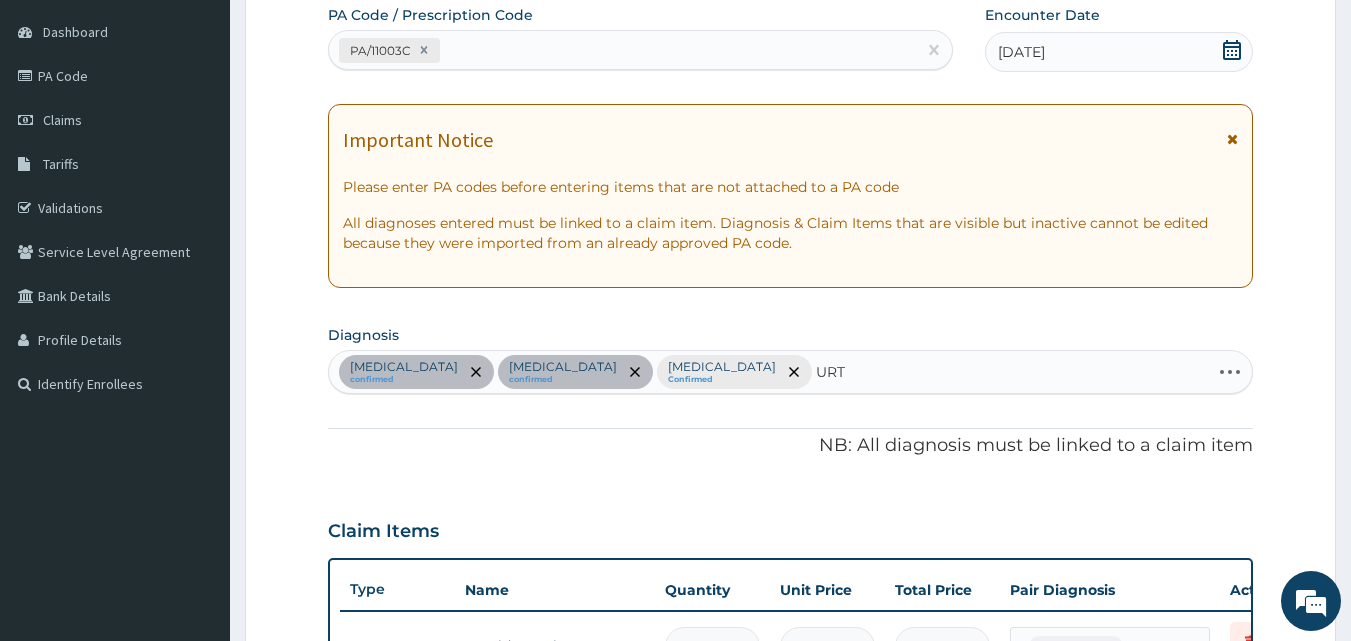 type on "URTI" 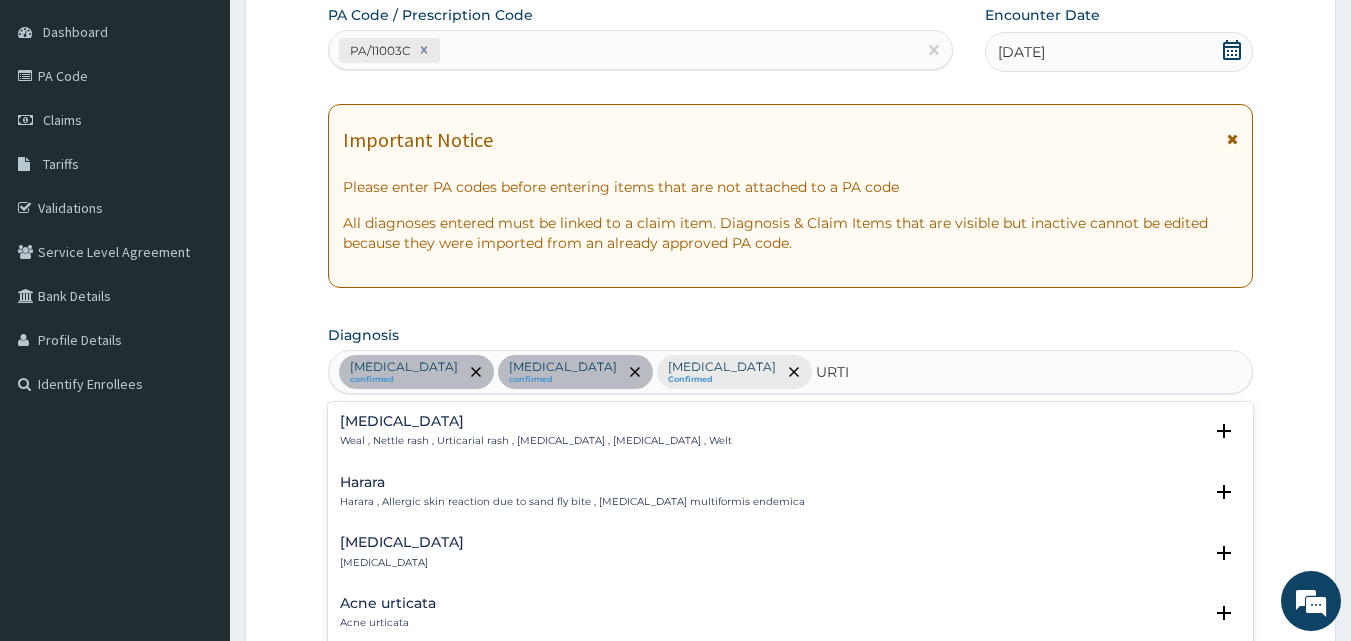 scroll, scrollTop: 286, scrollLeft: 0, axis: vertical 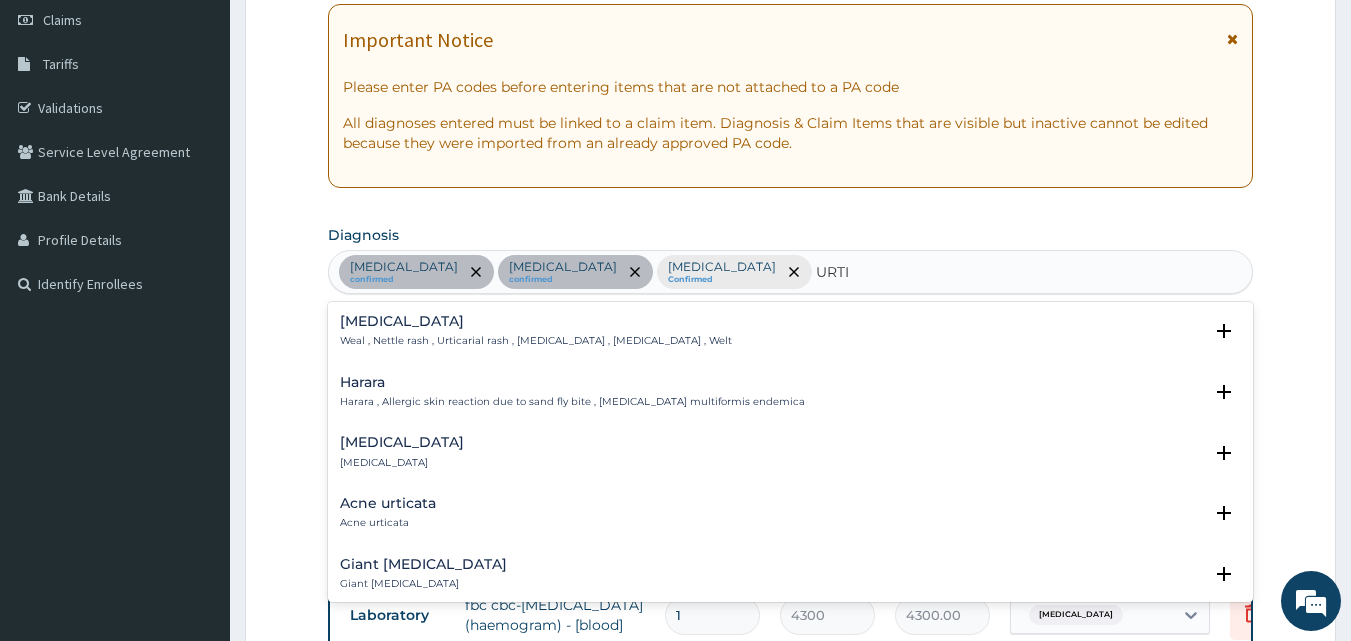 click on "Urticaria Urticaria" at bounding box center (402, 452) 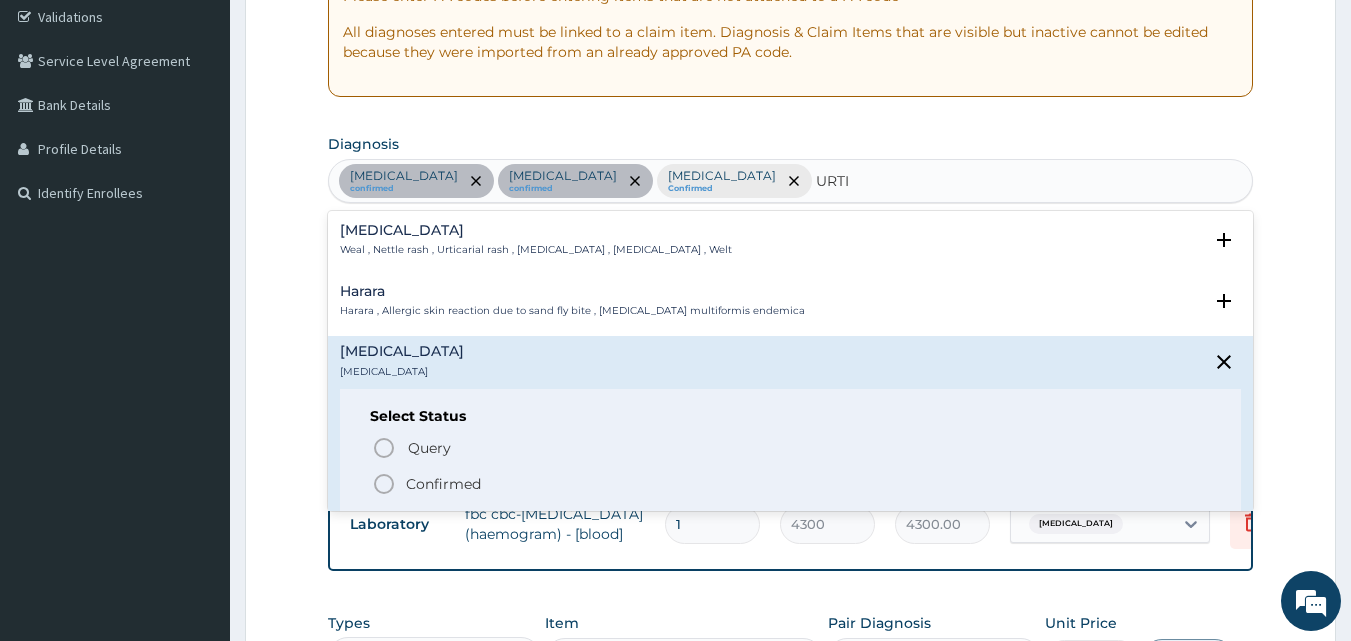scroll, scrollTop: 486, scrollLeft: 0, axis: vertical 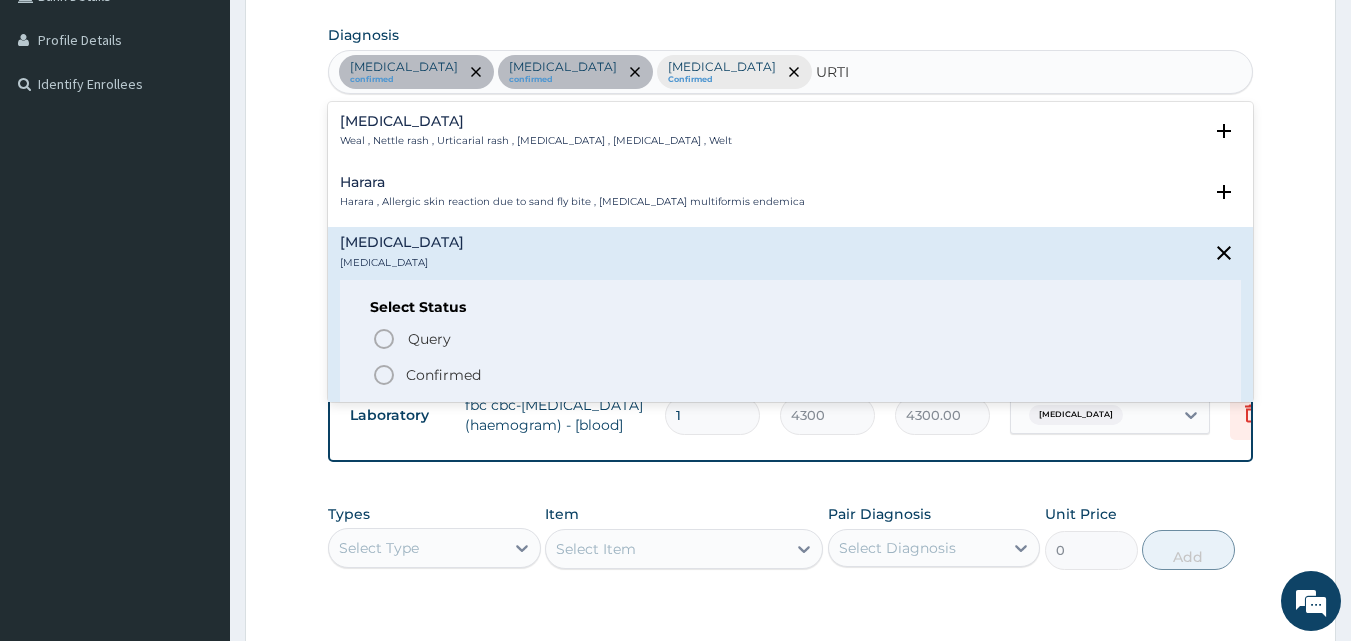 click 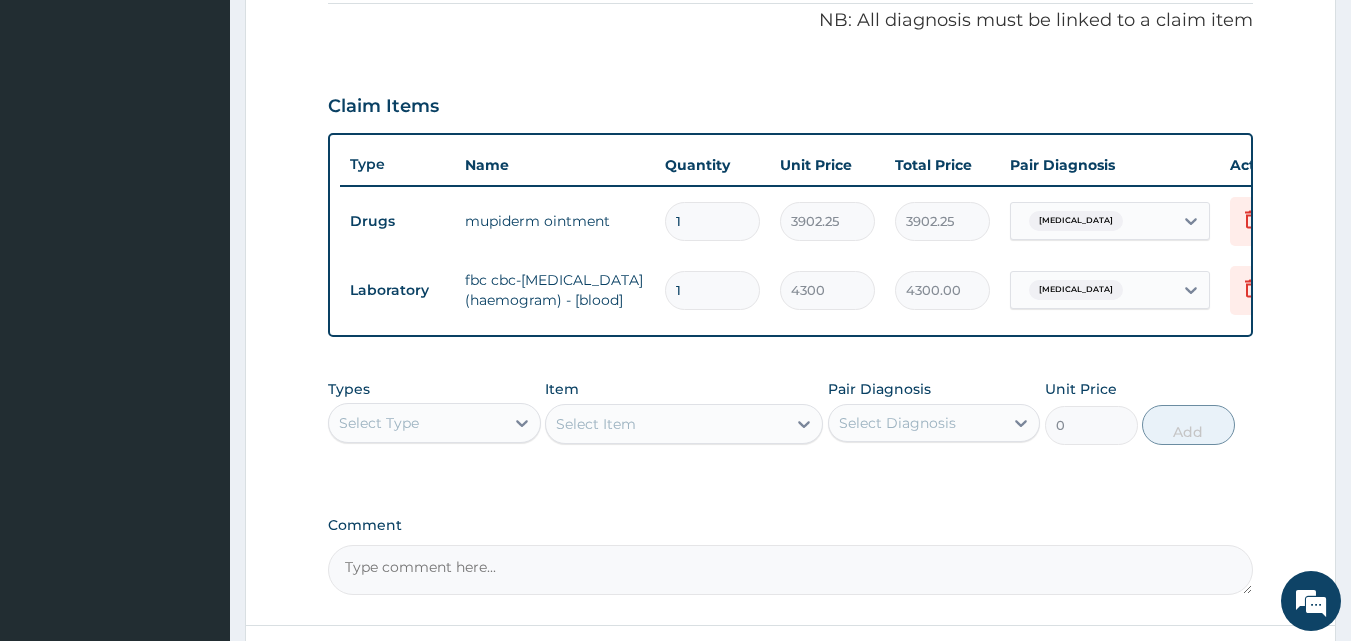 scroll, scrollTop: 801, scrollLeft: 0, axis: vertical 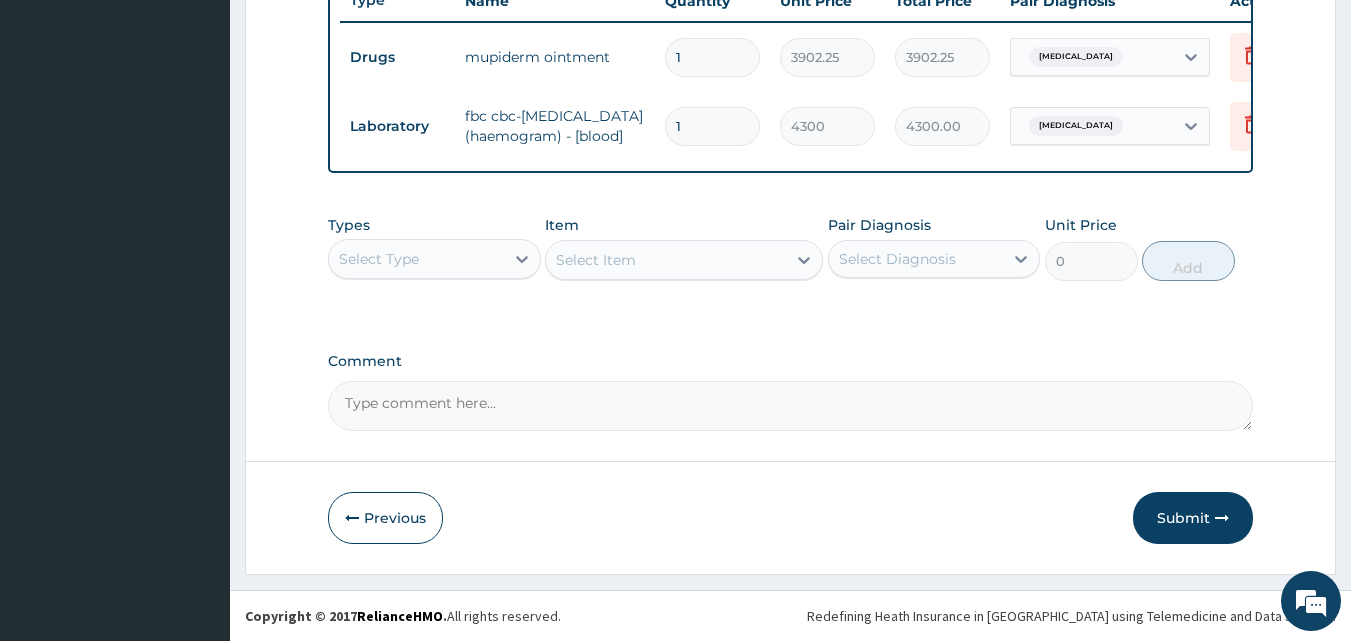 click on "Select Type" at bounding box center (379, 259) 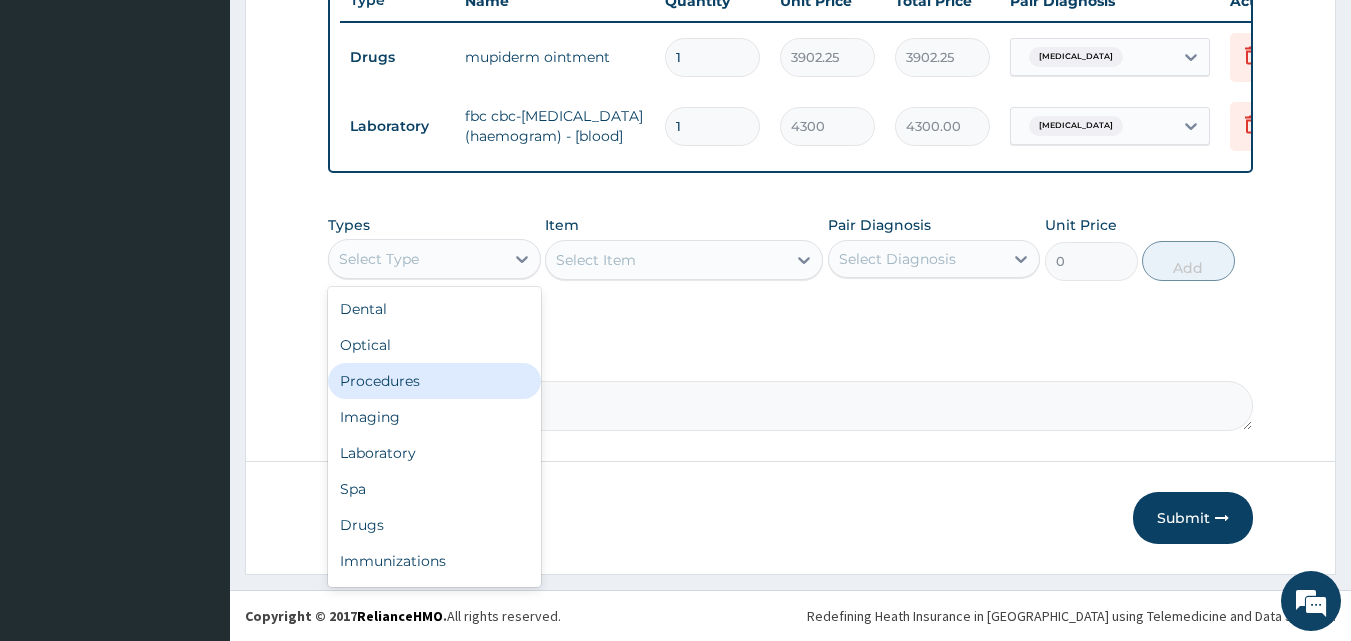 drag, startPoint x: 385, startPoint y: 381, endPoint x: 625, endPoint y: 328, distance: 245.78242 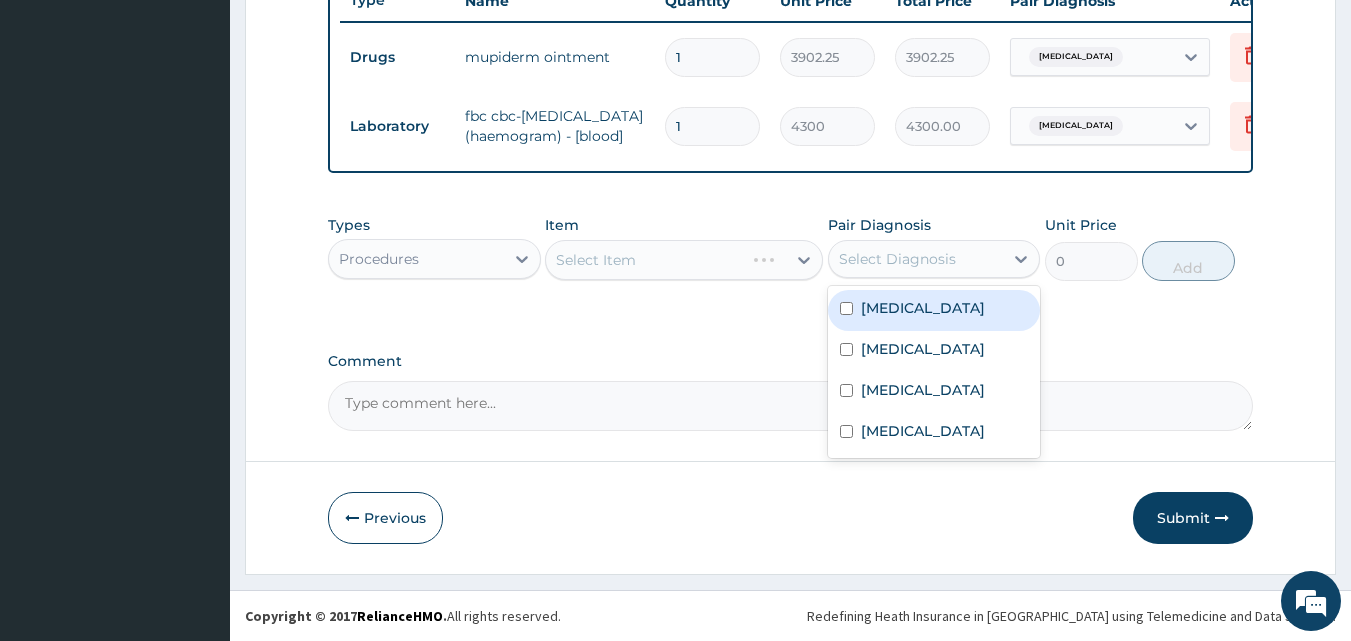 click on "Select Diagnosis" at bounding box center [897, 259] 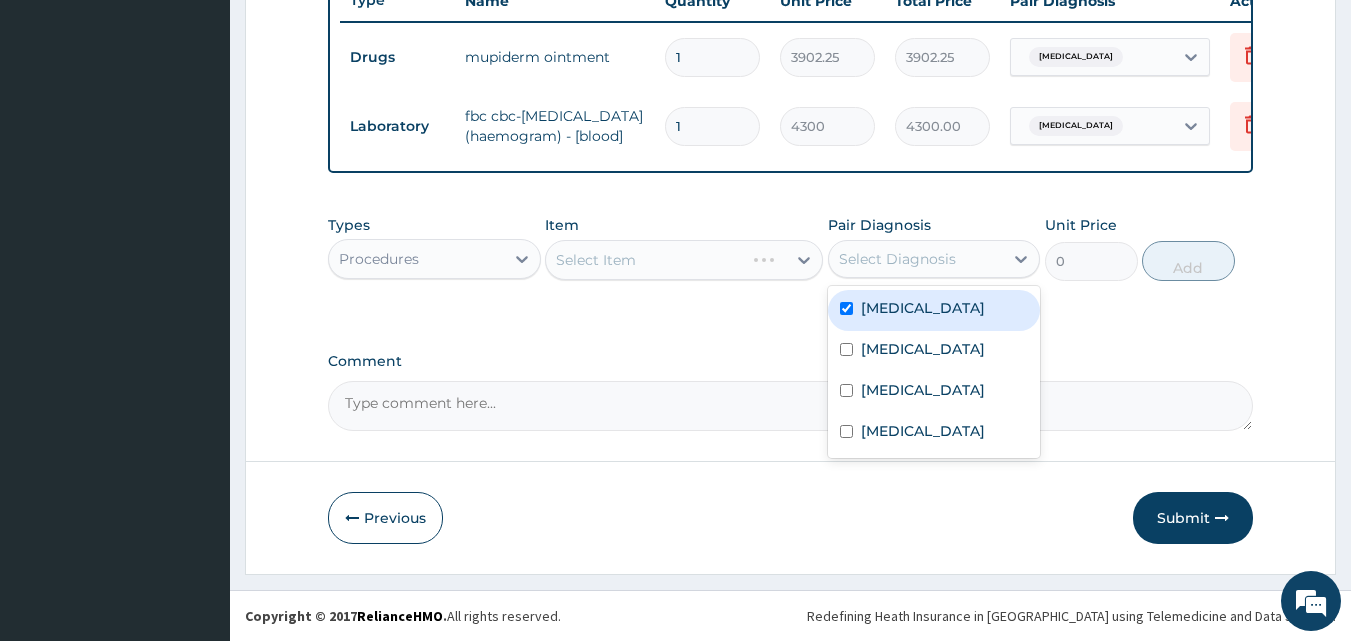 checkbox on "true" 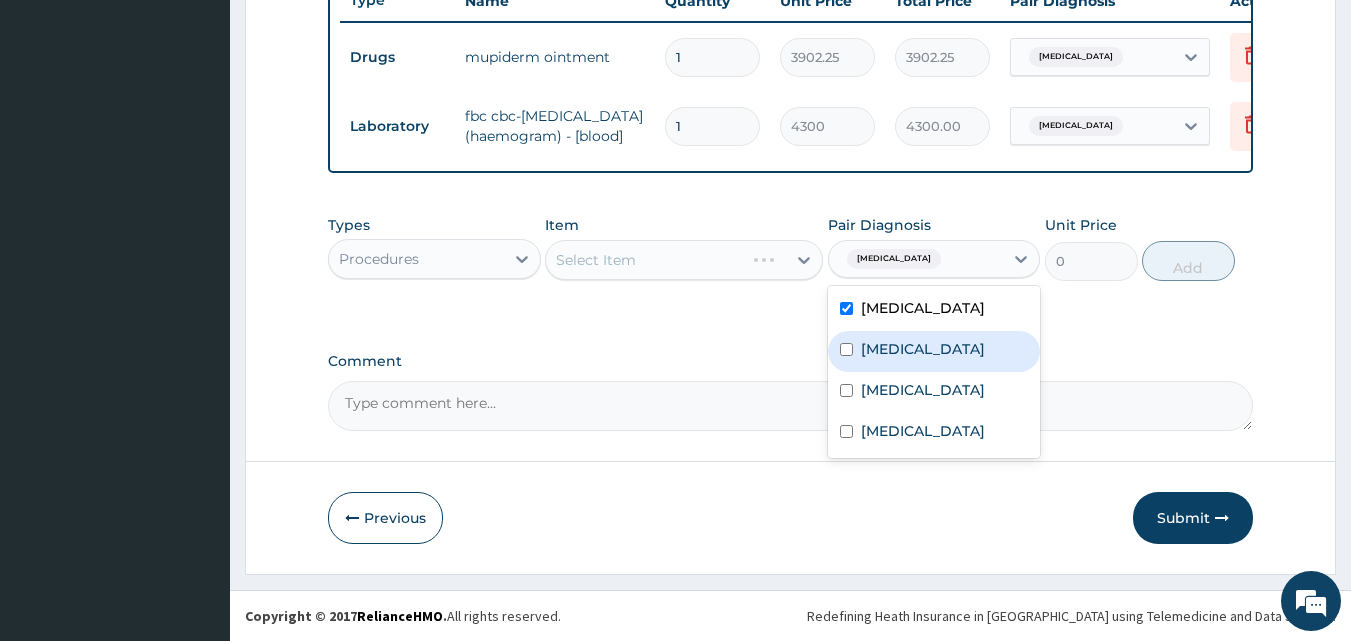 drag, startPoint x: 915, startPoint y: 352, endPoint x: 914, endPoint y: 365, distance: 13.038404 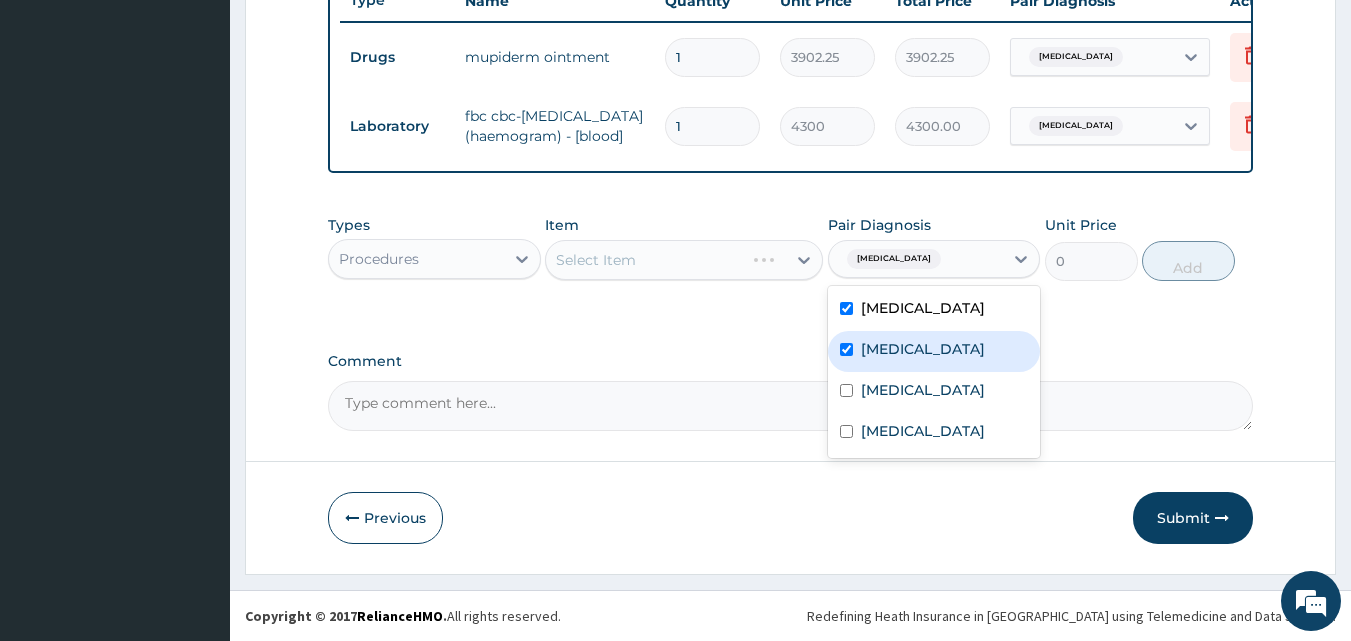 checkbox on "true" 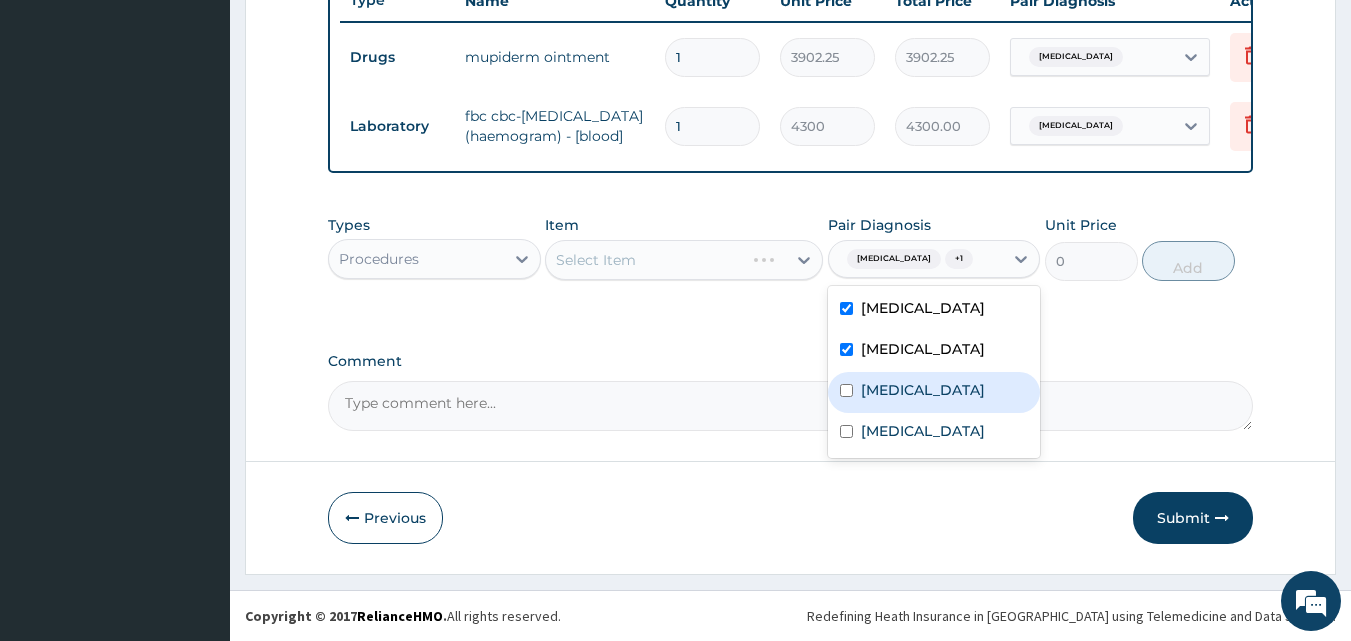 drag, startPoint x: 912, startPoint y: 403, endPoint x: 907, endPoint y: 423, distance: 20.615528 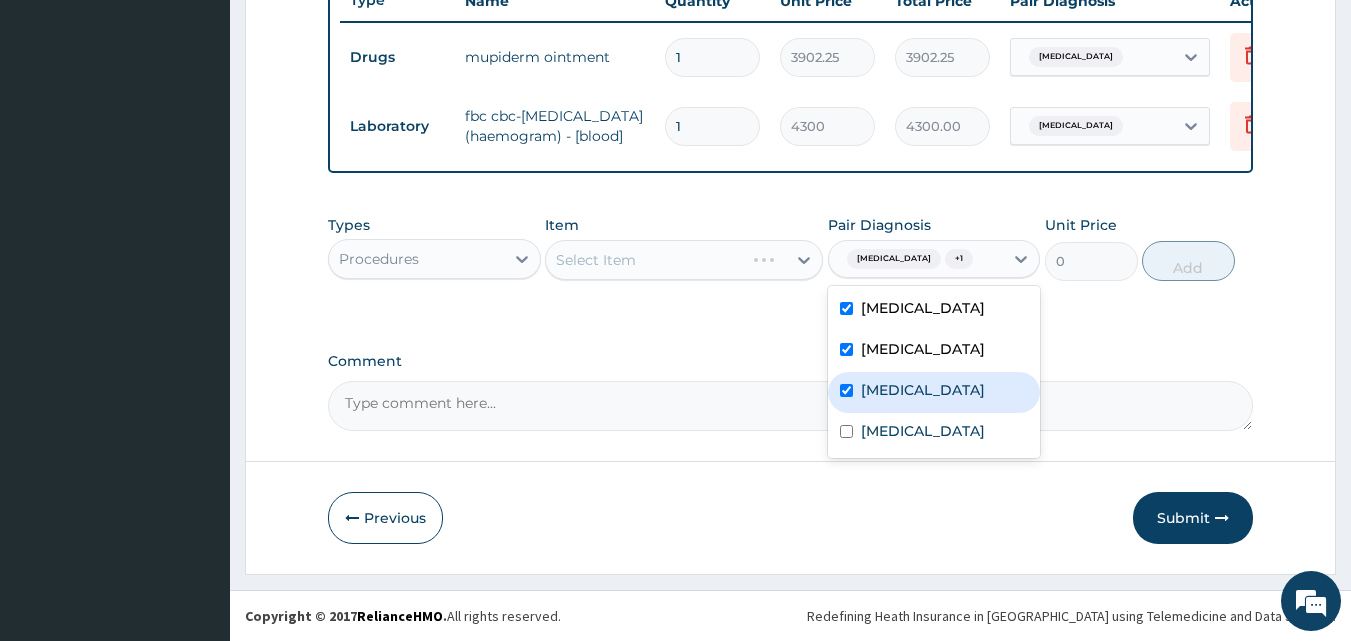 checkbox on "true" 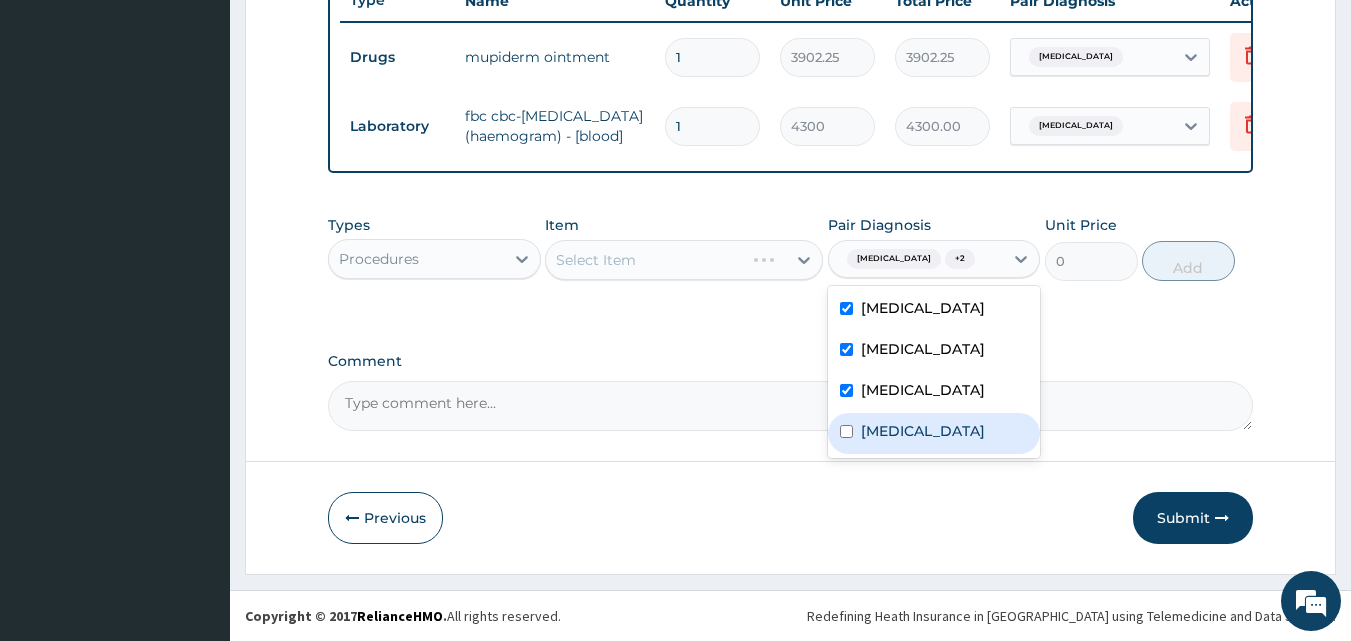 click on "Urticaria" at bounding box center (923, 431) 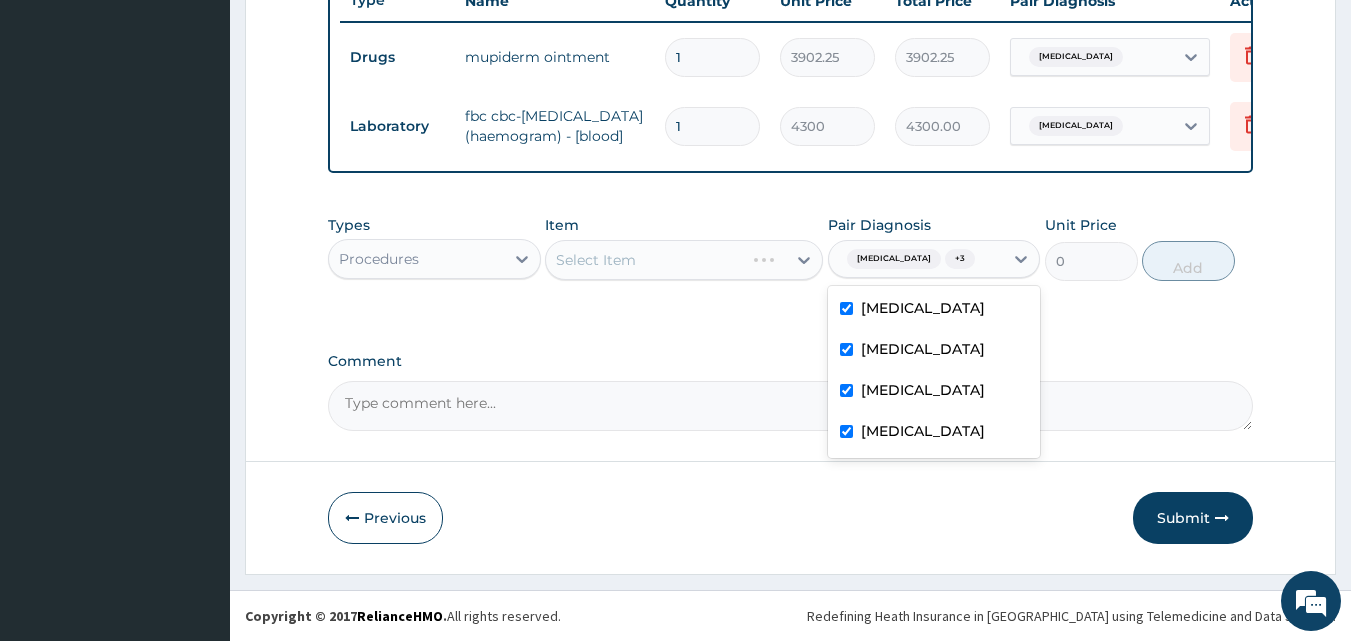 checkbox on "true" 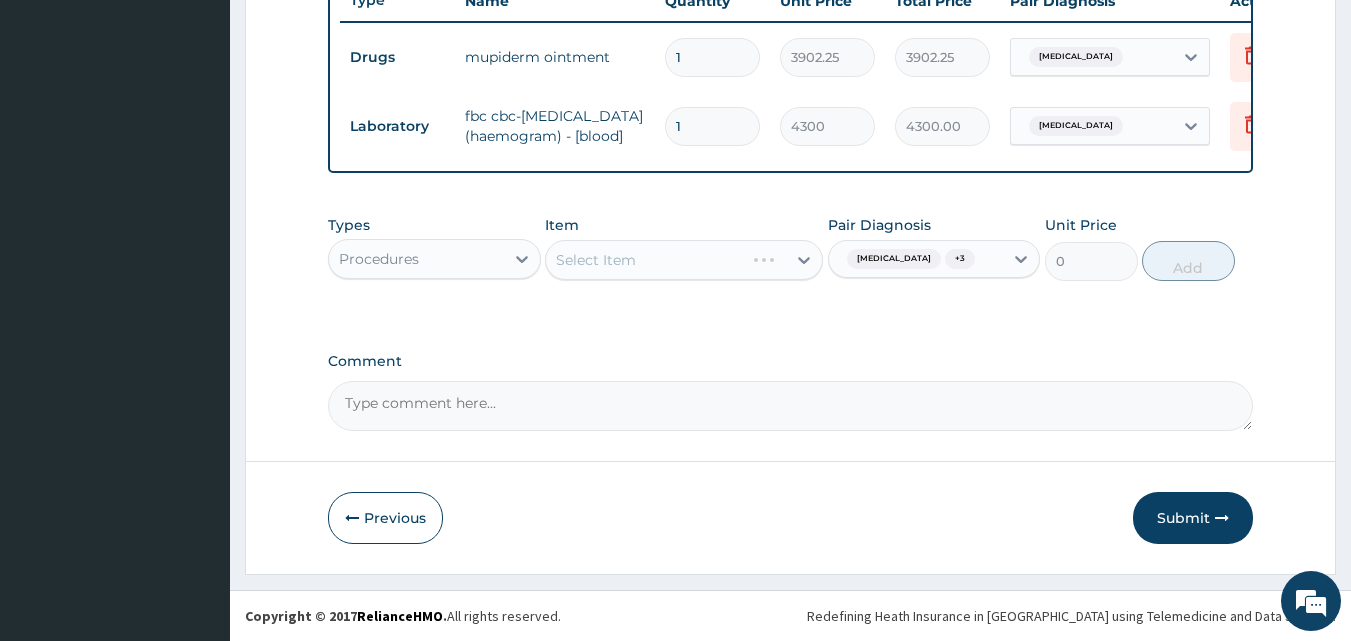 drag, startPoint x: 603, startPoint y: 296, endPoint x: 603, endPoint y: 268, distance: 28 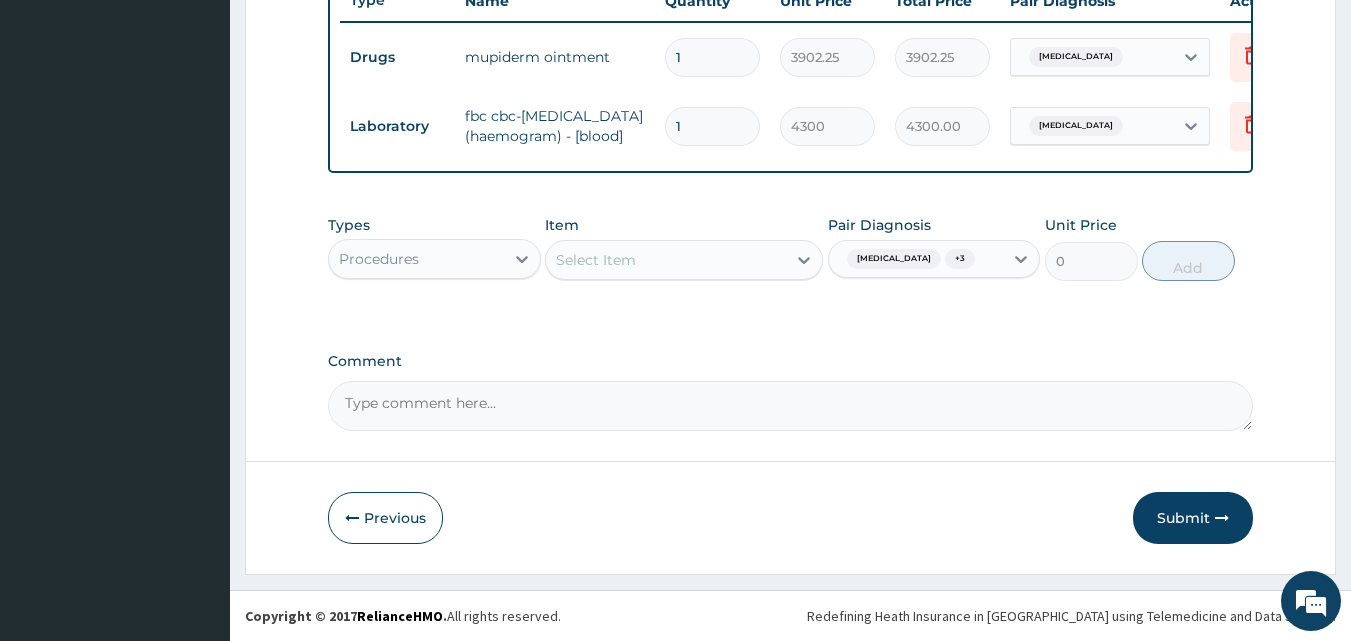 click on "Select Item" at bounding box center (596, 260) 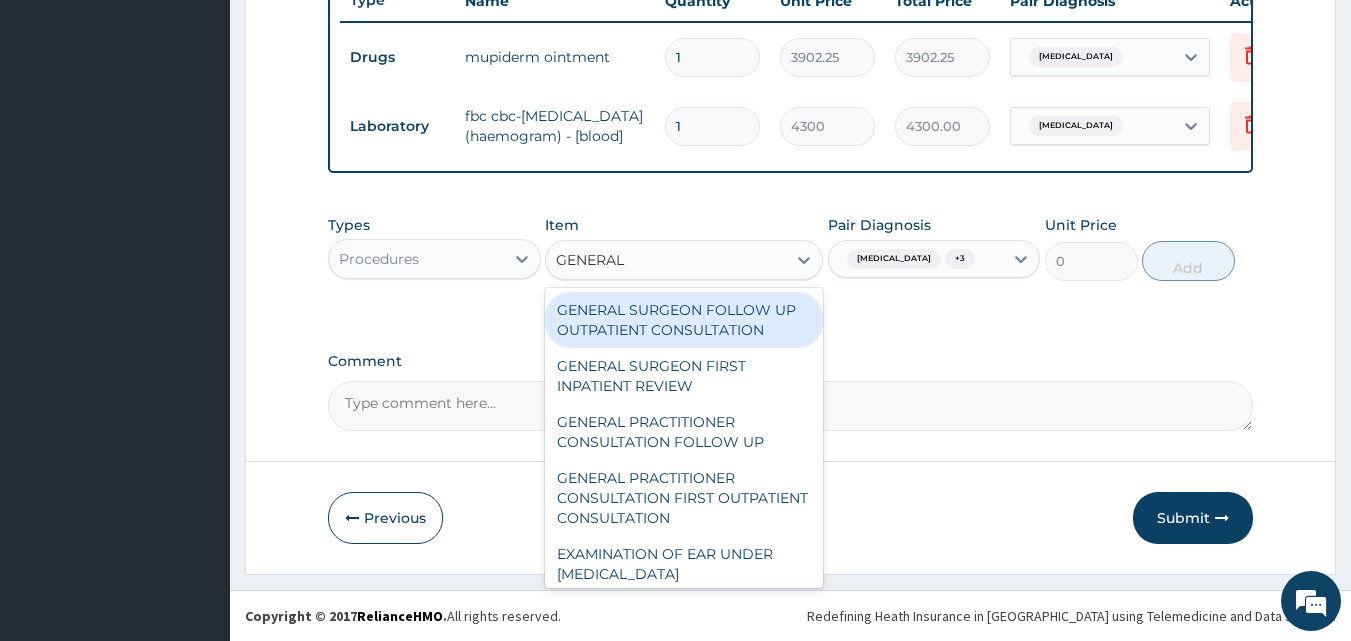 type on "GENERAL P" 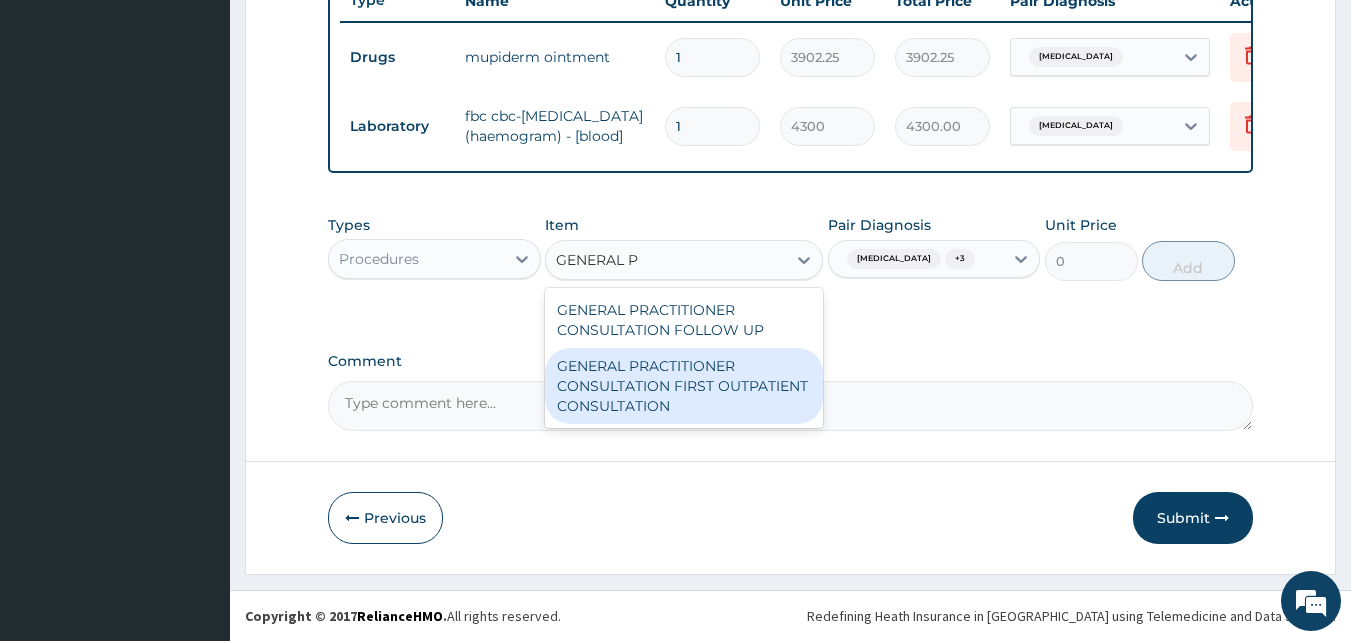 click on "GENERAL PRACTITIONER CONSULTATION FIRST OUTPATIENT CONSULTATION" at bounding box center [684, 386] 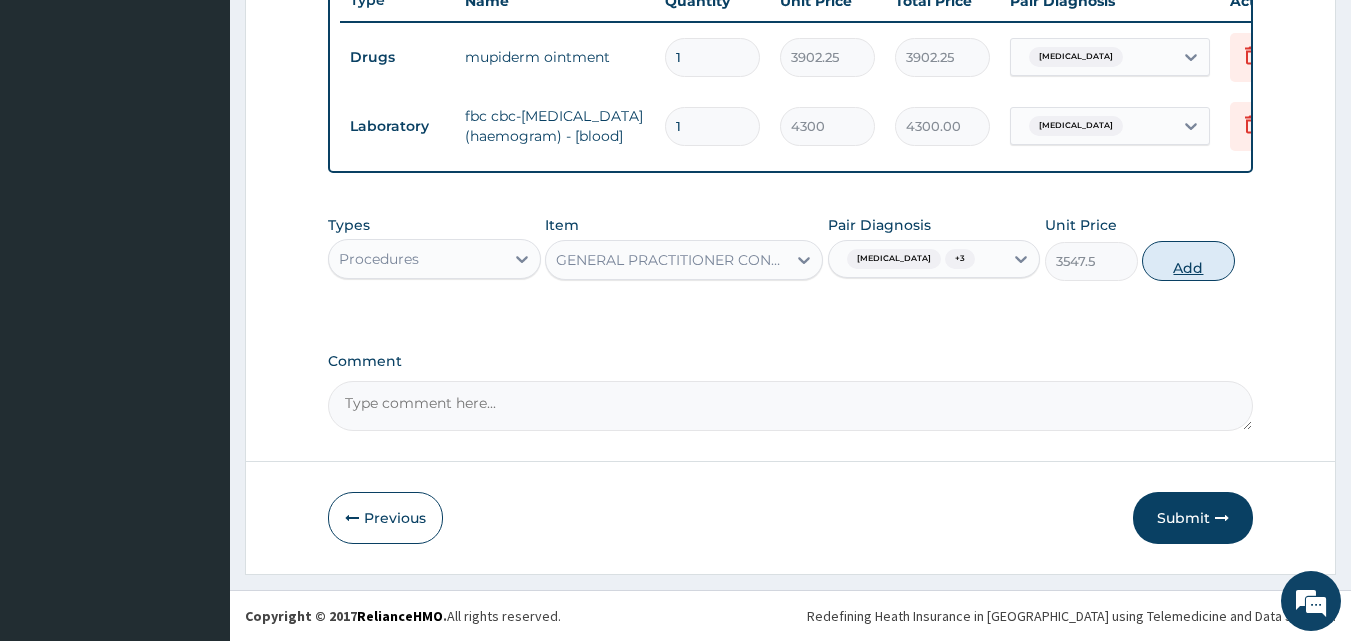 click on "Add" at bounding box center (1188, 261) 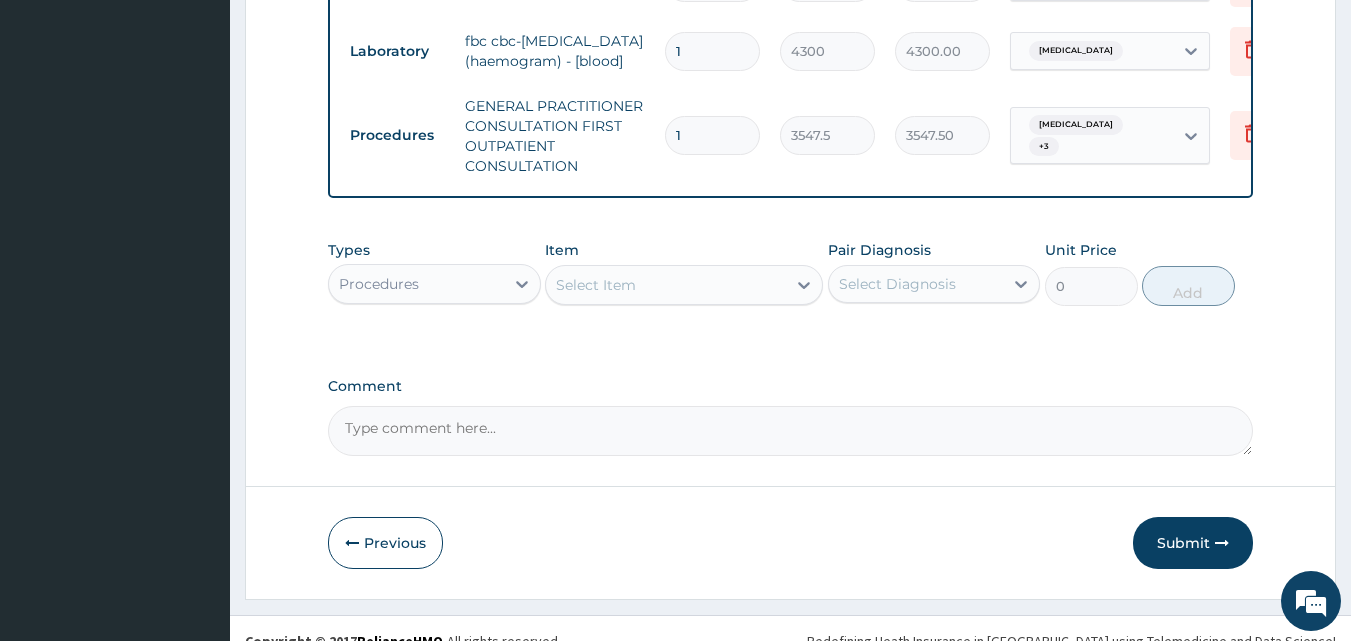 scroll, scrollTop: 901, scrollLeft: 0, axis: vertical 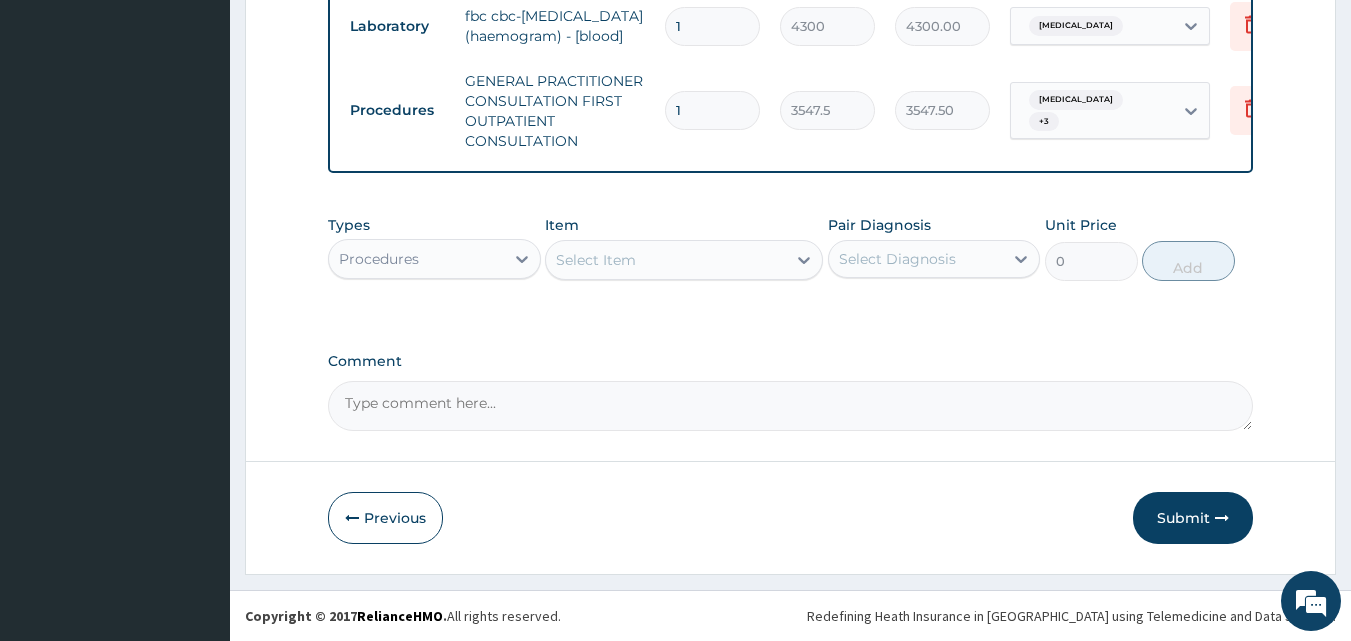 click on "Procedures" at bounding box center [379, 259] 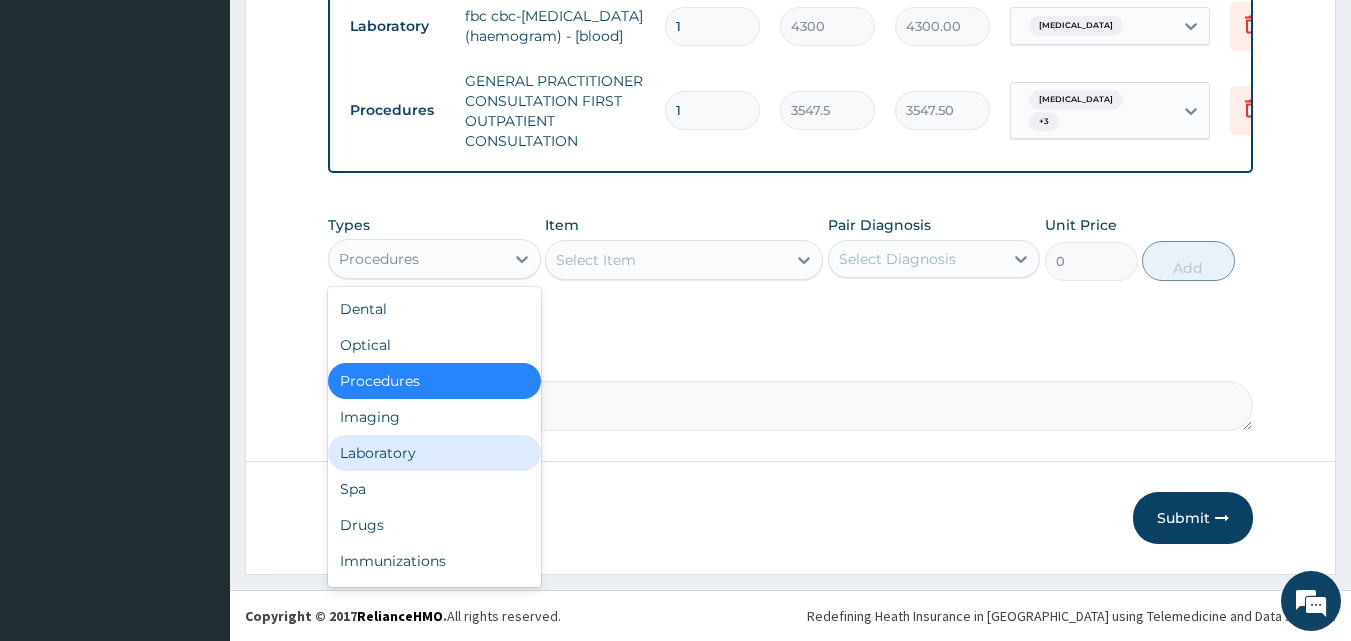 drag, startPoint x: 417, startPoint y: 455, endPoint x: 462, endPoint y: 416, distance: 59.548298 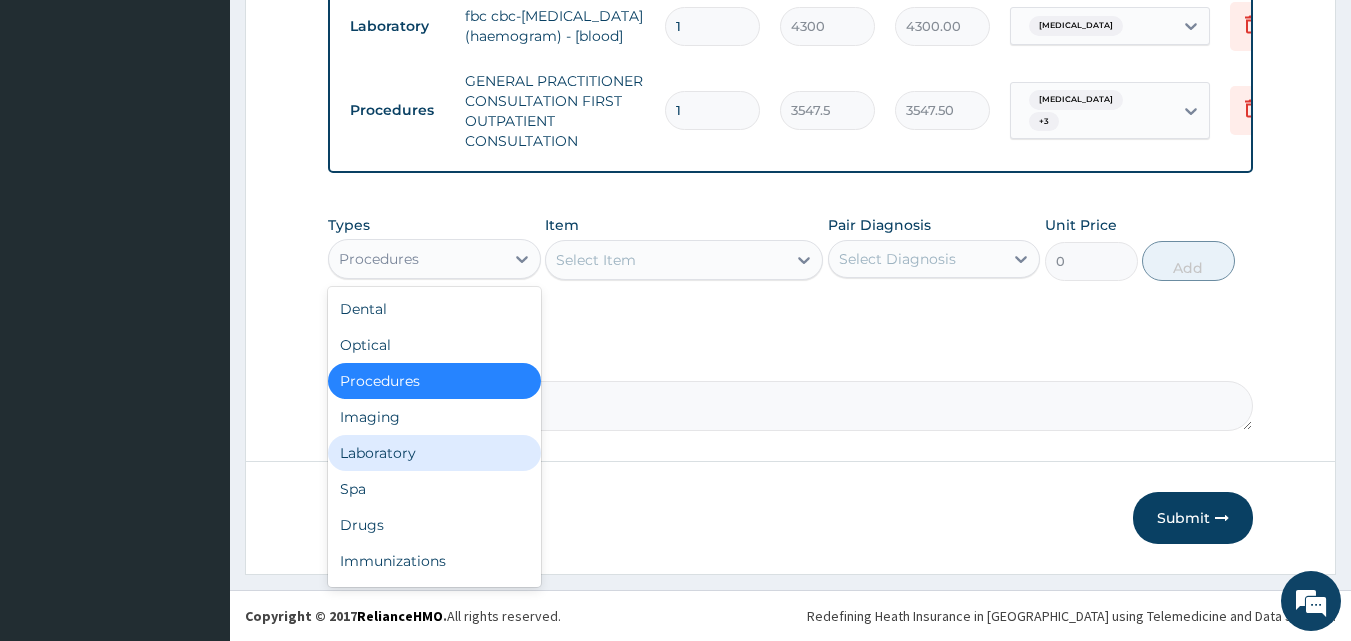 click on "Laboratory" at bounding box center [434, 453] 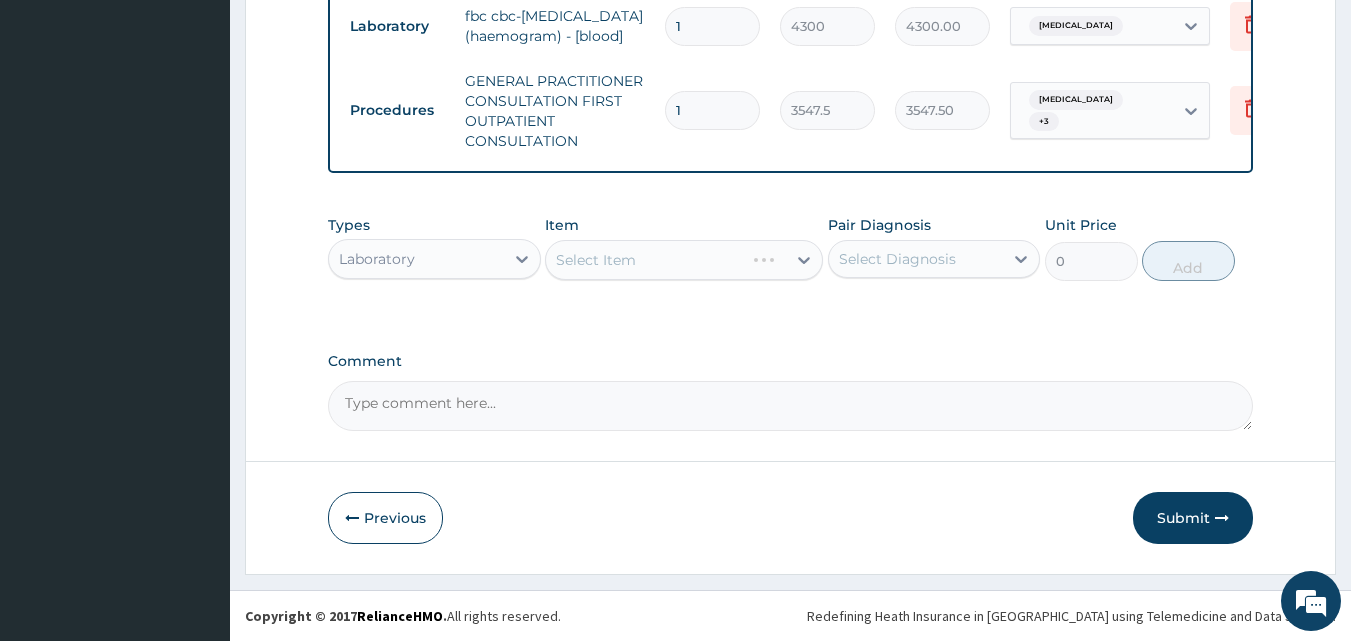 click on "Select Diagnosis" at bounding box center [897, 259] 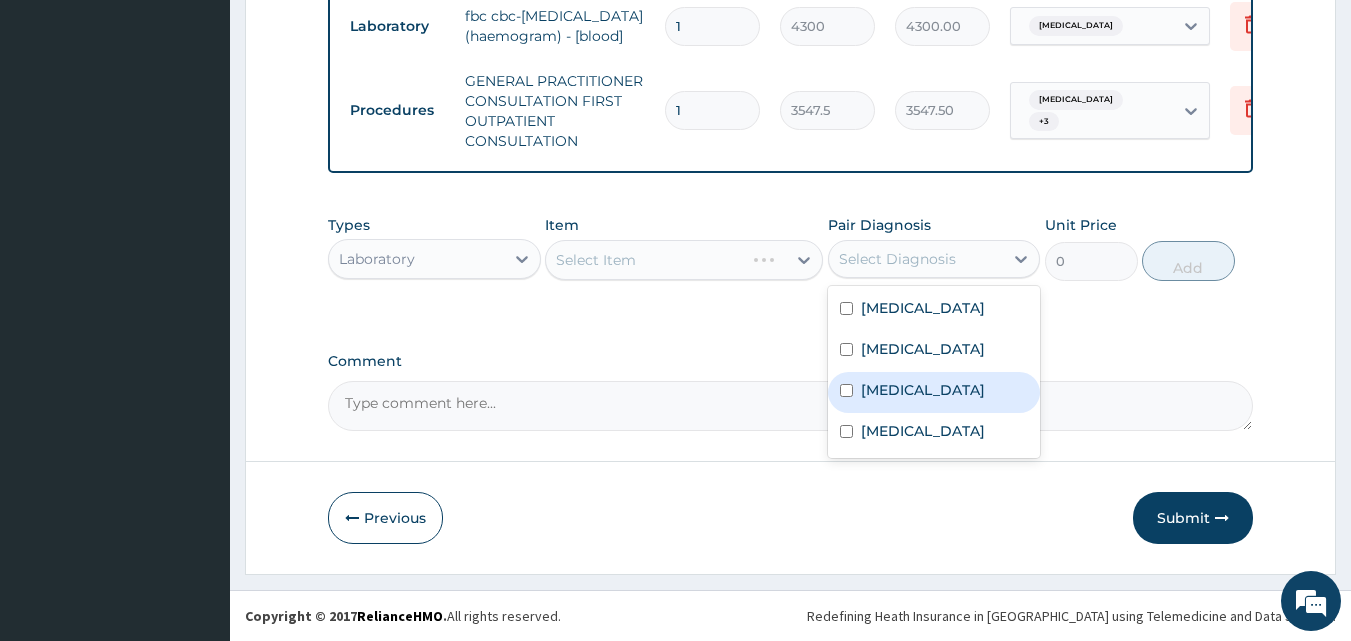 click on "Malaria" at bounding box center (923, 390) 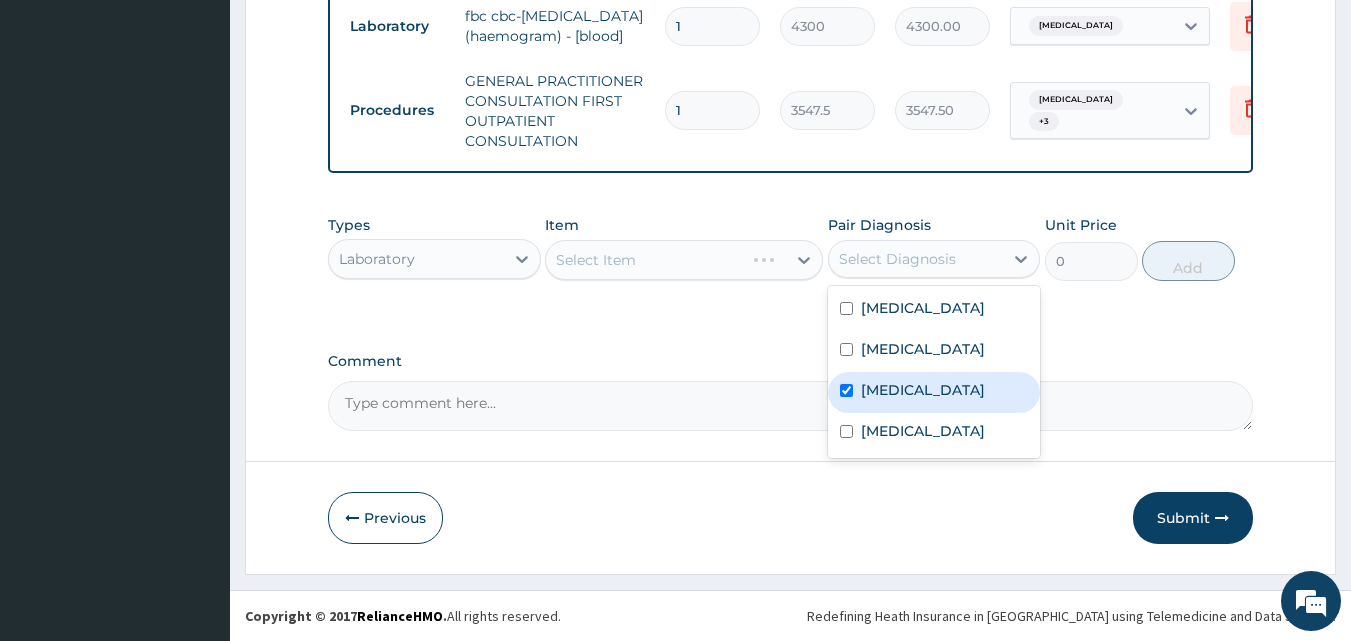 checkbox on "true" 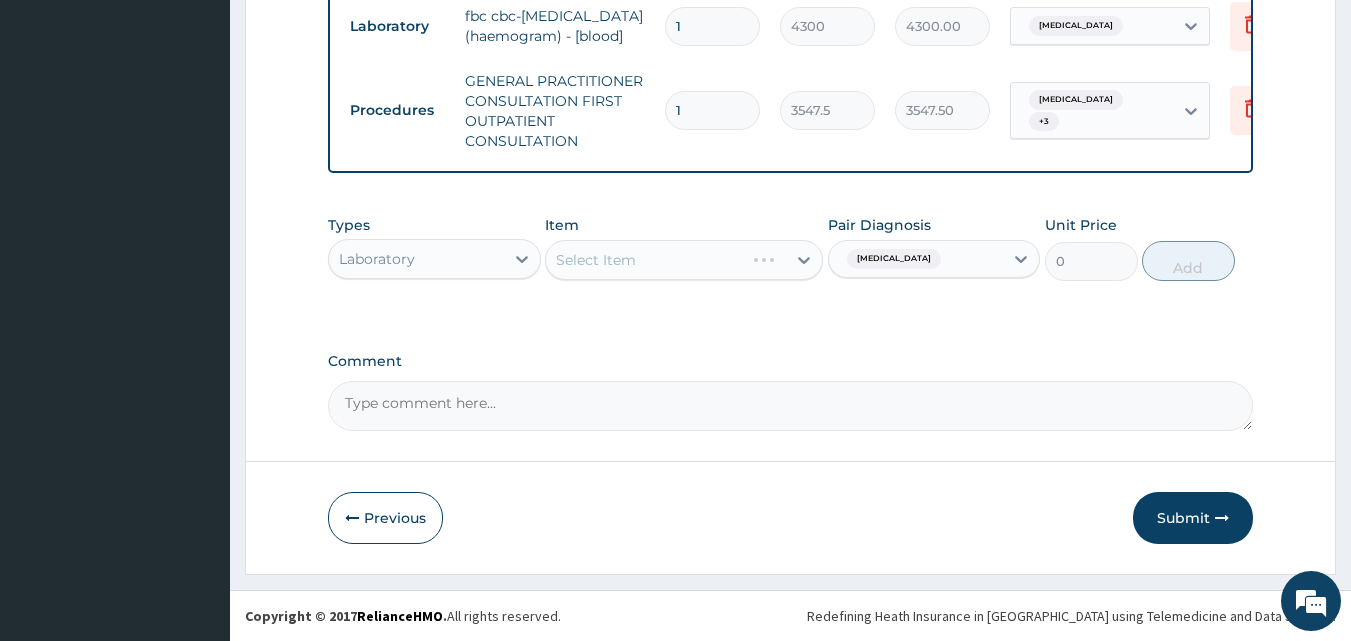 click on "Types Laboratory Item Select Item Pair Diagnosis Malaria Unit Price 0 Add" at bounding box center [791, 263] 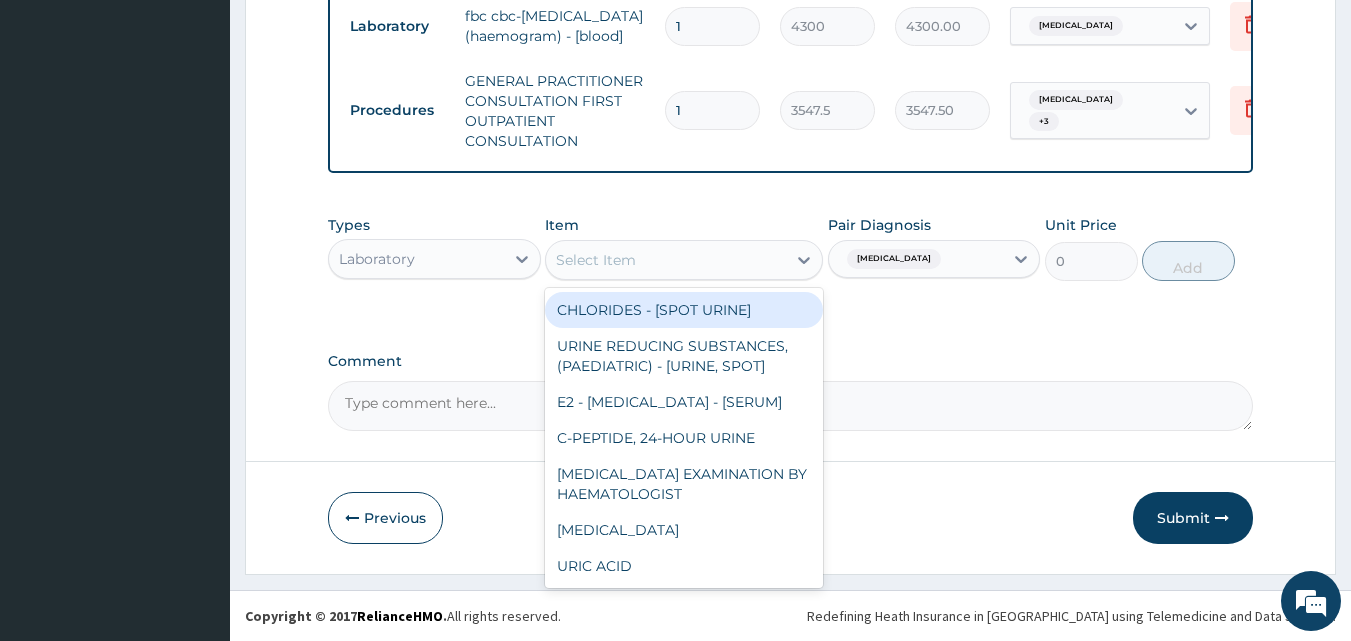 click on "Select Item" at bounding box center [596, 260] 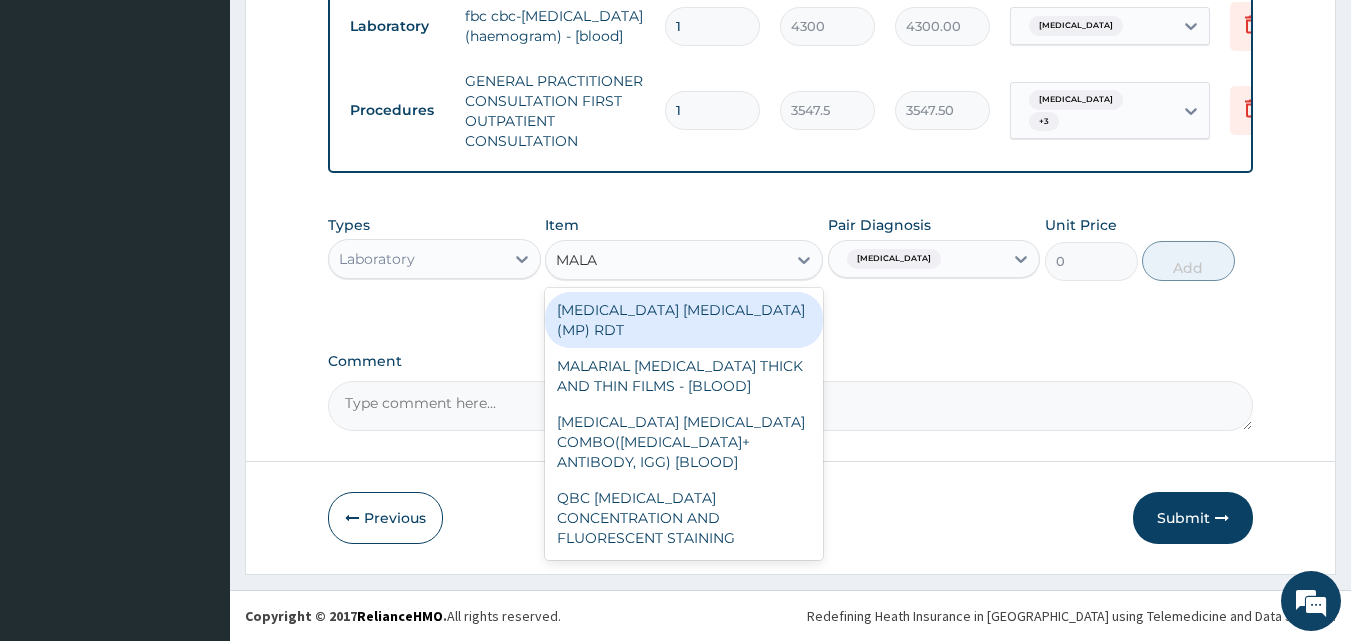 type on "MALAR" 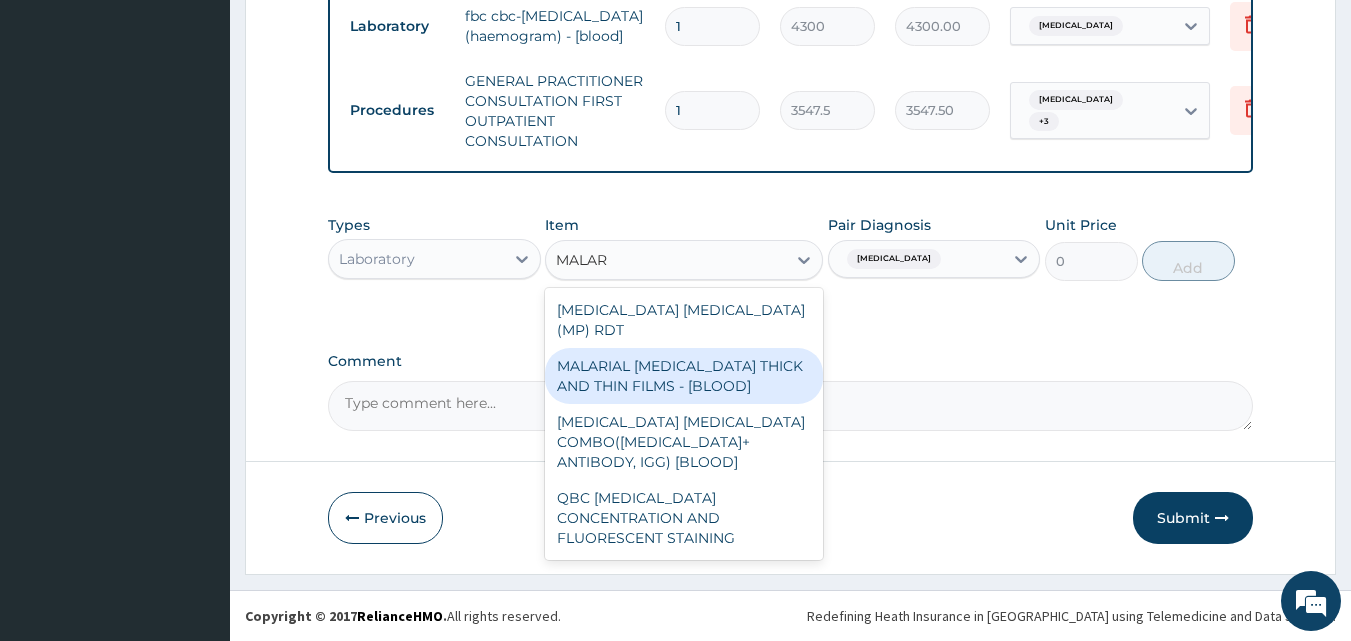 click on "MALARIAL PARASITE THICK AND THIN FILMS - [BLOOD]" at bounding box center [684, 376] 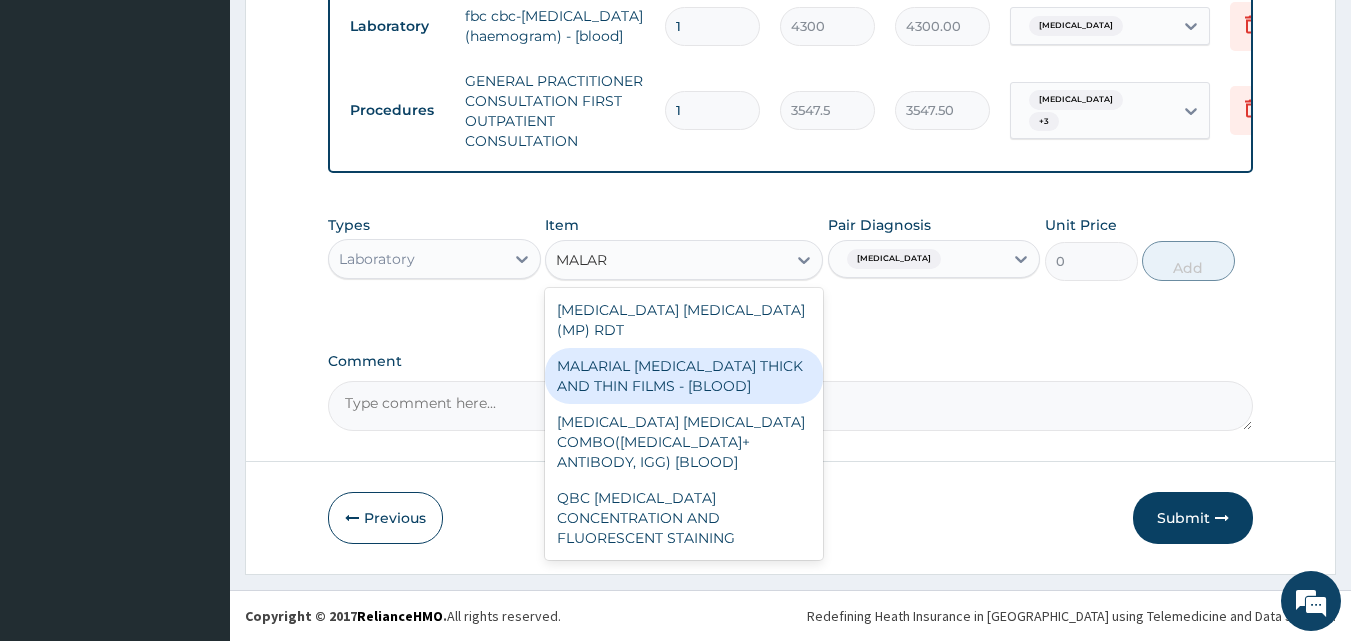 type 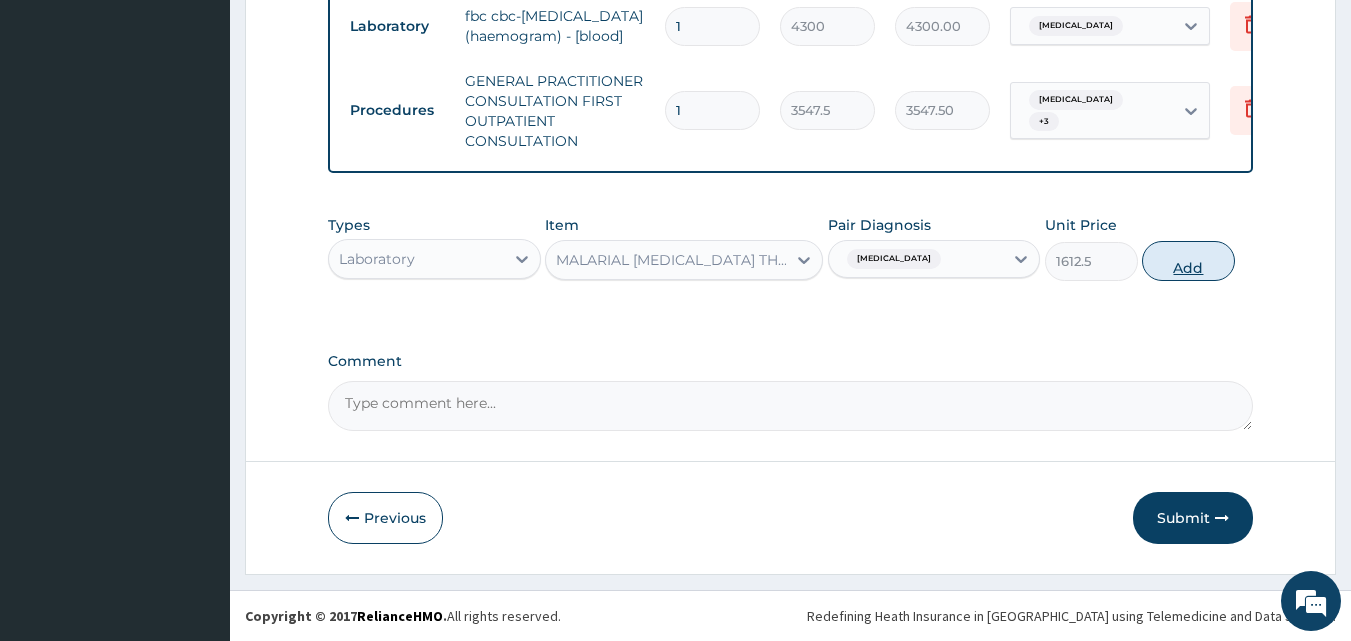 click on "Add" at bounding box center [1188, 261] 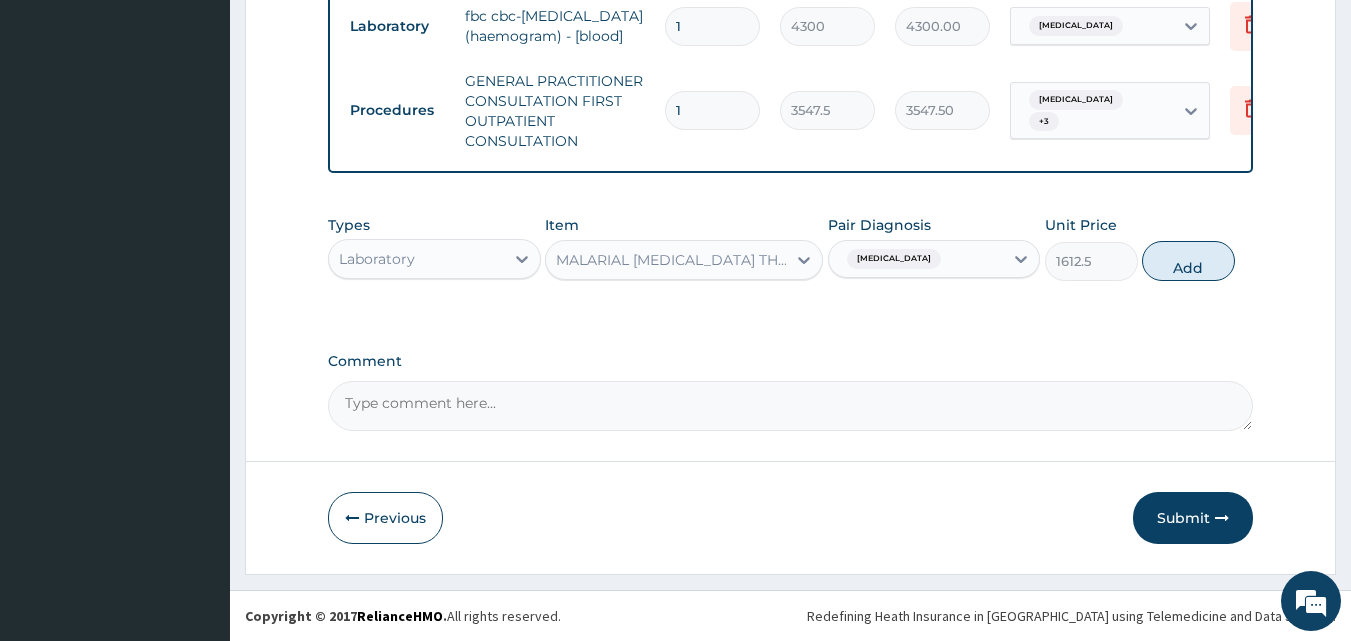 type on "0" 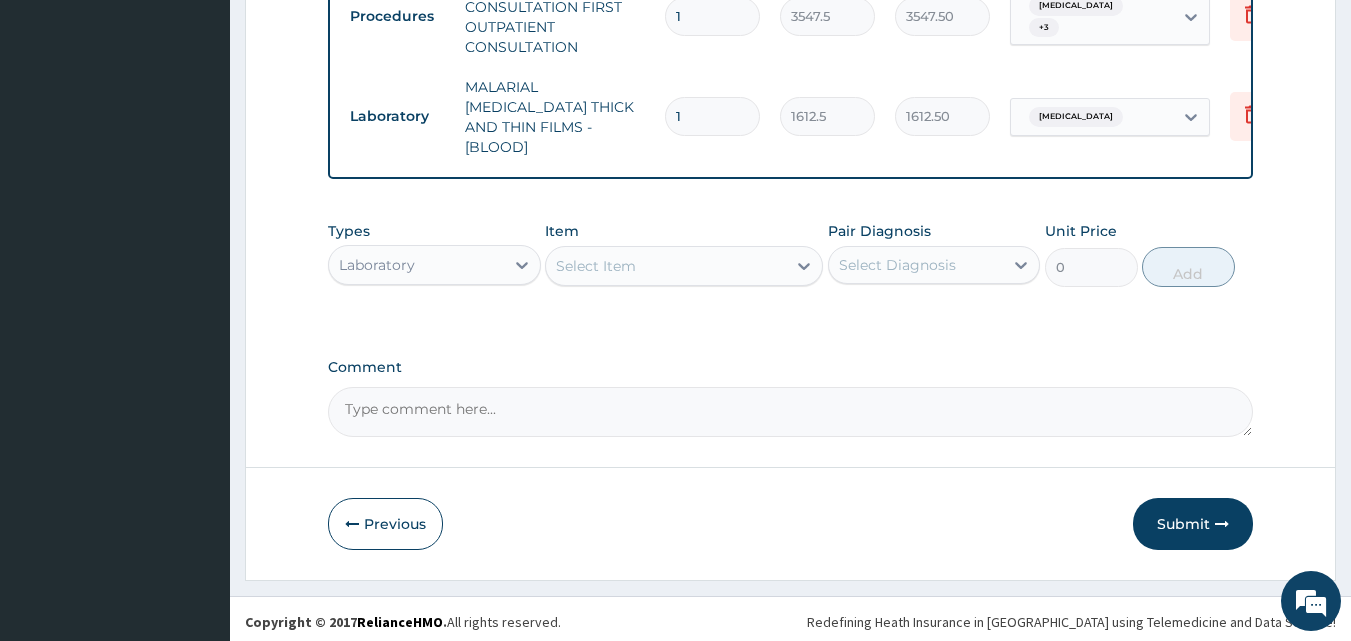 scroll, scrollTop: 981, scrollLeft: 0, axis: vertical 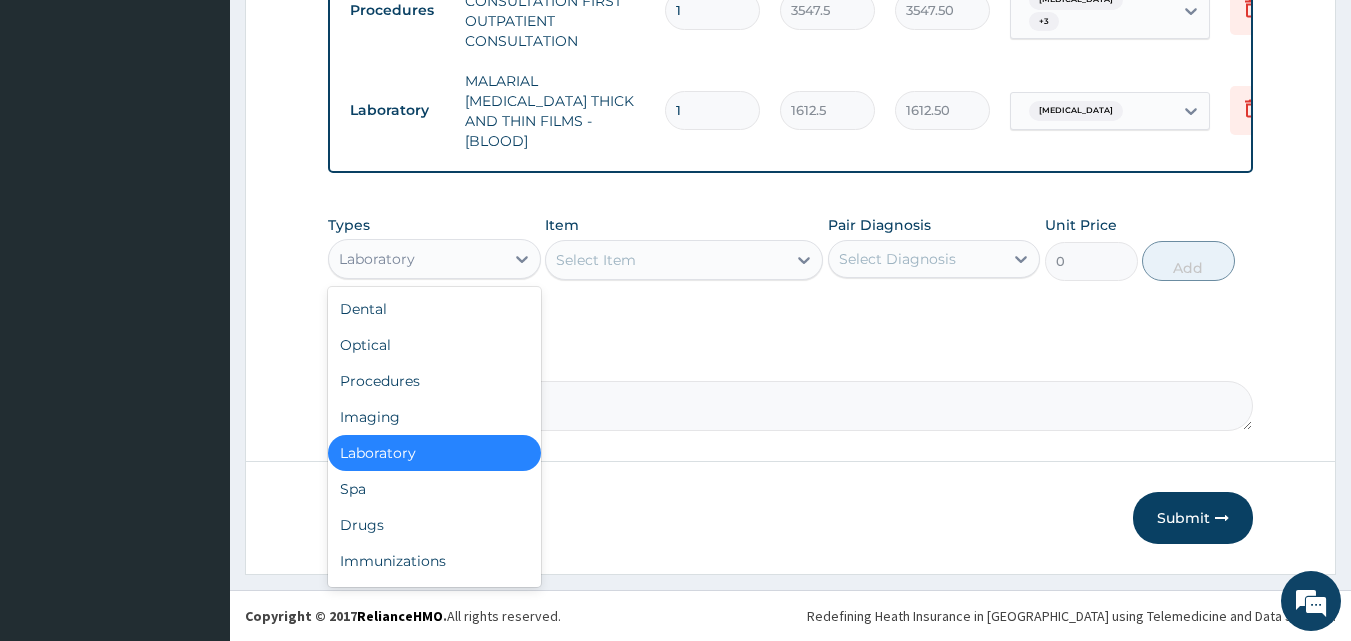 click on "Laboratory" at bounding box center [416, 259] 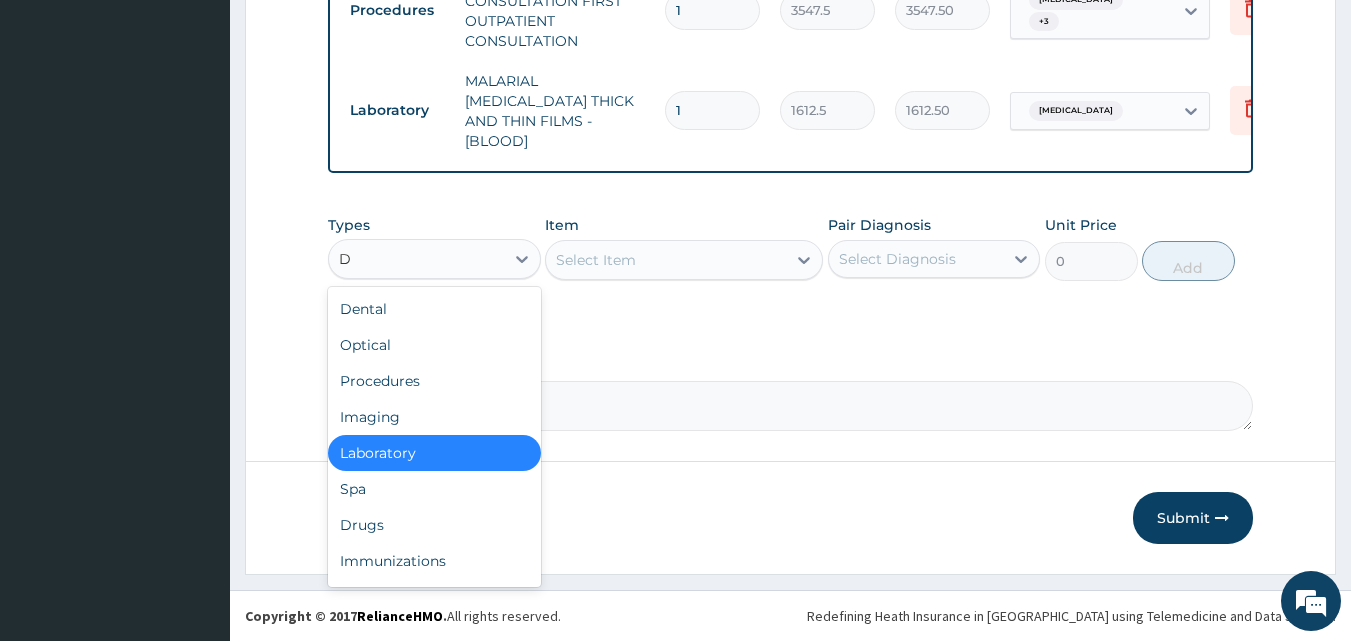 type on "DR" 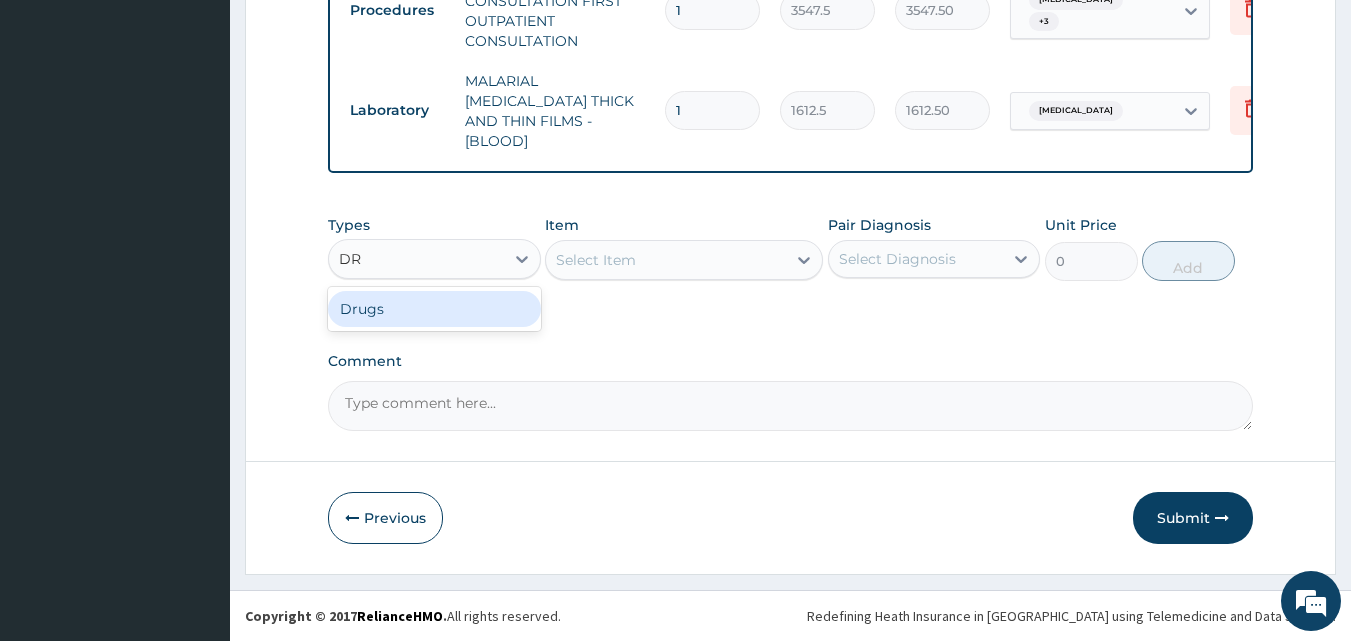 click on "Drugs" at bounding box center (434, 309) 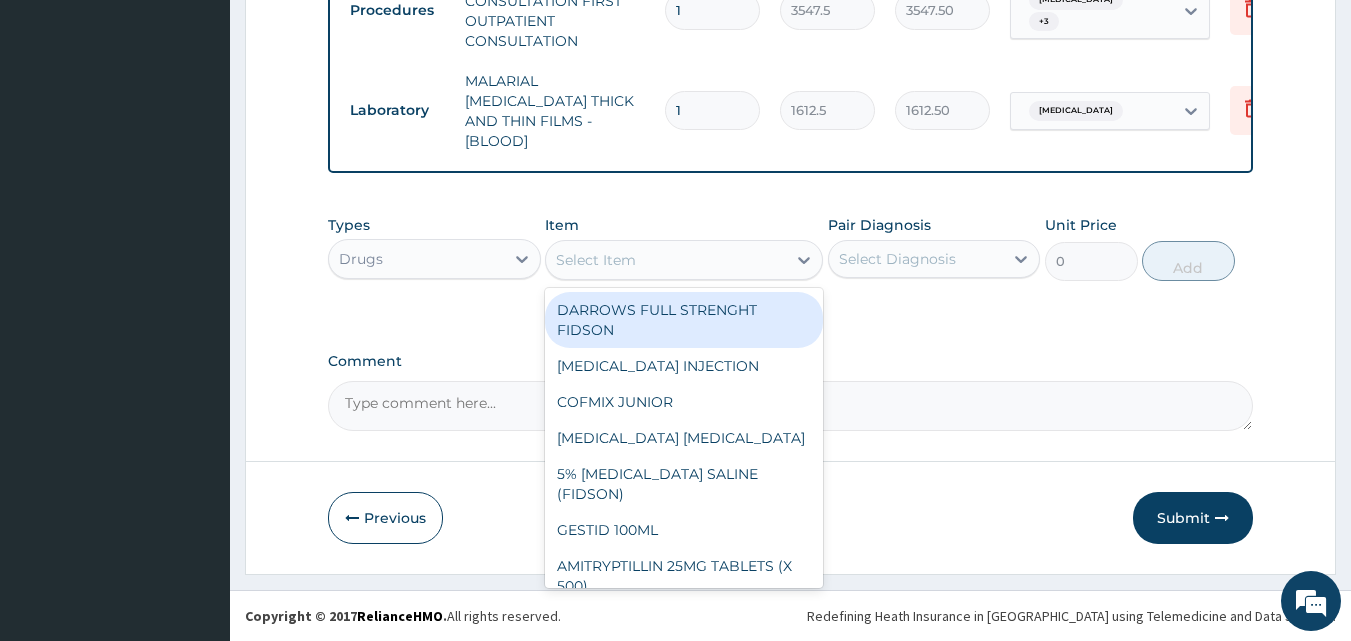 click on "Select Item" at bounding box center [596, 260] 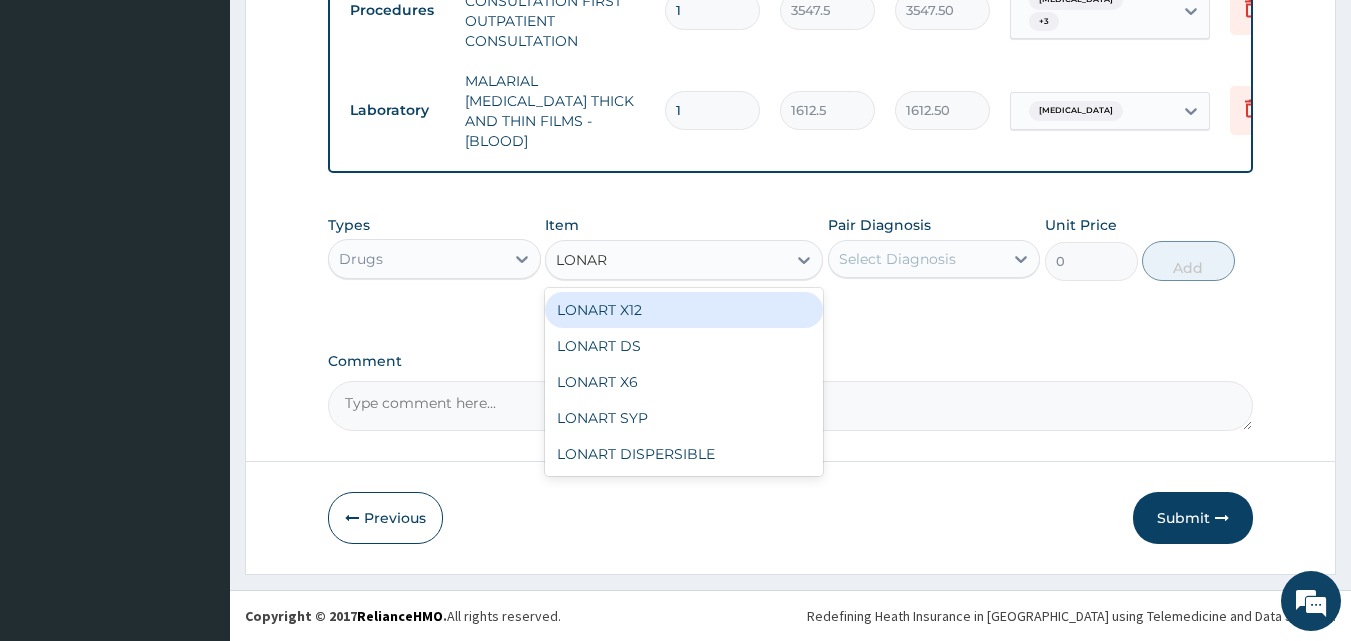 type on "LONART" 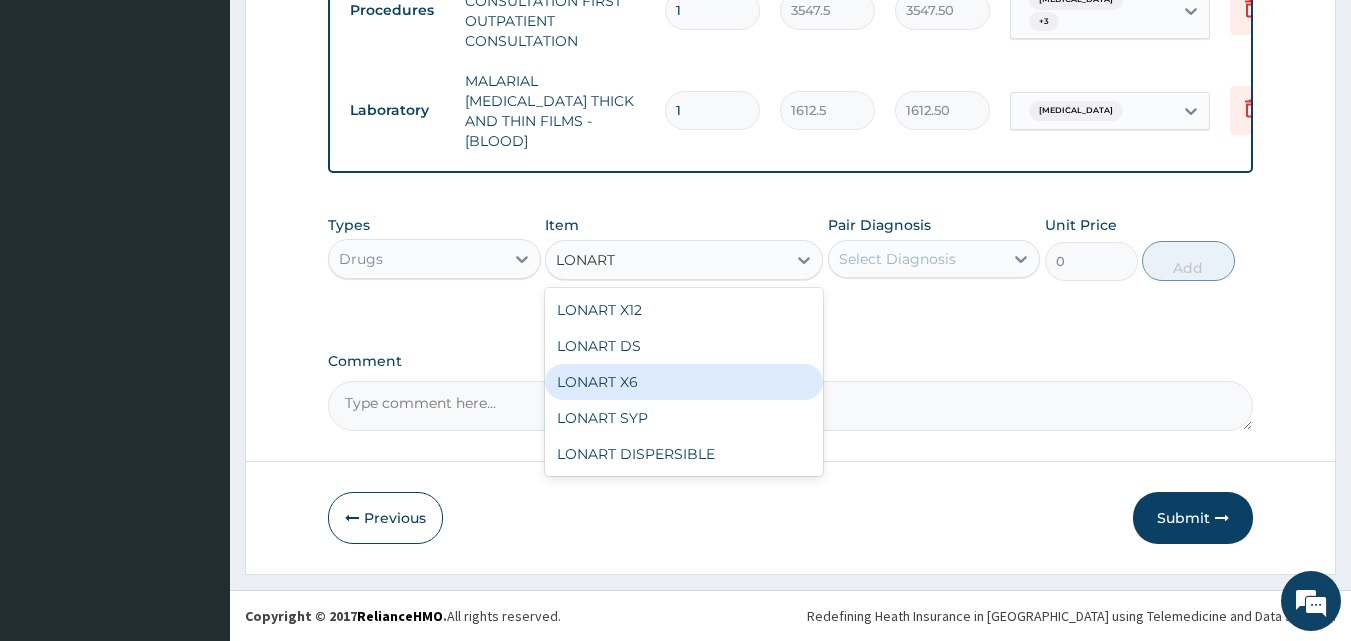 drag, startPoint x: 623, startPoint y: 390, endPoint x: 637, endPoint y: 377, distance: 19.104973 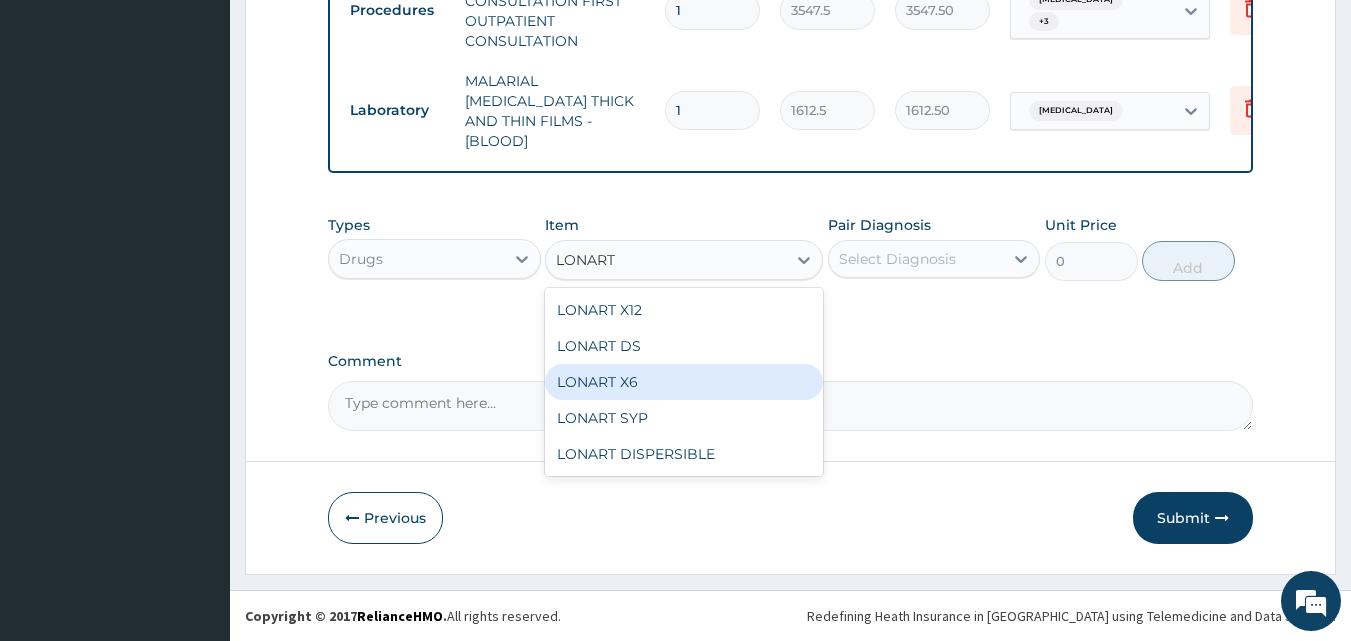 click on "LONART X6" at bounding box center (684, 382) 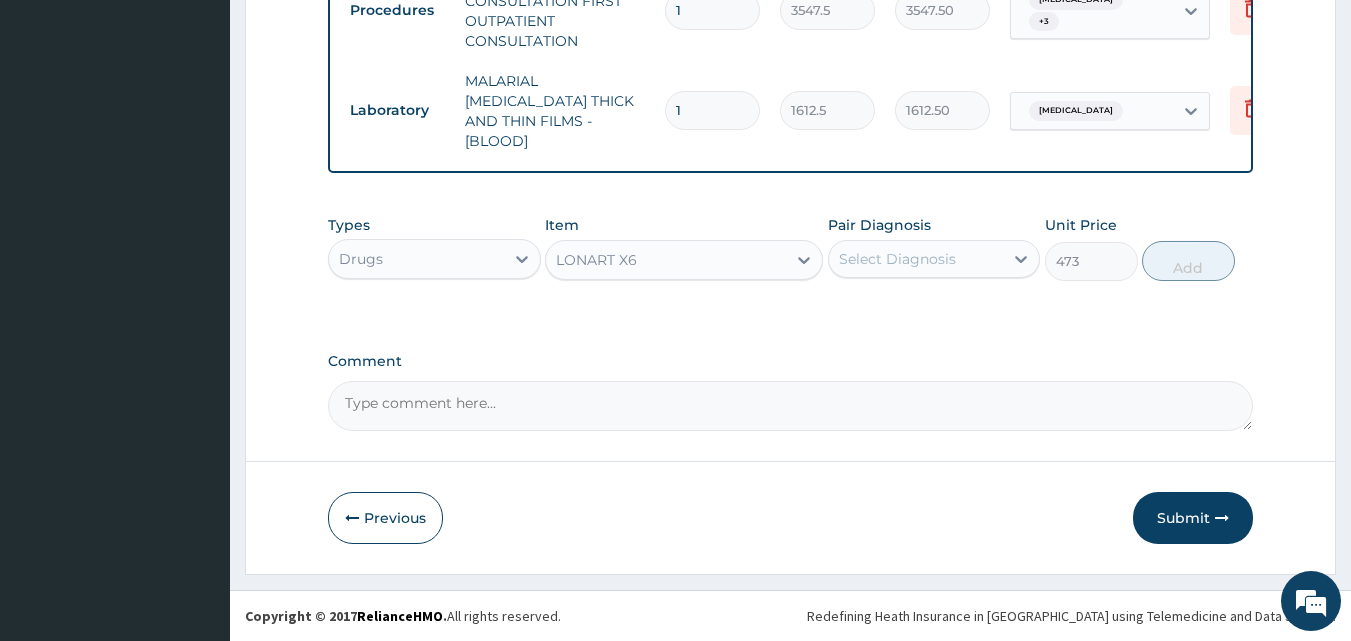 click on "Select Diagnosis" at bounding box center [897, 259] 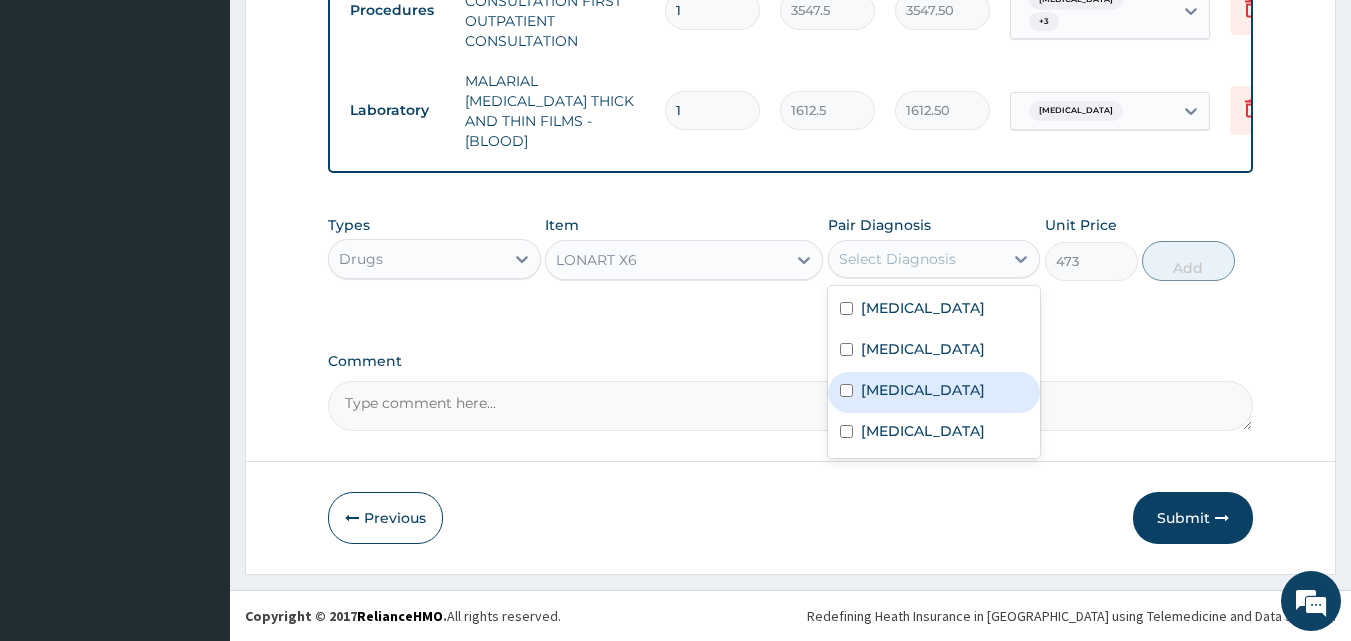 click on "Malaria" at bounding box center [923, 390] 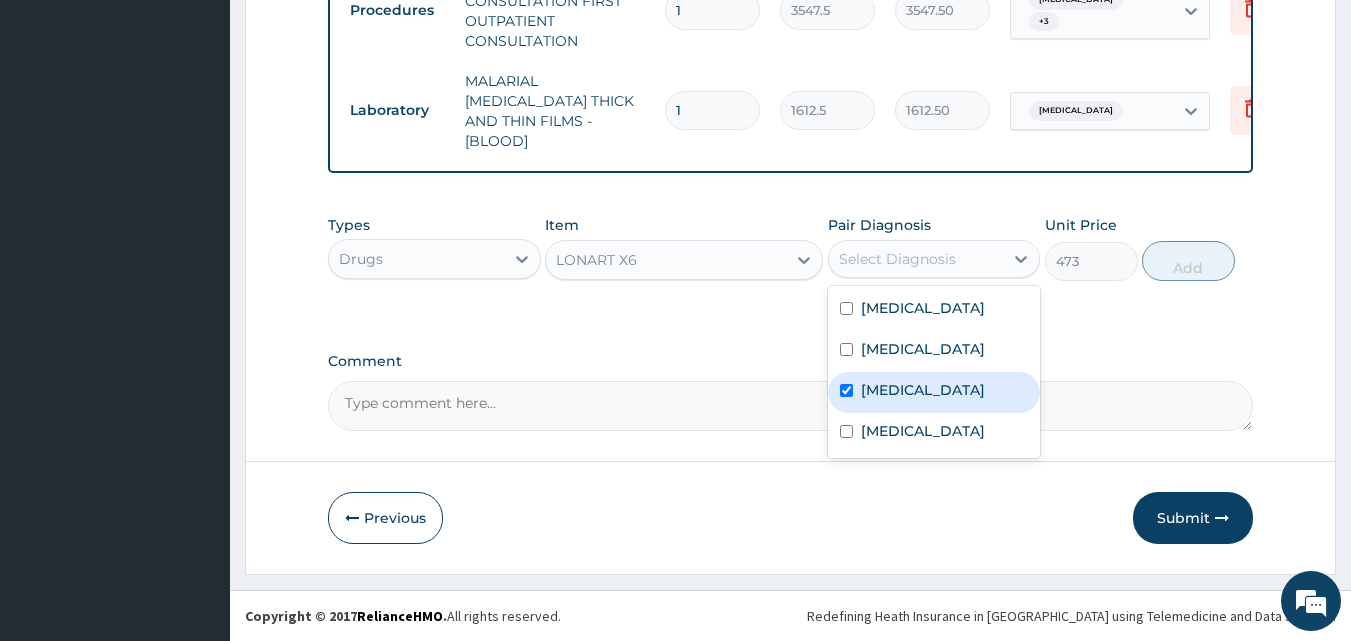 checkbox on "true" 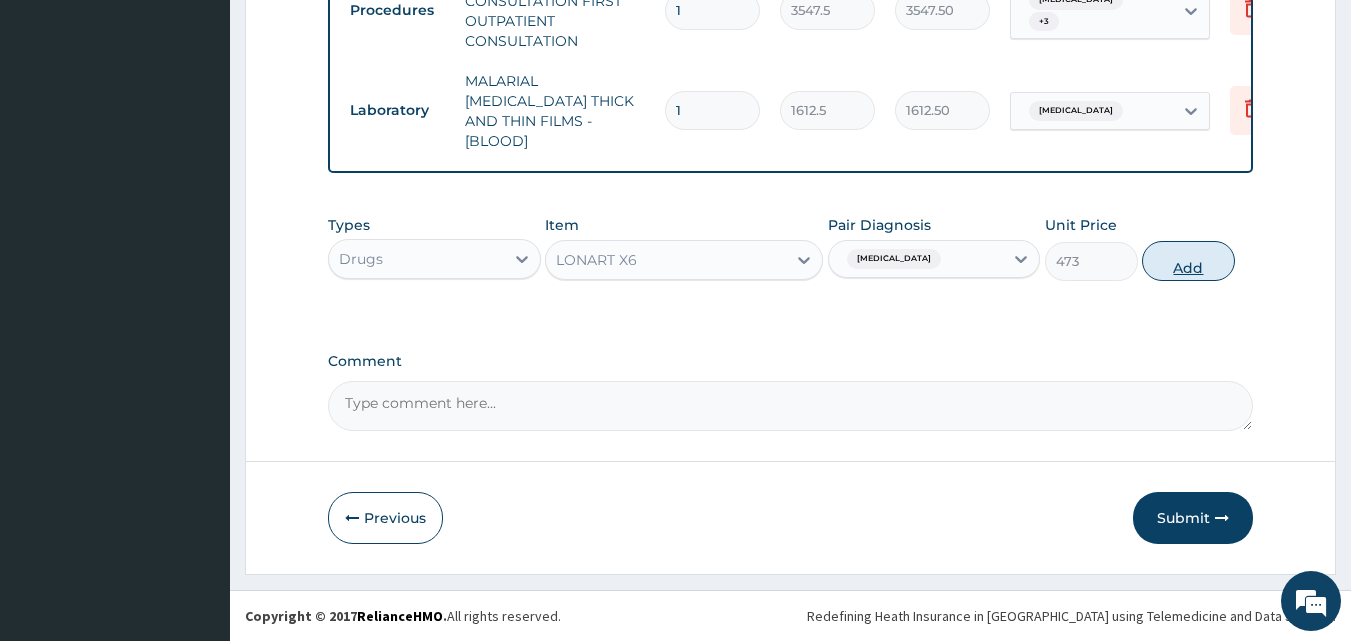 click on "Add" at bounding box center [1188, 261] 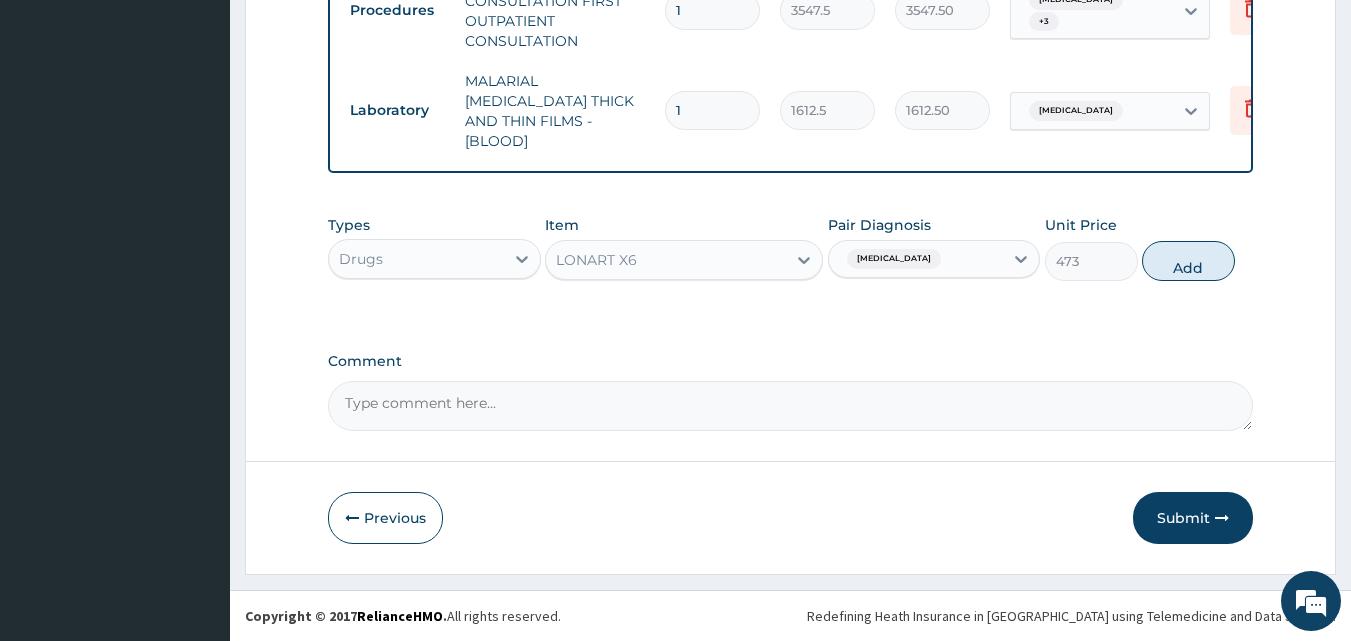 type on "0" 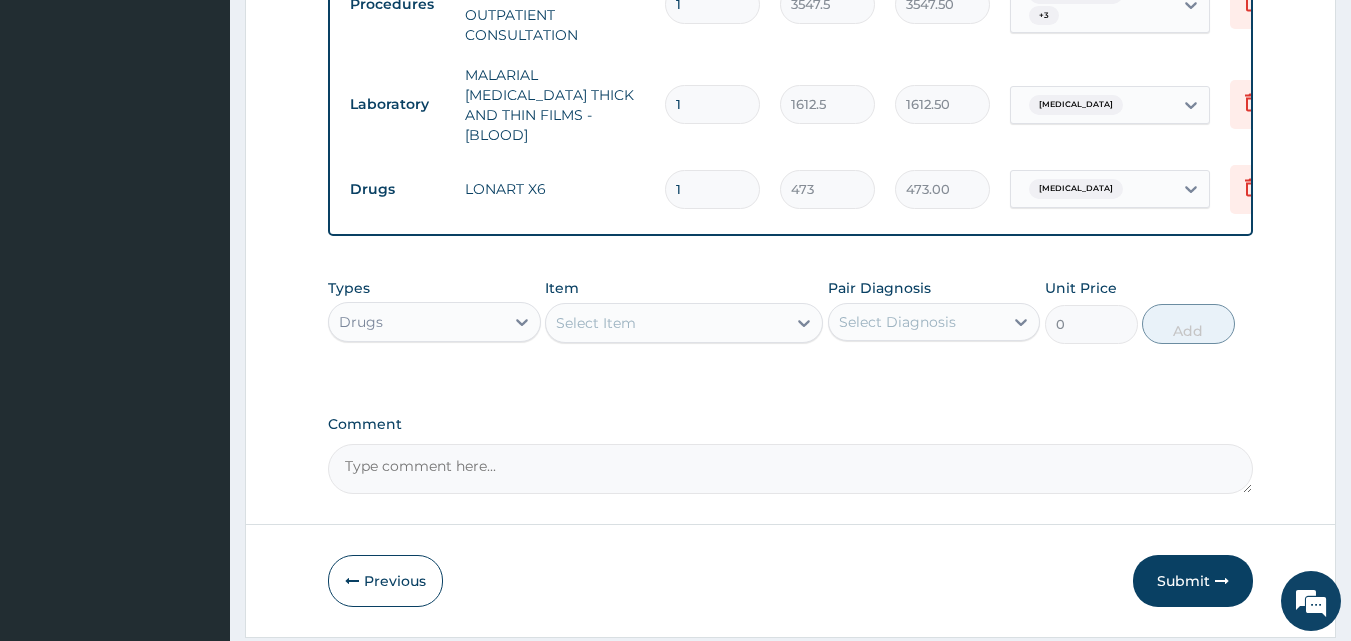 type 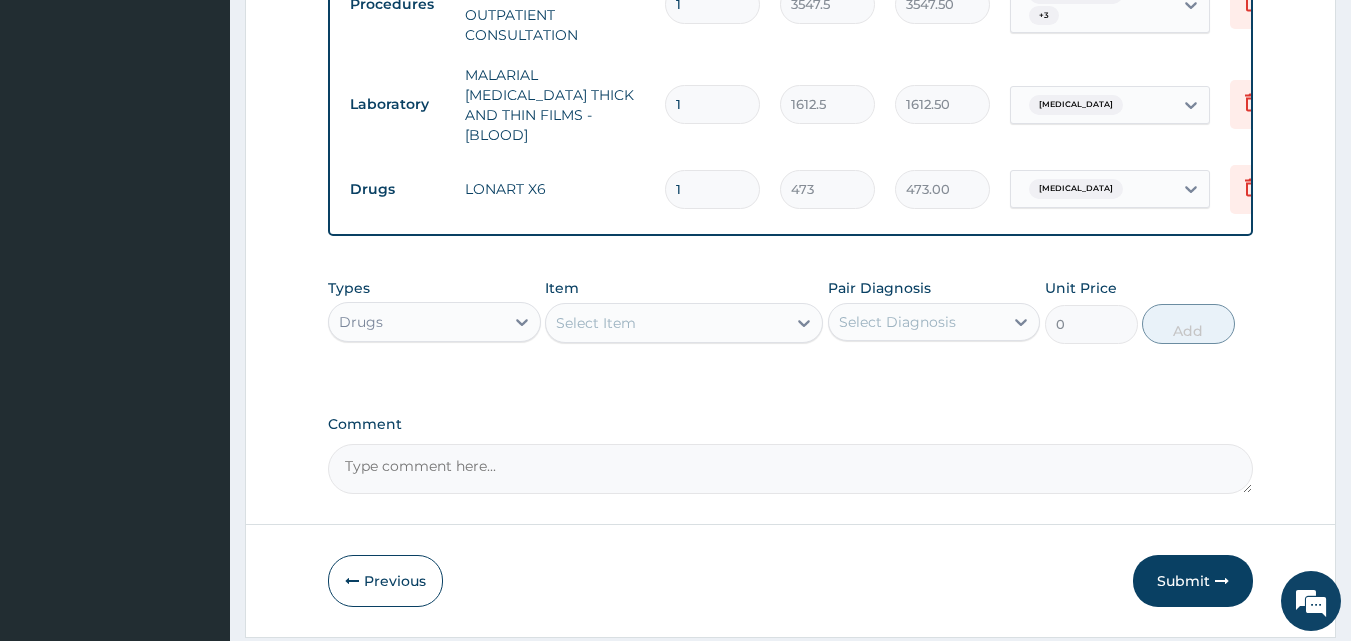 type on "0.00" 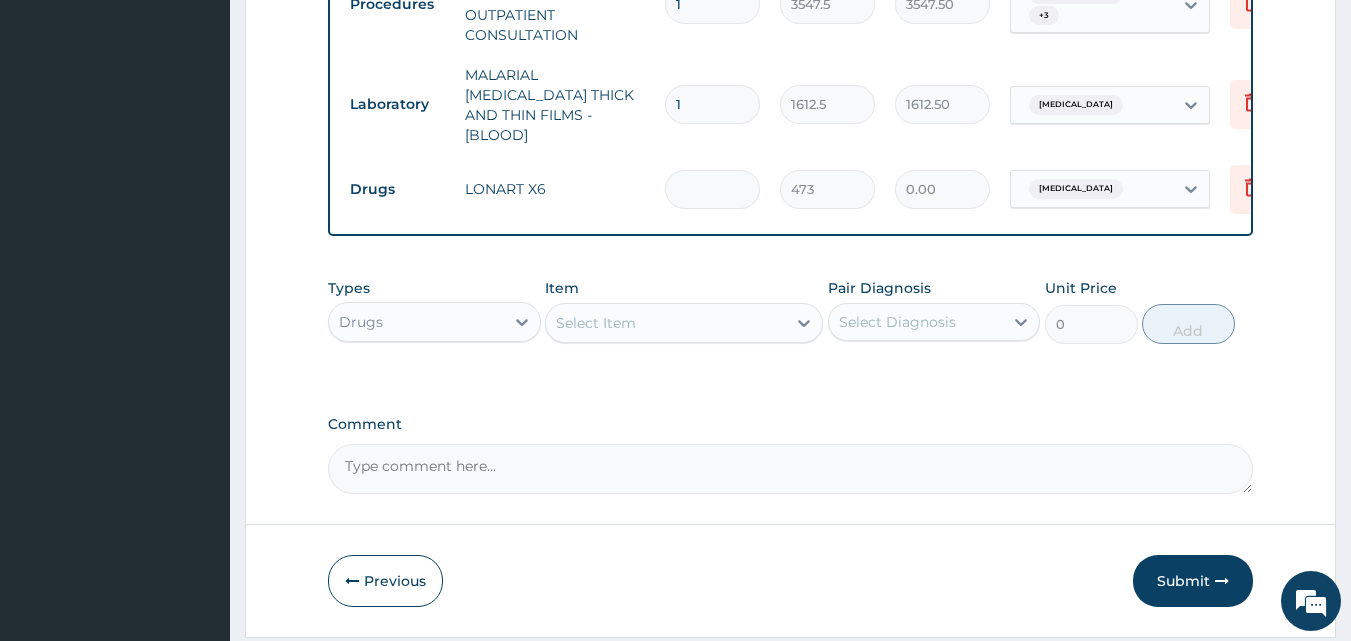 type on "6" 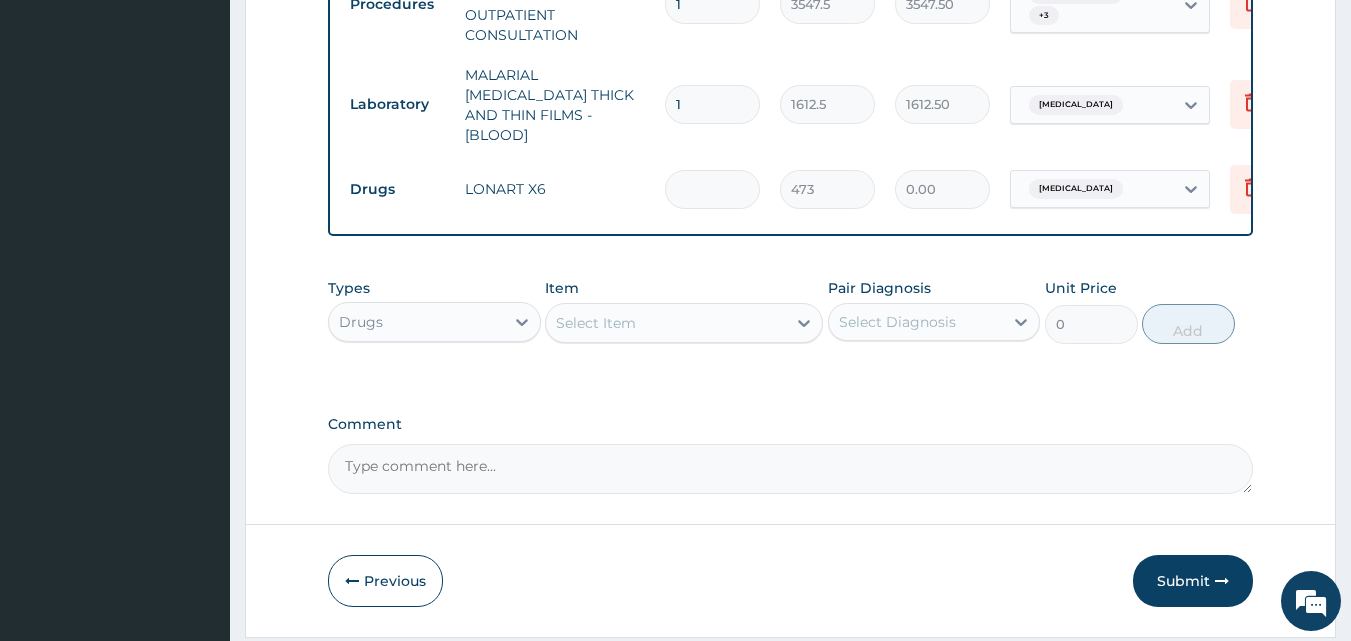 type on "2838.00" 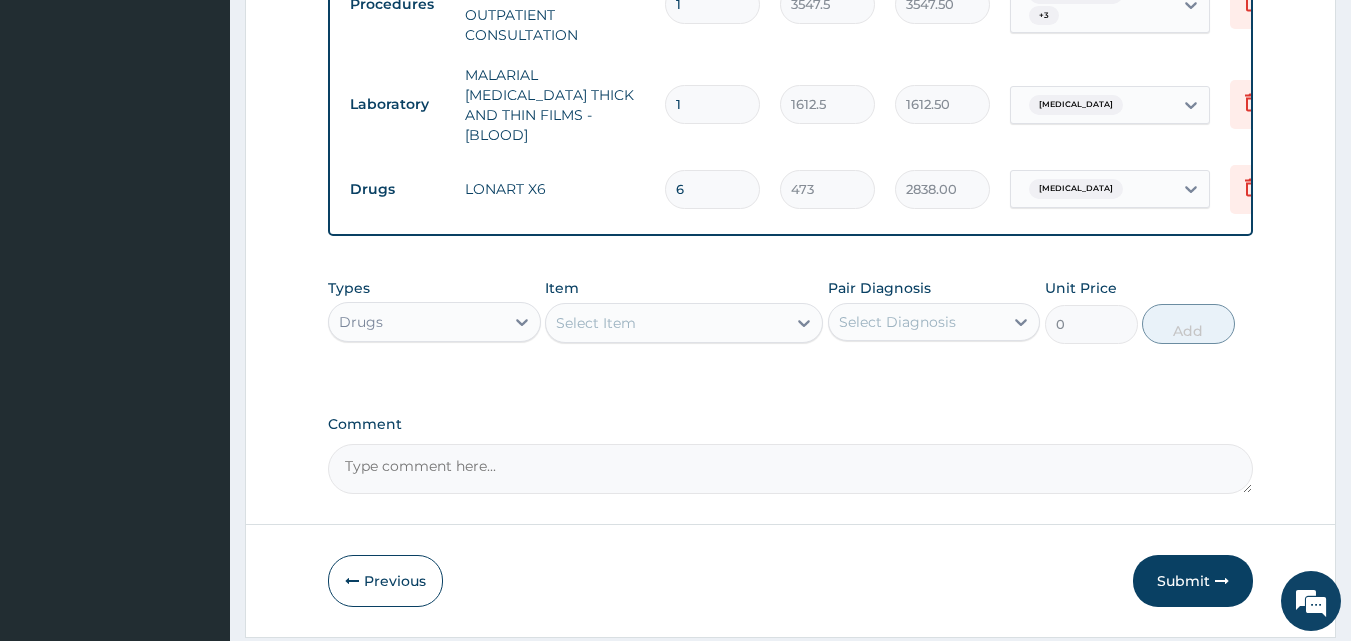 type on "6" 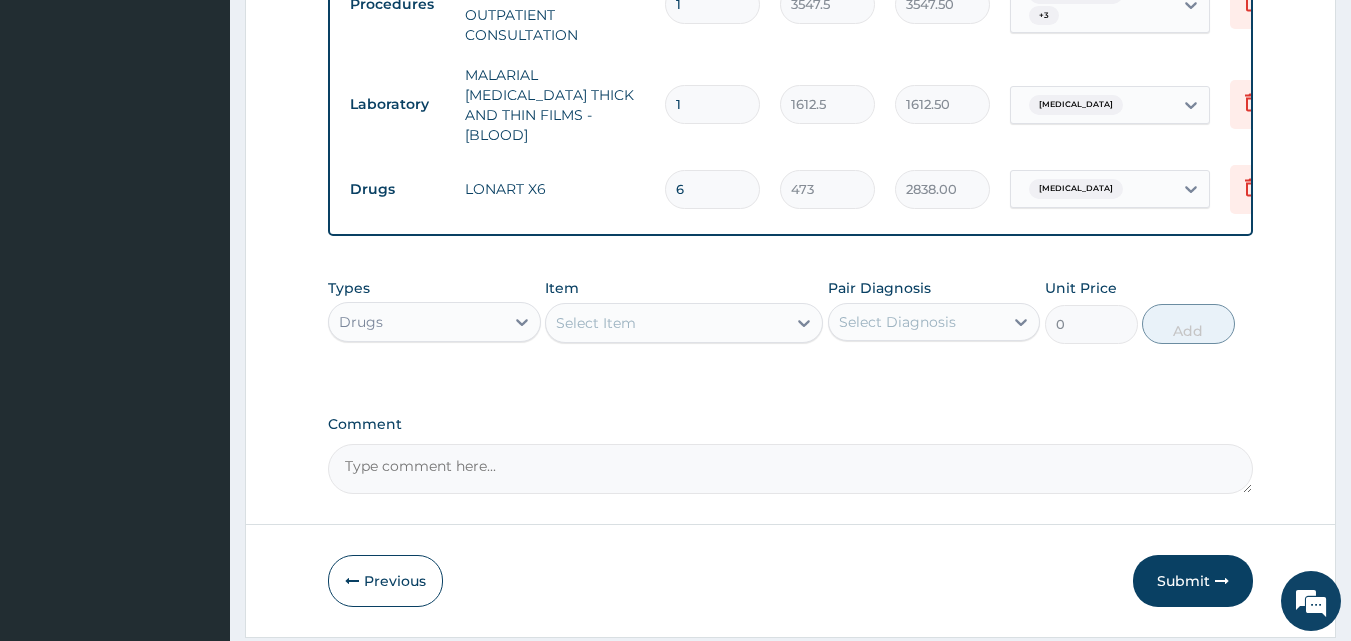 click on "Select Item" at bounding box center (596, 323) 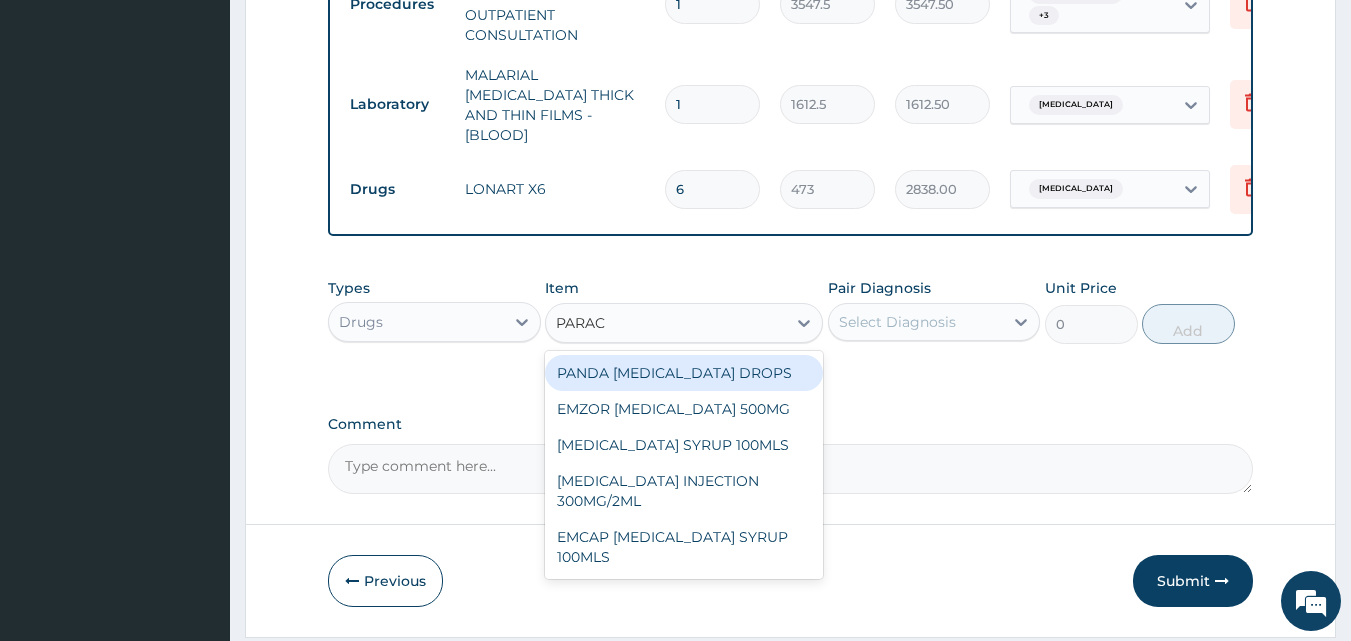 type on "PARACE" 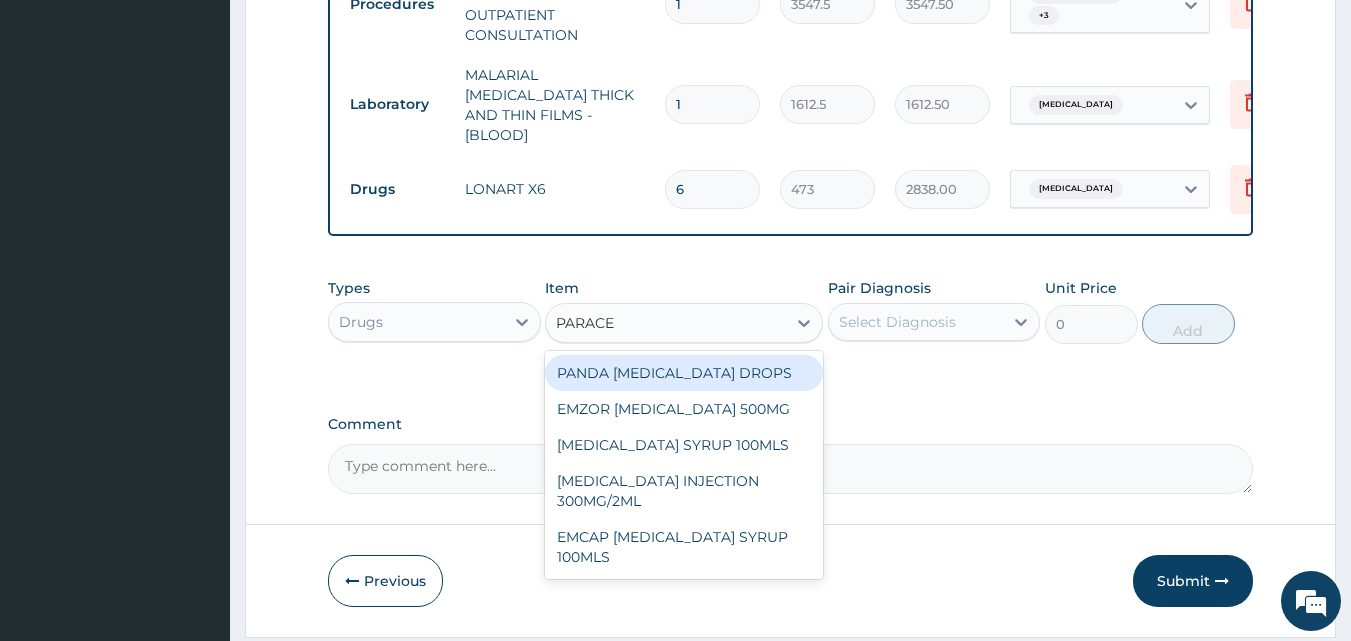 scroll, scrollTop: 1050, scrollLeft: 0, axis: vertical 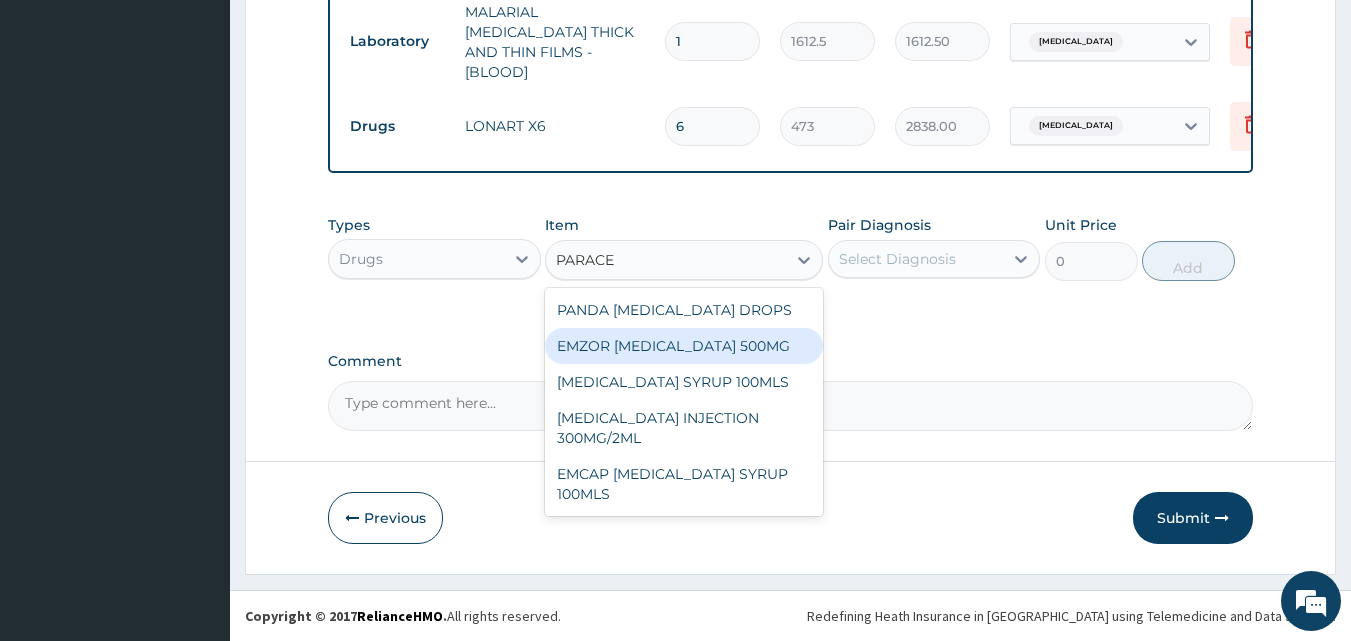 click on "EMZOR PARACETAMOL 500MG" at bounding box center (684, 346) 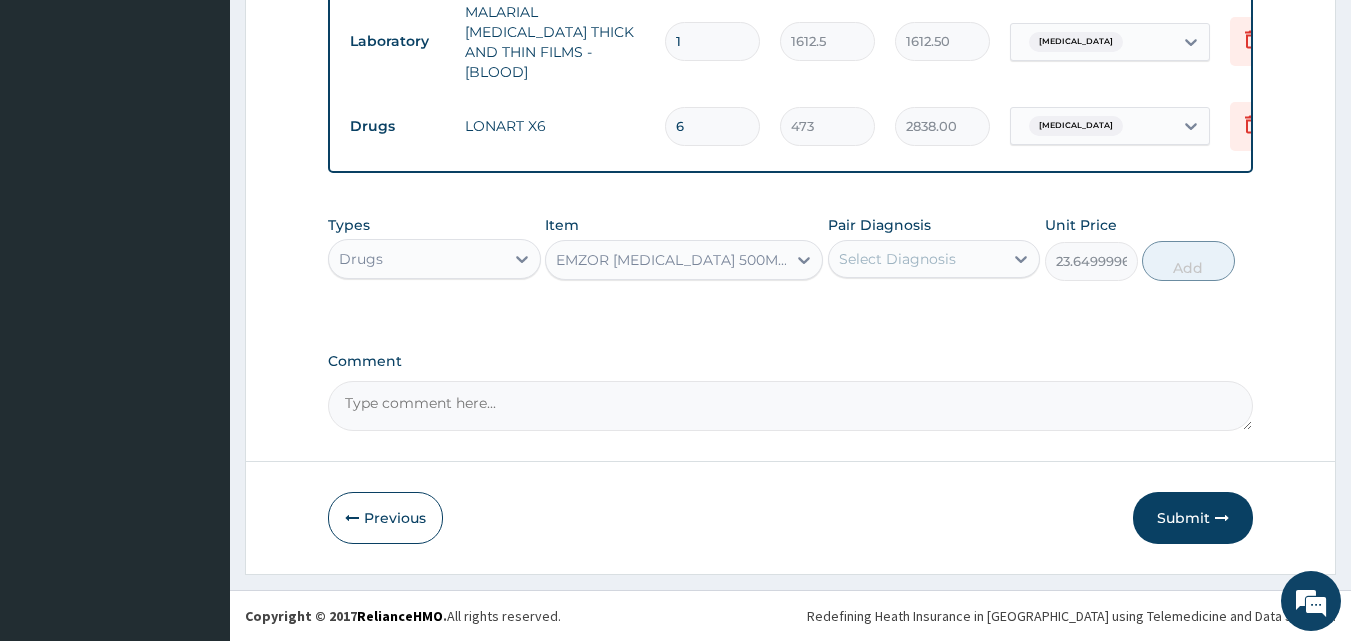 click on "Select Diagnosis" at bounding box center (897, 259) 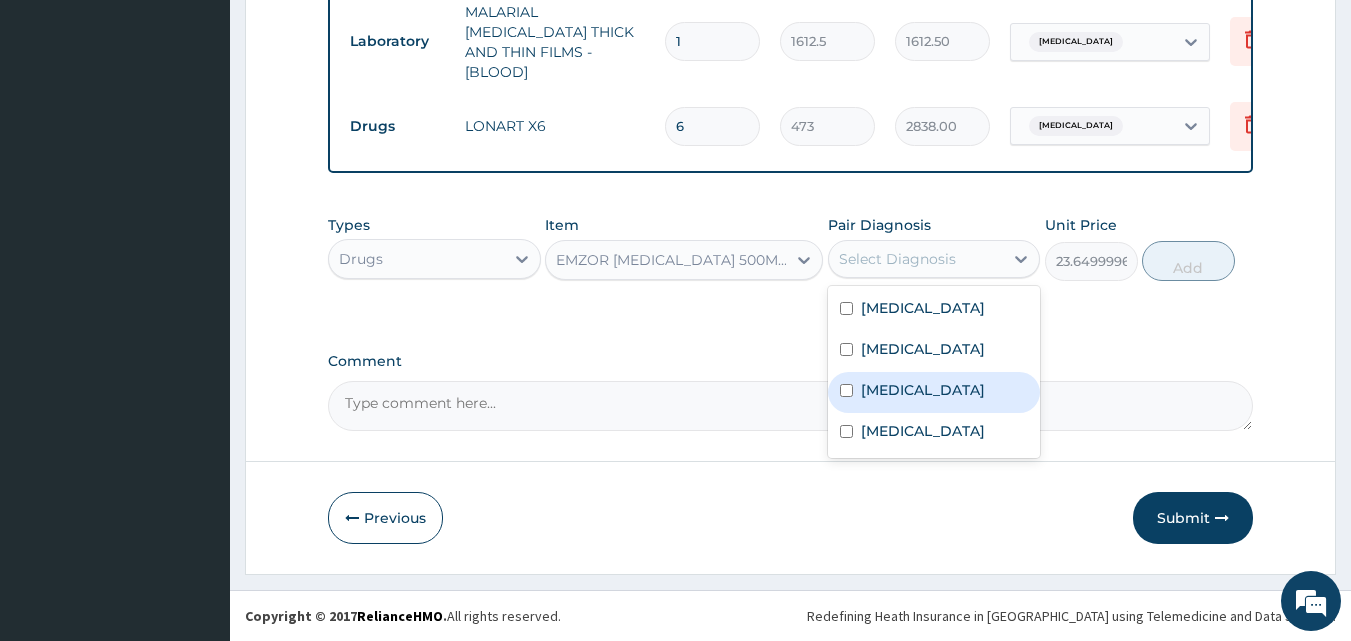click on "Malaria" at bounding box center [934, 392] 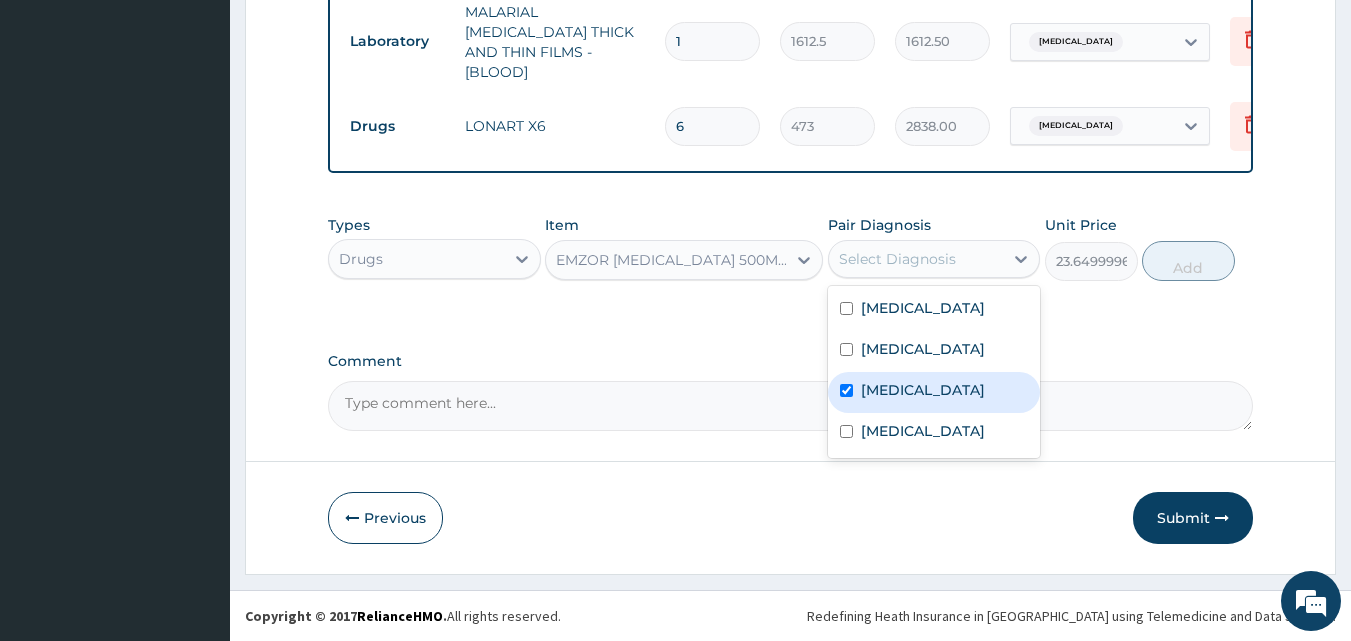 checkbox on "true" 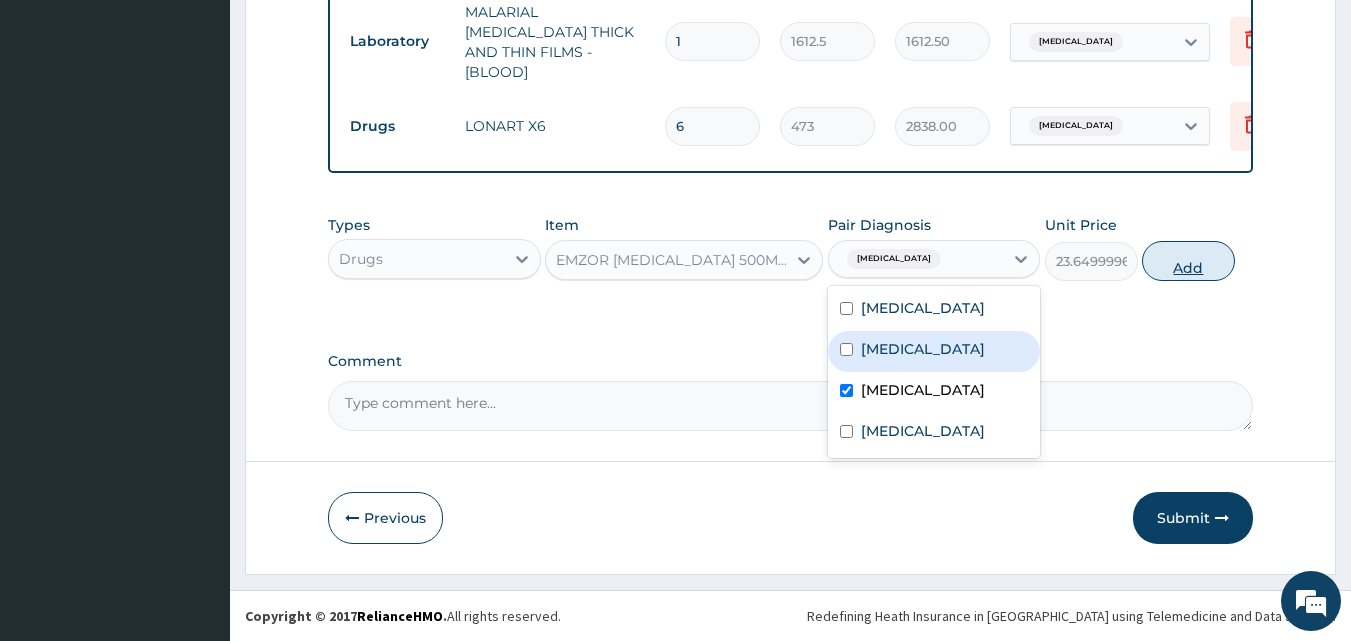 click on "Add" at bounding box center [1188, 261] 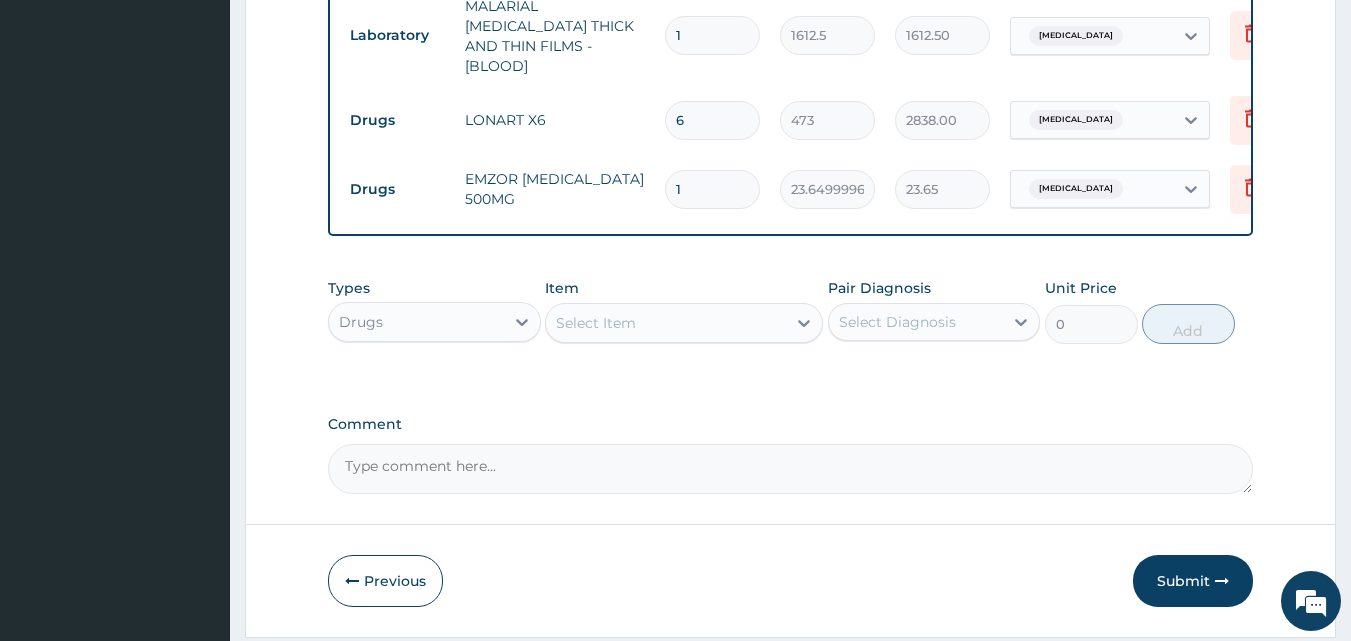 type on "18" 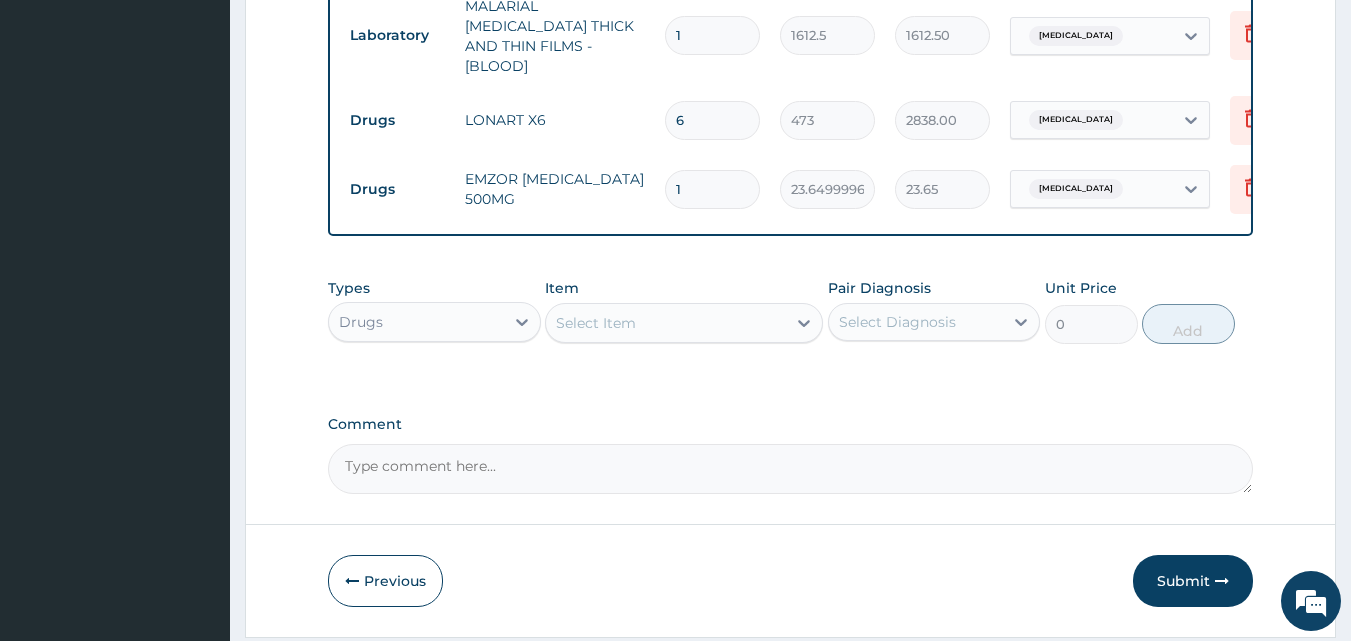 type on "425.70" 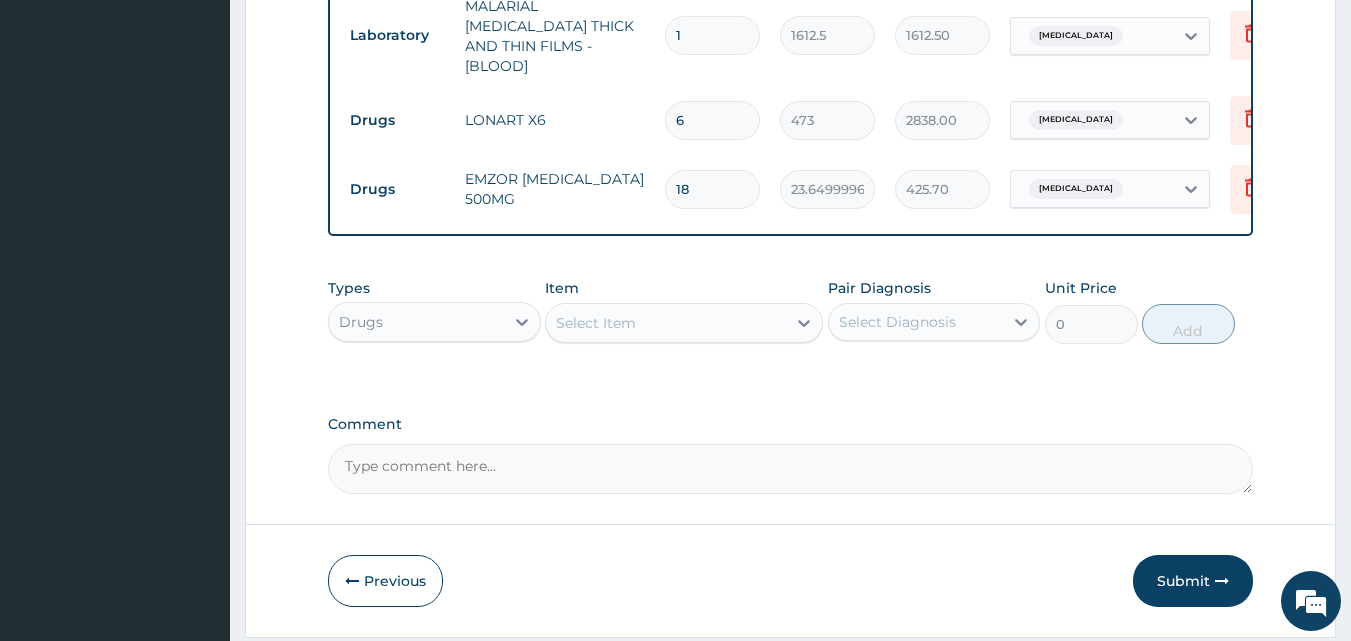 type on "18" 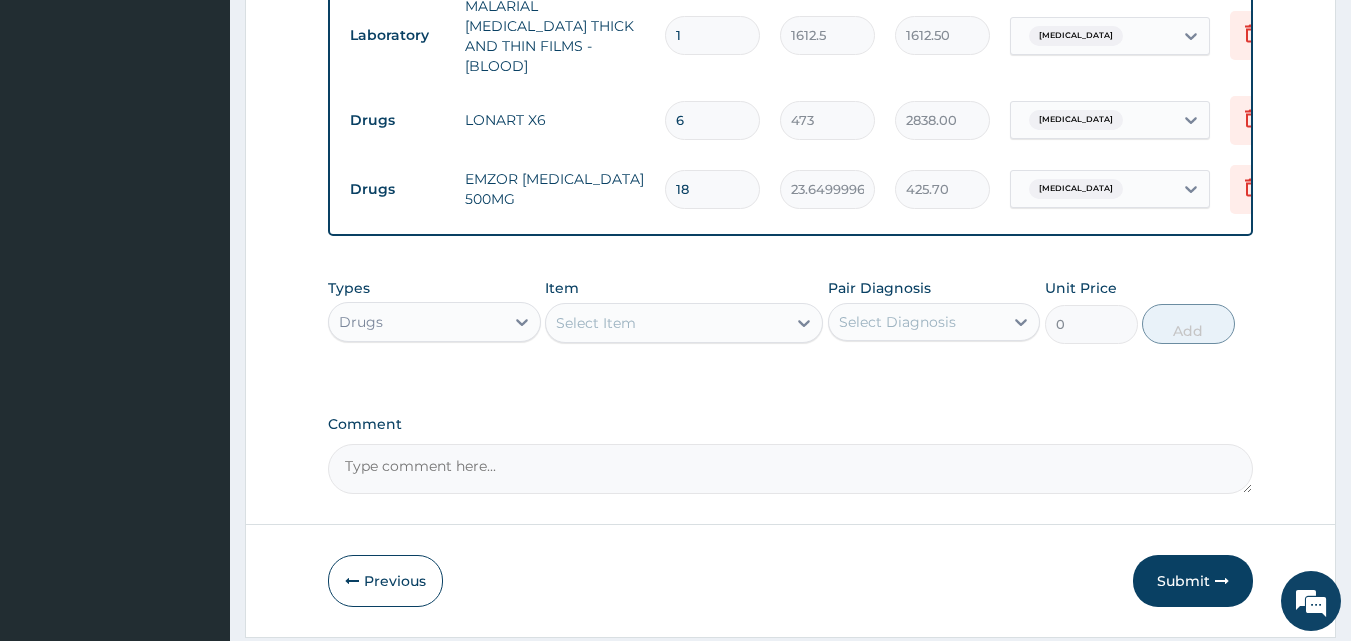 click on "Select Item" at bounding box center [596, 323] 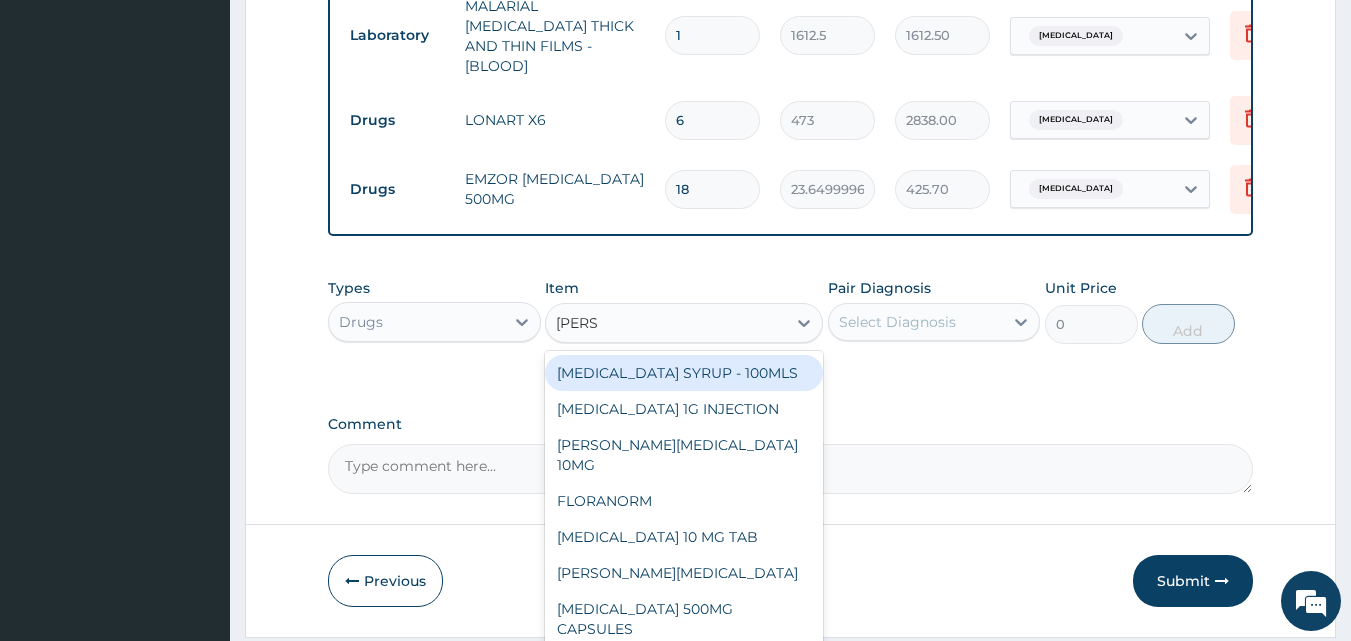 type on "LORAT" 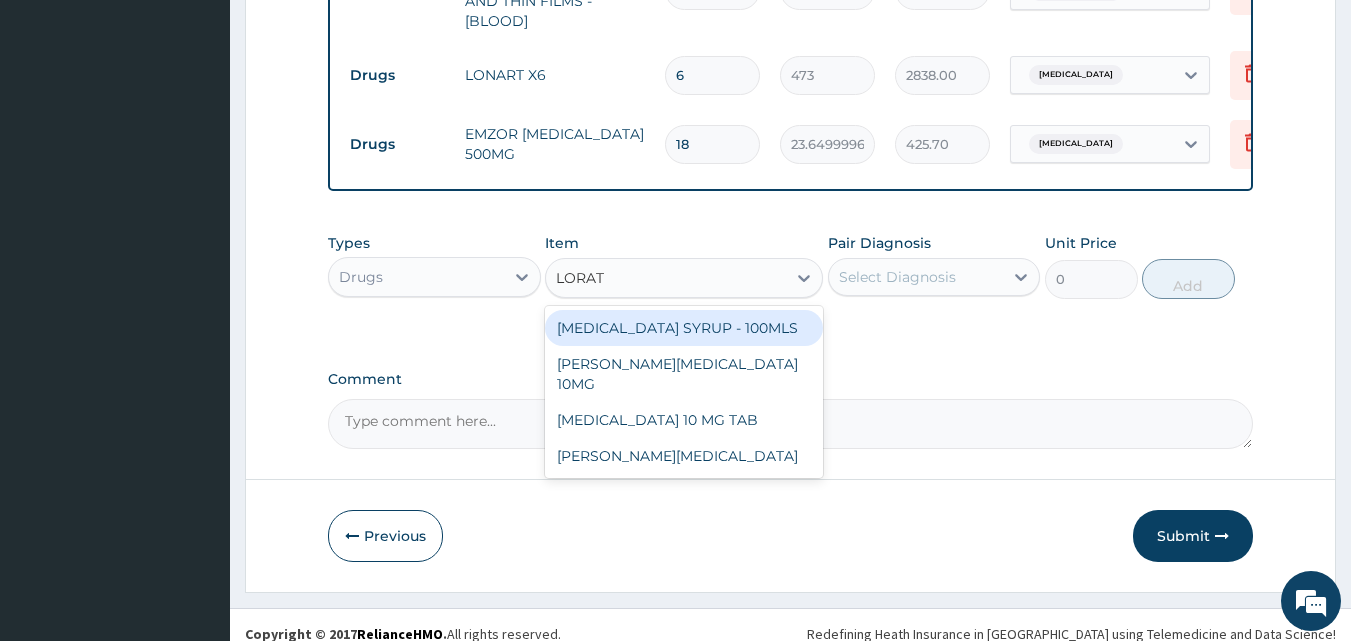 scroll, scrollTop: 1119, scrollLeft: 0, axis: vertical 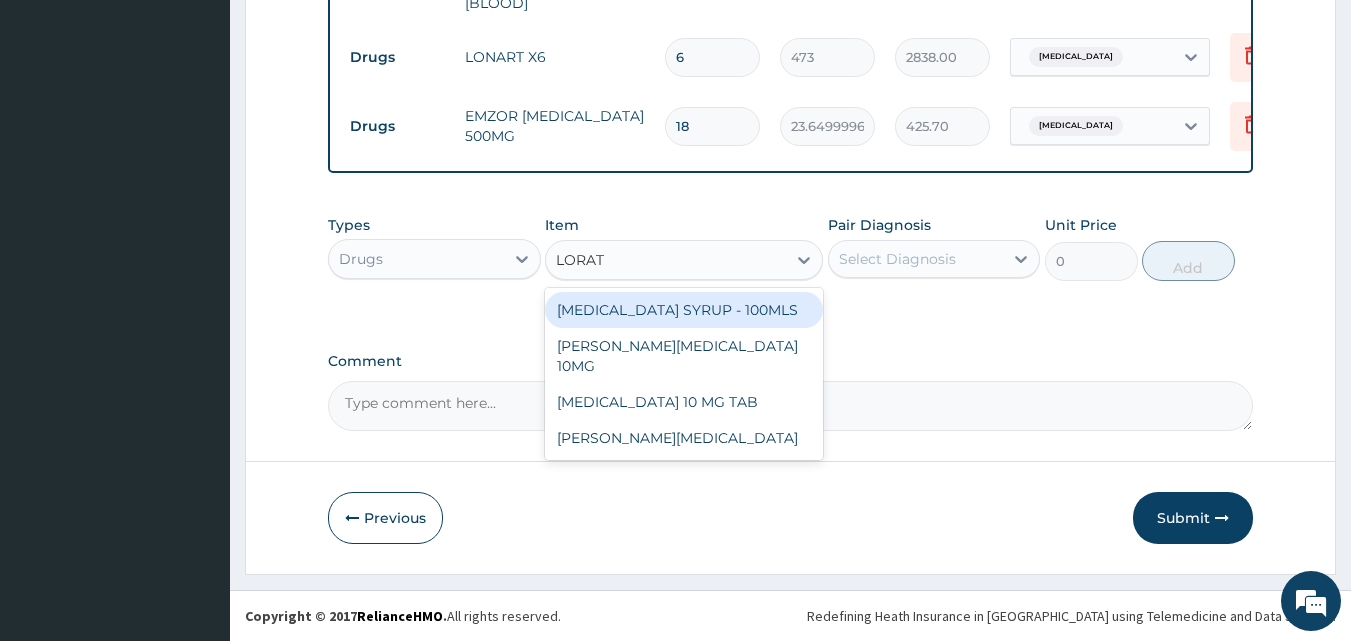 click on "LORATADINE SYRUP - 100MLS" at bounding box center (684, 310) 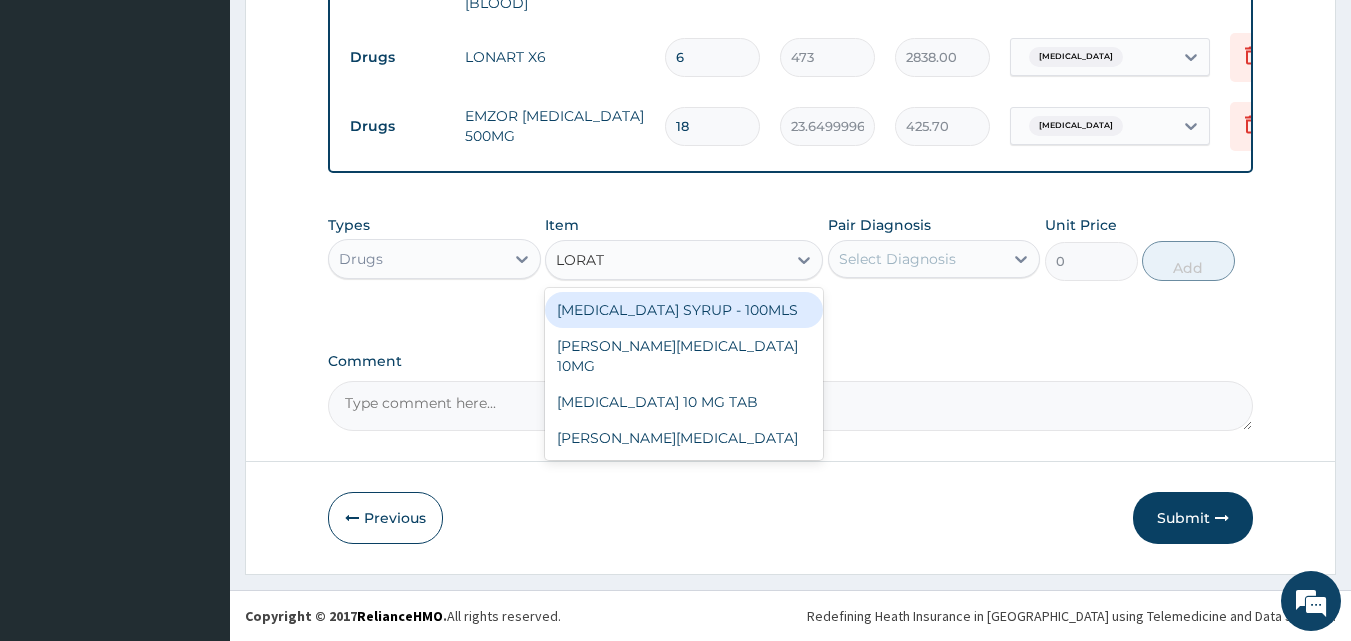 type 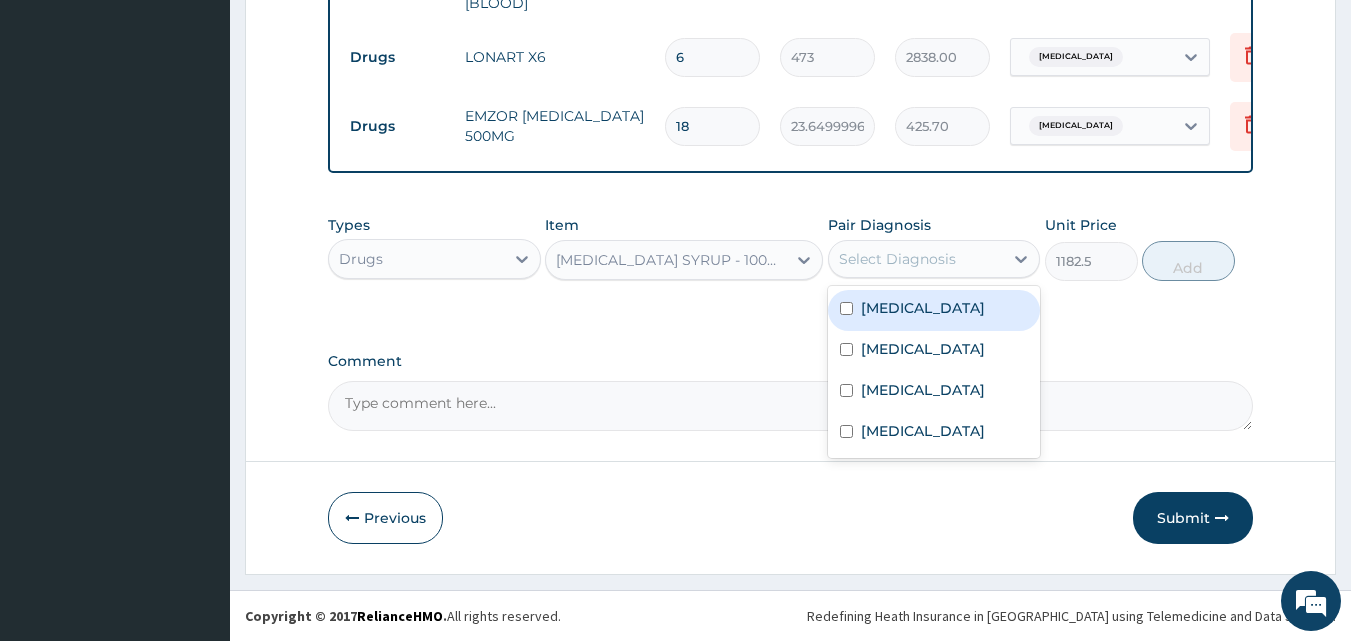 click on "Select Diagnosis" at bounding box center (916, 259) 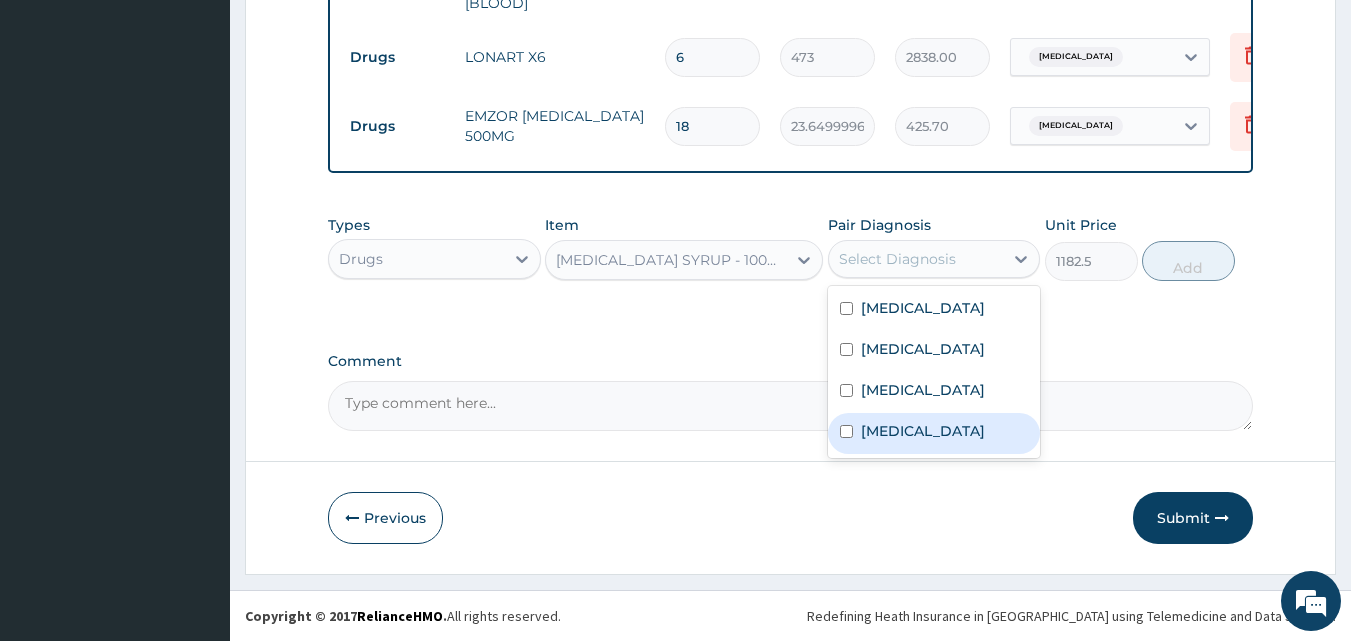 click on "Urticaria" at bounding box center [934, 433] 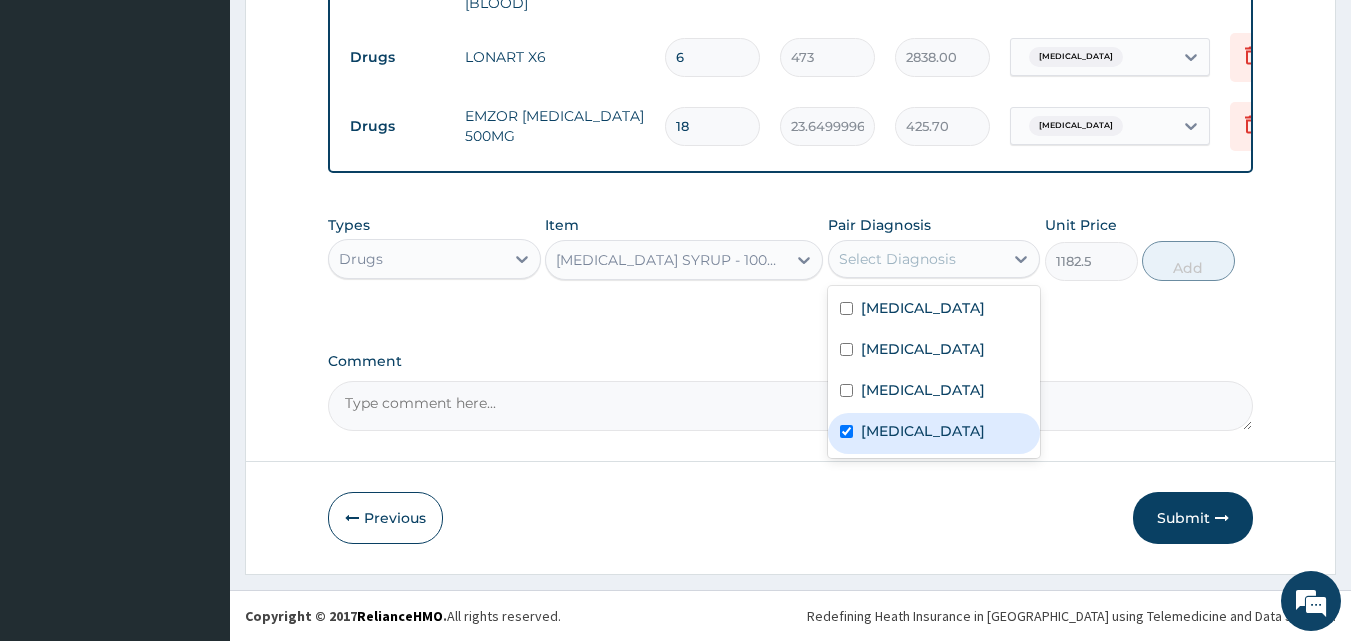 checkbox on "true" 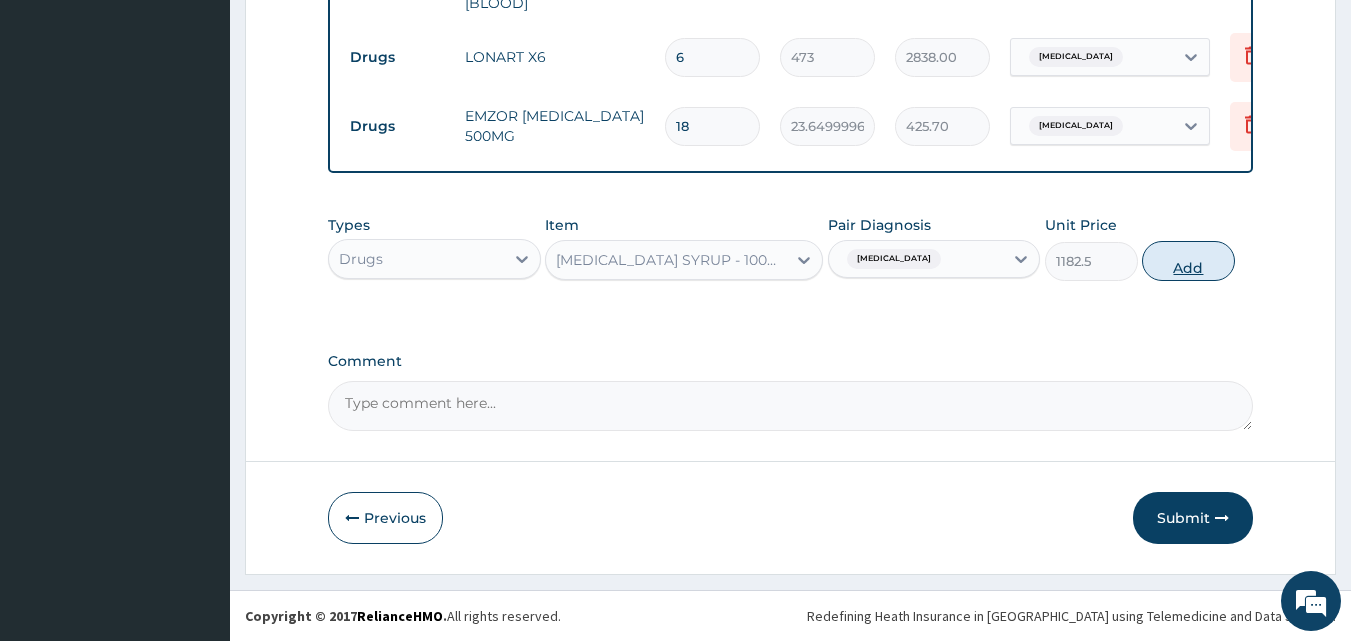 click on "Add" at bounding box center (1188, 261) 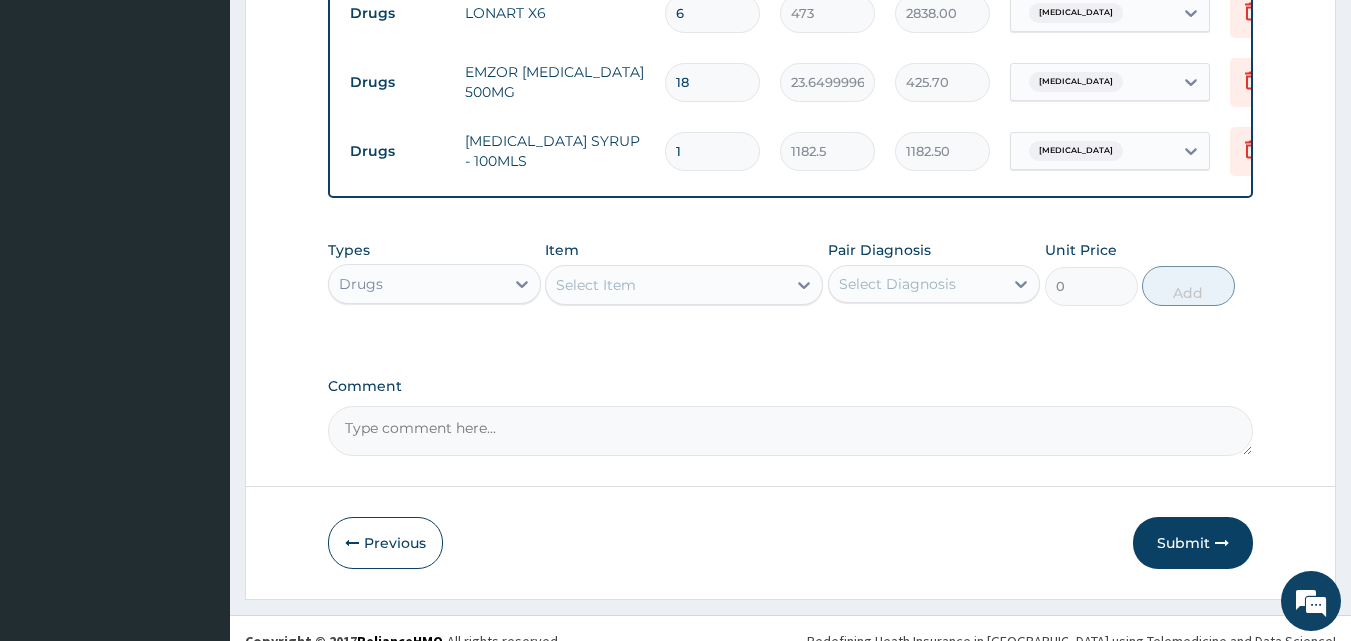 scroll, scrollTop: 1188, scrollLeft: 0, axis: vertical 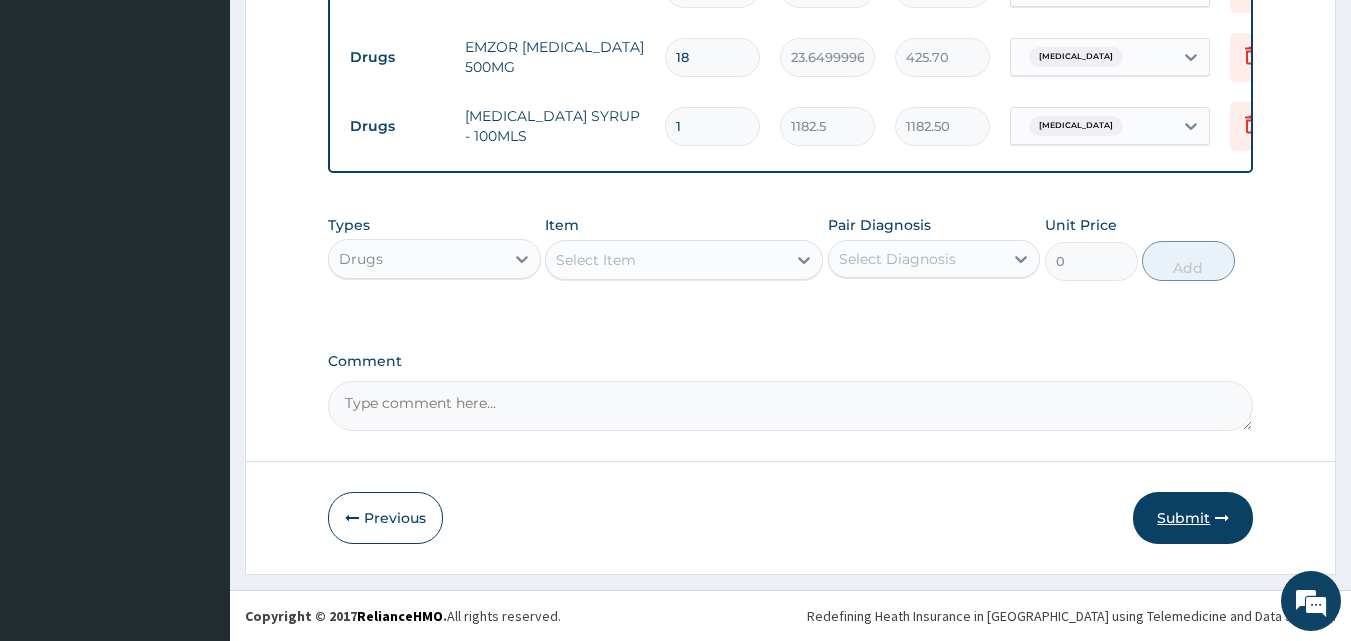click on "Submit" at bounding box center (1193, 518) 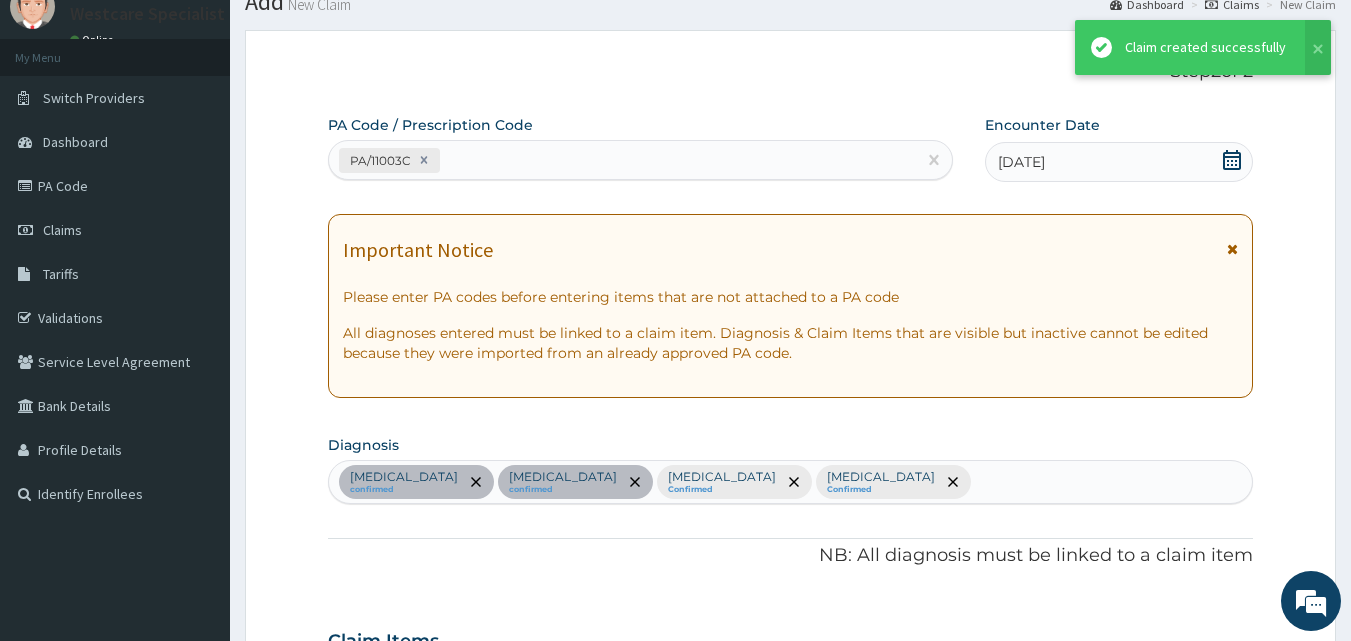 scroll, scrollTop: 1188, scrollLeft: 0, axis: vertical 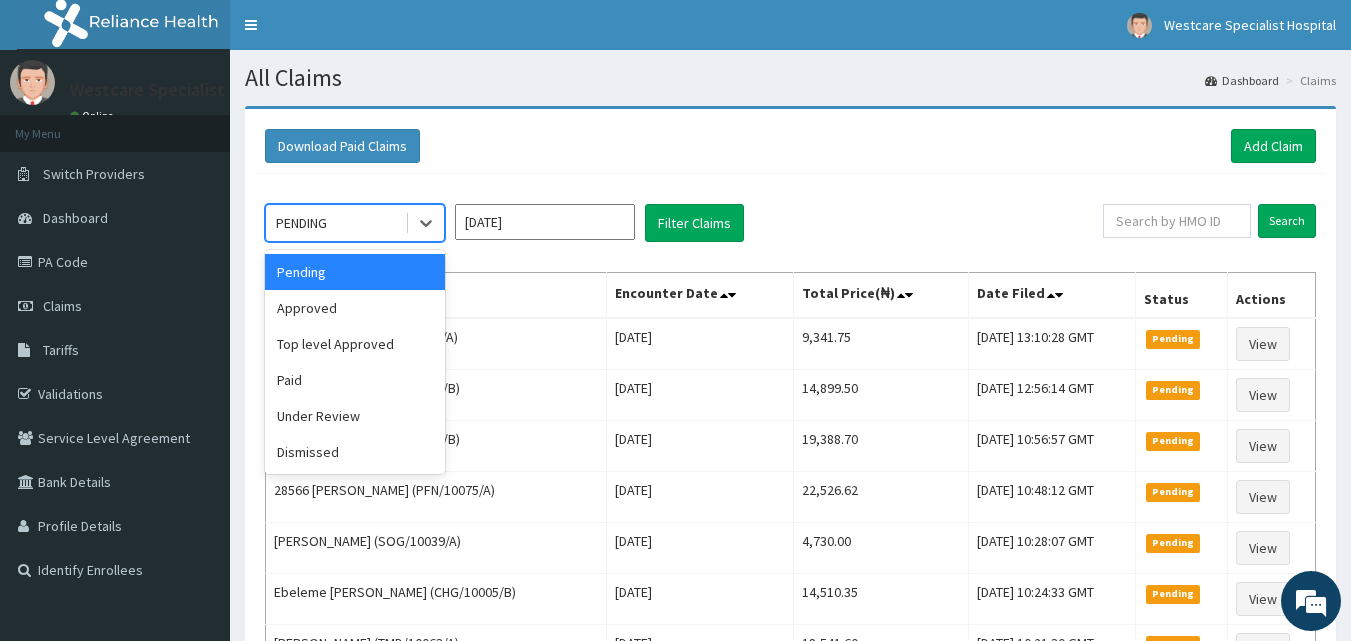click on "PENDING" at bounding box center (301, 223) 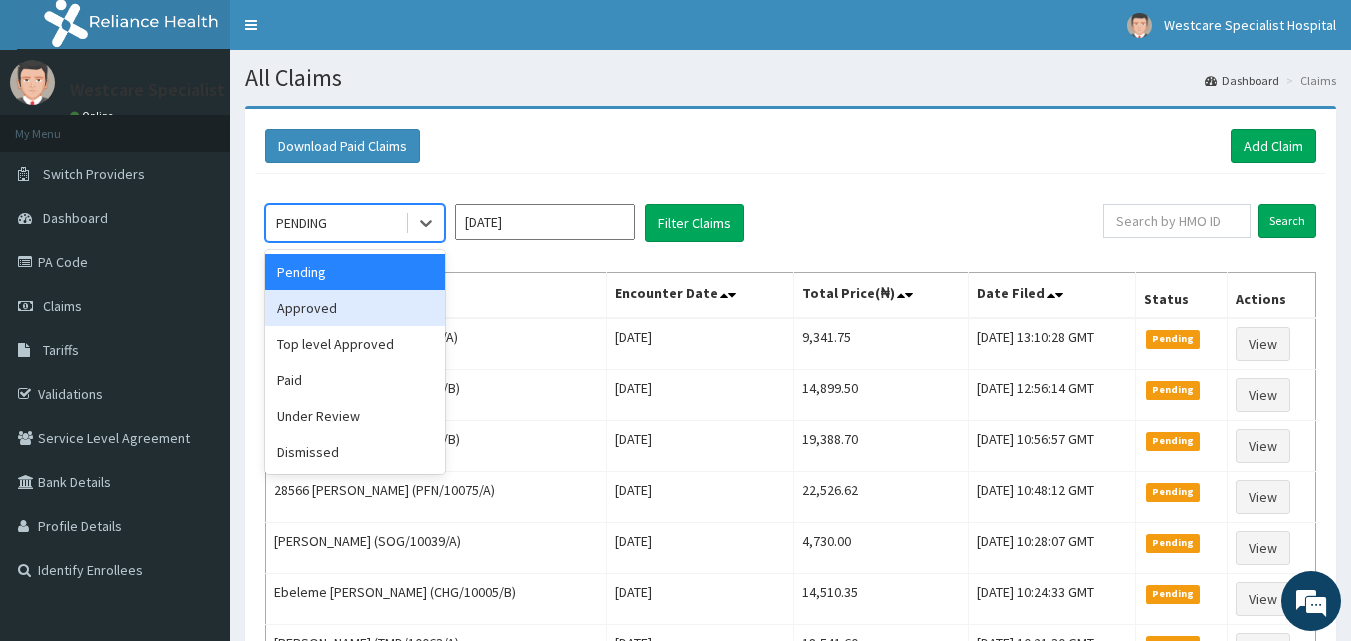 click on "Approved" at bounding box center (355, 308) 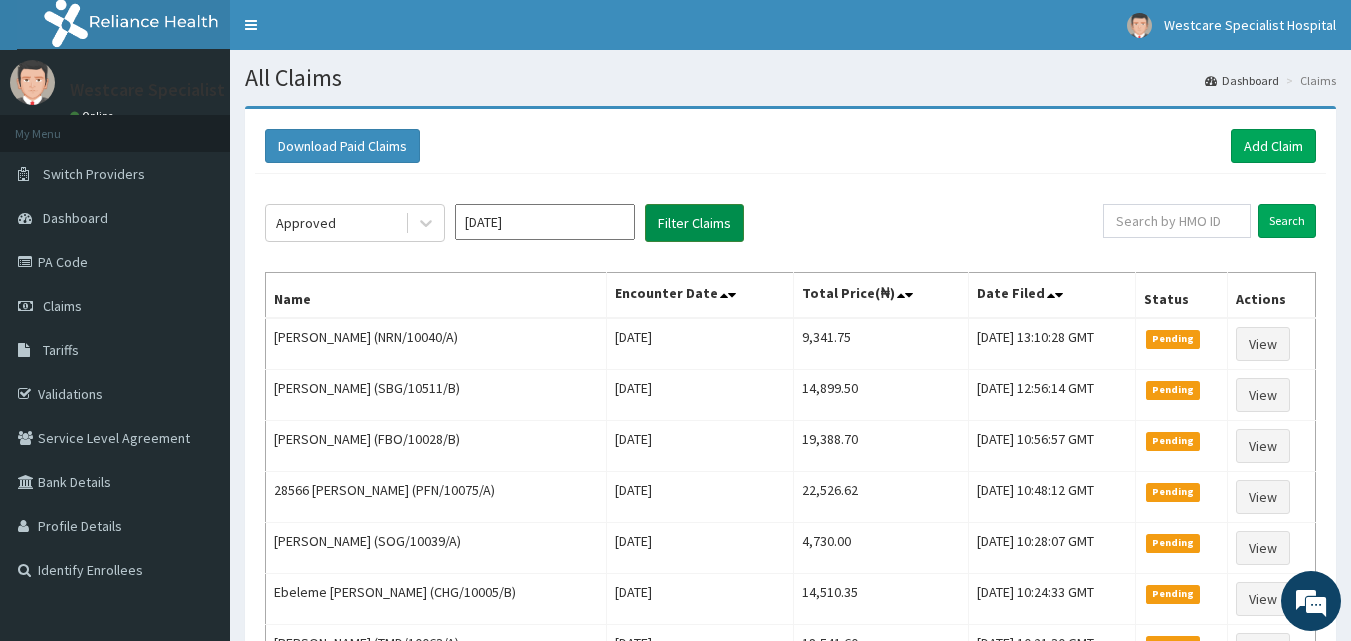 click on "Filter Claims" at bounding box center [694, 223] 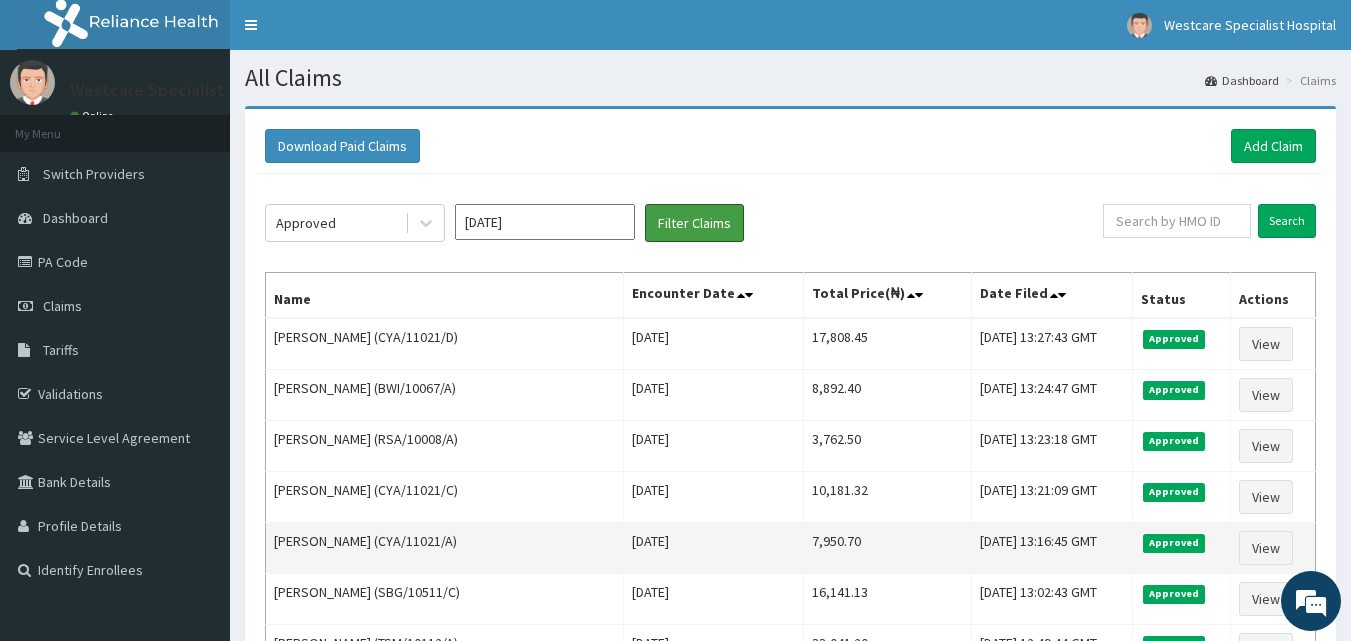 scroll, scrollTop: 0, scrollLeft: 0, axis: both 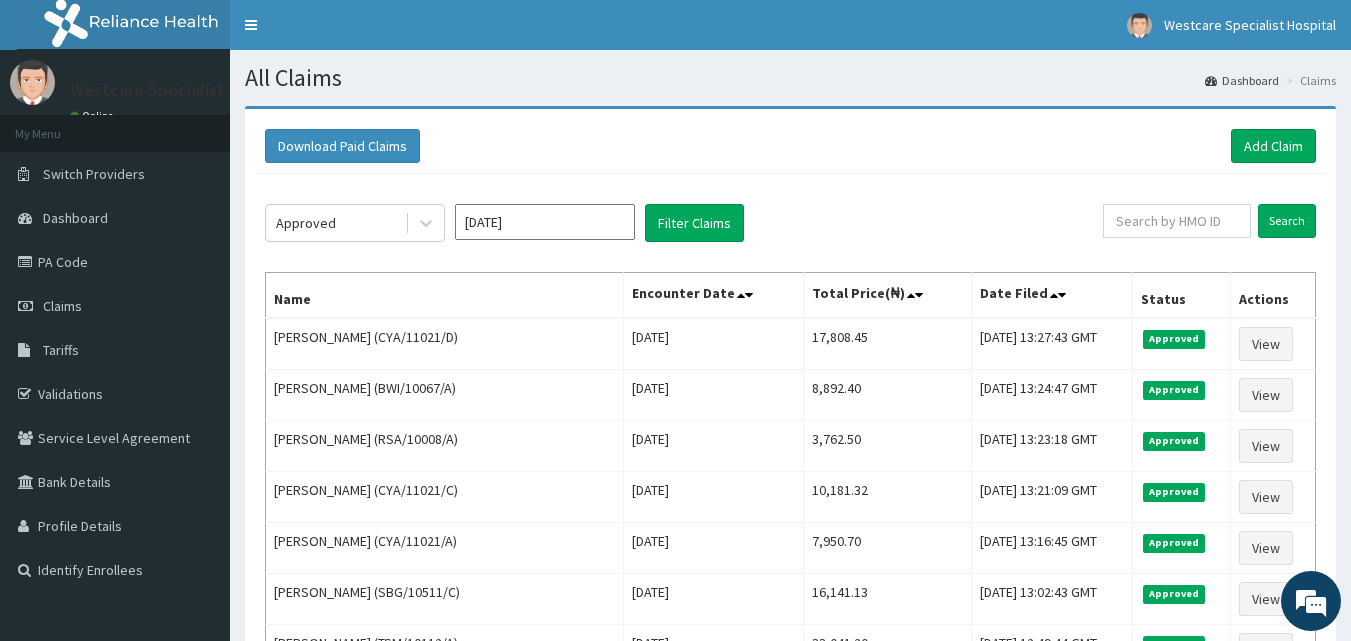 click on "All Claims" at bounding box center [790, 78] 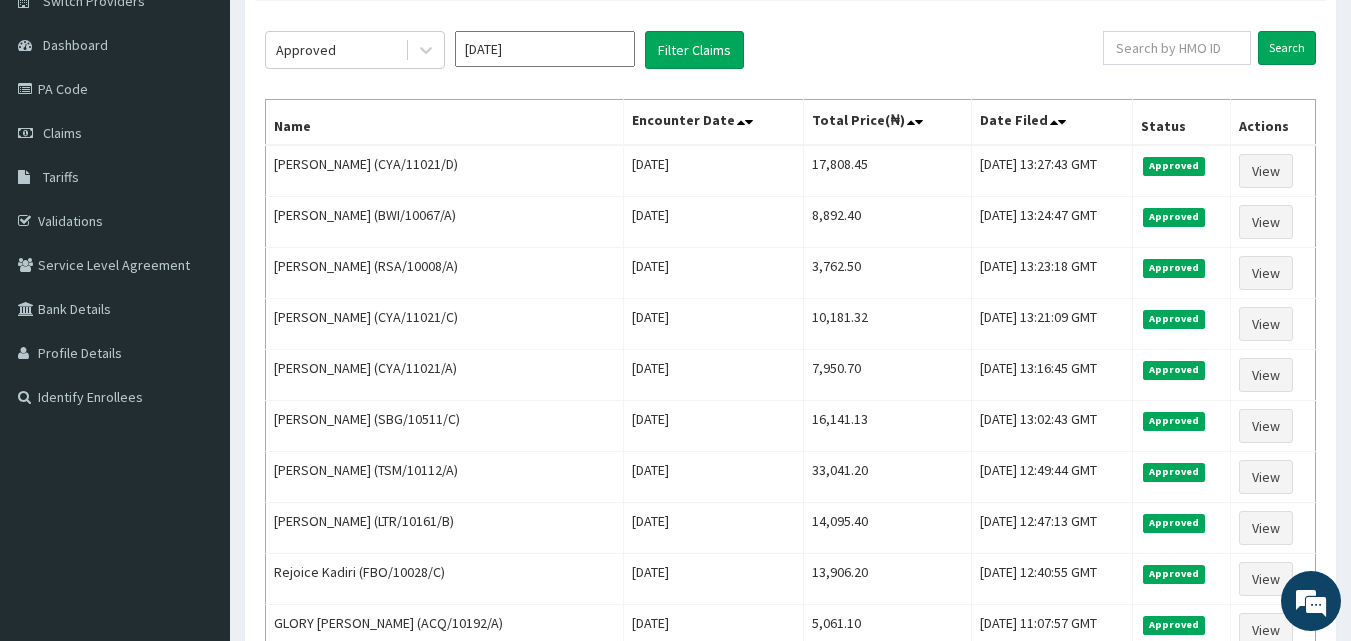 scroll, scrollTop: 200, scrollLeft: 0, axis: vertical 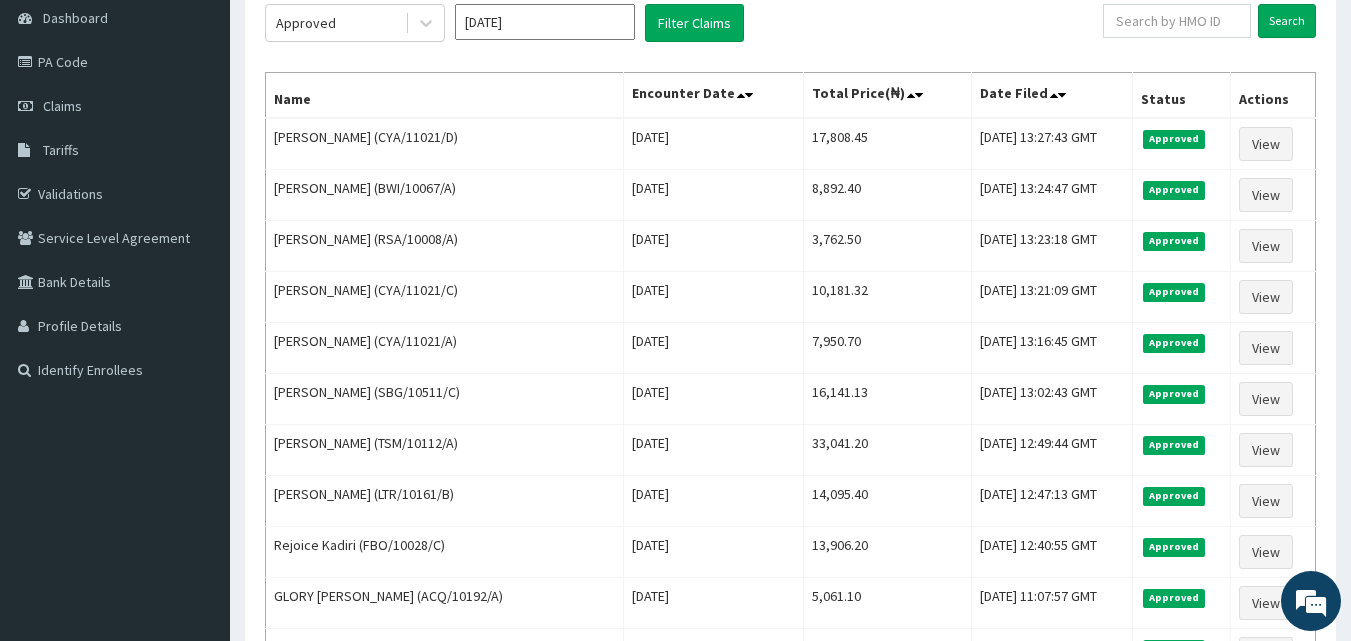 click on "Approved [DATE] Filter Claims" at bounding box center [684, 23] 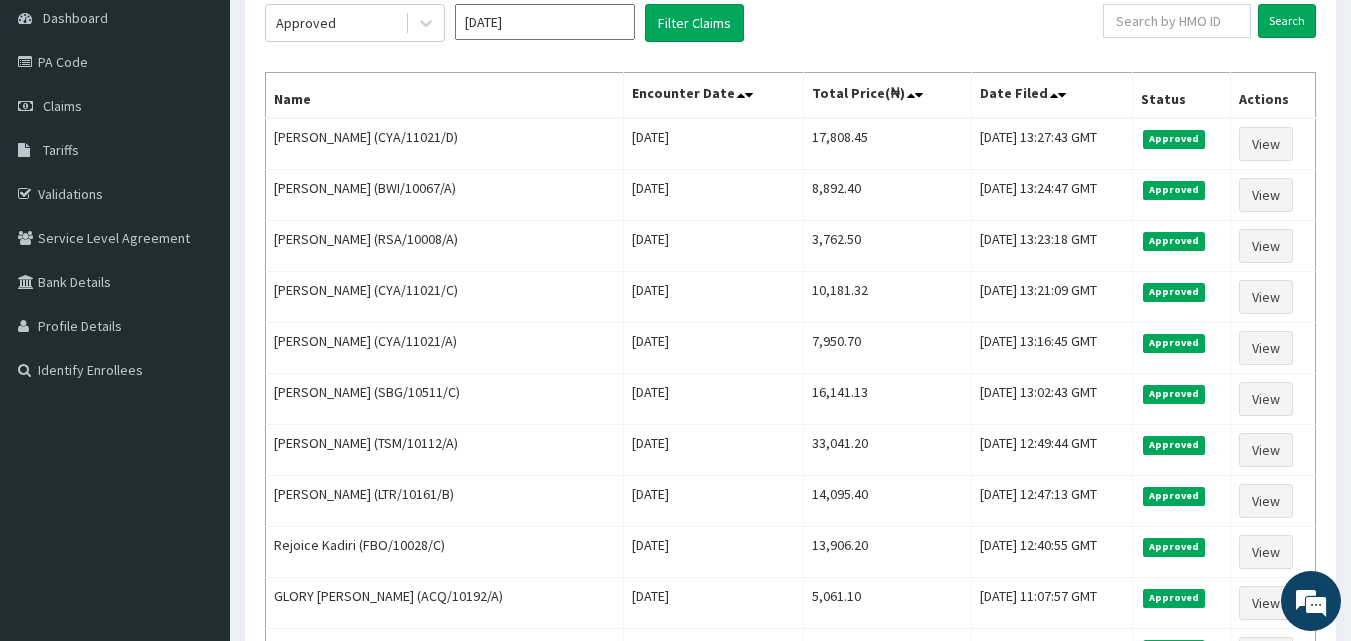 drag, startPoint x: 830, startPoint y: 35, endPoint x: 819, endPoint y: 17, distance: 21.095022 